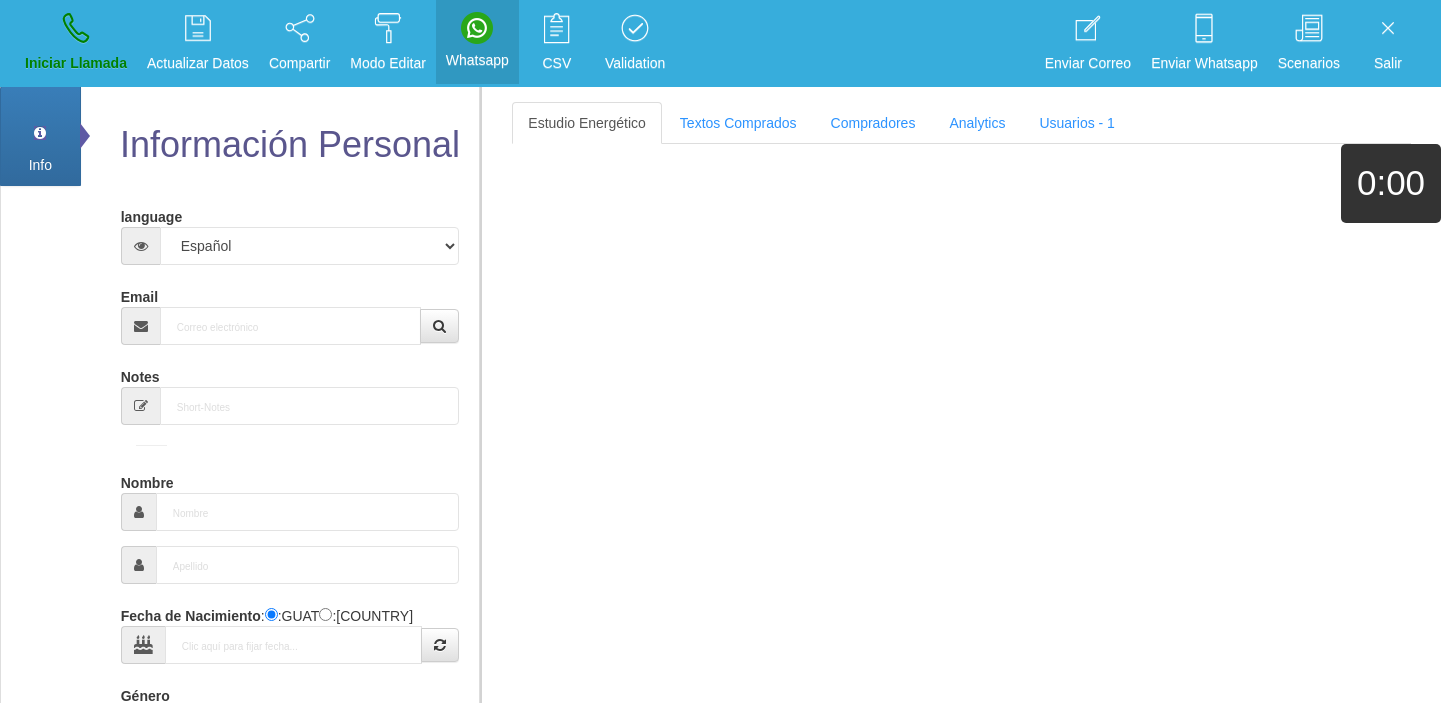 scroll, scrollTop: 0, scrollLeft: 0, axis: both 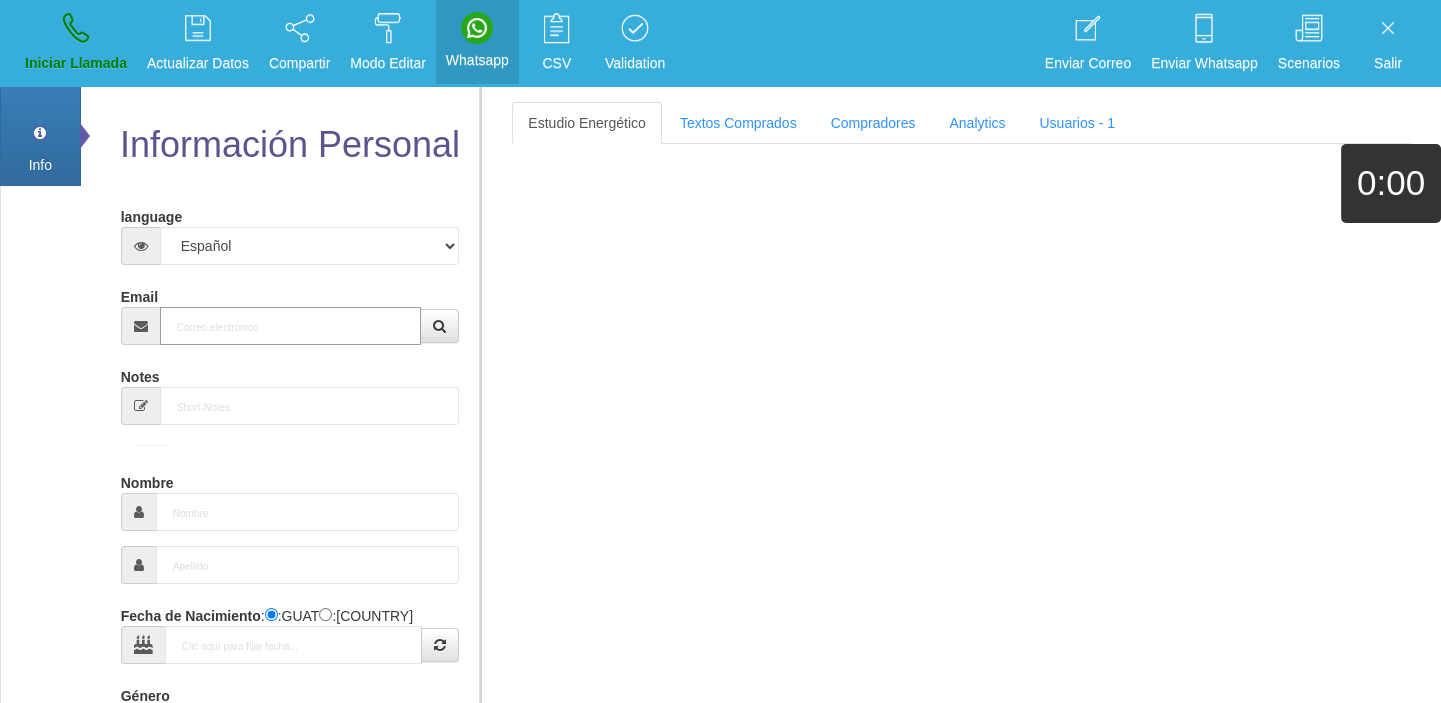 click on "Email" at bounding box center (291, 326) 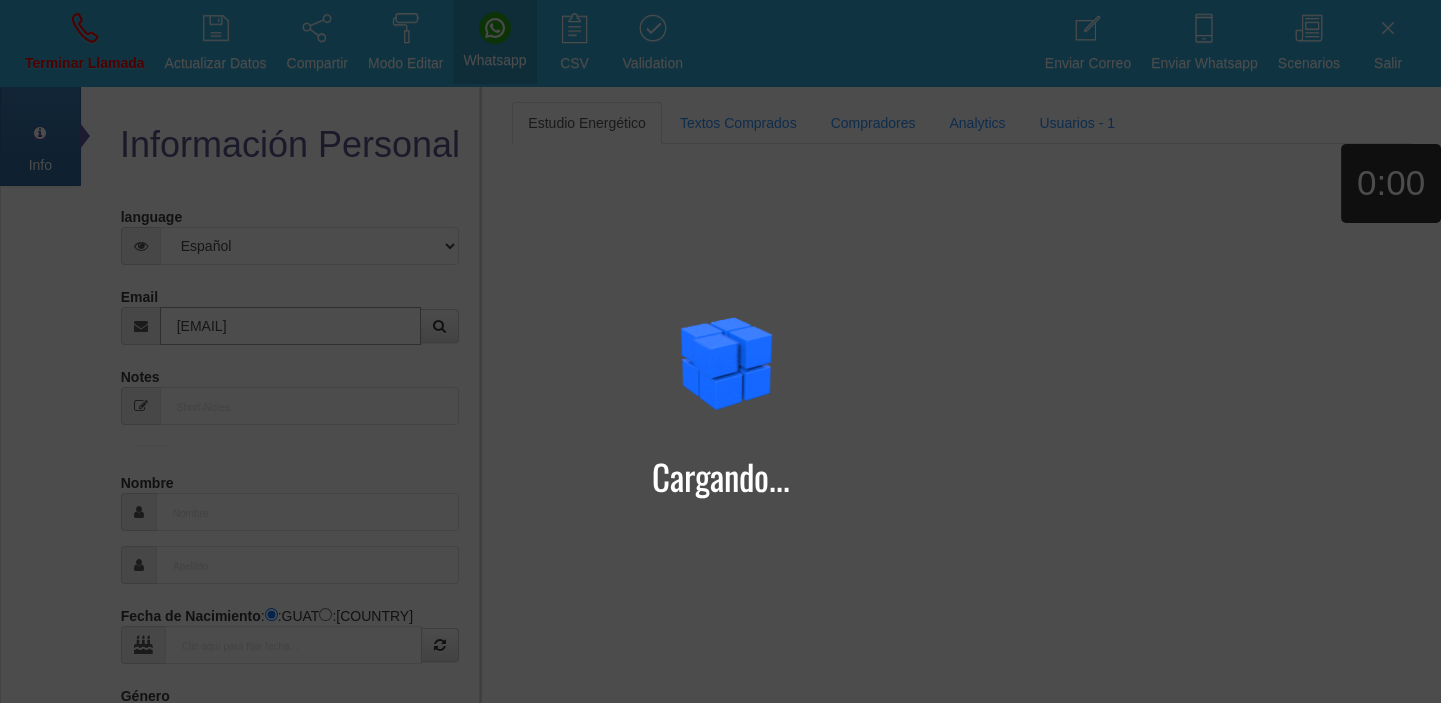 type on "[EMAIL]" 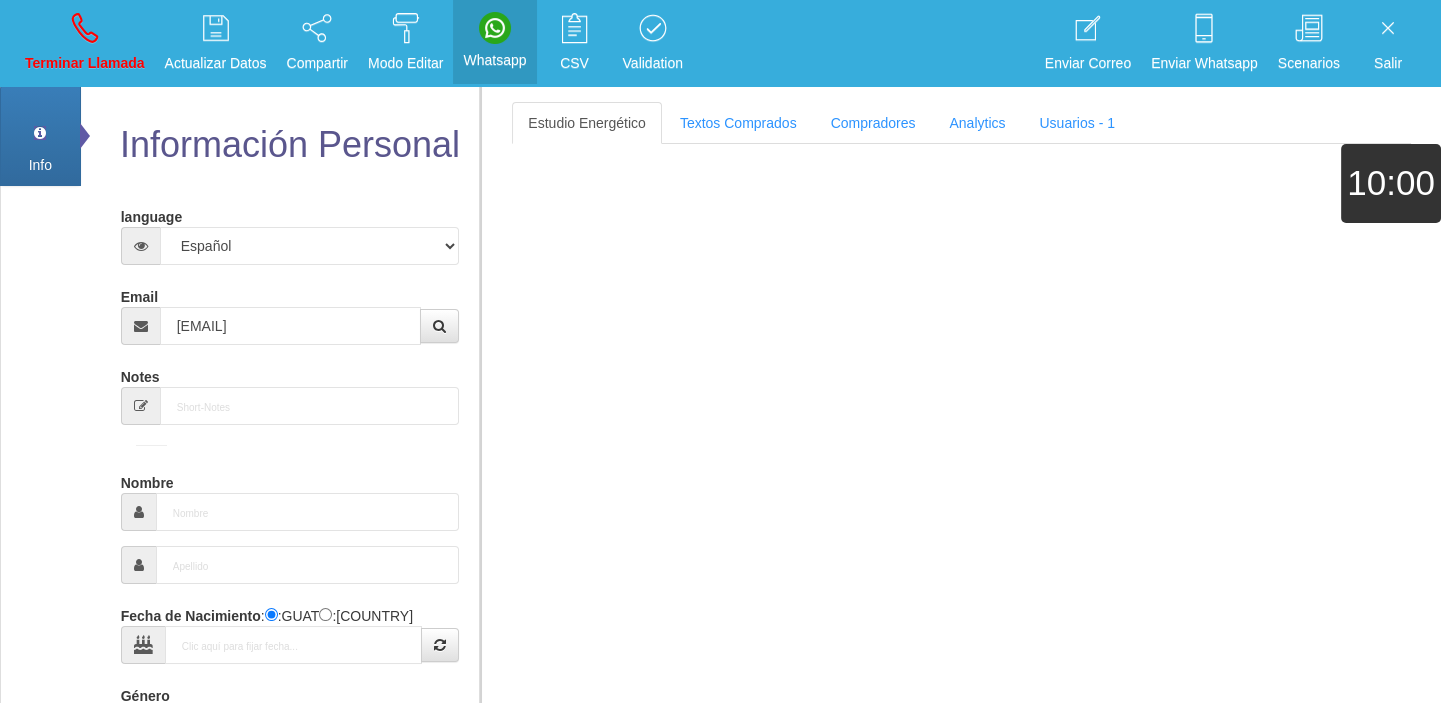 type on "[MONTH] [DAY] [YEAR]" 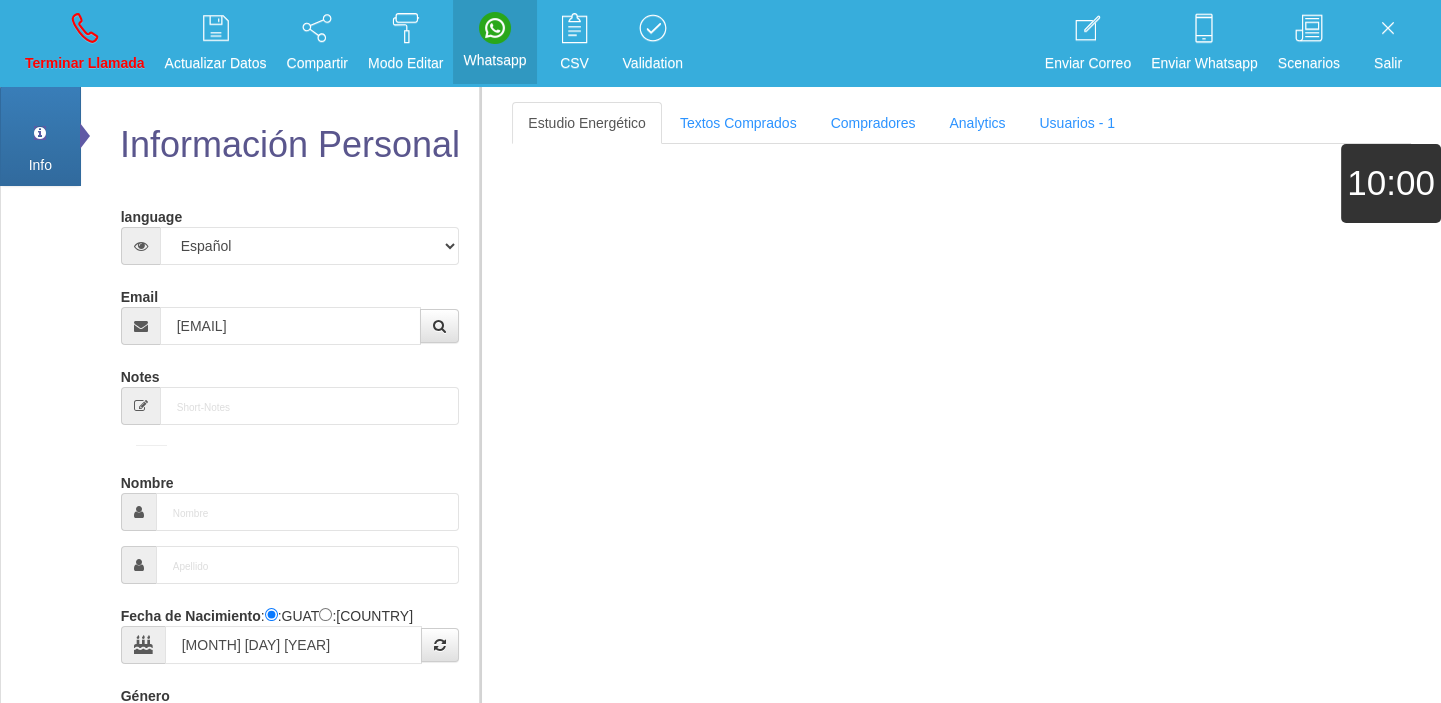 select on "4" 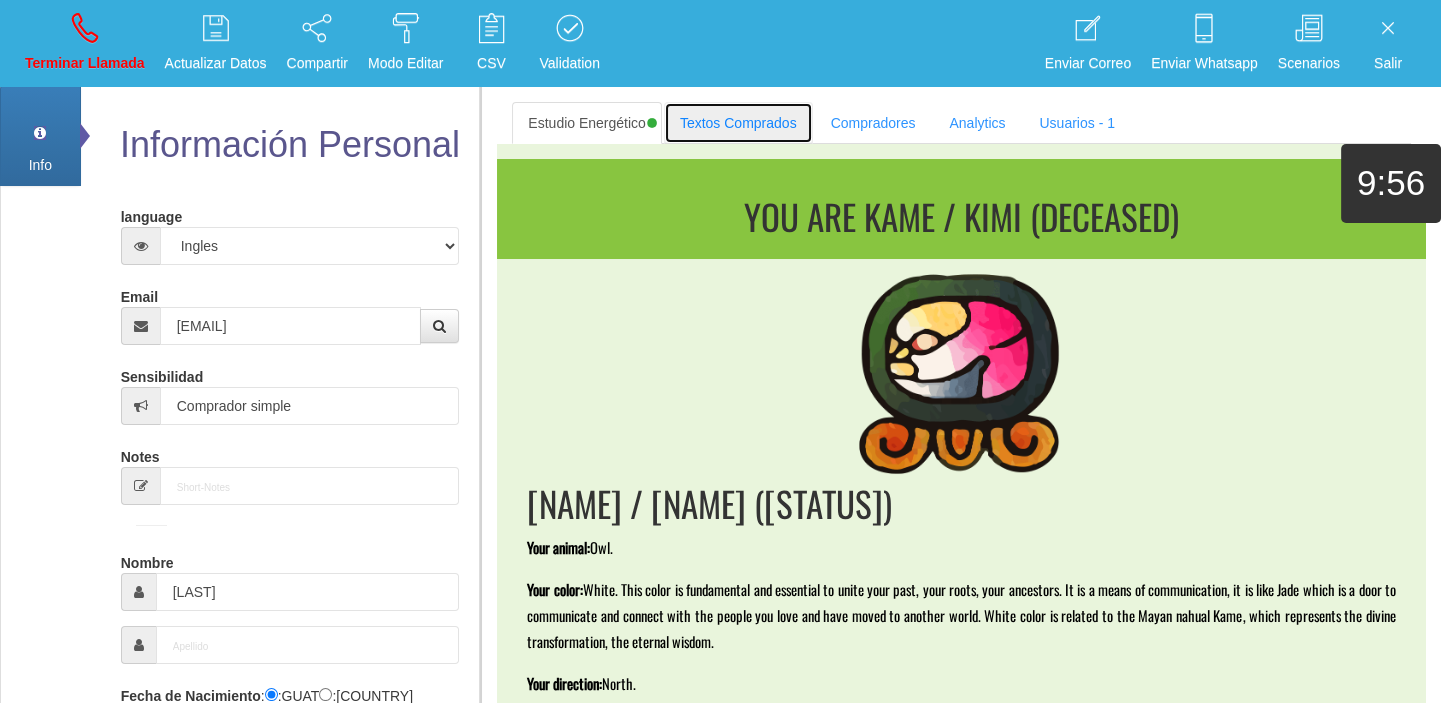 click on "Textos Comprados" at bounding box center [738, 123] 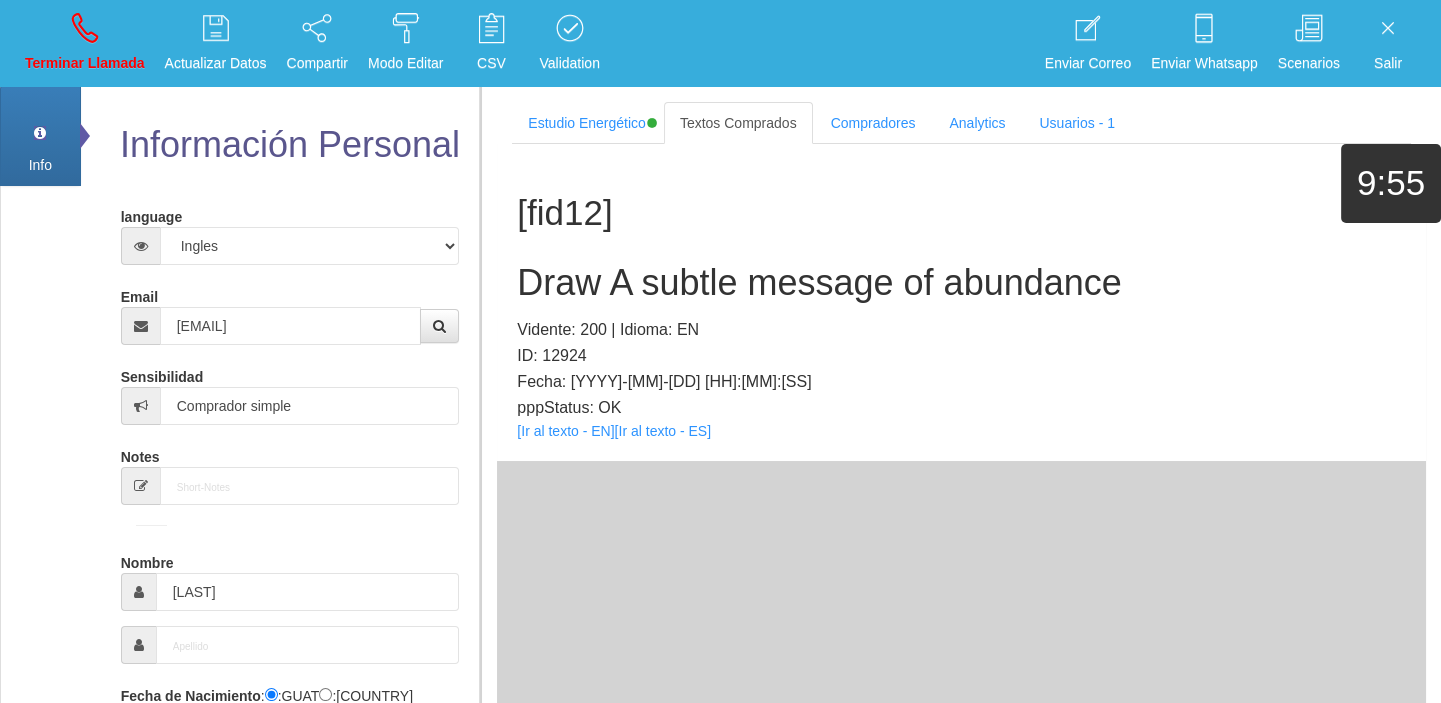 click on "[NAME] [NUMBER] Draw A subtle message of abundance Vidente: [NUMBER] | Idioma: EN ID: [NUMBER] Fecha: [DATE] [TIME] pppStatus: OK [Ir al texto - EN] [Ir al texto - ES]" at bounding box center (961, 302) 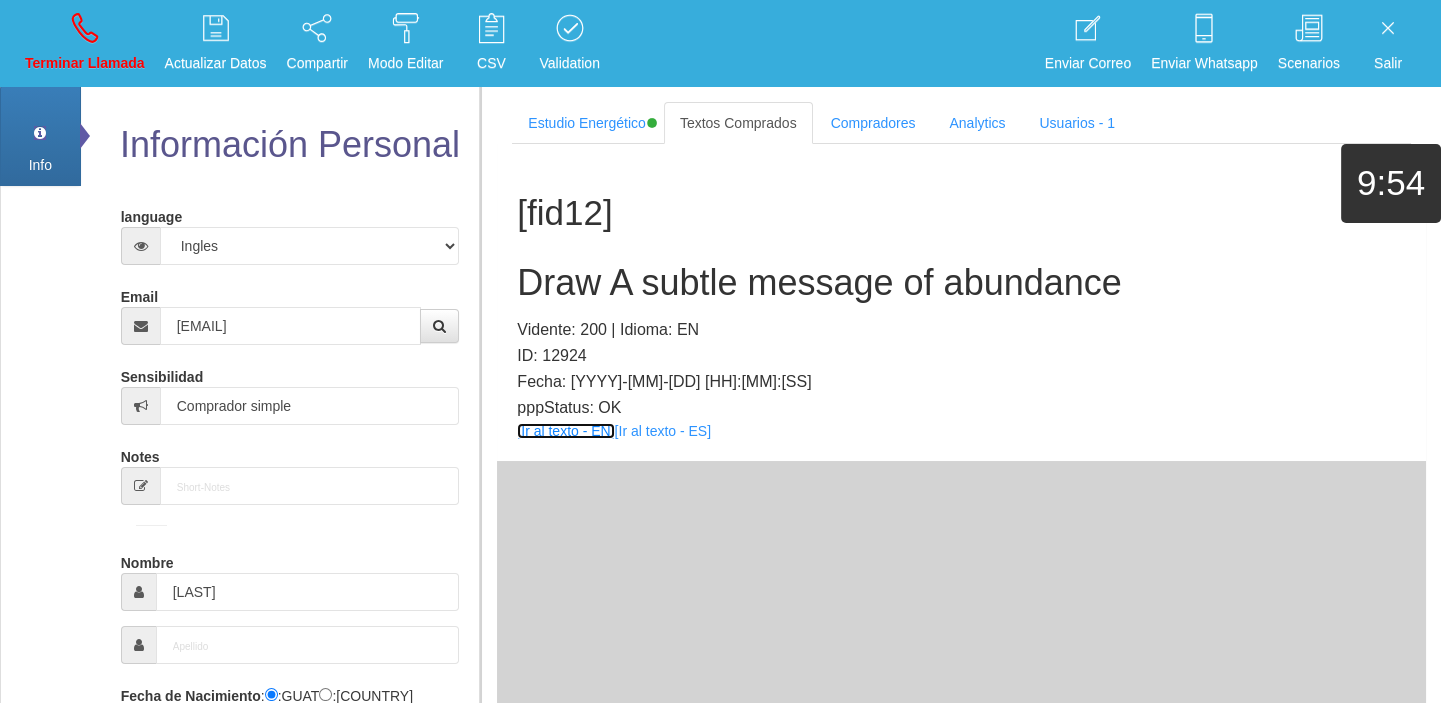 click on "[Ir al texto - EN]" at bounding box center [565, 431] 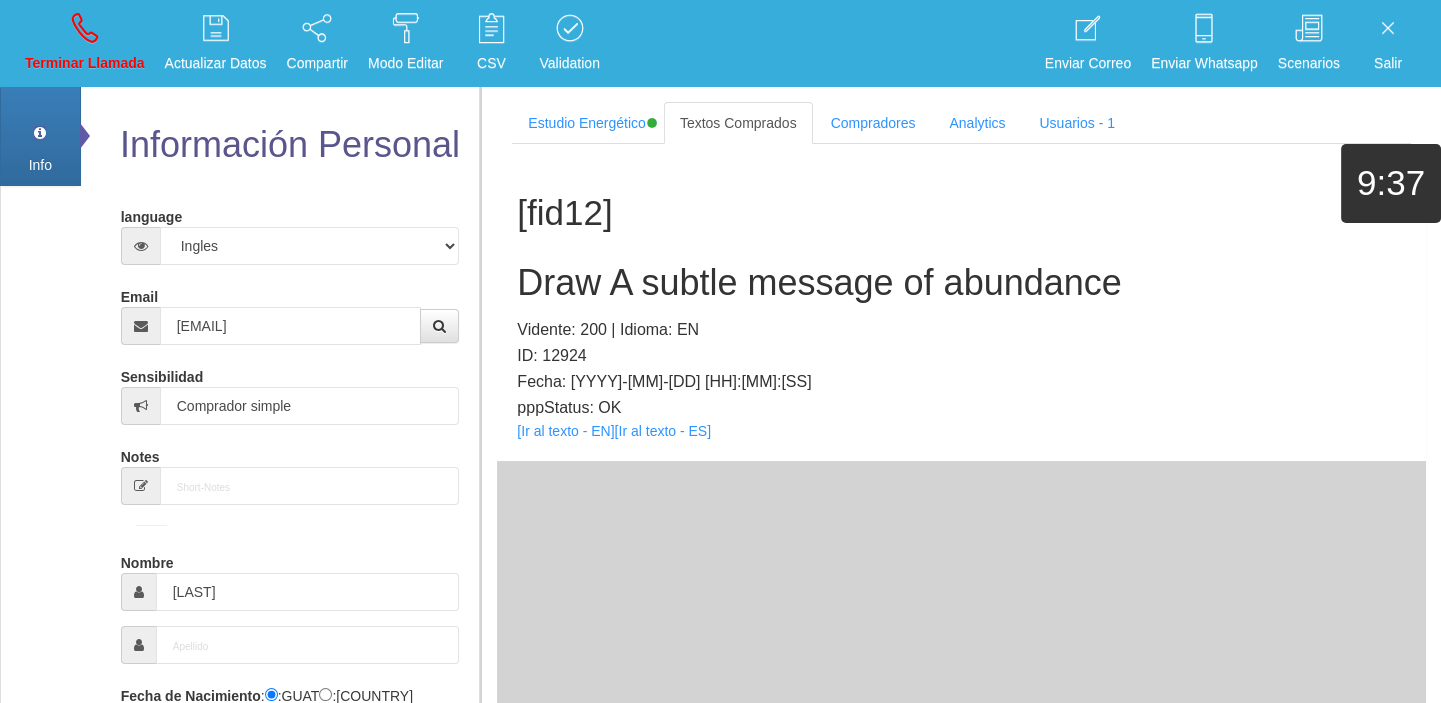 drag, startPoint x: 640, startPoint y: 318, endPoint x: 631, endPoint y: 307, distance: 14.21267 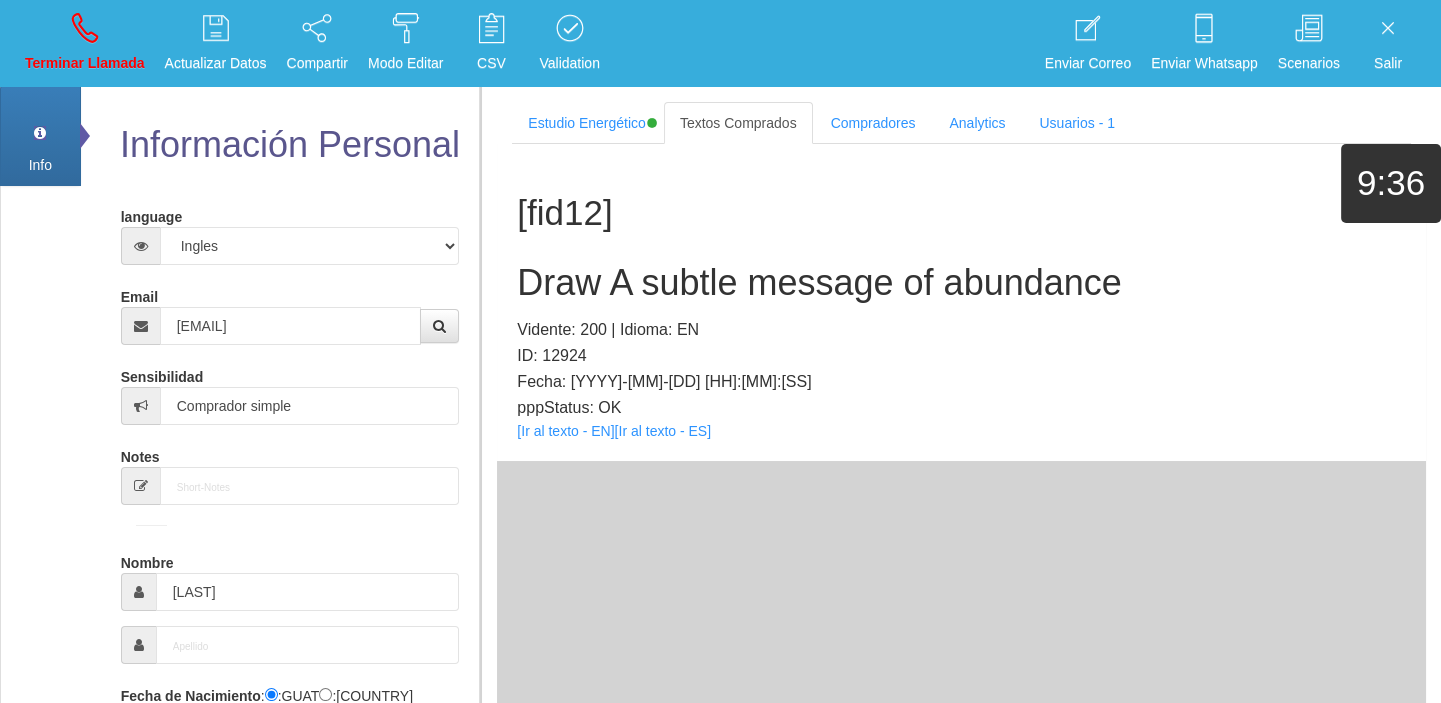 click on "[NAME] [NUMBER] Draw A subtle message of abundance Vidente: [NUMBER] | Idioma: EN ID: [NUMBER] Fecha: [DATE] [TIME] pppStatus: OK [Ir al texto - EN] [Ir al texto - ES]" at bounding box center (961, 302) 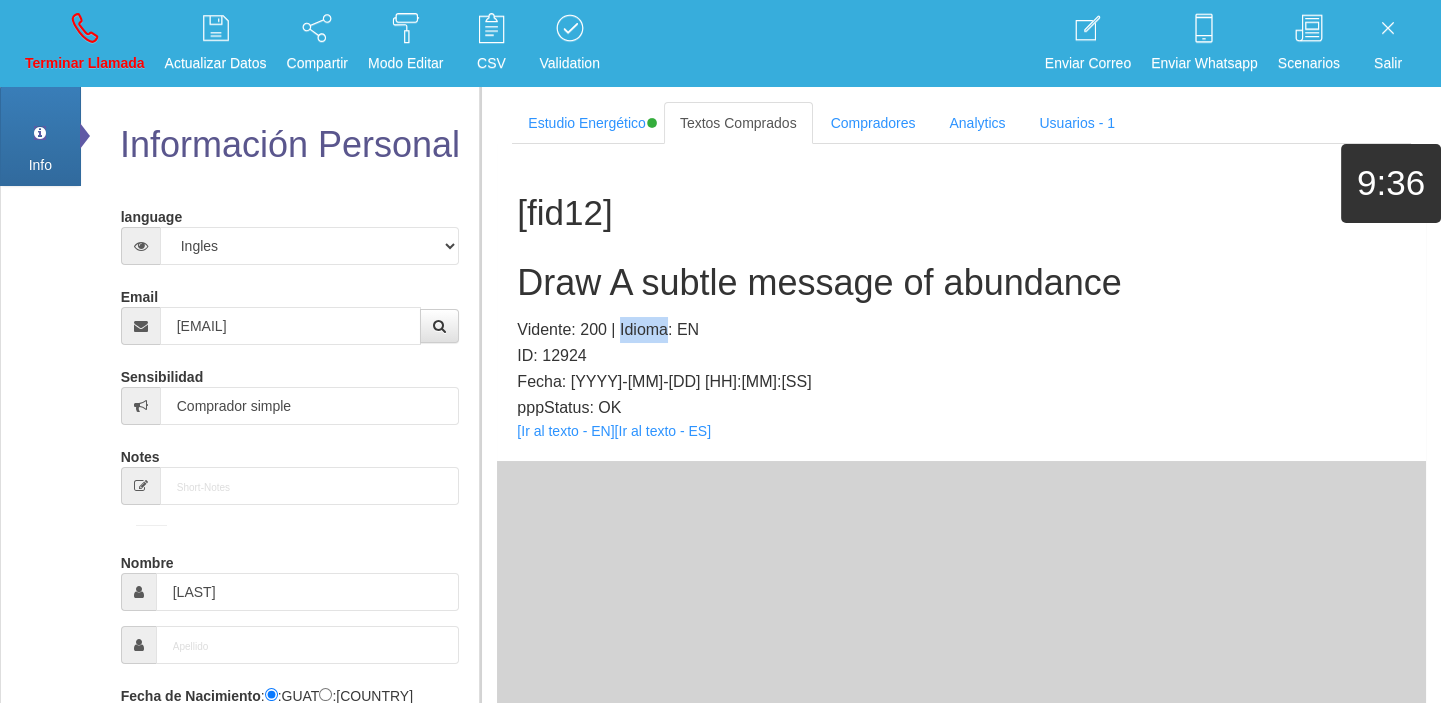 click on "[NAME] [NUMBER] Draw A subtle message of abundance Vidente: [NUMBER] | Idioma: EN ID: [NUMBER] Fecha: [DATE] [TIME] pppStatus: OK [Ir al texto - EN] [Ir al texto - ES]" at bounding box center [961, 302] 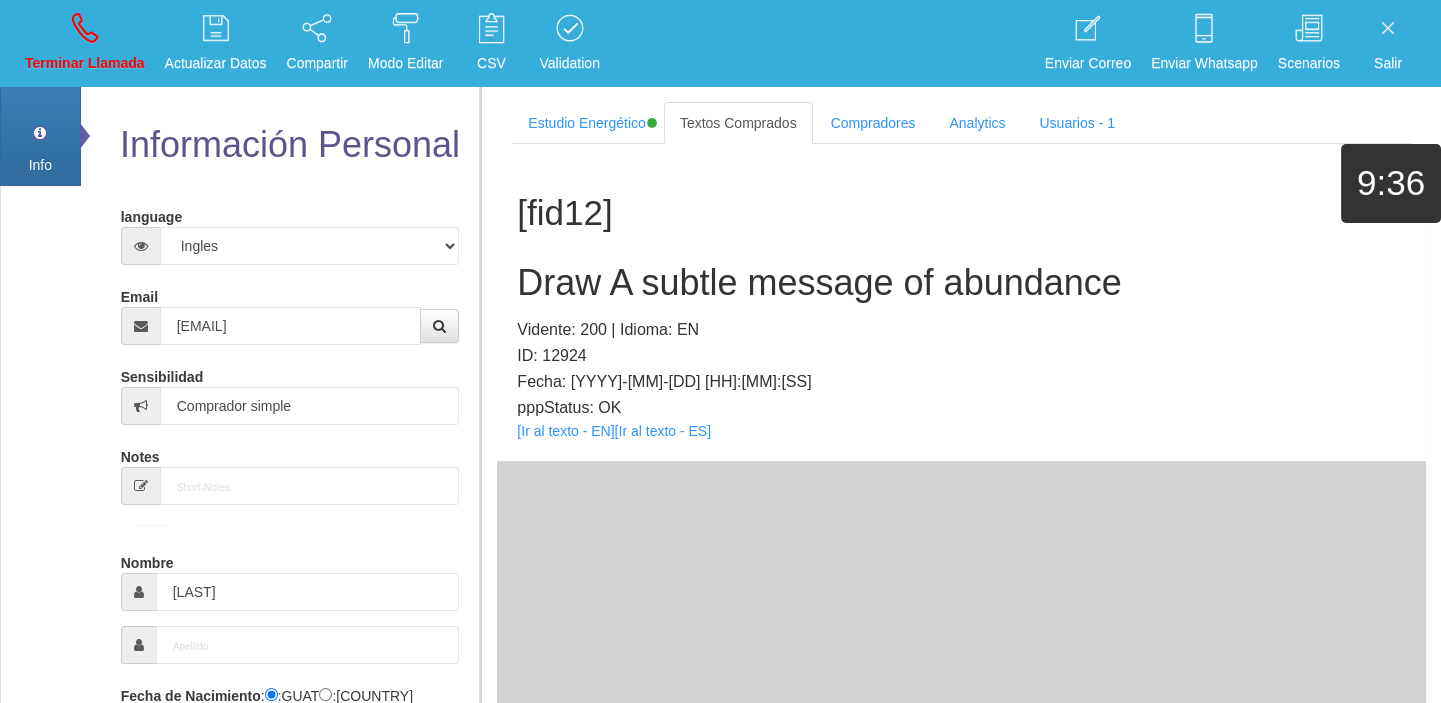 click on "Draw A subtle message of abundance" at bounding box center [961, 283] 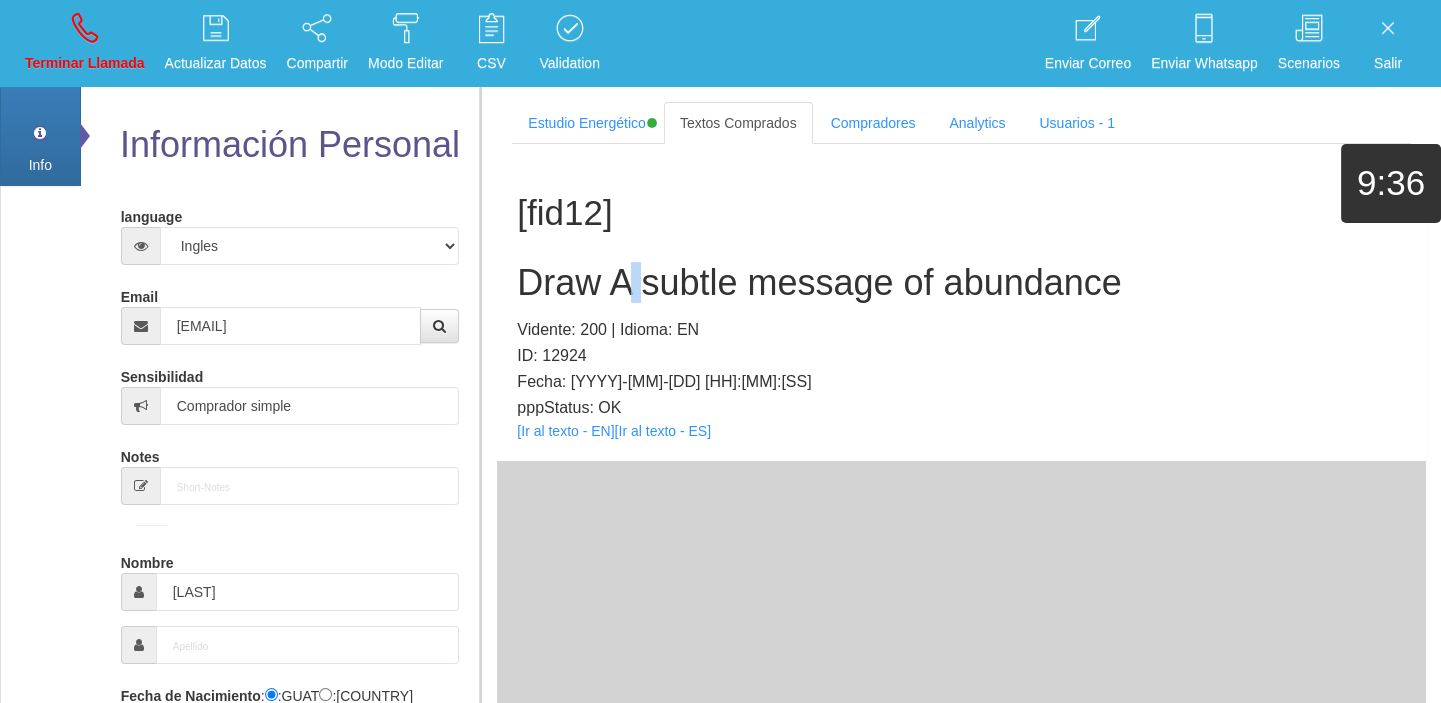 click on "Draw A subtle message of abundance" at bounding box center [961, 283] 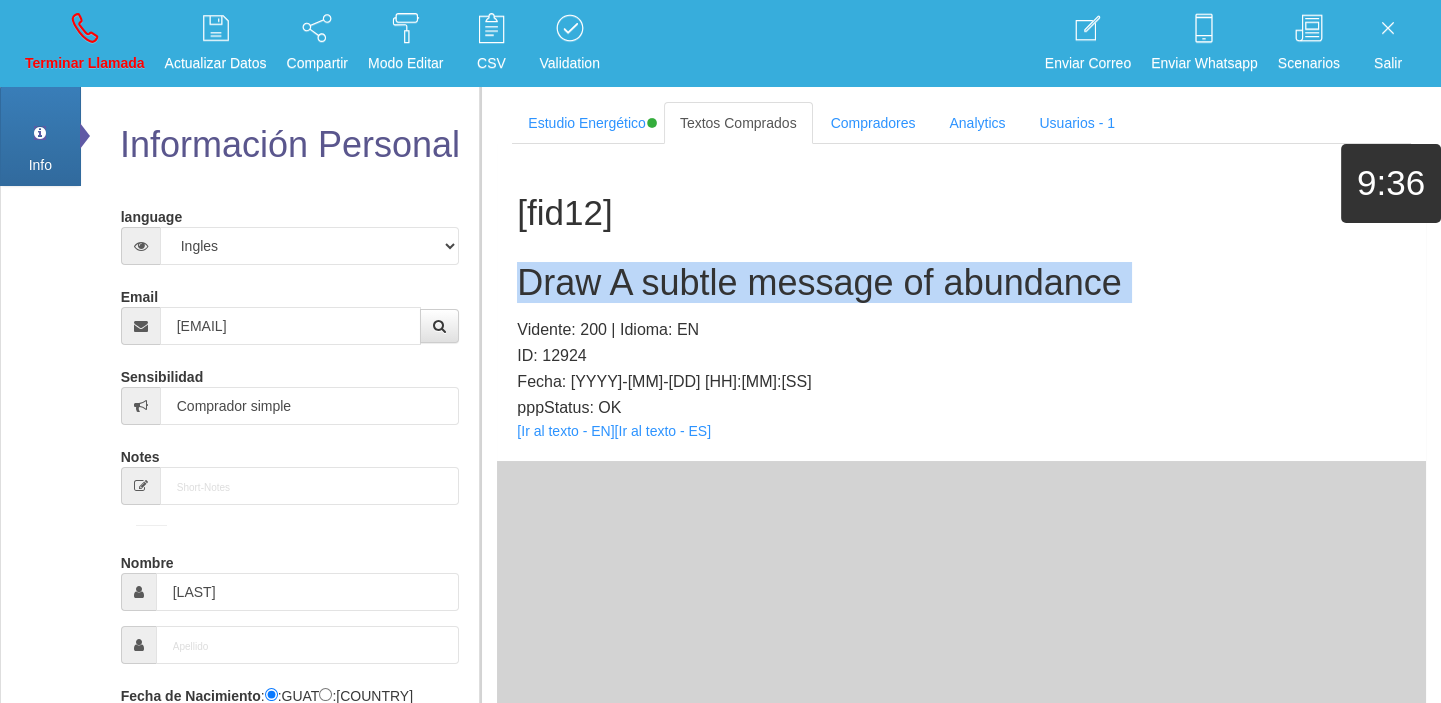 click on "Draw A subtle message of abundance" at bounding box center (961, 283) 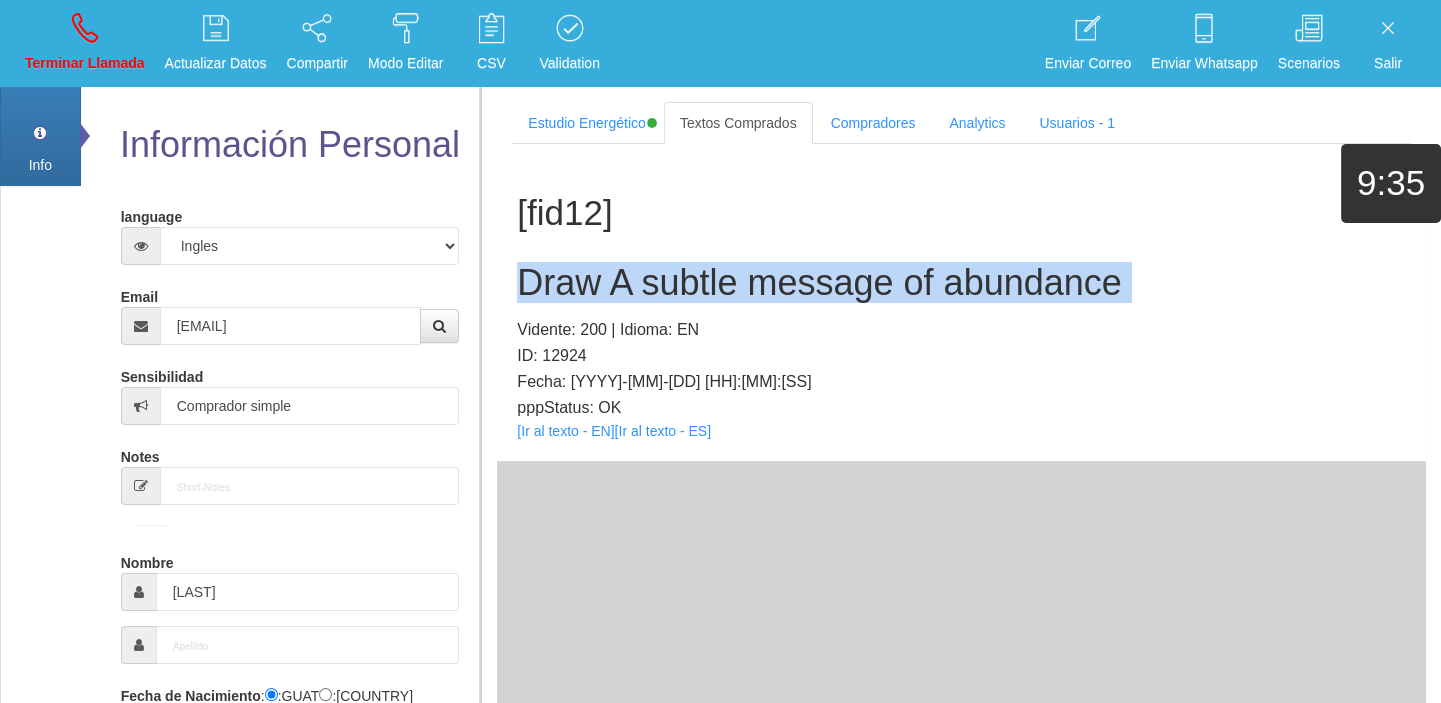 copy on "Draw A subtle message of abundance" 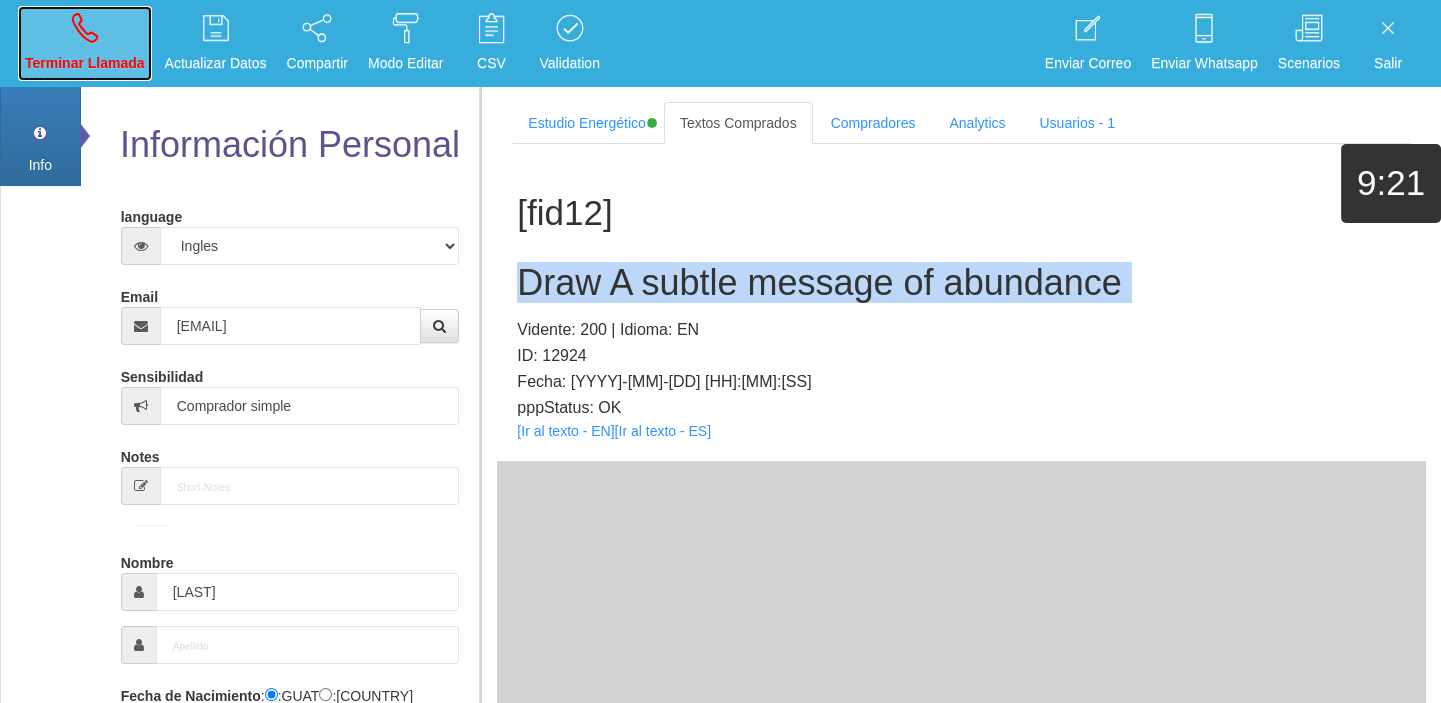click on "Terminar Llamada" at bounding box center [85, 63] 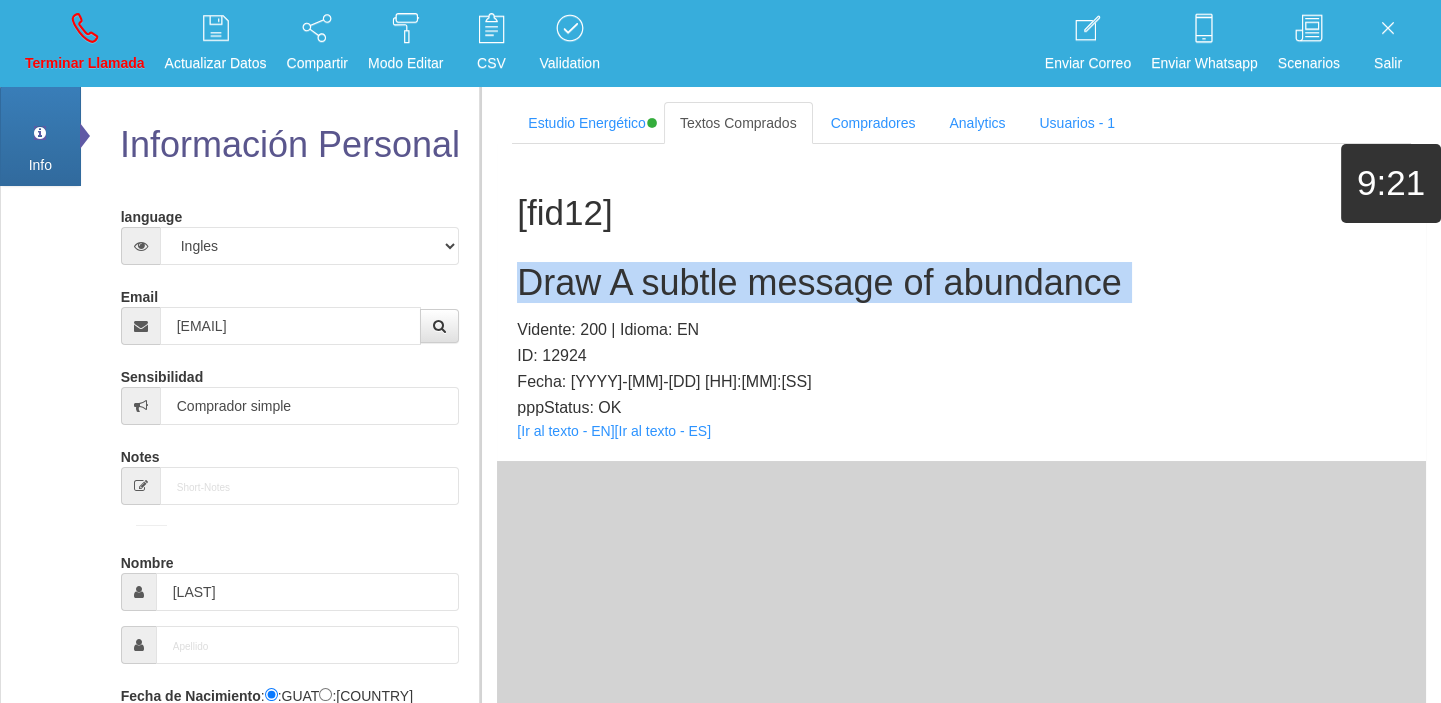 type 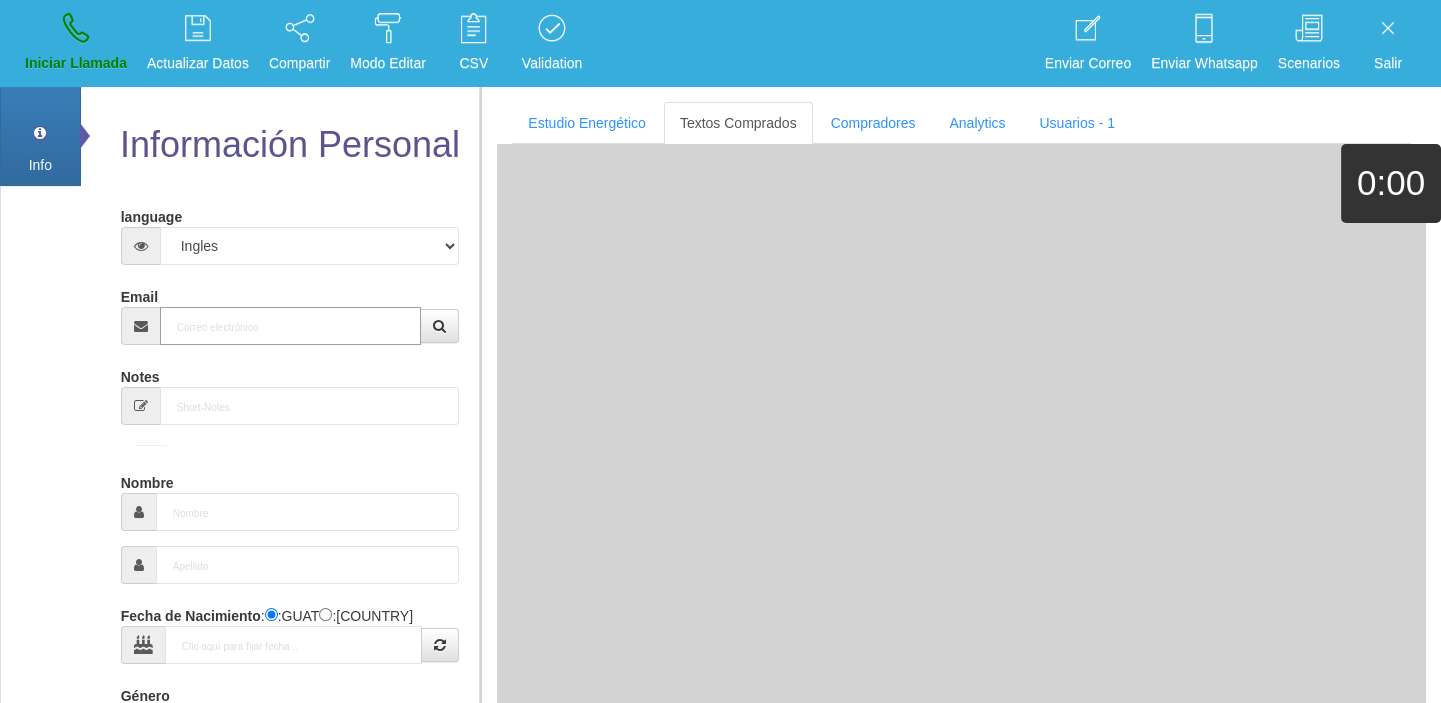 click on "Email" at bounding box center (291, 326) 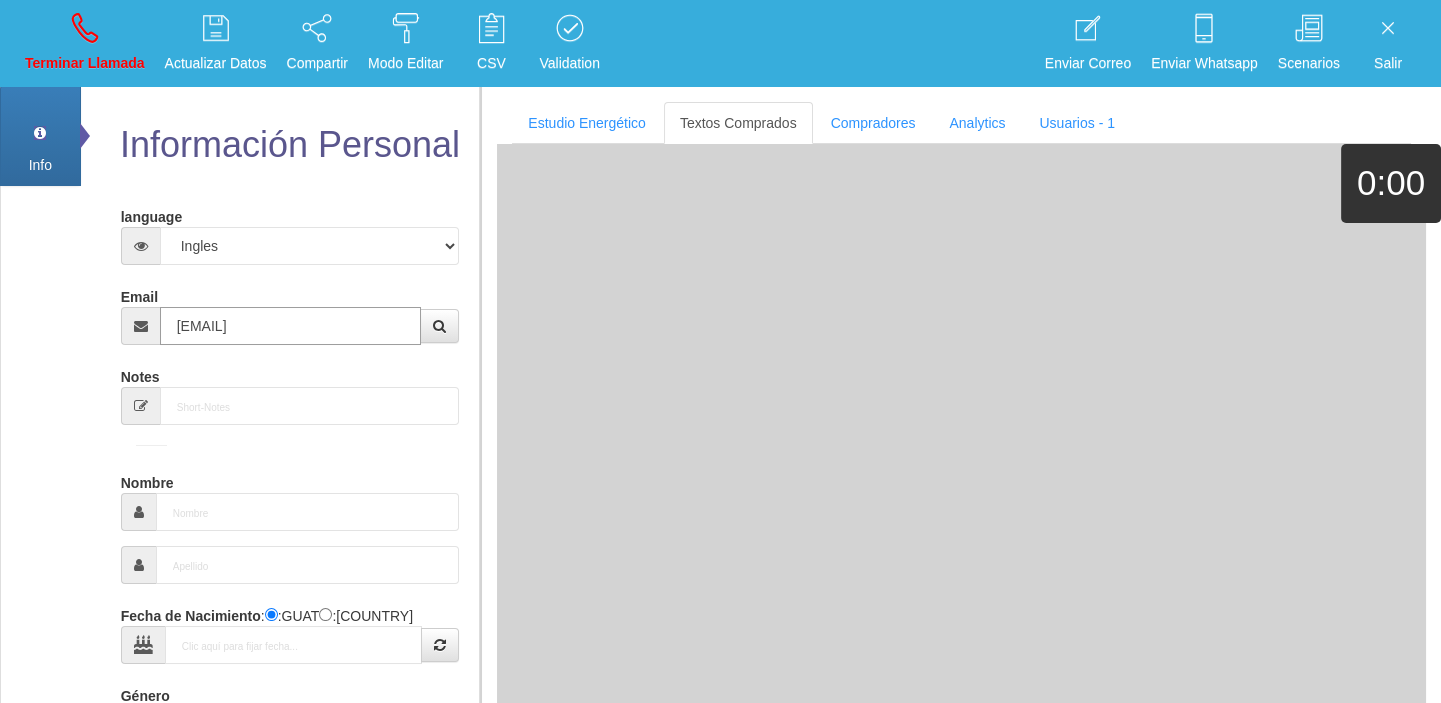 type on "[EMAIL]" 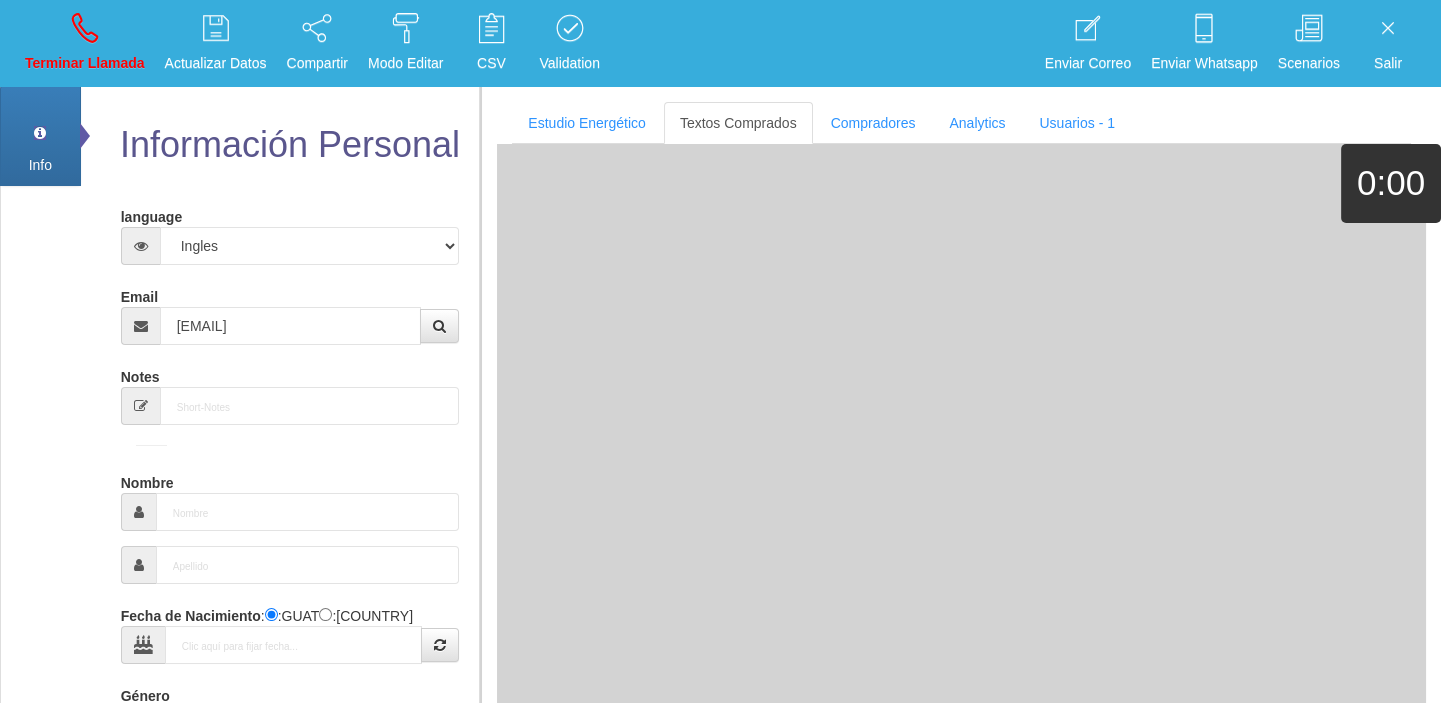 type on "[DAY] [MONTH] [YEAR]" 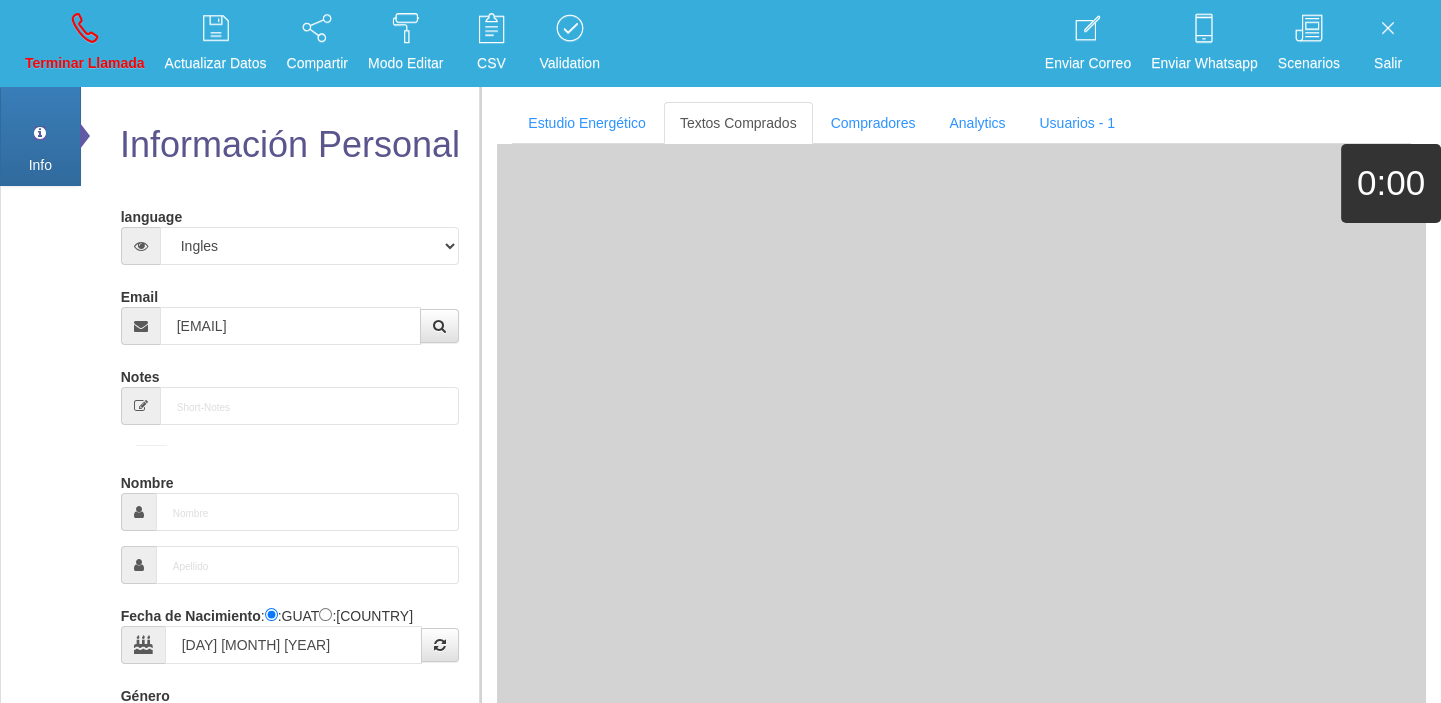 select on "1" 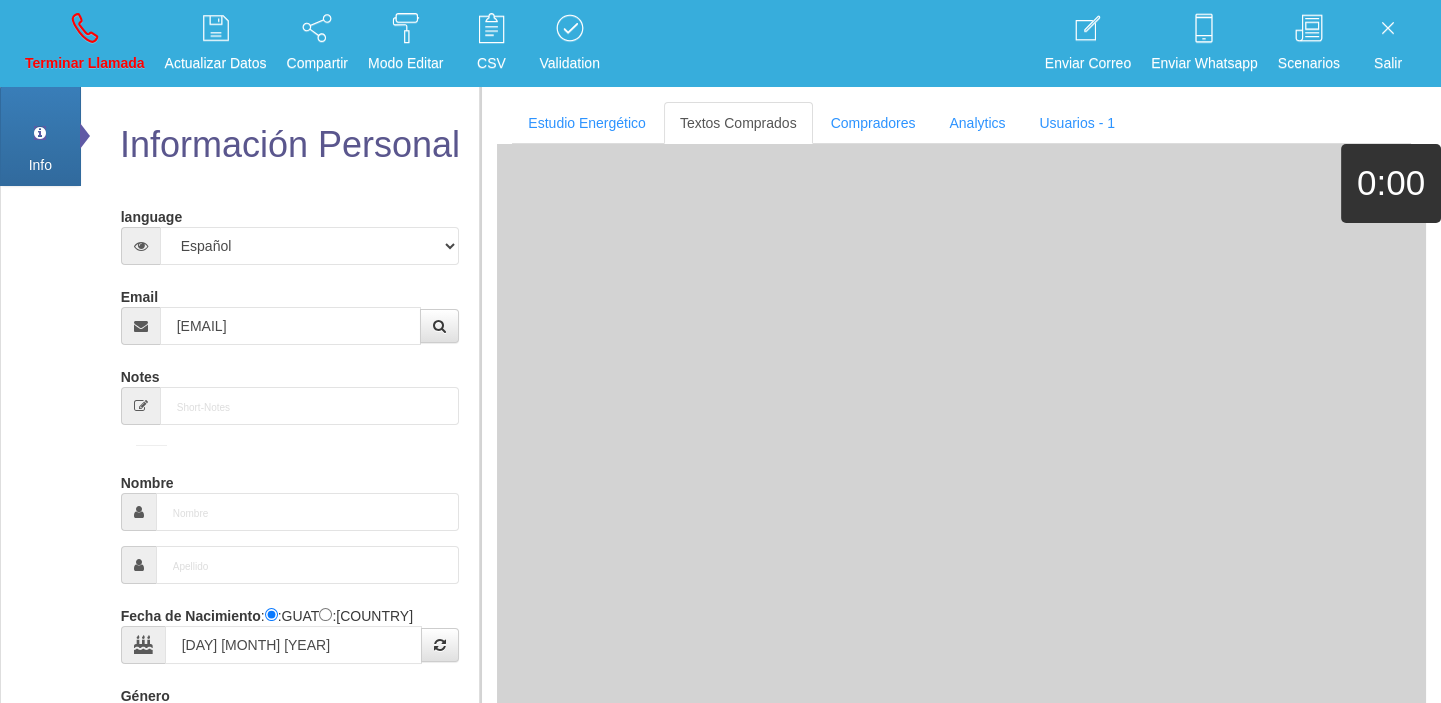 type on "Comprador bajo" 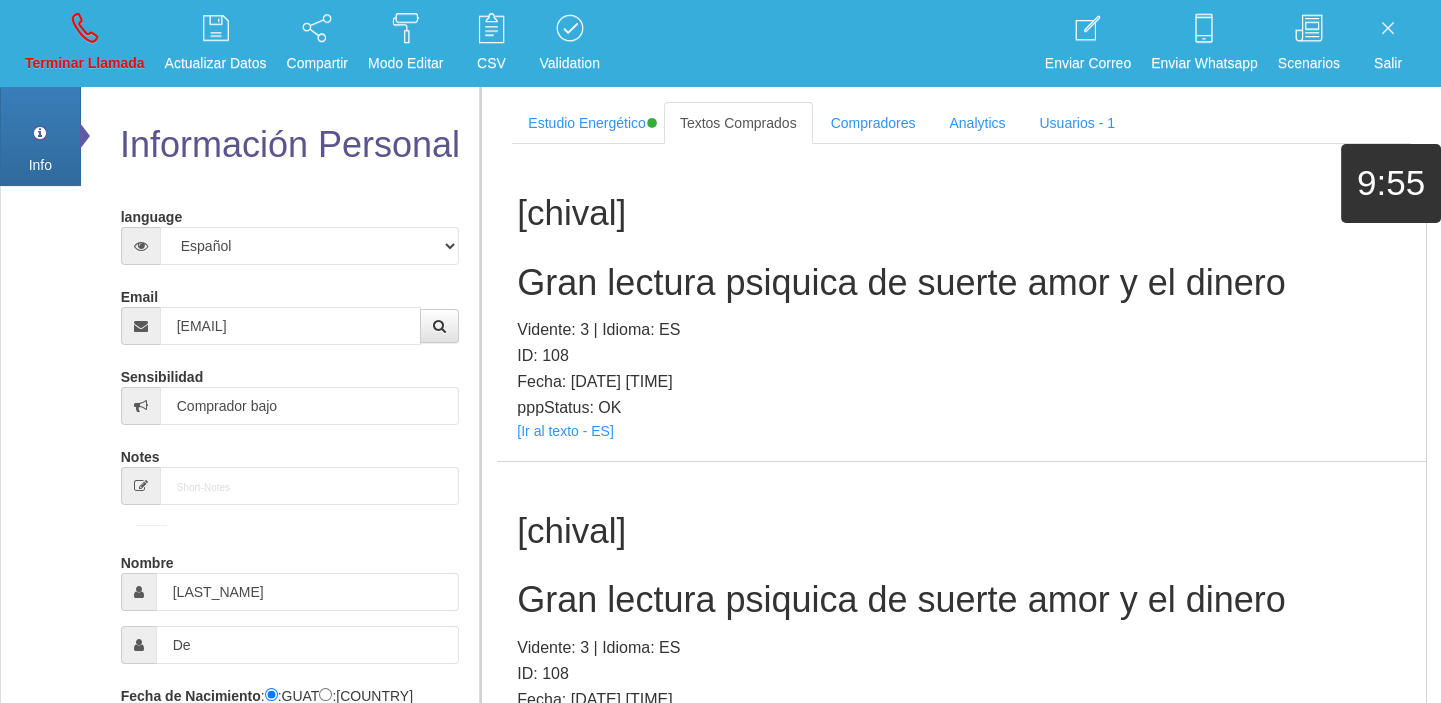 click on "[chival]" at bounding box center (961, 213) 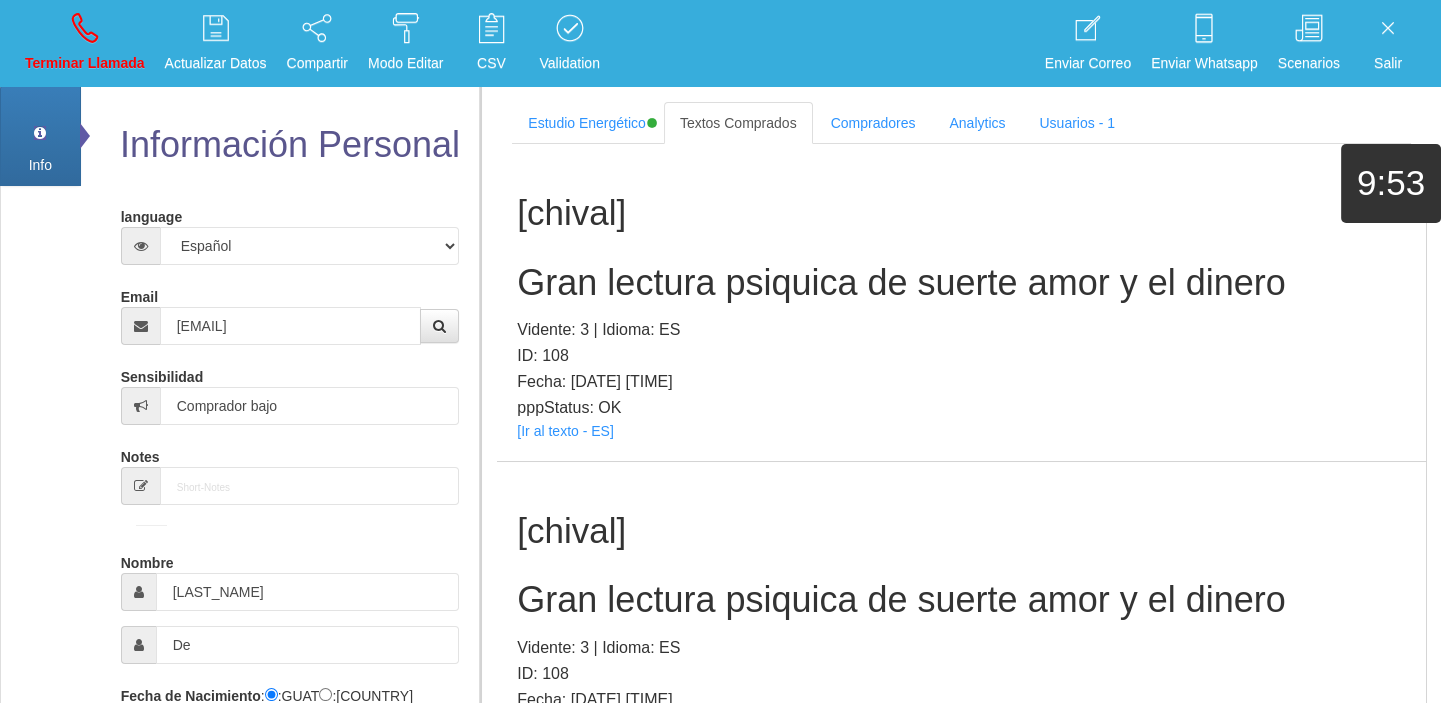 scroll, scrollTop: 598, scrollLeft: 0, axis: vertical 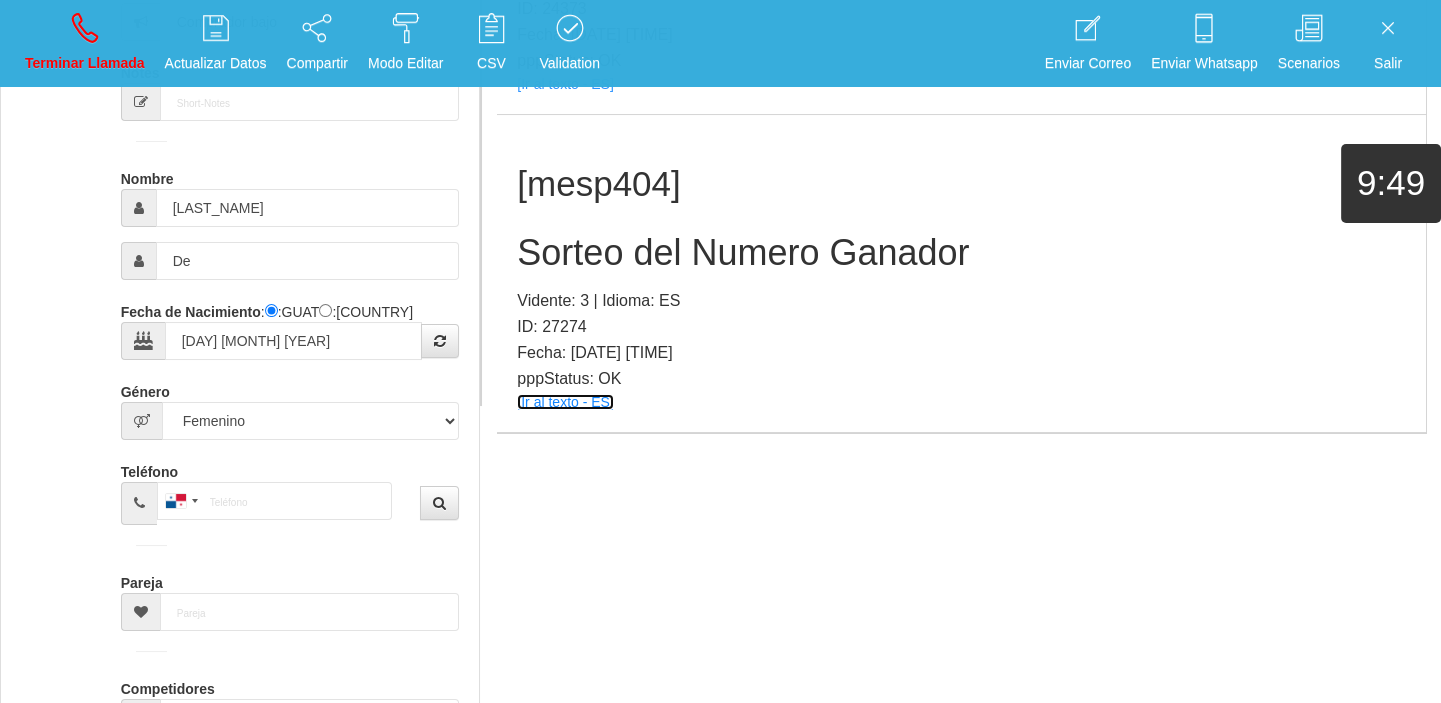 click on "[Ir al texto - ES]" at bounding box center (565, 402) 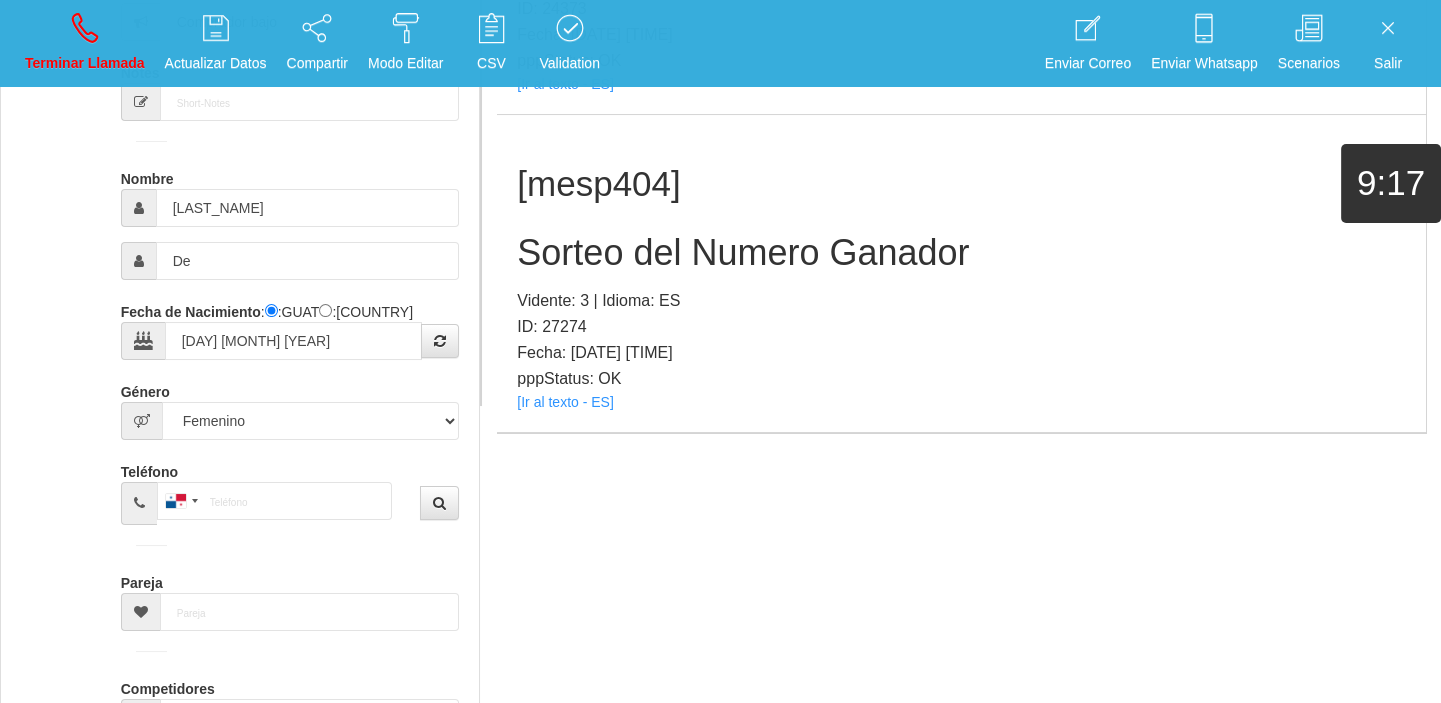 click on "Sorteo del Numero Ganador" at bounding box center [961, 253] 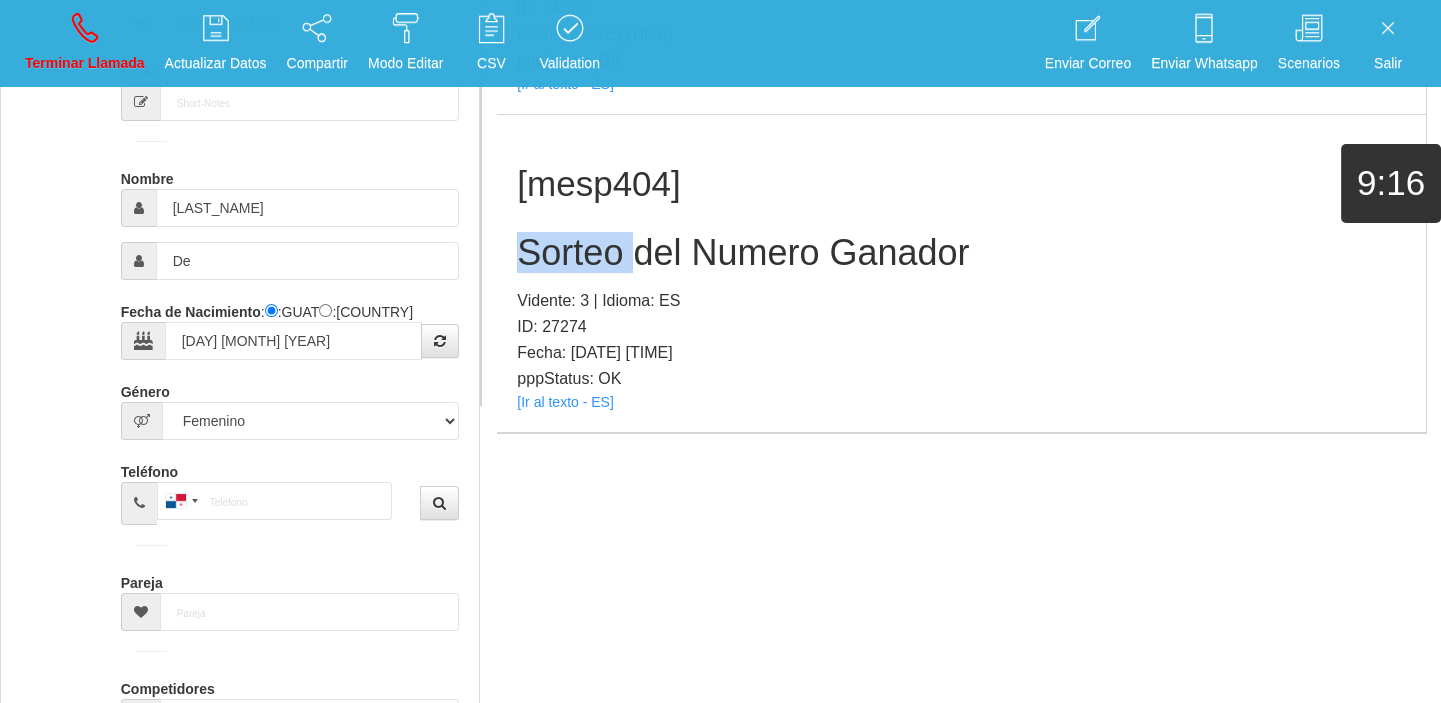 click on "Sorteo del Numero Ganador" at bounding box center [961, 253] 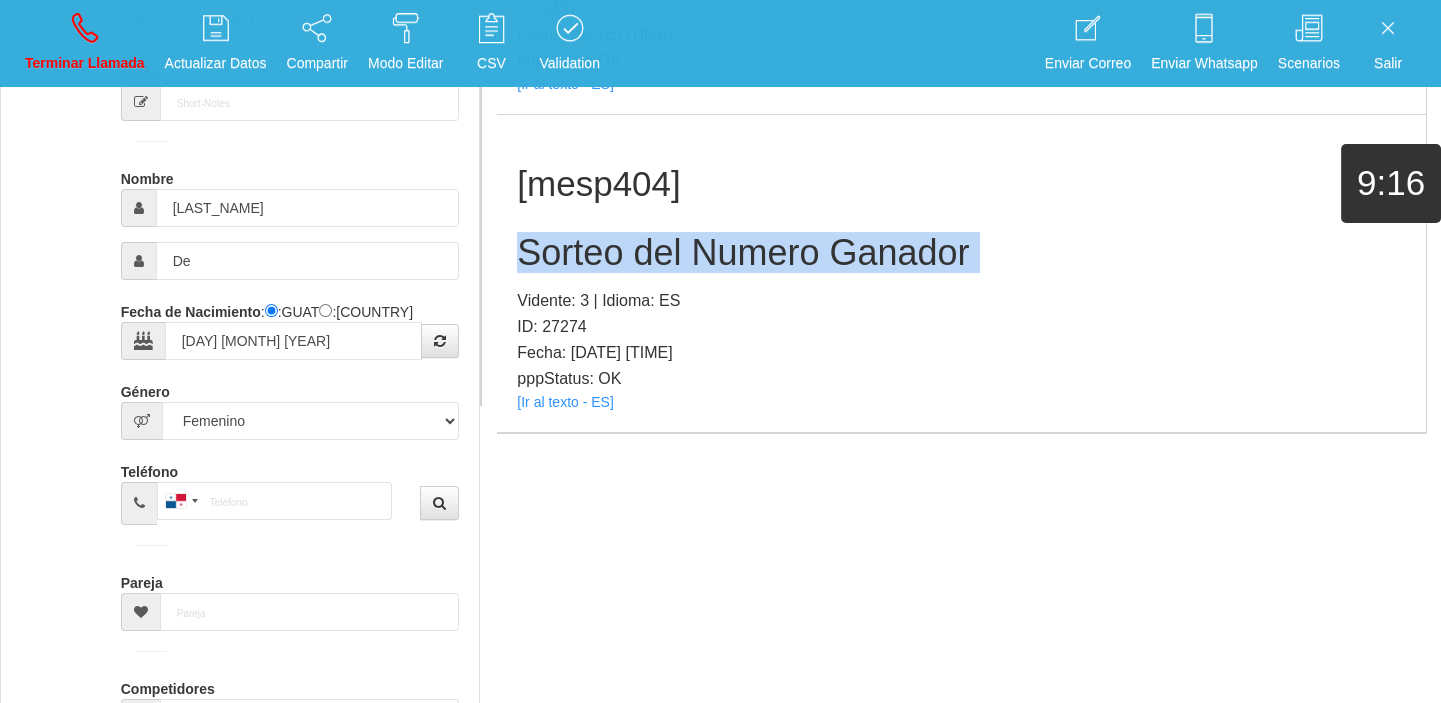 click on "Sorteo del Numero Ganador" at bounding box center [961, 253] 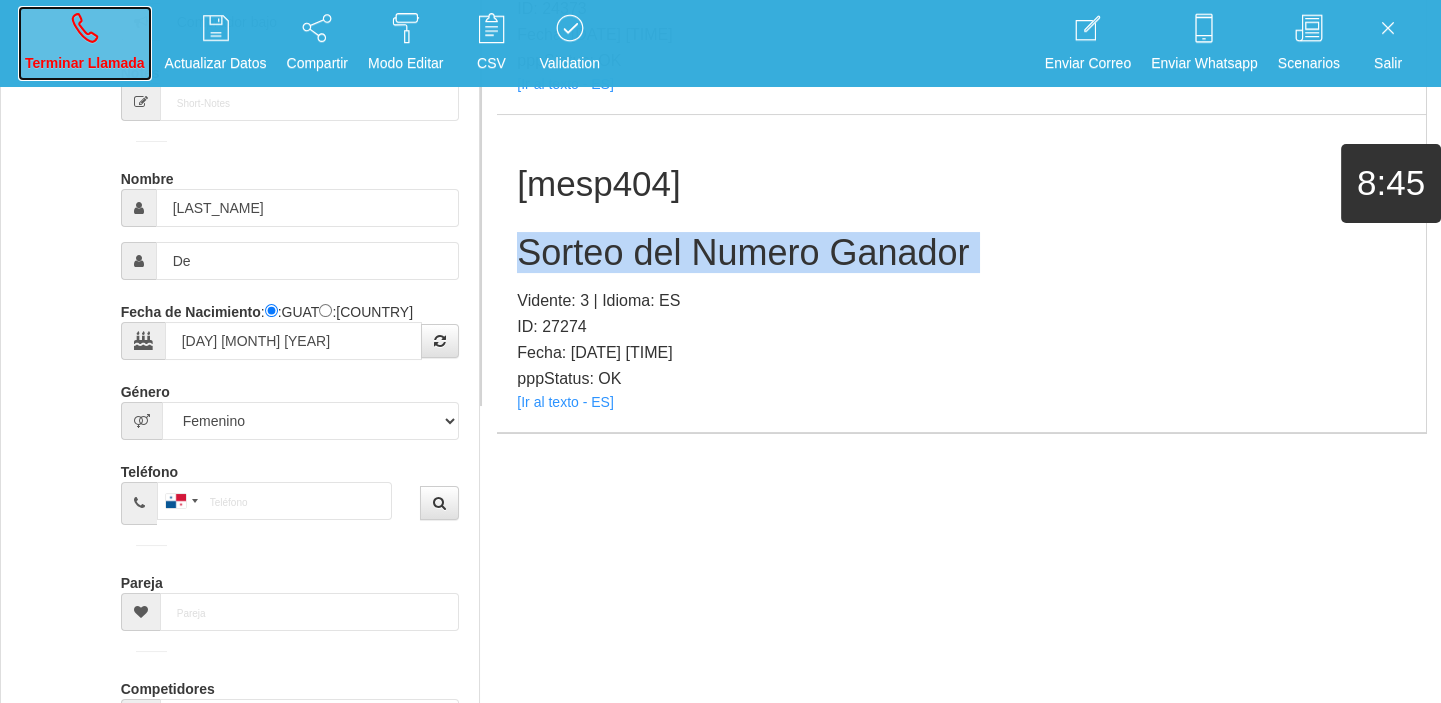 click on "Terminar Llamada" at bounding box center [85, 43] 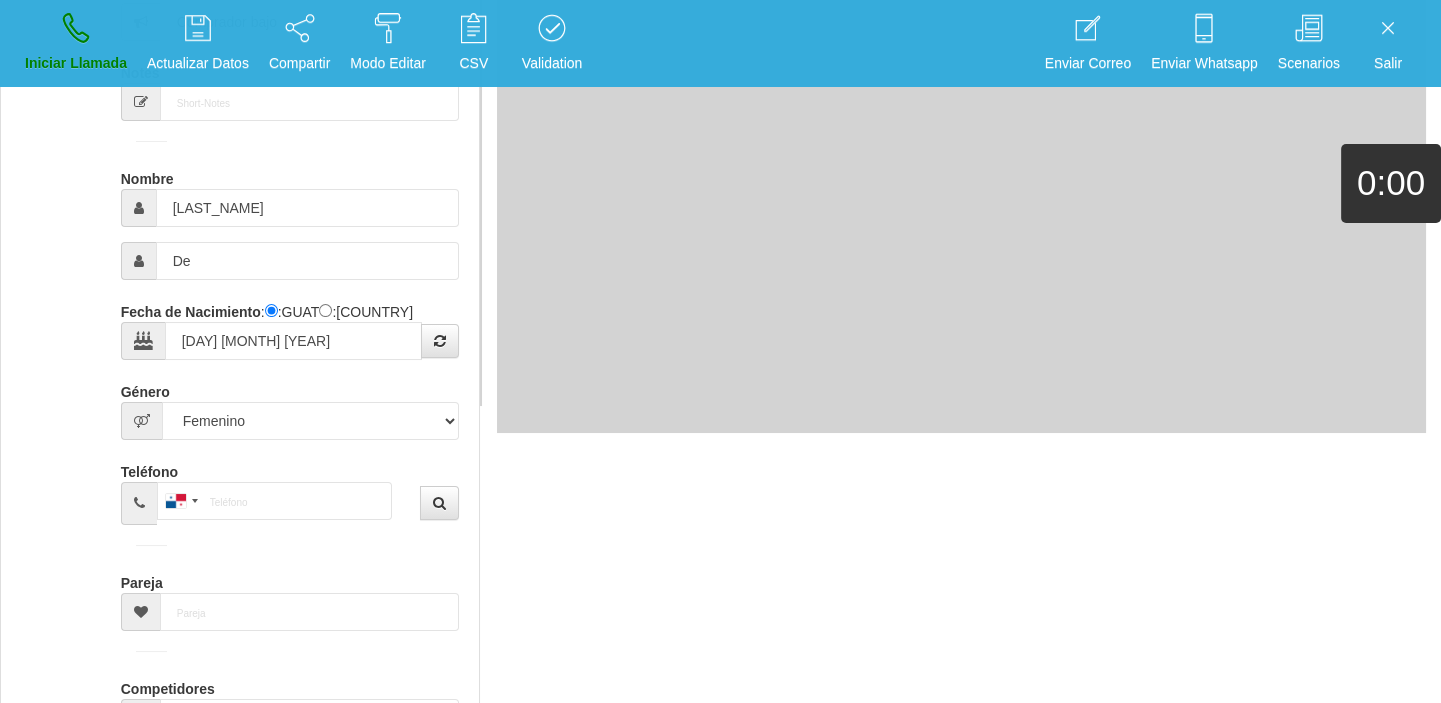 type 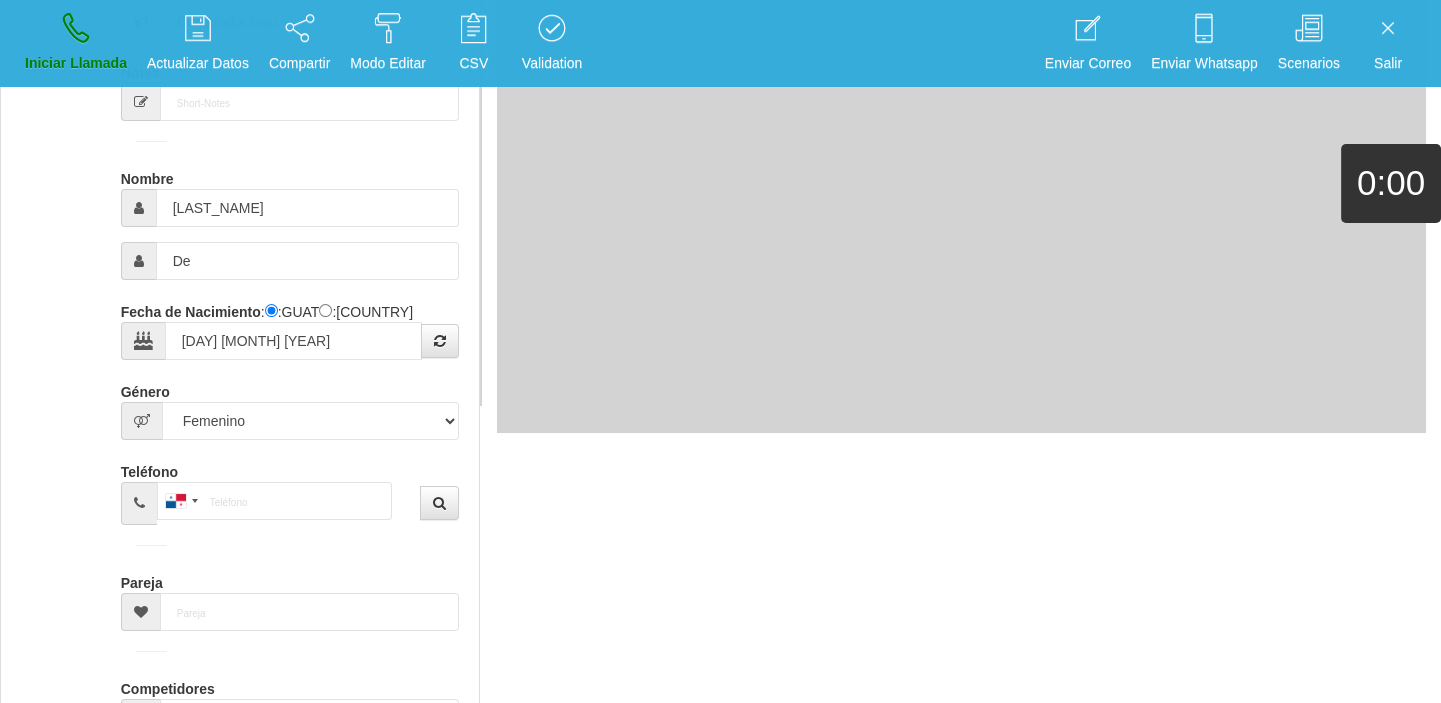 type 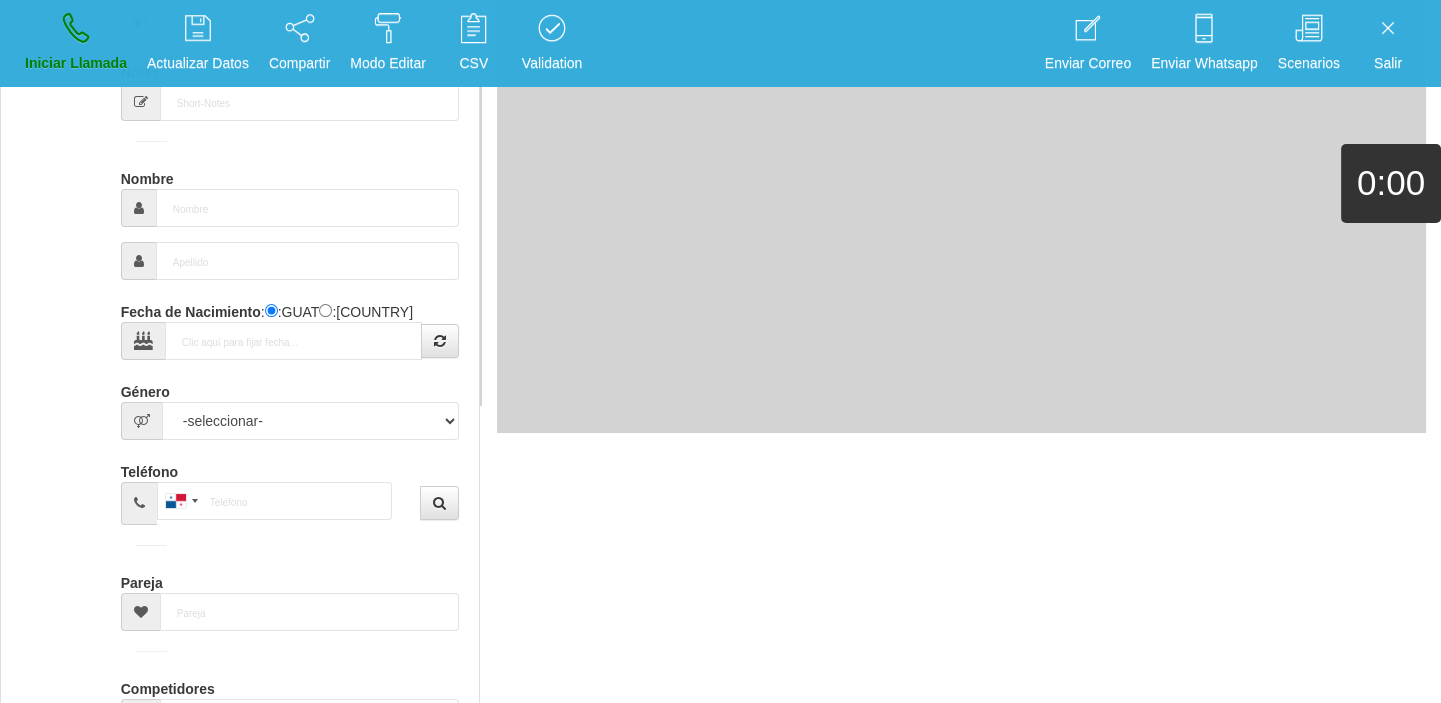 scroll, scrollTop: 0, scrollLeft: 0, axis: both 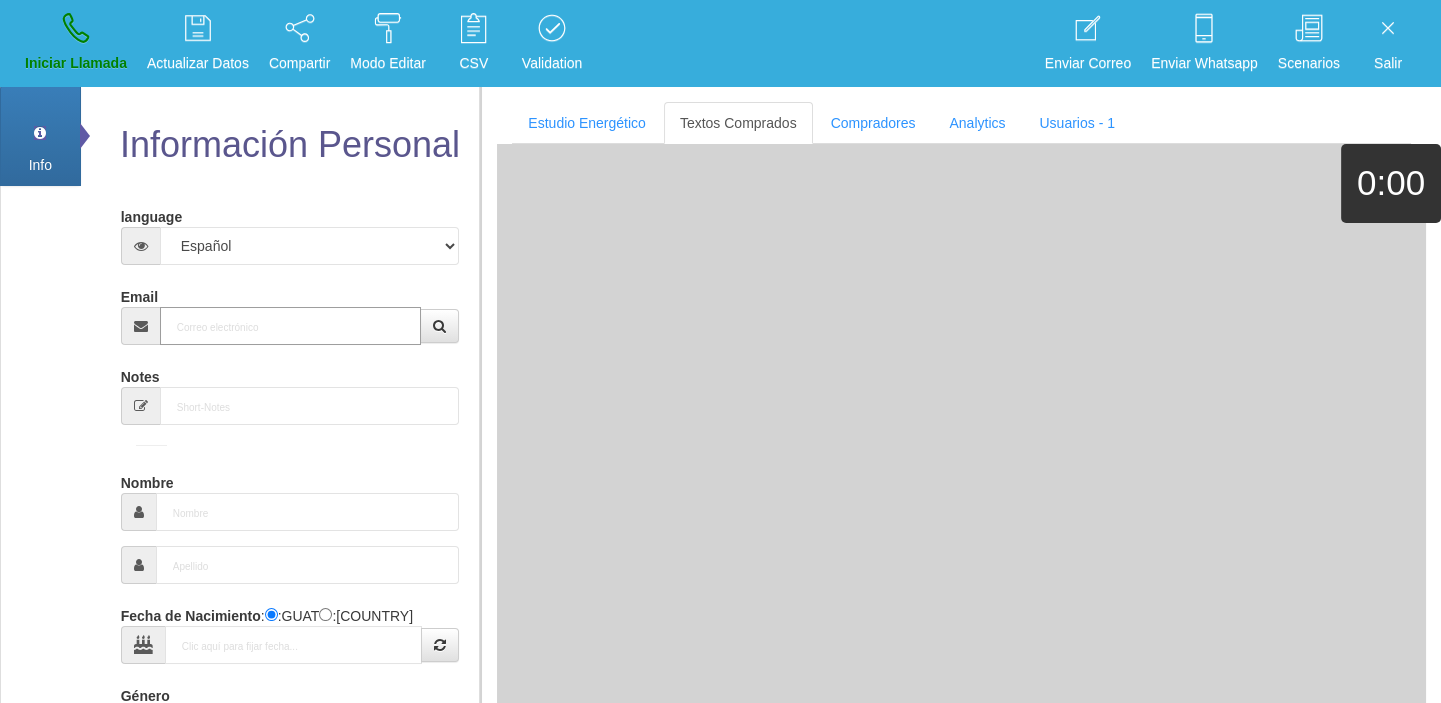click on "Email" at bounding box center [291, 326] 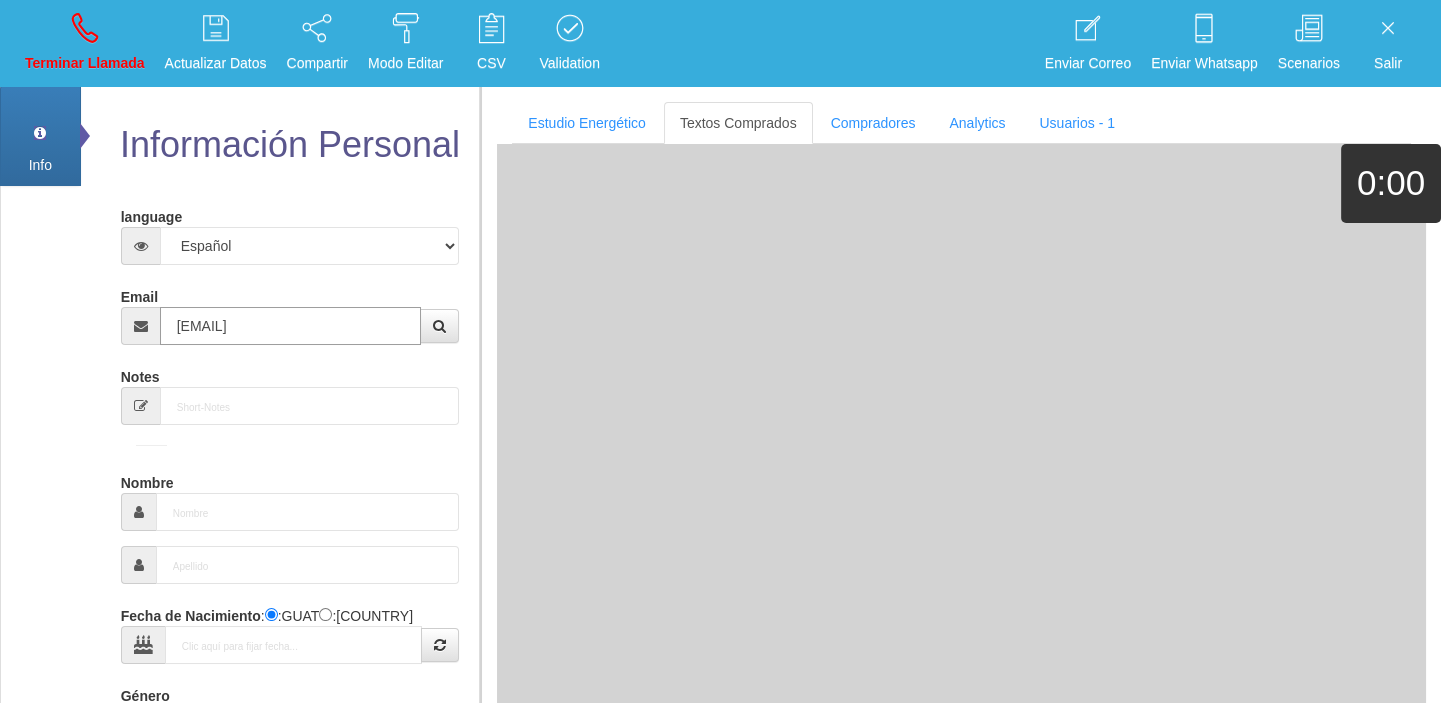 type on "[DAY] [MONTH] [YEAR]" 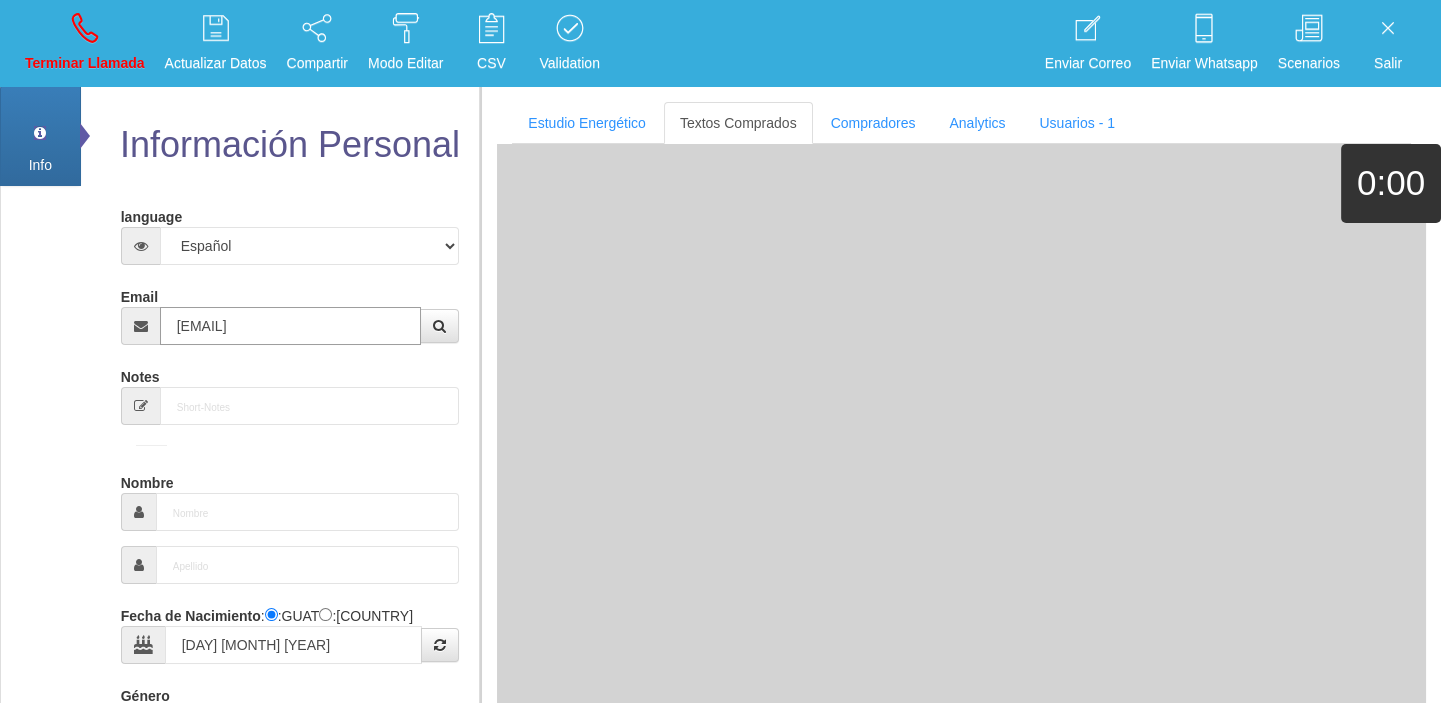 select on "4" 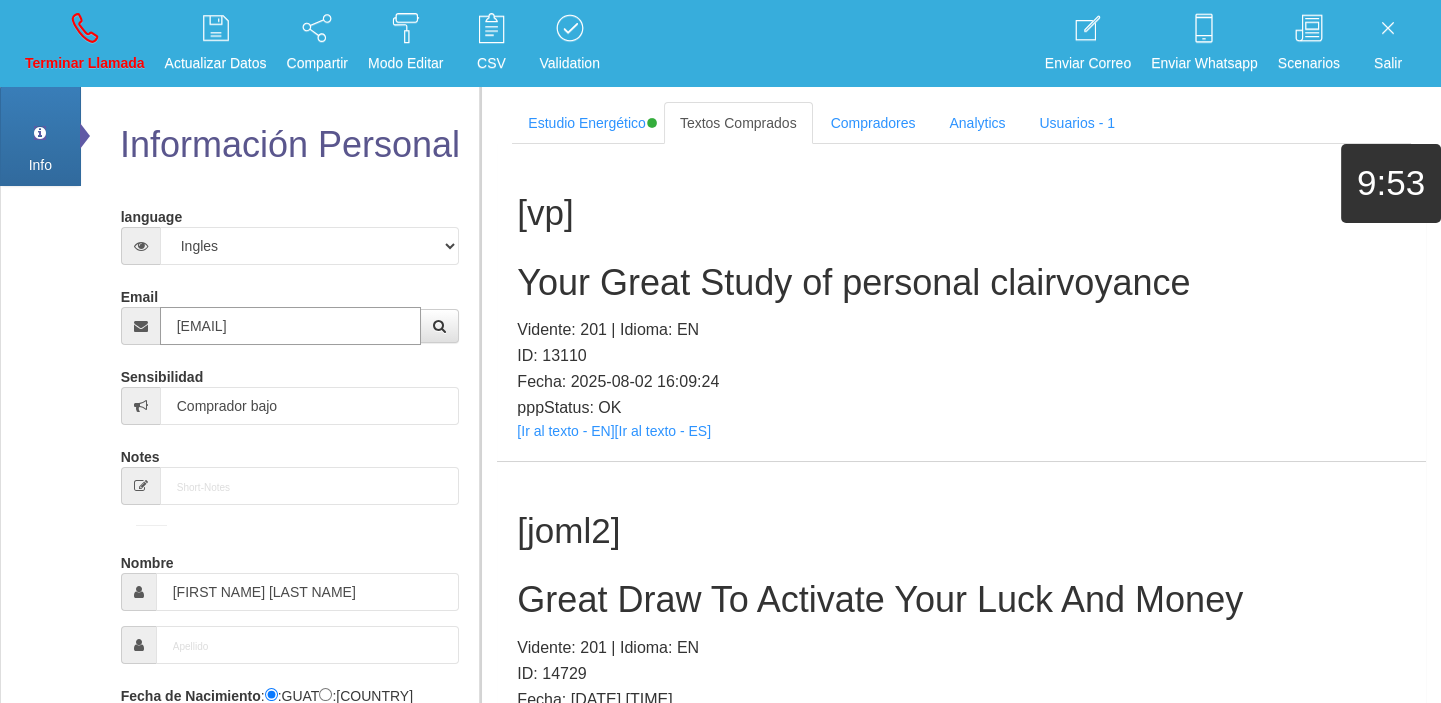 type on "[EMAIL]" 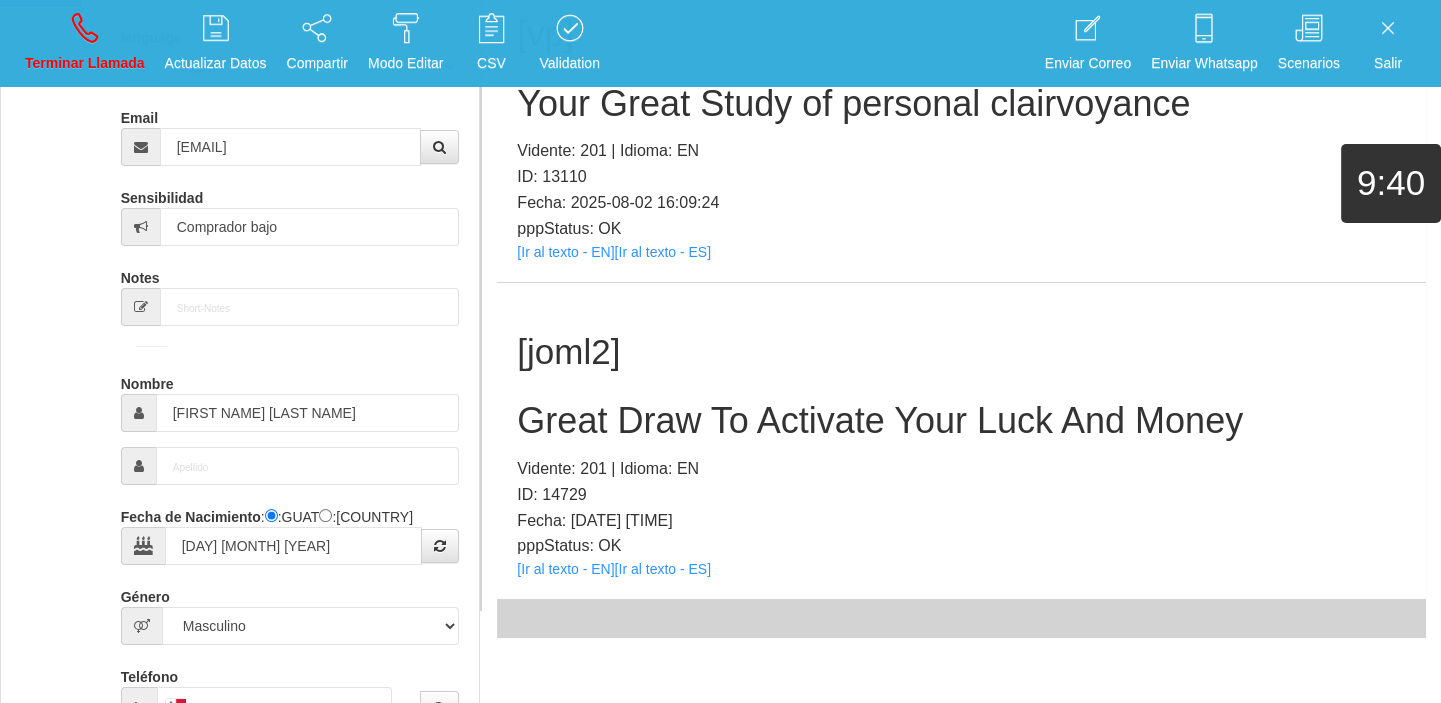 scroll, scrollTop: 181, scrollLeft: 0, axis: vertical 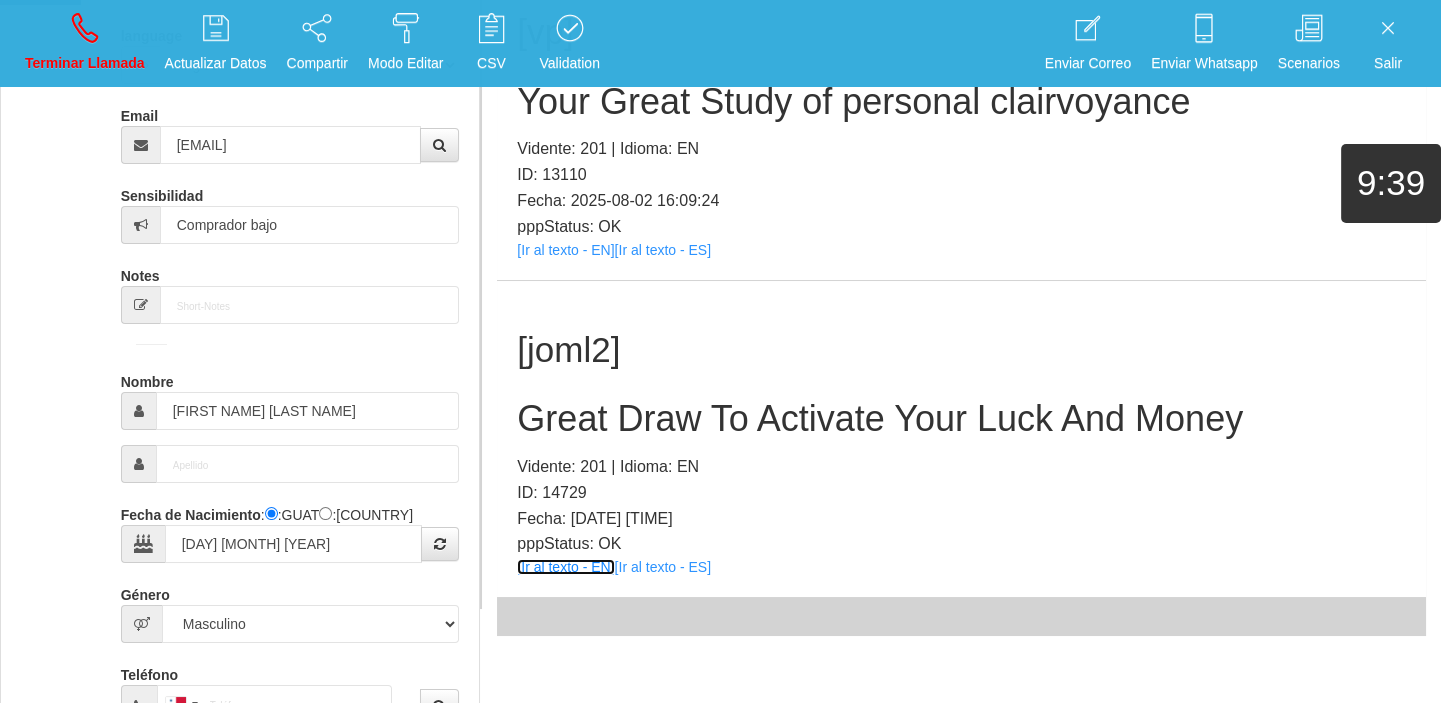 click on "[Ir al texto - EN]" at bounding box center [565, 567] 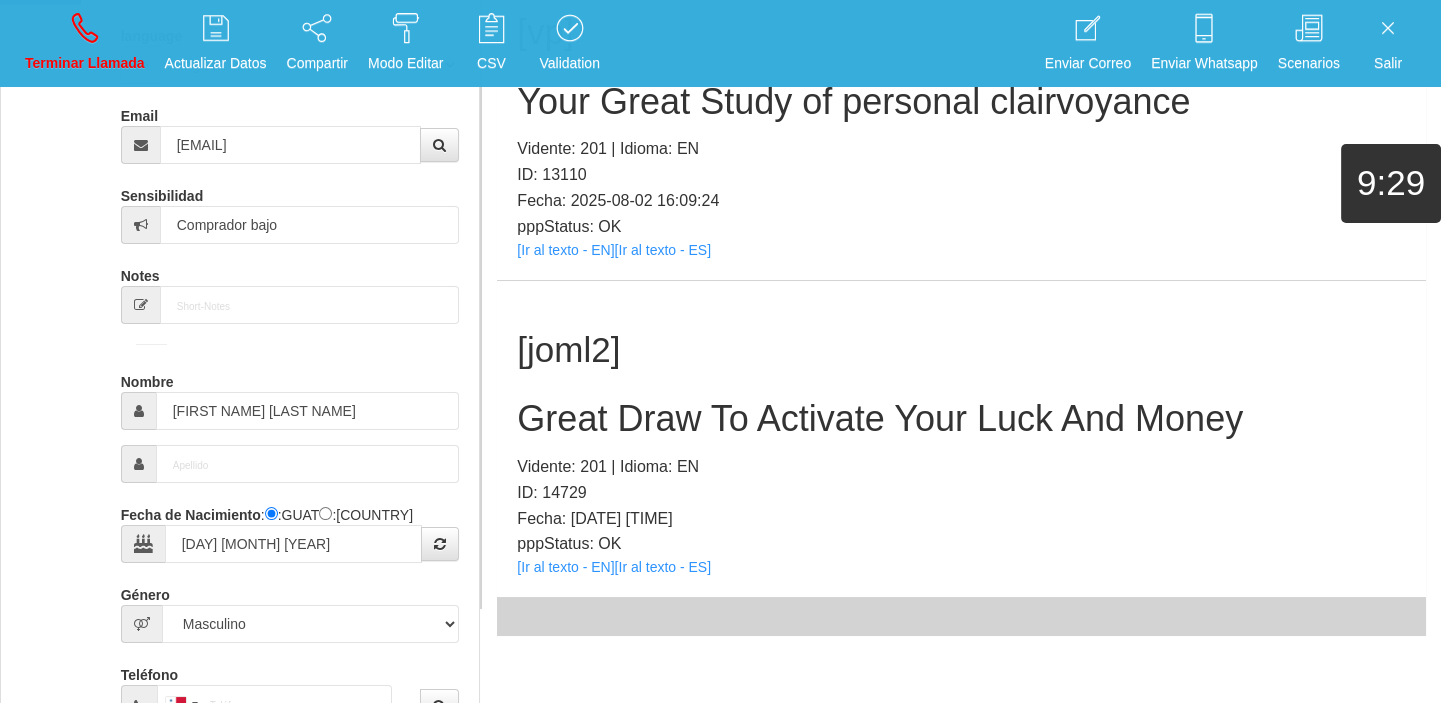 click on "Great Draw To Activate Your Luck And Money" at bounding box center (961, 419) 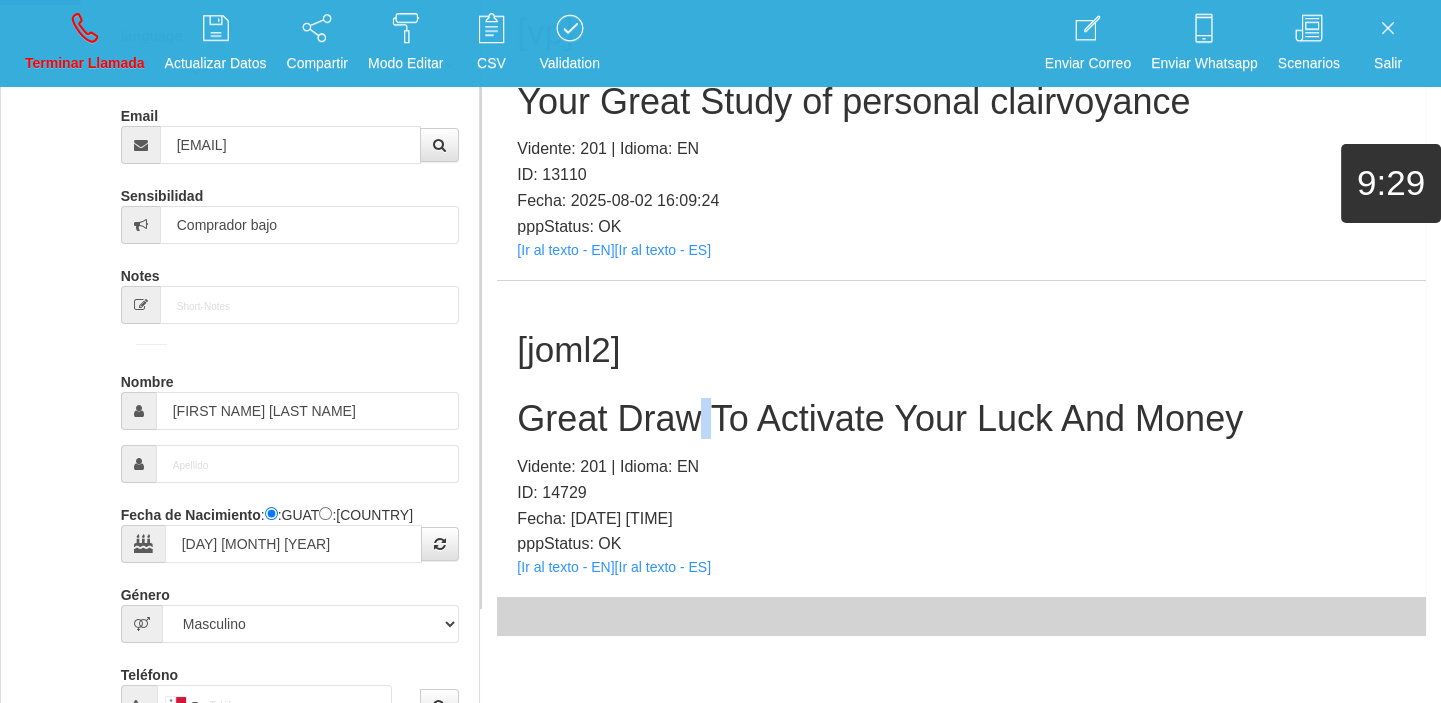 click on "Great Draw To Activate Your Luck And Money" at bounding box center [961, 419] 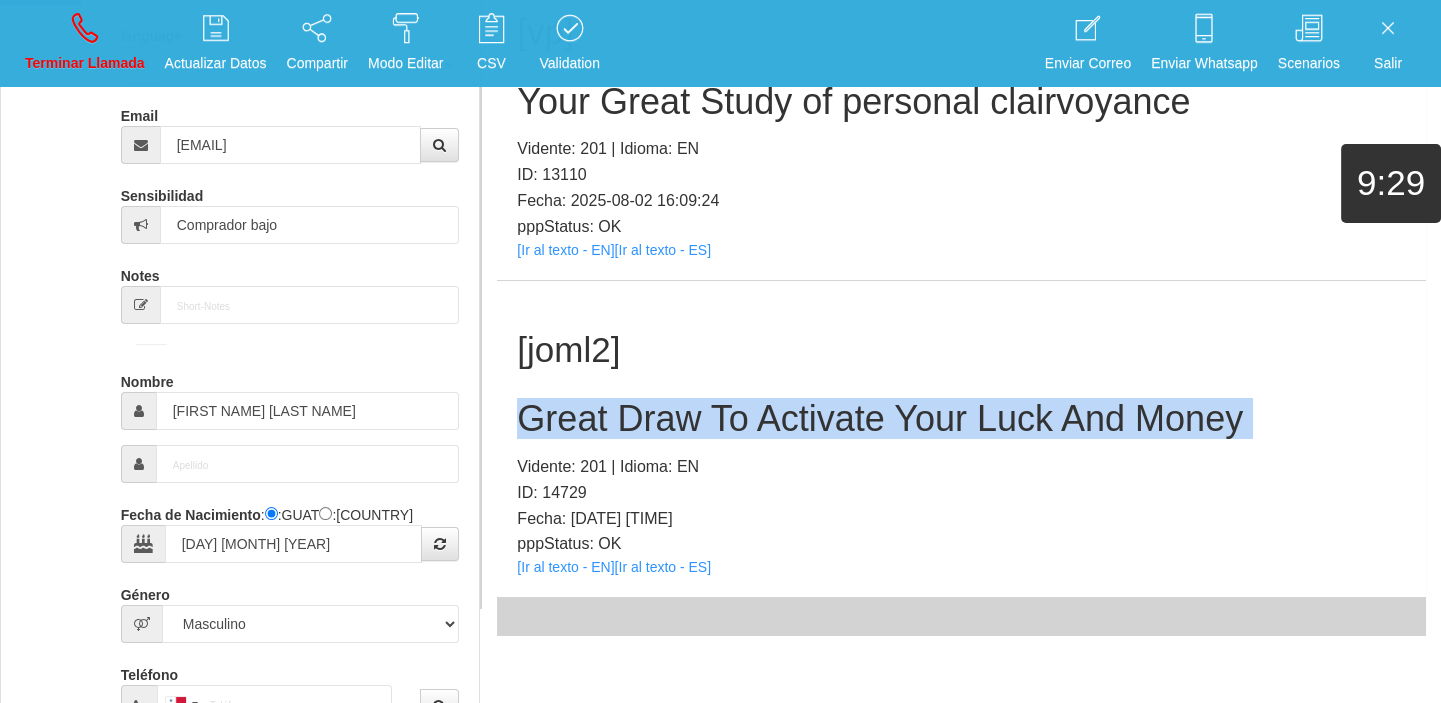 click on "Great Draw To Activate Your Luck And Money" at bounding box center [961, 419] 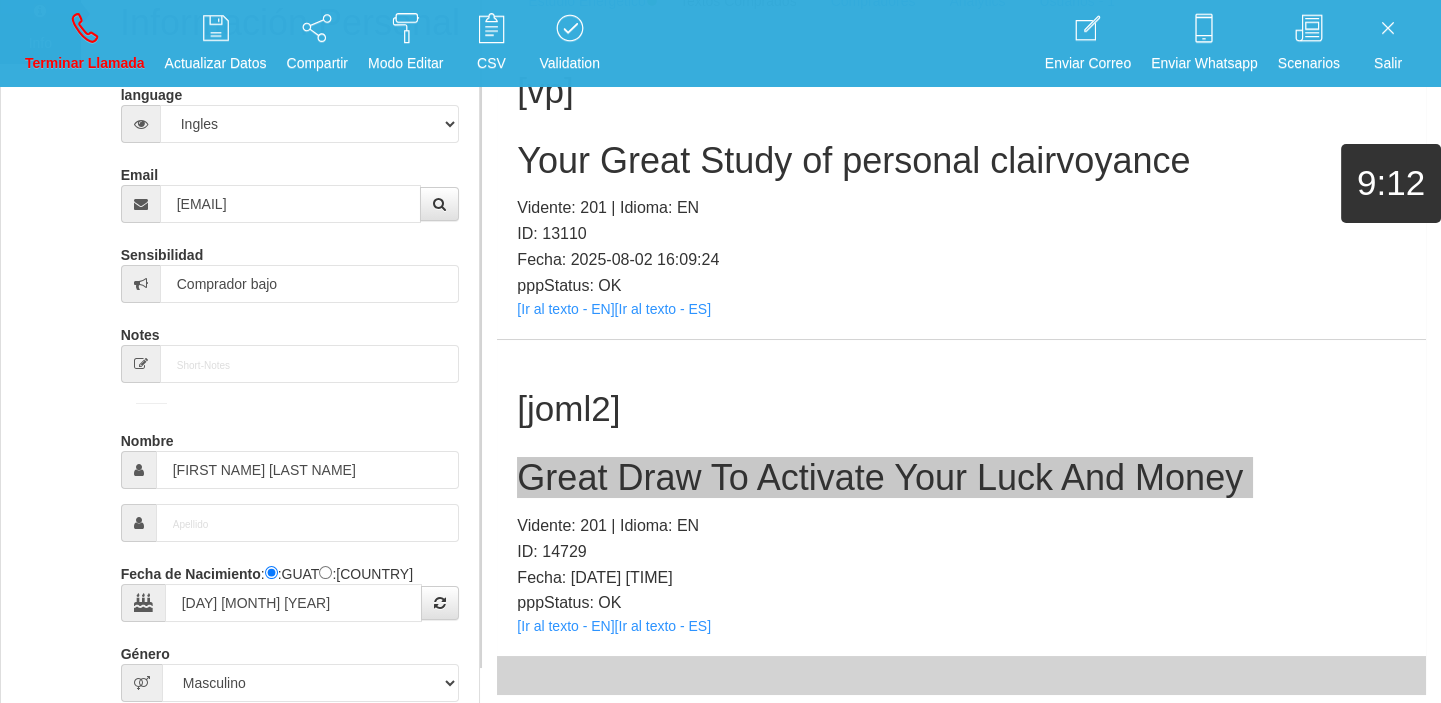 scroll, scrollTop: 90, scrollLeft: 0, axis: vertical 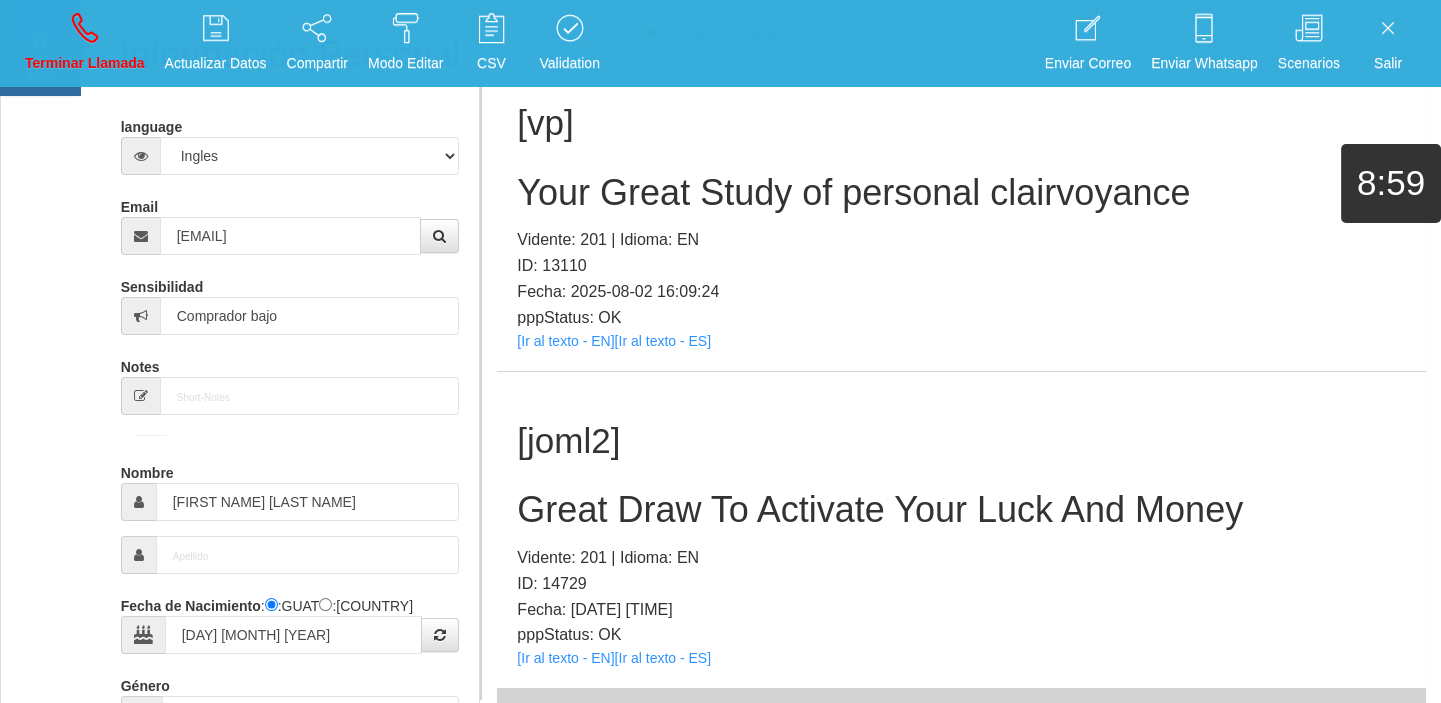 click on "Terminar Llamada" at bounding box center [85, 43] 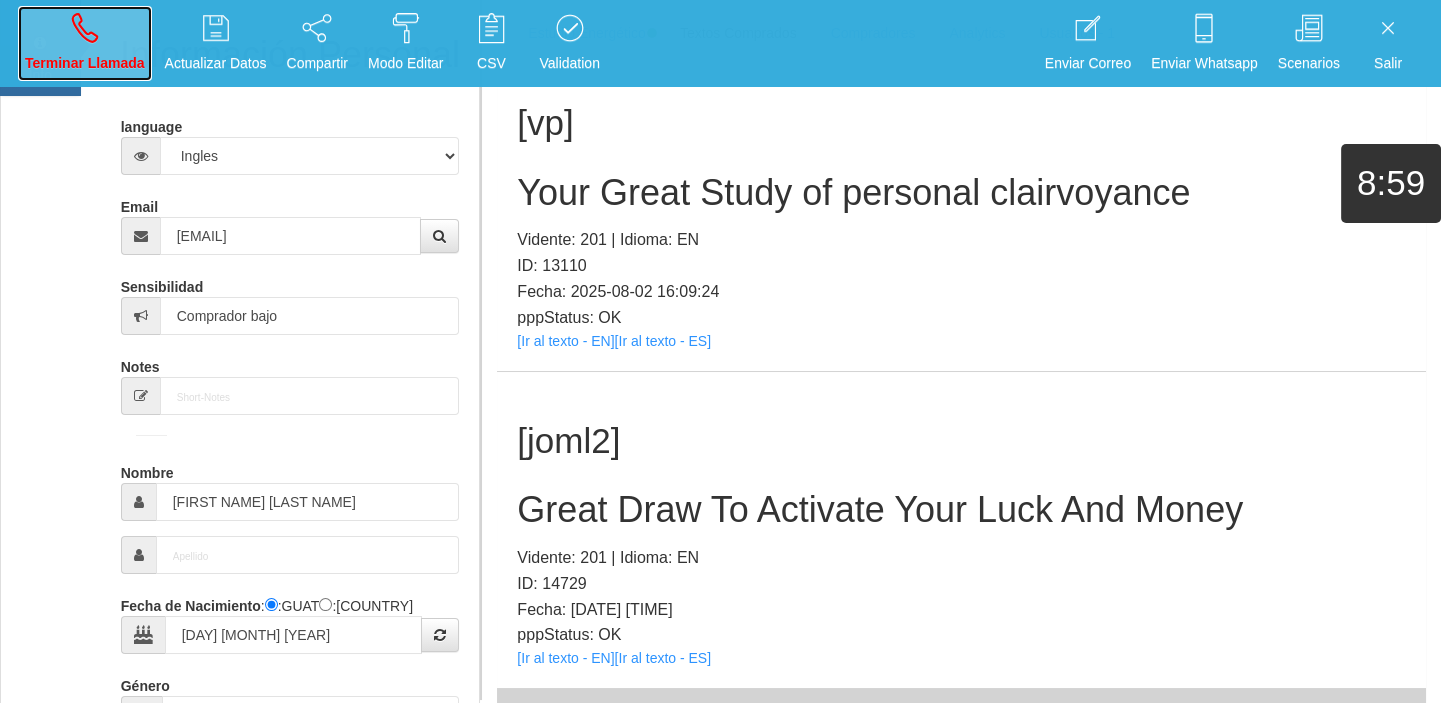 click at bounding box center [85, 28] 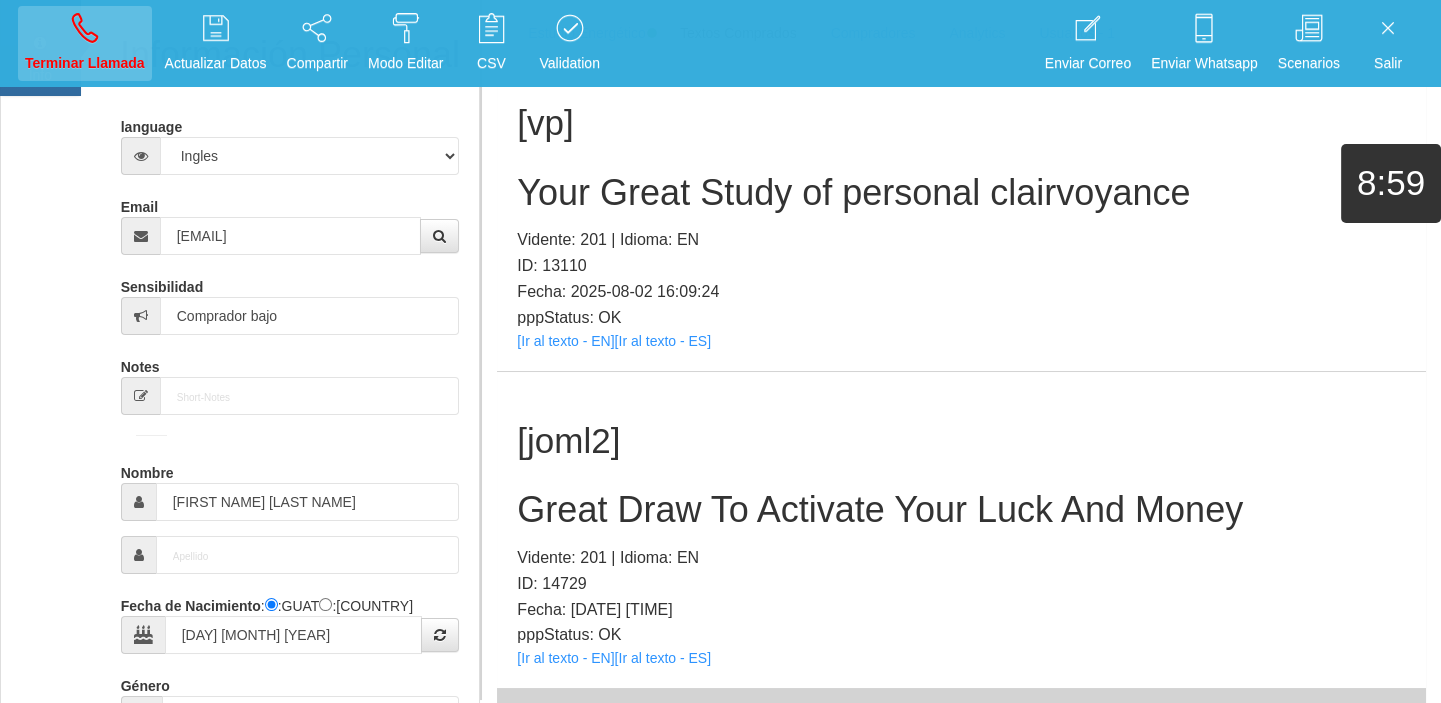 type 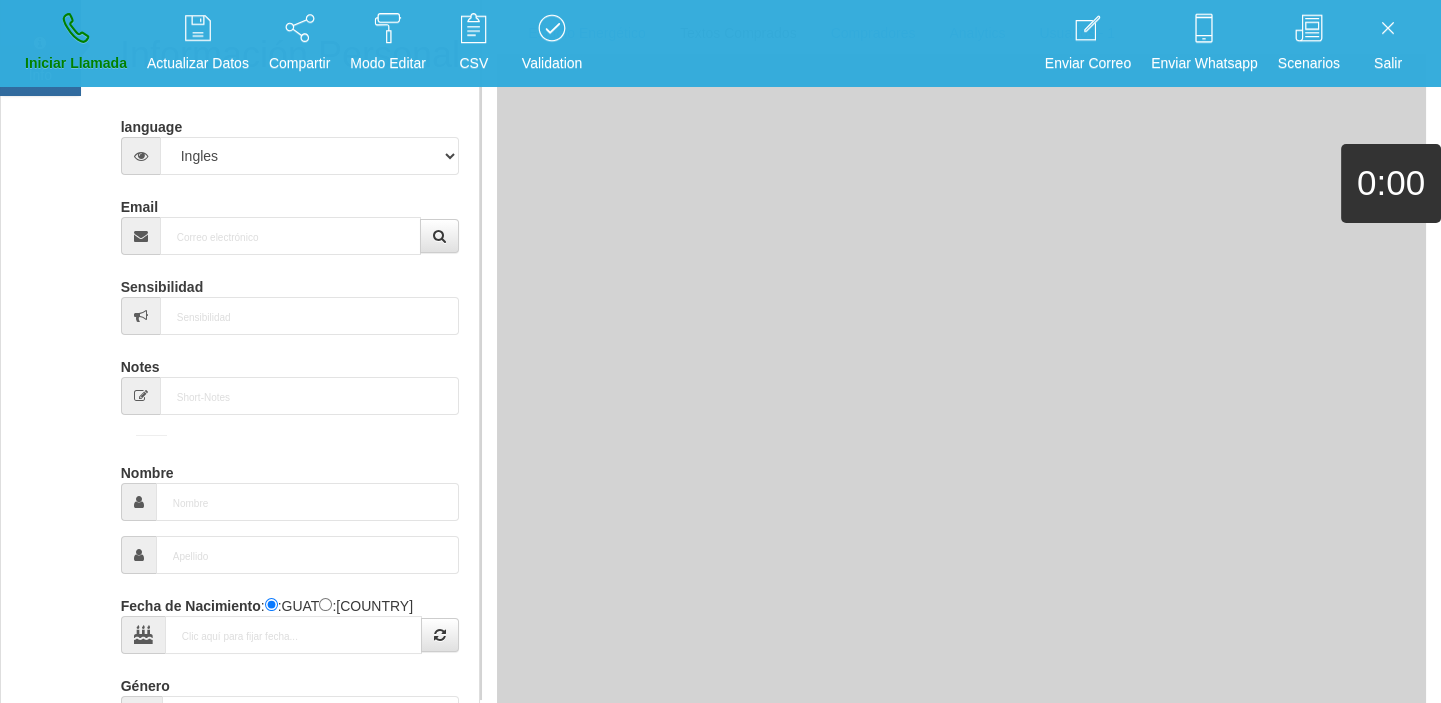 scroll, scrollTop: 0, scrollLeft: 0, axis: both 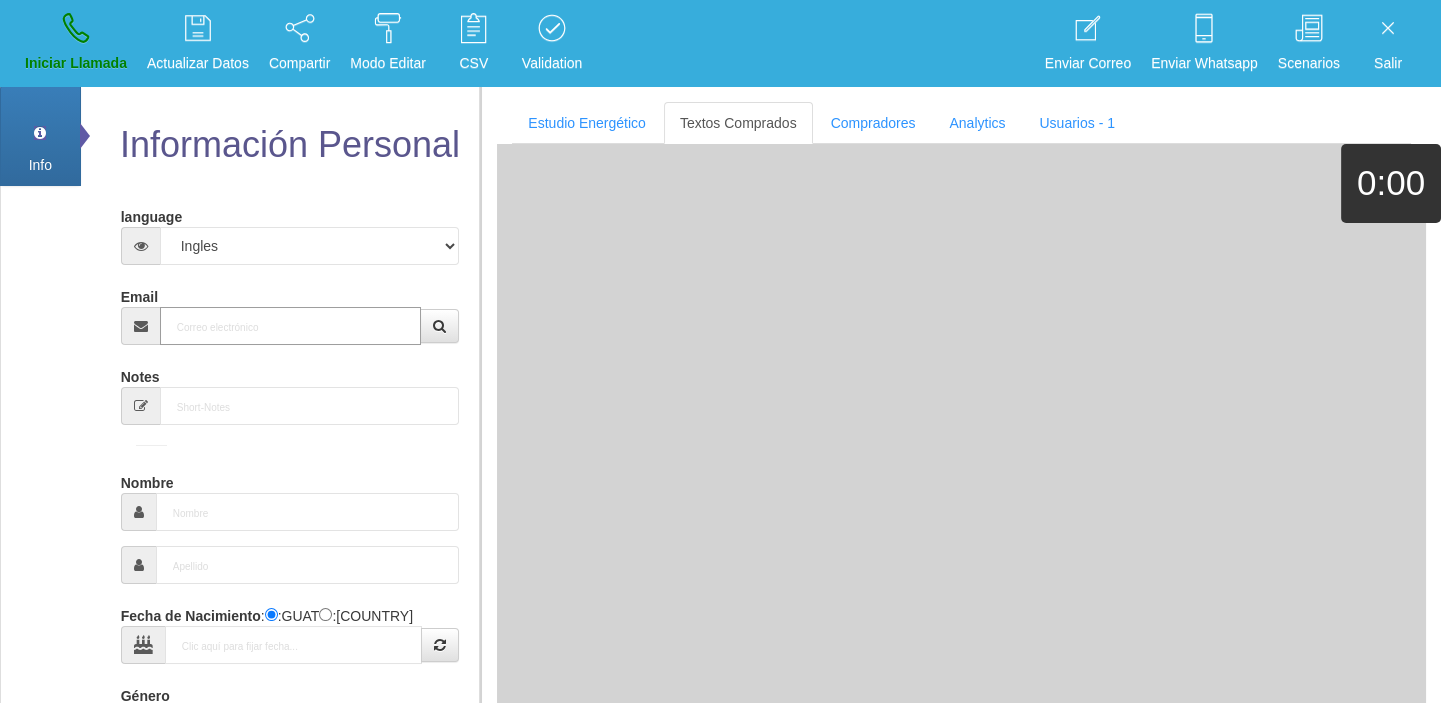 click on "Email" at bounding box center [291, 326] 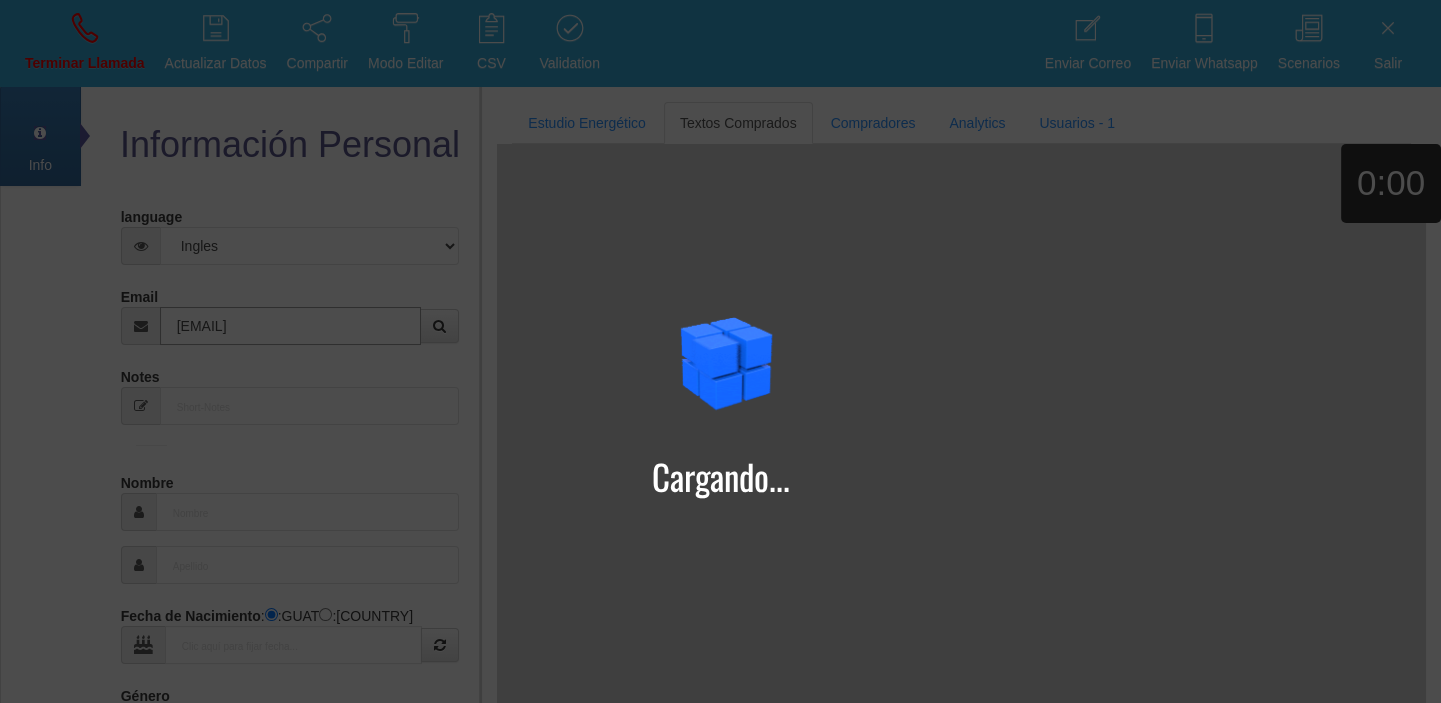 type on "[EMAIL]" 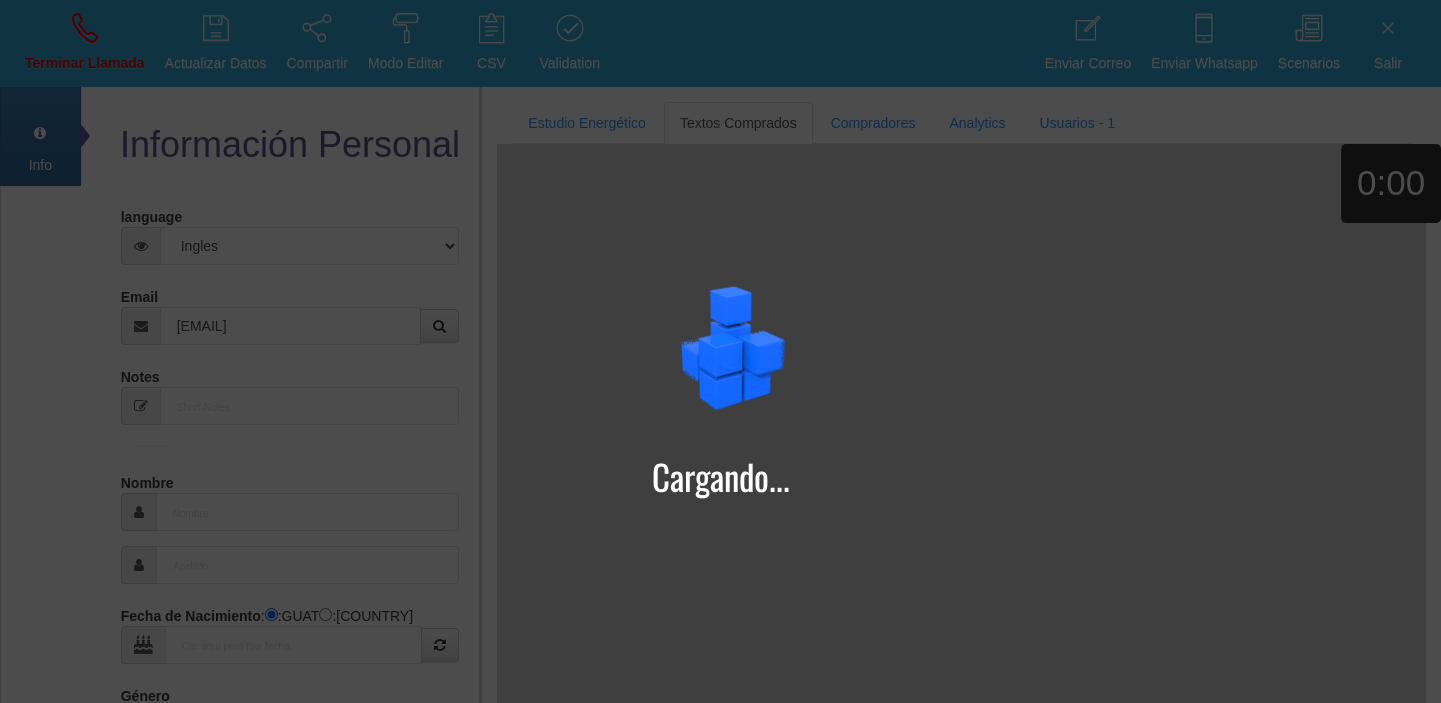 type on "[DAY] [MONTH] [YEAR]" 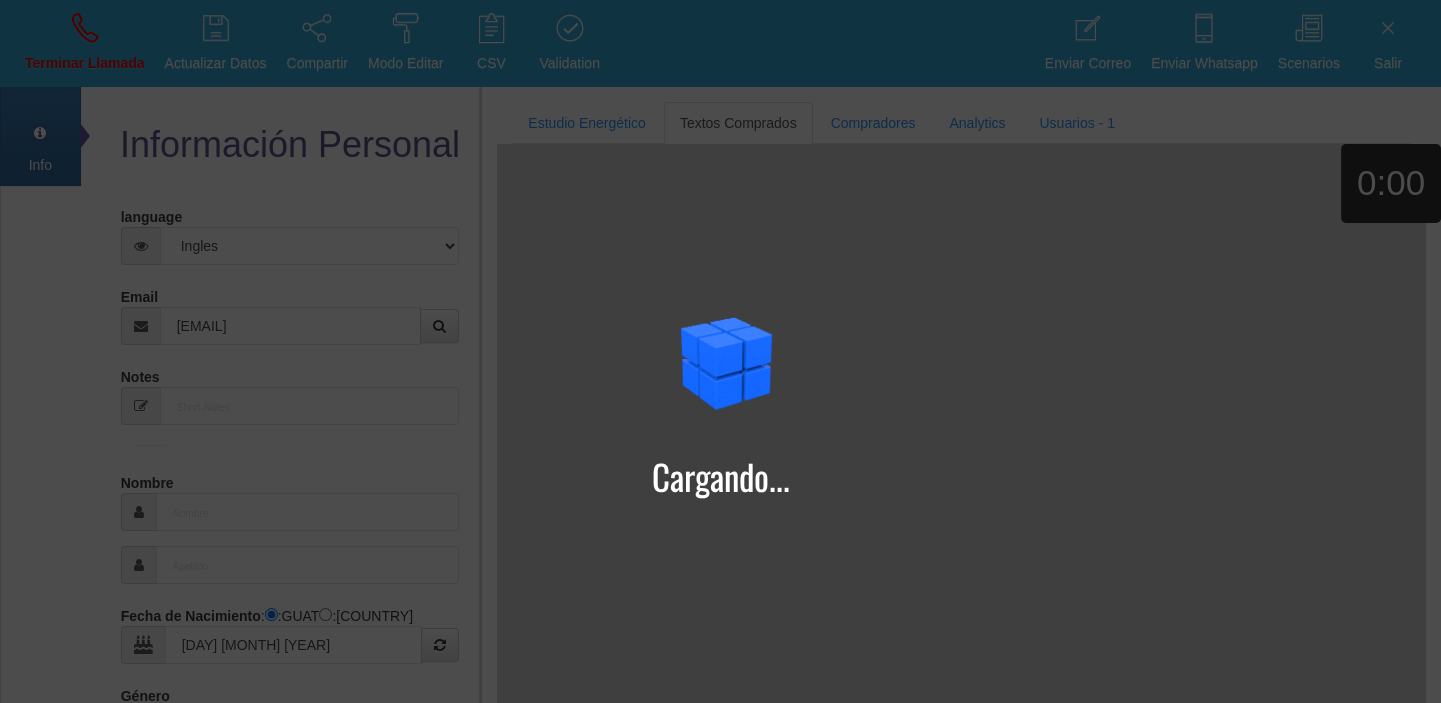 type on "[USERNAME]" 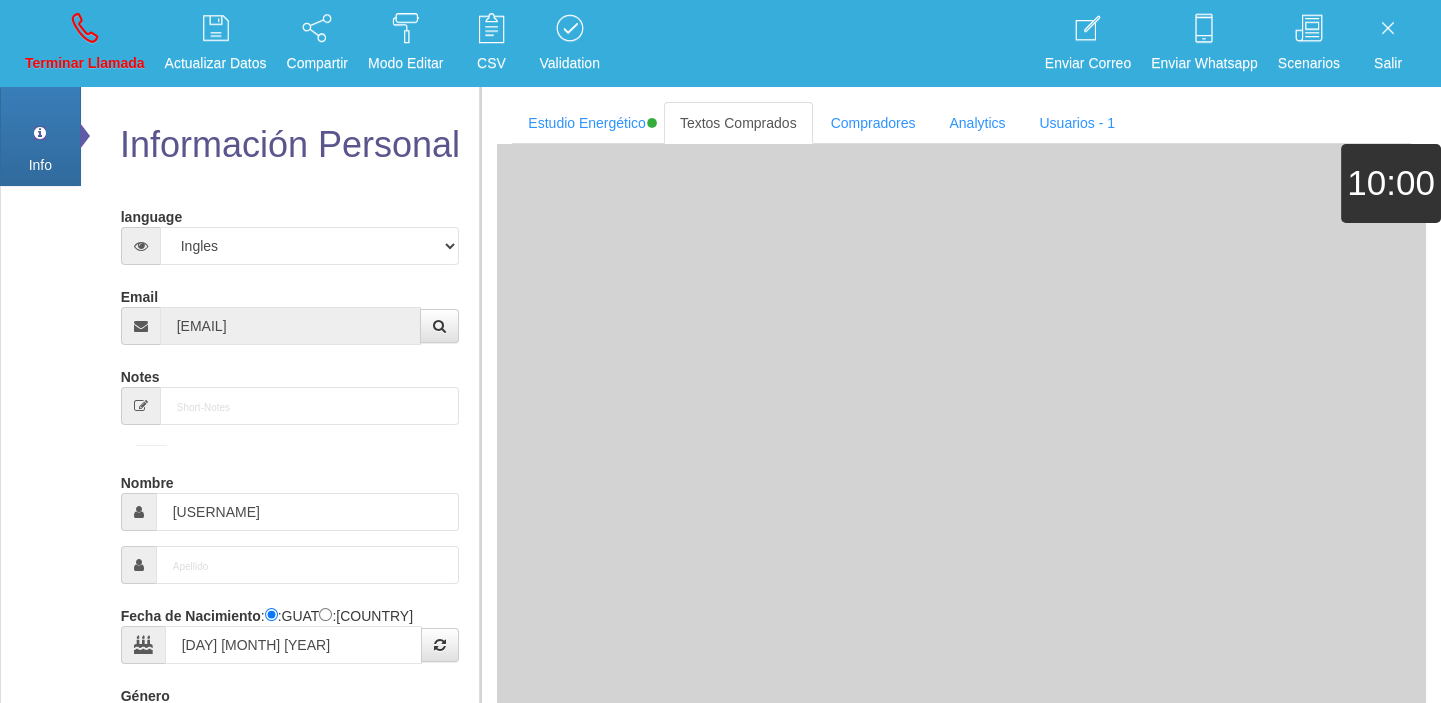 type on "Excelente Comprador" 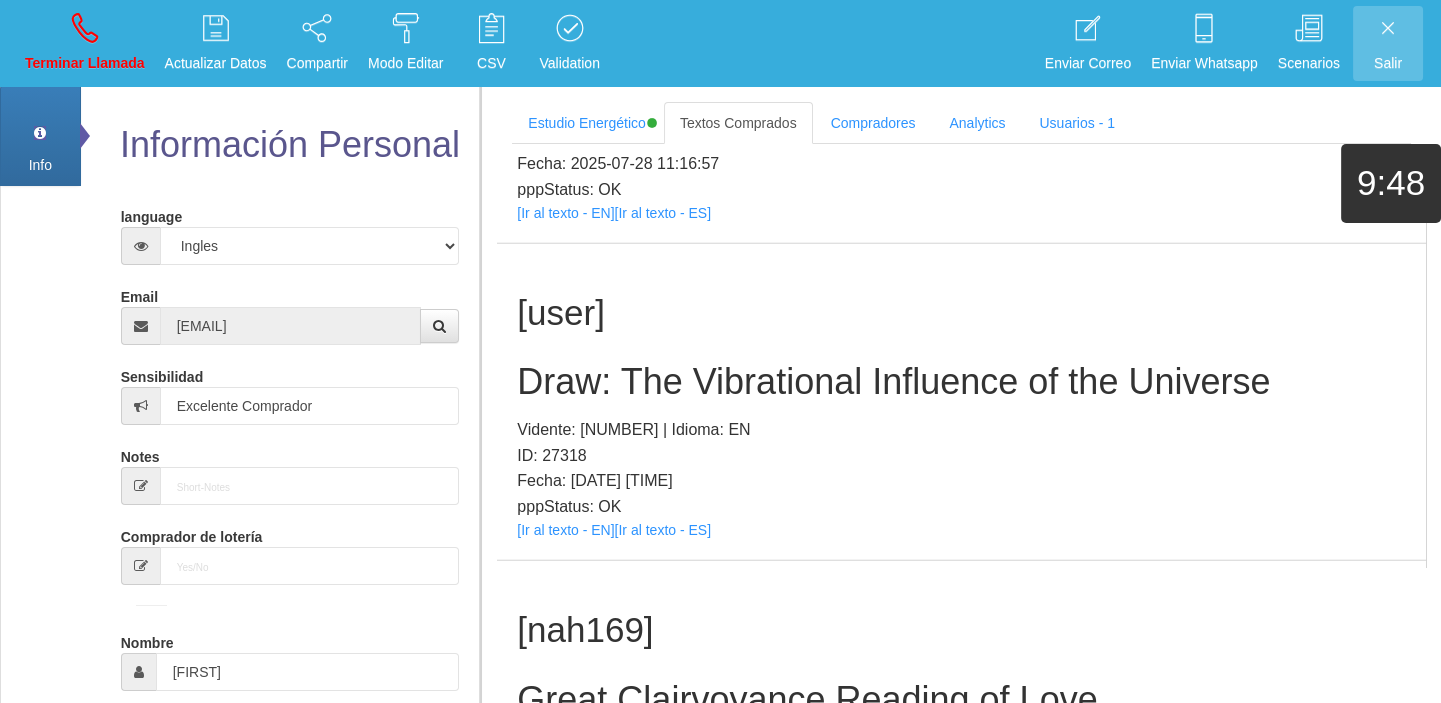 scroll, scrollTop: 219400, scrollLeft: 0, axis: vertical 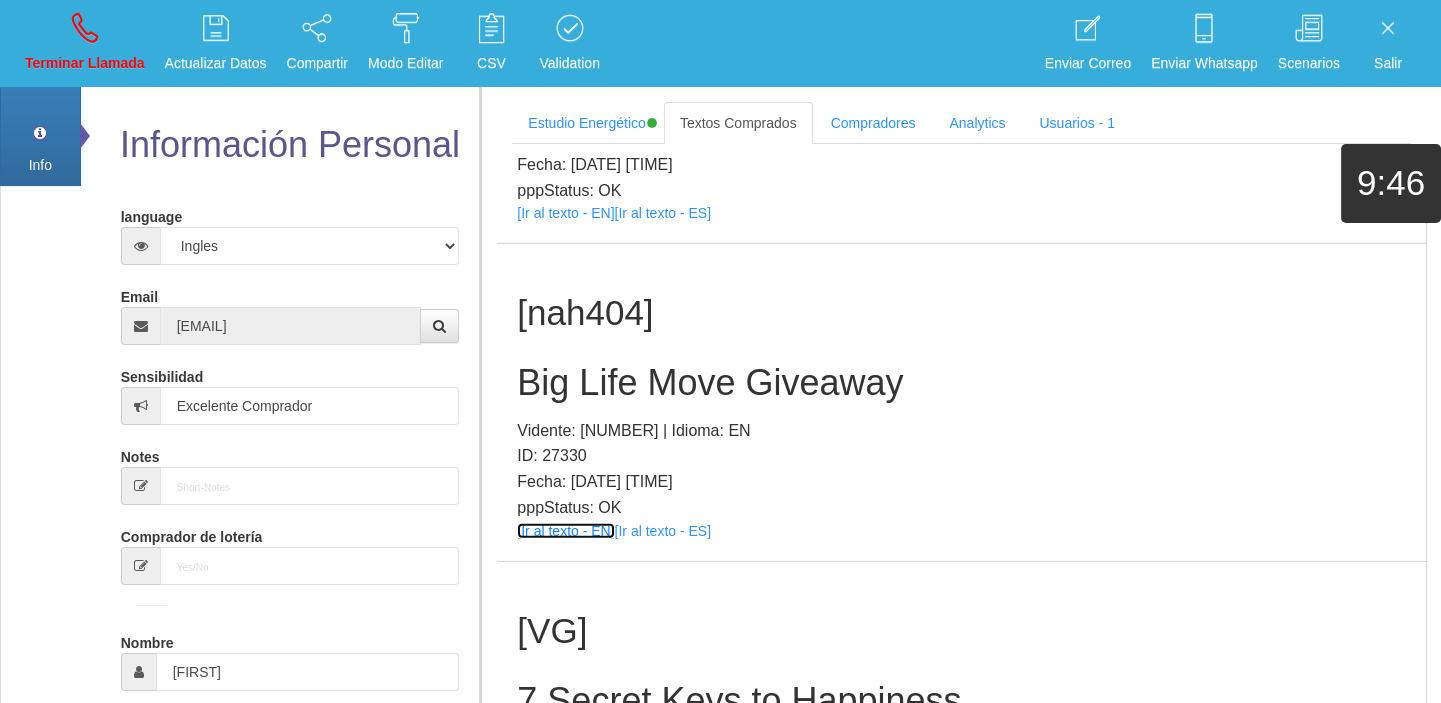 click on "[Ir al texto - EN]" at bounding box center (565, 531) 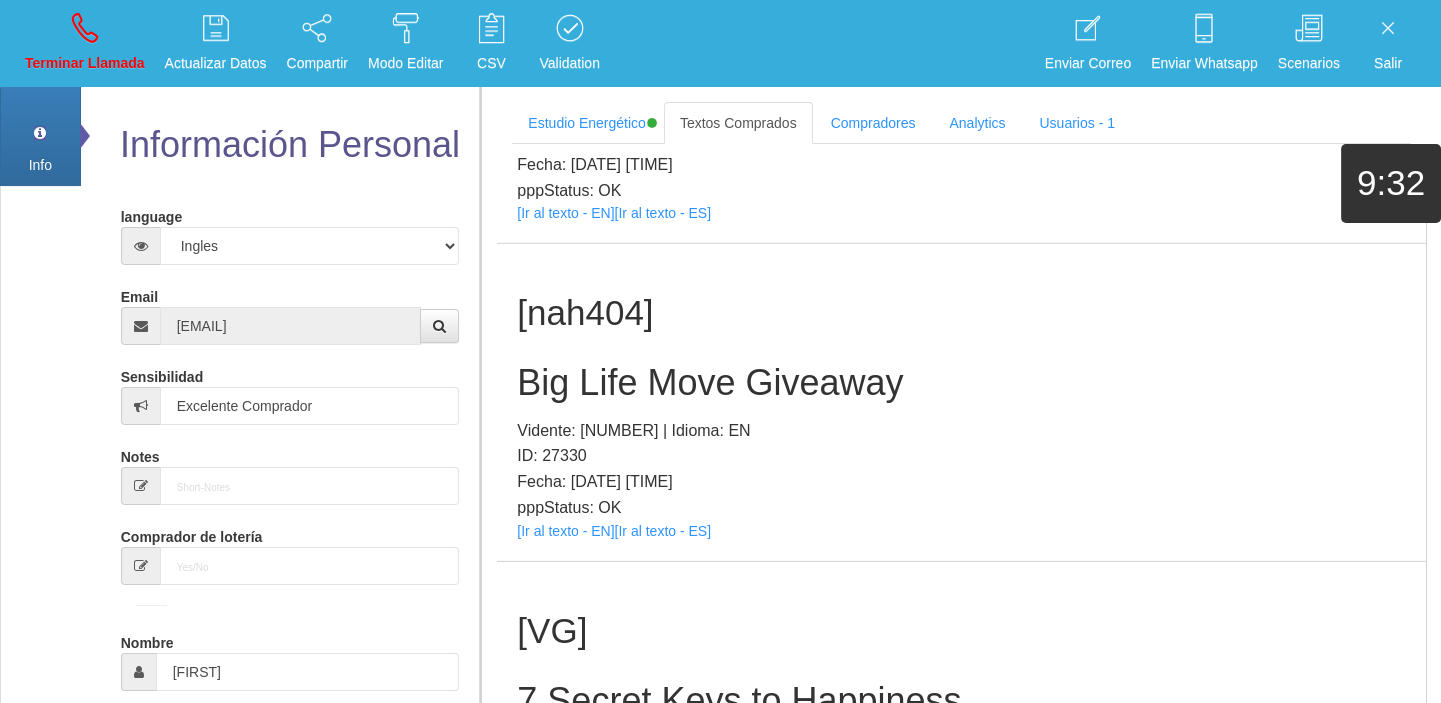 click on "[TAG] Big Life Move Giveaway Vidente: 12 | Idioma: EN ID: 27330 Fecha: [DATE] [TIME] pppStatus: OK [Ir al texto - EN] [Ir al texto - ES]" at bounding box center (961, 402) 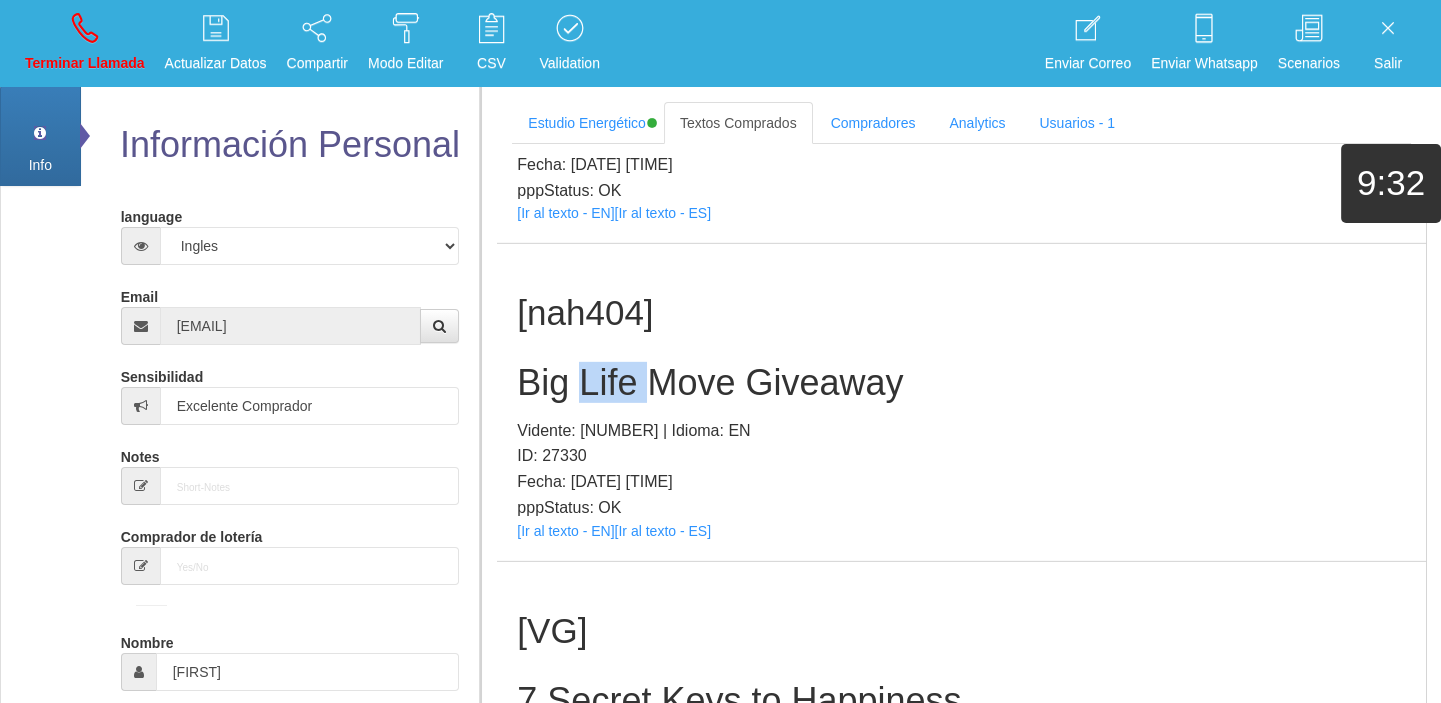 click on "[TAG] Big Life Move Giveaway Vidente: 12 | Idioma: EN ID: 27330 Fecha: [DATE] [TIME] pppStatus: OK [Ir al texto - EN] [Ir al texto - ES]" at bounding box center (961, 402) 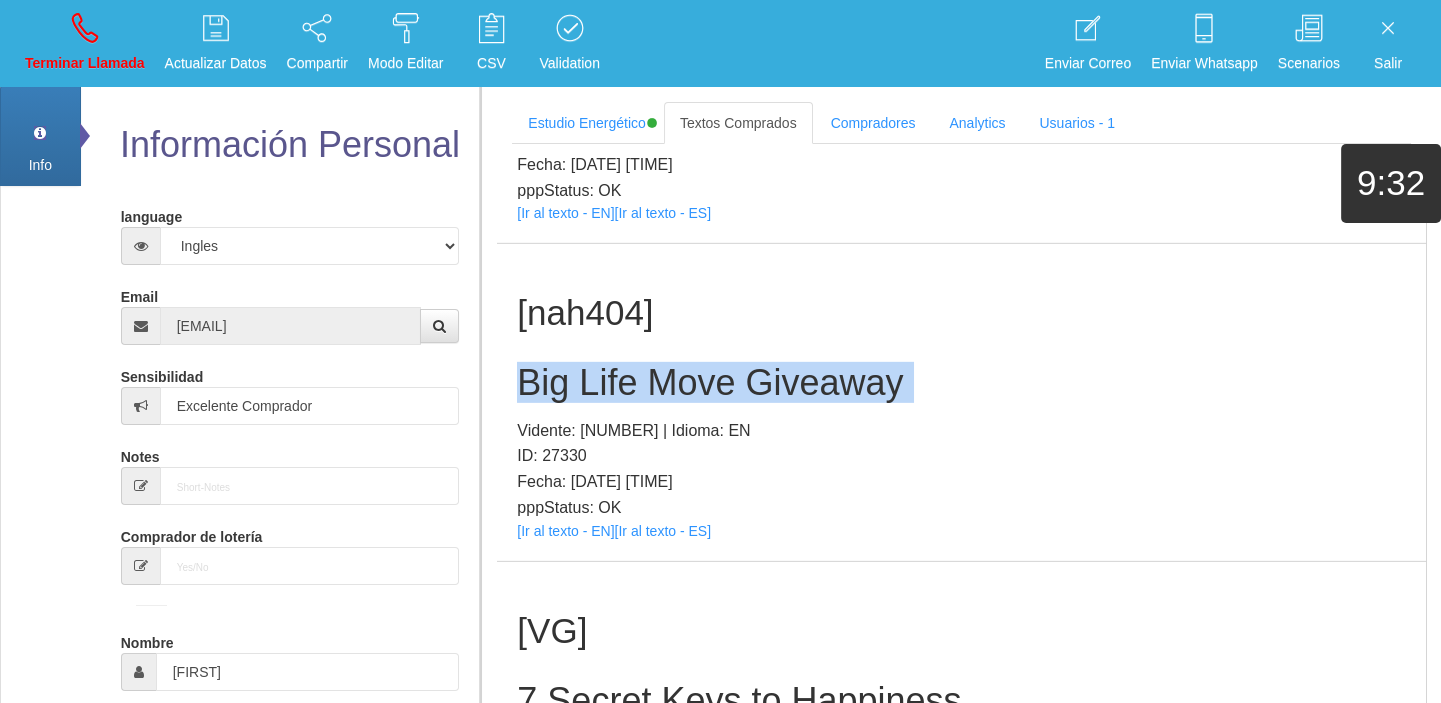 click on "[TAG] Big Life Move Giveaway Vidente: 12 | Idioma: EN ID: 27330 Fecha: [DATE] [TIME] pppStatus: OK [Ir al texto - EN] [Ir al texto - ES]" at bounding box center (961, 402) 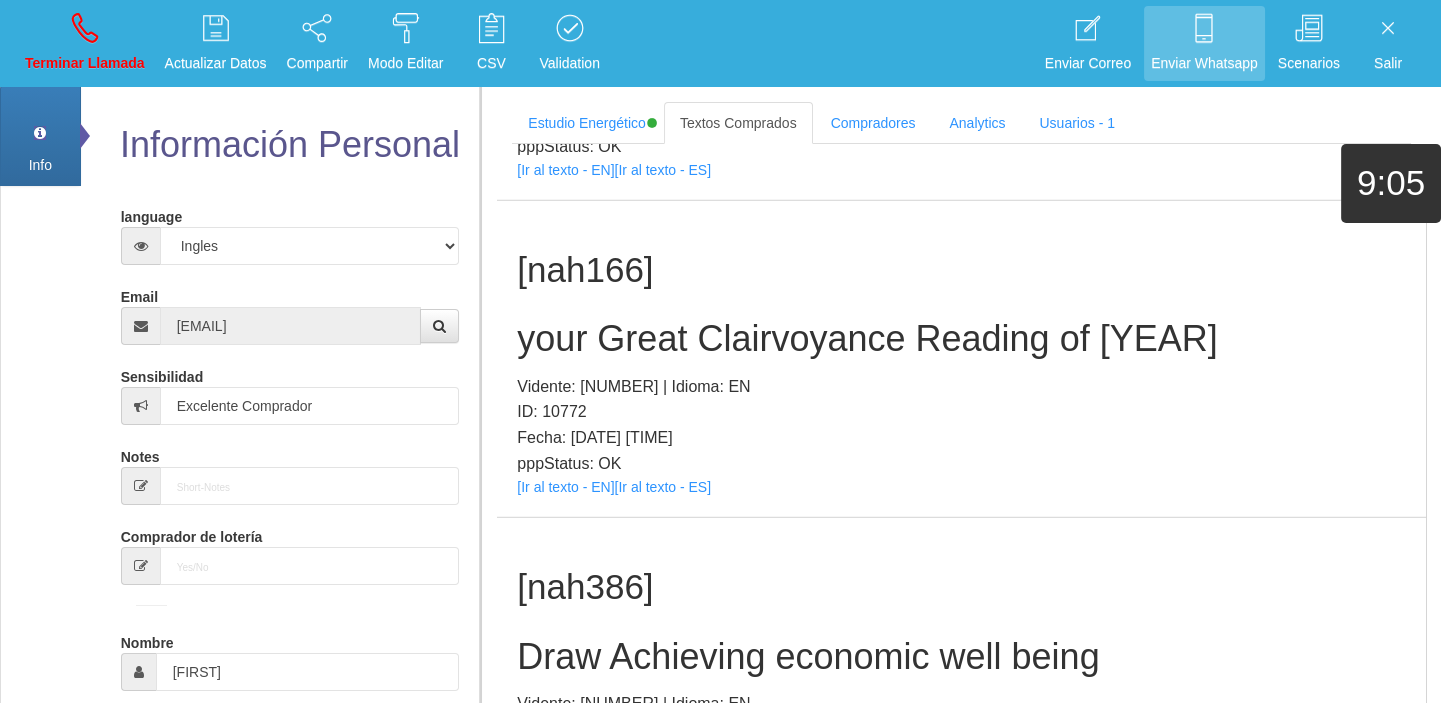 scroll, scrollTop: 217495, scrollLeft: 0, axis: vertical 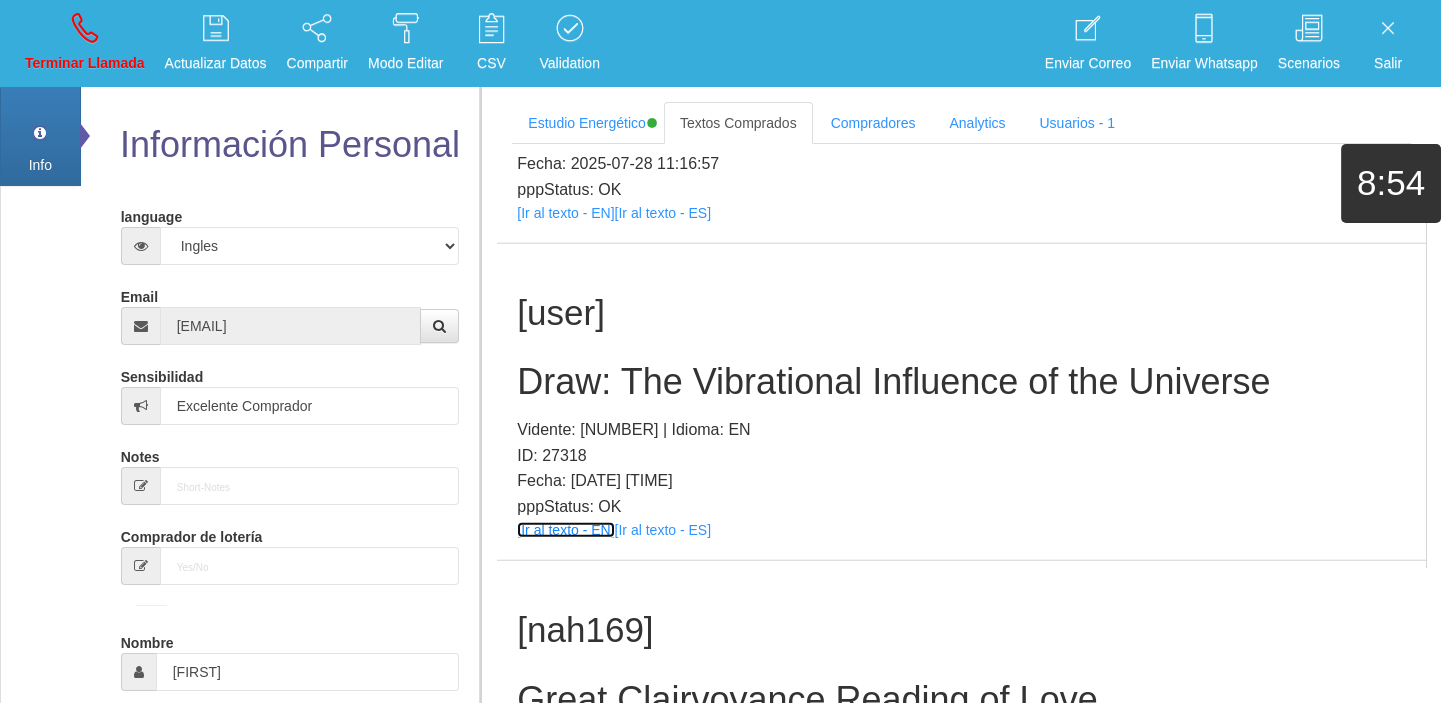click on "[Ir al texto - EN]" at bounding box center (565, 530) 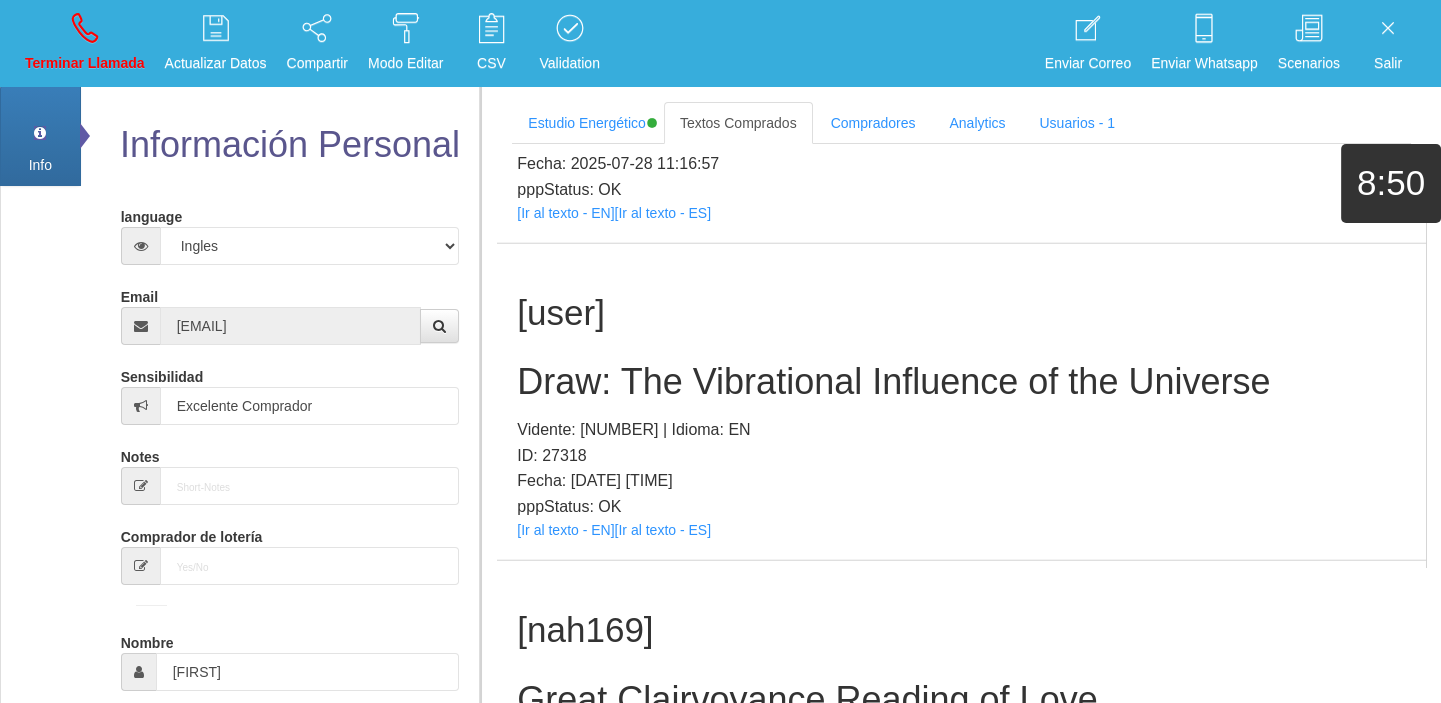 click on "Draw: The Vibrational Influence of the Universe" at bounding box center [961, 382] 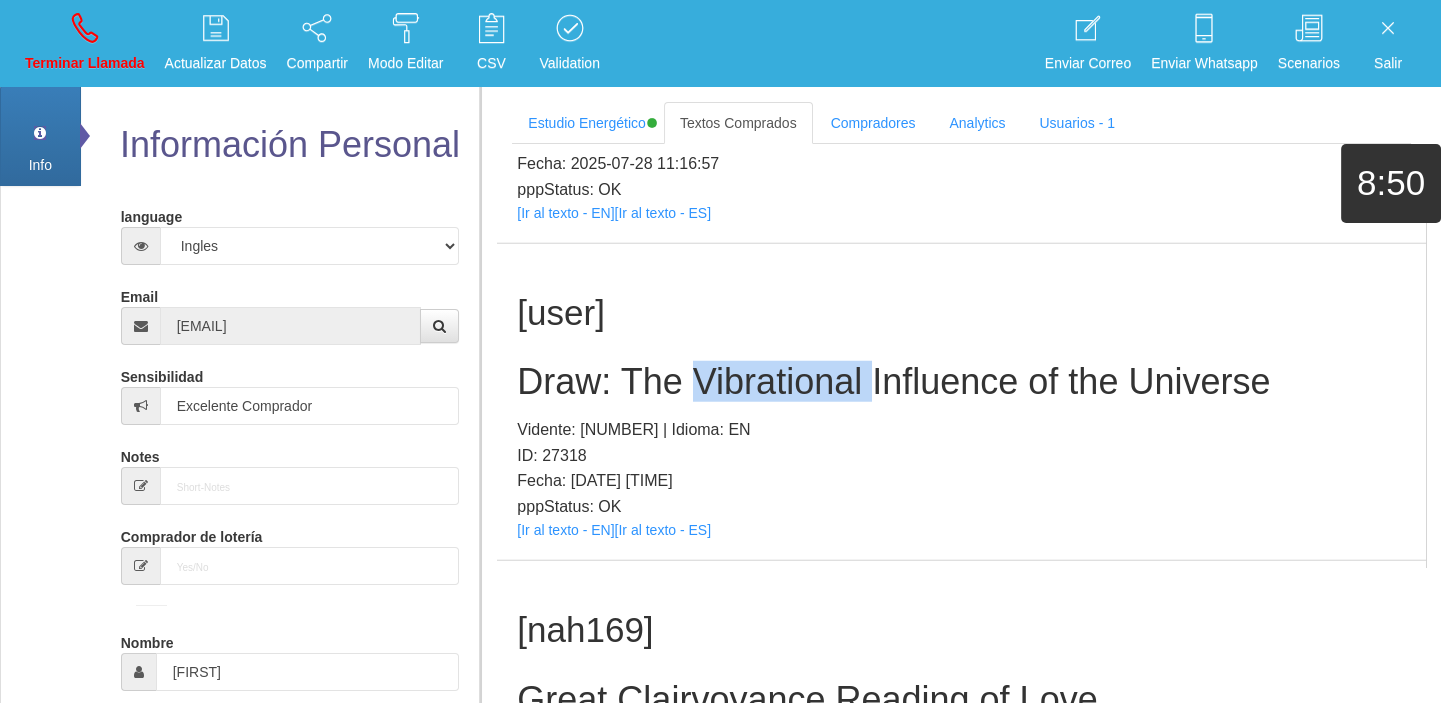 click on "Draw: The Vibrational Influence of the Universe" at bounding box center (961, 382) 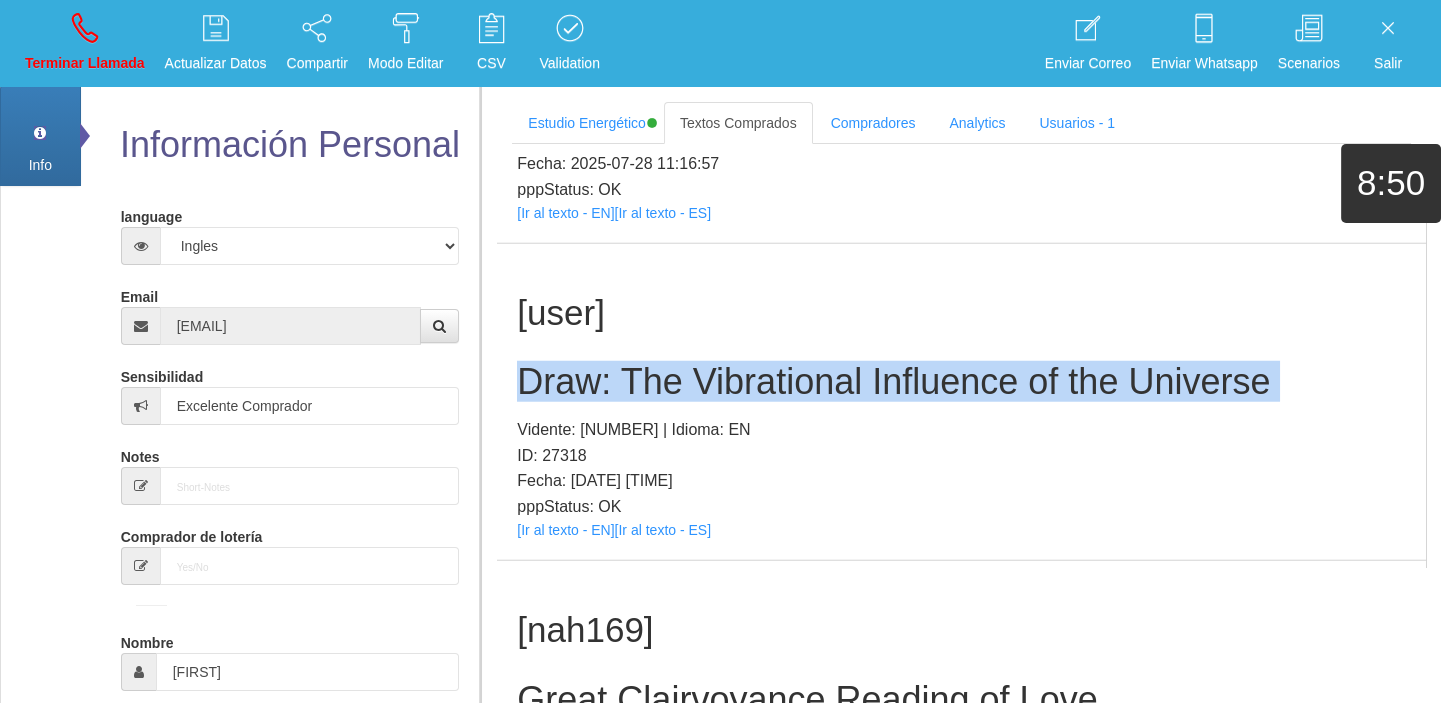 click on "Draw: The Vibrational Influence of the Universe" at bounding box center (961, 382) 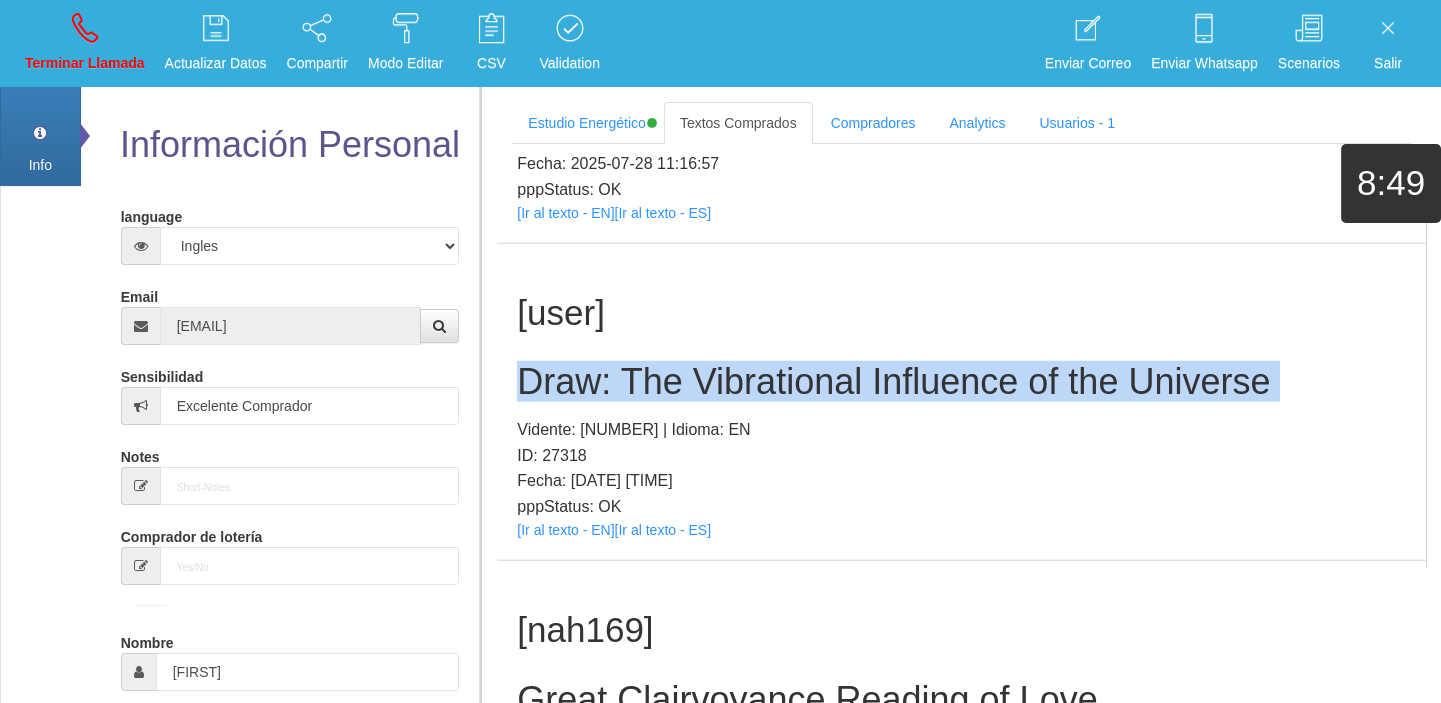 copy on "Draw: The Vibrational Influence of the Universe" 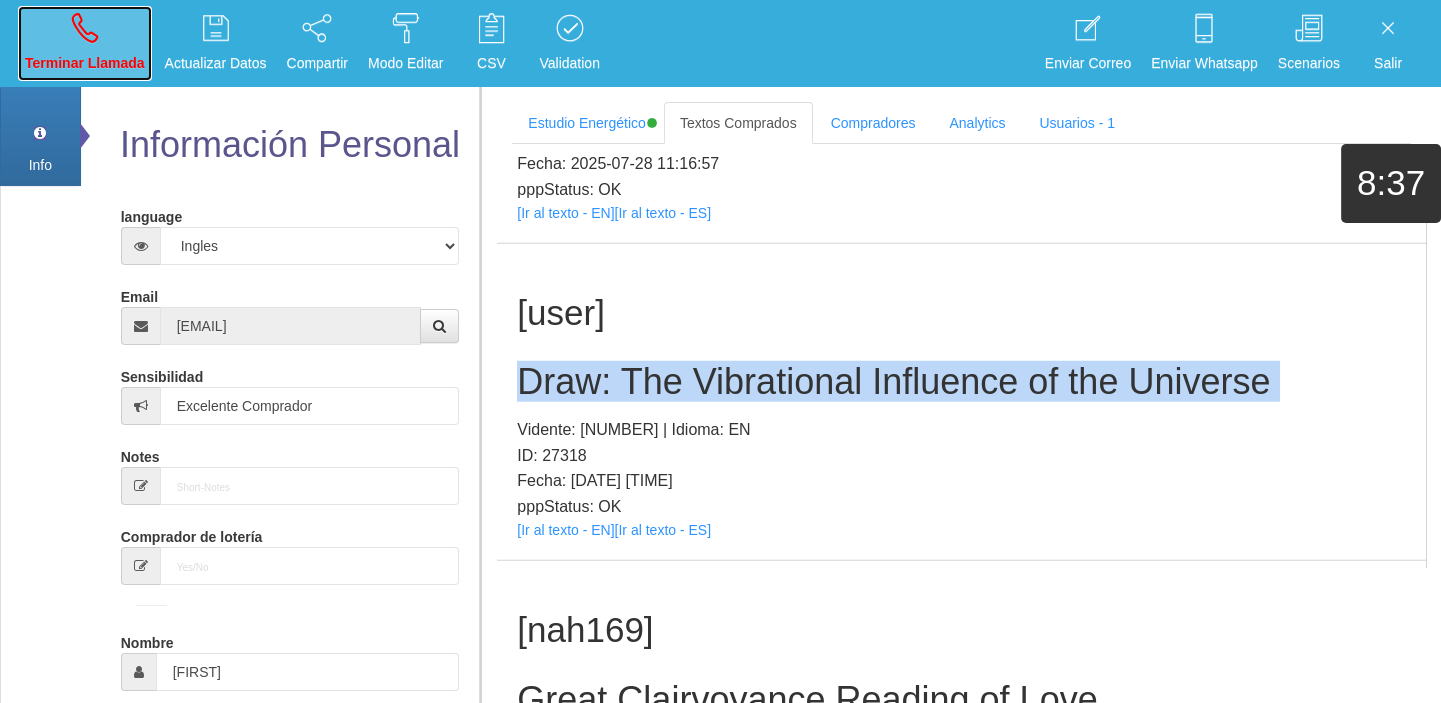drag, startPoint x: 36, startPoint y: 25, endPoint x: 792, endPoint y: 109, distance: 760.65234 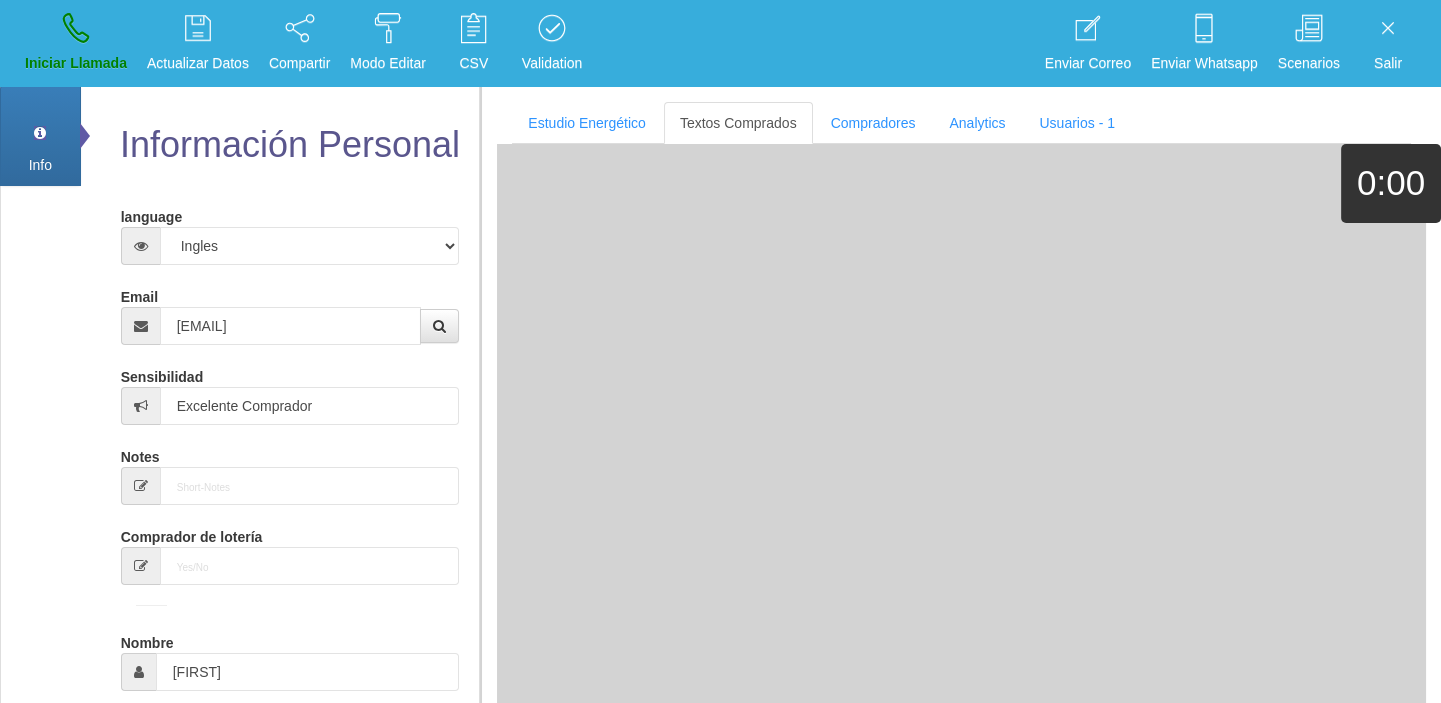 type 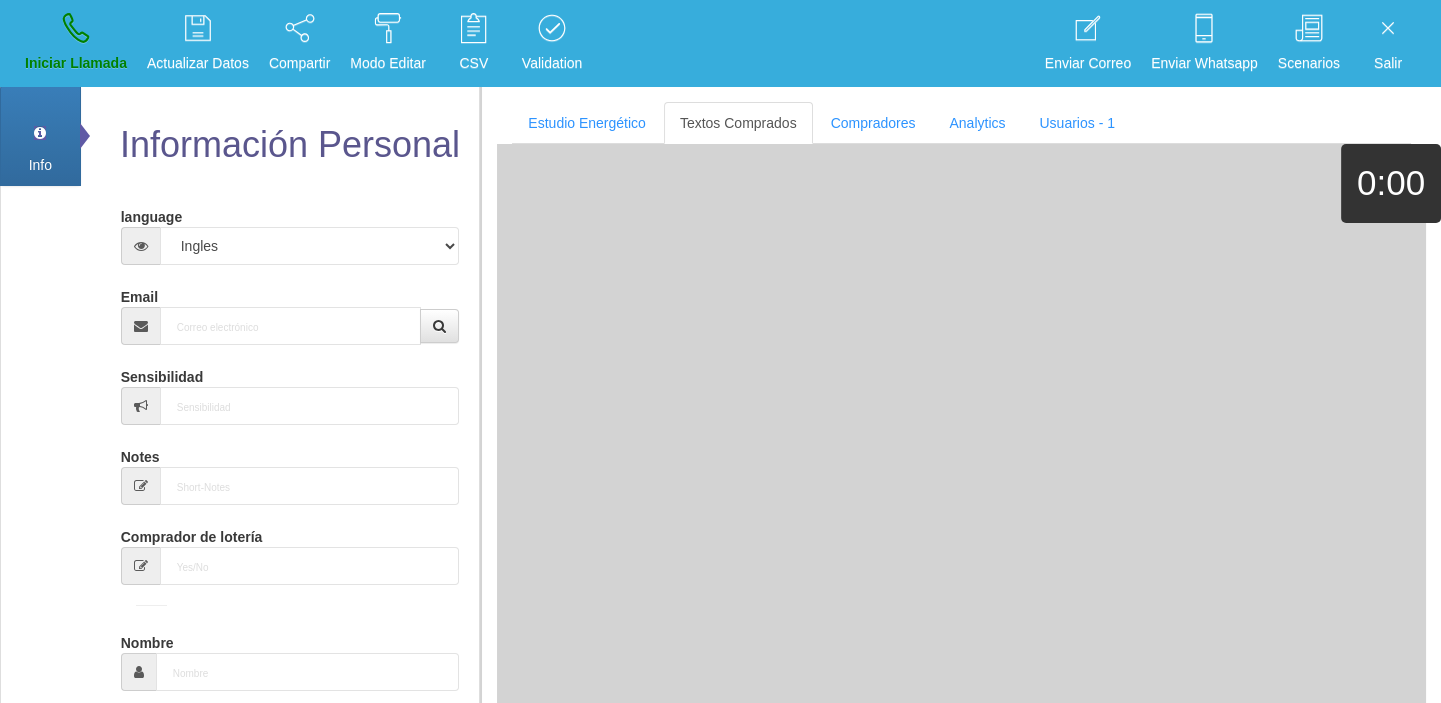 scroll, scrollTop: 0, scrollLeft: 0, axis: both 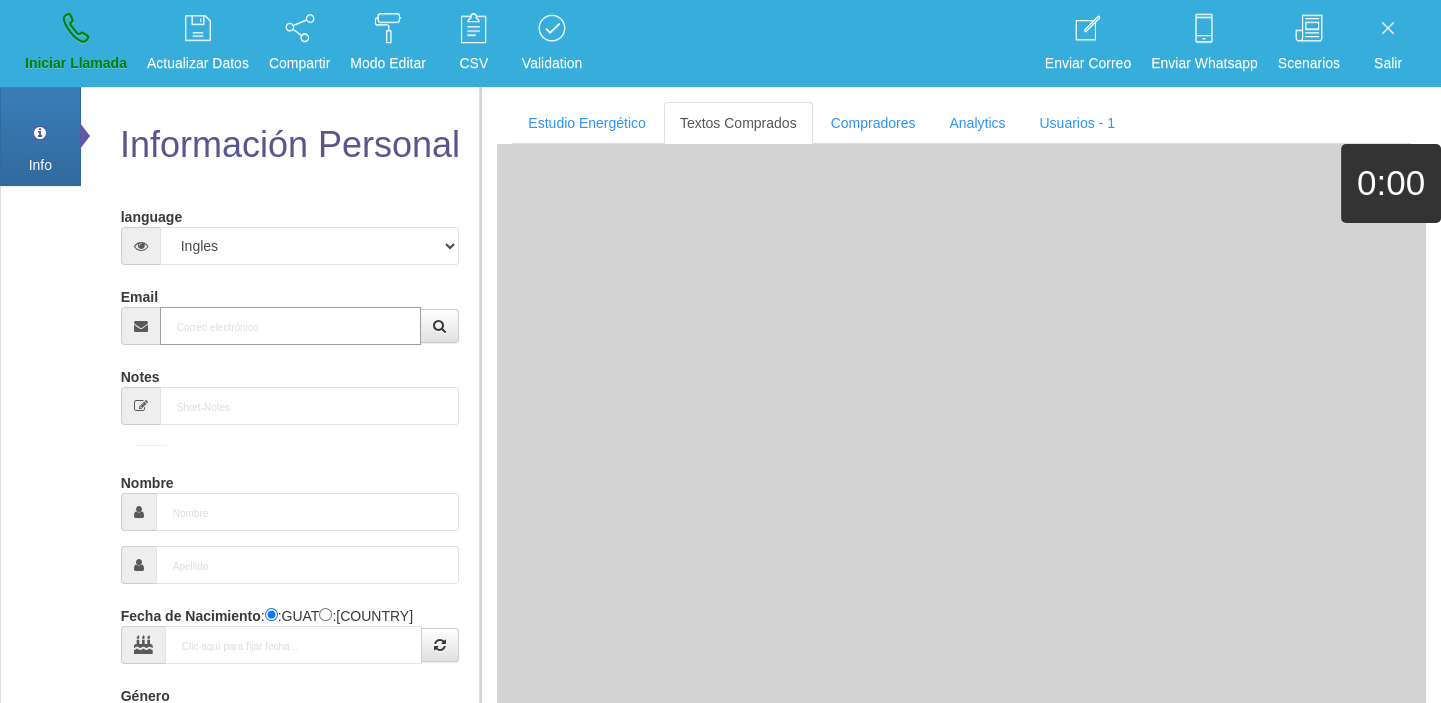 click on "Email" at bounding box center [291, 326] 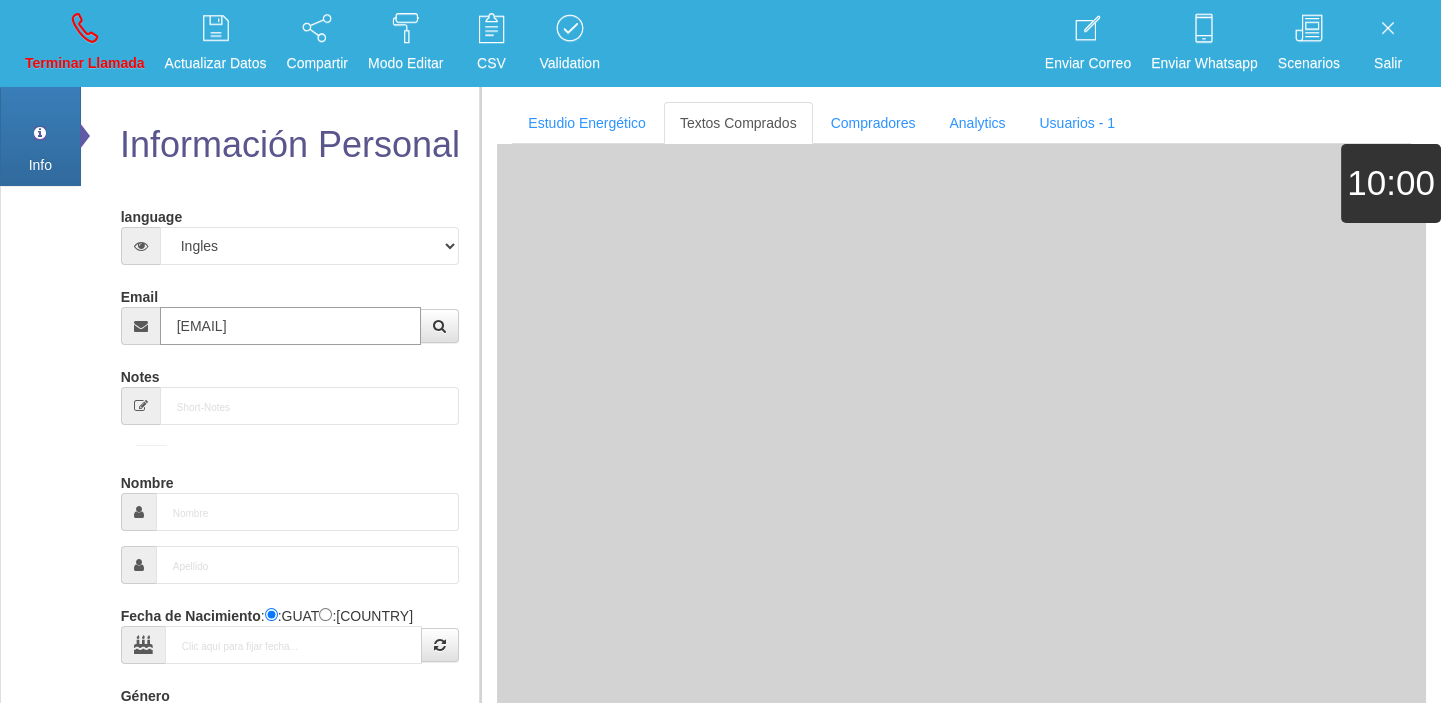 type on "[NUMBER] [MONTH] [YEAR]" 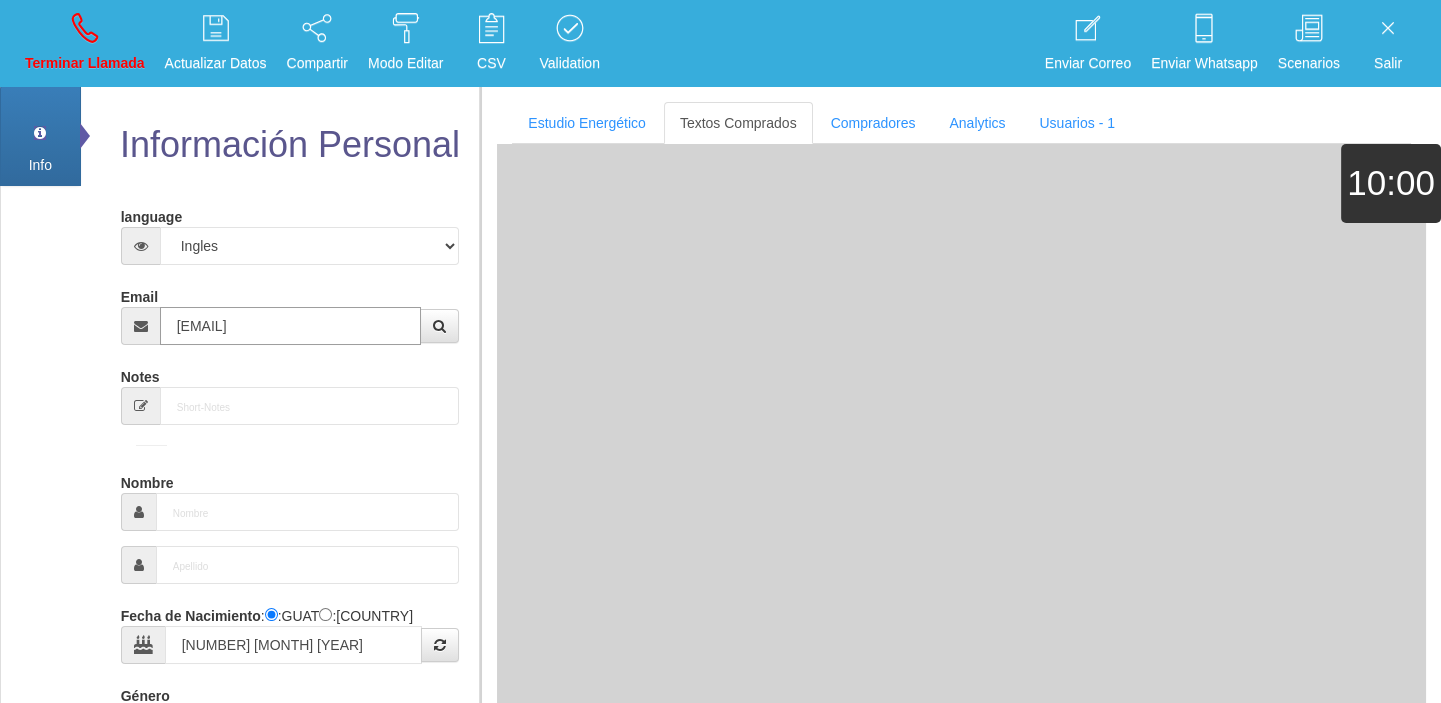 type on "Excelente Comprador" 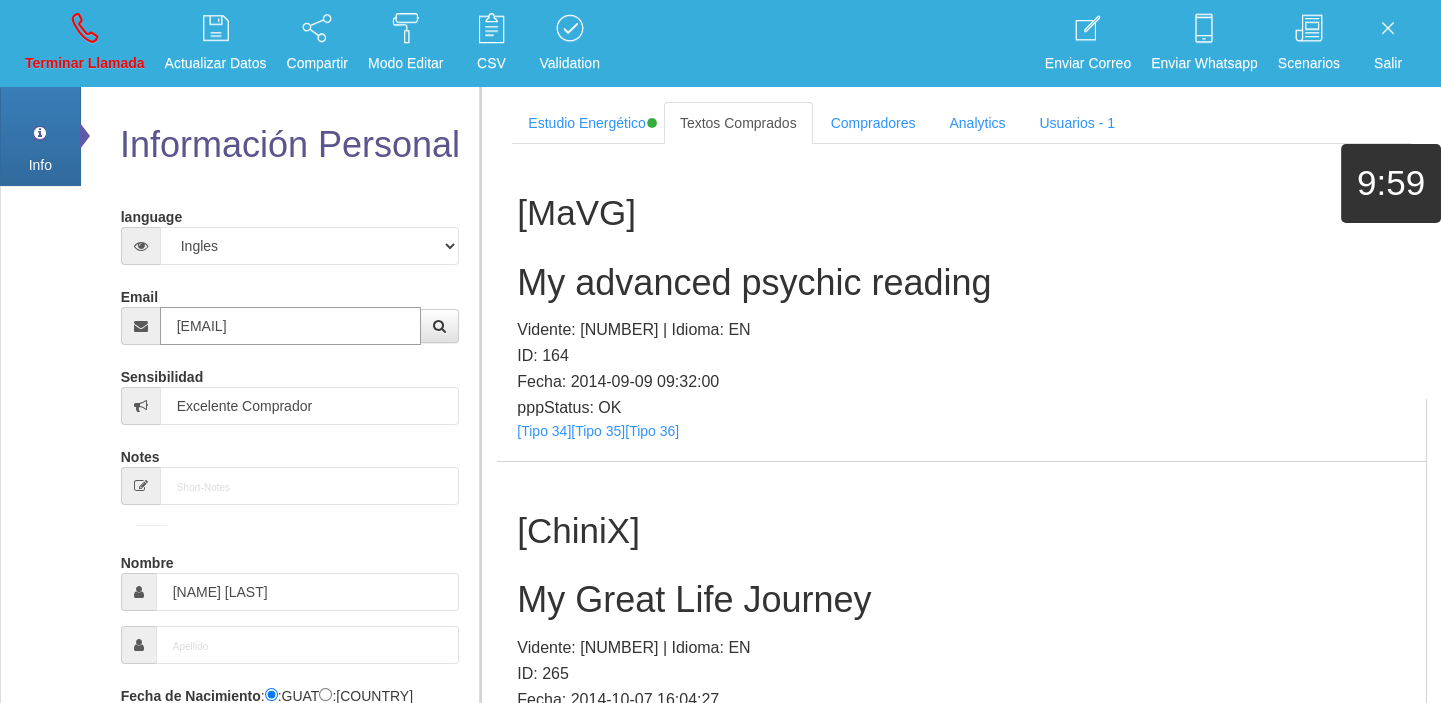 type on "[EMAIL]" 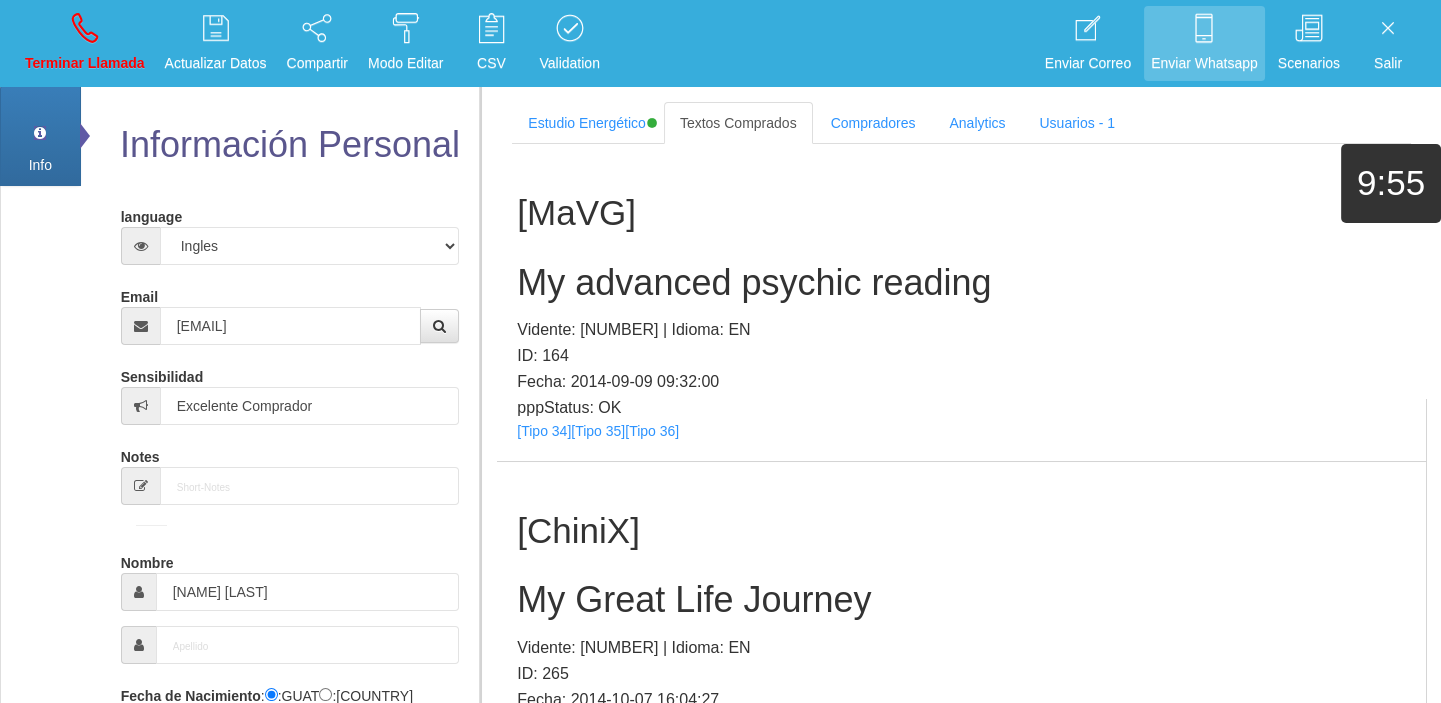 scroll, scrollTop: 4983, scrollLeft: 0, axis: vertical 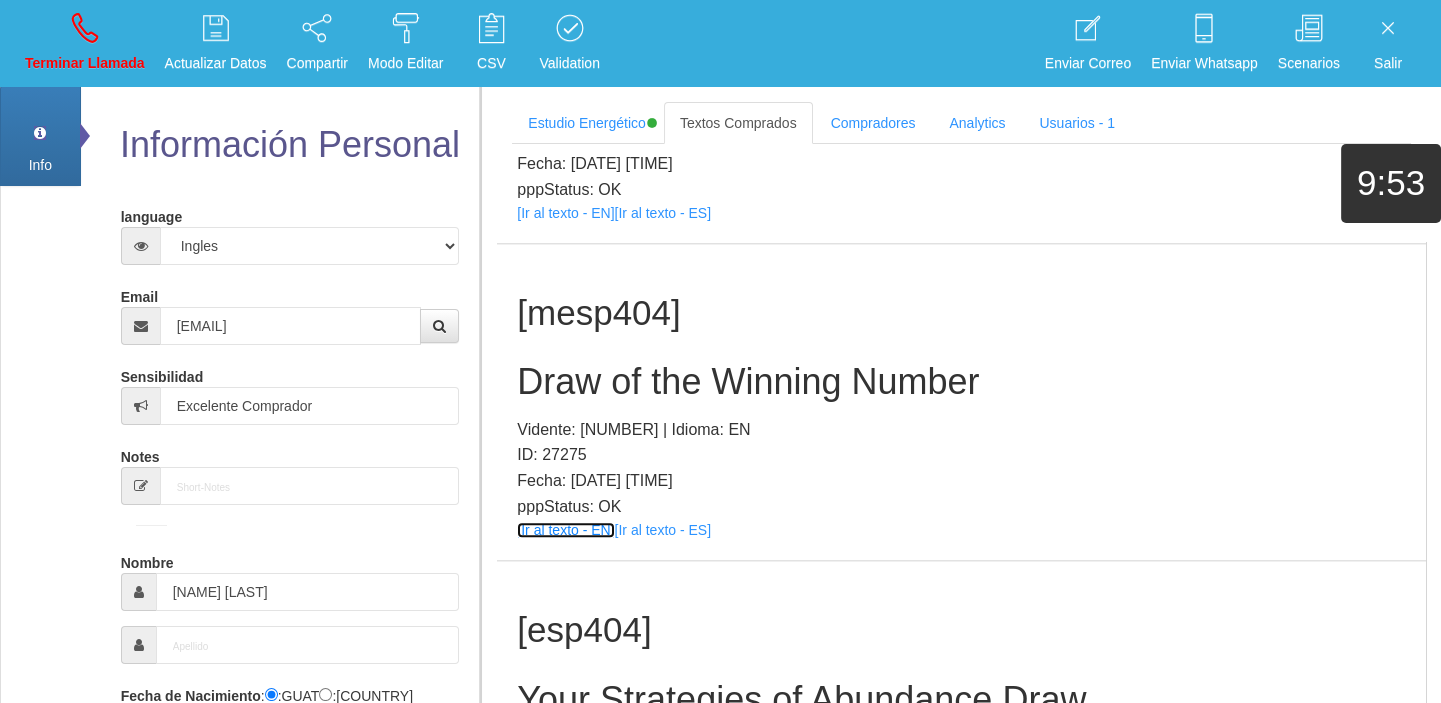 click on "[Ir al texto - EN]" at bounding box center (565, 530) 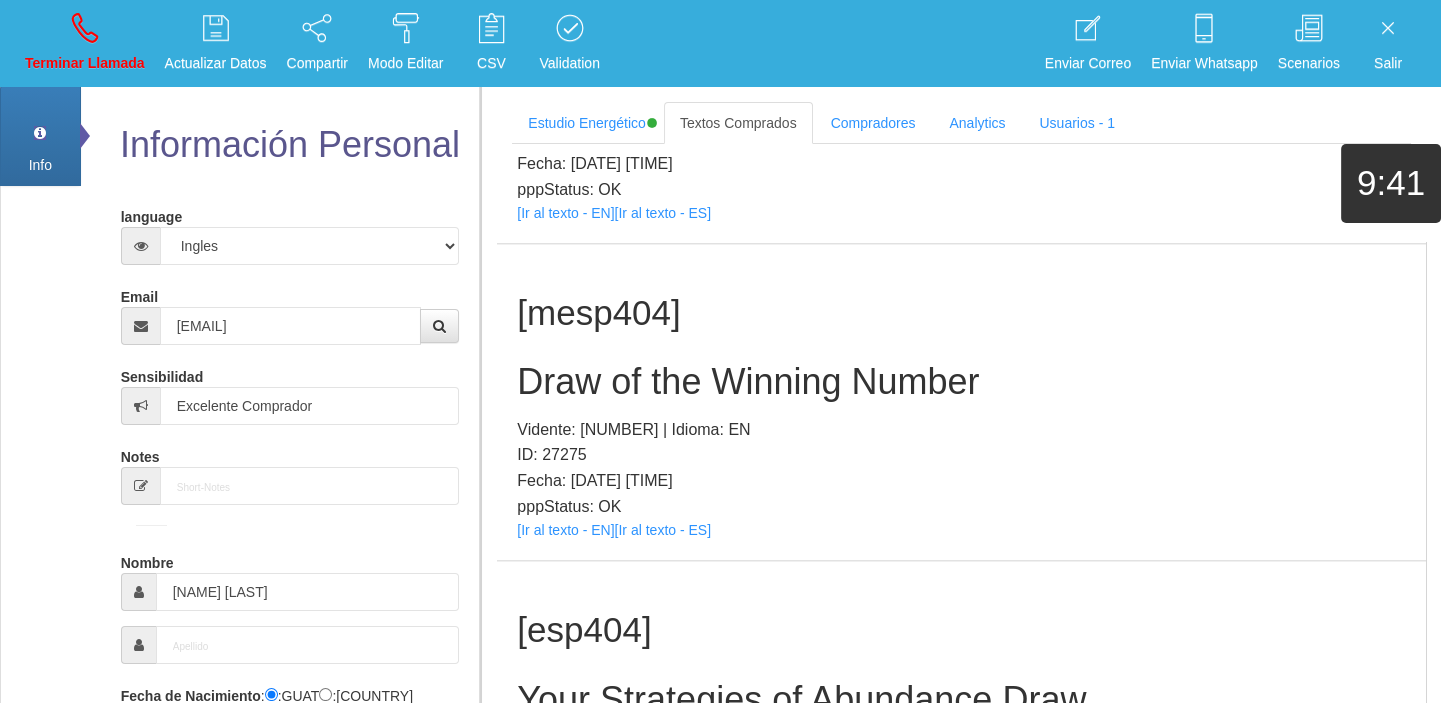 click on "Draw of the Winning Number" at bounding box center (961, 382) 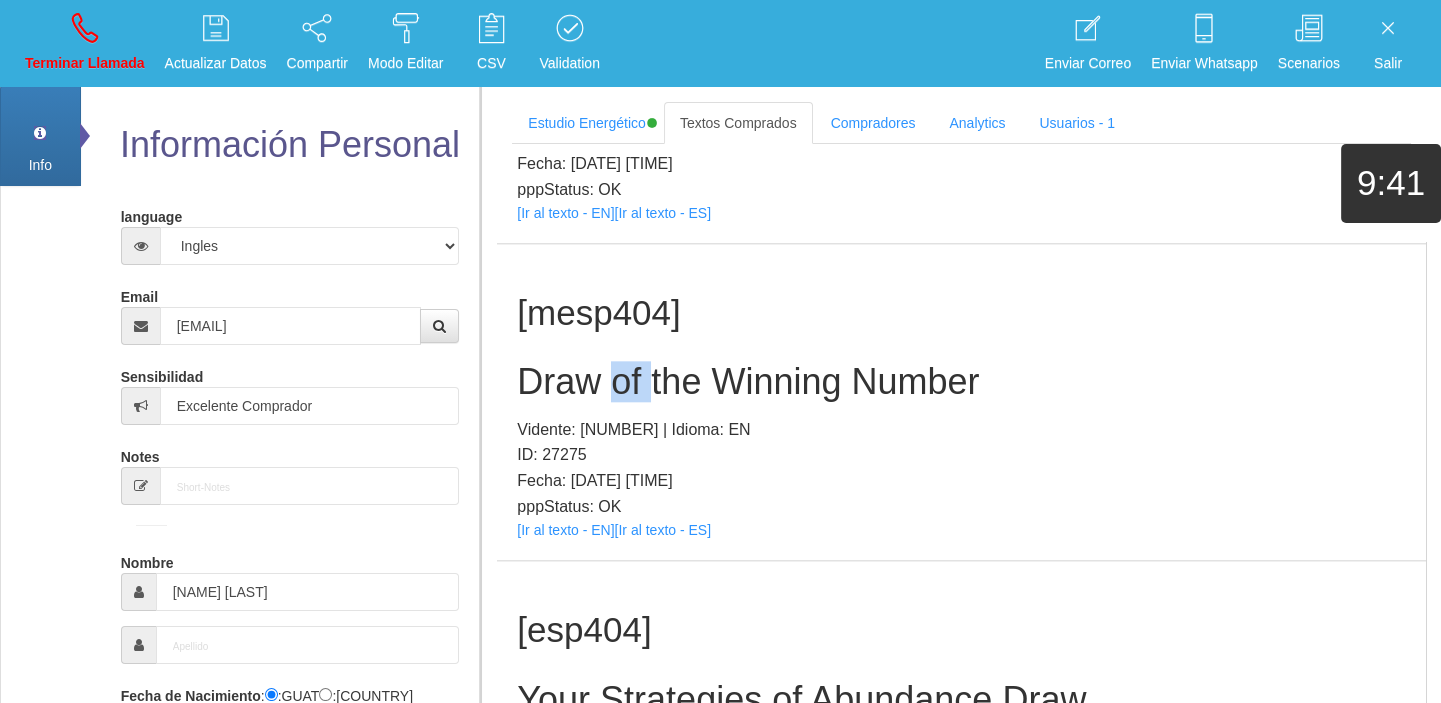 click on "Draw of the Winning Number" at bounding box center (961, 382) 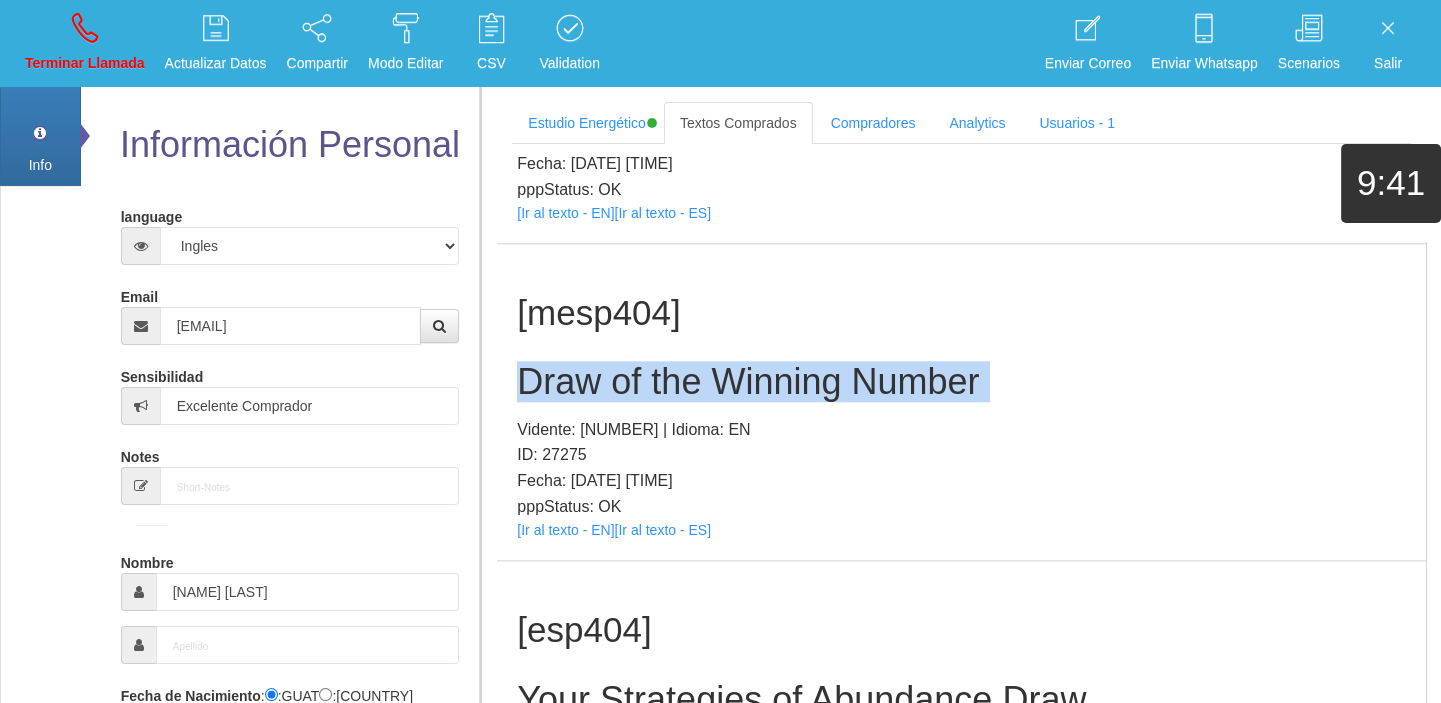 click on "Draw of the Winning Number" at bounding box center (961, 382) 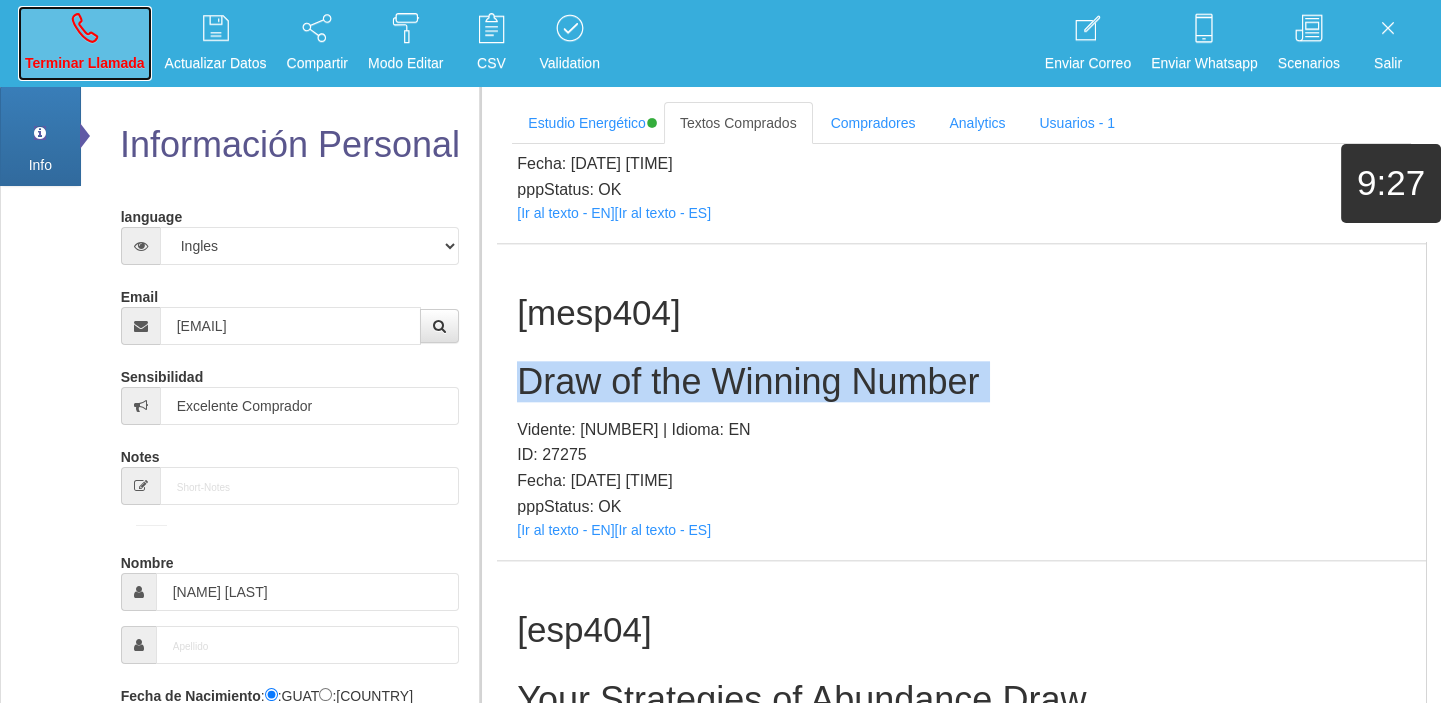 click on "Terminar Llamada" at bounding box center [85, 43] 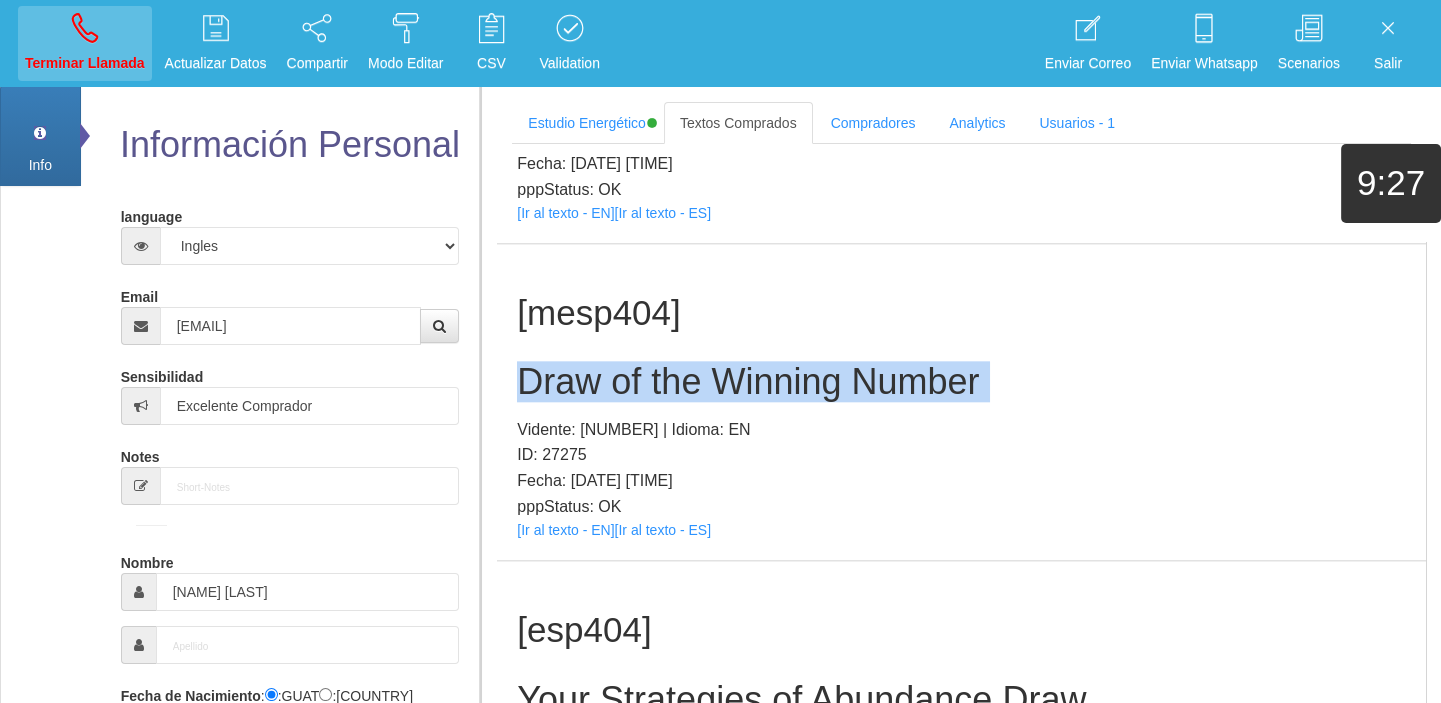 type 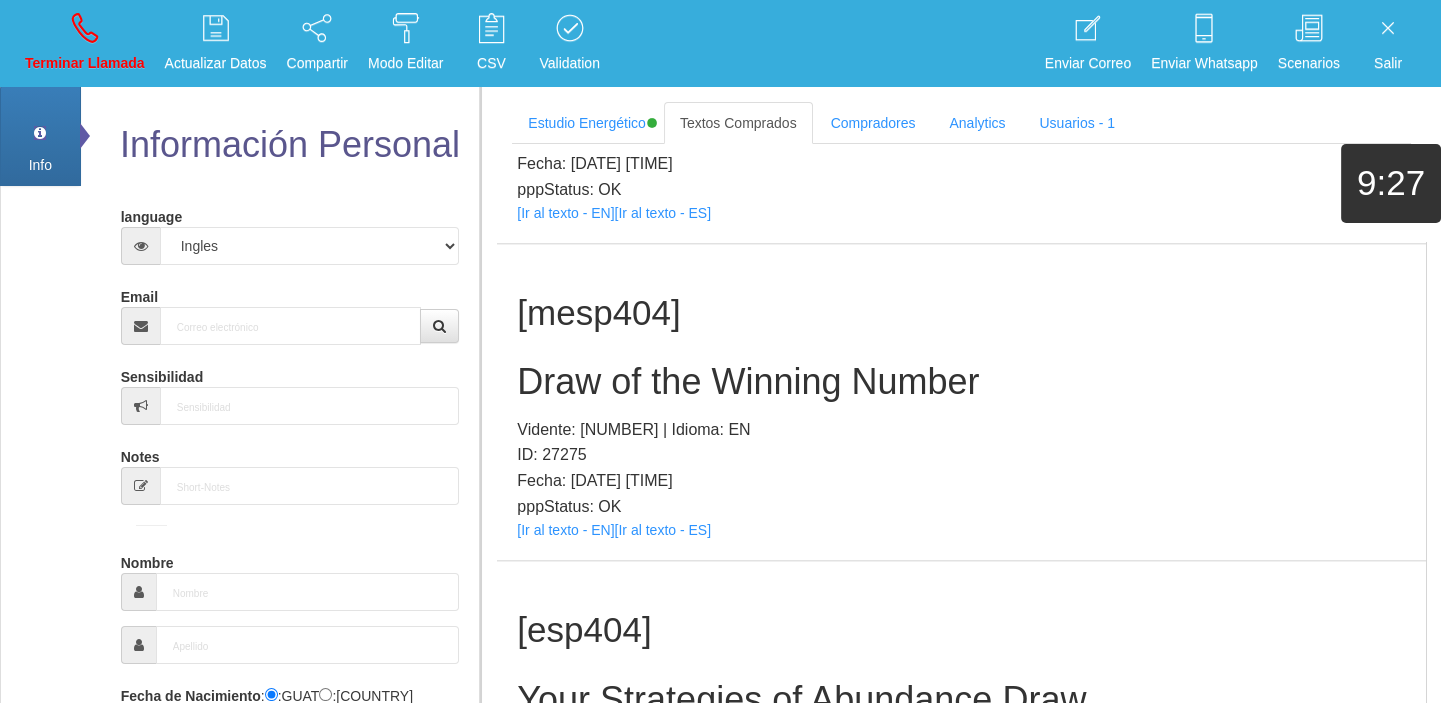 scroll, scrollTop: 0, scrollLeft: 0, axis: both 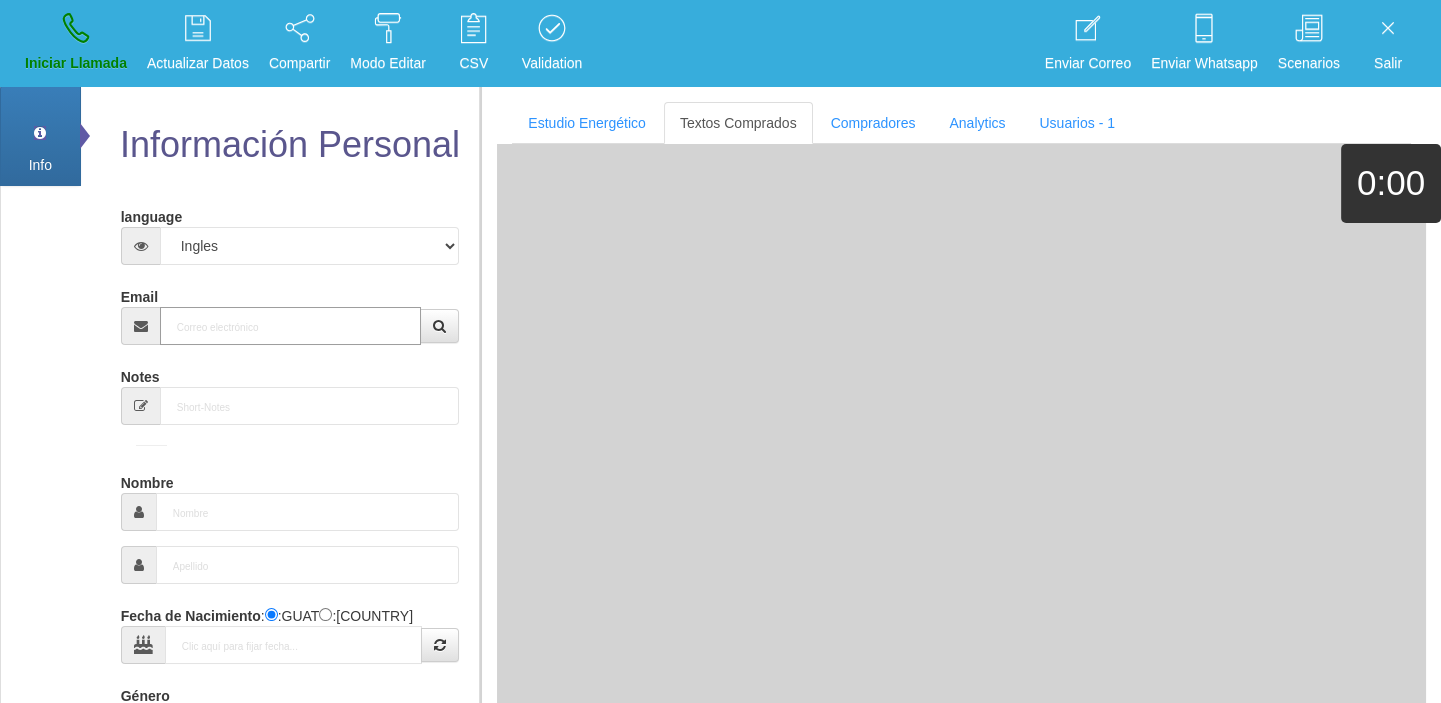 click on "Email" at bounding box center (291, 326) 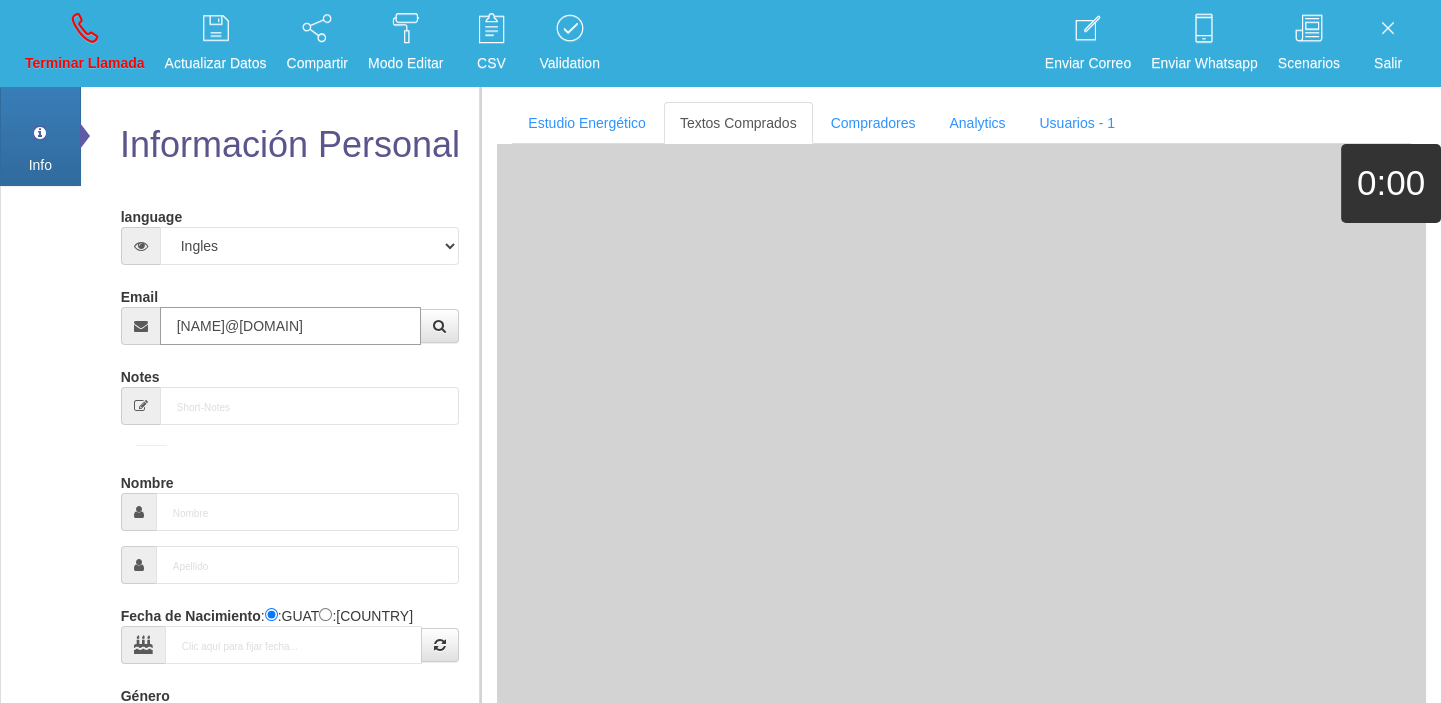 type on "[NUMBER] [MONTH] [YEAR]" 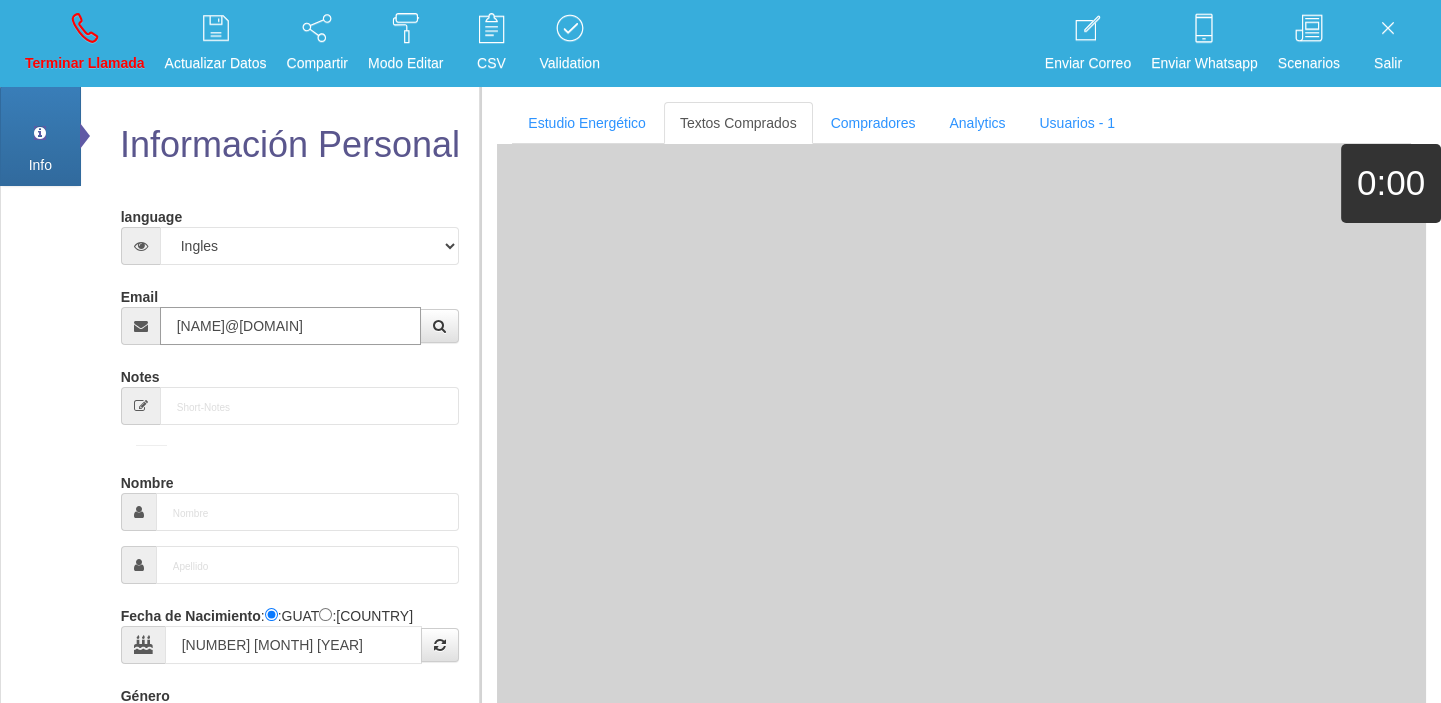 type on "Buen Comprador" 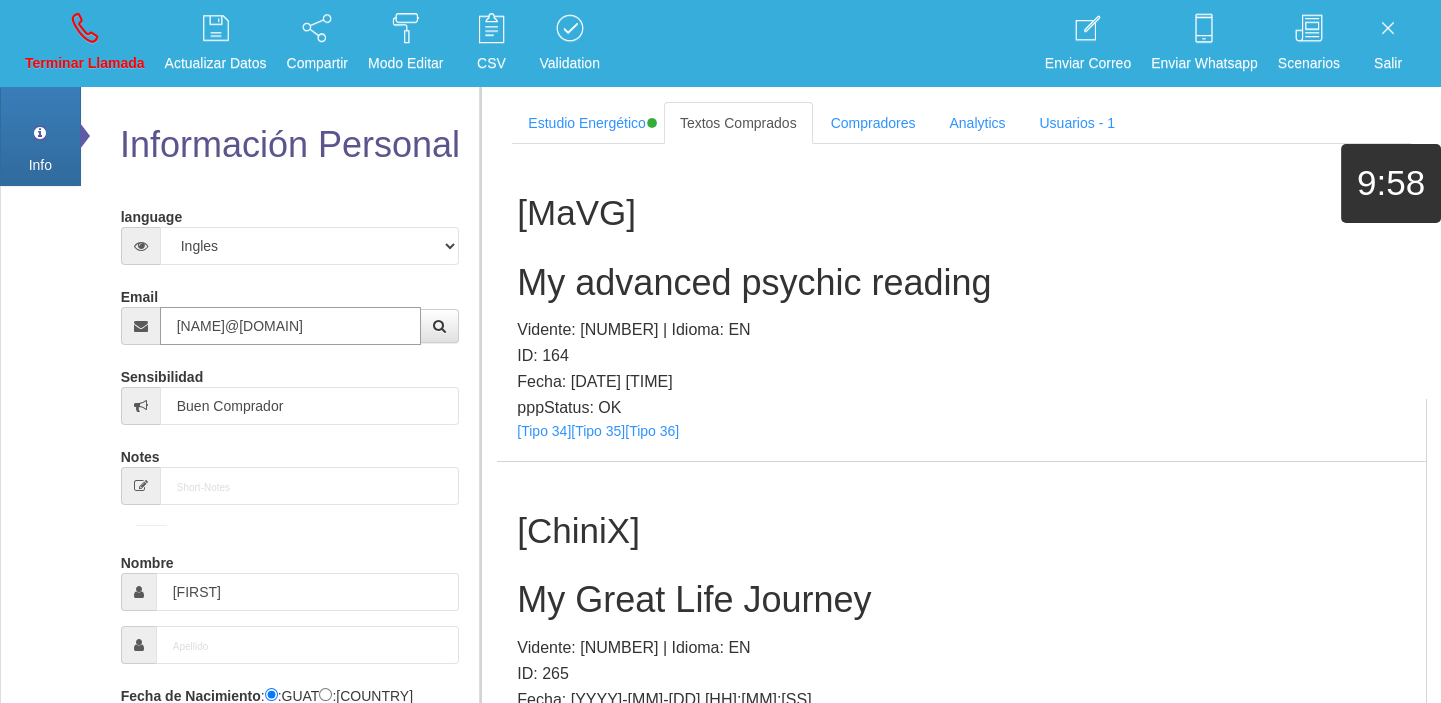 type on "[NAME]@[DOMAIN]" 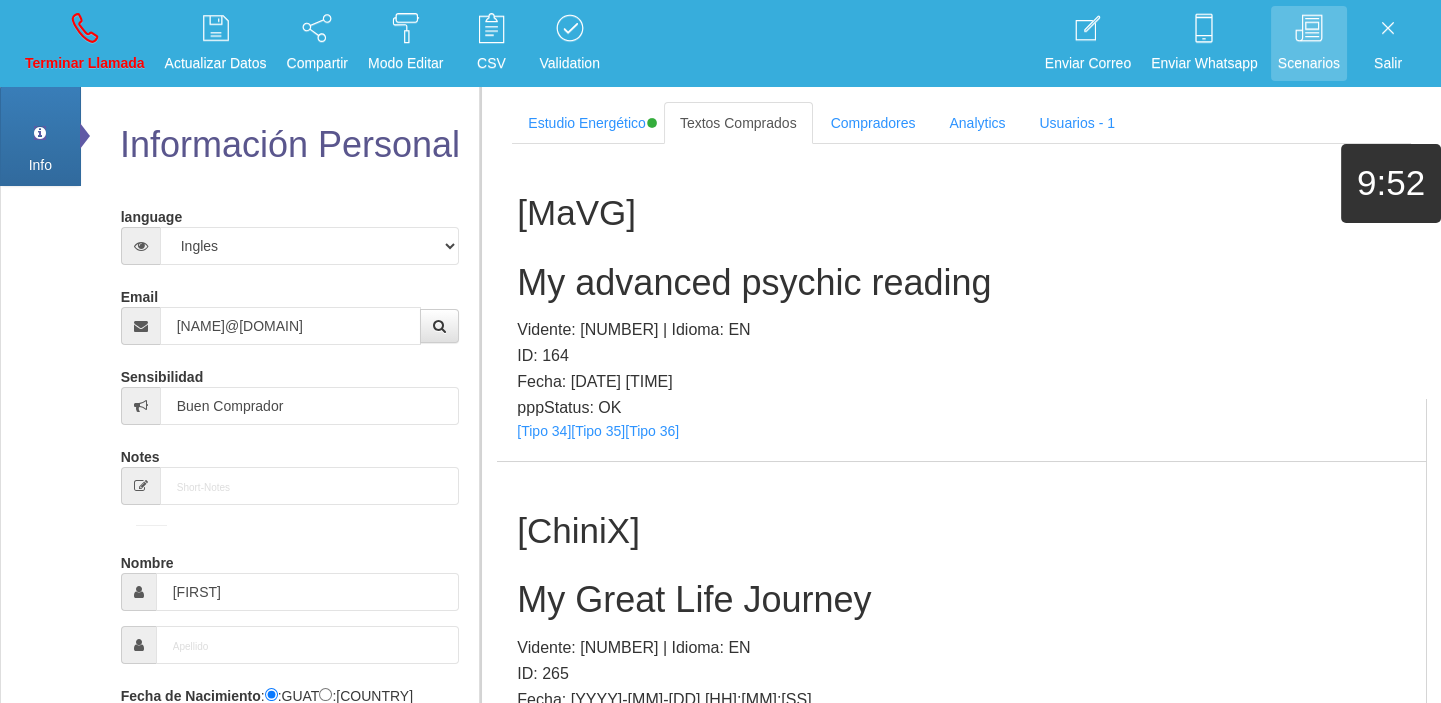 scroll, scrollTop: 1171, scrollLeft: 0, axis: vertical 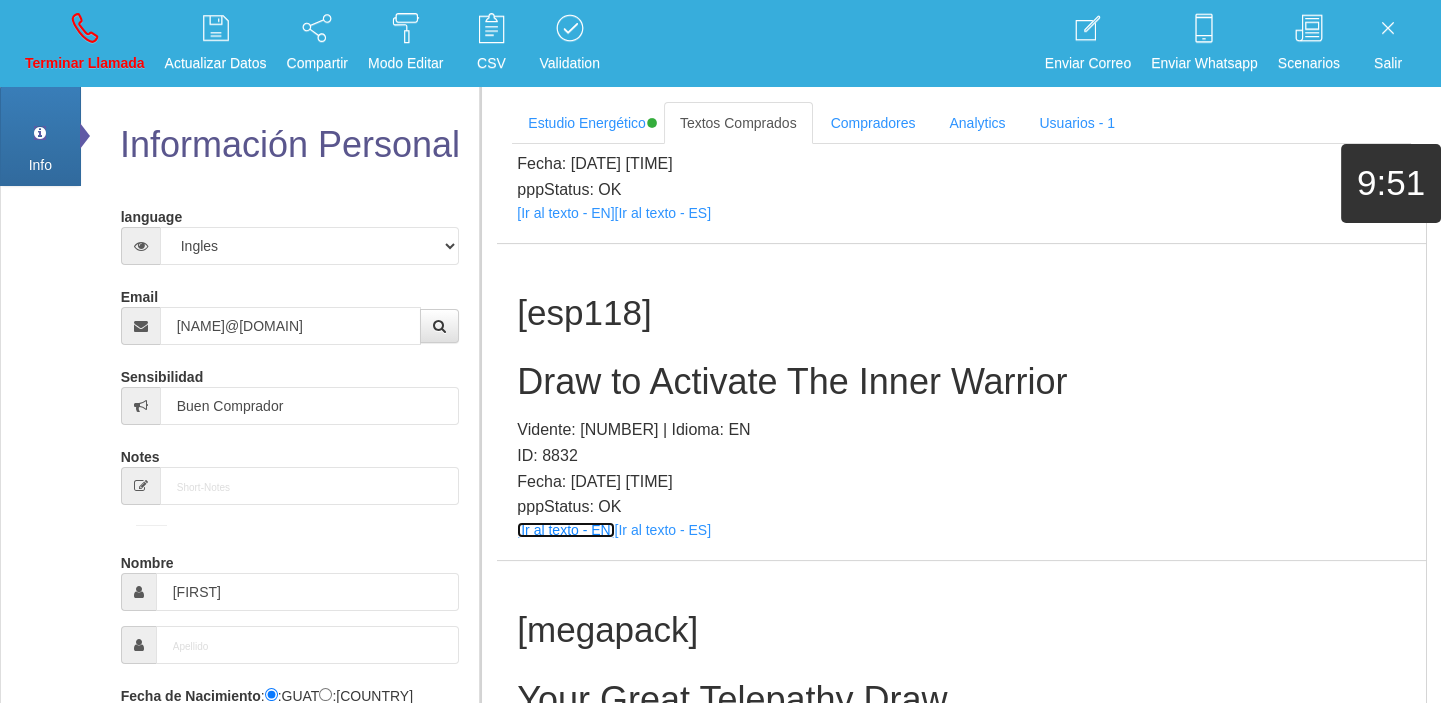 click on "[Ir al texto - EN]" at bounding box center (565, 530) 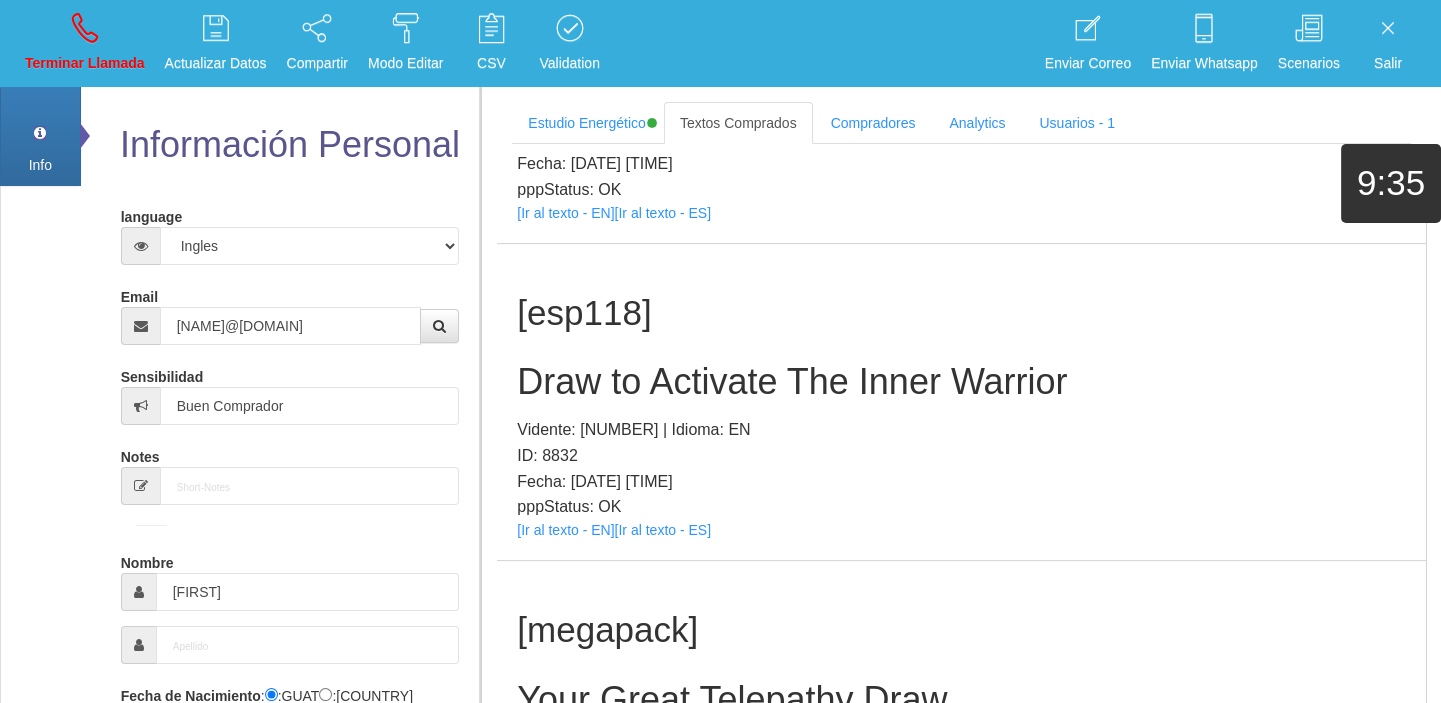 click on "[esp118] Draw to Activate The Inner Warrior Vidente: 3 | Idioma: EN ID: 8832 Fecha: [DATE] [TIME] pppStatus: OK [Ir al texto - EN] [Ir al texto - ES]" at bounding box center (961, 402) 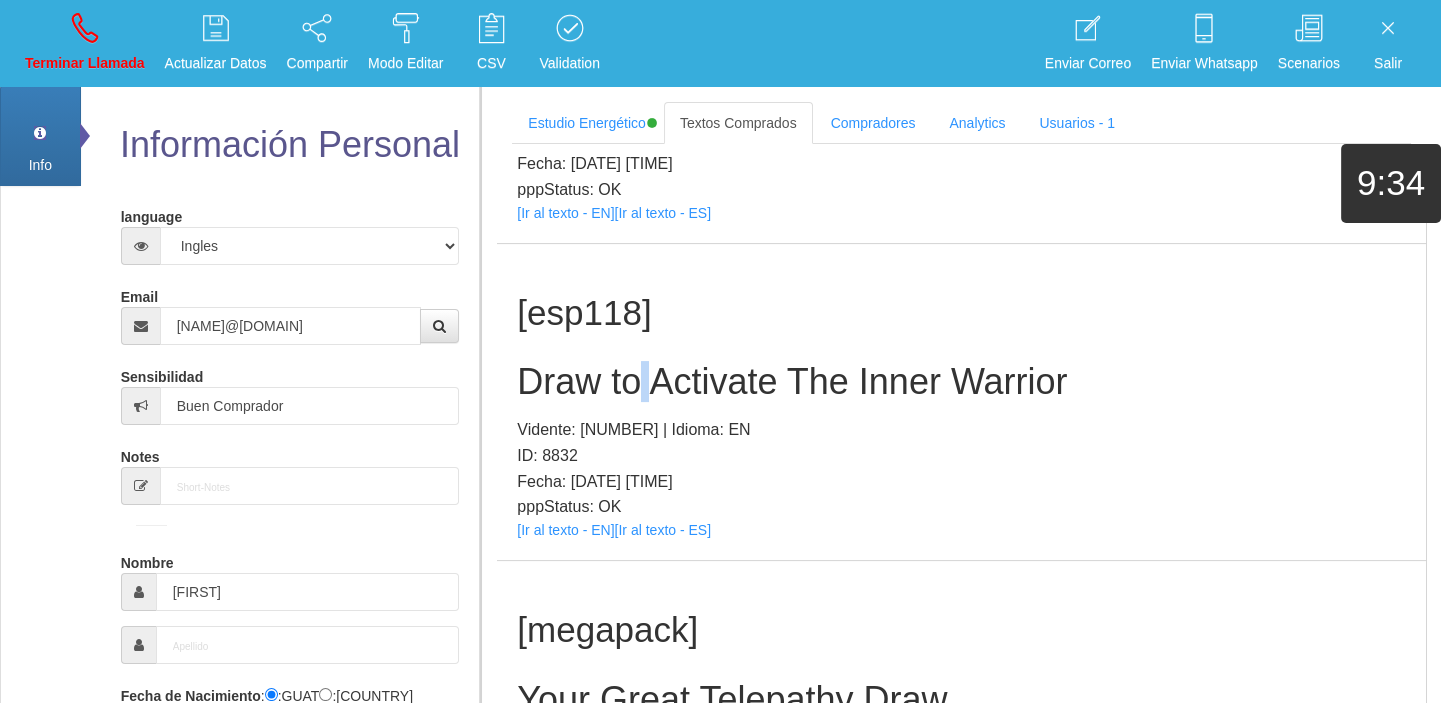 click on "[esp118] Draw to Activate The Inner Warrior Vidente: 3 | Idioma: EN ID: 8832 Fecha: [DATE] [TIME] pppStatus: OK [Ir al texto - EN] [Ir al texto - ES]" at bounding box center (961, 402) 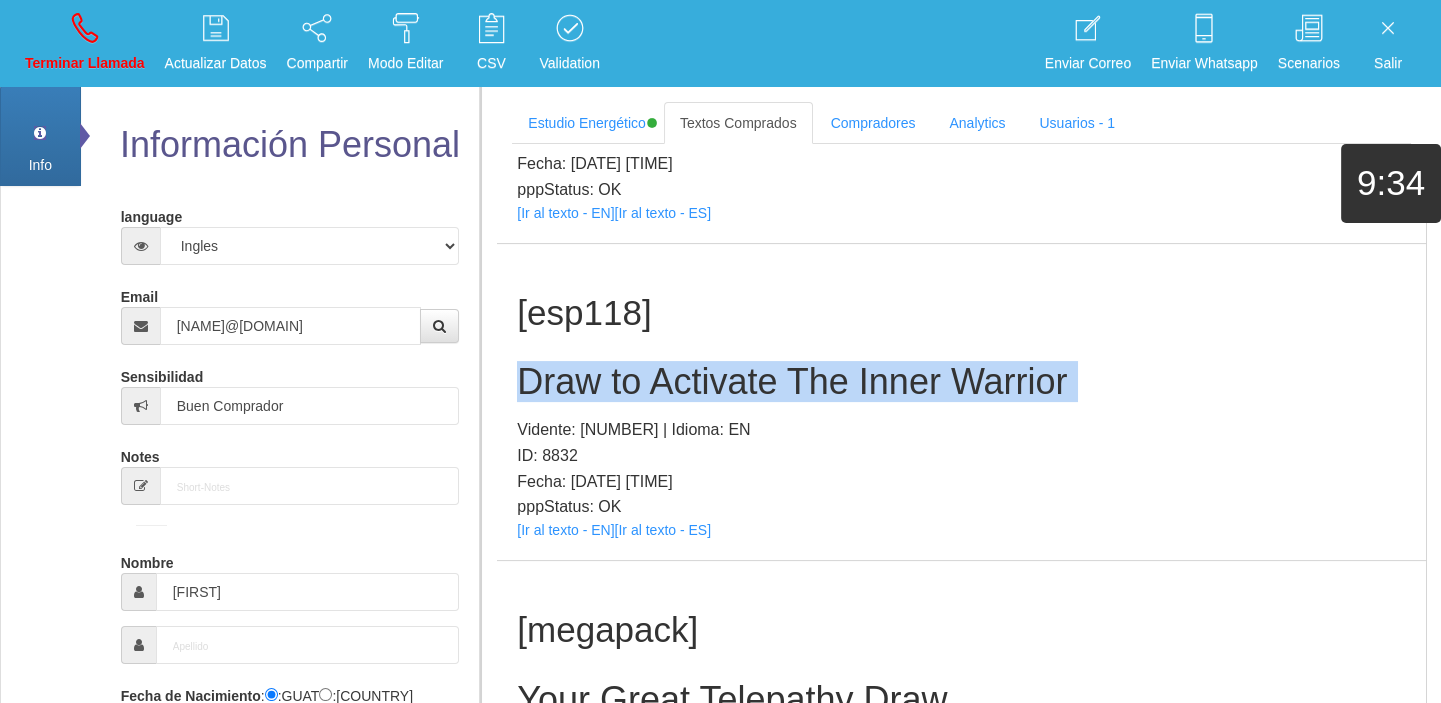 click on "[esp118] Draw to Activate The Inner Warrior Vidente: 3 | Idioma: EN ID: 8832 Fecha: [DATE] [TIME] pppStatus: OK [Ir al texto - EN] [Ir al texto - ES]" at bounding box center [961, 402] 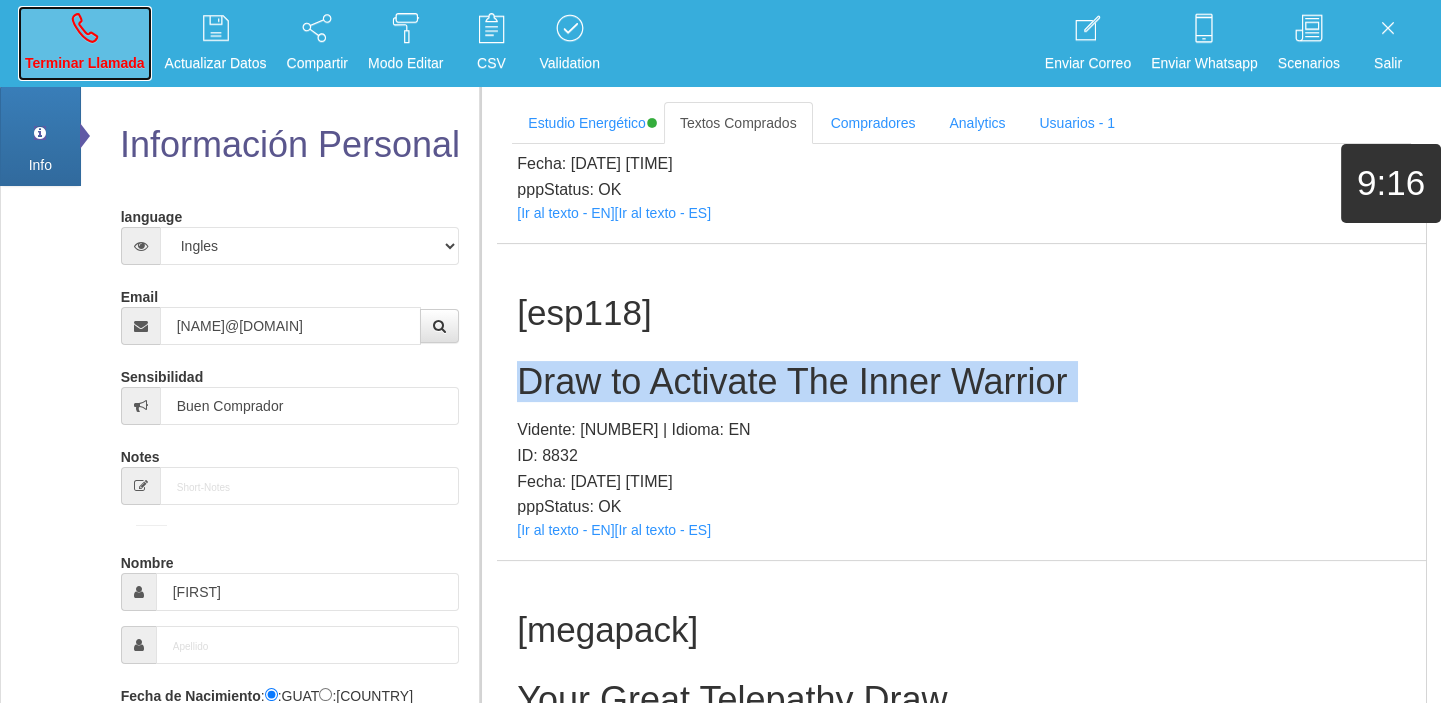click on "Terminar Llamada" at bounding box center (85, 43) 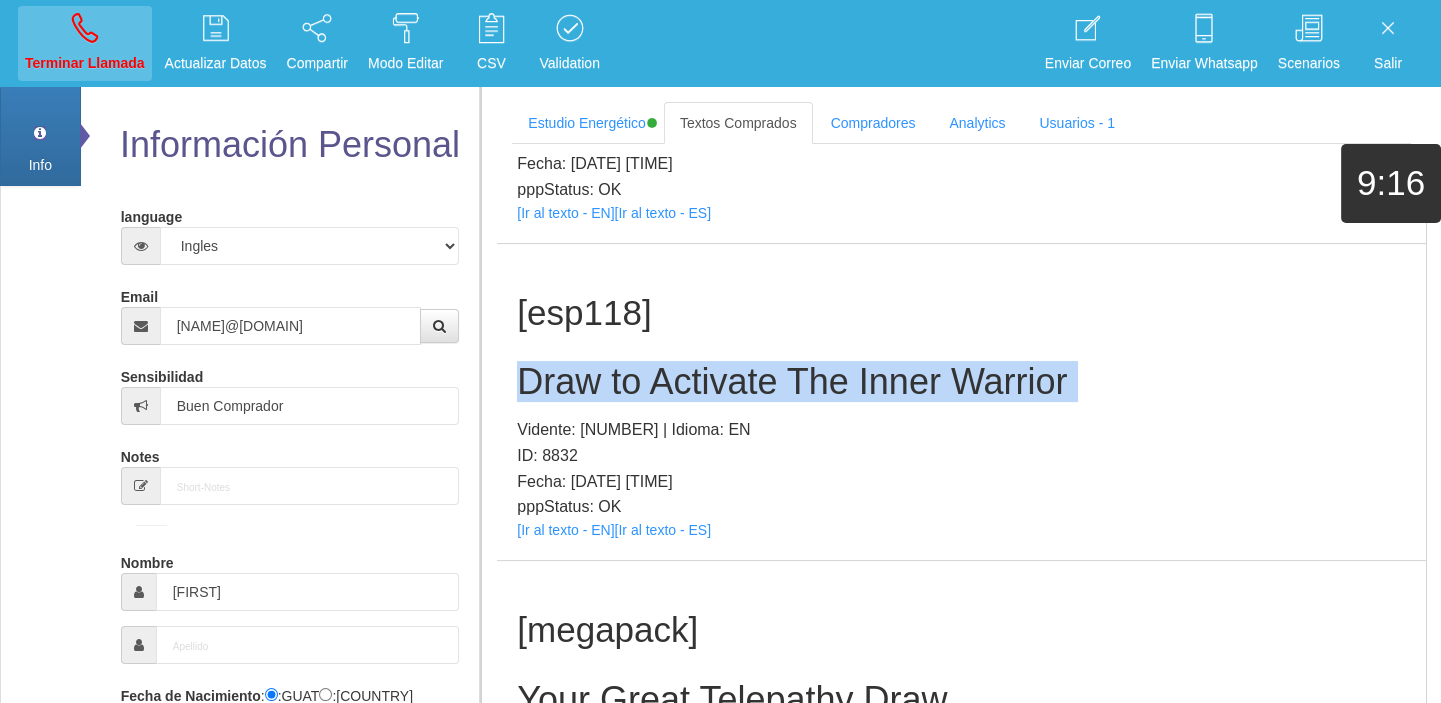 type 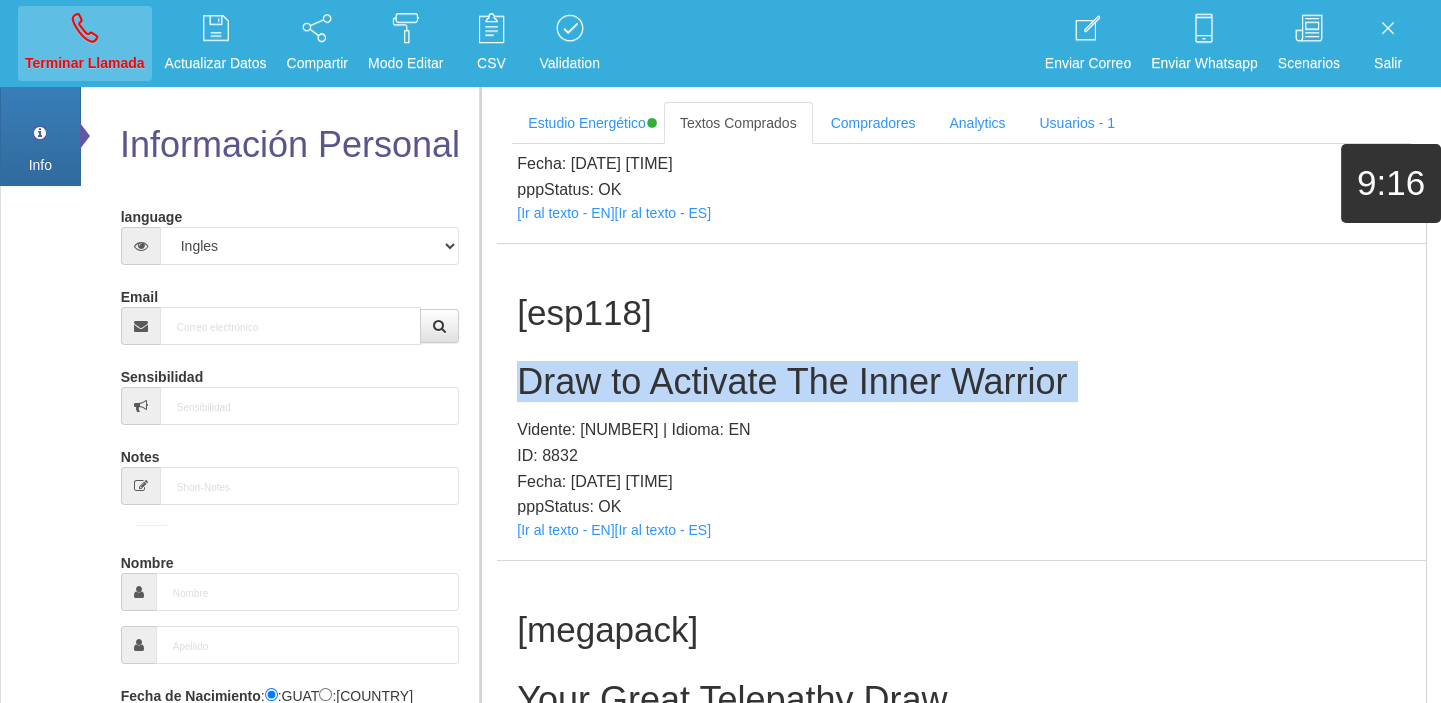 select on "0" 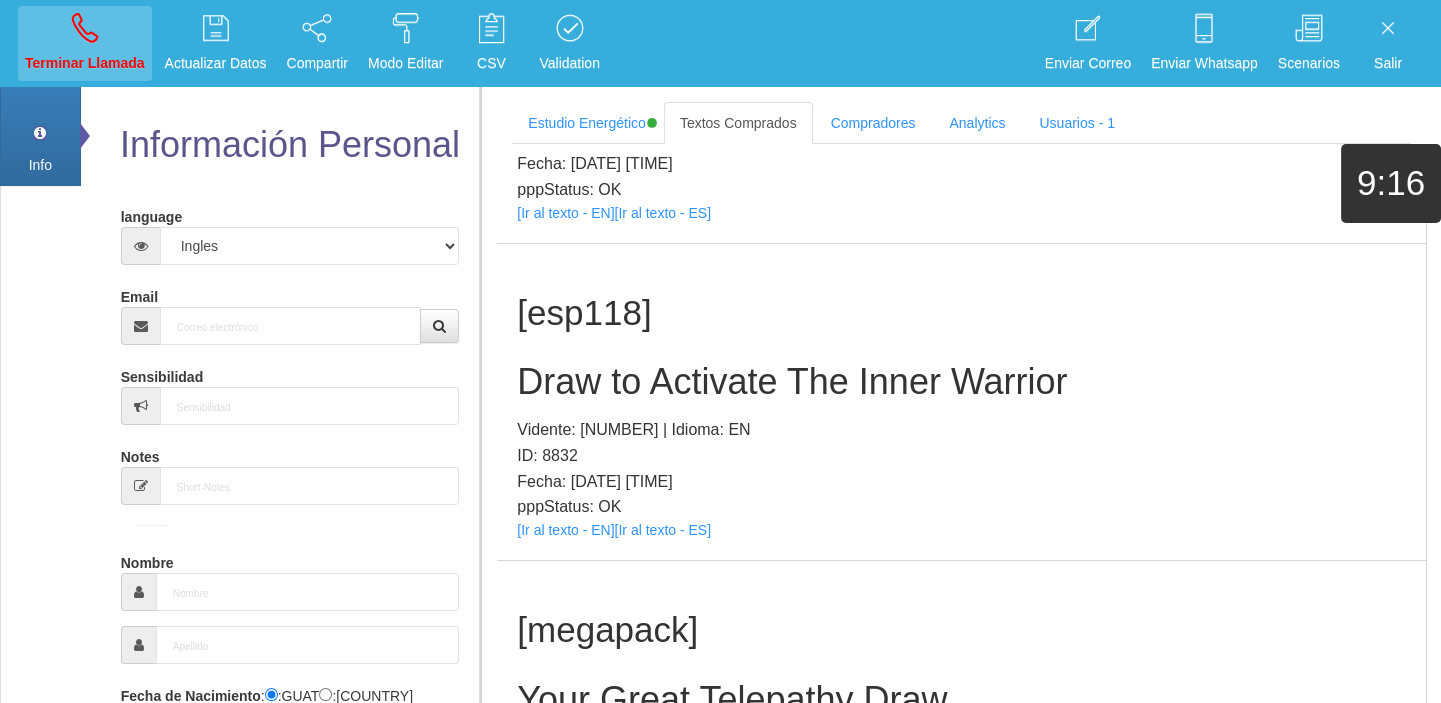 scroll, scrollTop: 0, scrollLeft: 0, axis: both 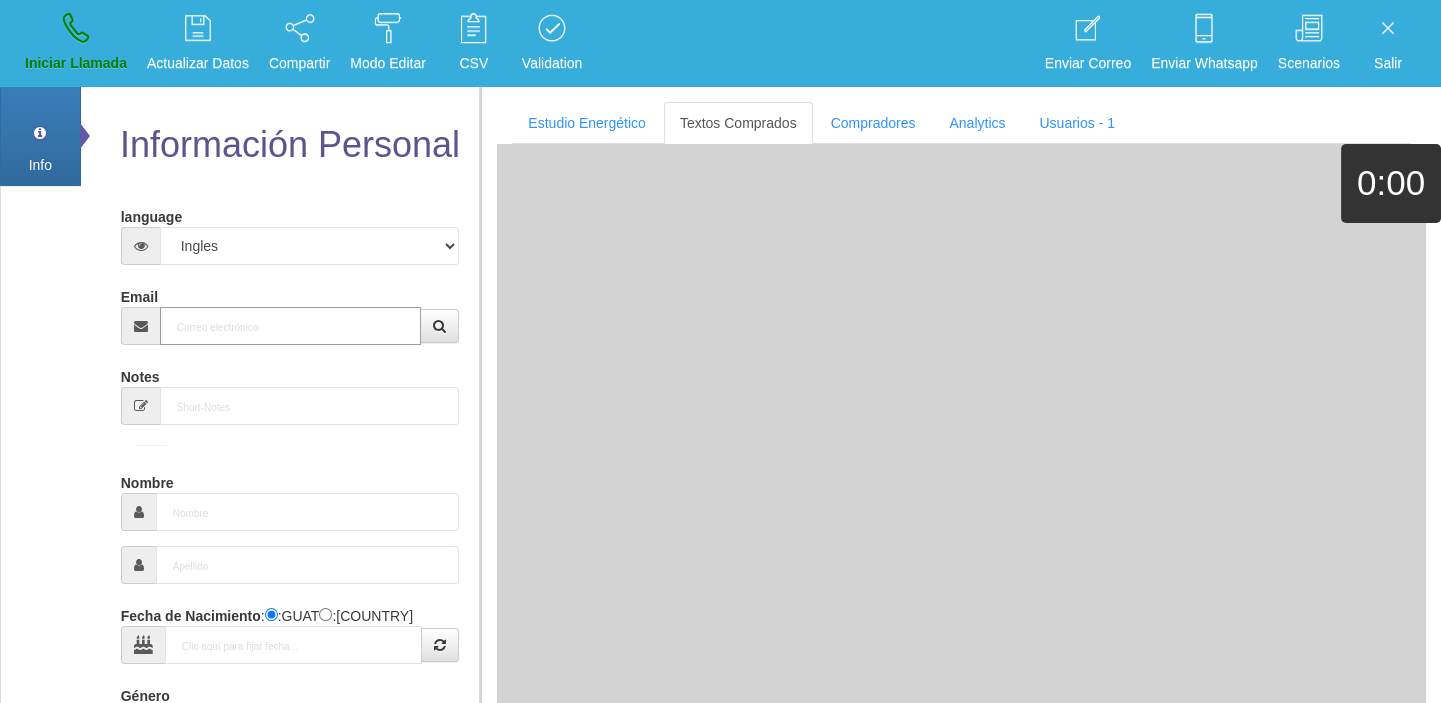 click on "Email" at bounding box center [291, 326] 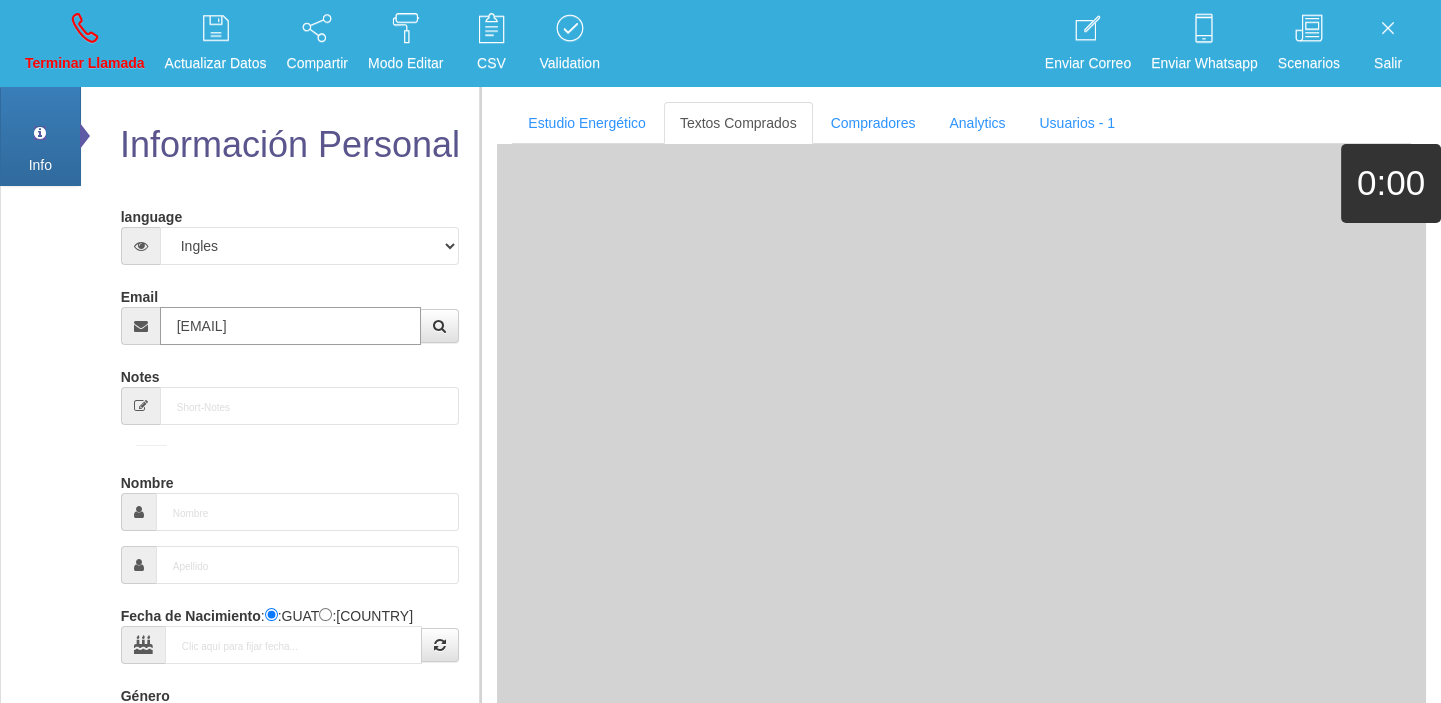 type on "[DAY] [MONTH] [YEAR]" 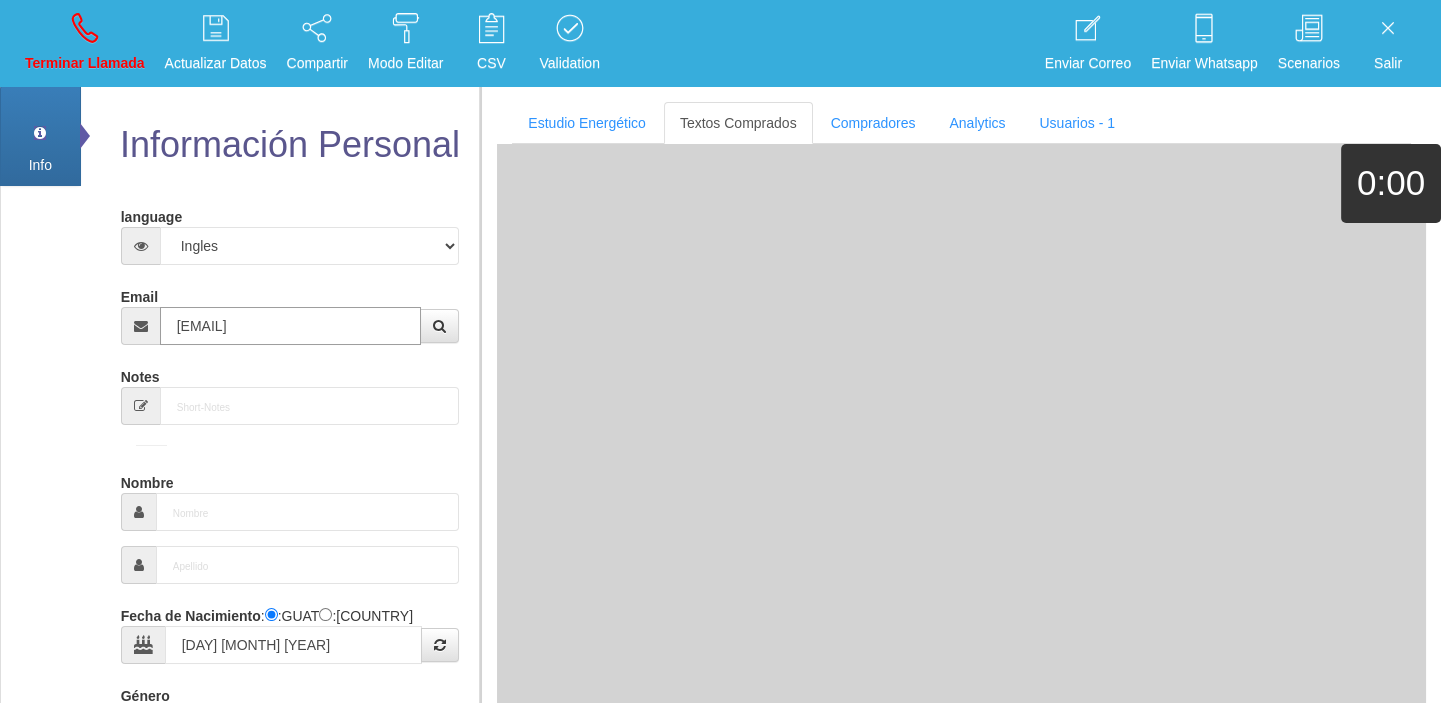 type on "Comprador bajo" 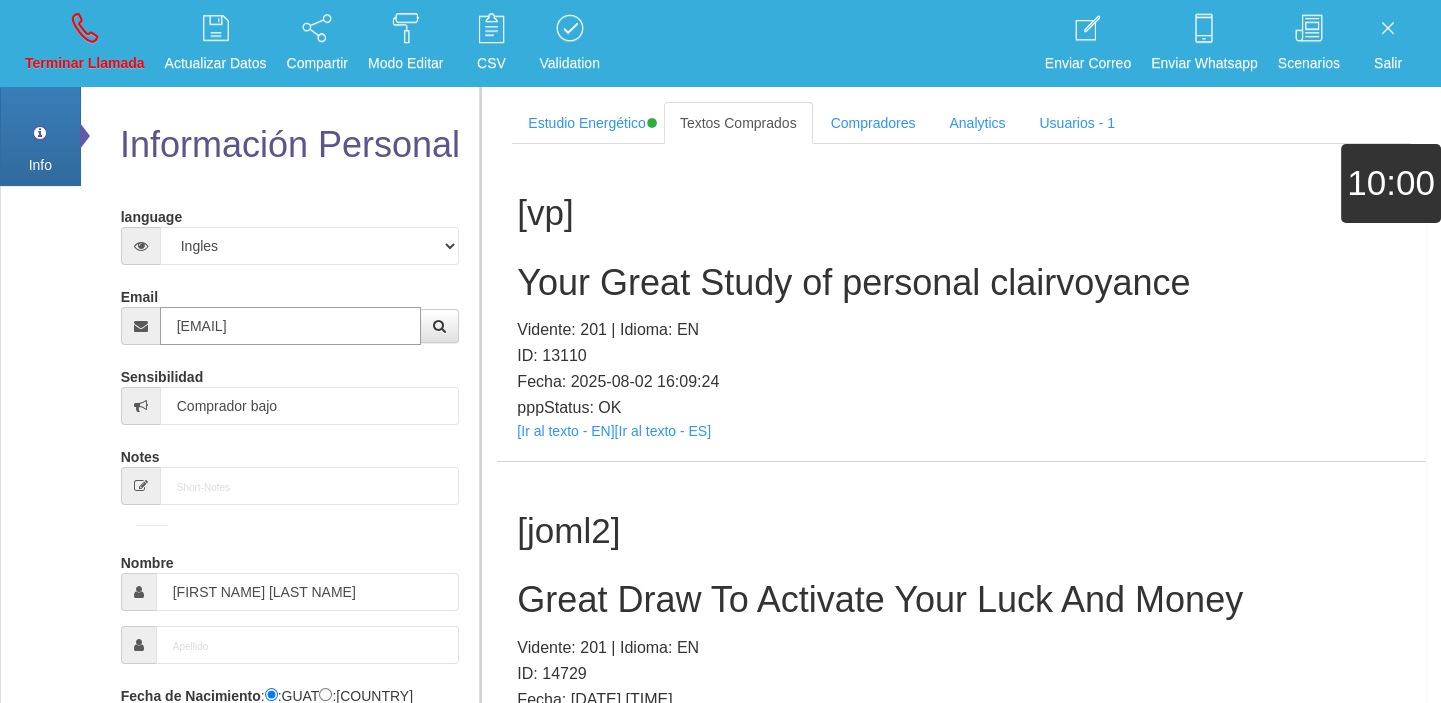 type on "[EMAIL]" 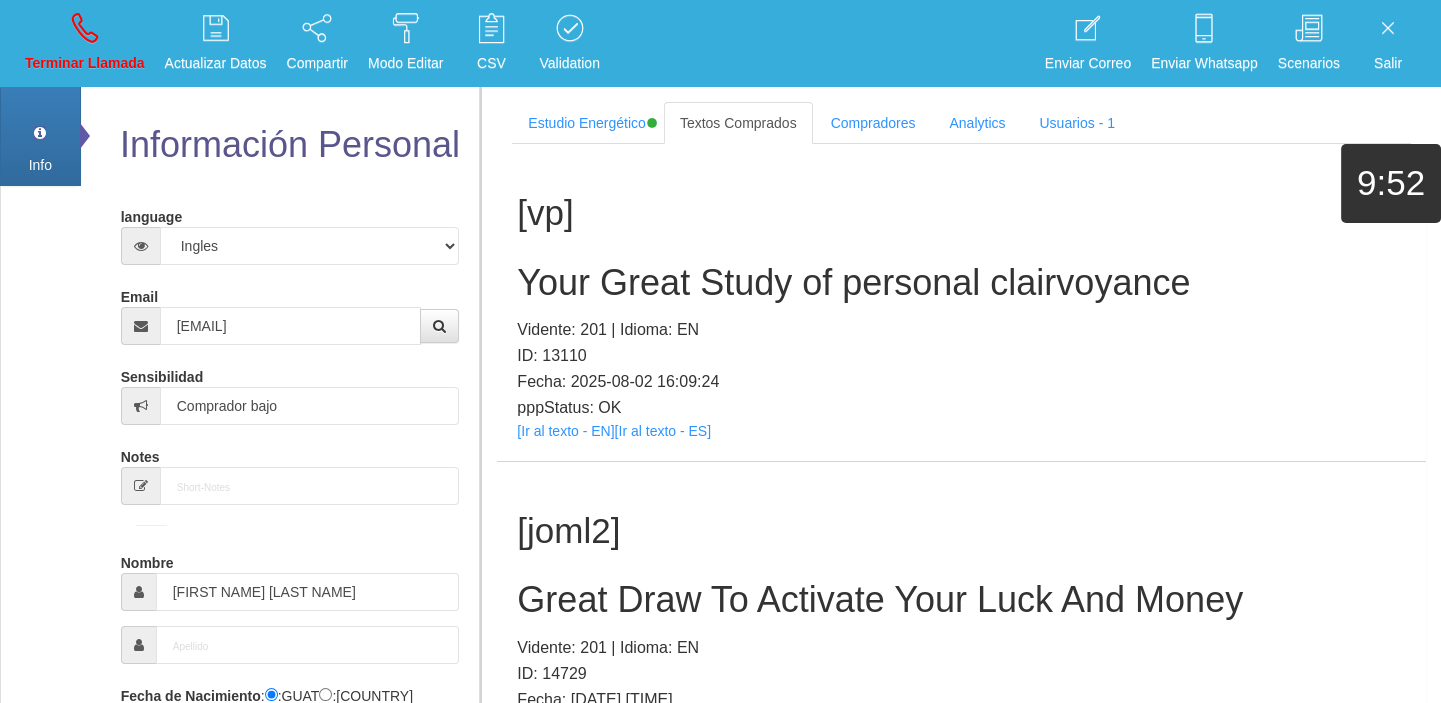 click on "pppStatus: OK" at bounding box center (961, 408) 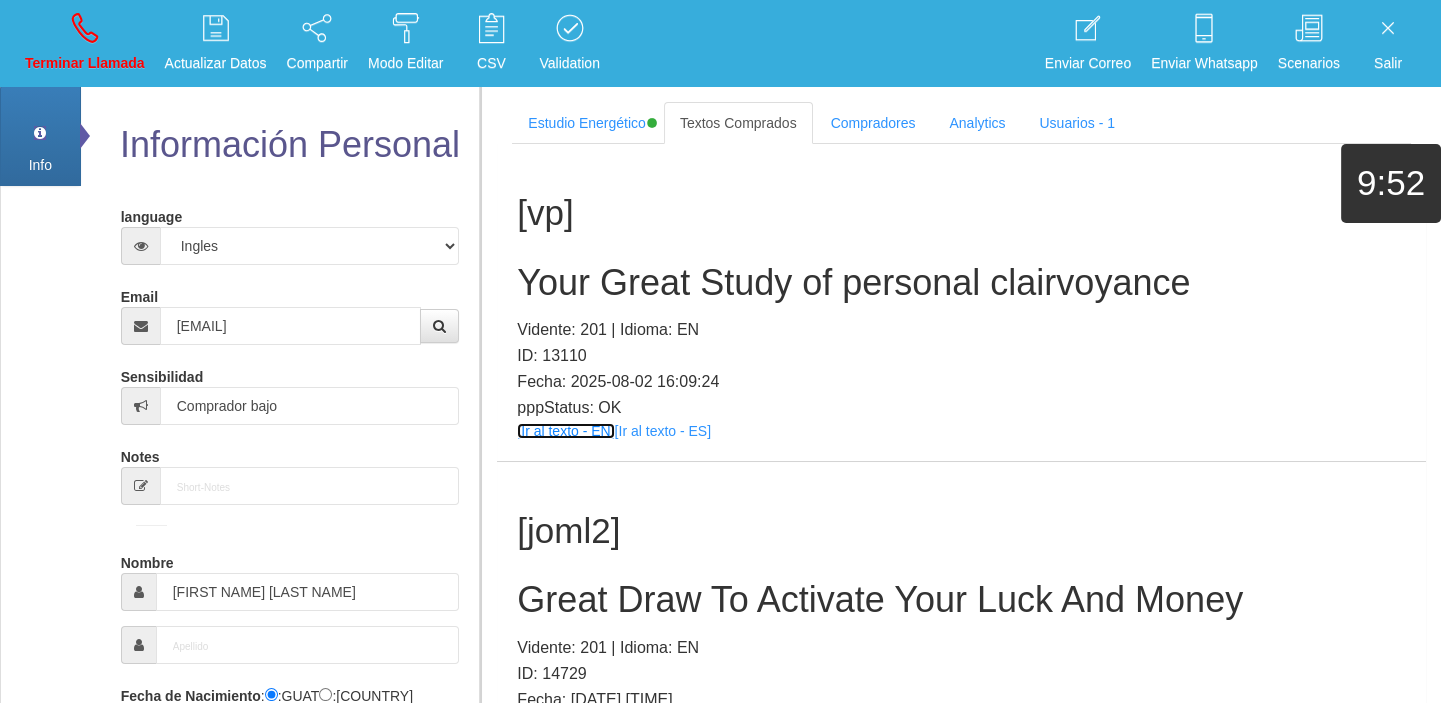 click on "[Ir al texto - EN]" at bounding box center [565, 431] 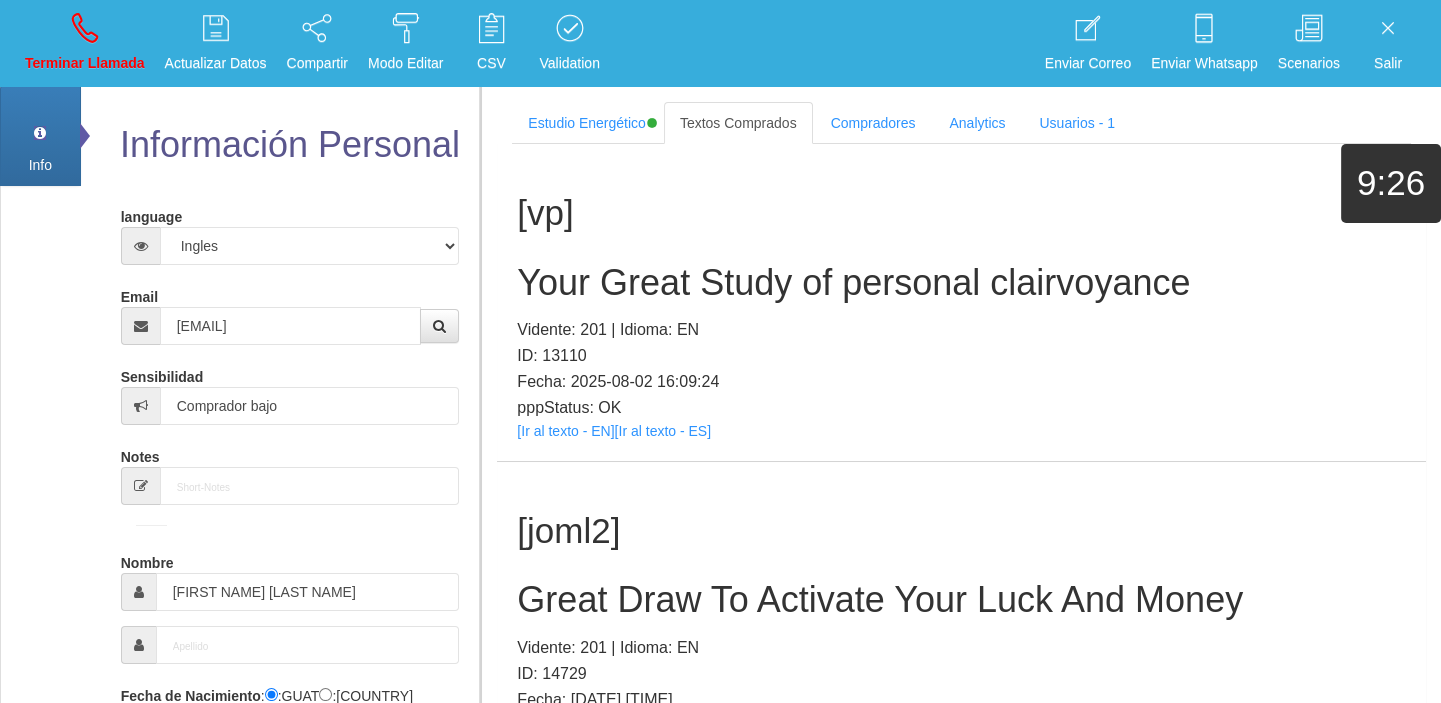 click on "Your Great Study of personal clairvoyance" at bounding box center [961, 283] 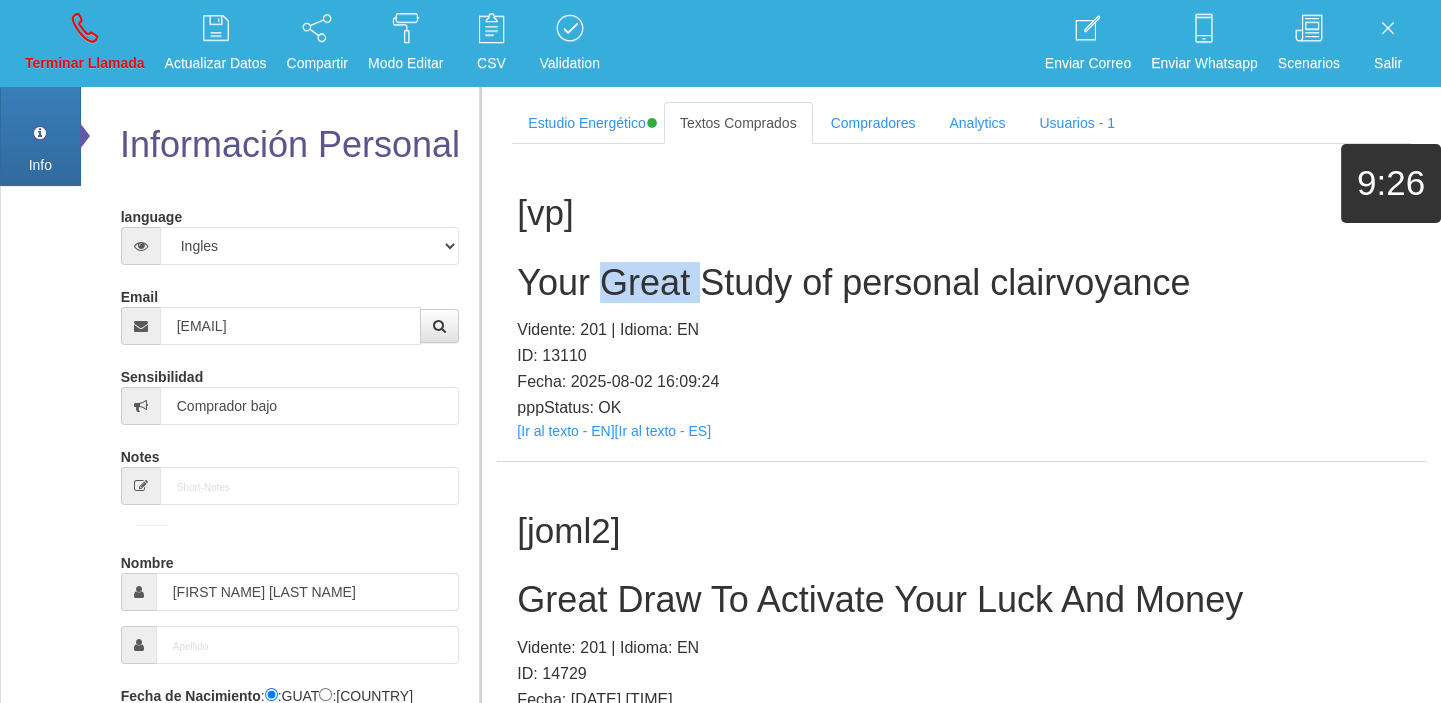 click on "Your Great Study of personal clairvoyance" at bounding box center [961, 283] 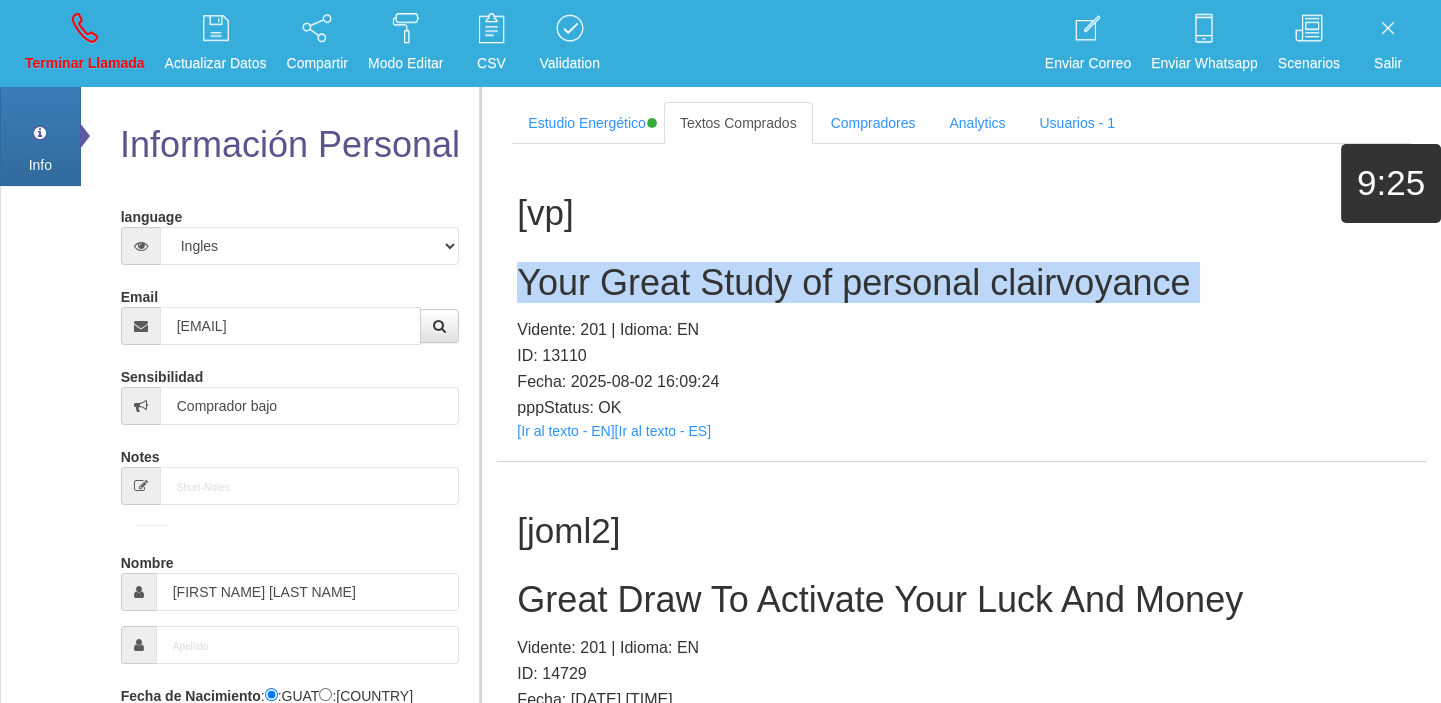 click on "Your Great Study of personal clairvoyance" at bounding box center (961, 283) 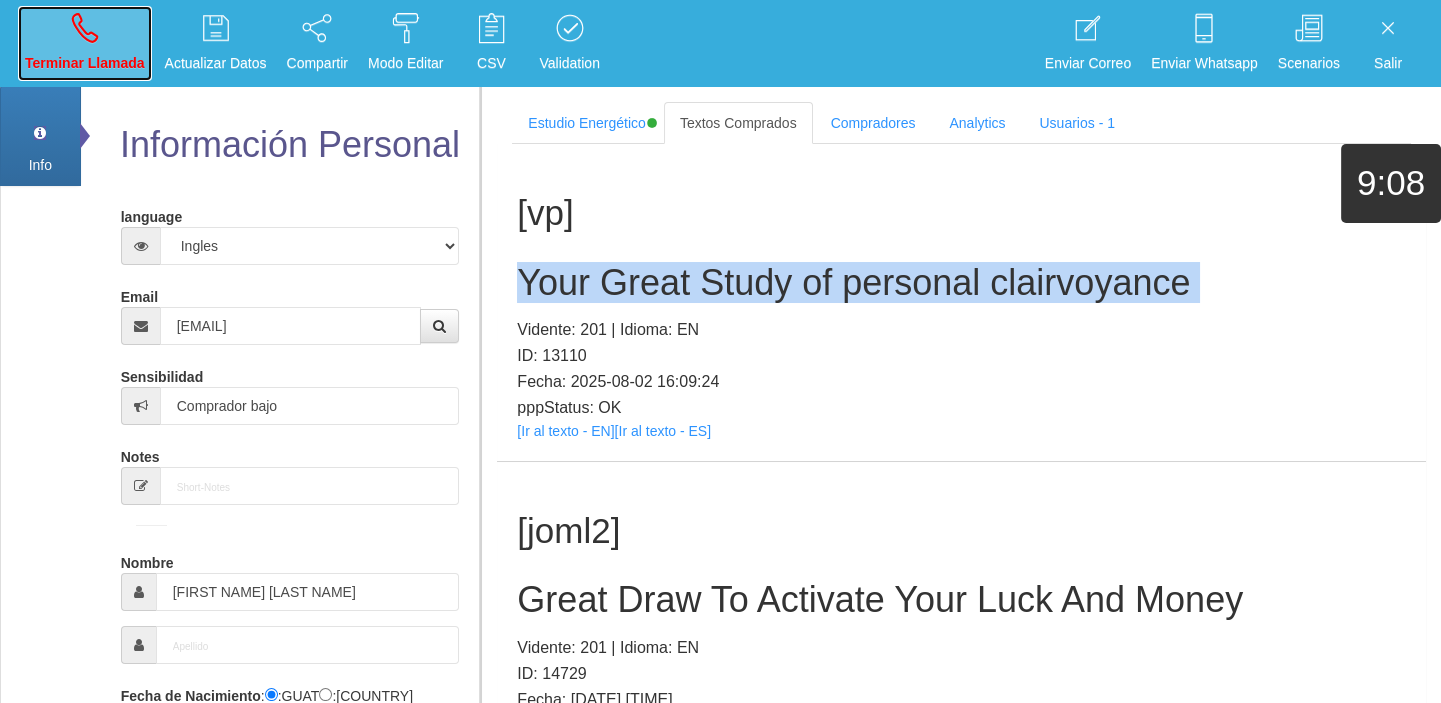 drag, startPoint x: 67, startPoint y: 14, endPoint x: 99, endPoint y: 0, distance: 34.928497 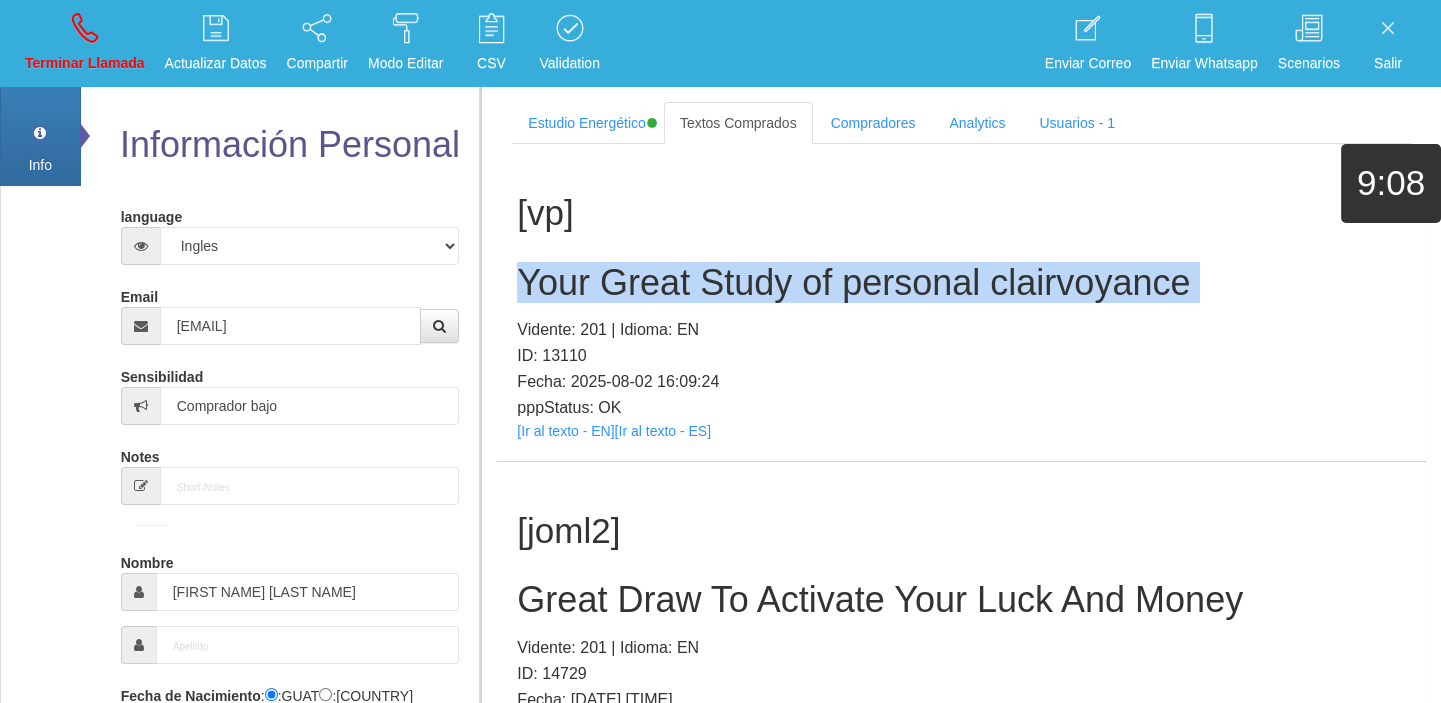 type 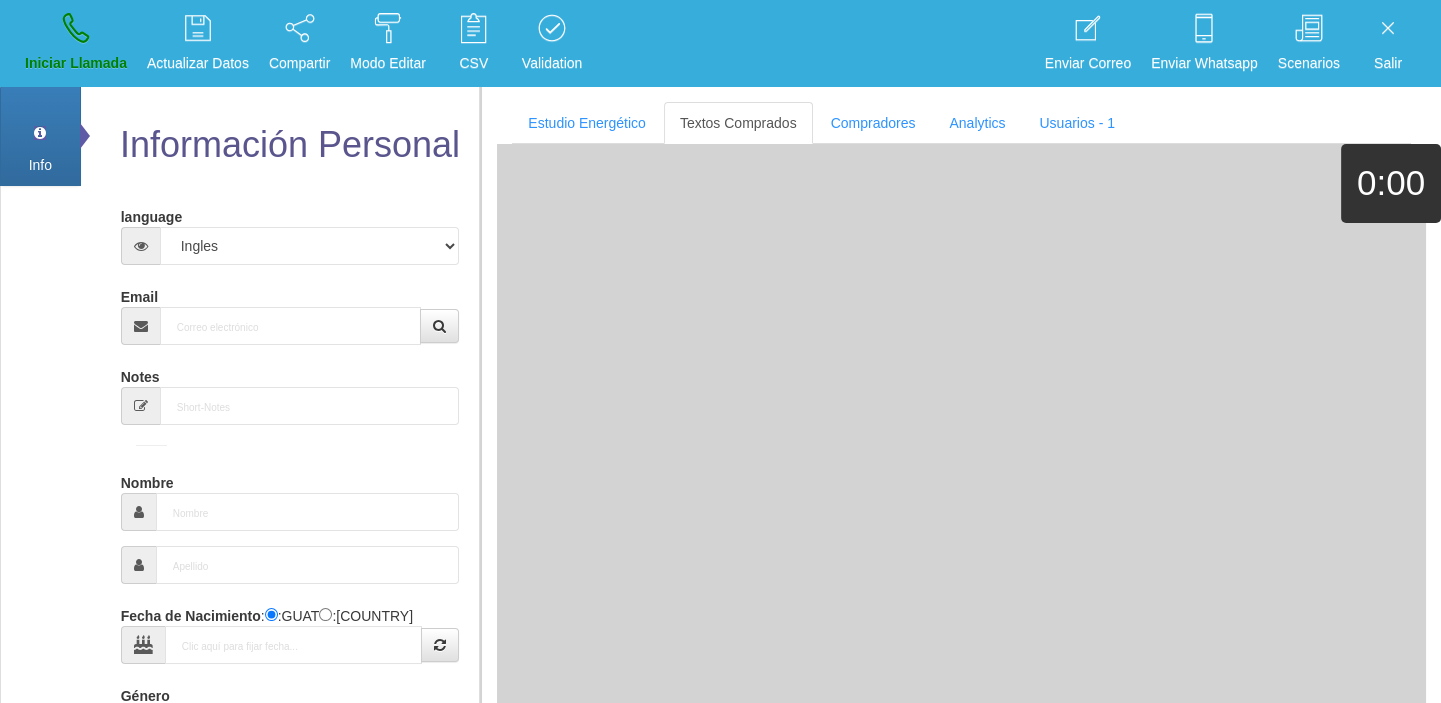 drag, startPoint x: 204, startPoint y: 302, endPoint x: 219, endPoint y: 313, distance: 18.601076 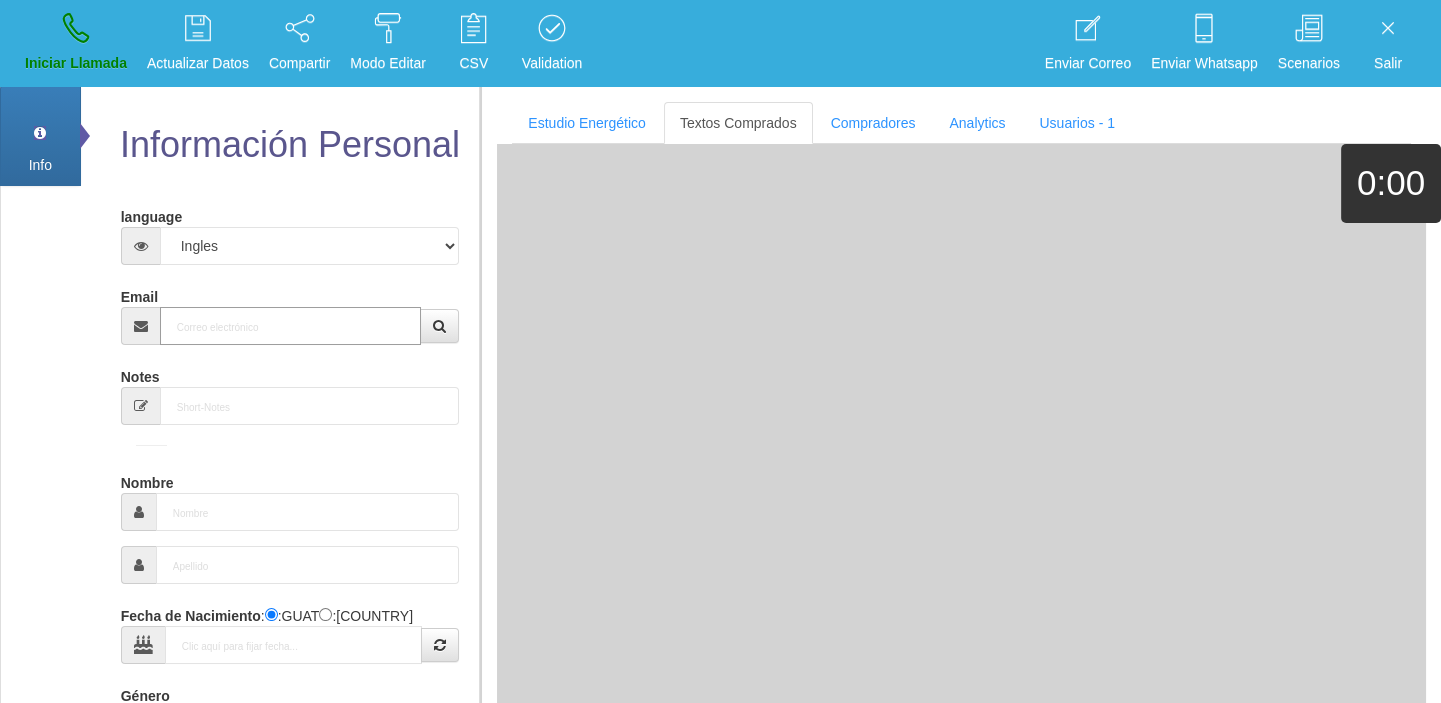 click on "Email" at bounding box center (291, 326) 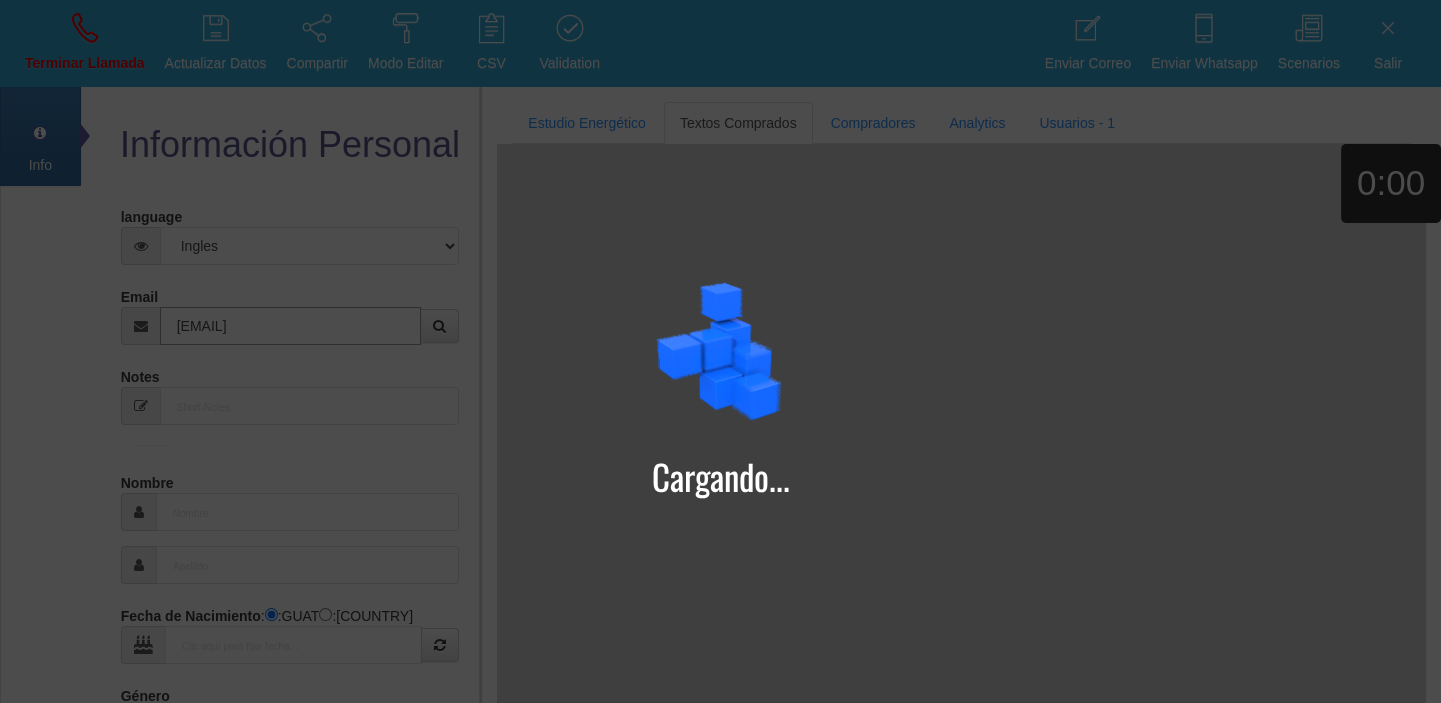 type on "[EMAIL]" 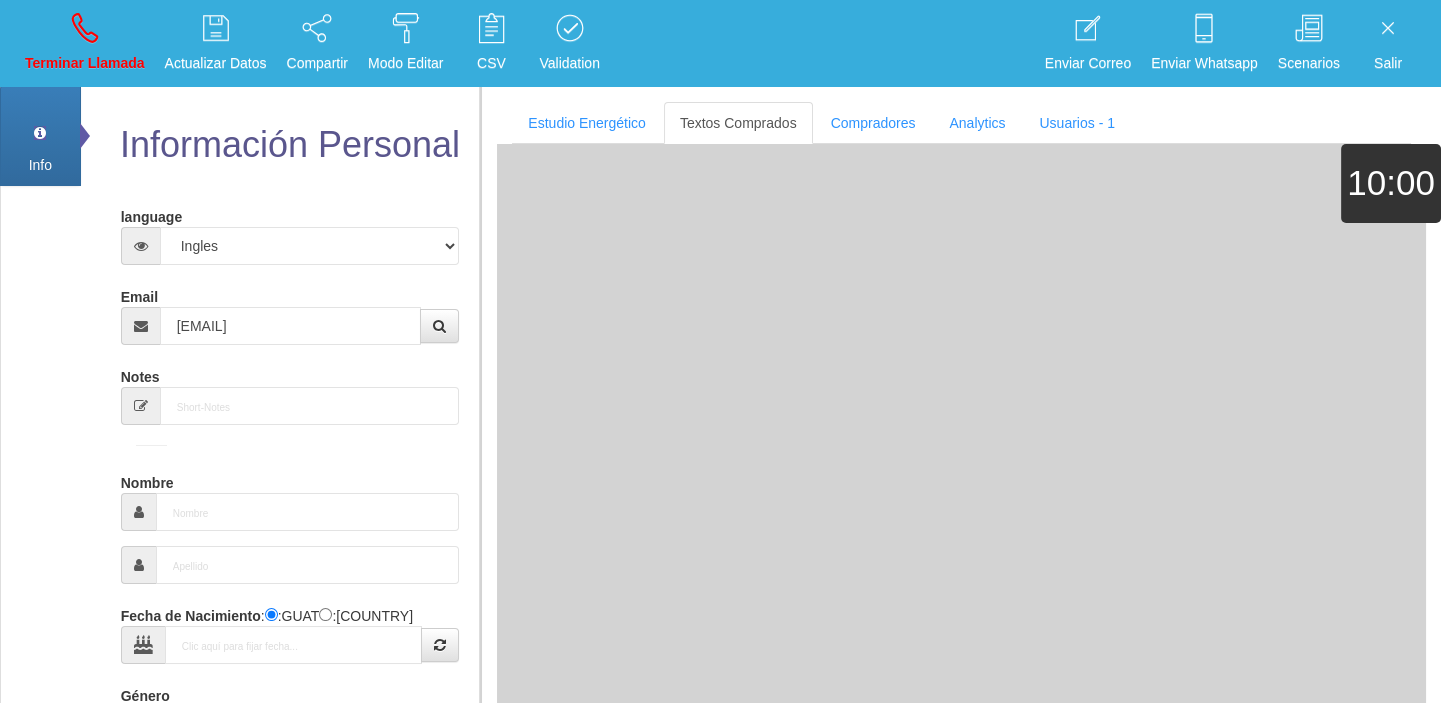 type on "[DAY] [MONTH] [YEAR]" 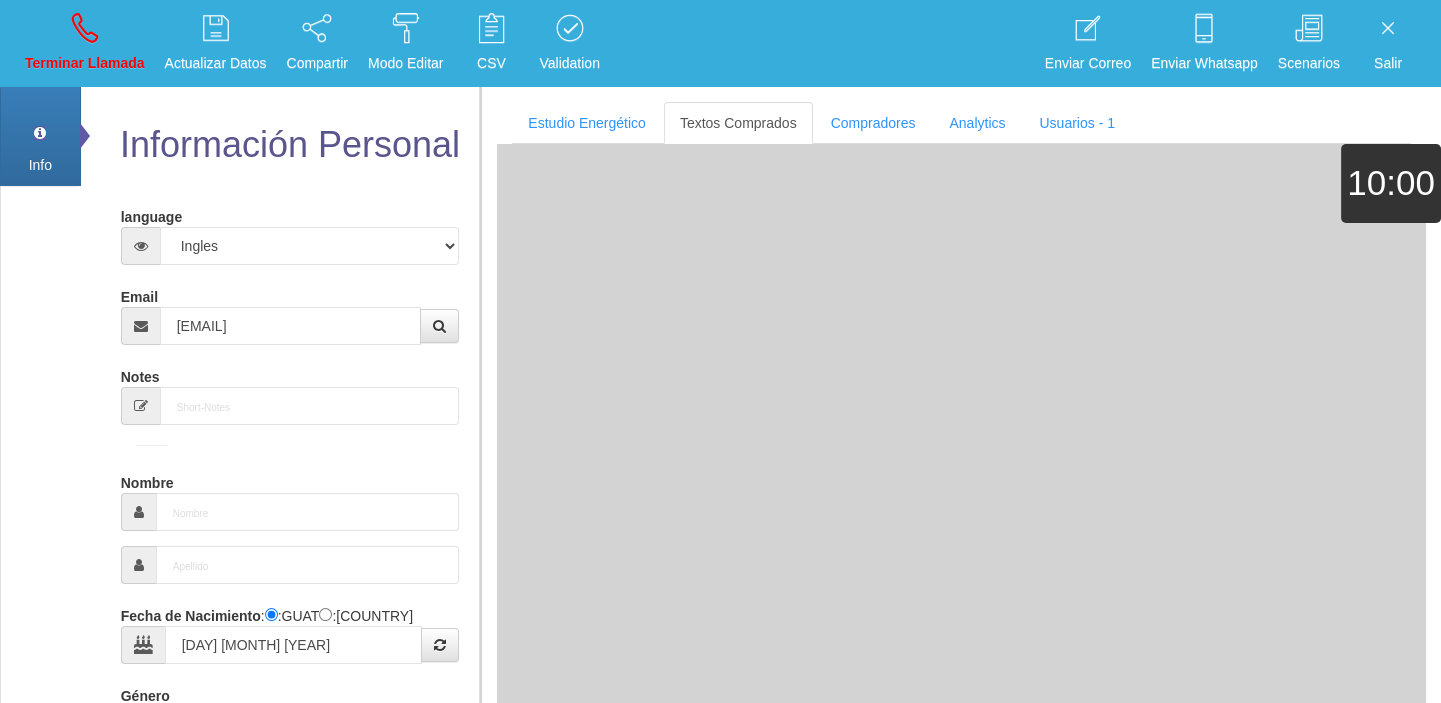 type on "Comprador simple" 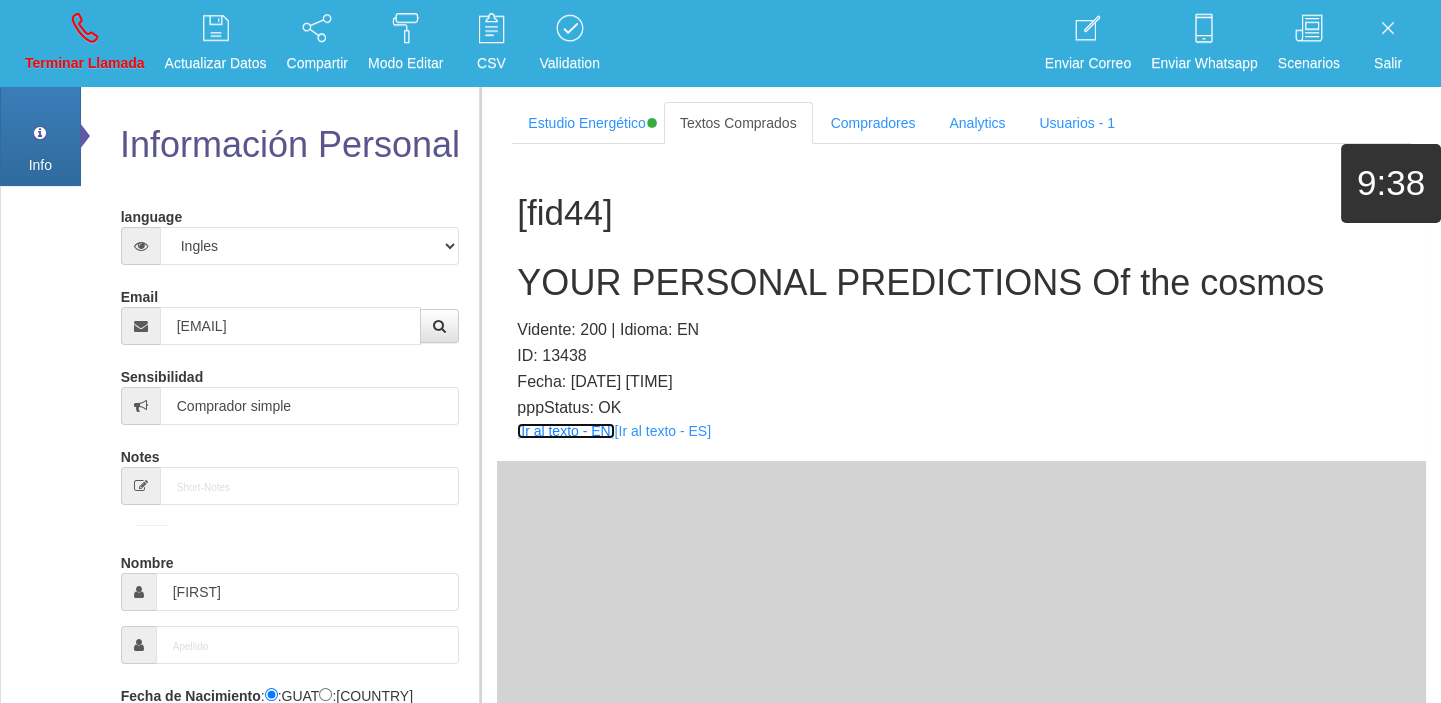 click on "[Ir al texto - EN]" at bounding box center (565, 431) 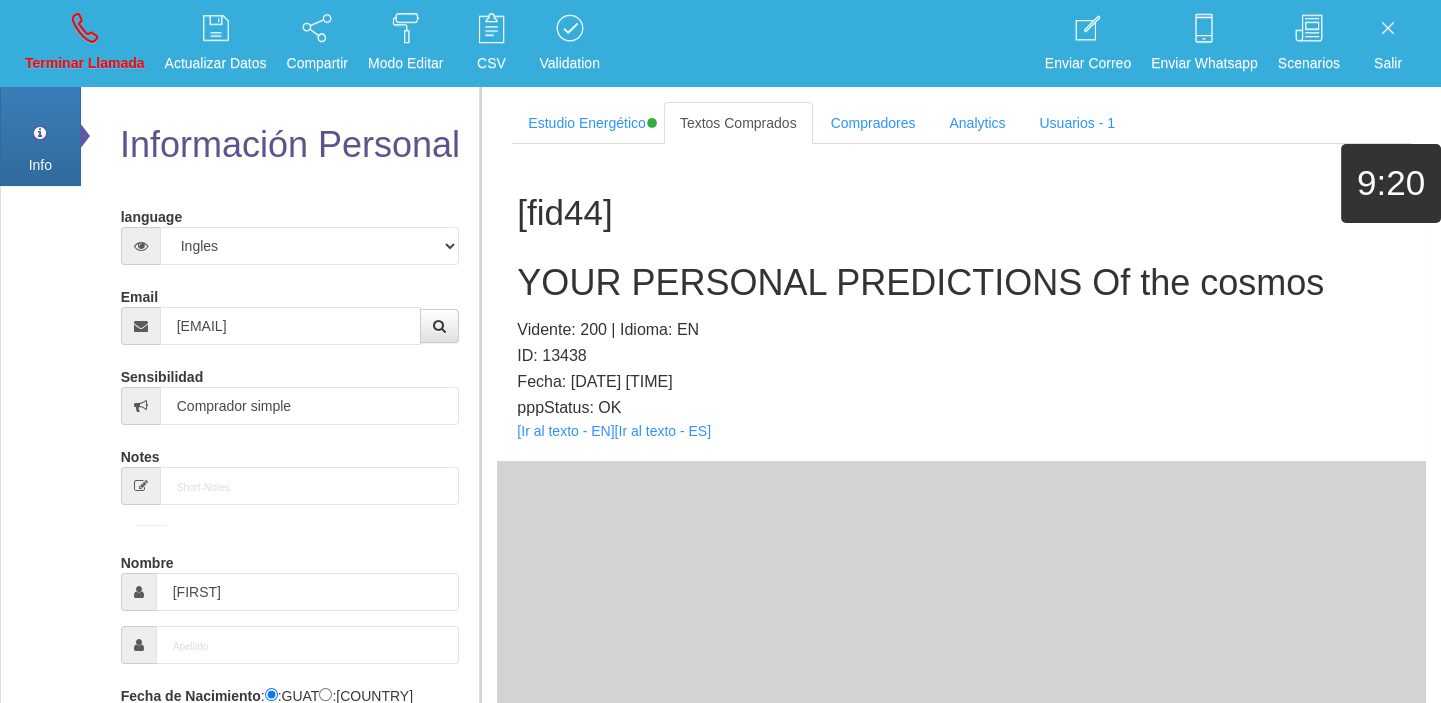 click on "YOUR PERSONAL PREDICTIONS Of the cosmos" at bounding box center [961, 283] 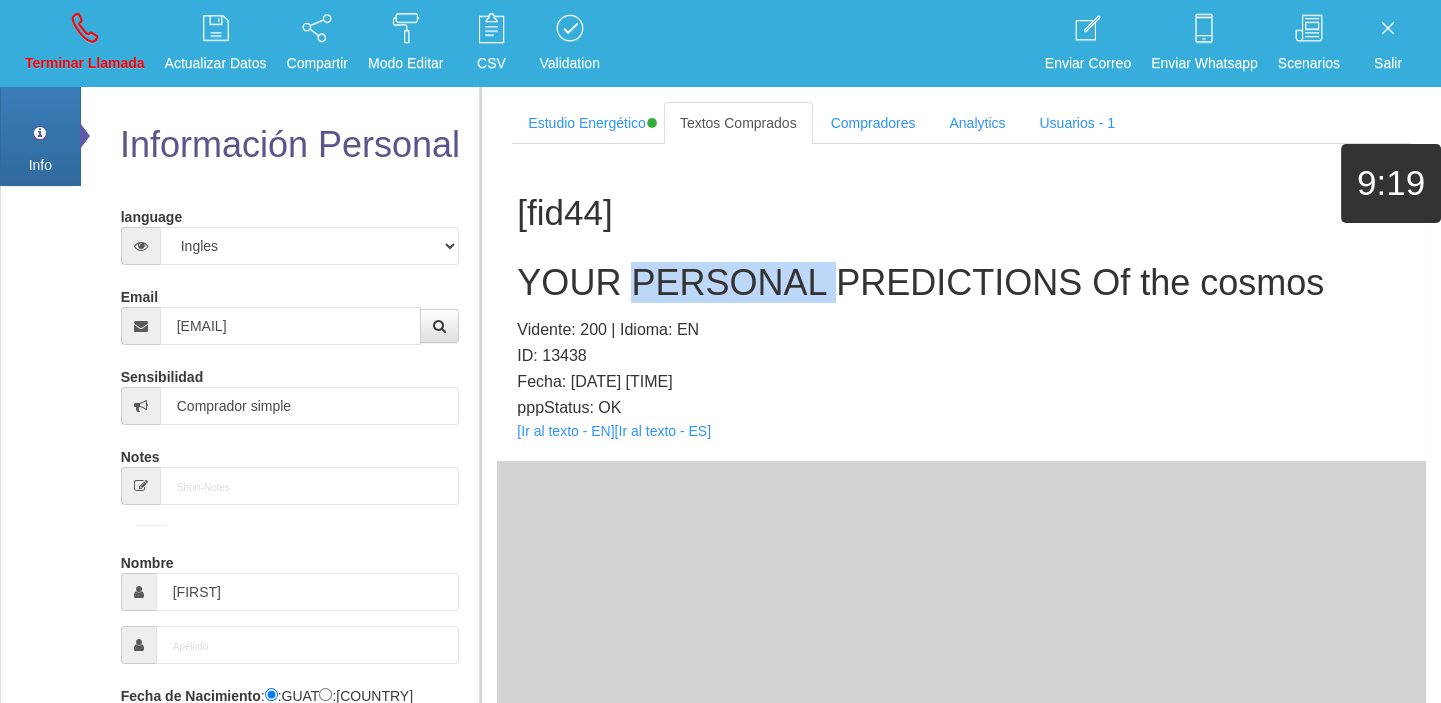 click on "YOUR PERSONAL PREDICTIONS Of the cosmos" at bounding box center (961, 283) 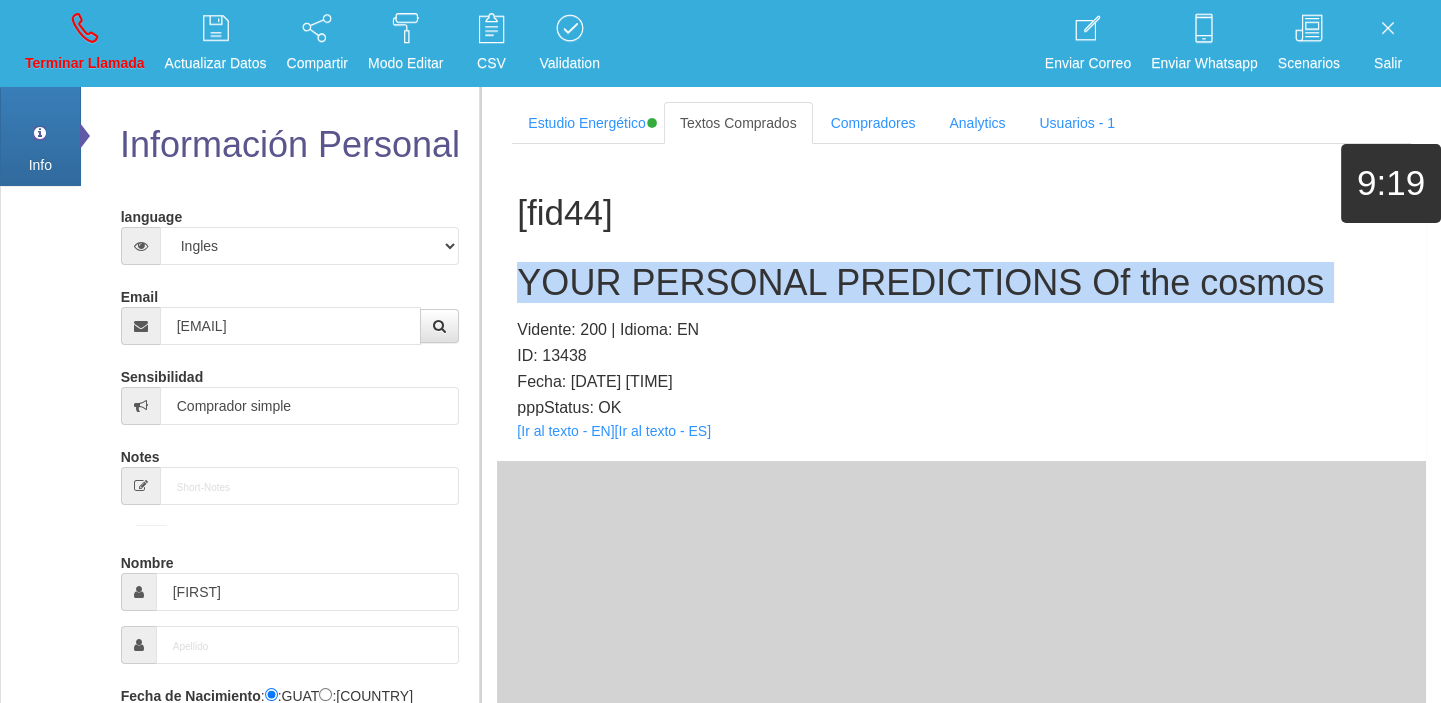 click on "YOUR PERSONAL PREDICTIONS Of the cosmos" at bounding box center (961, 283) 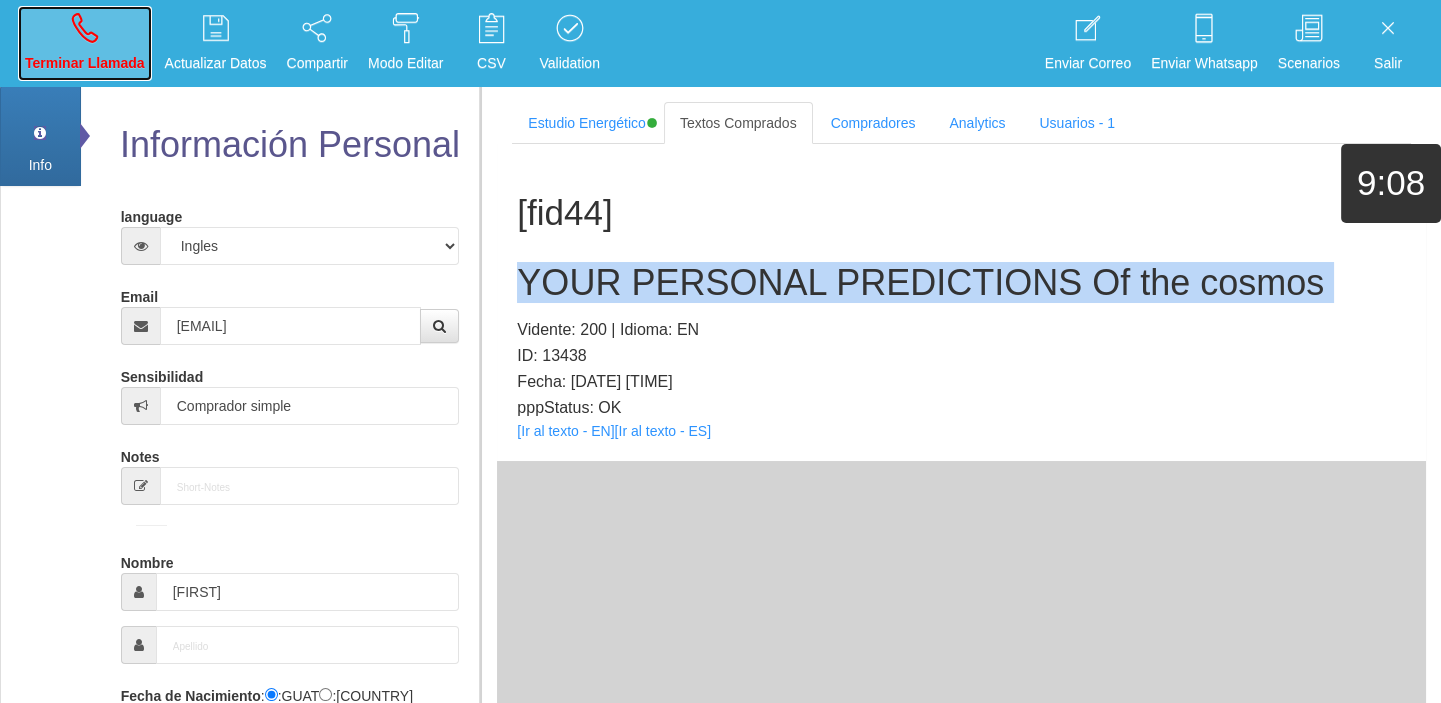 click on "Terminar Llamada" at bounding box center (85, 43) 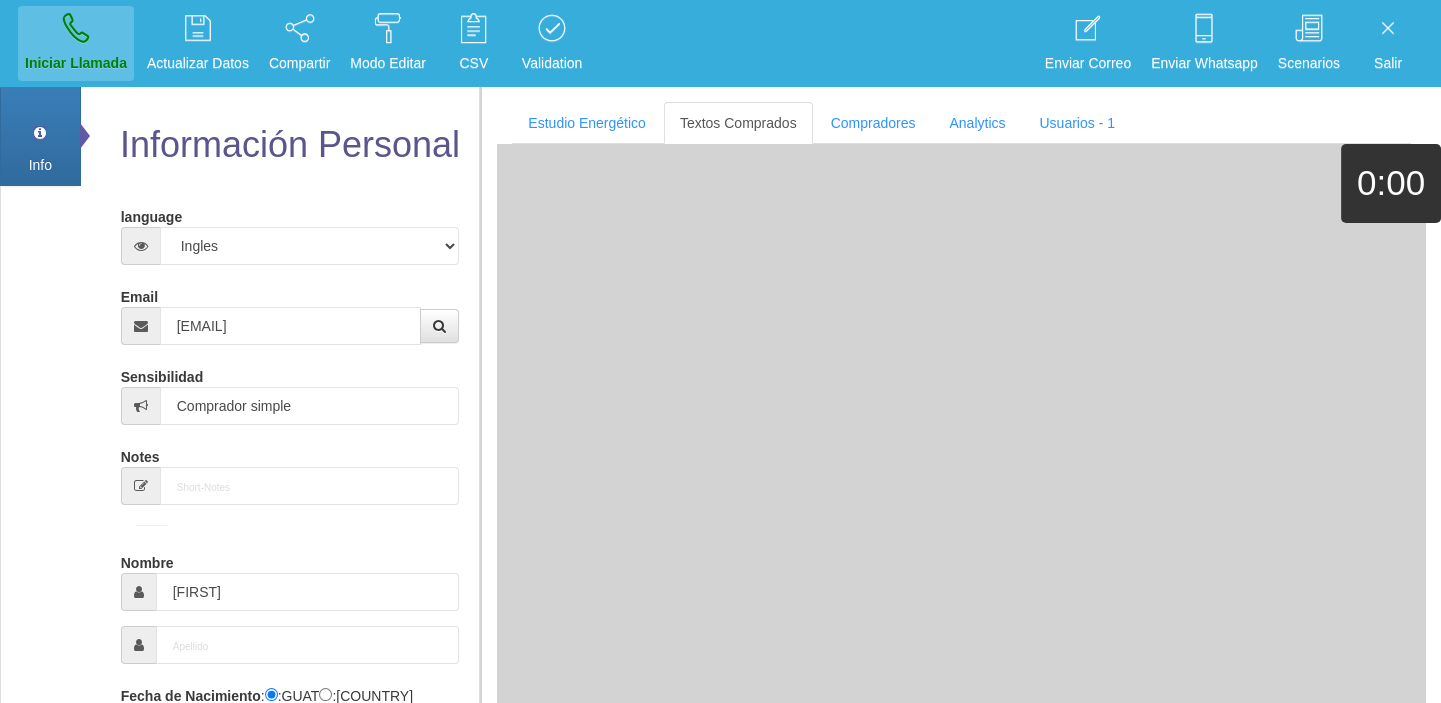 type 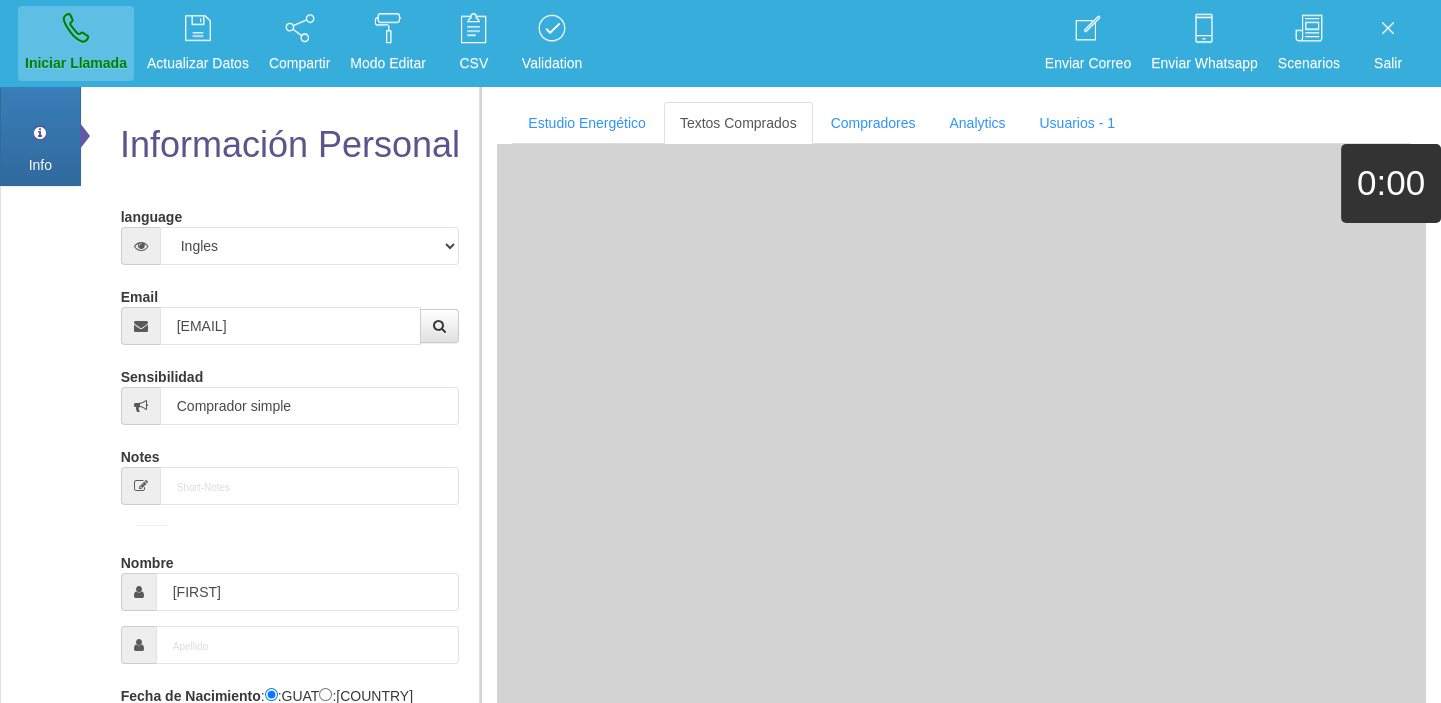 type 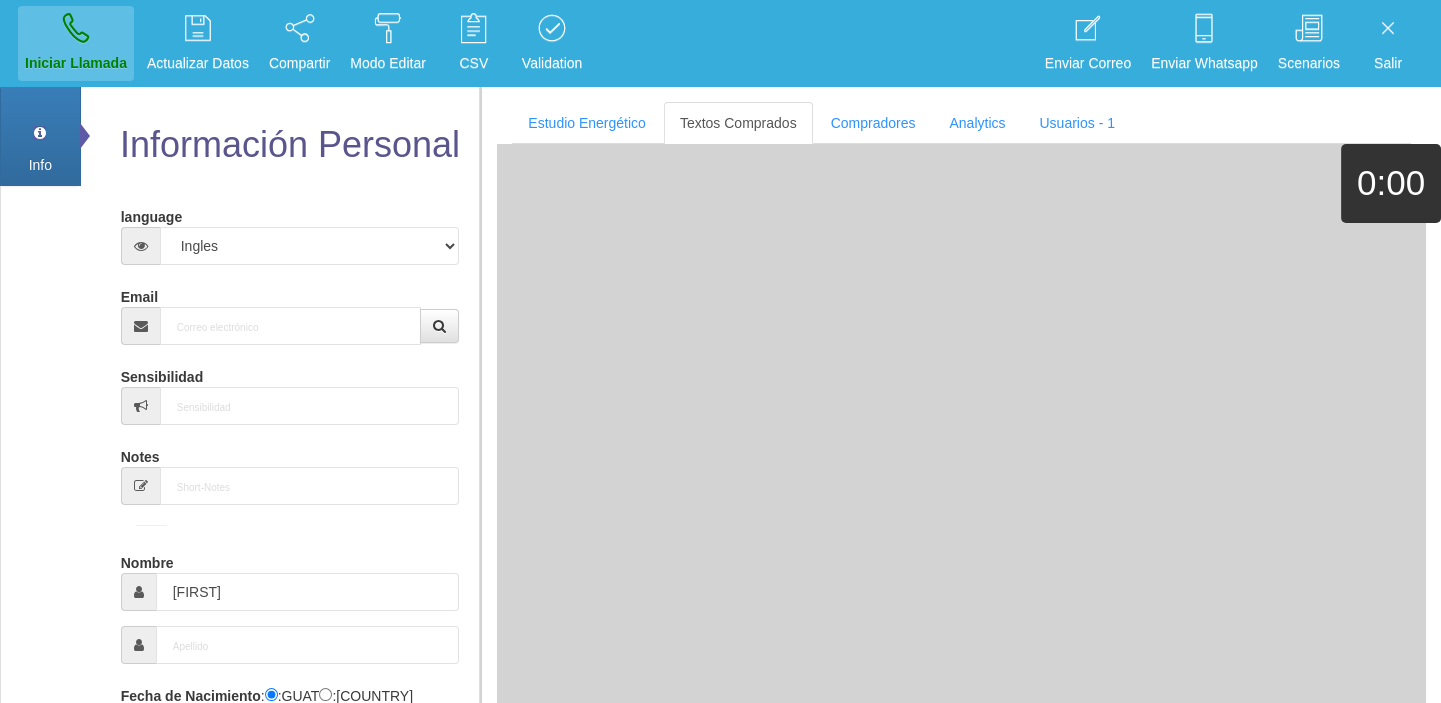 type 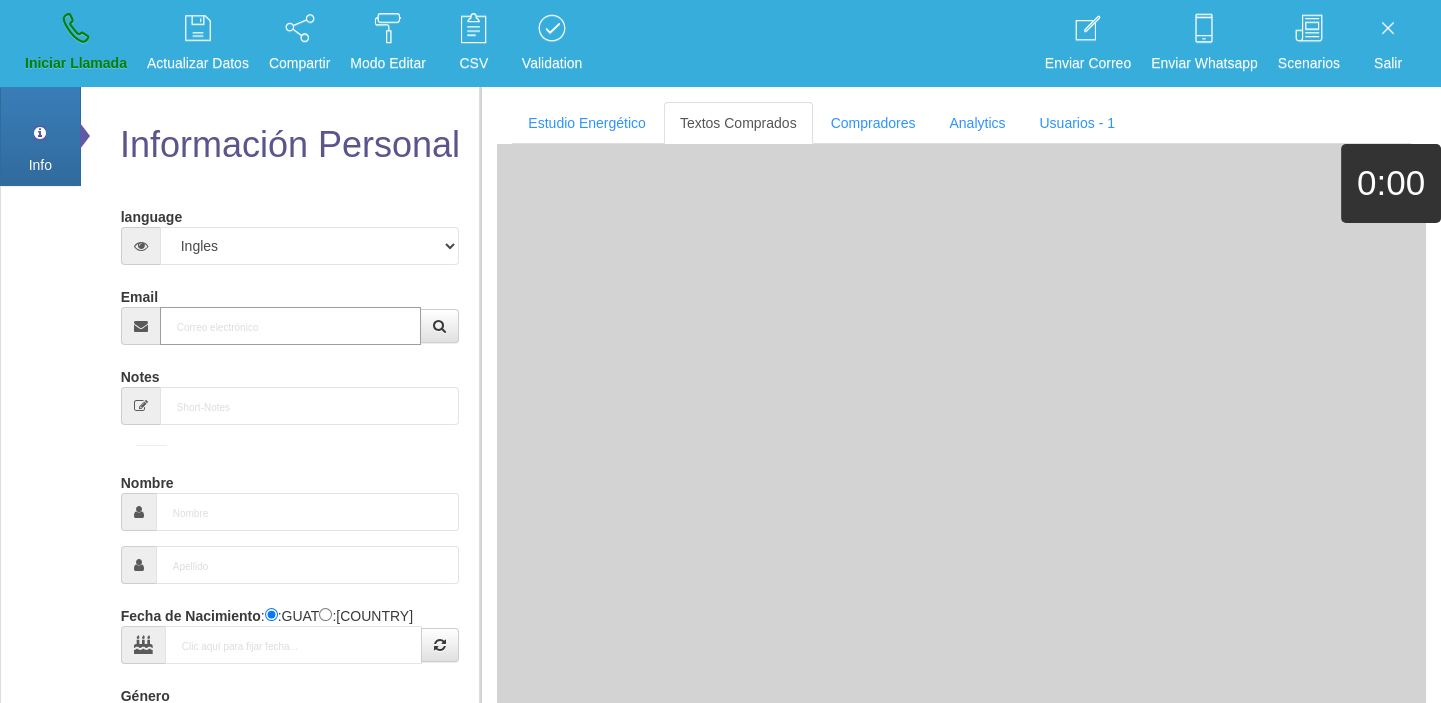 click on "Email" at bounding box center (291, 326) 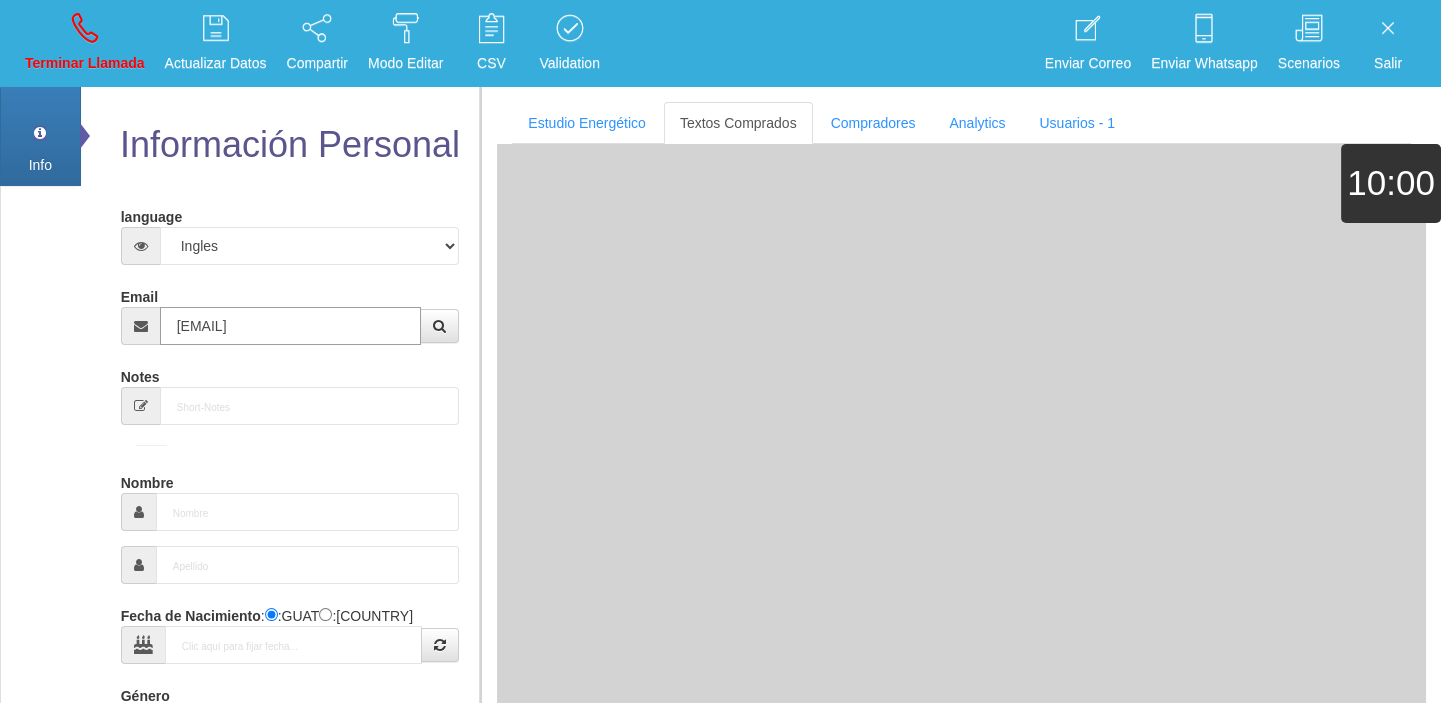 type on "[EMAIL]" 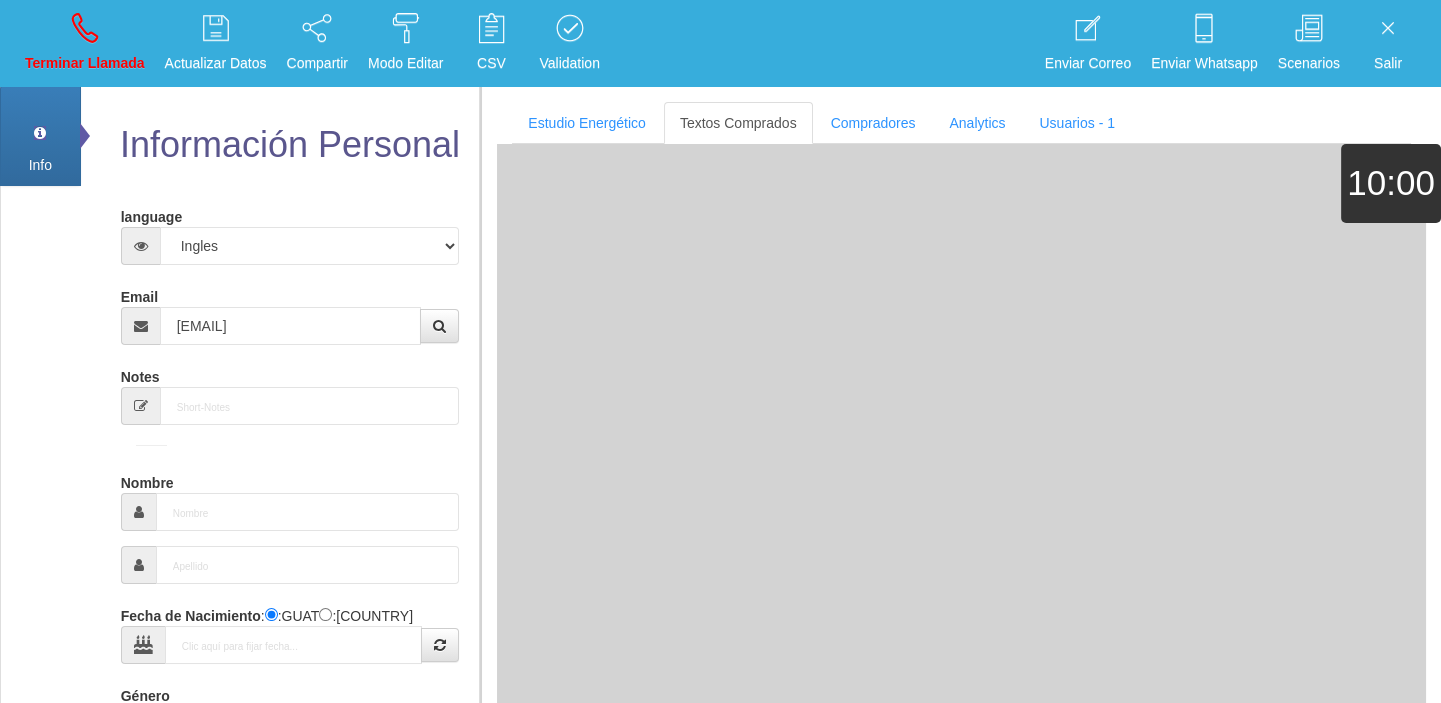 type on "[DD] [MON] [YYYY]" 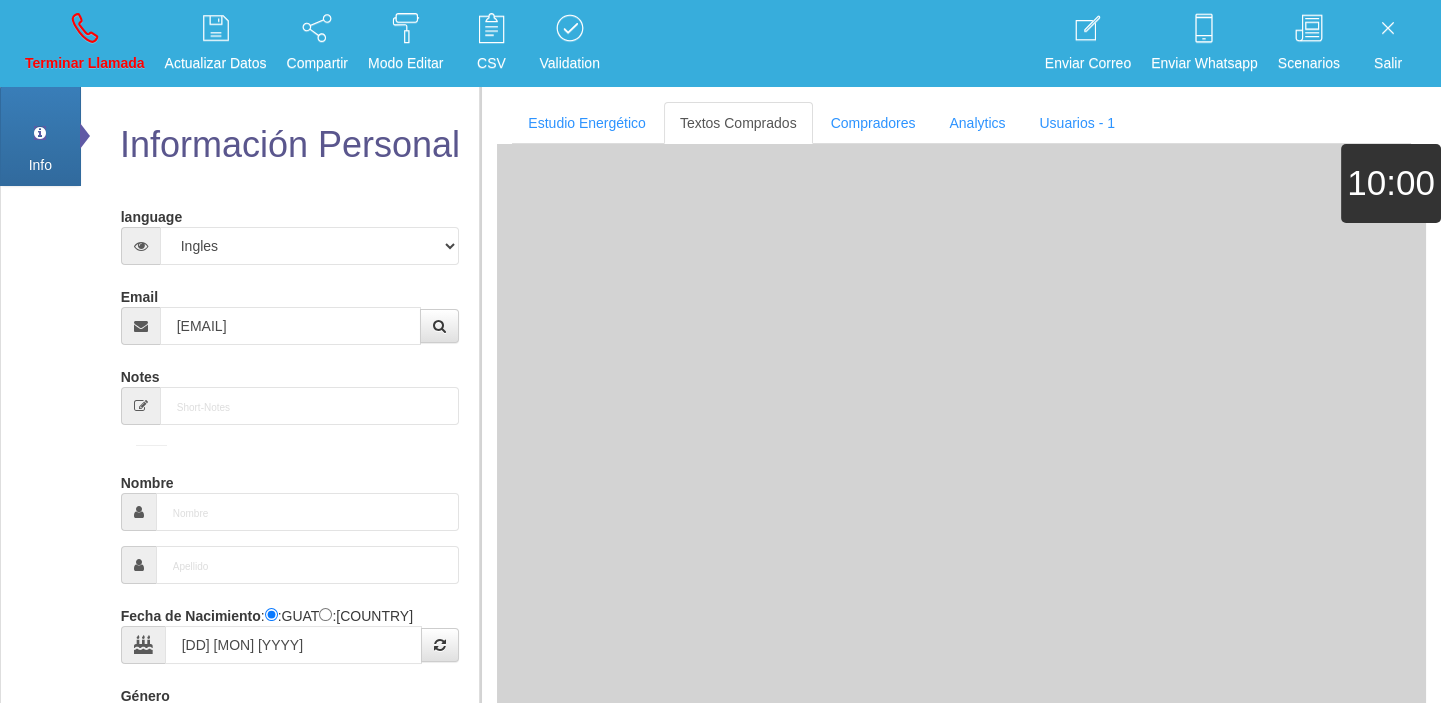 type on "Buen Comprador" 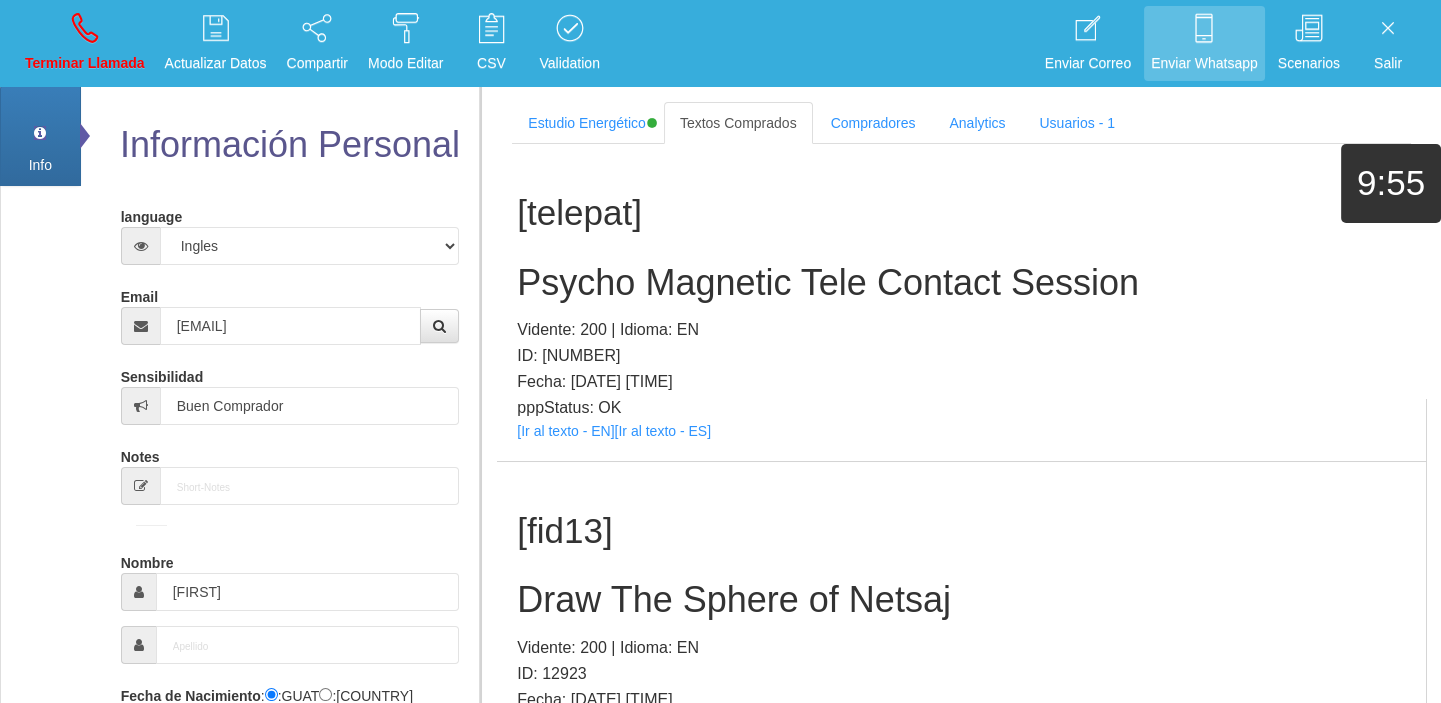 scroll, scrollTop: 1550, scrollLeft: 0, axis: vertical 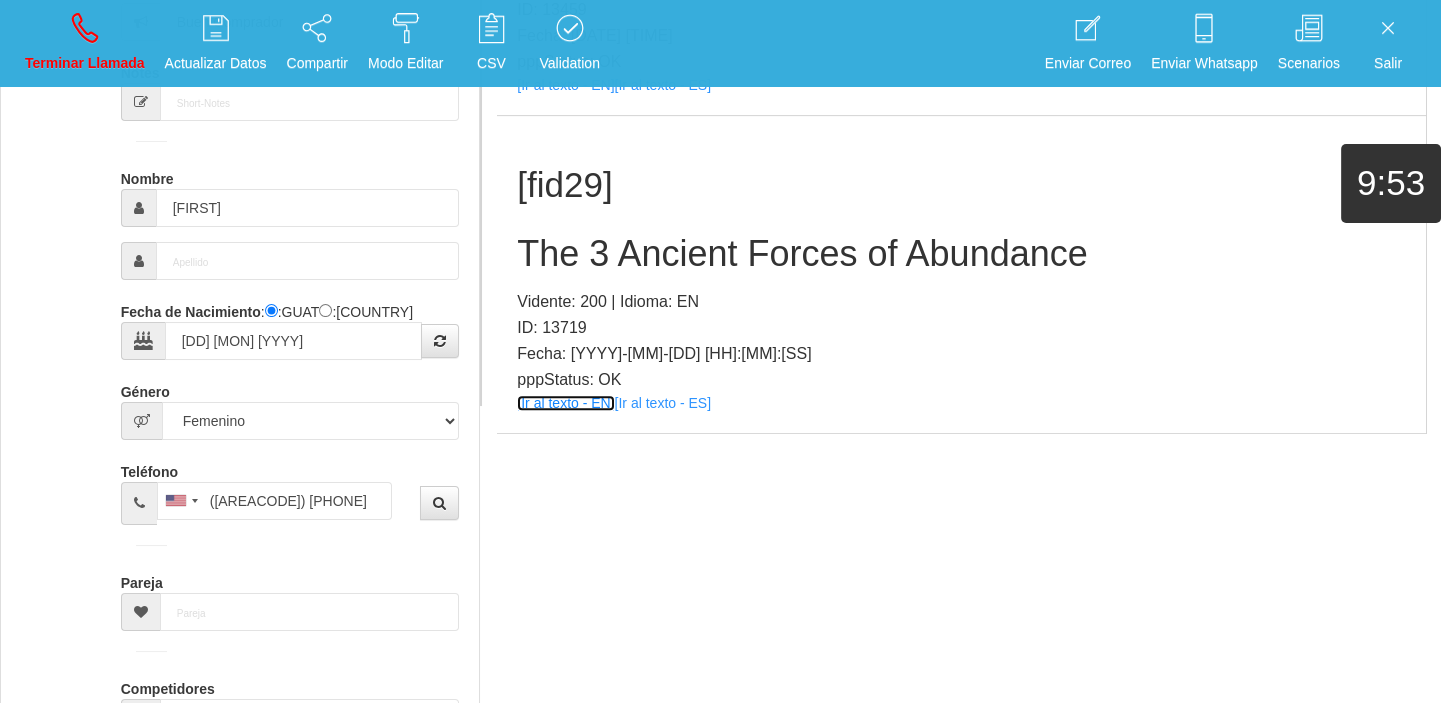 click on "[Ir al texto - EN]" at bounding box center (565, 403) 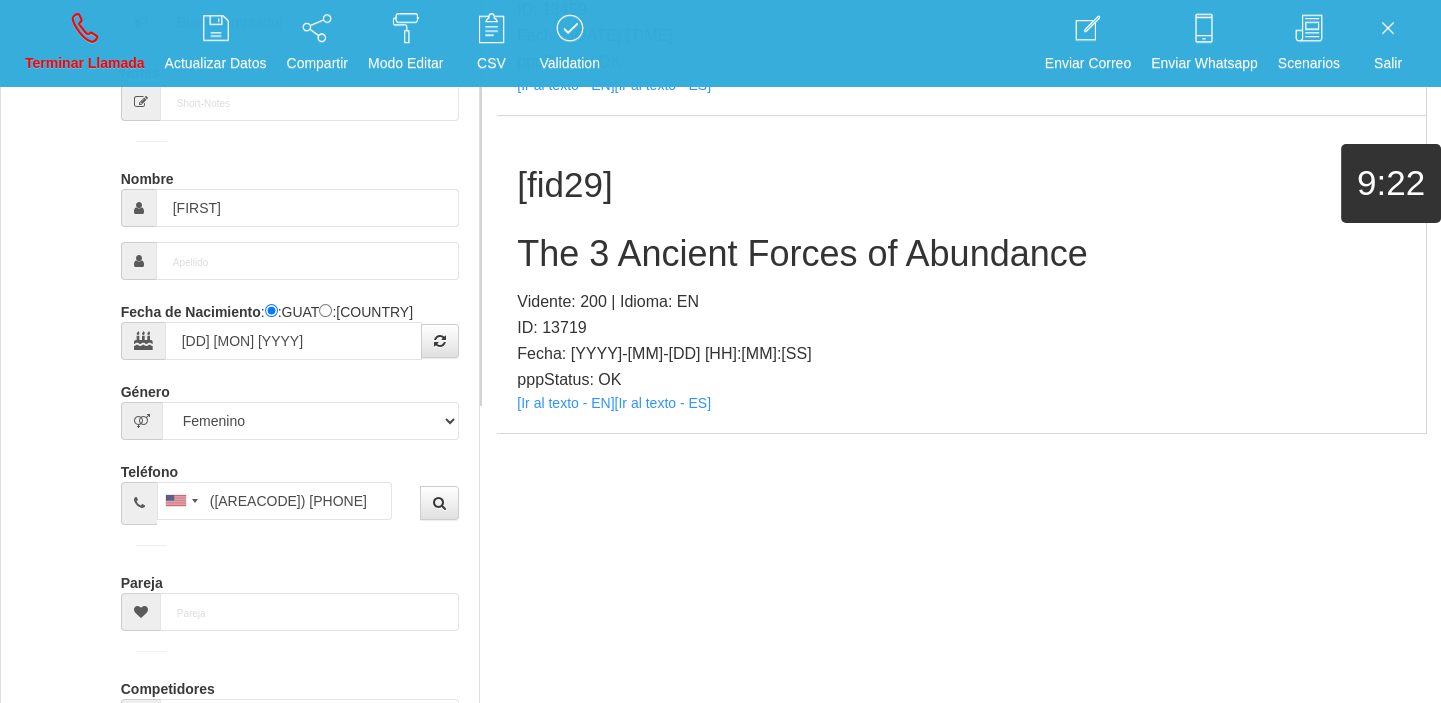 click on "The 3 Ancient Forces of Abundance" at bounding box center [961, 254] 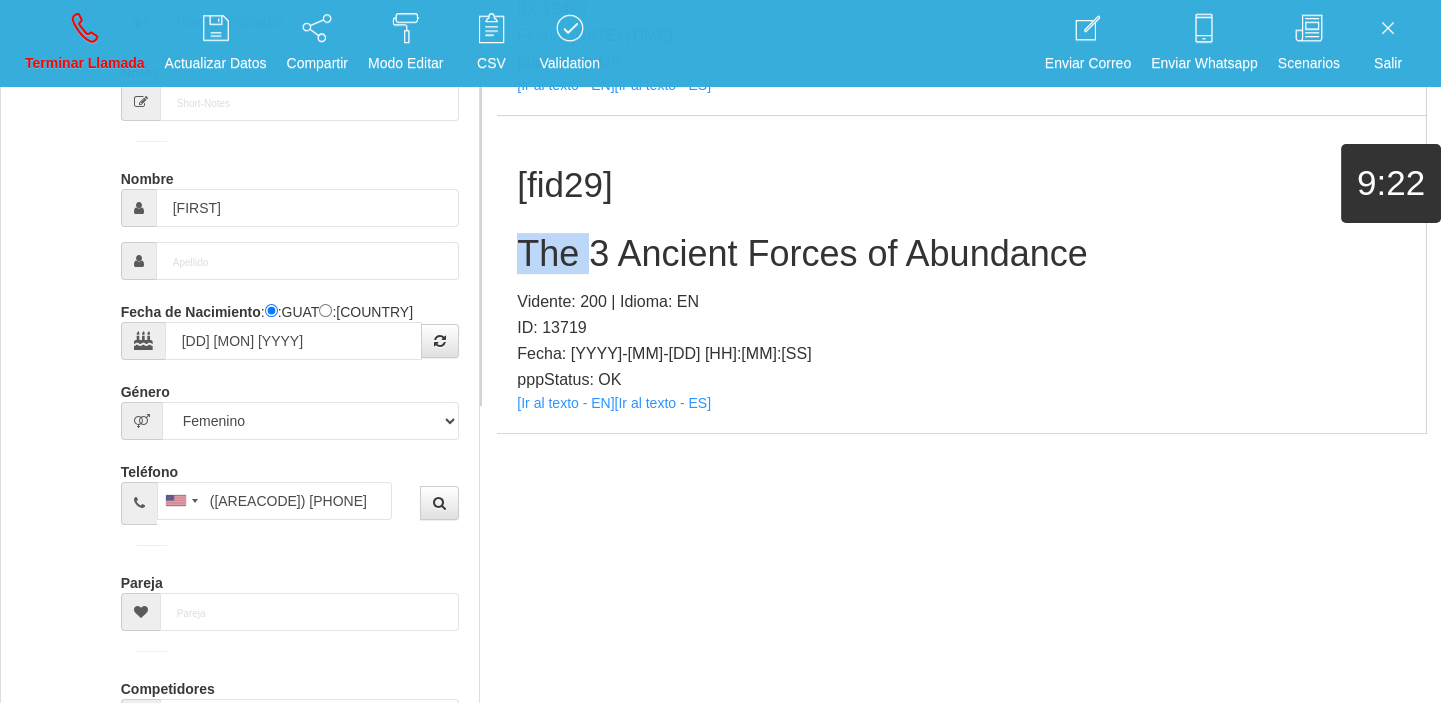 click on "The 3 Ancient Forces of Abundance" at bounding box center [961, 254] 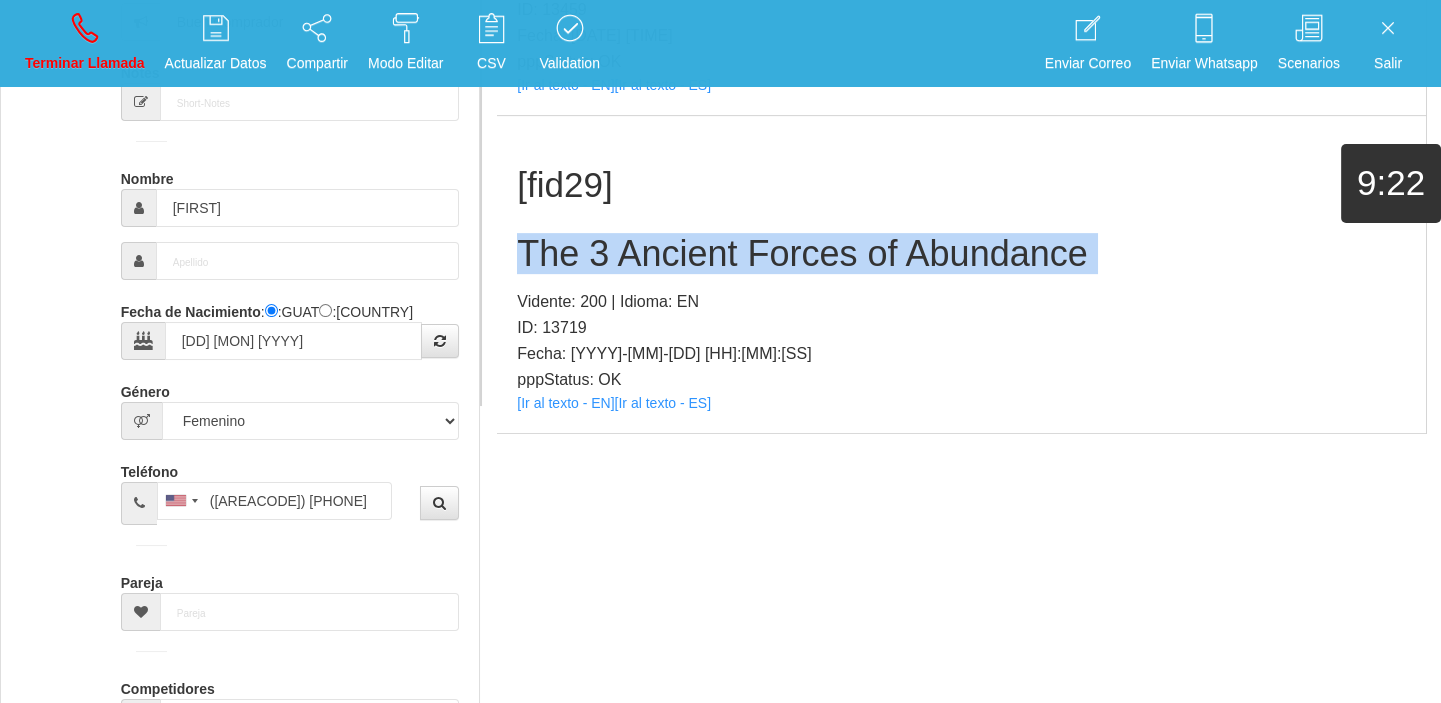 click on "The 3 Ancient Forces of Abundance" at bounding box center (961, 254) 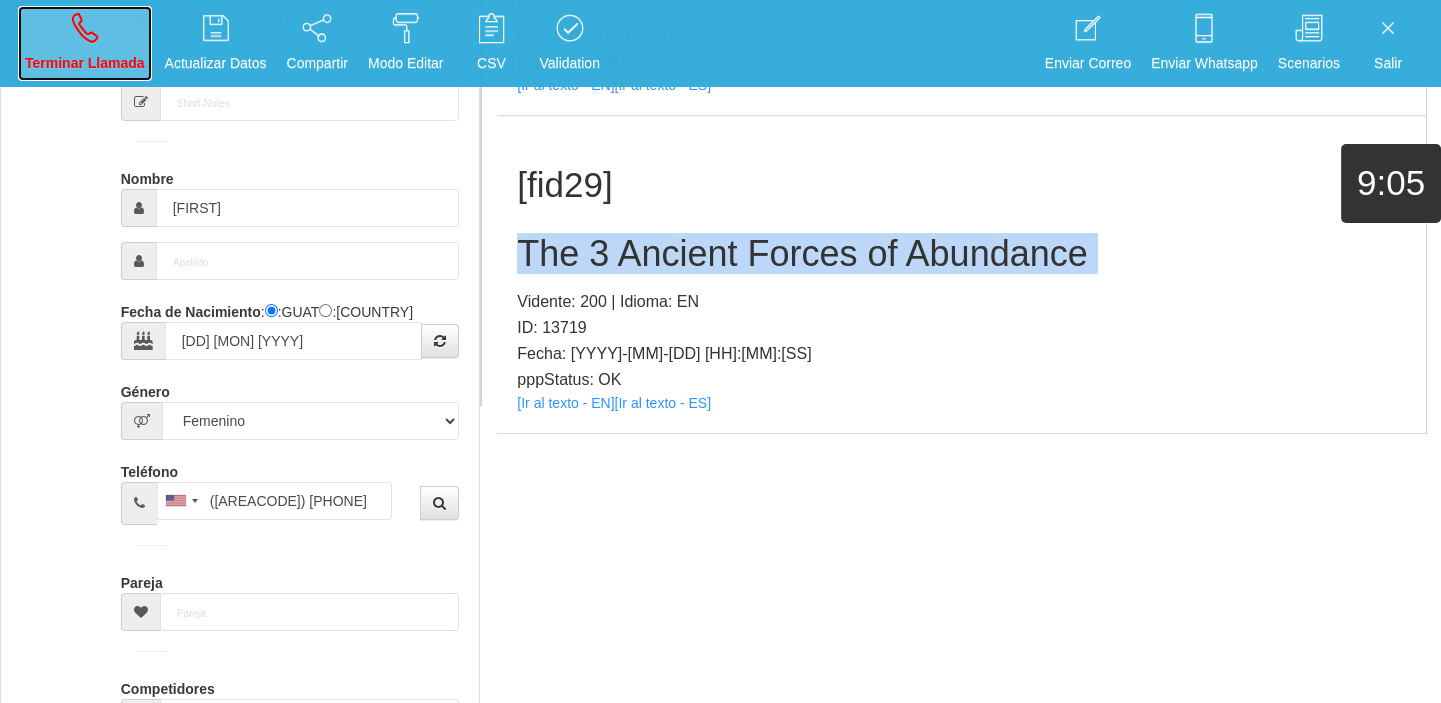 drag, startPoint x: 79, startPoint y: 40, endPoint x: 772, endPoint y: 99, distance: 695.507 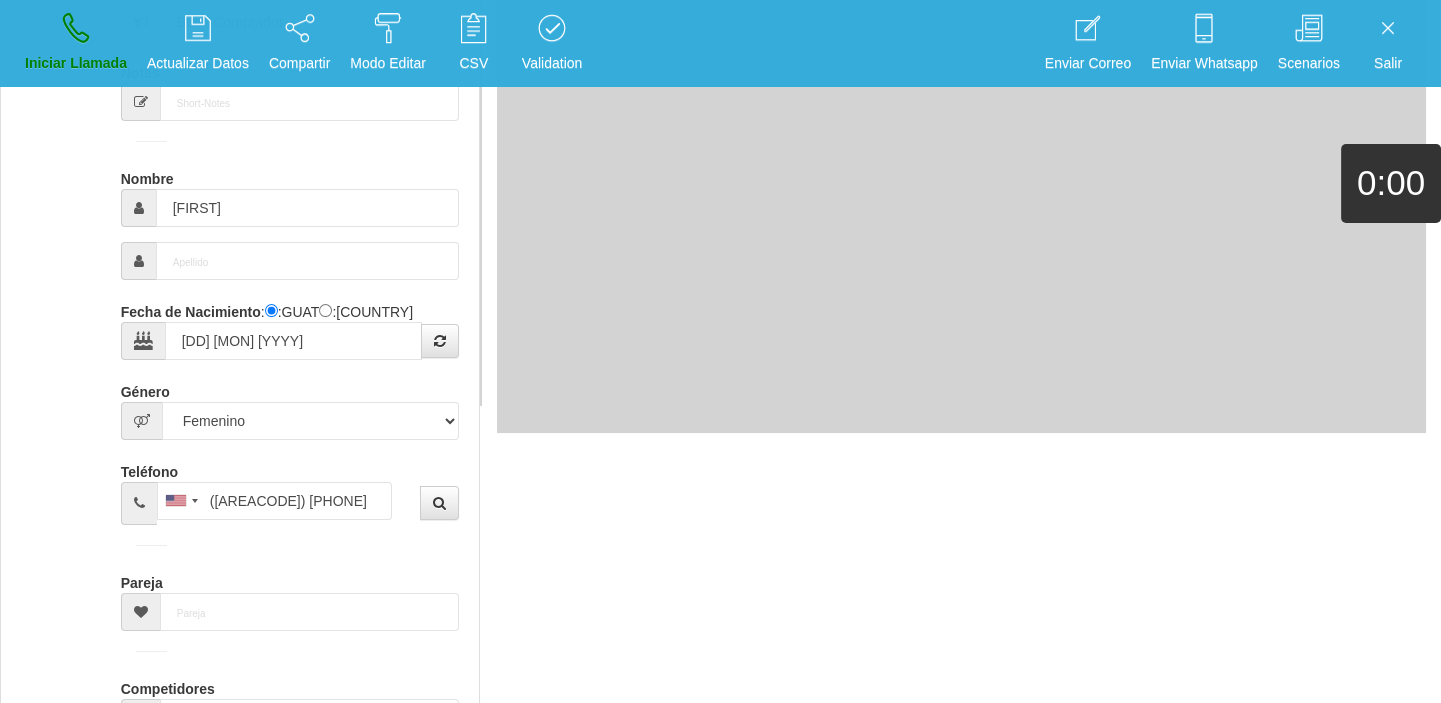 type 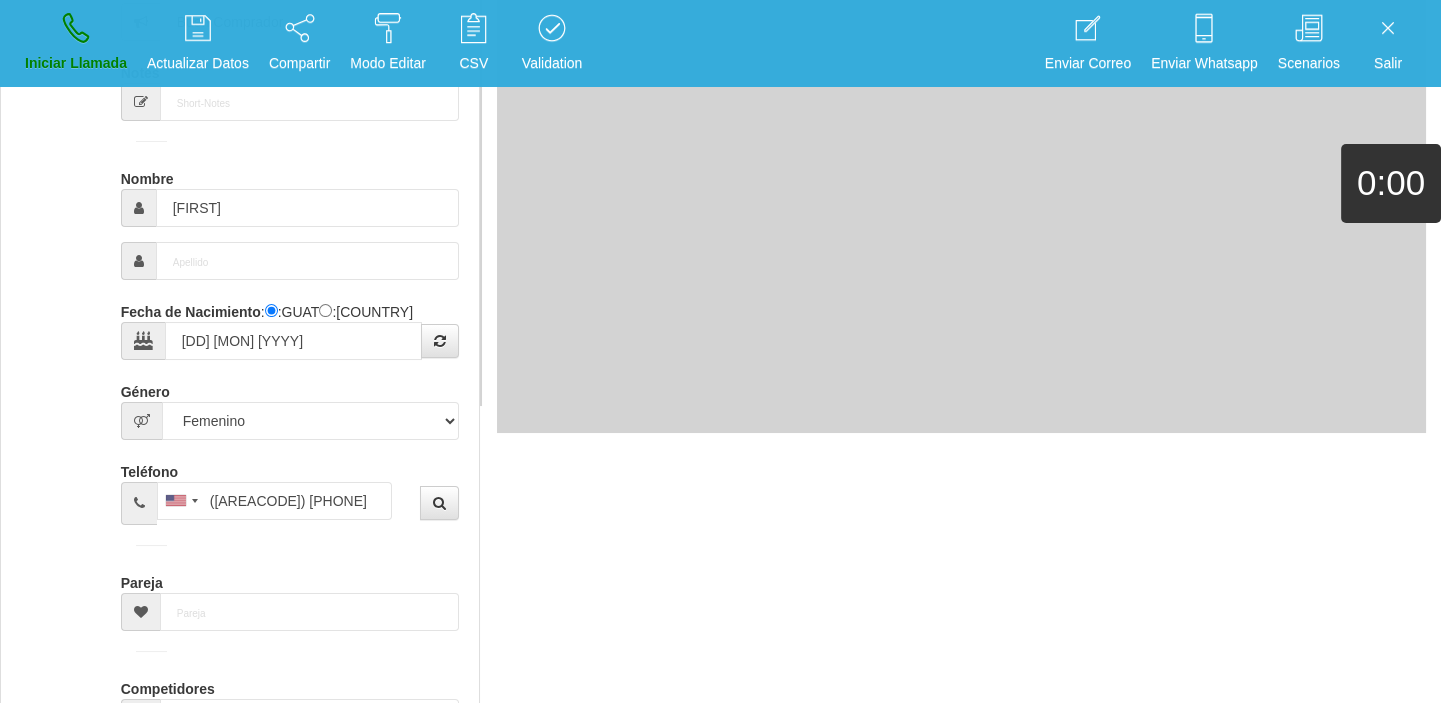 type 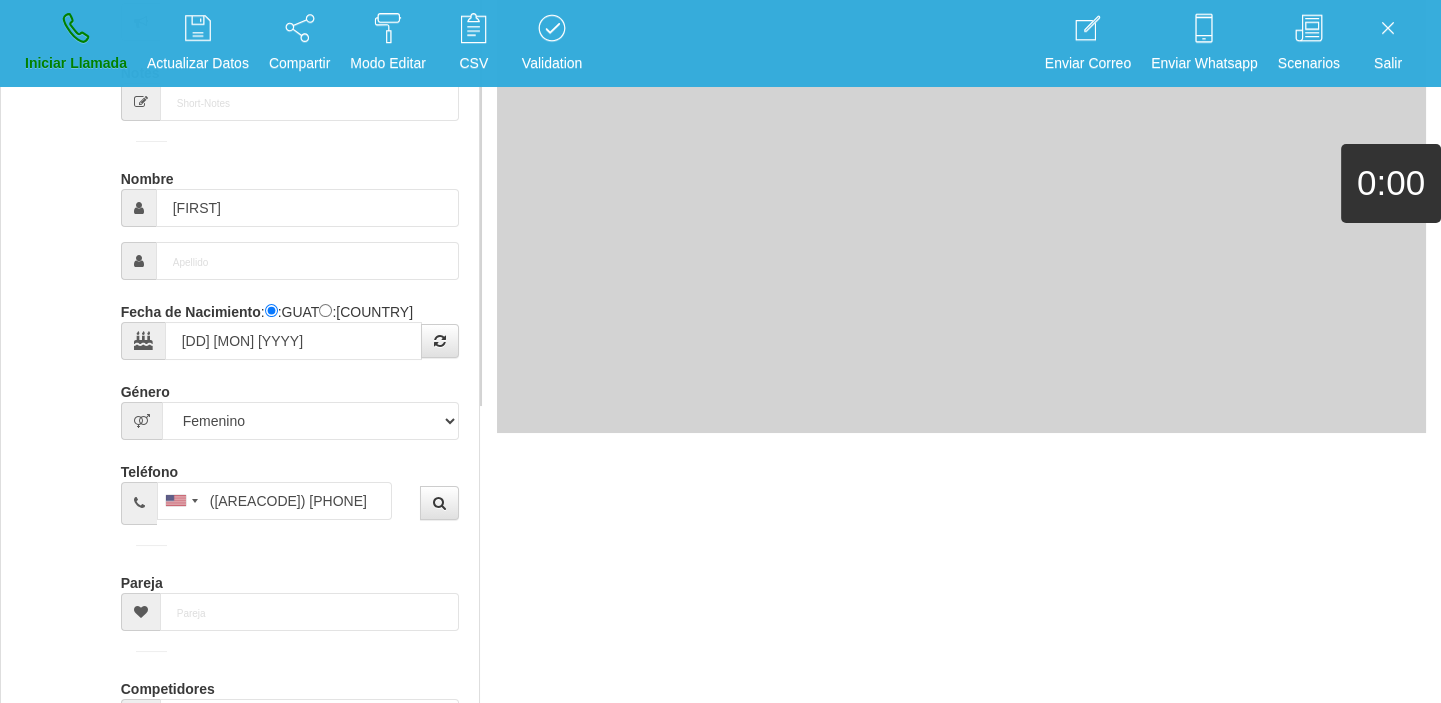 type 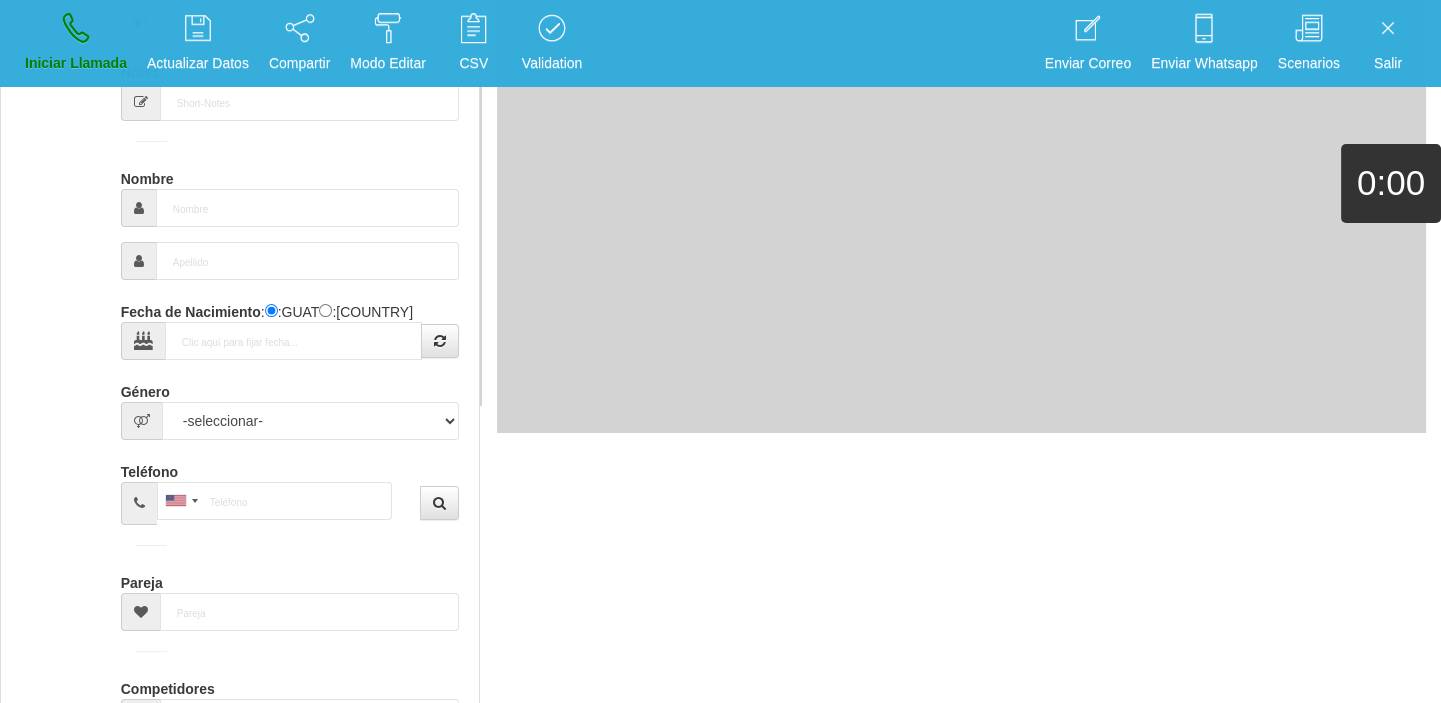 scroll, scrollTop: 0, scrollLeft: 0, axis: both 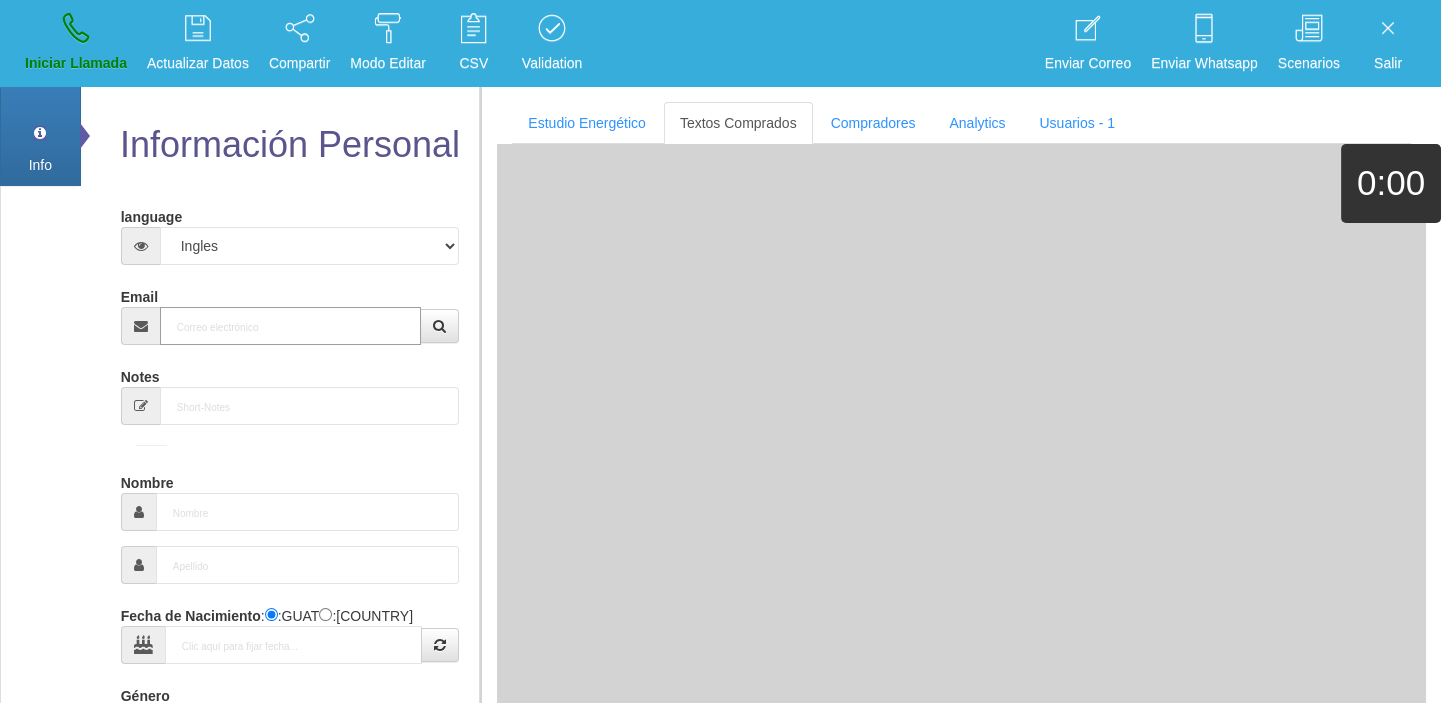 click on "Email" at bounding box center [291, 326] 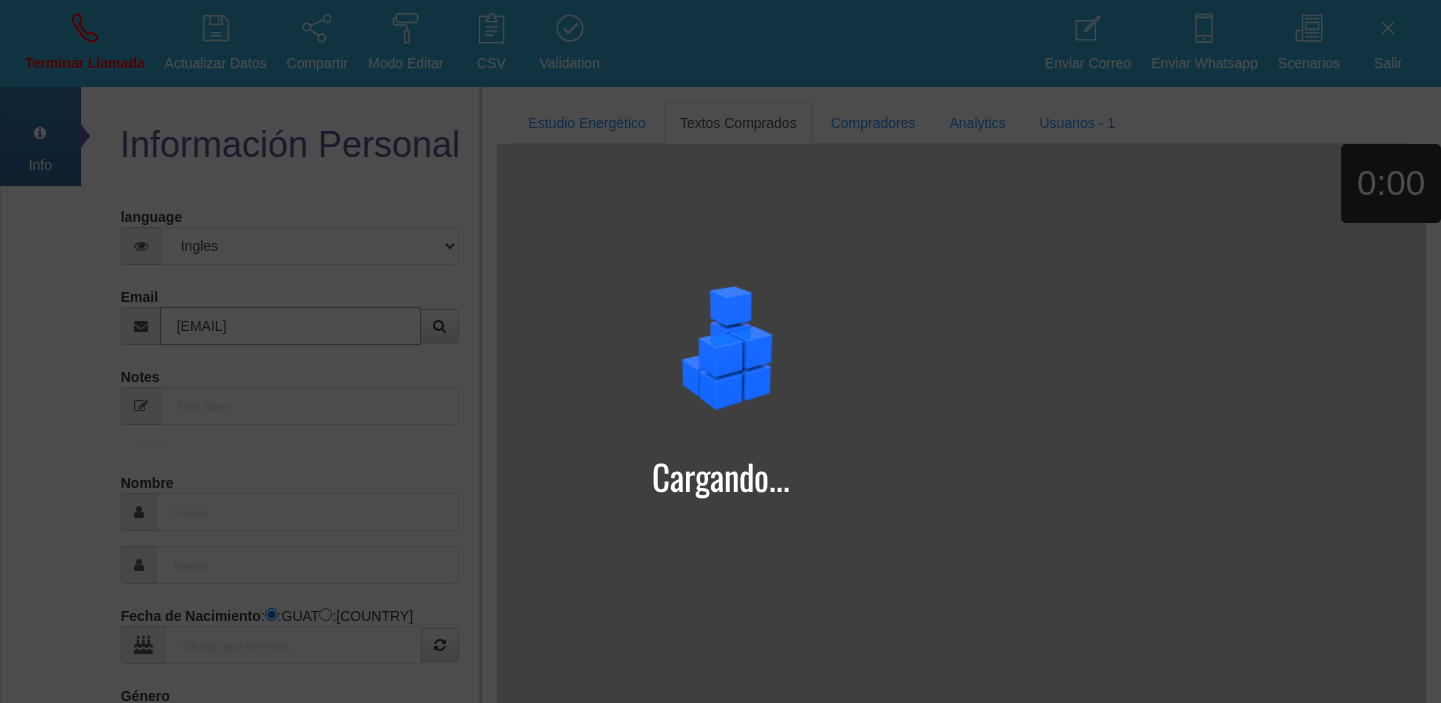 type on "[EMAIL]" 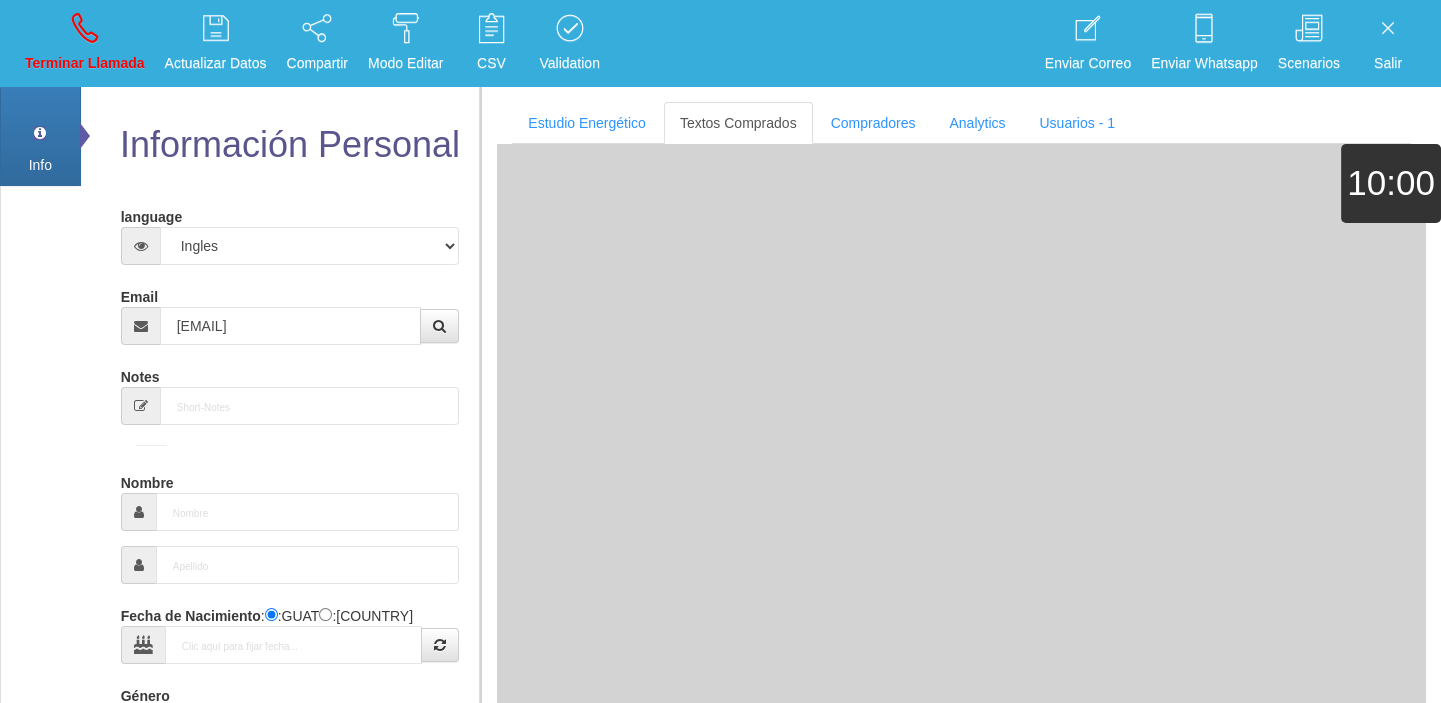 type on "[DATE]" 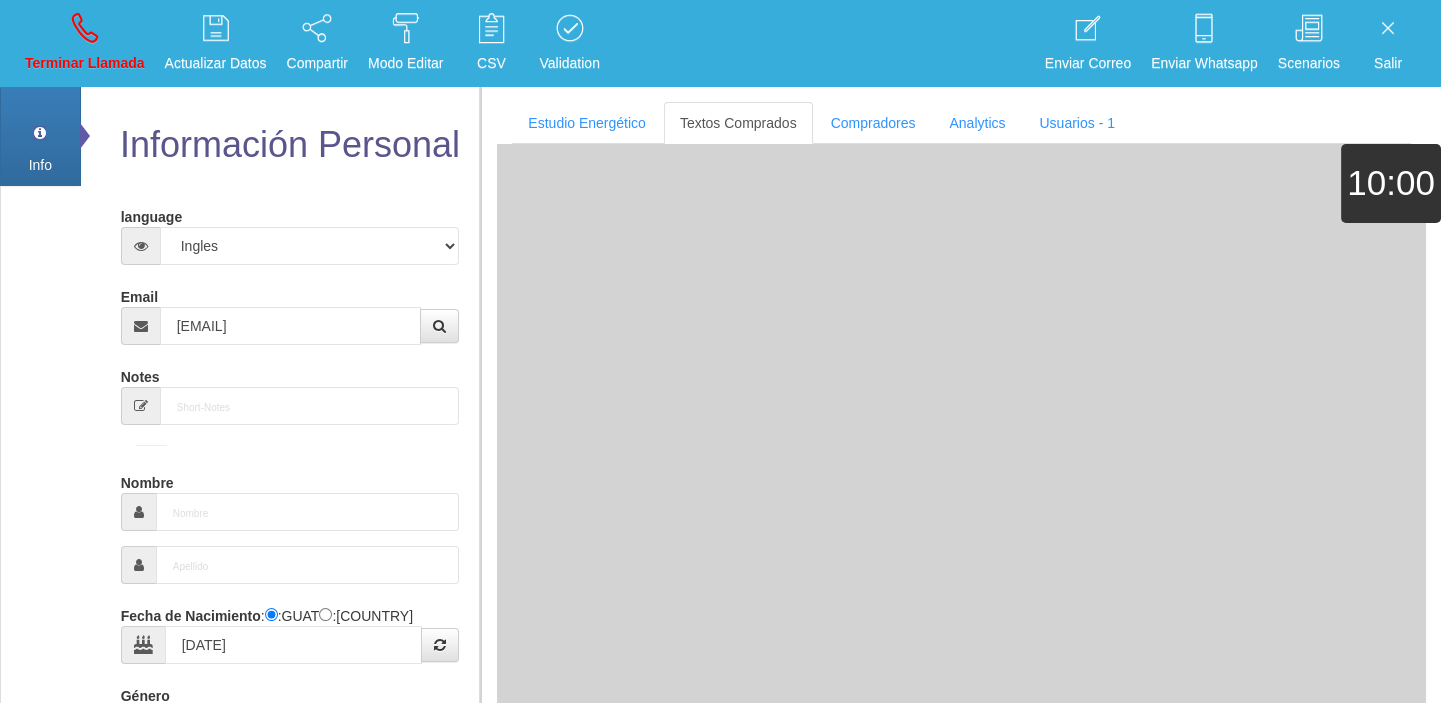 type on "Comprador simple" 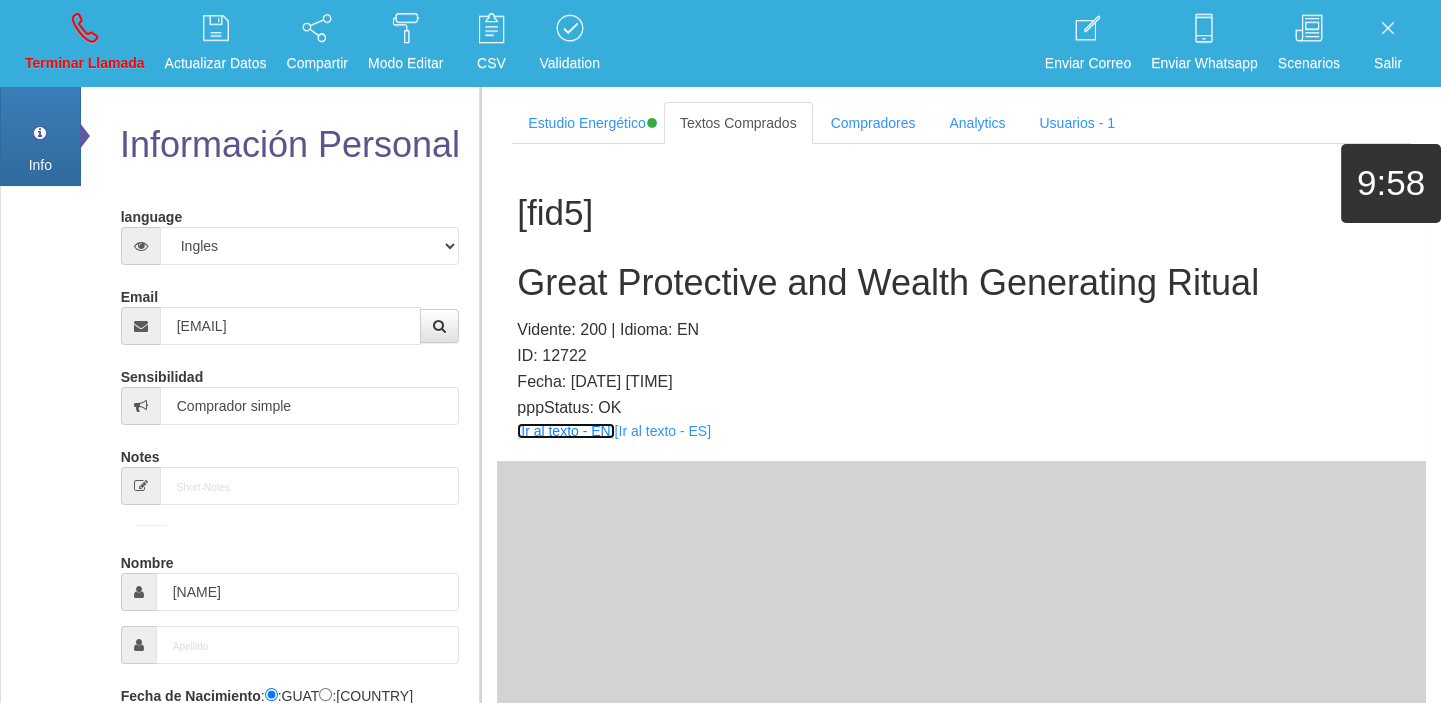 click on "[Ir al texto - EN]" at bounding box center [565, 431] 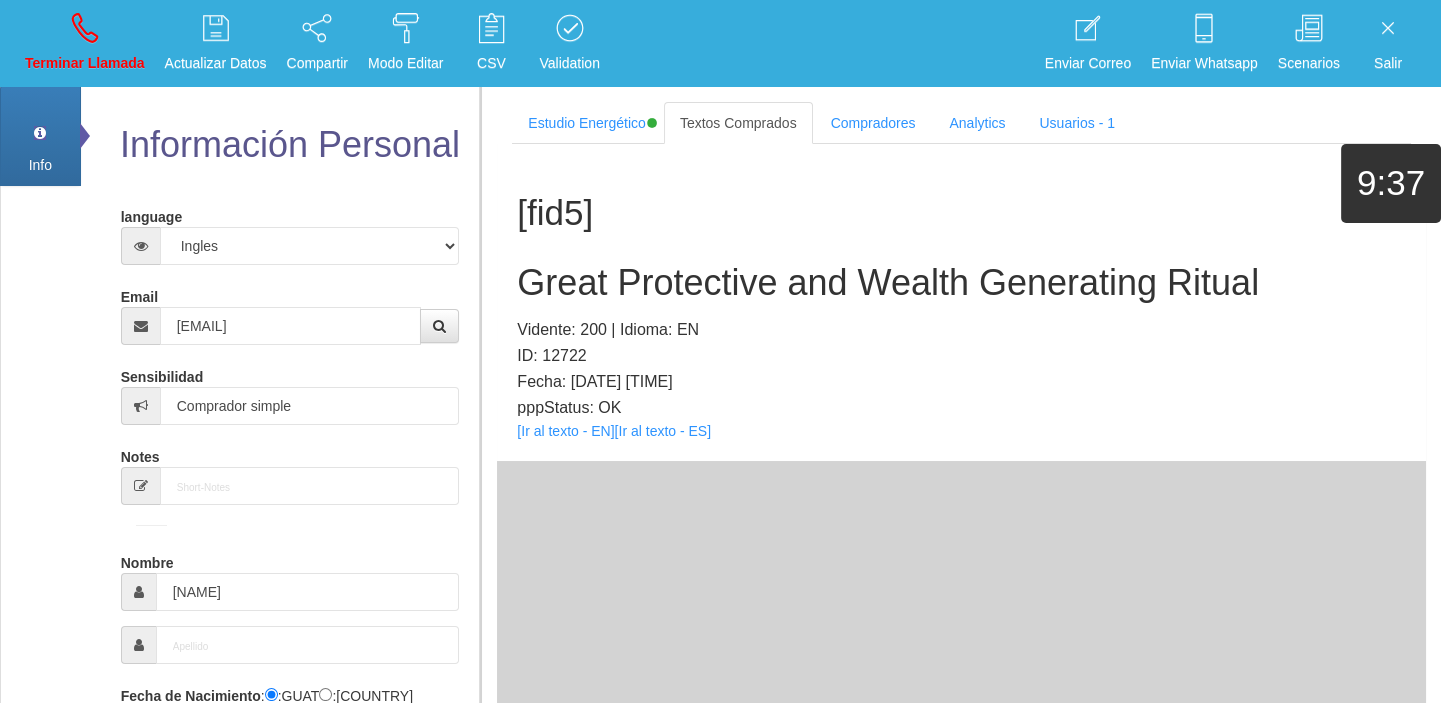 click on "Great Protective and Wealth Generating Ritual" at bounding box center (961, 283) 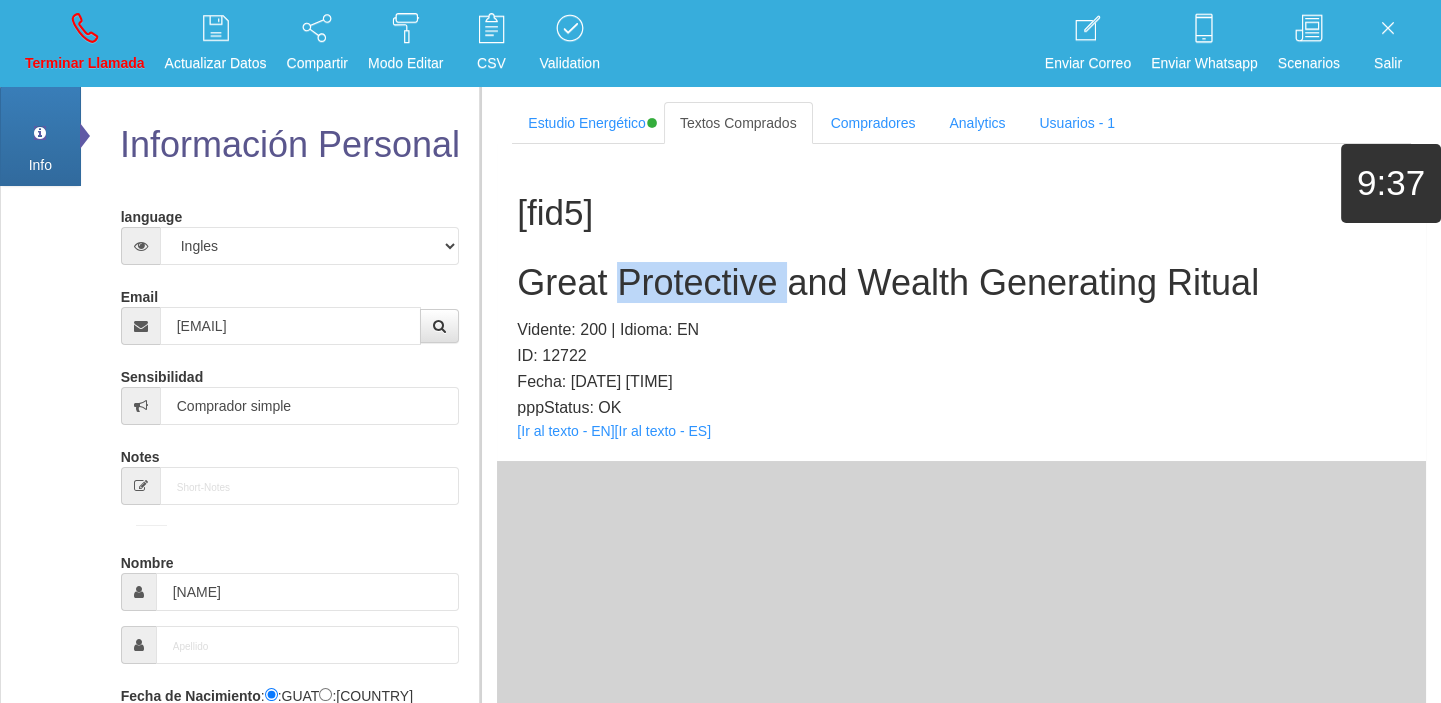 click on "Great Protective and Wealth Generating Ritual" at bounding box center (961, 283) 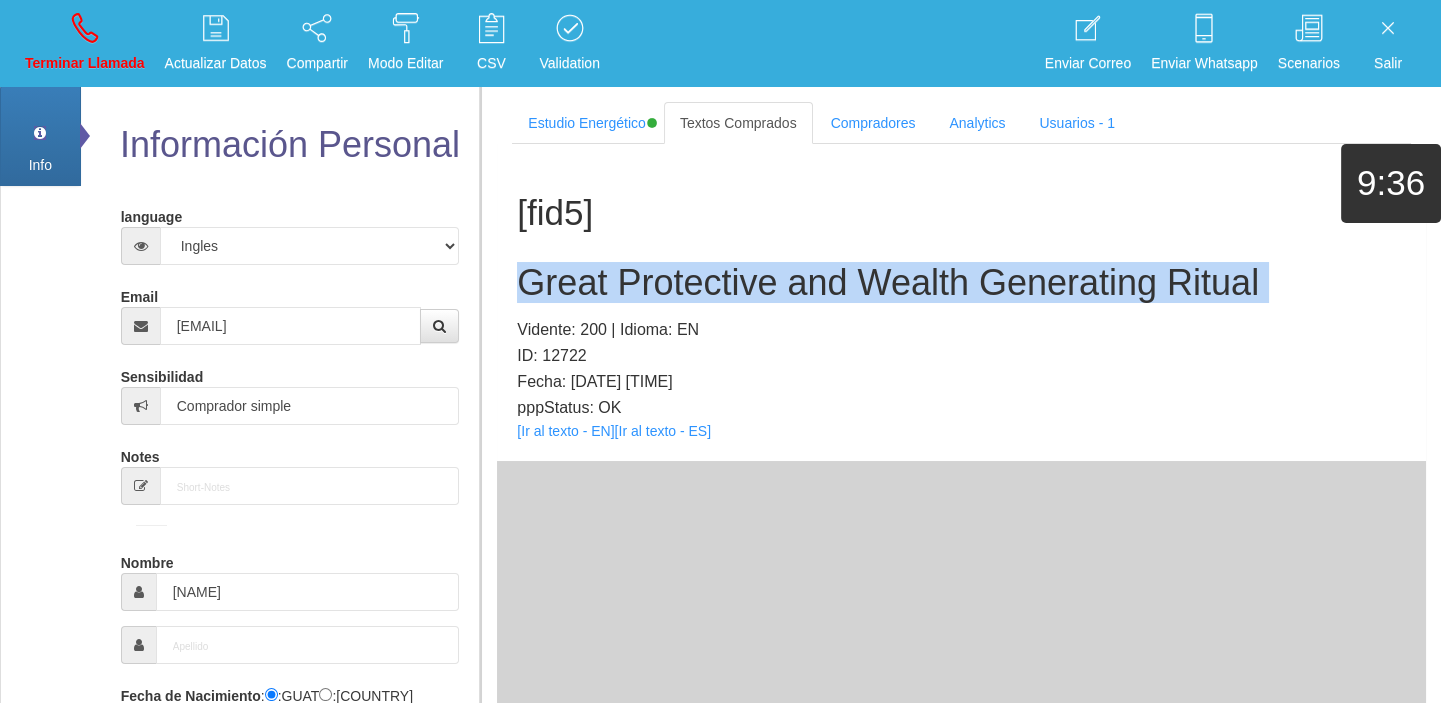 click on "Great Protective and Wealth Generating Ritual" at bounding box center (961, 283) 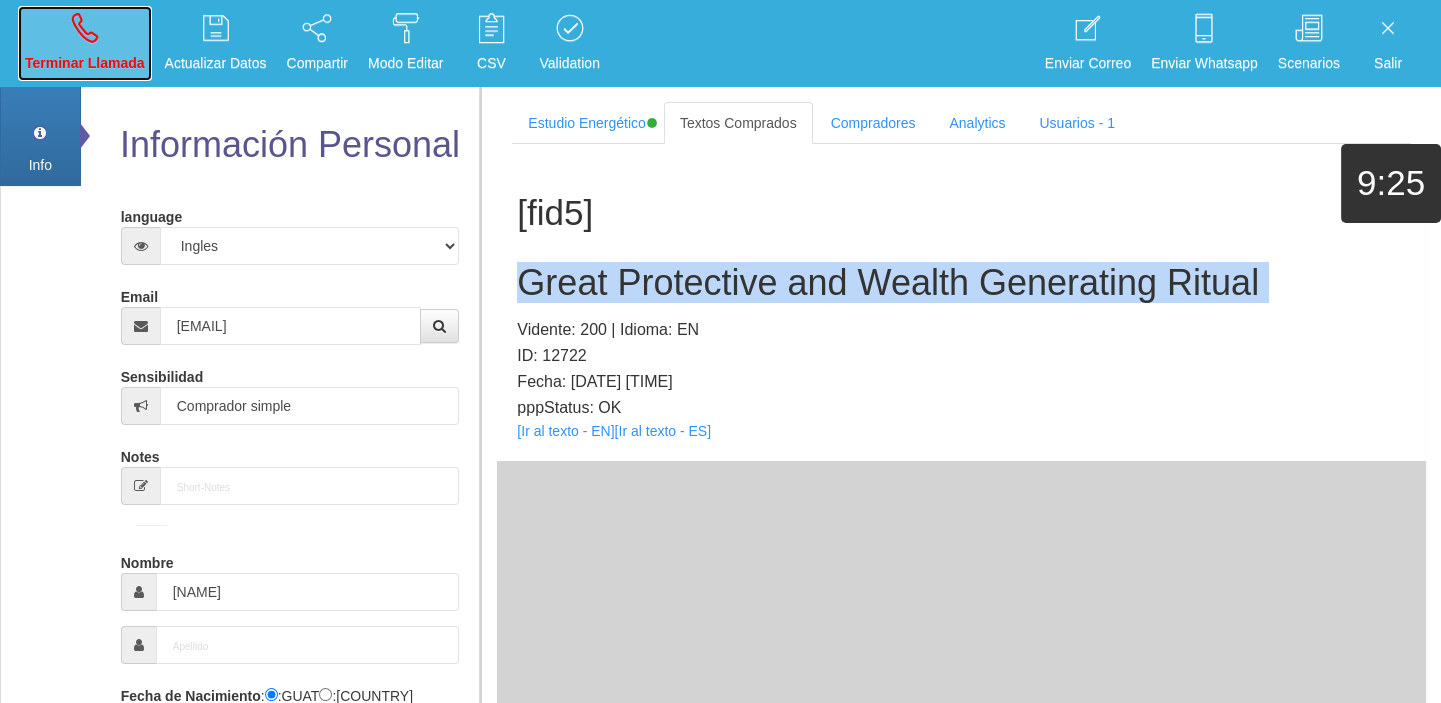 drag, startPoint x: 80, startPoint y: 26, endPoint x: 146, endPoint y: 140, distance: 131.72699 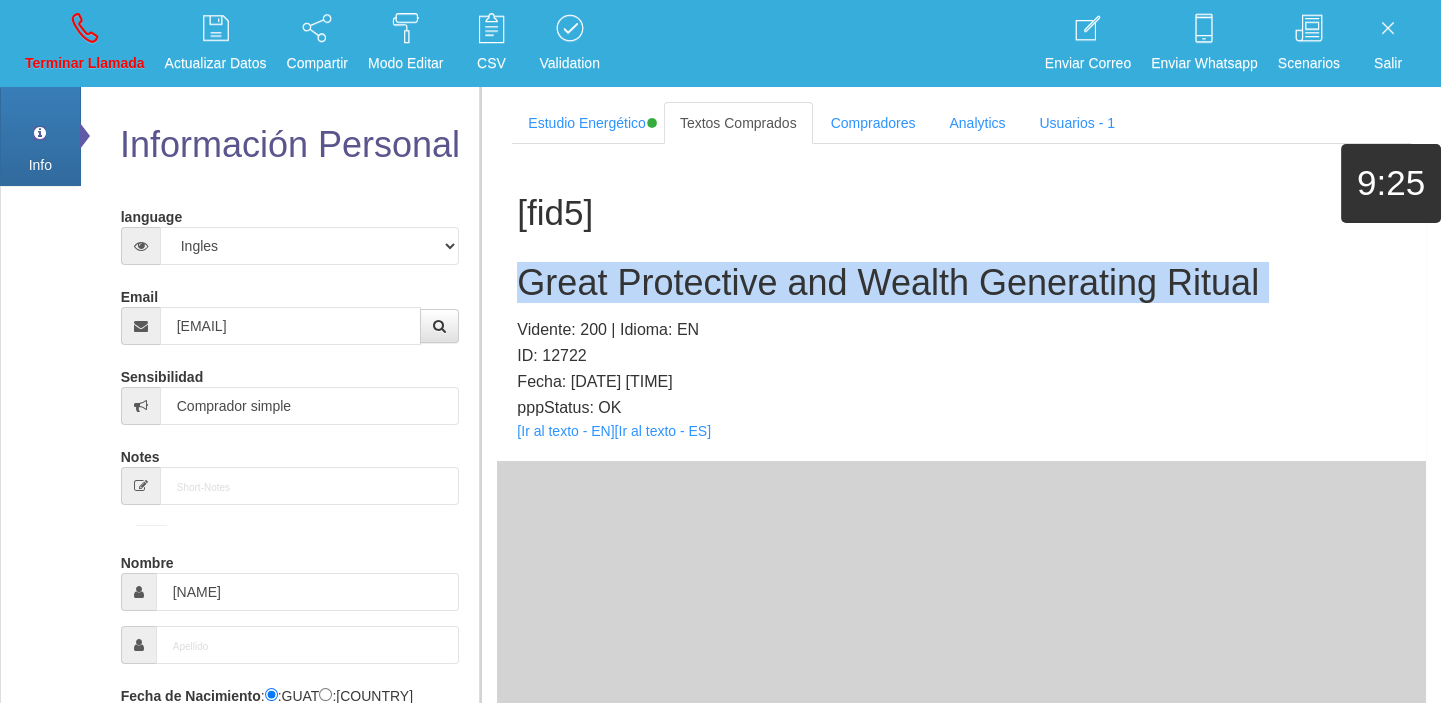 type 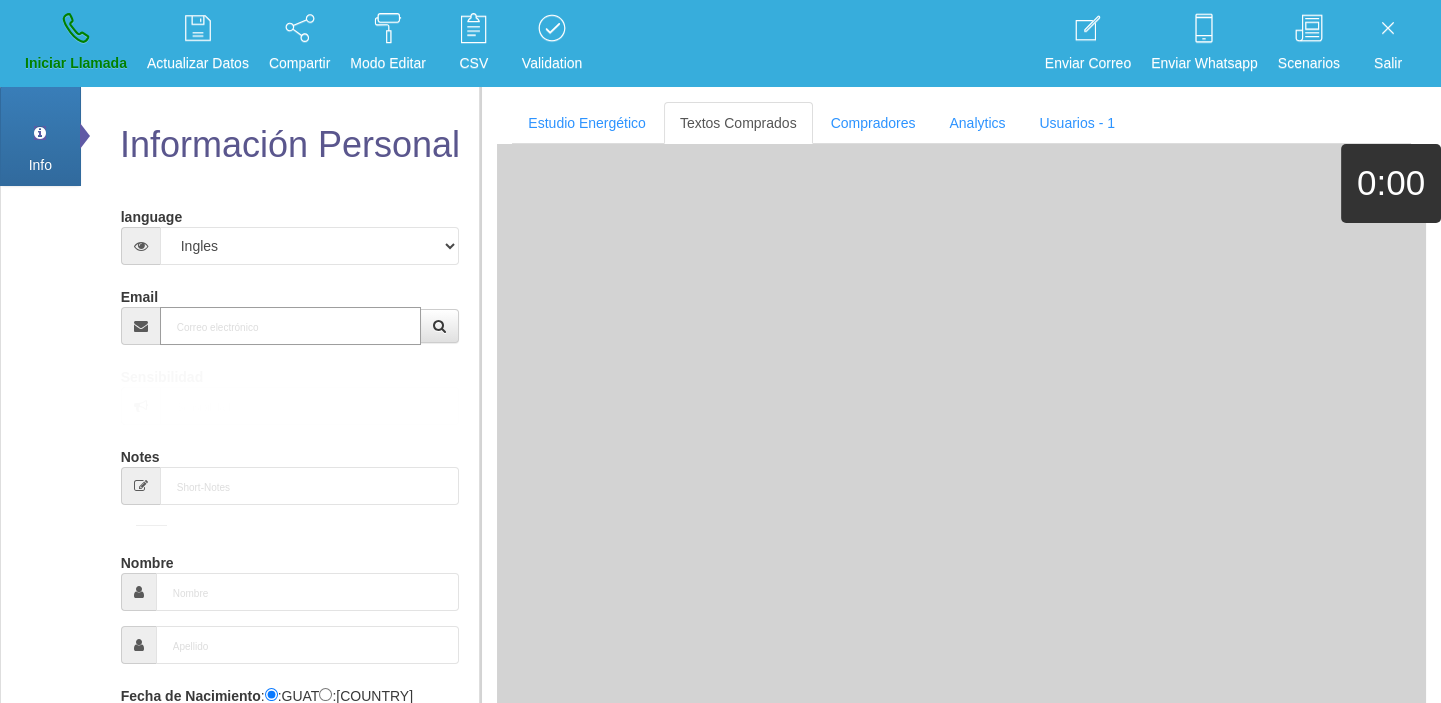 click on "Email" at bounding box center [291, 326] 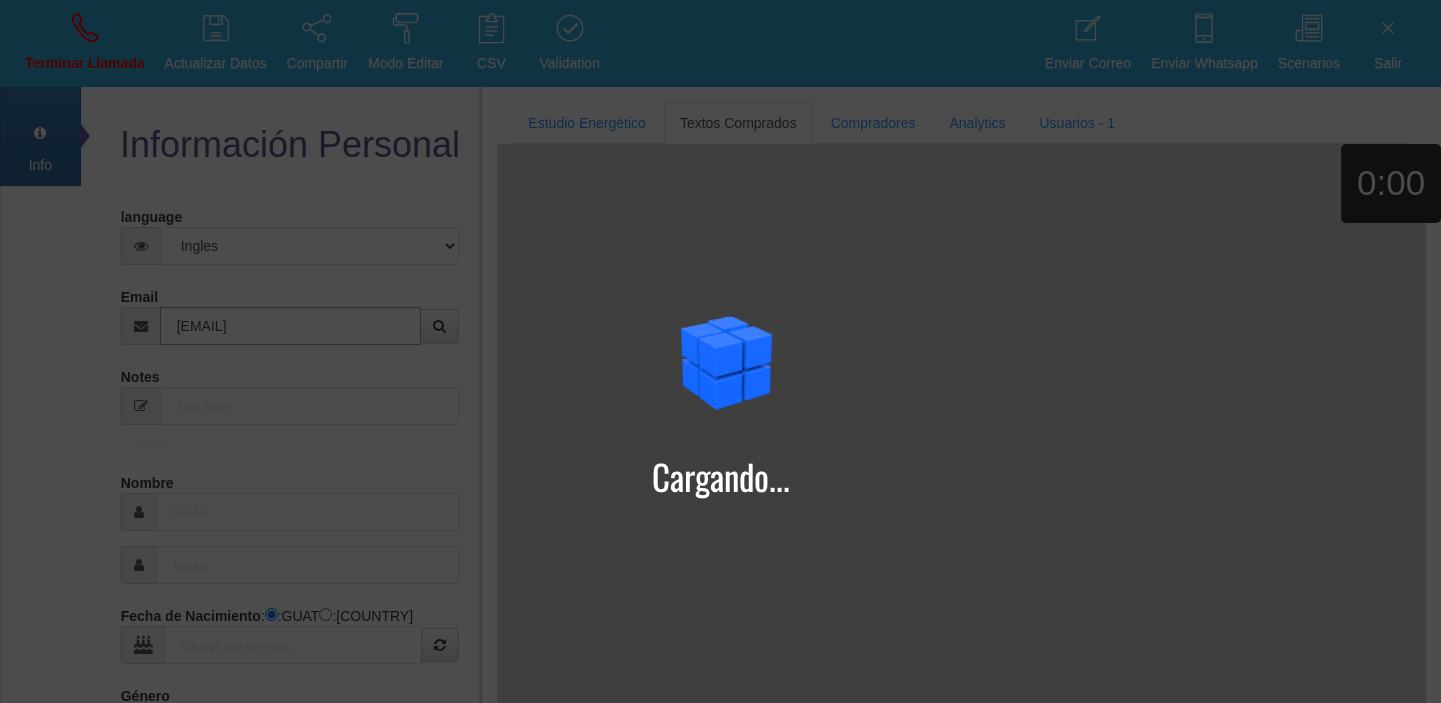 type on "[EMAIL]" 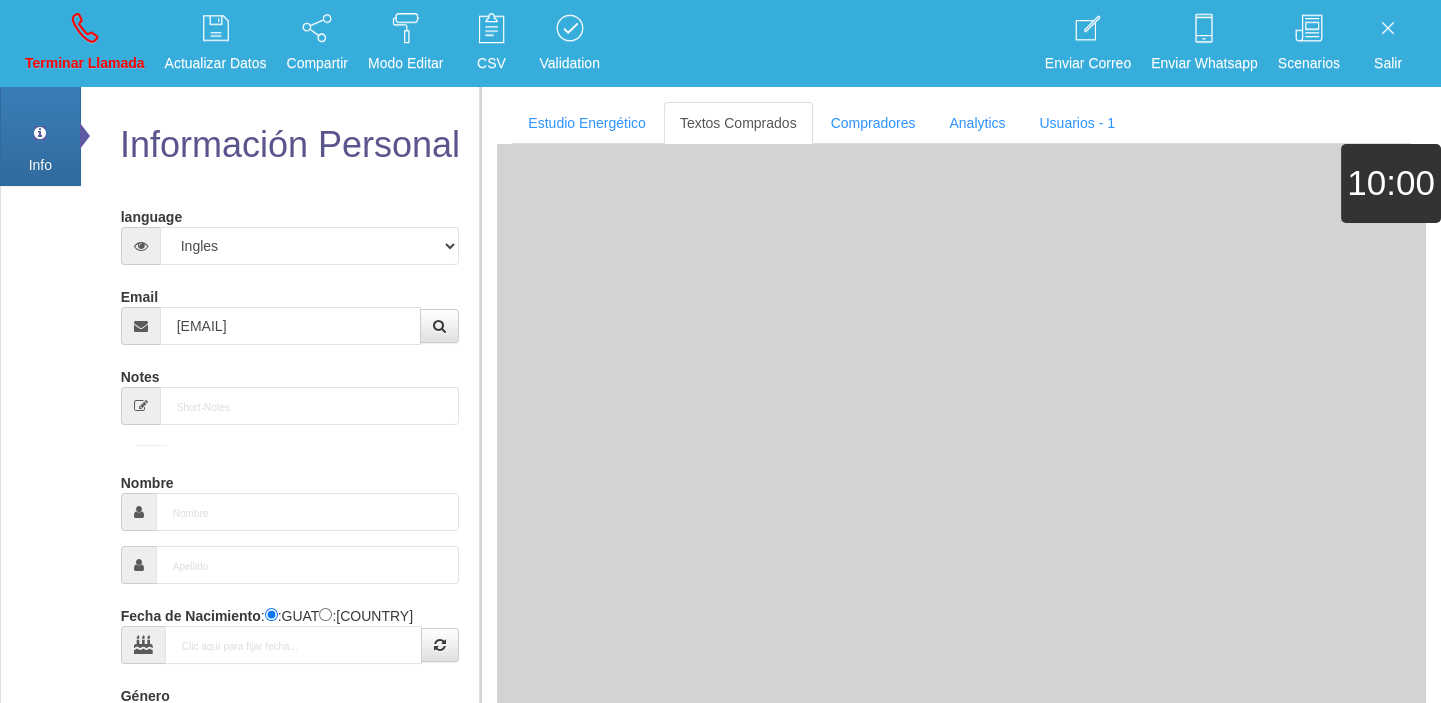 type on "[DAY] [MONTH] [YEAR]" 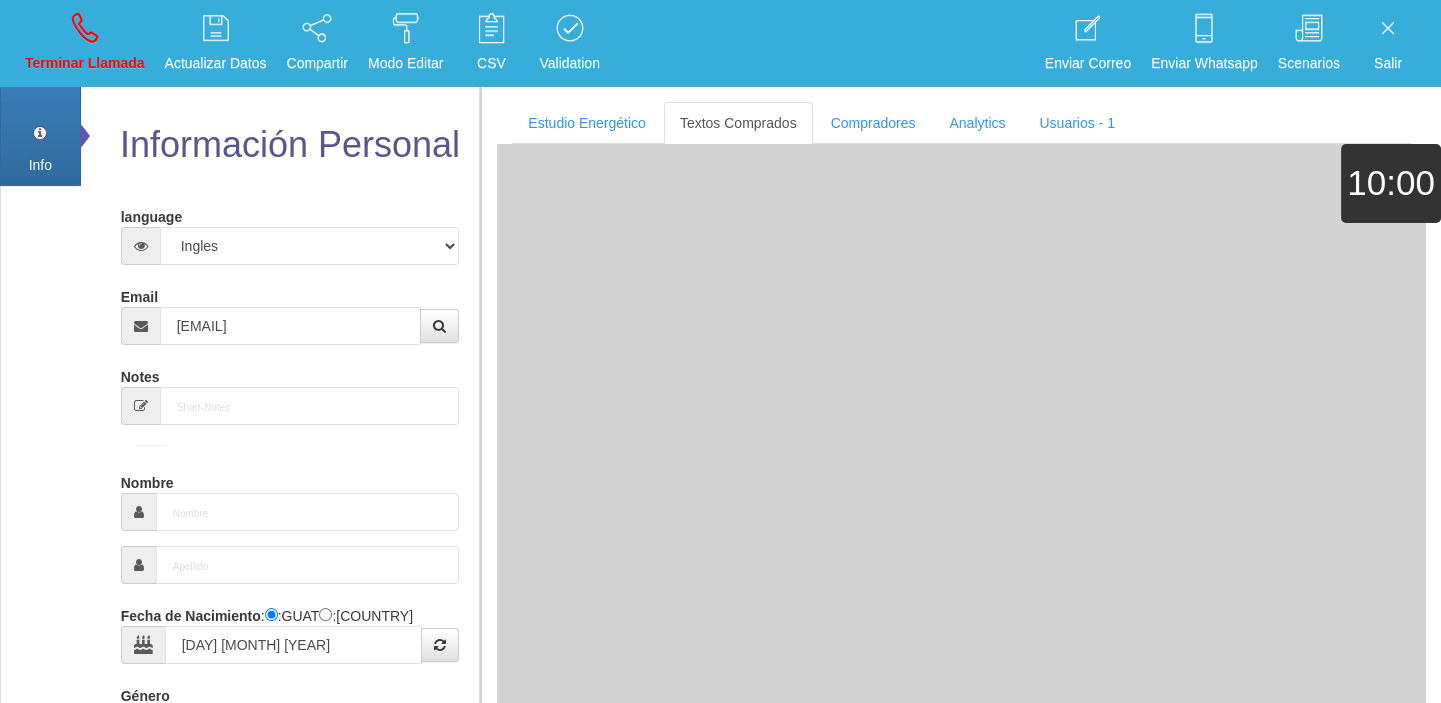 type on "Buen Comprador" 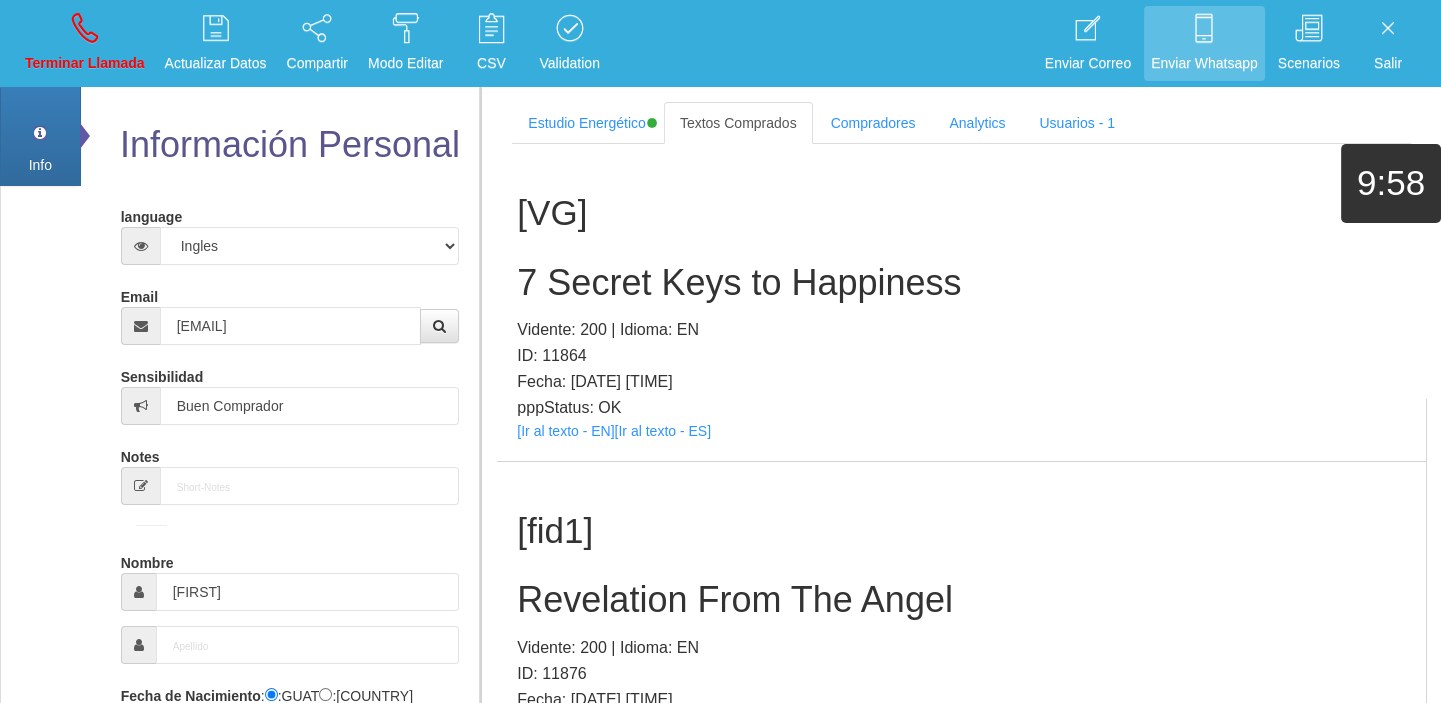 scroll, scrollTop: 1489, scrollLeft: 0, axis: vertical 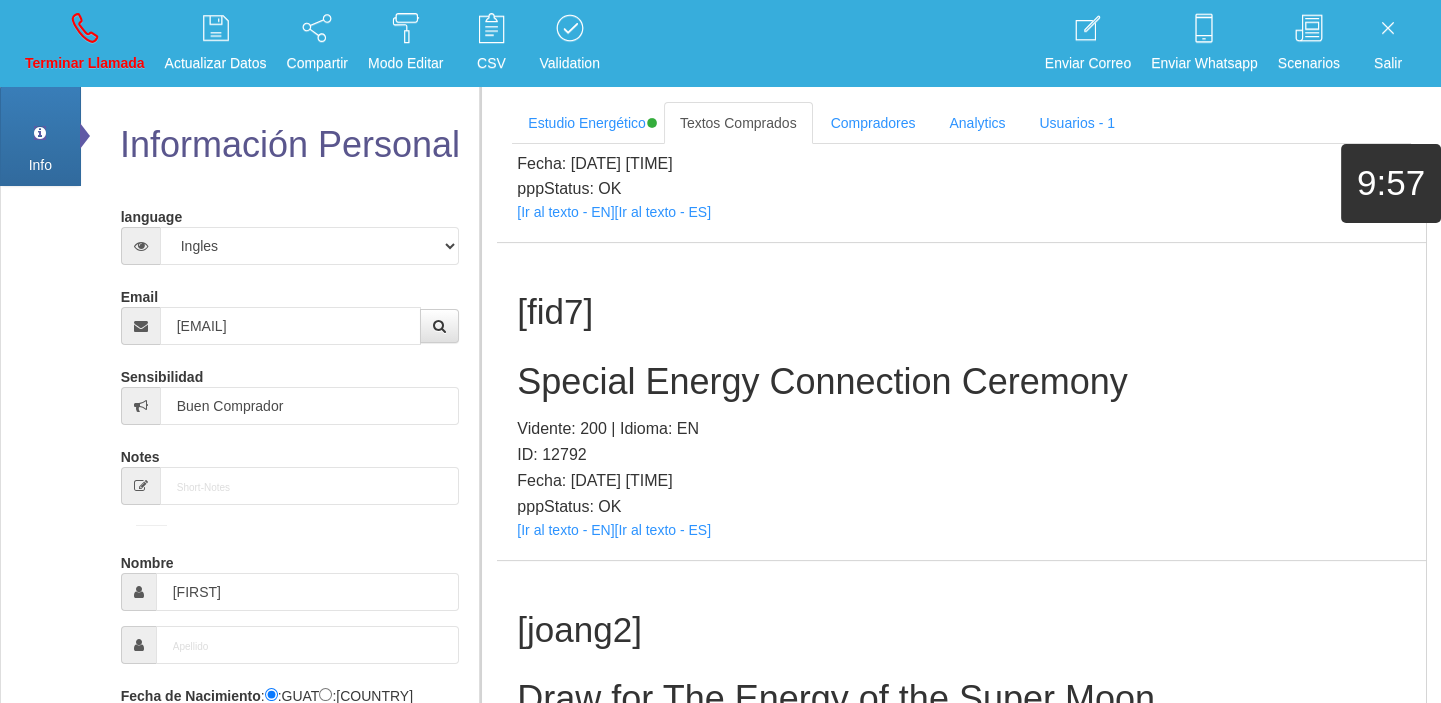 click on "[USERNAME] Special Energy Connection Ceremony Vidente: 200 | Idioma: EN ID: 12792 Fecha: [DATE] [TIME] pppStatus: OK [Ir al texto - EN] [Ir al texto - ES]" at bounding box center [961, 401] 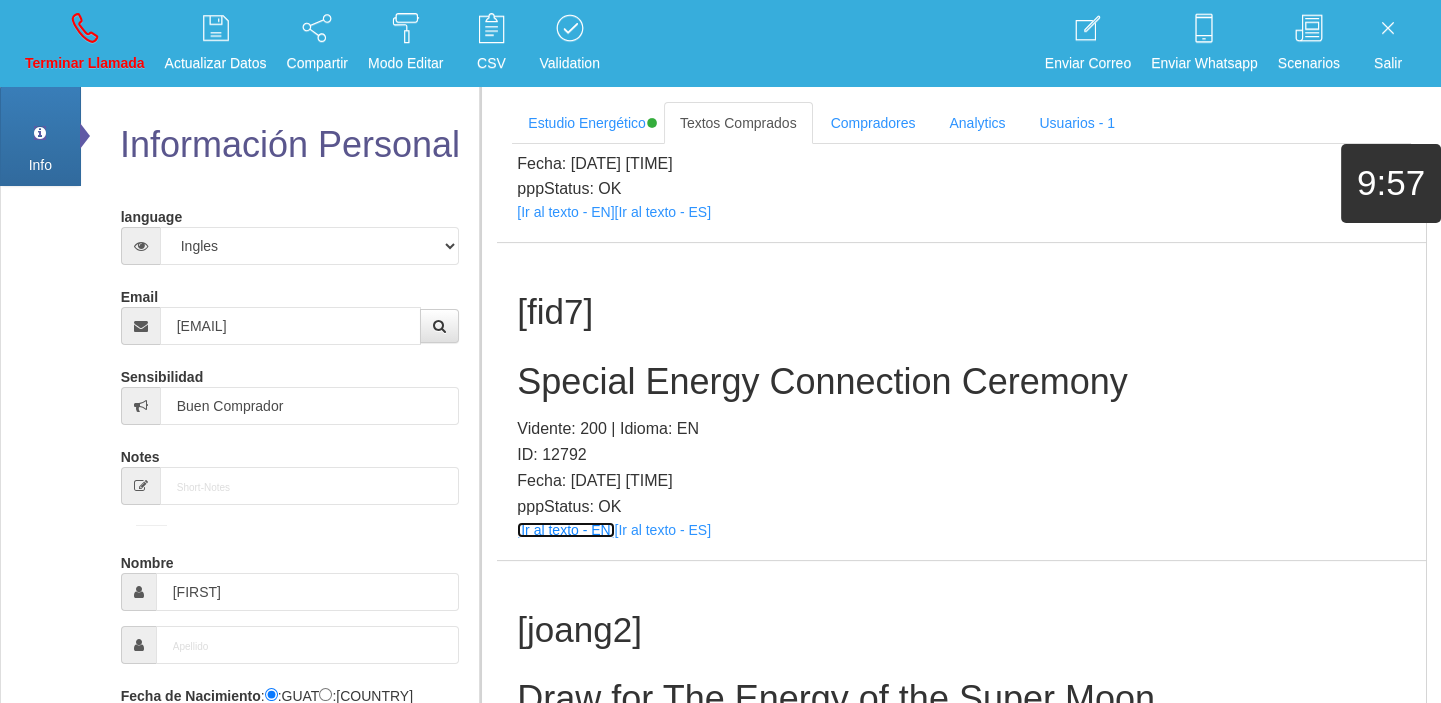 click on "[Ir al texto - EN]" at bounding box center [565, 530] 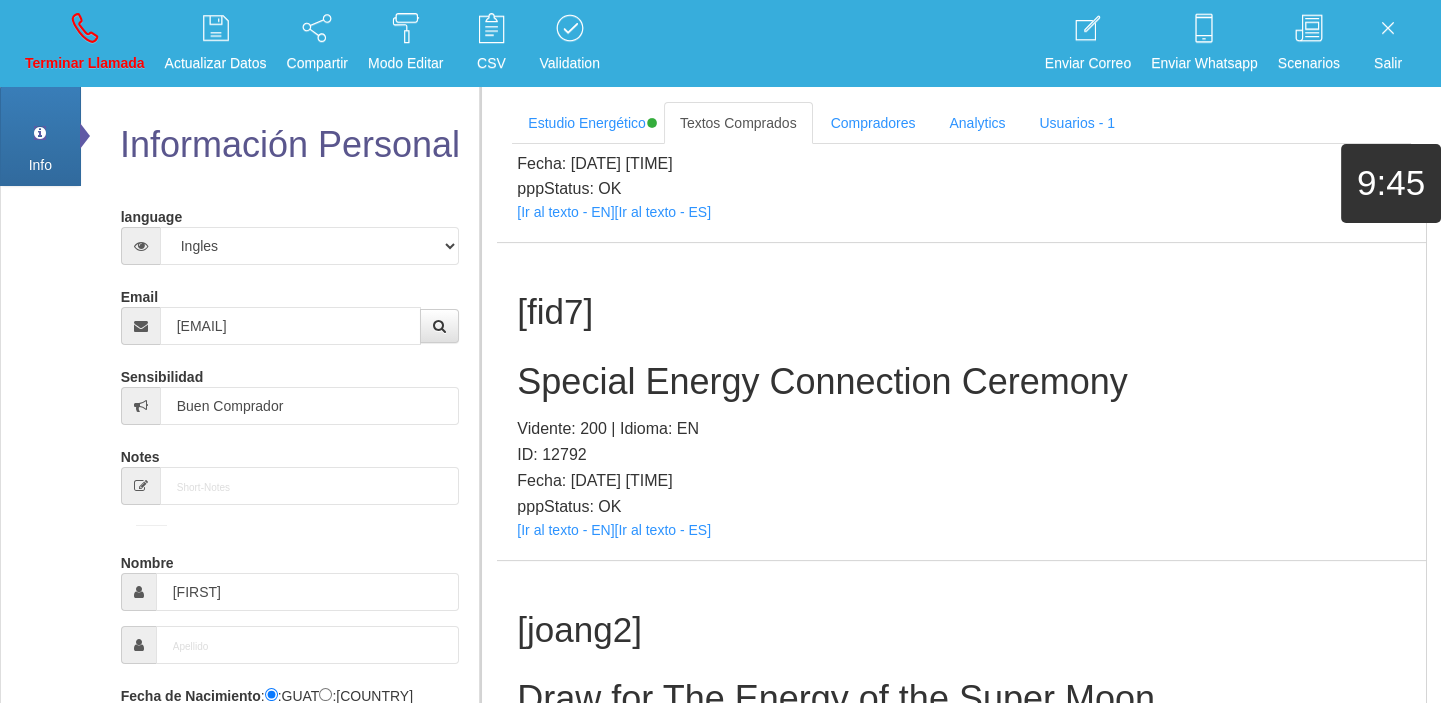 click on "[fid7]" at bounding box center (961, 312) 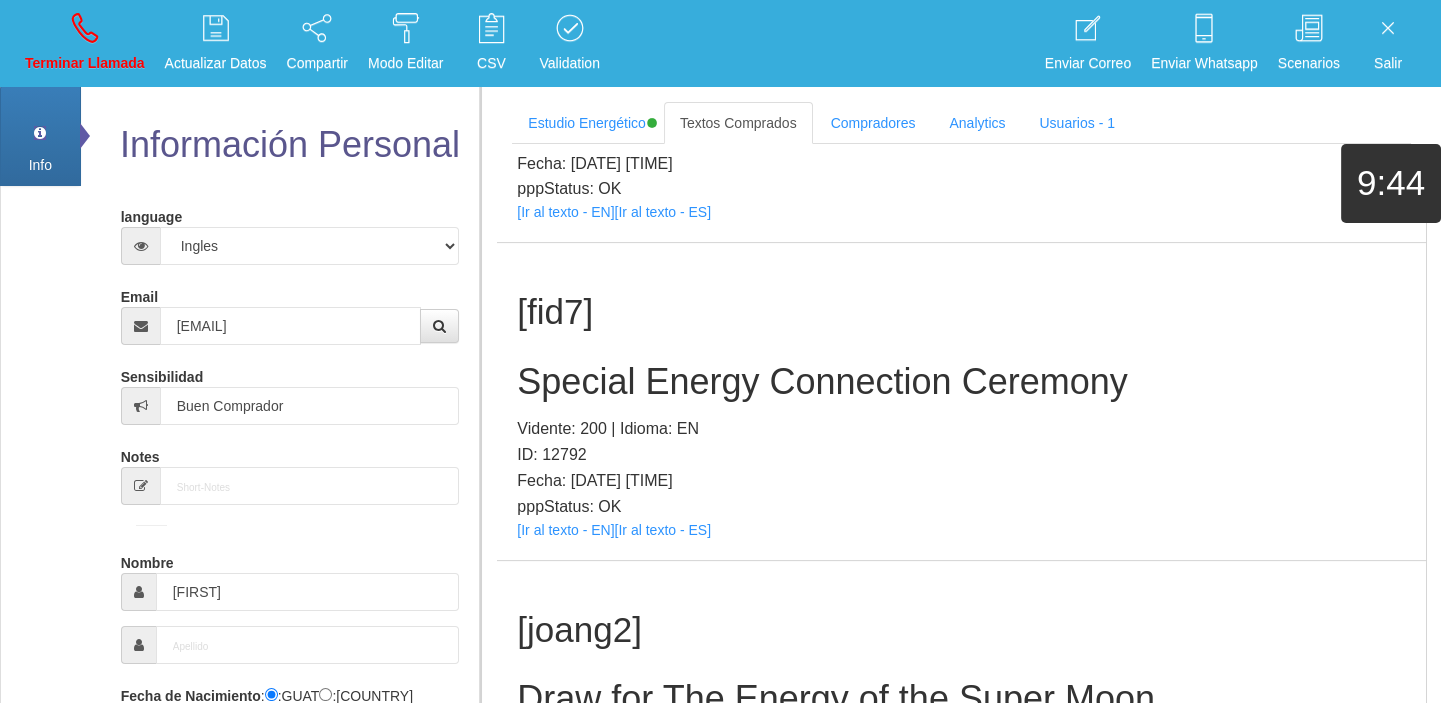 click on "Special Energy Connection Ceremony" at bounding box center [961, 382] 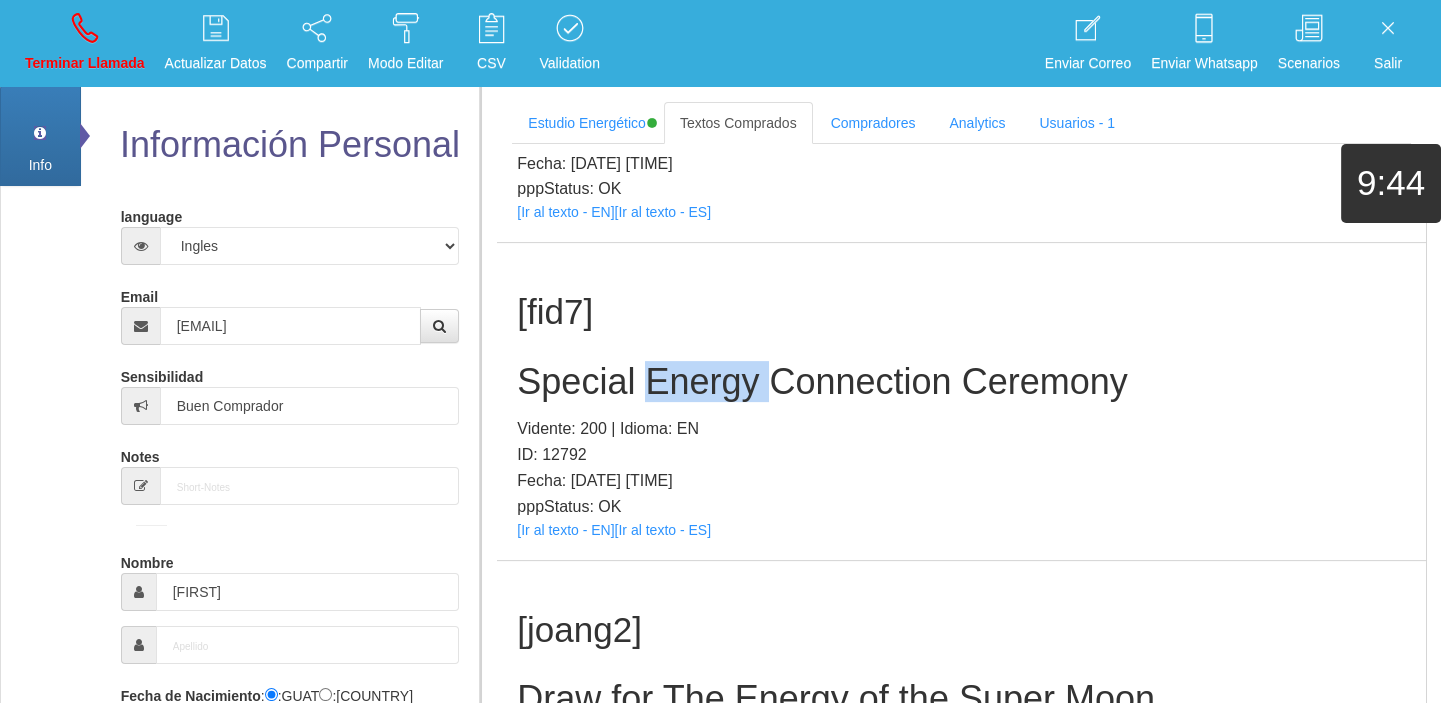 click on "Special Energy Connection Ceremony" at bounding box center [961, 382] 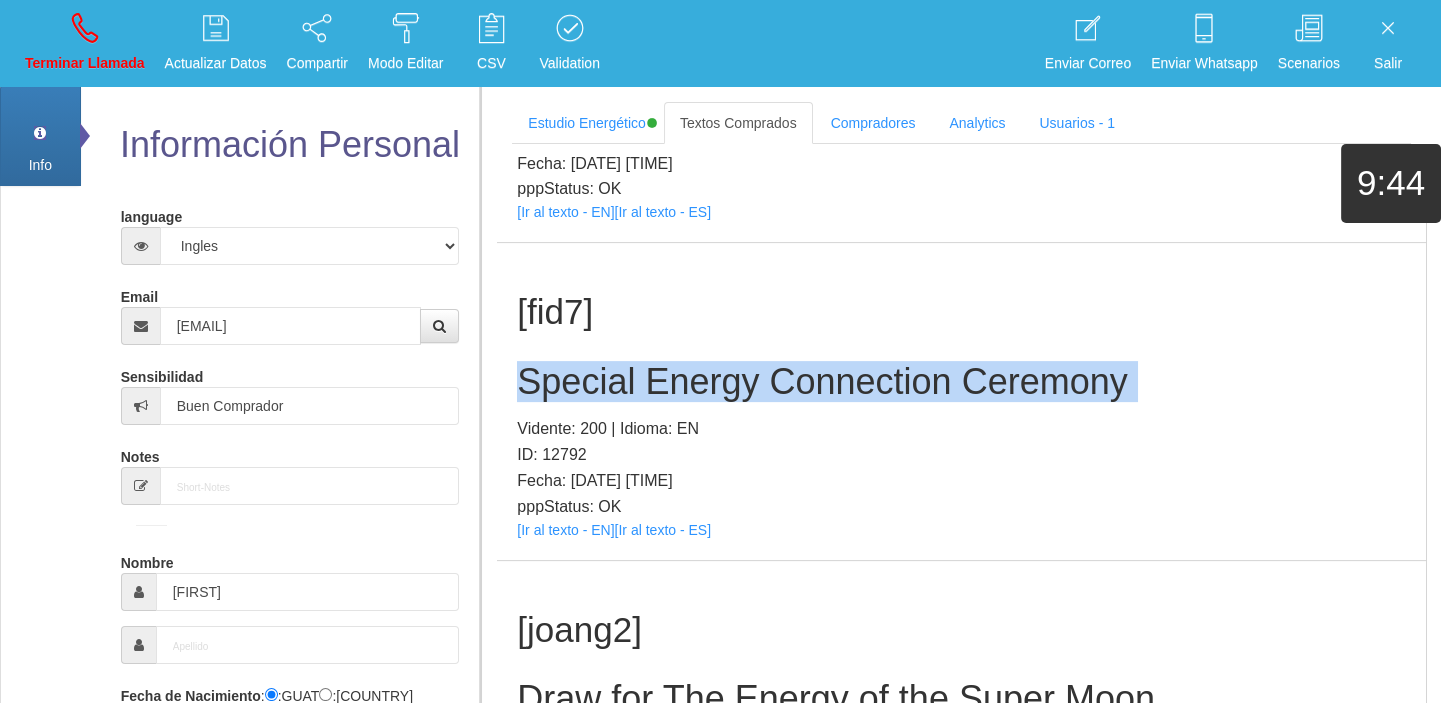click on "Special Energy Connection Ceremony" at bounding box center [961, 382] 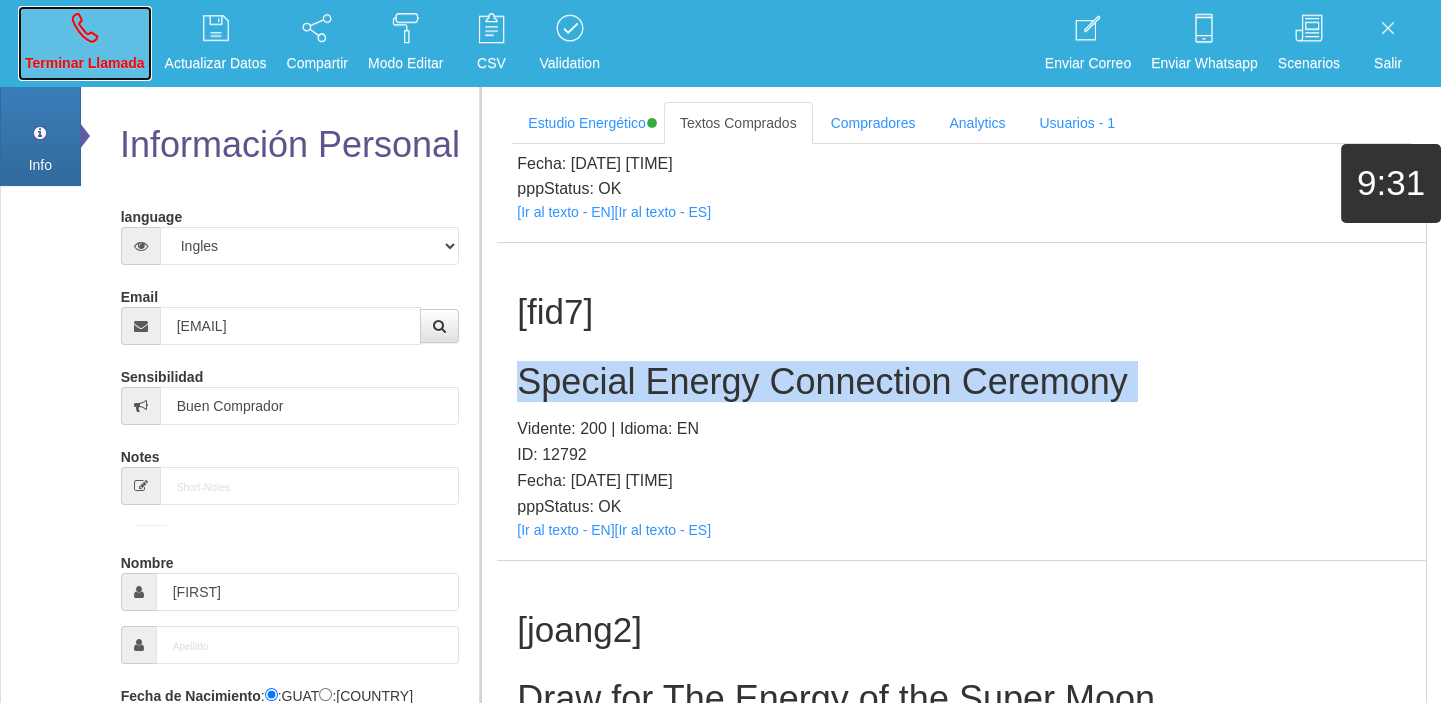 drag, startPoint x: 114, startPoint y: 62, endPoint x: 182, endPoint y: 171, distance: 128.47179 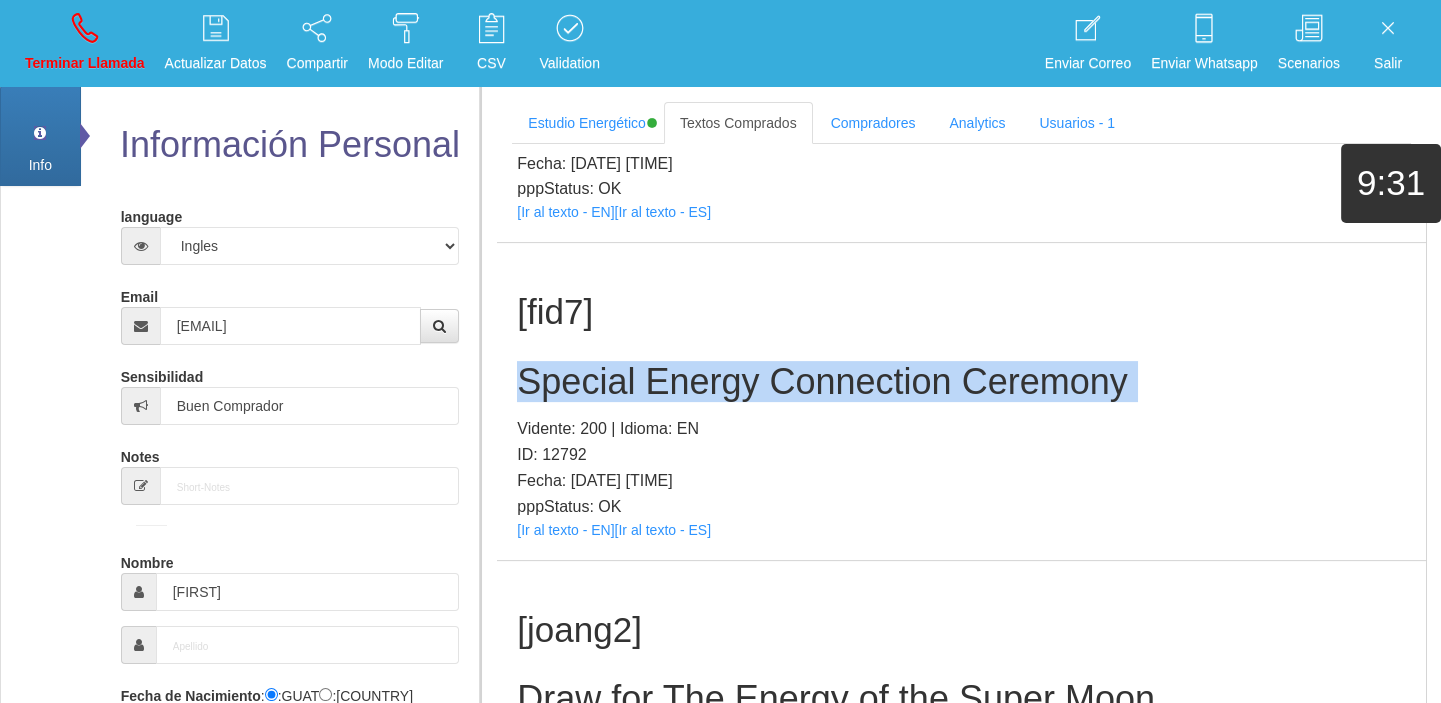 type 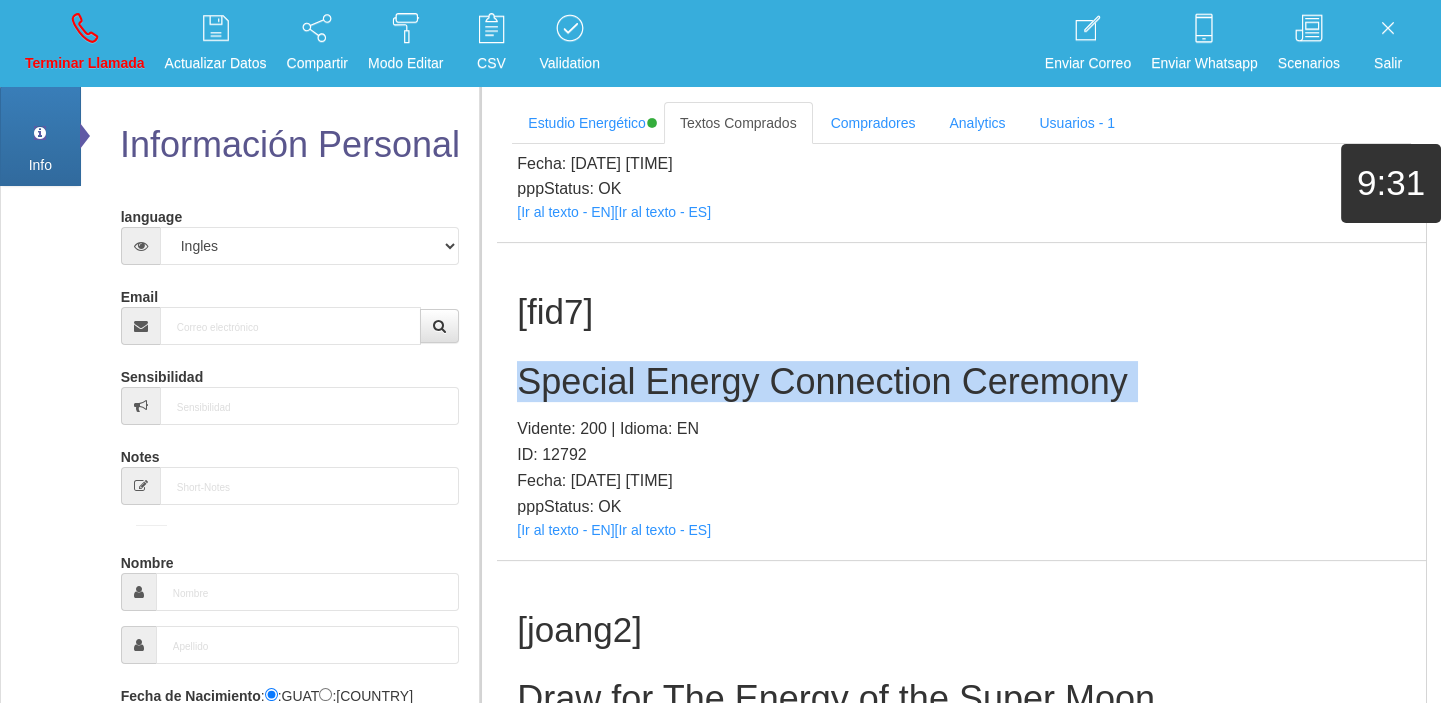 scroll, scrollTop: 0, scrollLeft: 0, axis: both 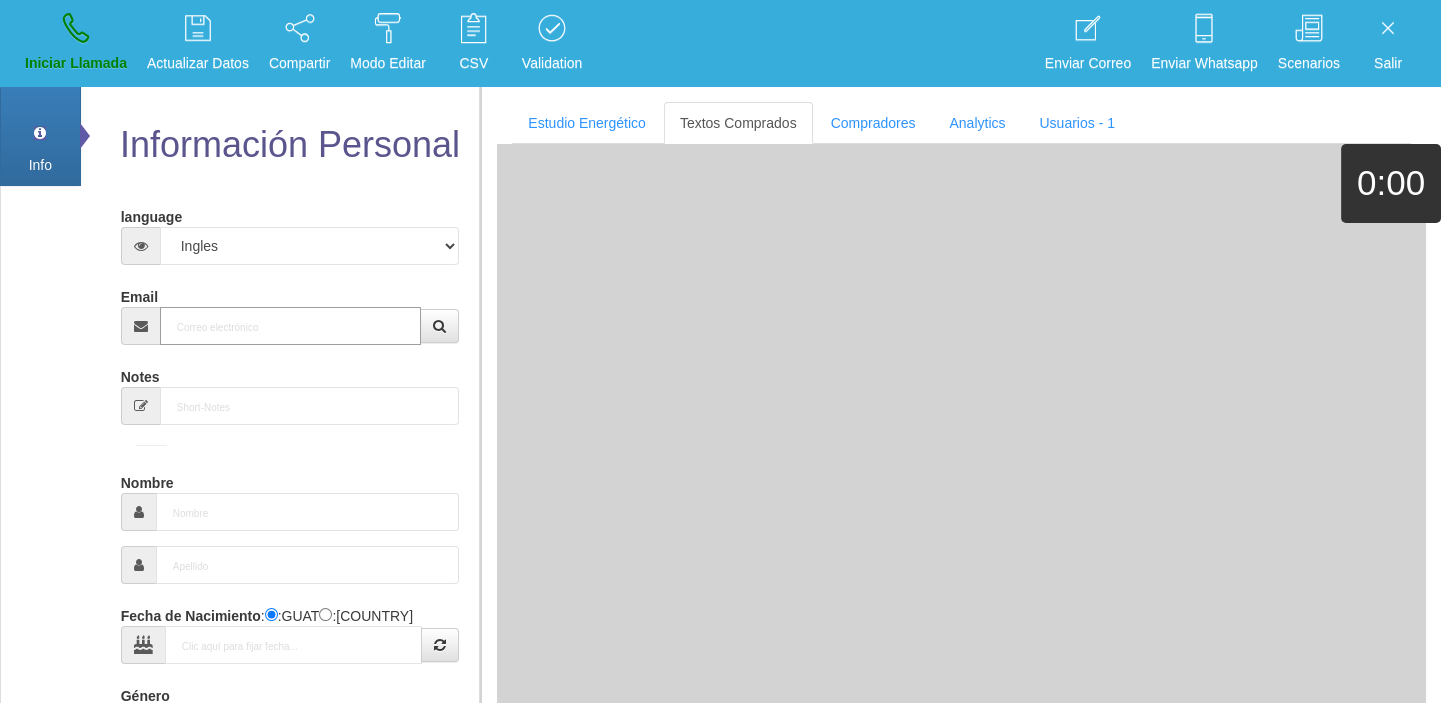 click on "Email" at bounding box center (291, 326) 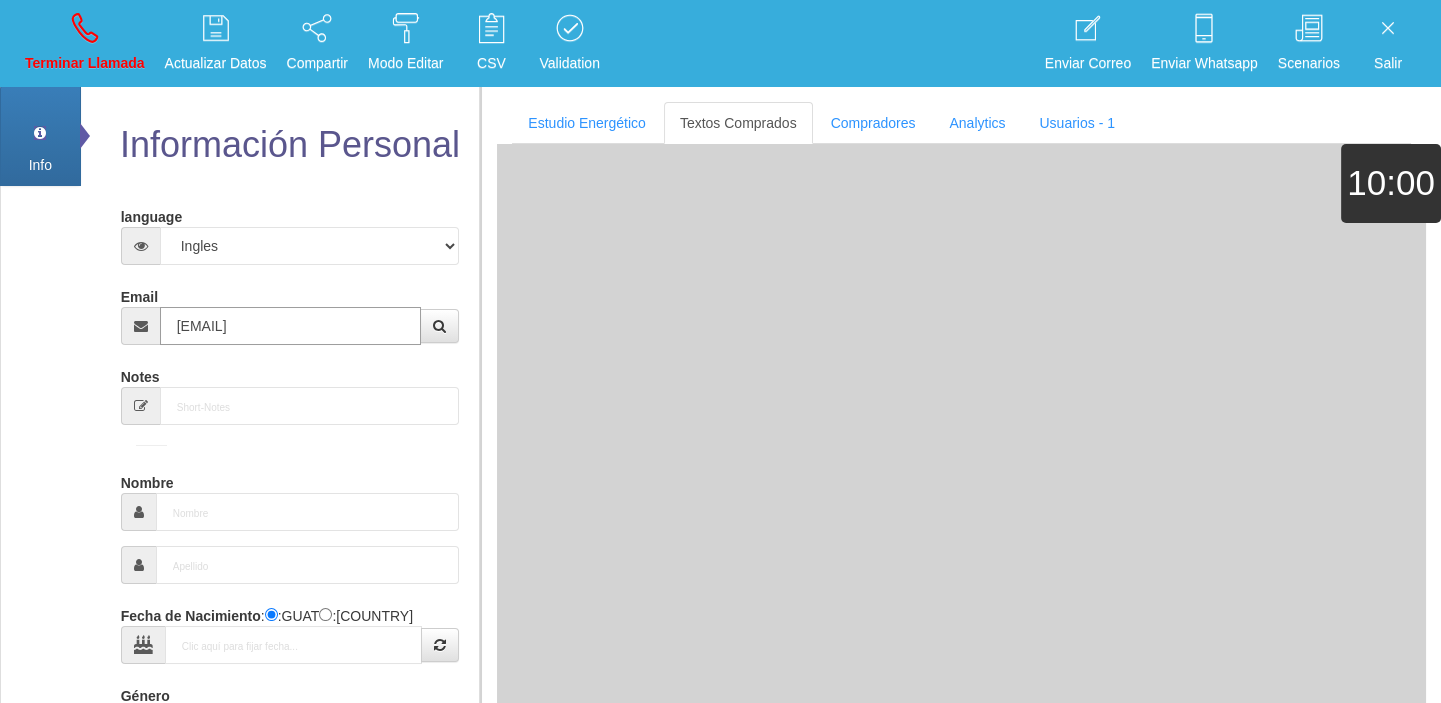type on "[DATE]" 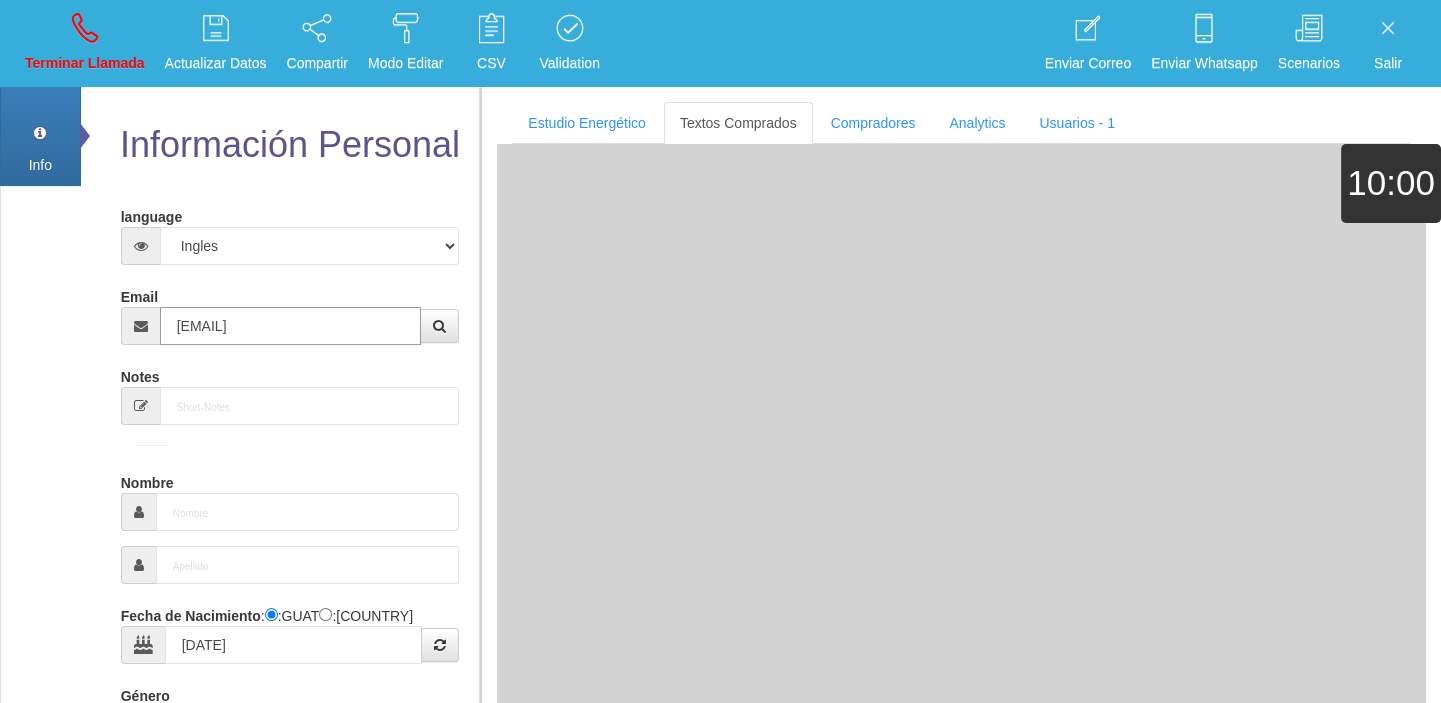 type on "[EMAIL]" 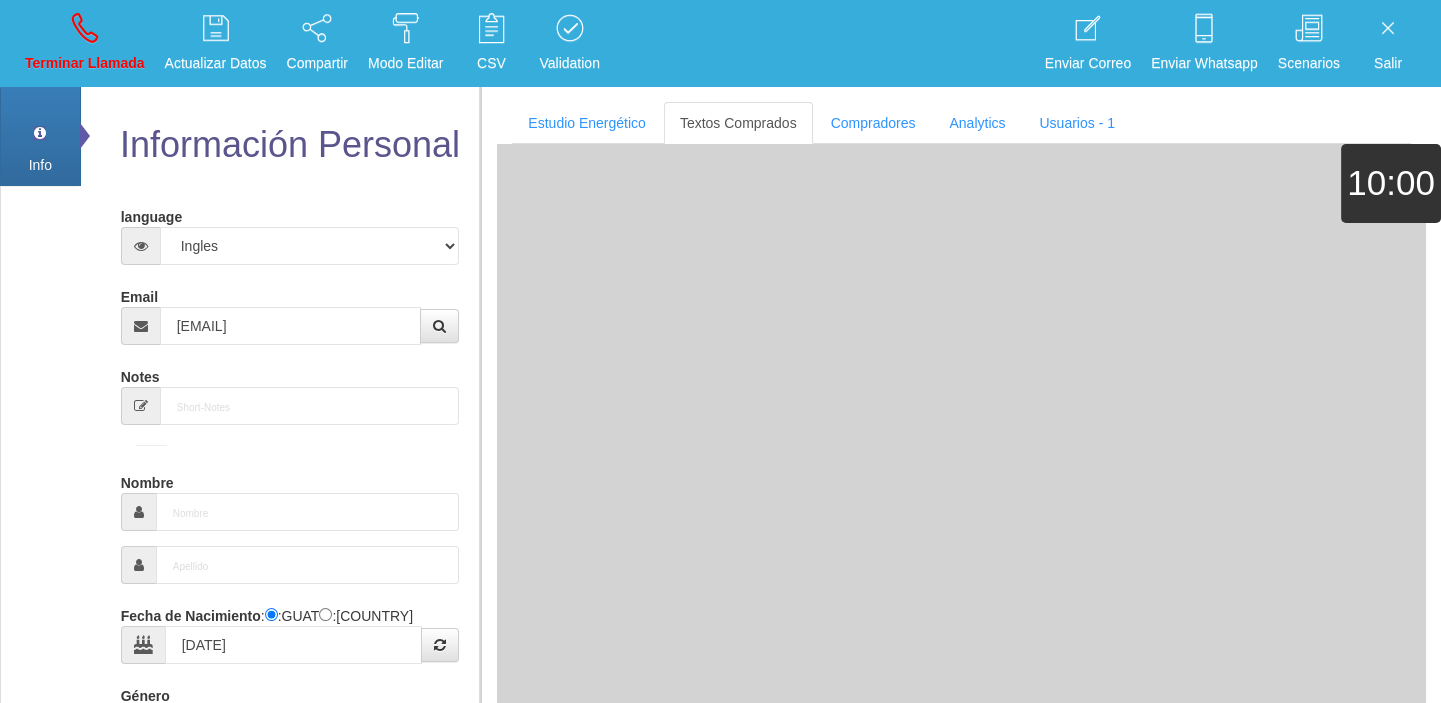 type on "Comprador bajo" 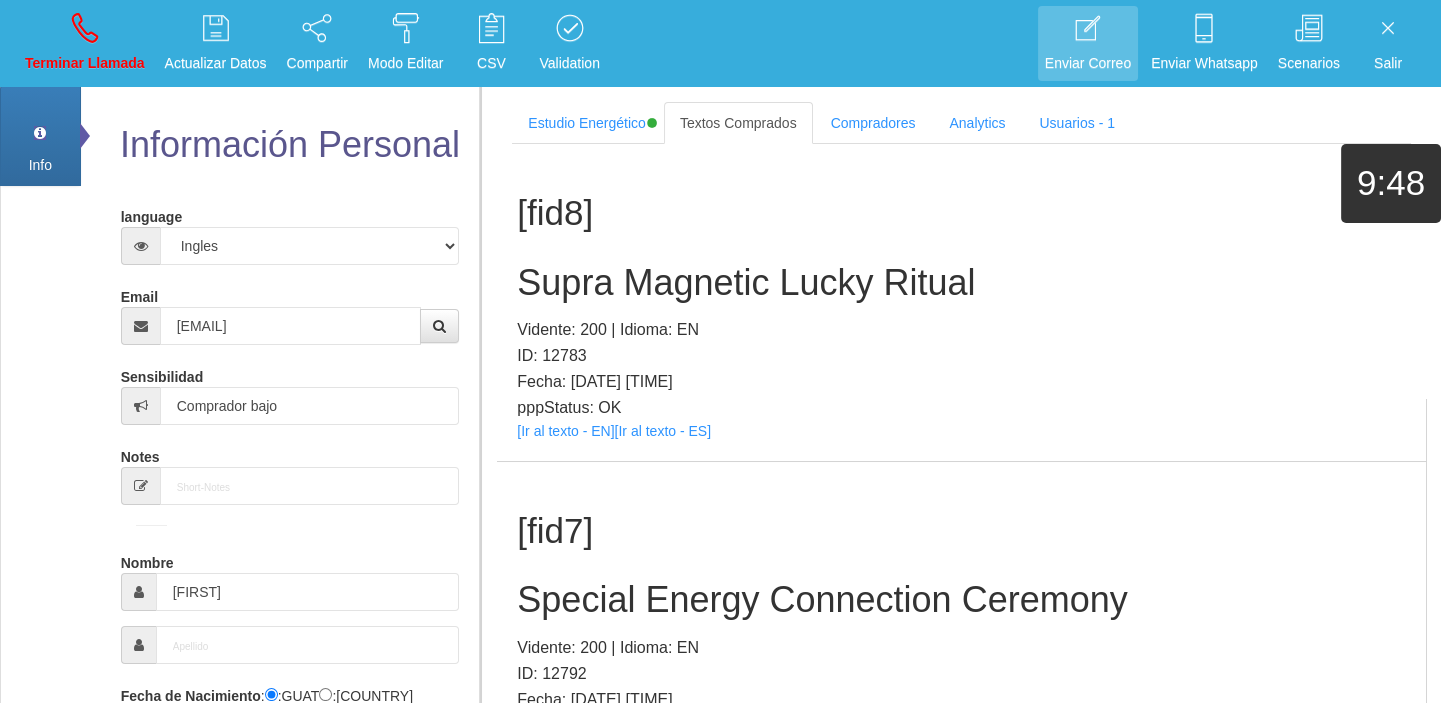scroll, scrollTop: 536, scrollLeft: 0, axis: vertical 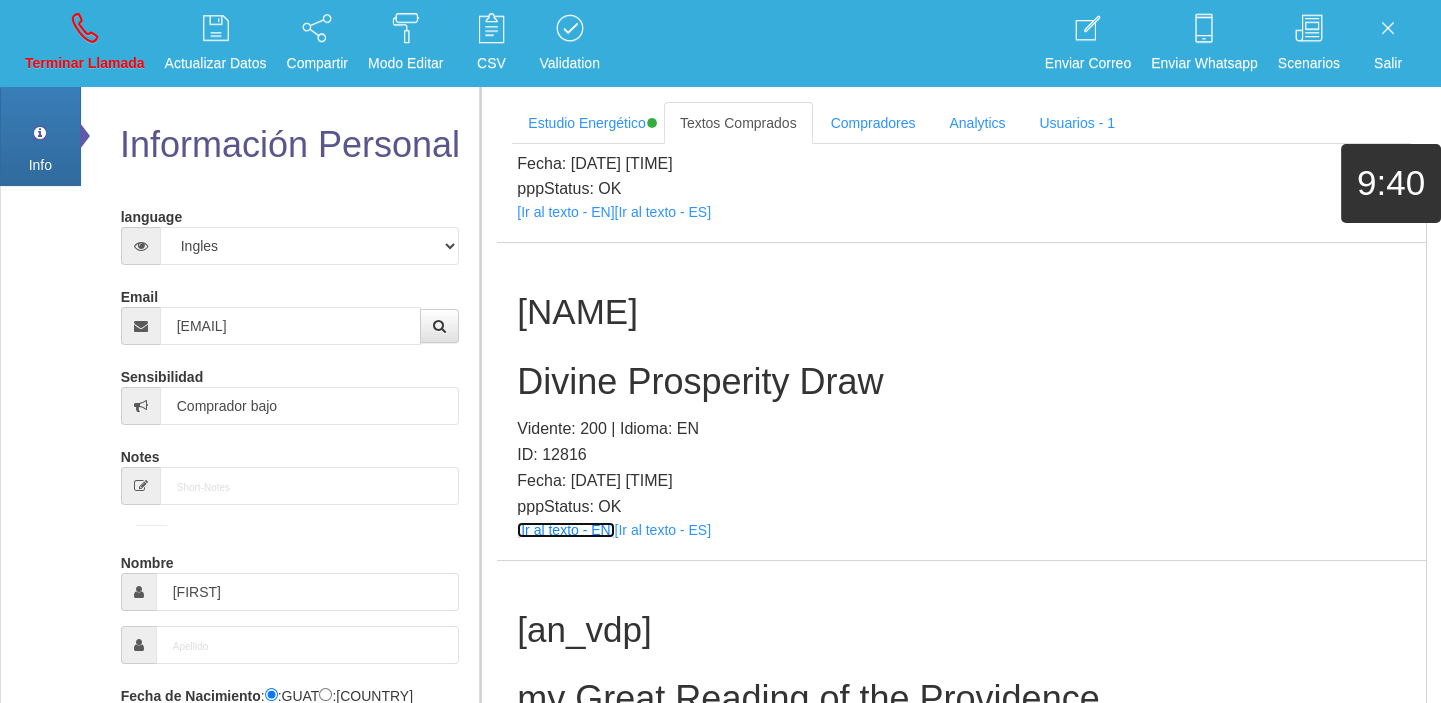 click on "[Ir al texto - EN]" at bounding box center (565, 530) 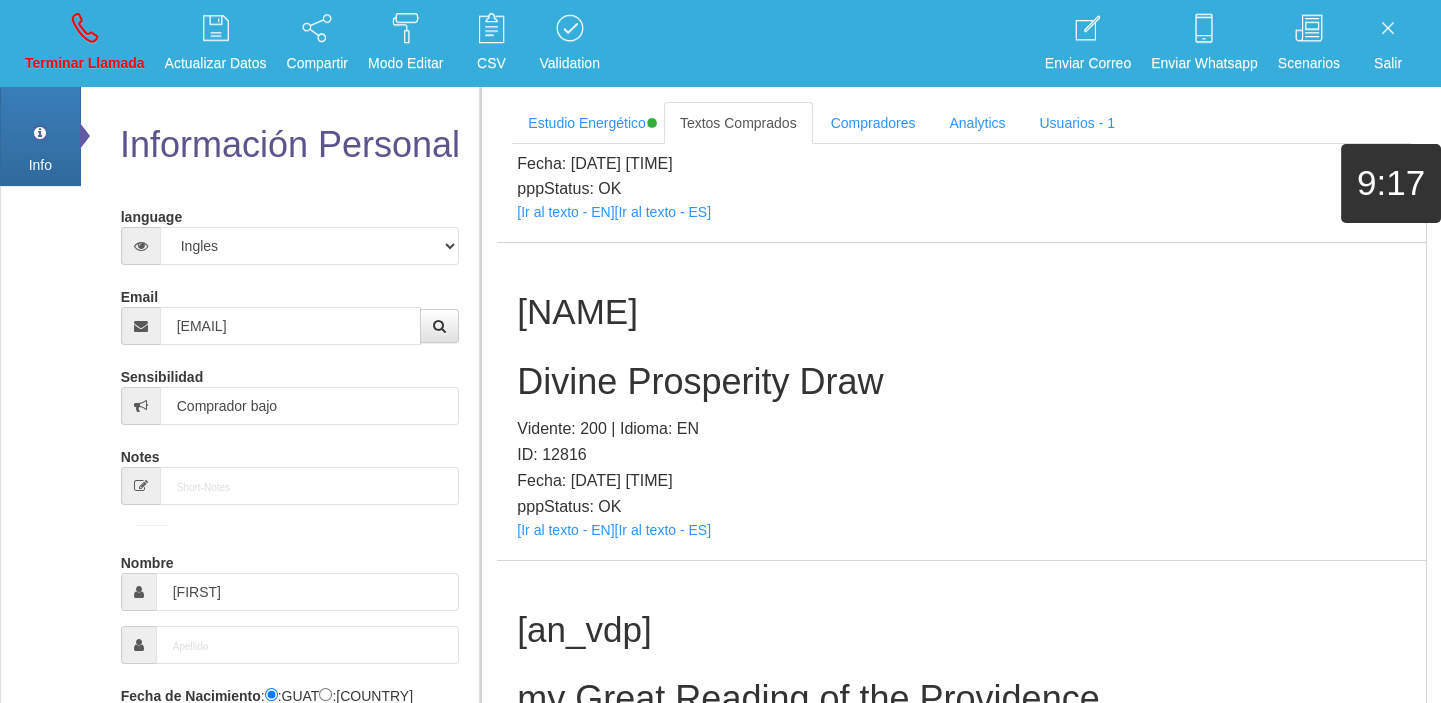 click on "Divine Prosperity Draw" at bounding box center (961, 382) 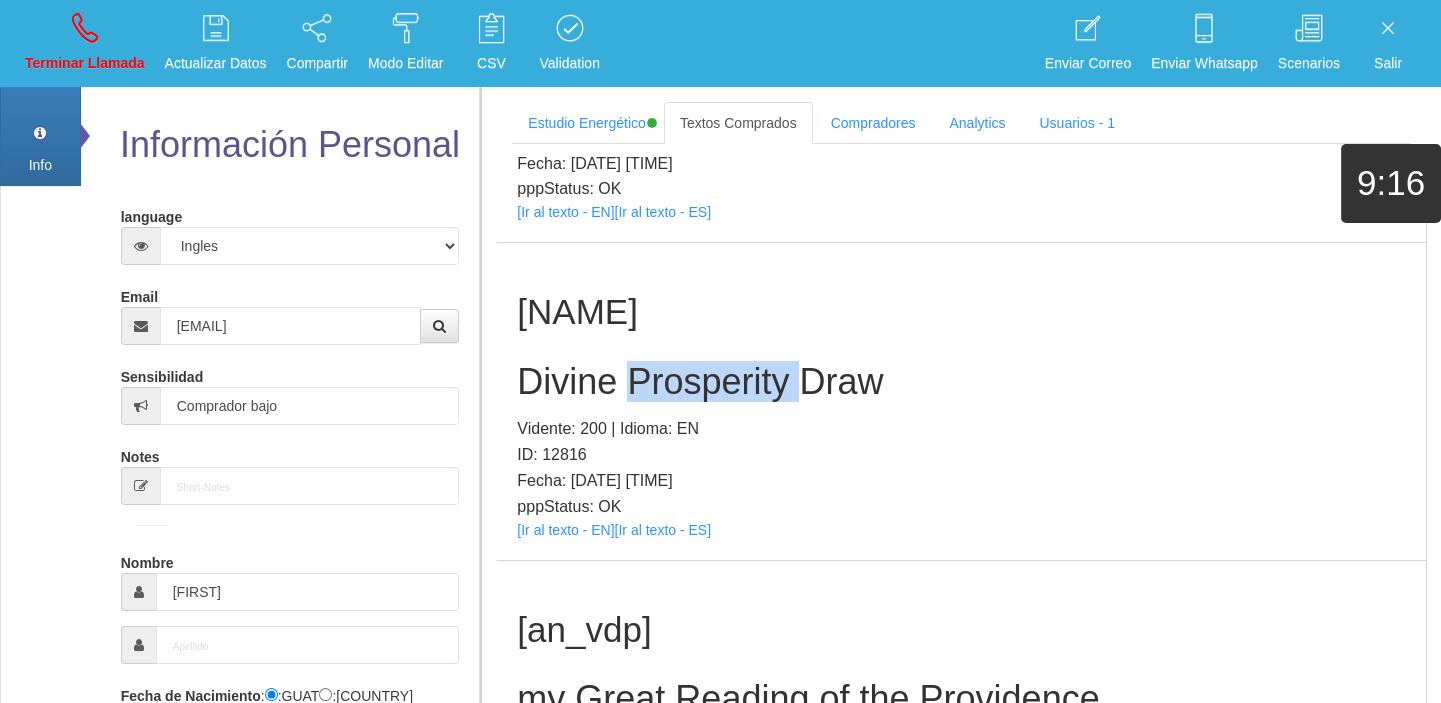 click on "Divine Prosperity Draw" at bounding box center (961, 382) 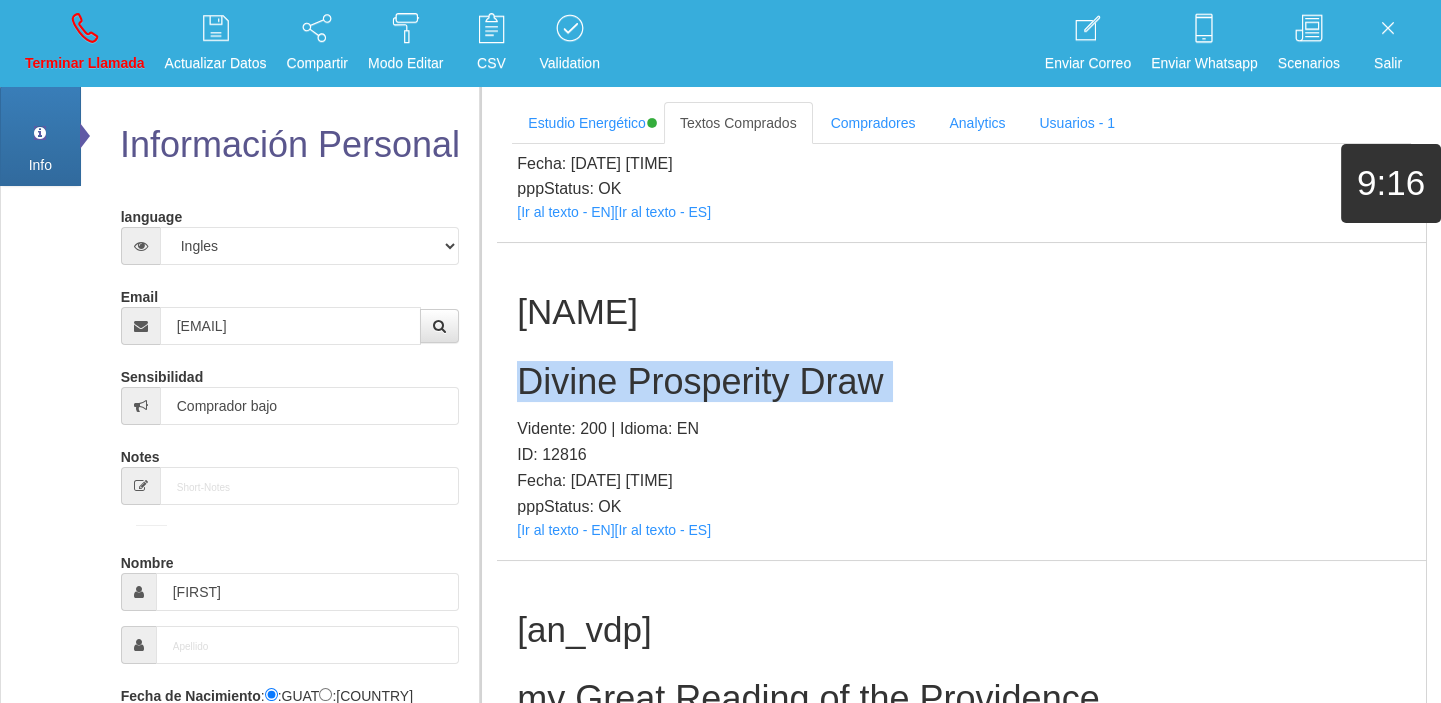 click on "Divine Prosperity Draw" at bounding box center (961, 382) 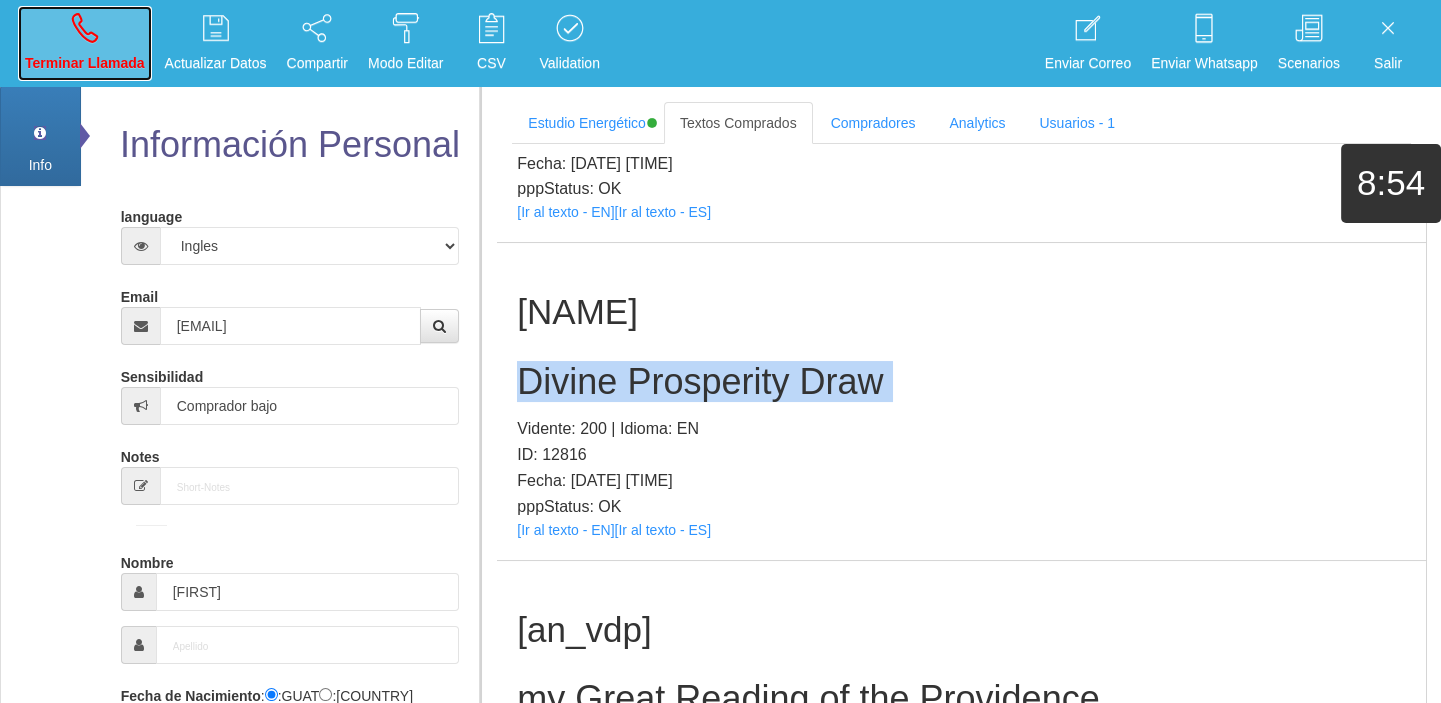click on "Terminar Llamada" at bounding box center (85, 63) 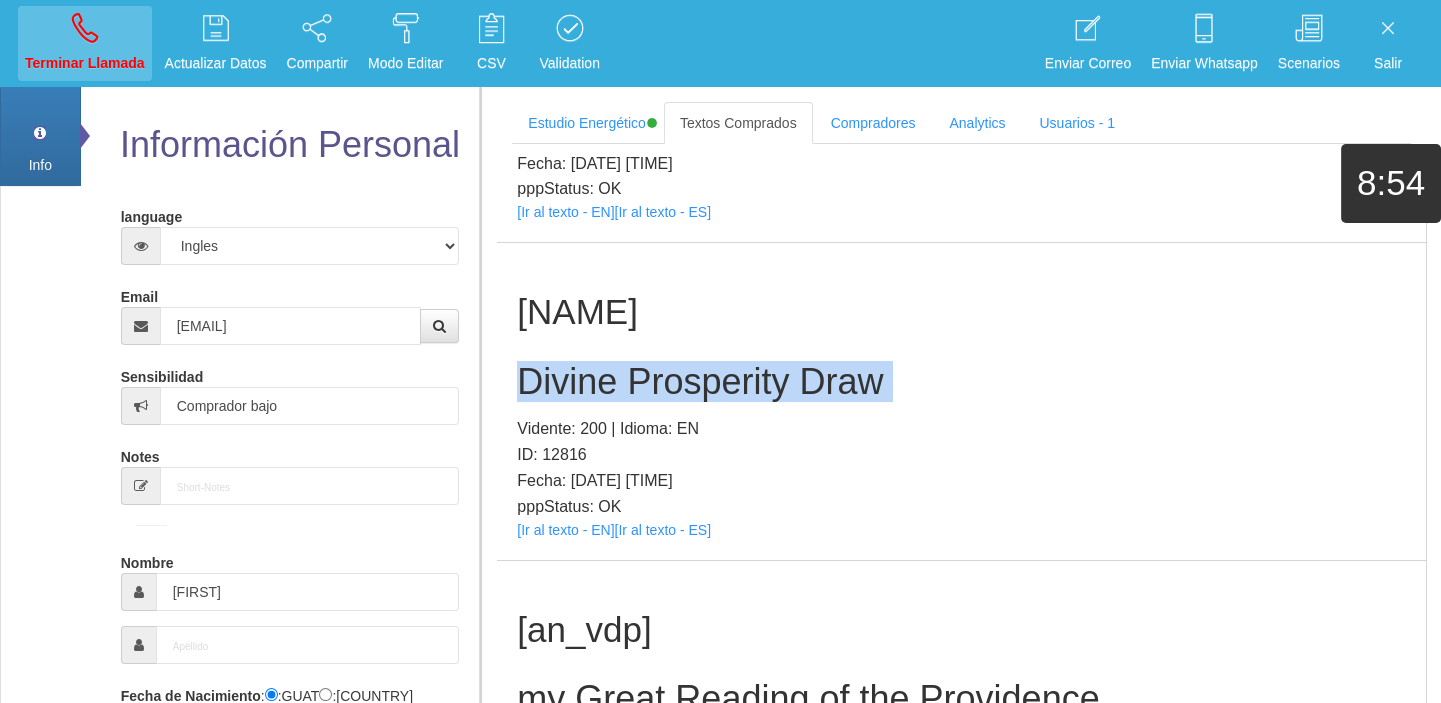 type 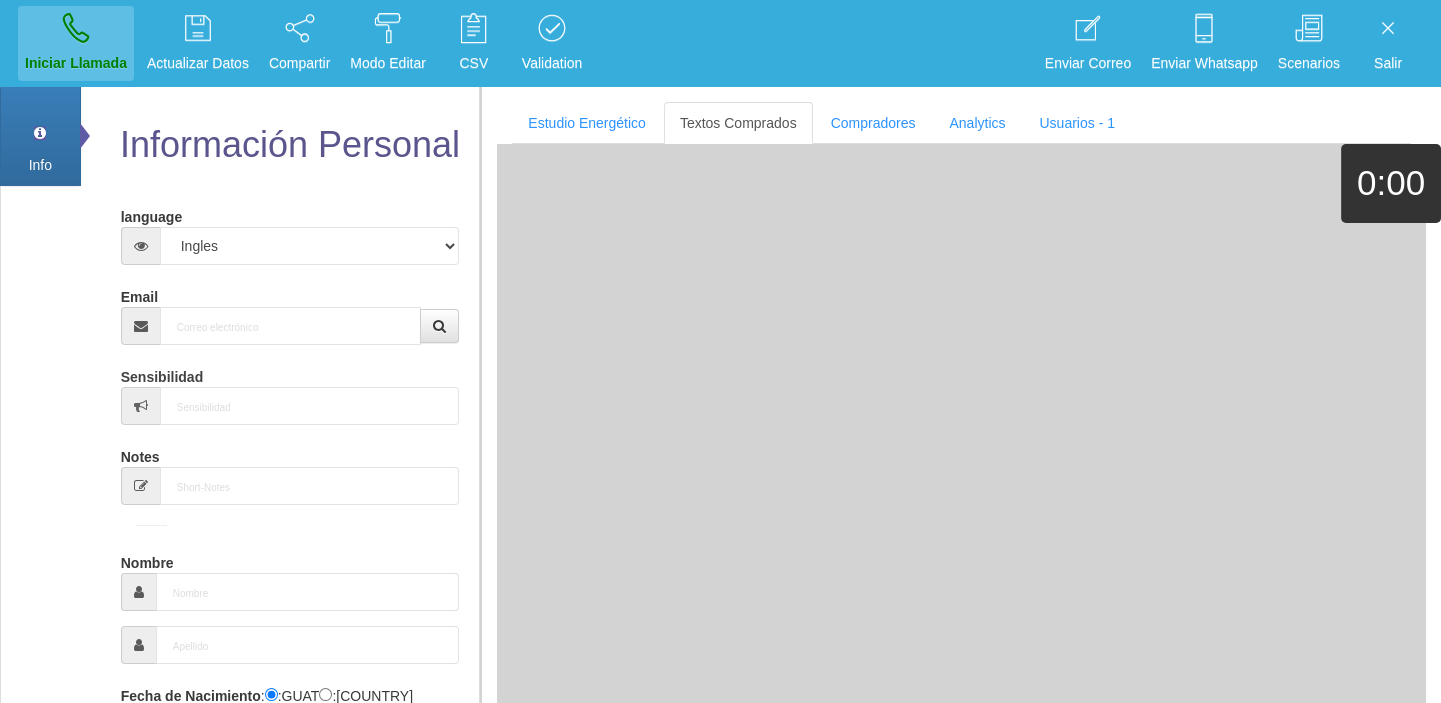 scroll, scrollTop: 0, scrollLeft: 0, axis: both 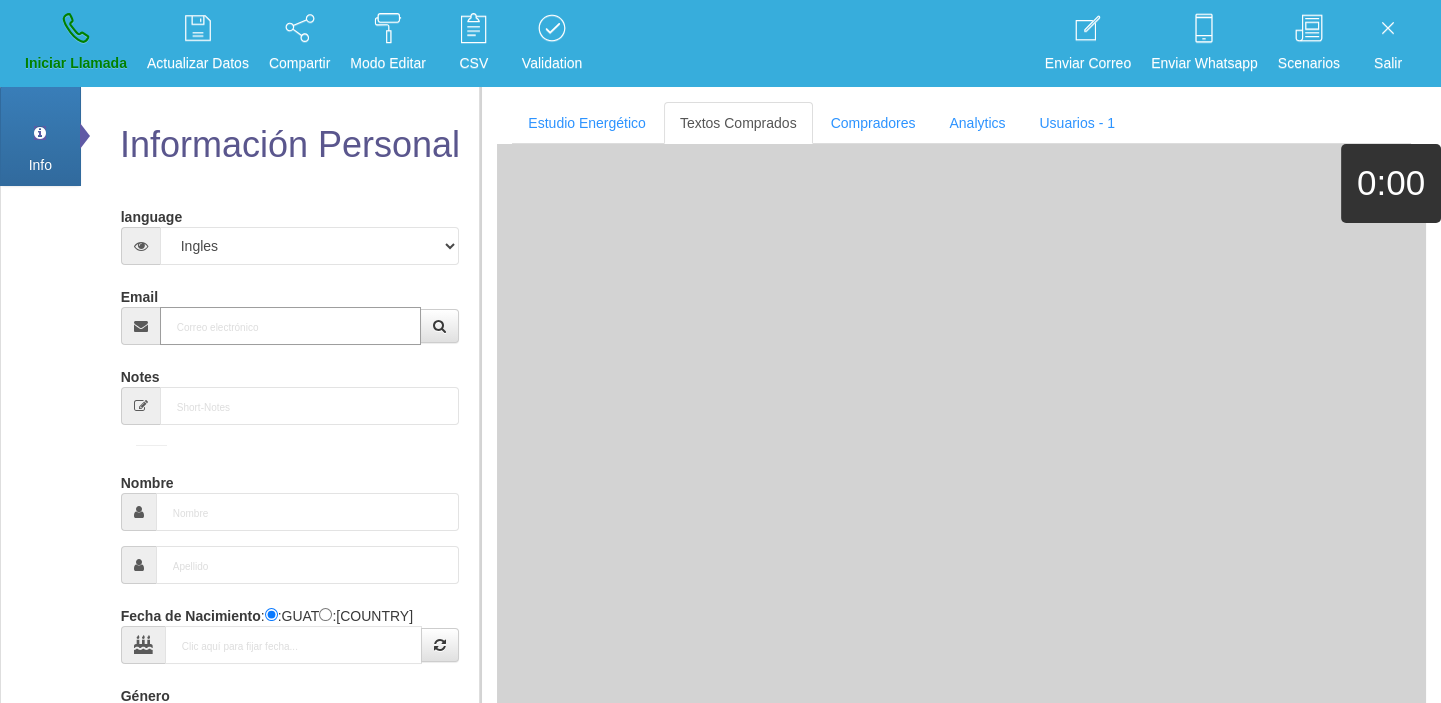 paste on "[EMAIL]" 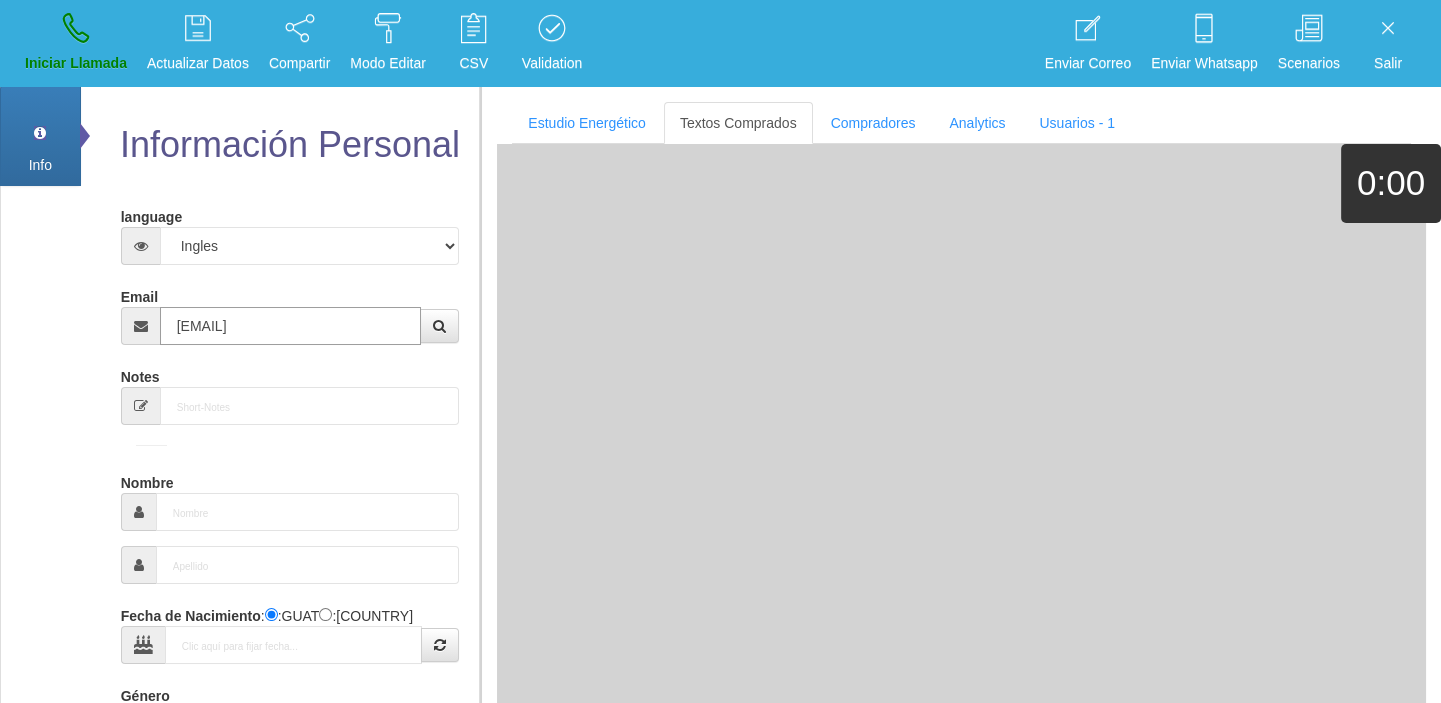 click on "[EMAIL]" at bounding box center [291, 326] 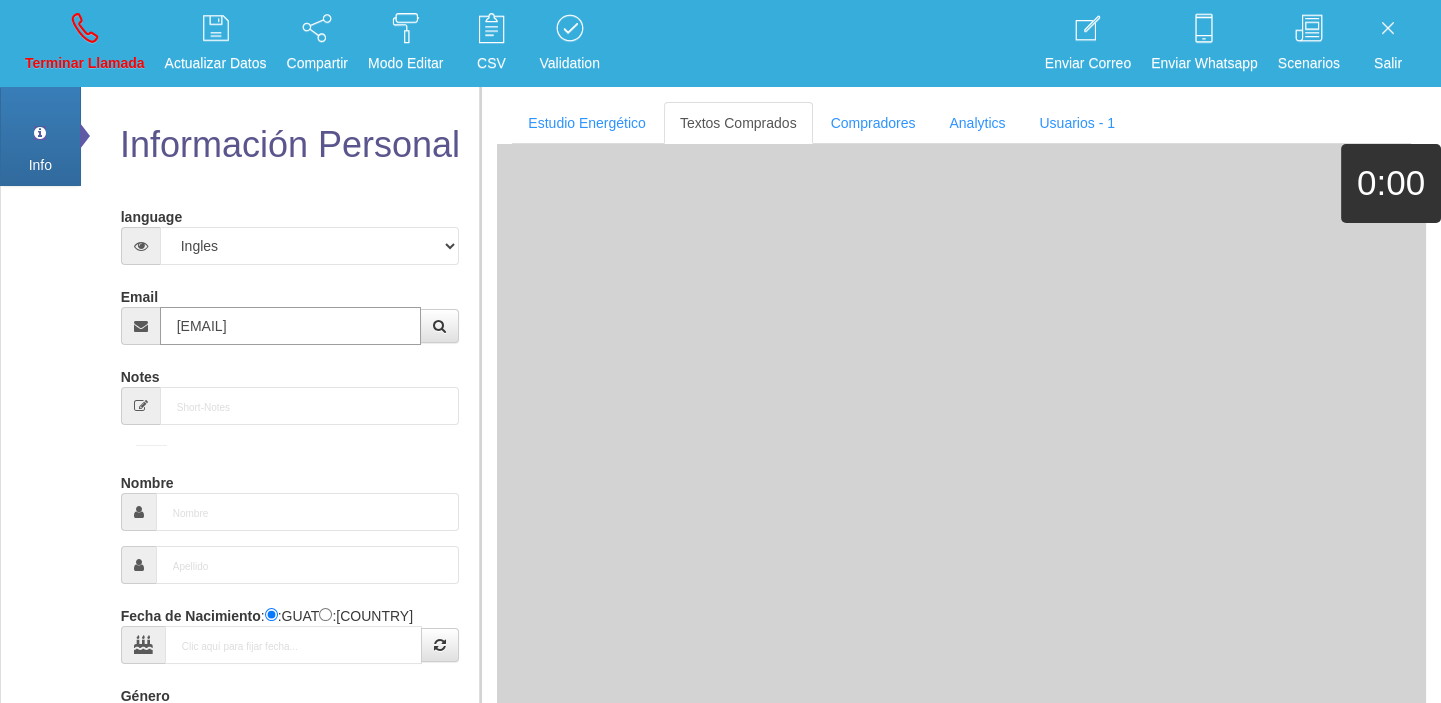 type on "[DATE]" 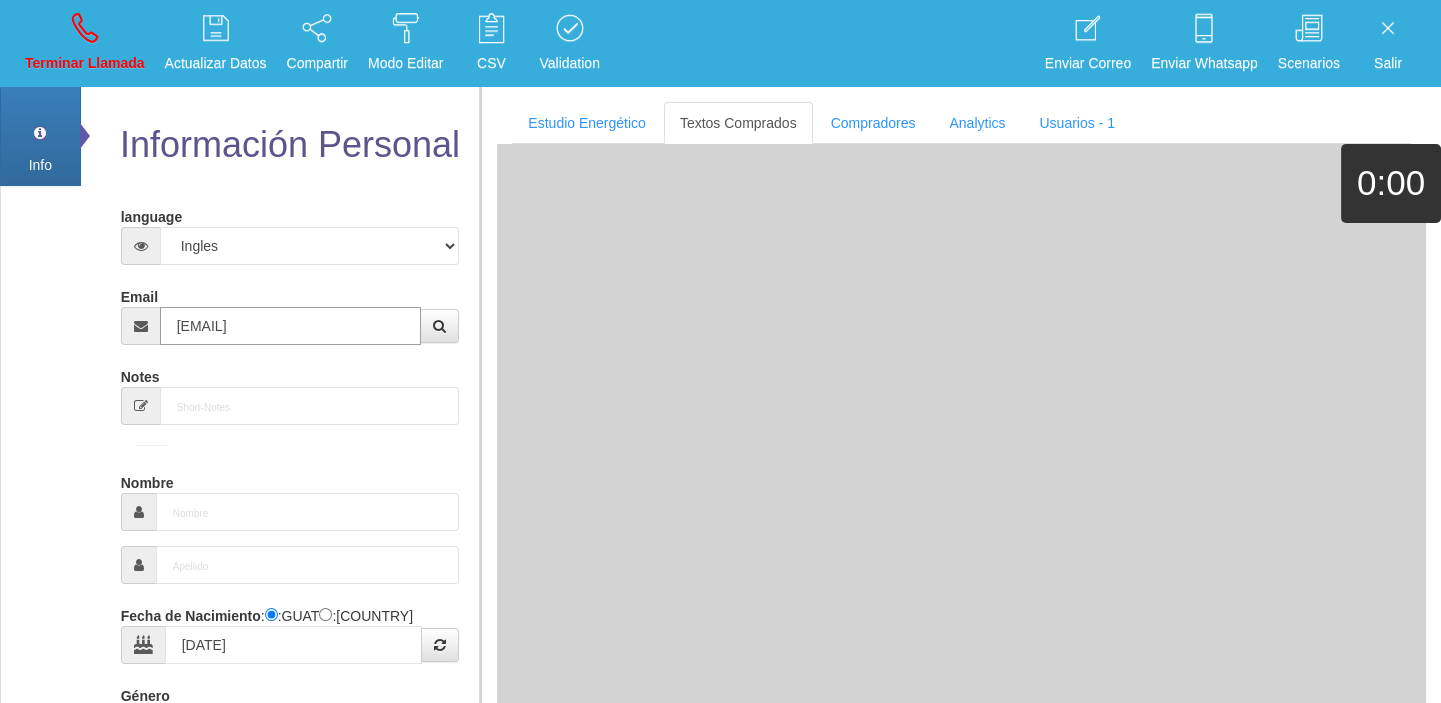 type on "Comprador simple" 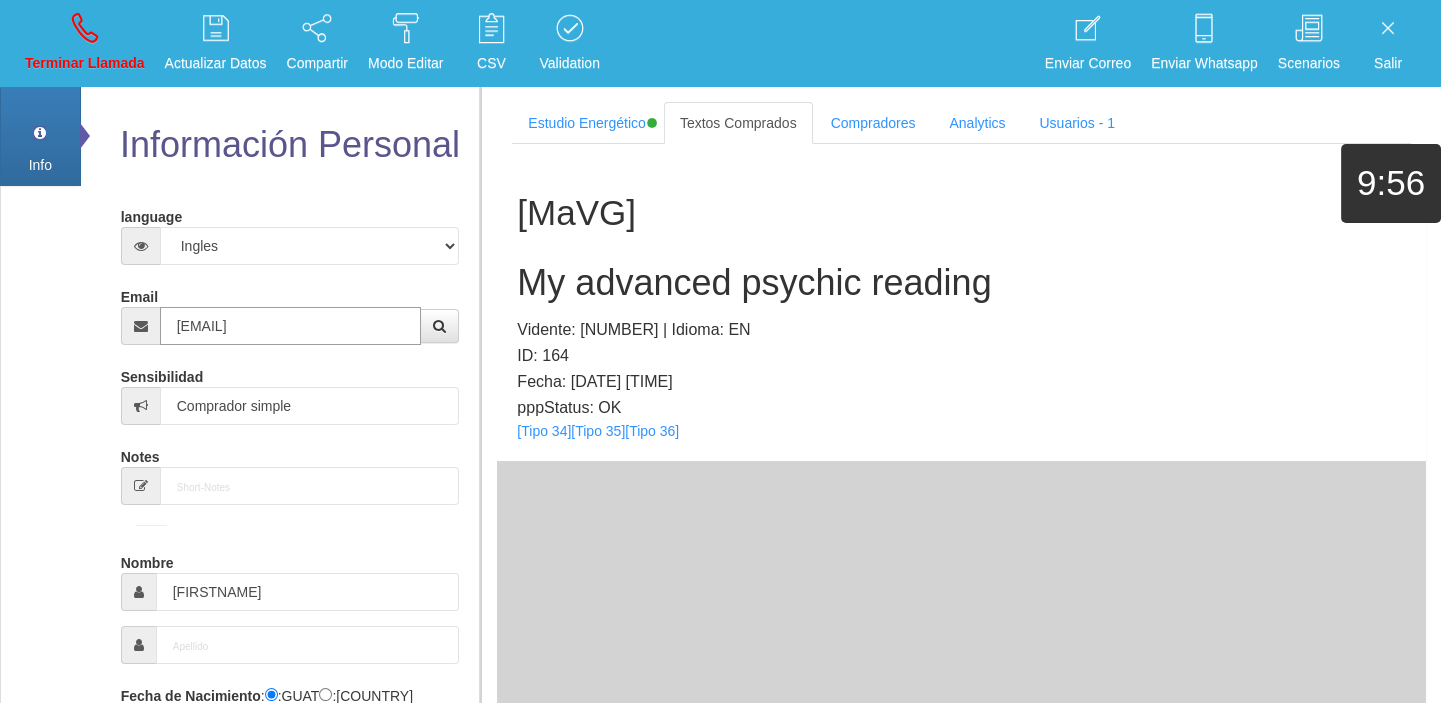 type on "[EMAIL]" 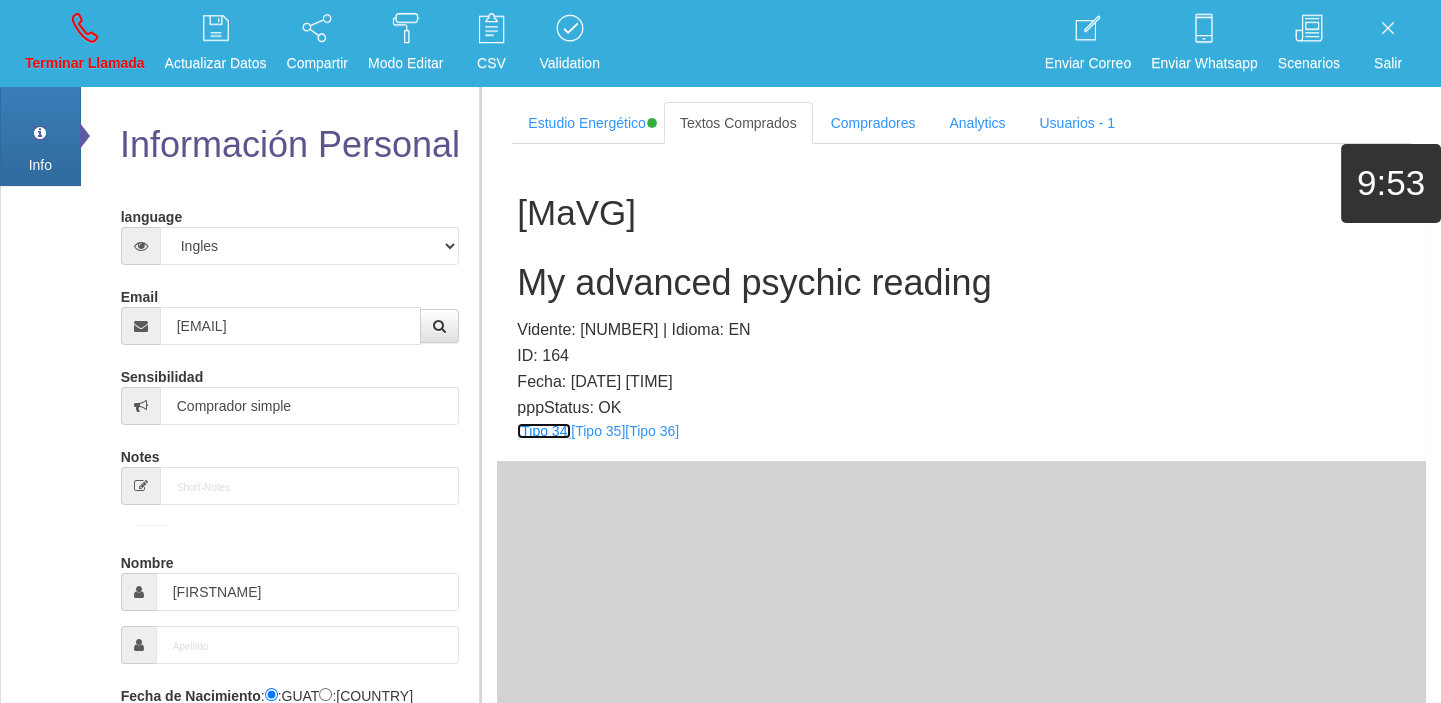 click on "[Tipo 34]" at bounding box center (544, 431) 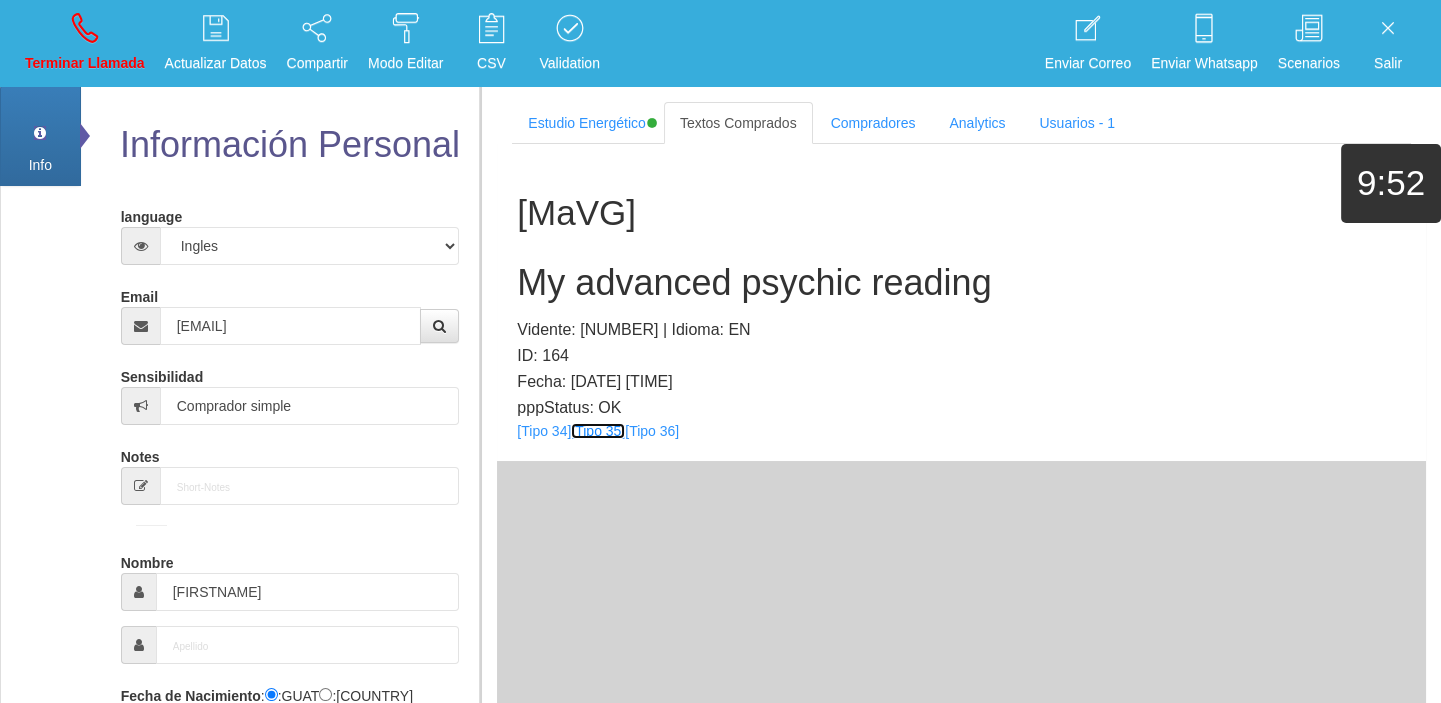 click on "[Tipo 35]" at bounding box center (598, 431) 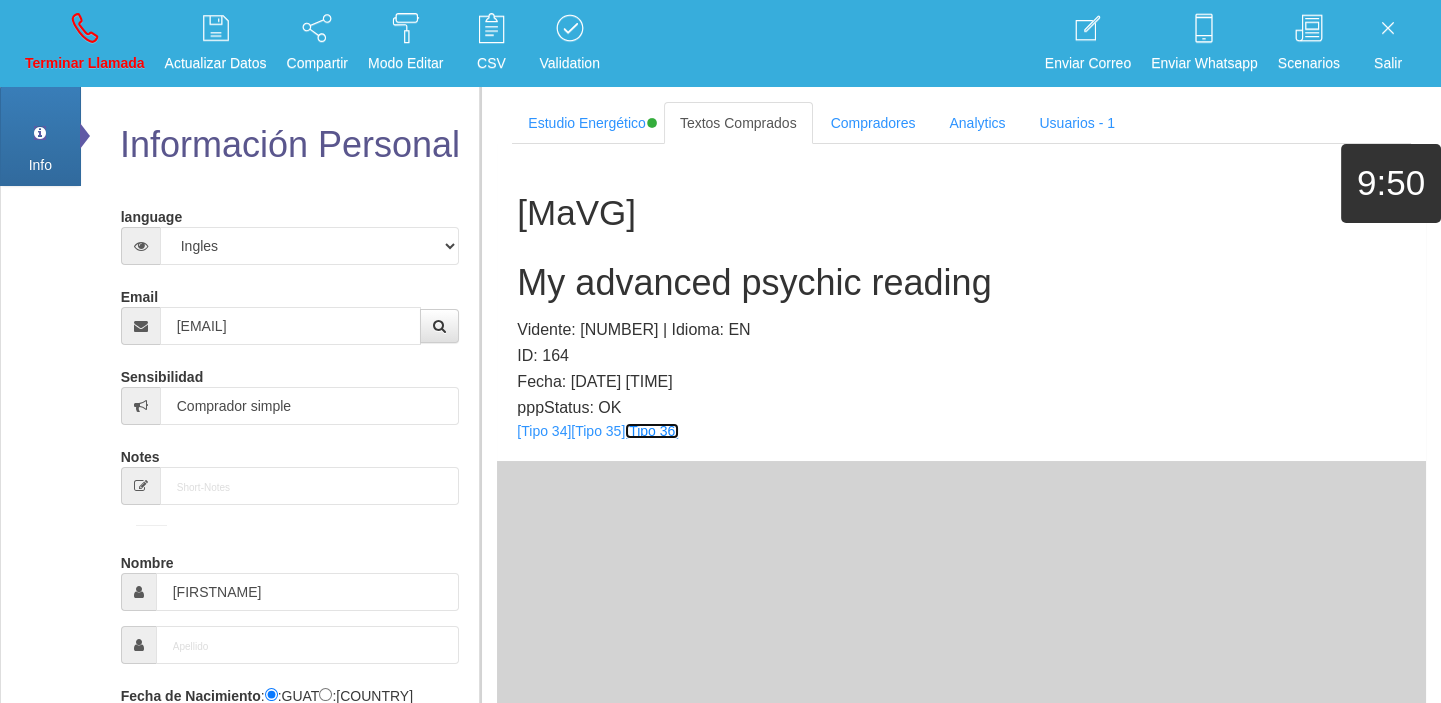 click on "[Tipo 36]" at bounding box center [652, 431] 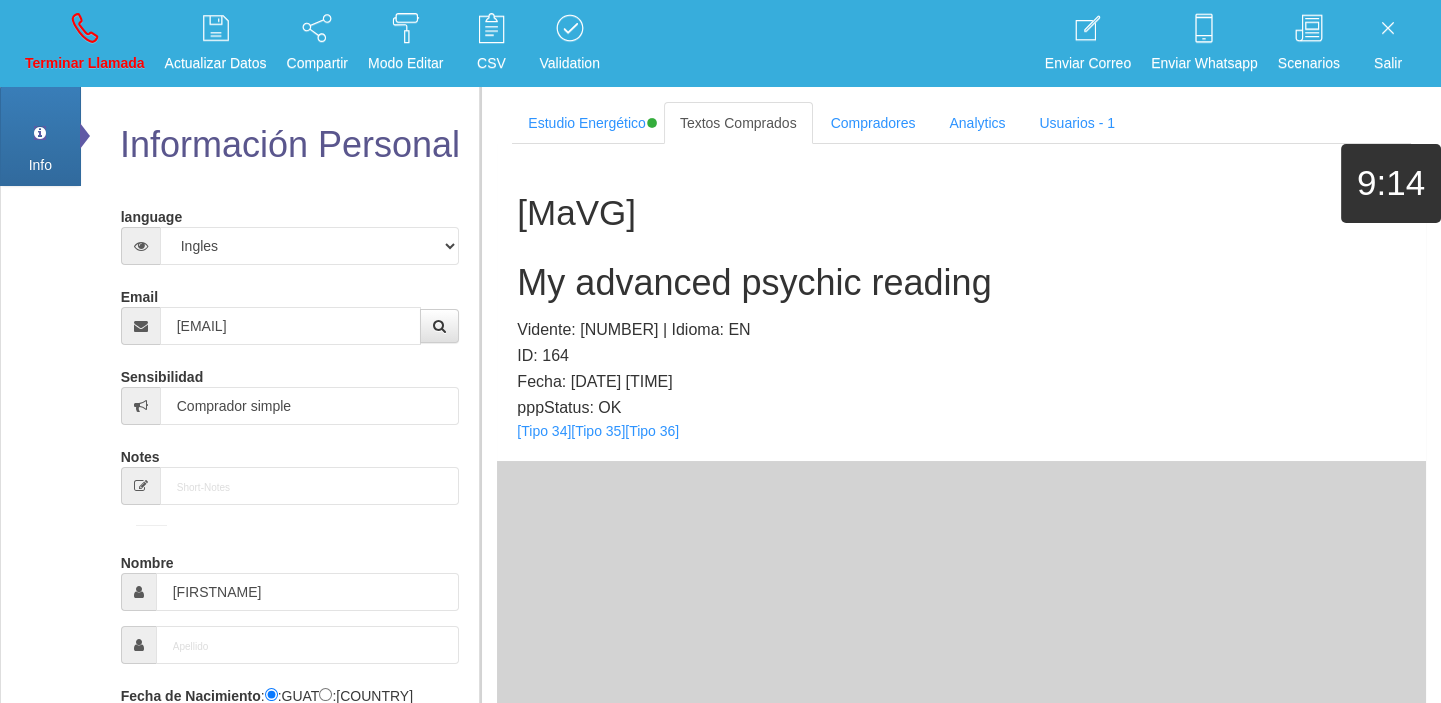 click on "Vidente: [NUMBER] | Idioma: EN" at bounding box center [961, 330] 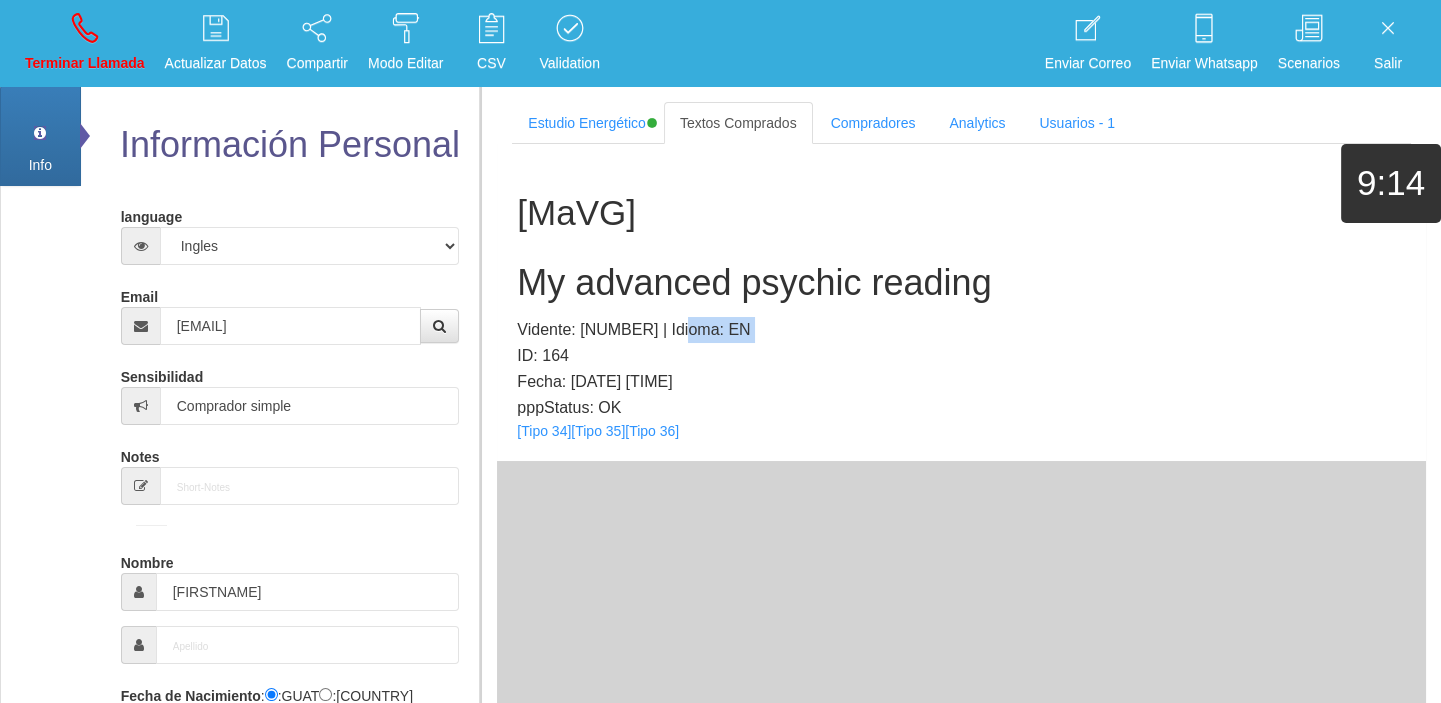 click on "[PERSONAL_READING] [INITIALS] My advanced psychic reading Vidente: [NUMBER] | Idioma: [LANGUAGE] ID: [NUMBER] Fecha: [DATE] [TIME] pppStatus: OK [TYPE] [TYPE] [TYPE]" at bounding box center (961, 302) 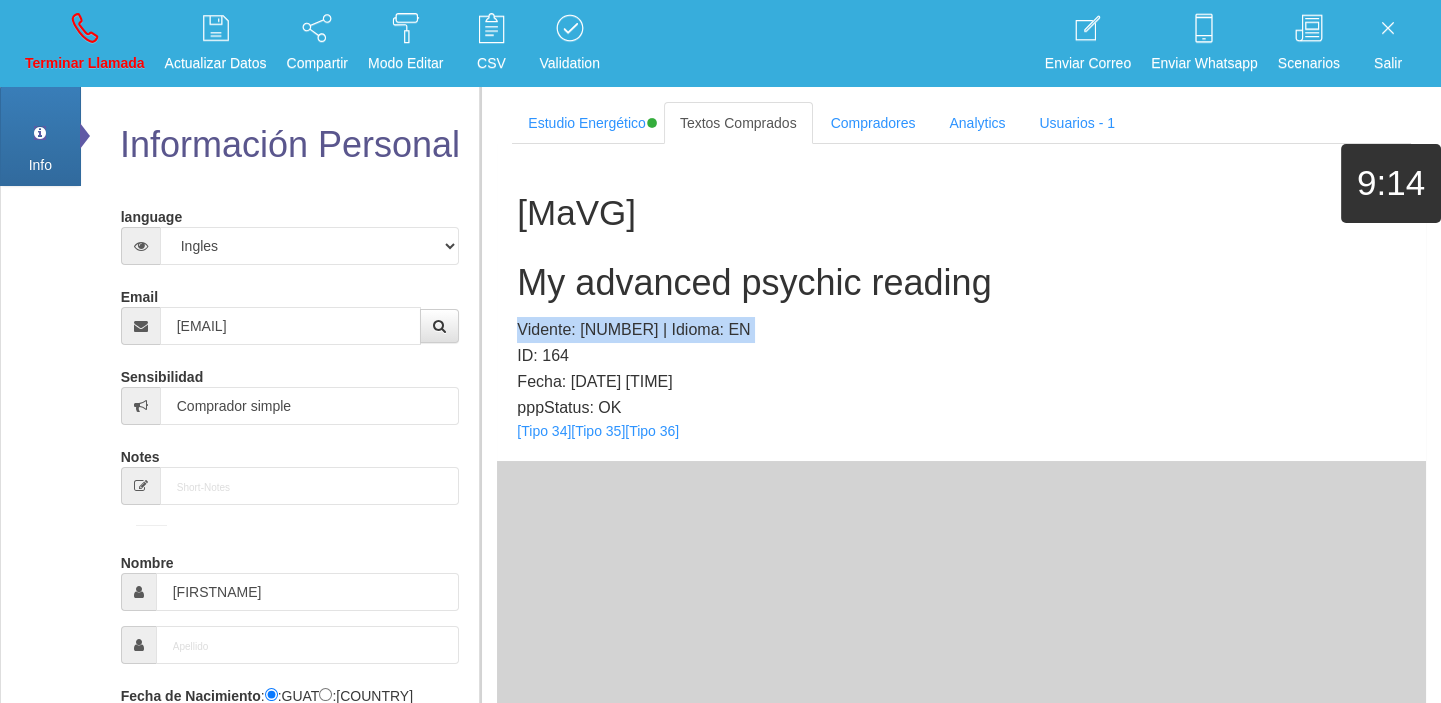 click on "[PERSONAL_READING] [INITIALS] My advanced psychic reading Vidente: [NUMBER] | Idioma: [LANGUAGE] ID: [NUMBER] Fecha: [DATE] [TIME] pppStatus: OK [TYPE] [TYPE] [TYPE]" at bounding box center (961, 302) 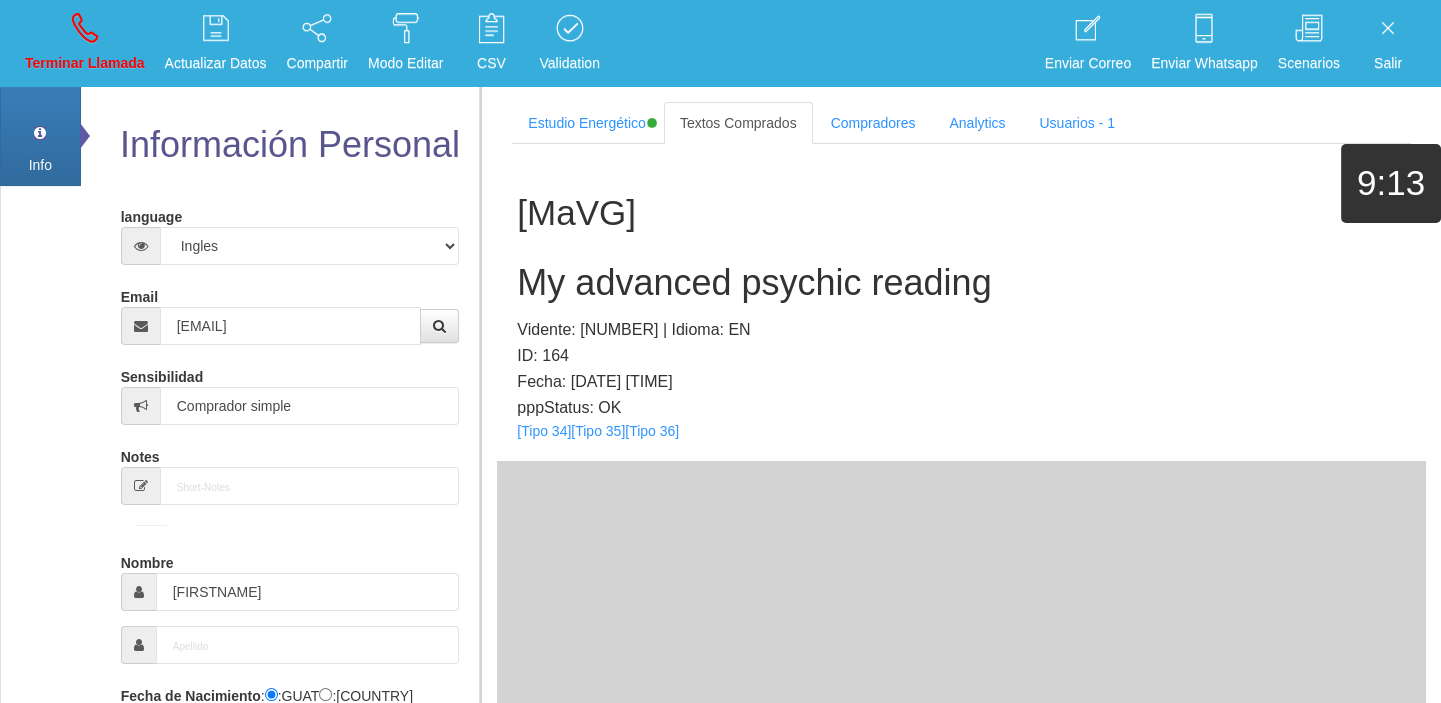 click on "My advanced psychic reading" at bounding box center [961, 283] 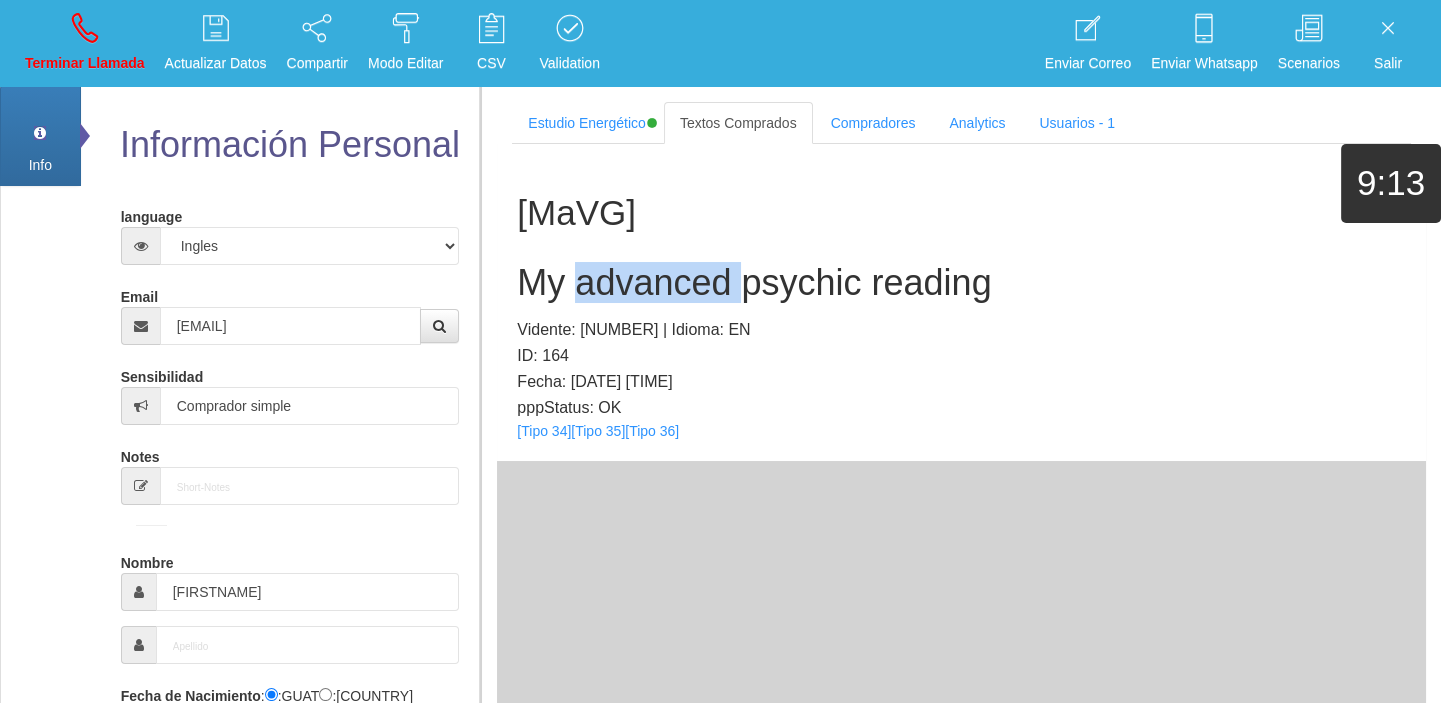 click on "My advanced psychic reading" at bounding box center [961, 283] 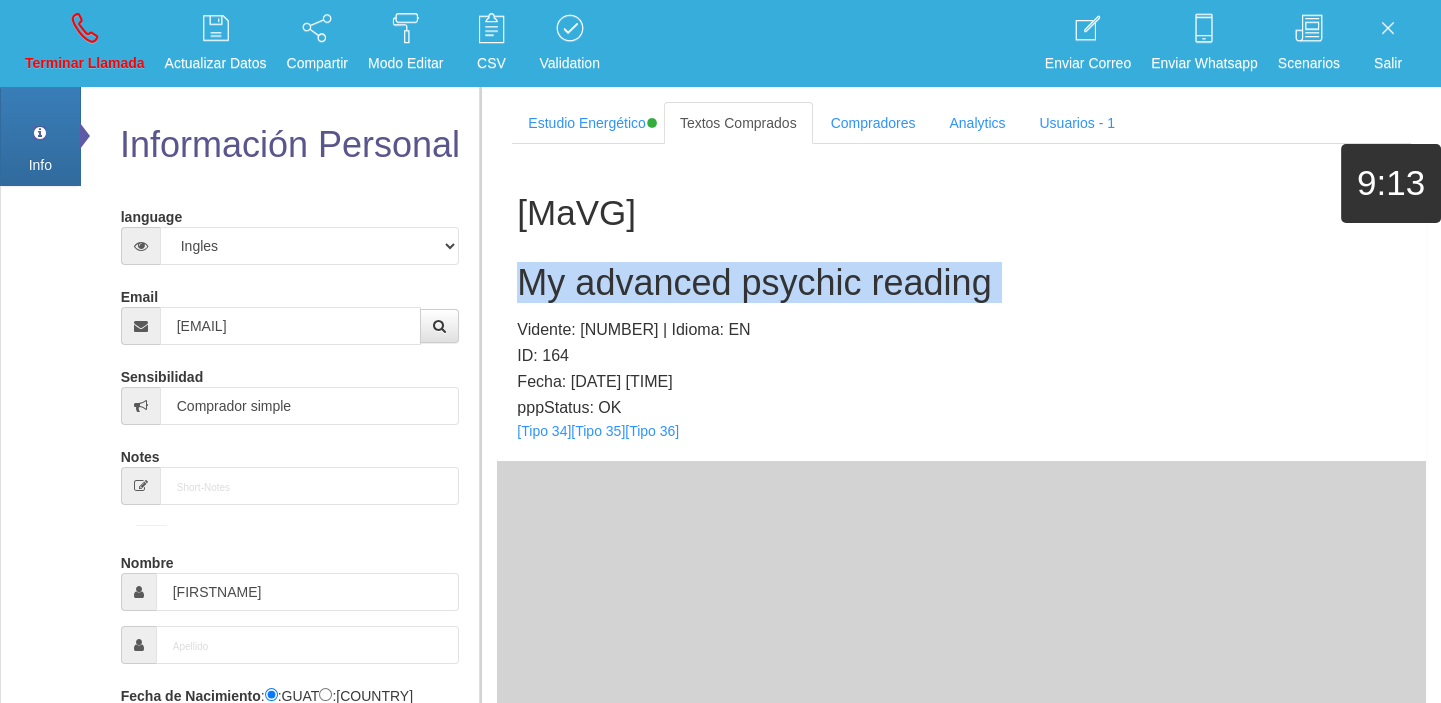 click on "My advanced psychic reading" at bounding box center [961, 283] 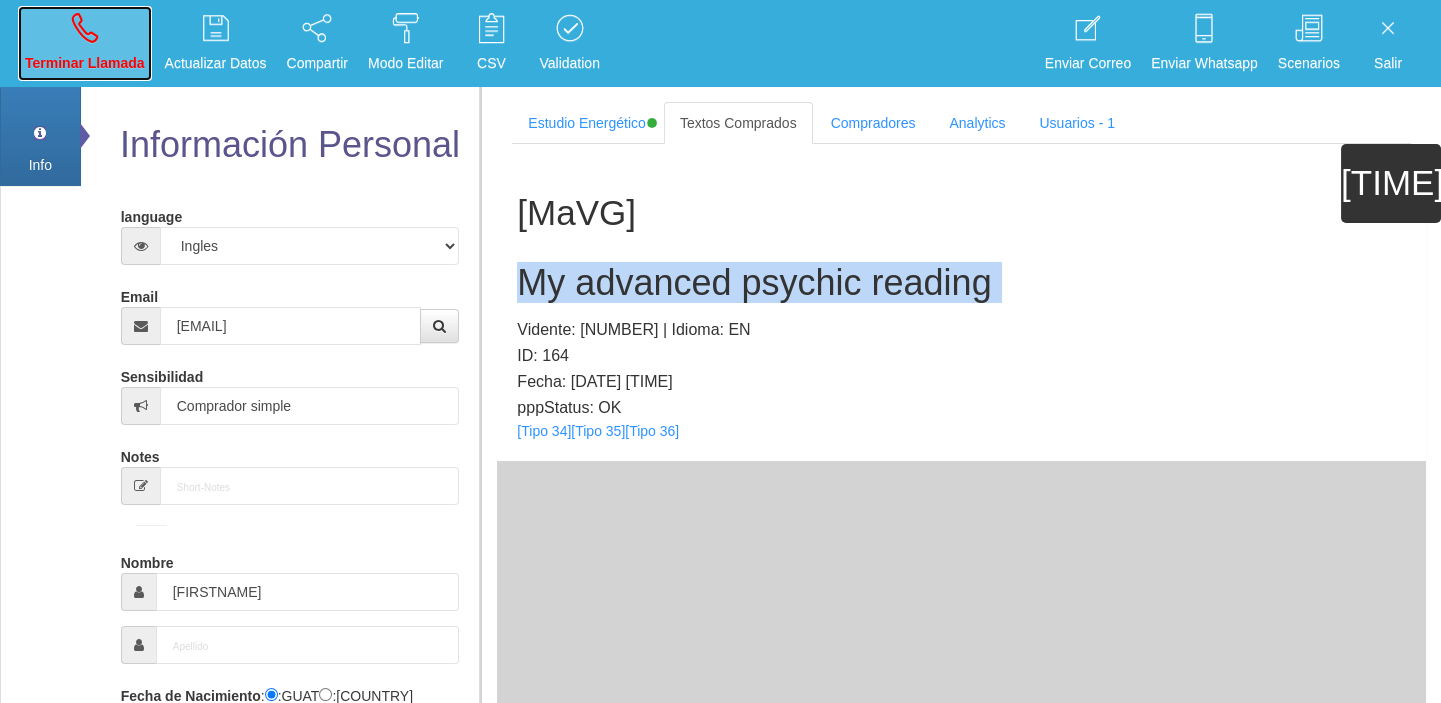 drag, startPoint x: 90, startPoint y: 59, endPoint x: 204, endPoint y: 265, distance: 235.44002 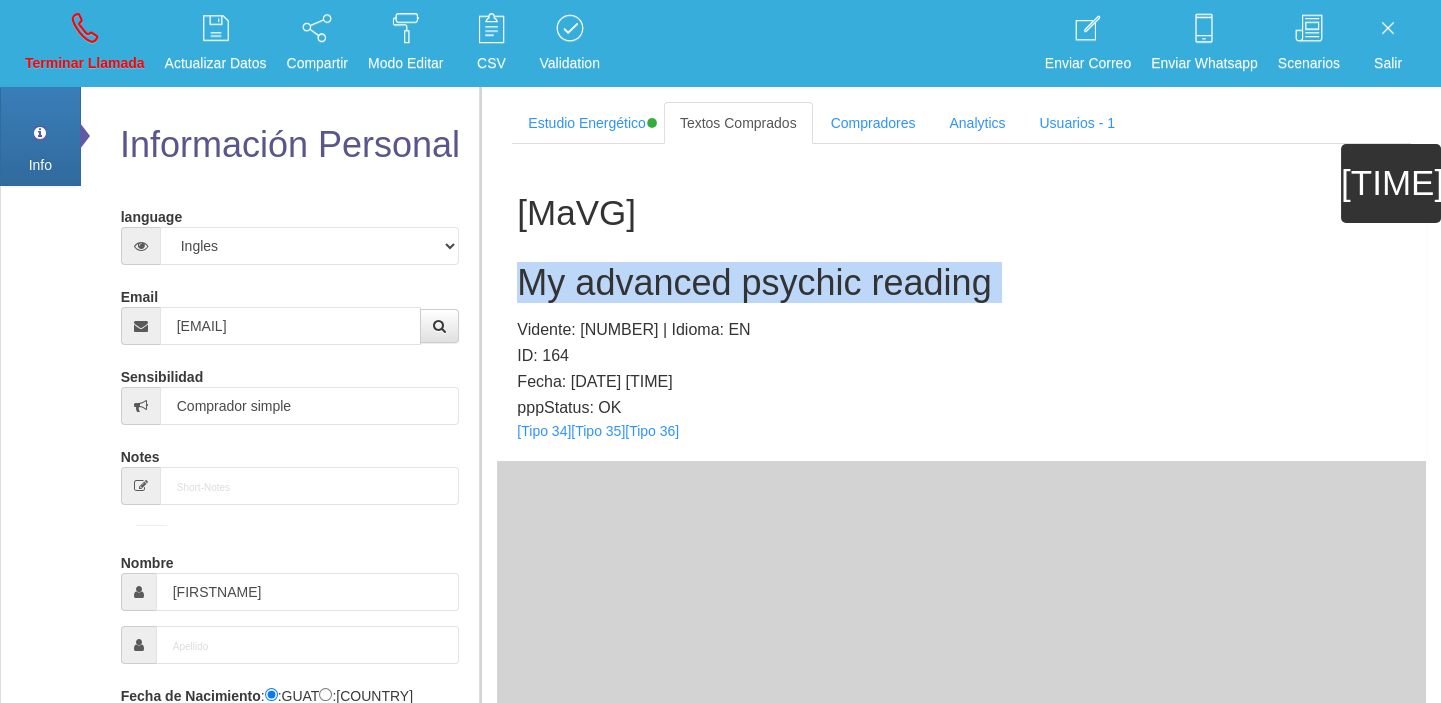 type 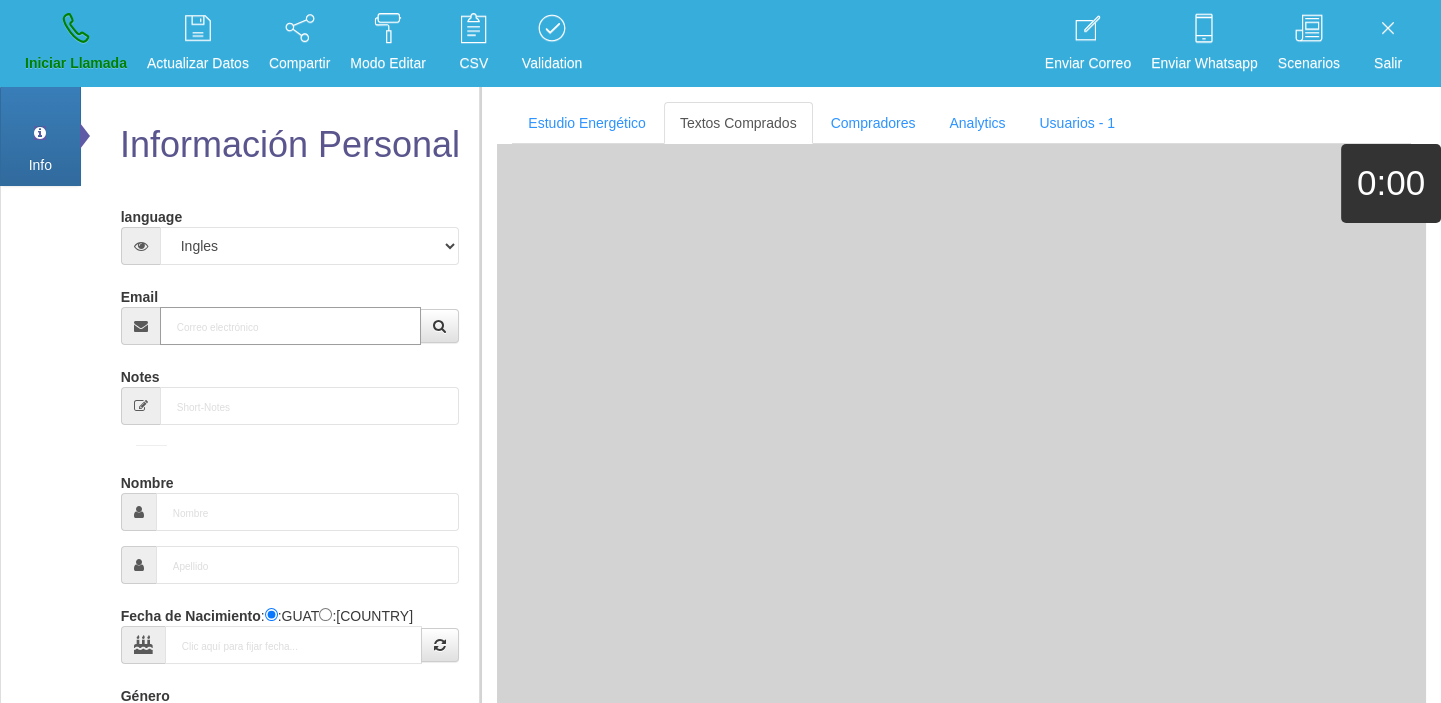 paste on "[EMAIL]" 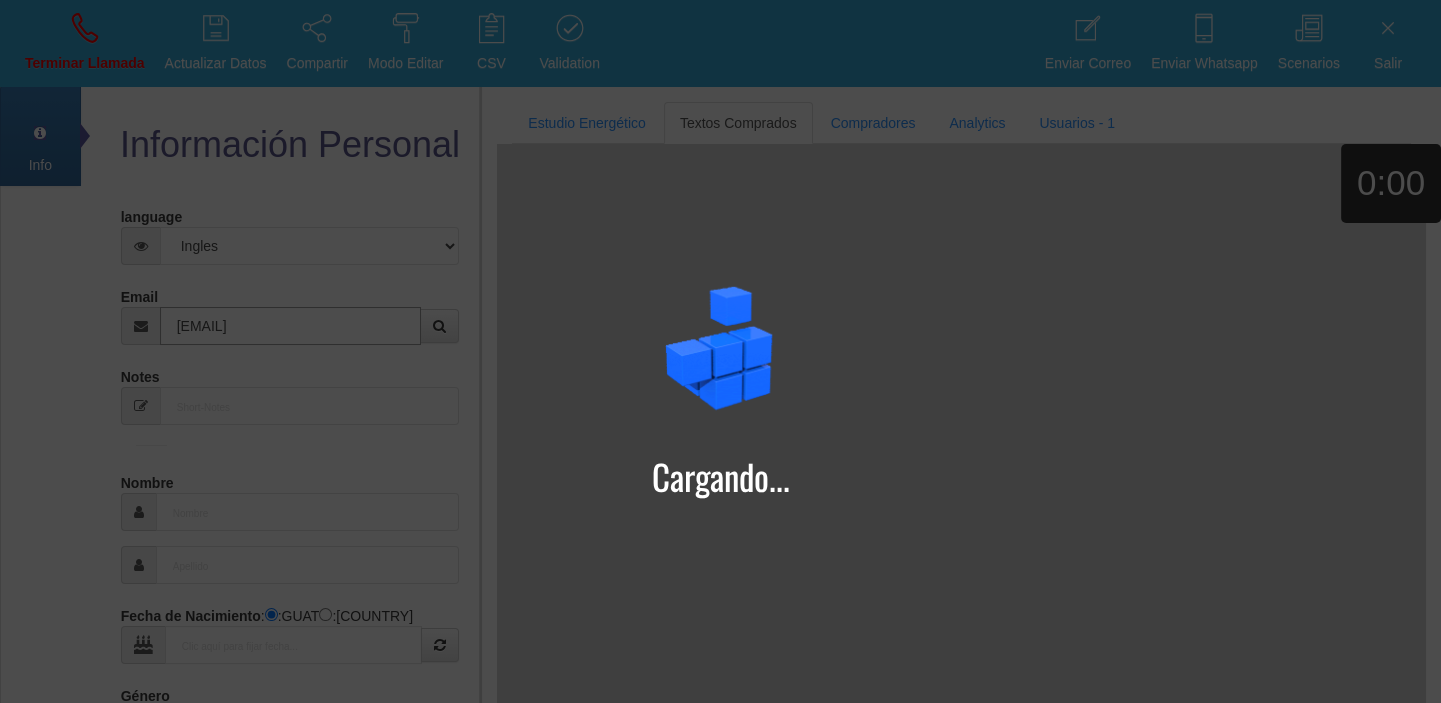 type on "[EMAIL]" 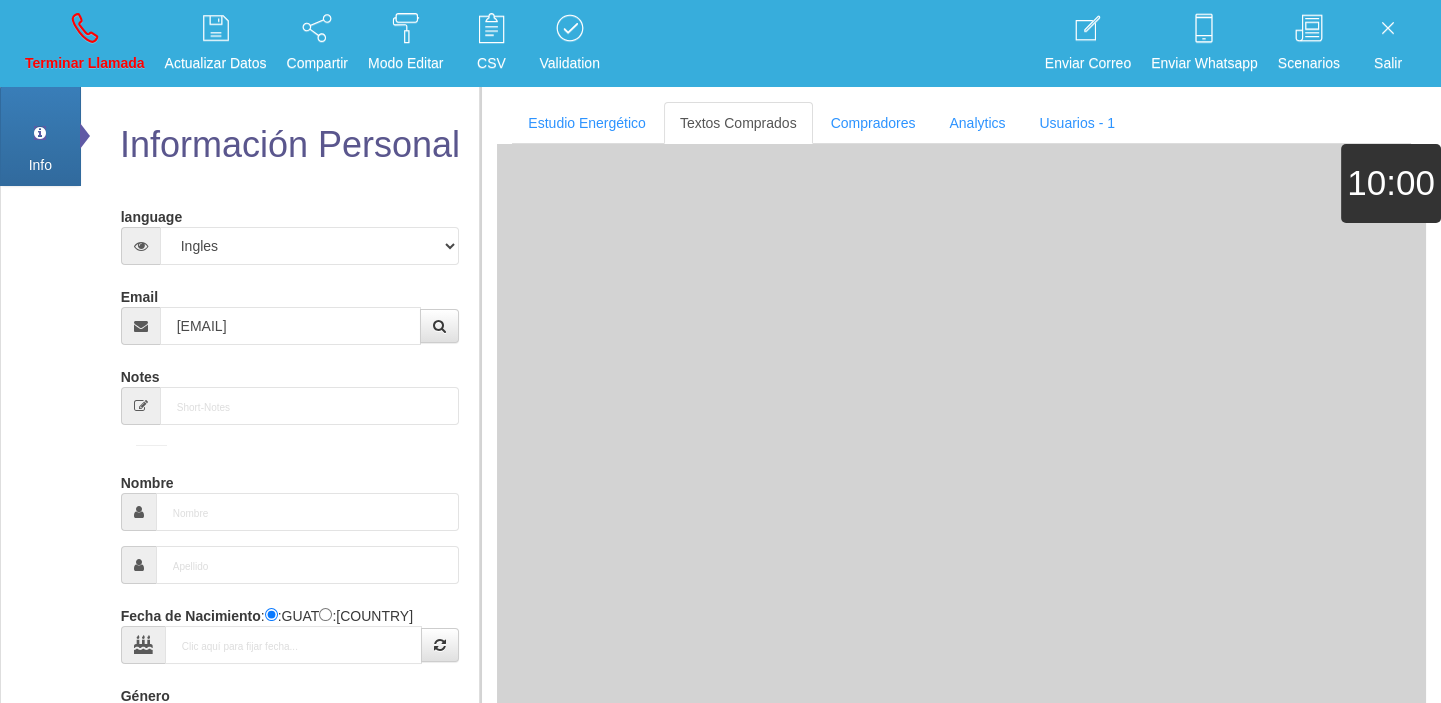 type on "[DD] [MON] [YYYY]" 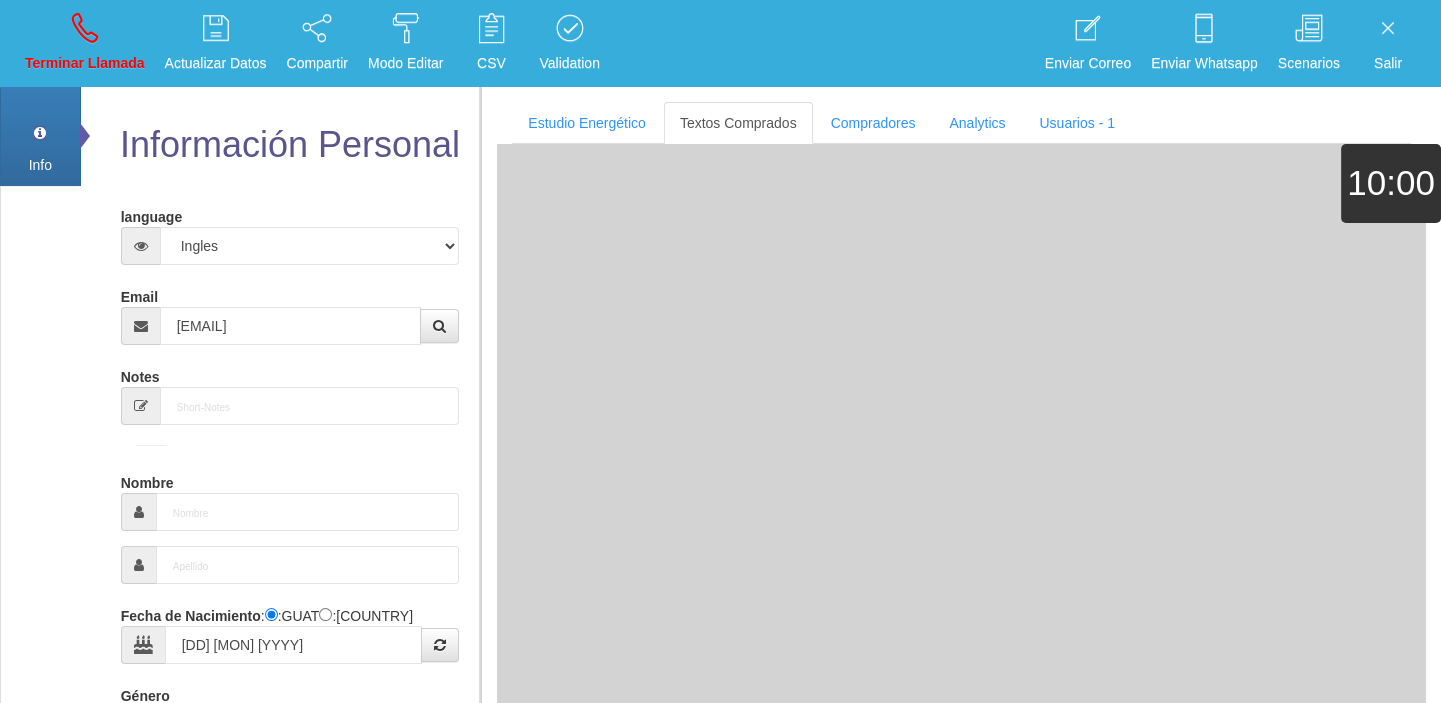 select on "1" 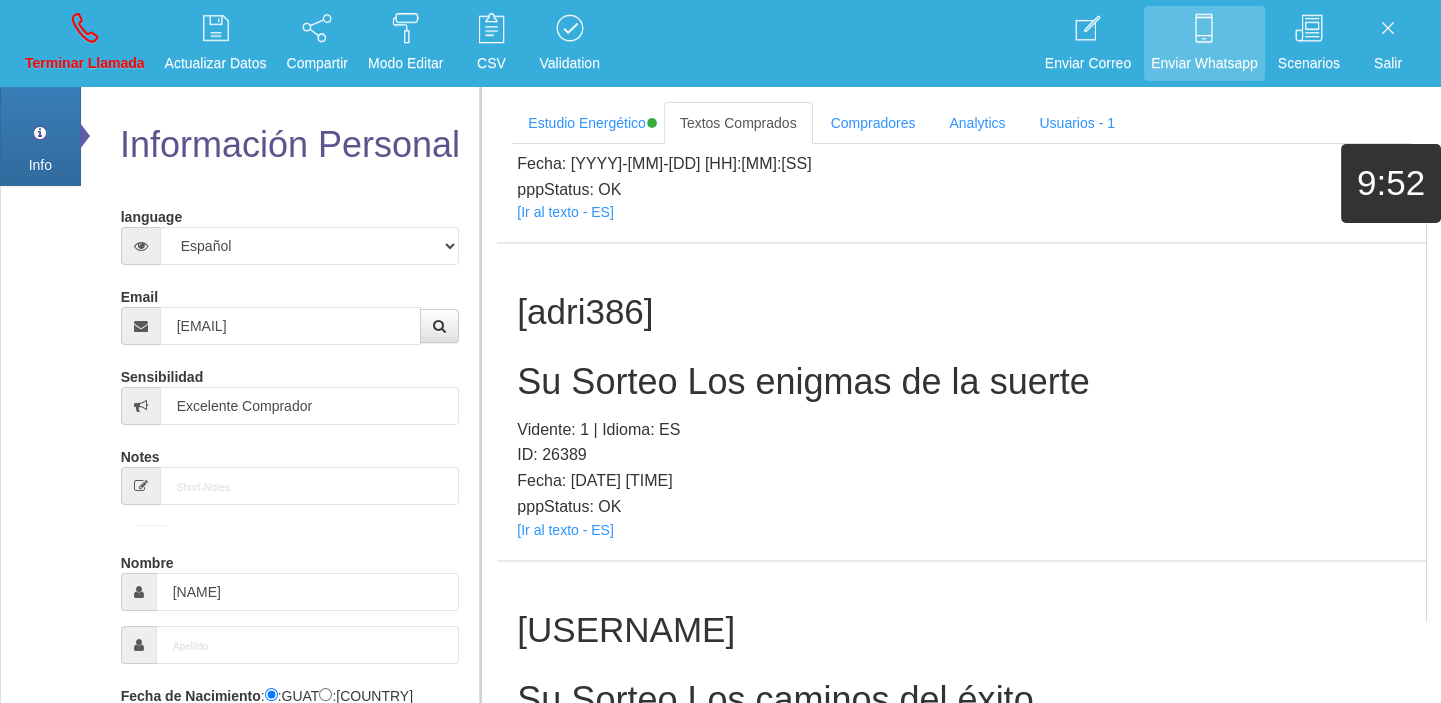 scroll, scrollTop: 8477, scrollLeft: 0, axis: vertical 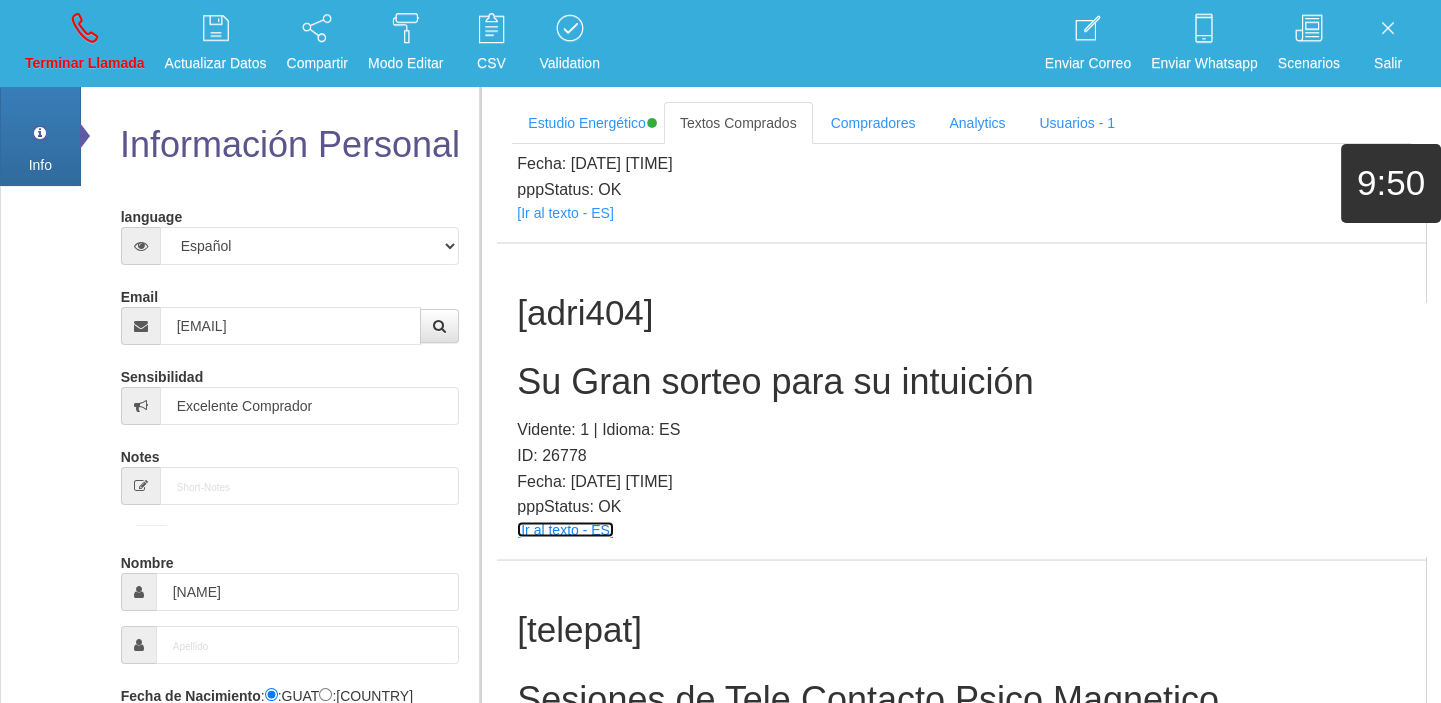 click on "[Ir al texto - ES]" at bounding box center [565, 530] 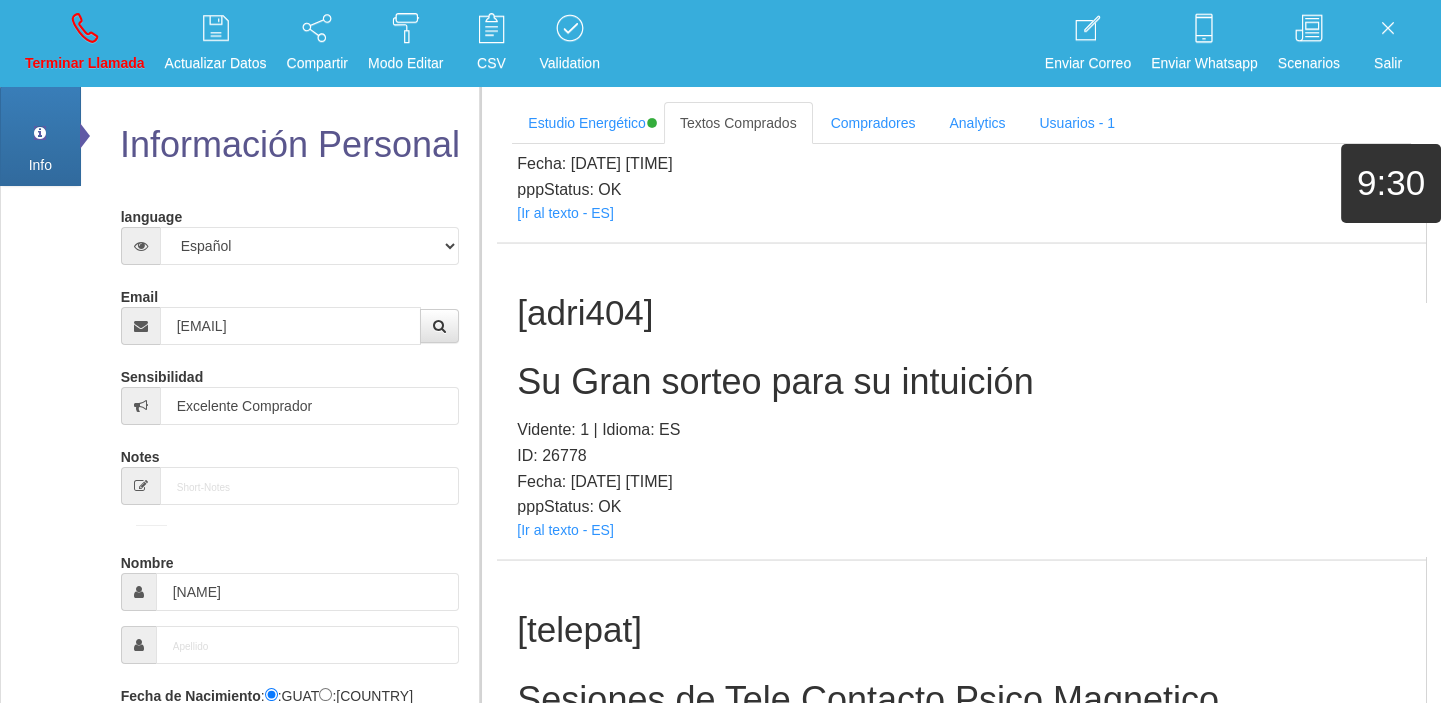 click on "Su Gran sorteo para su intuición" at bounding box center (961, 382) 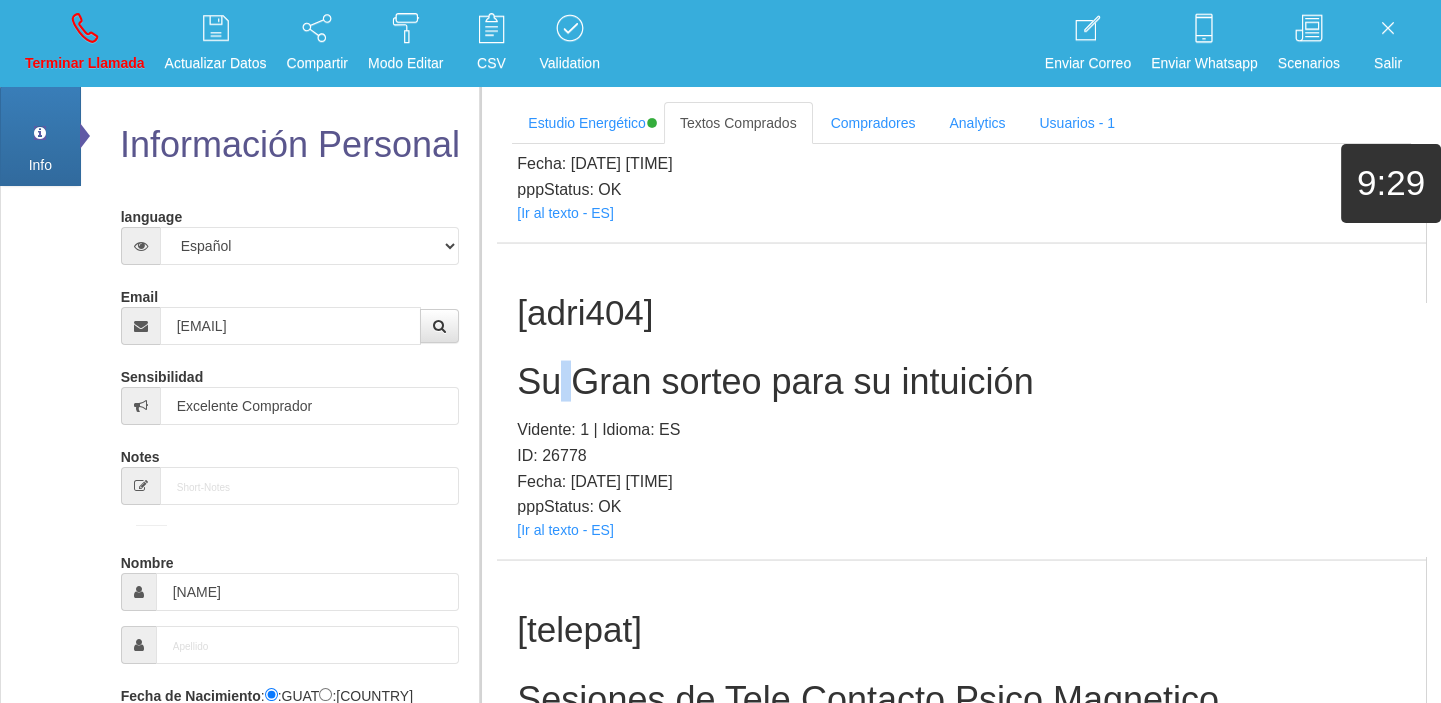 click on "Su Gran sorteo para su intuición" at bounding box center [961, 382] 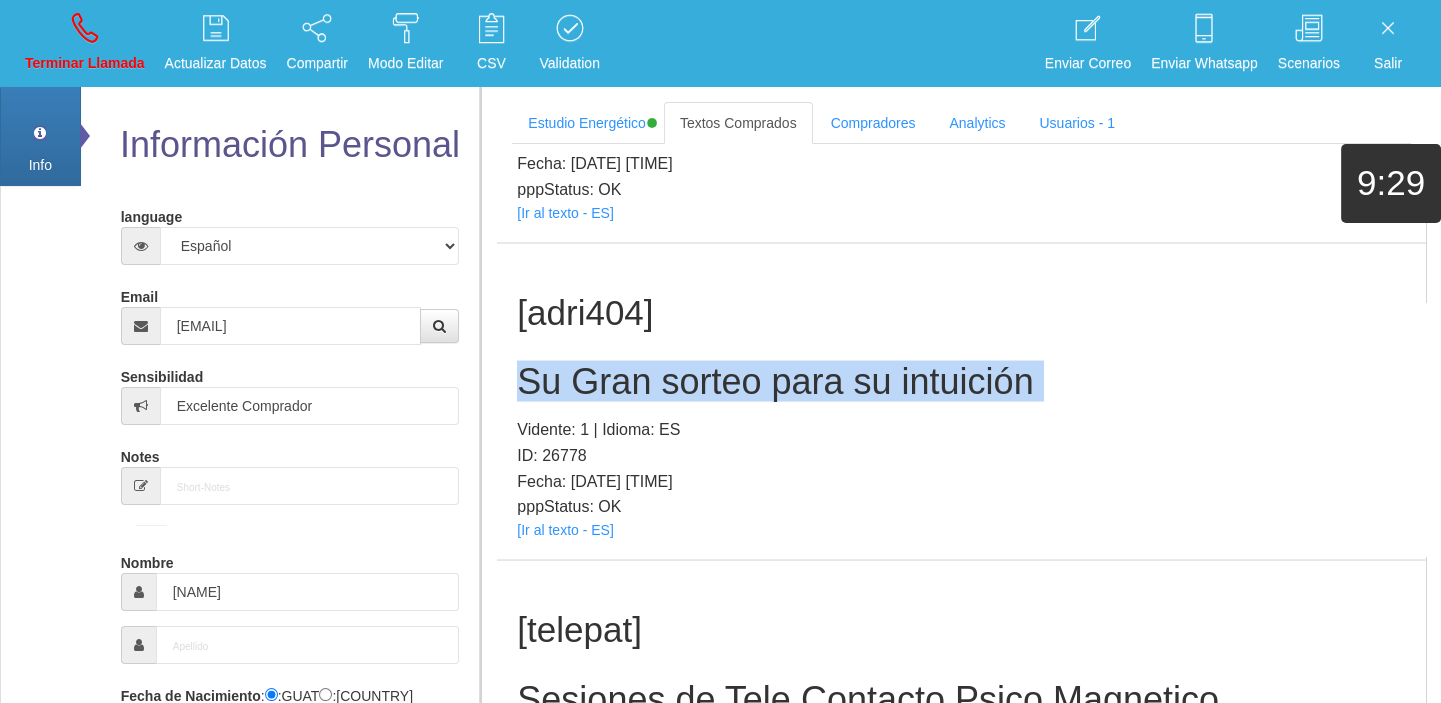 click on "Su Gran sorteo para su intuición" at bounding box center (961, 382) 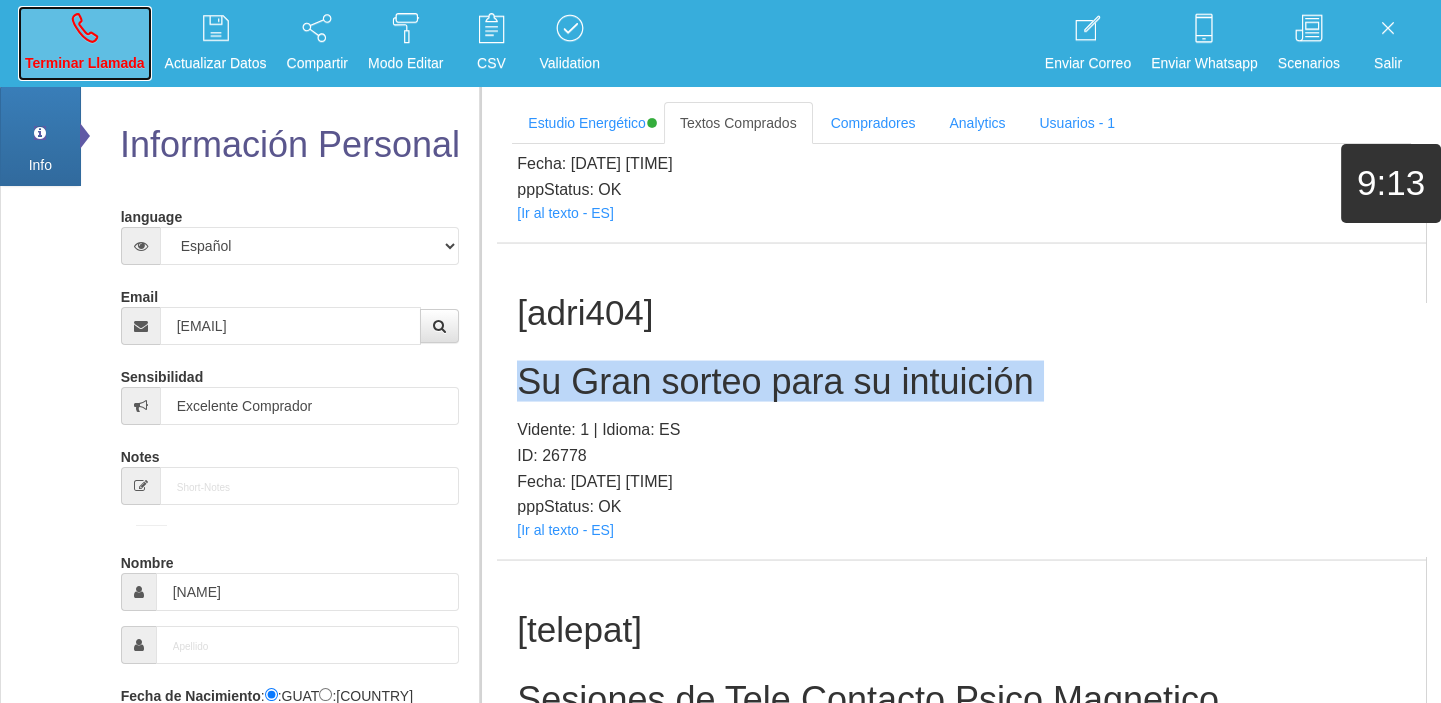 click on "Terminar Llamada" at bounding box center [85, 63] 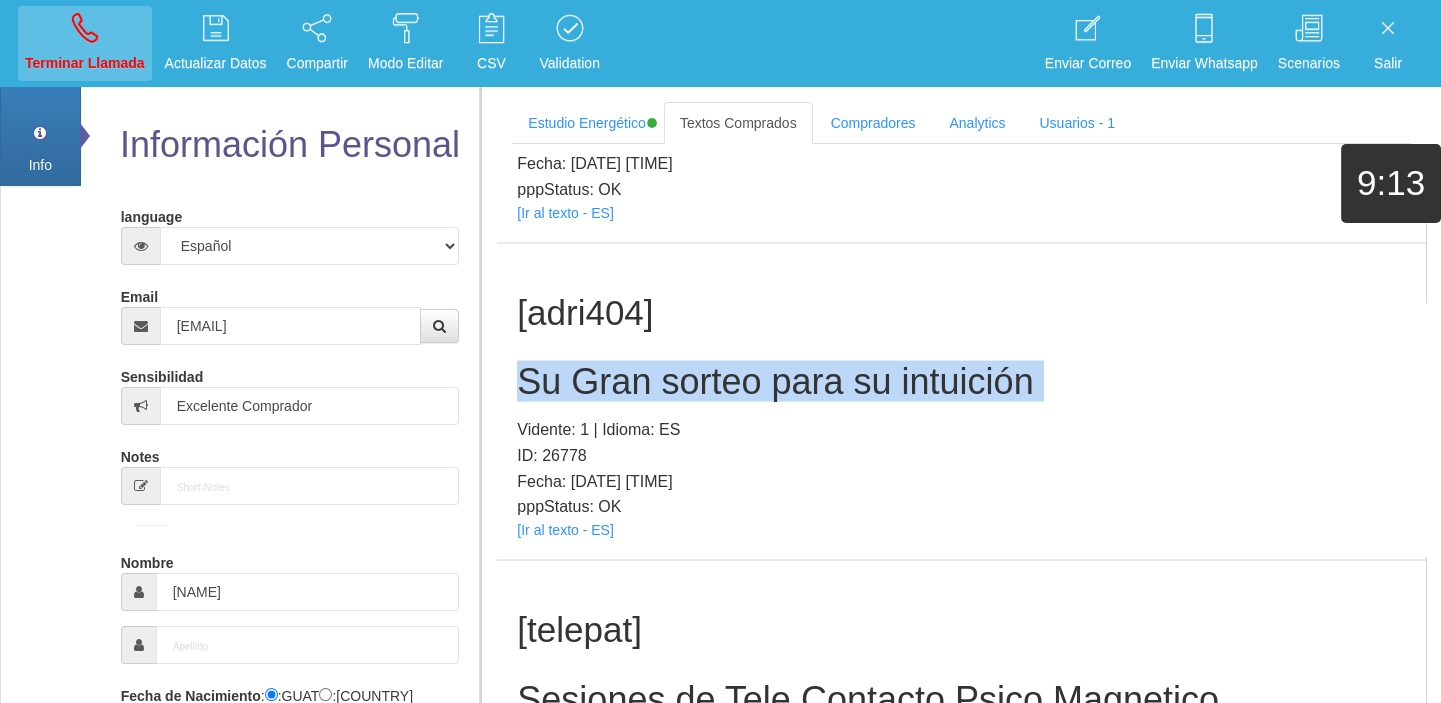 type 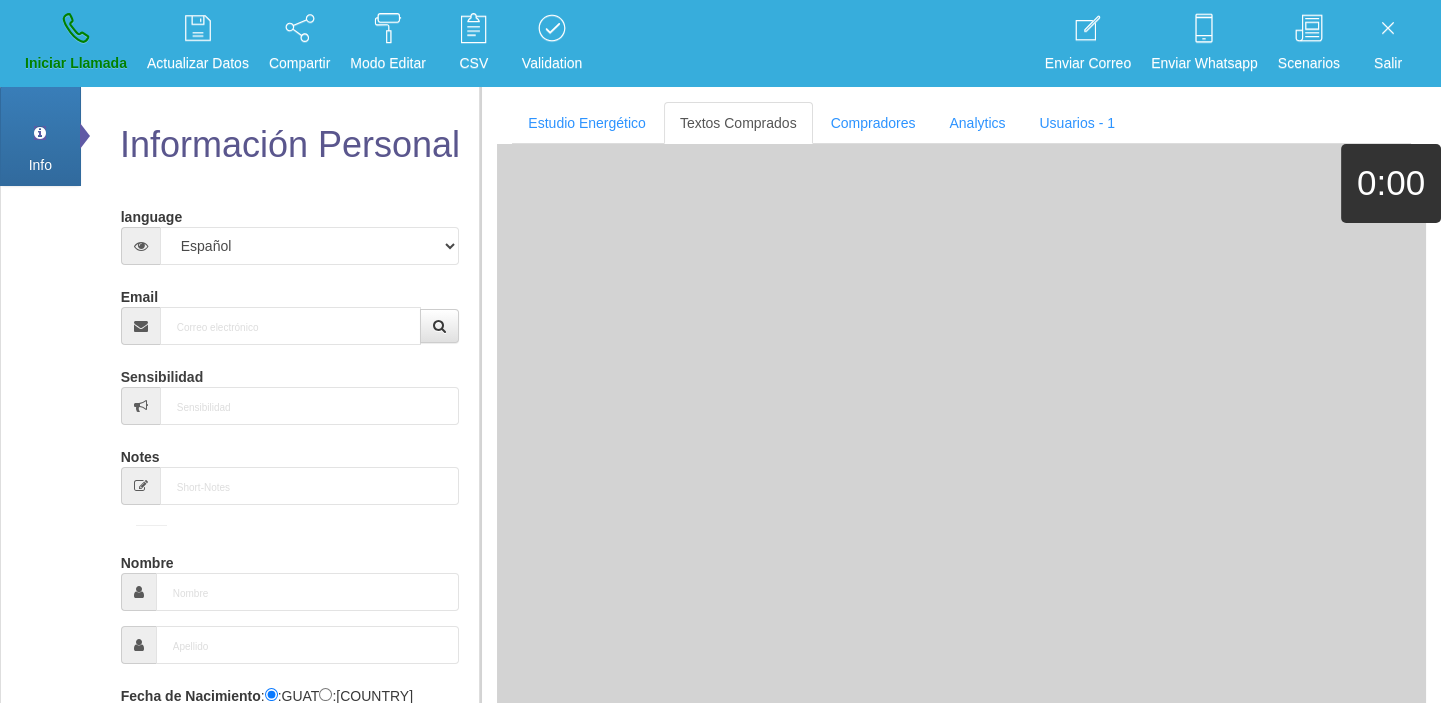 scroll, scrollTop: 0, scrollLeft: 0, axis: both 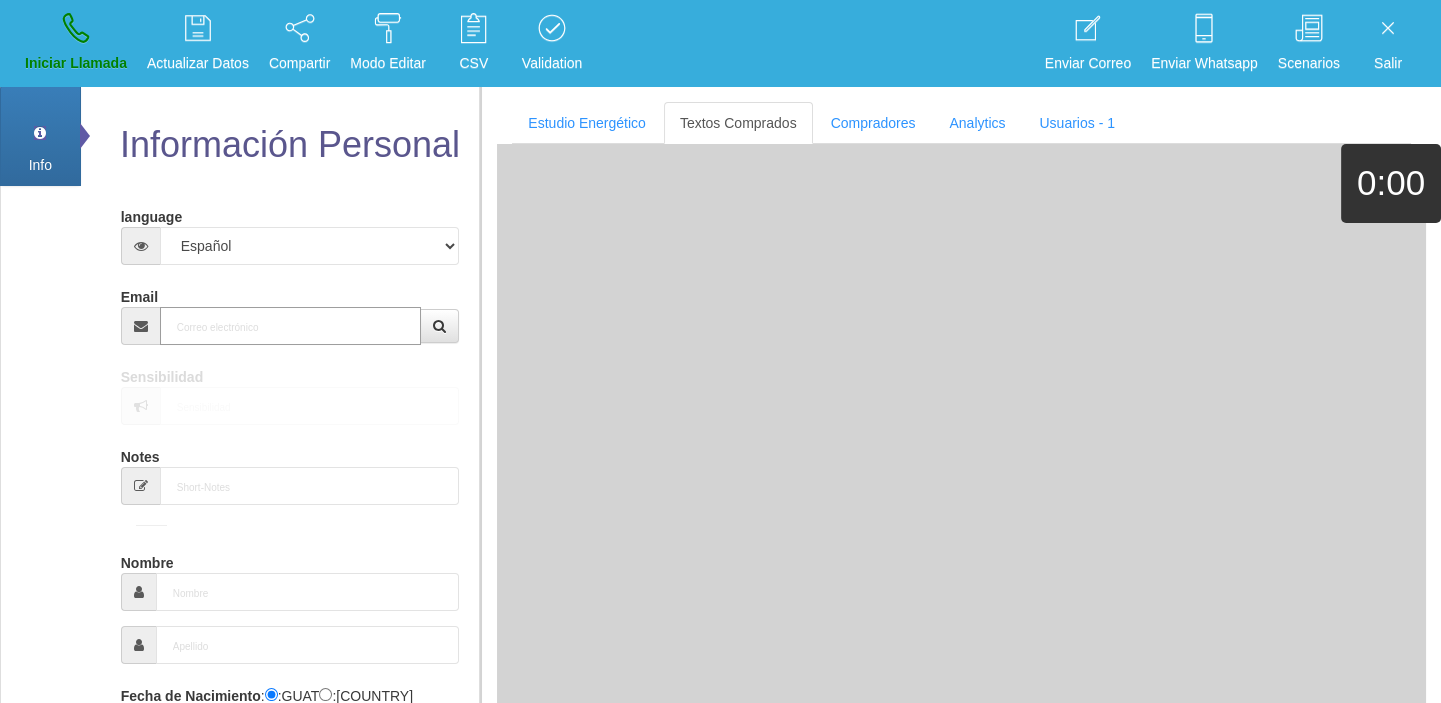 paste on "[EMAIL]" 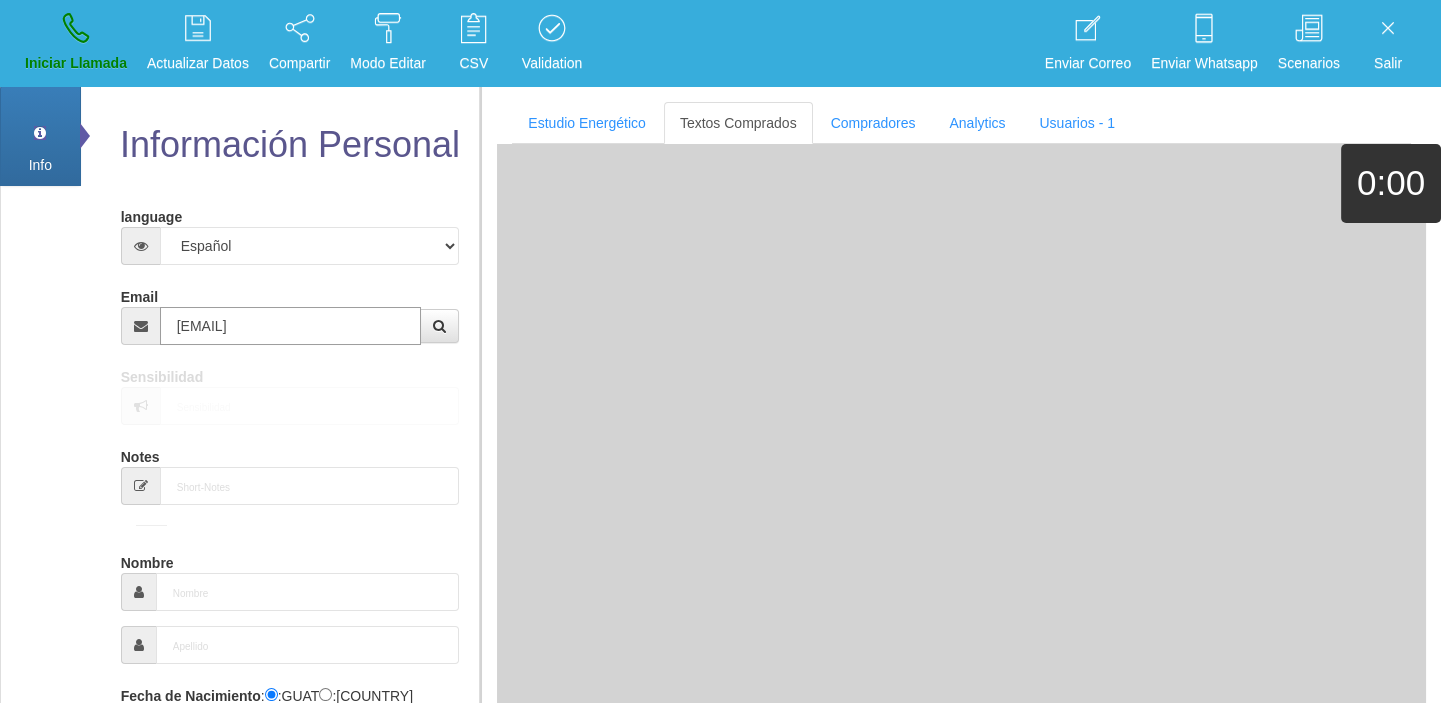 click on "[EMAIL]" at bounding box center [291, 326] 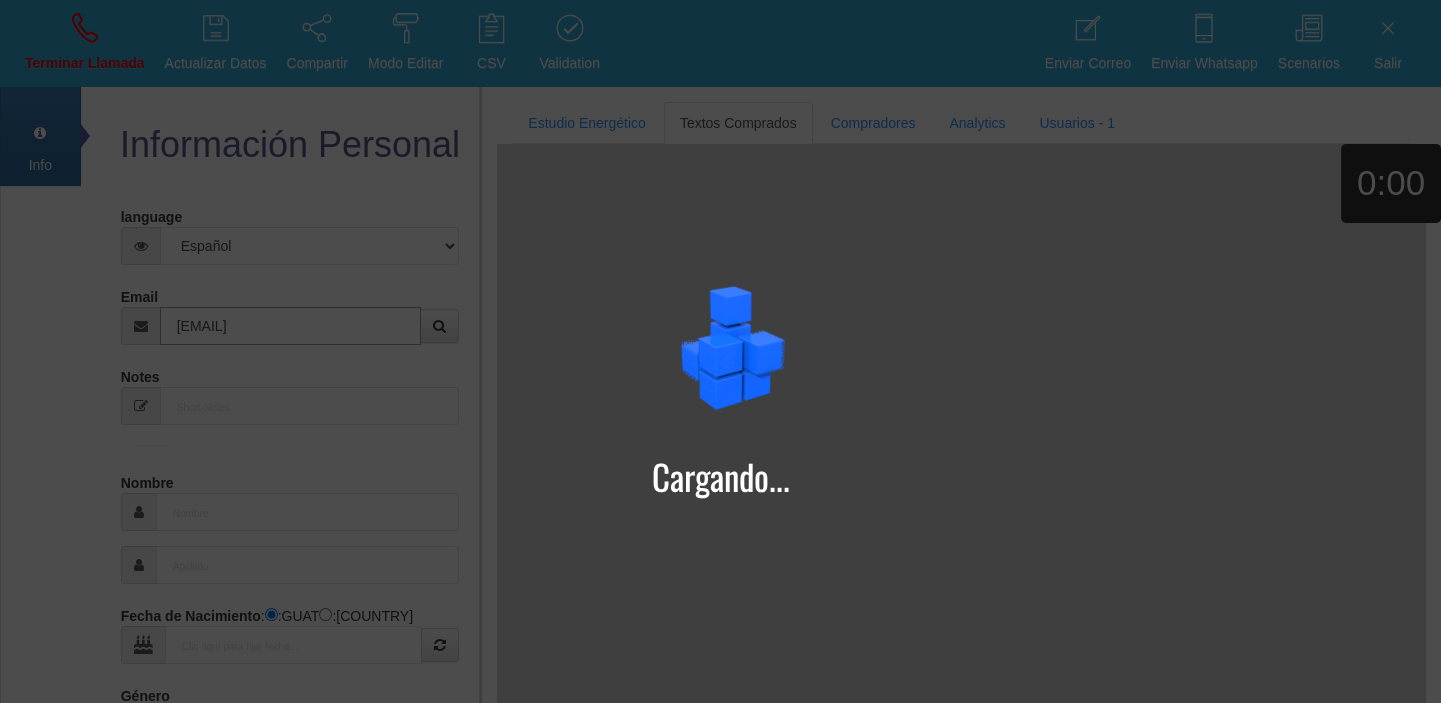 type on "[EMAIL]" 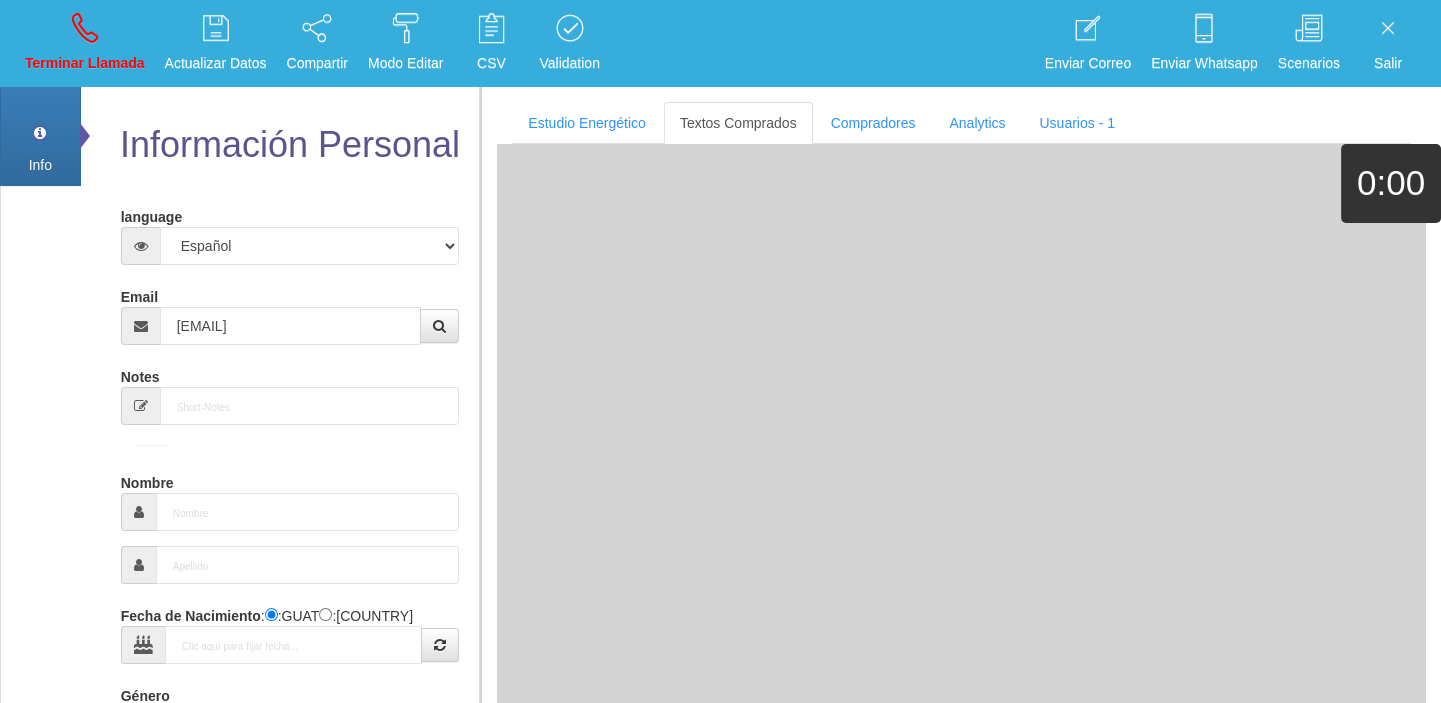 type on "[MONTH] [DAY] [YEAR]" 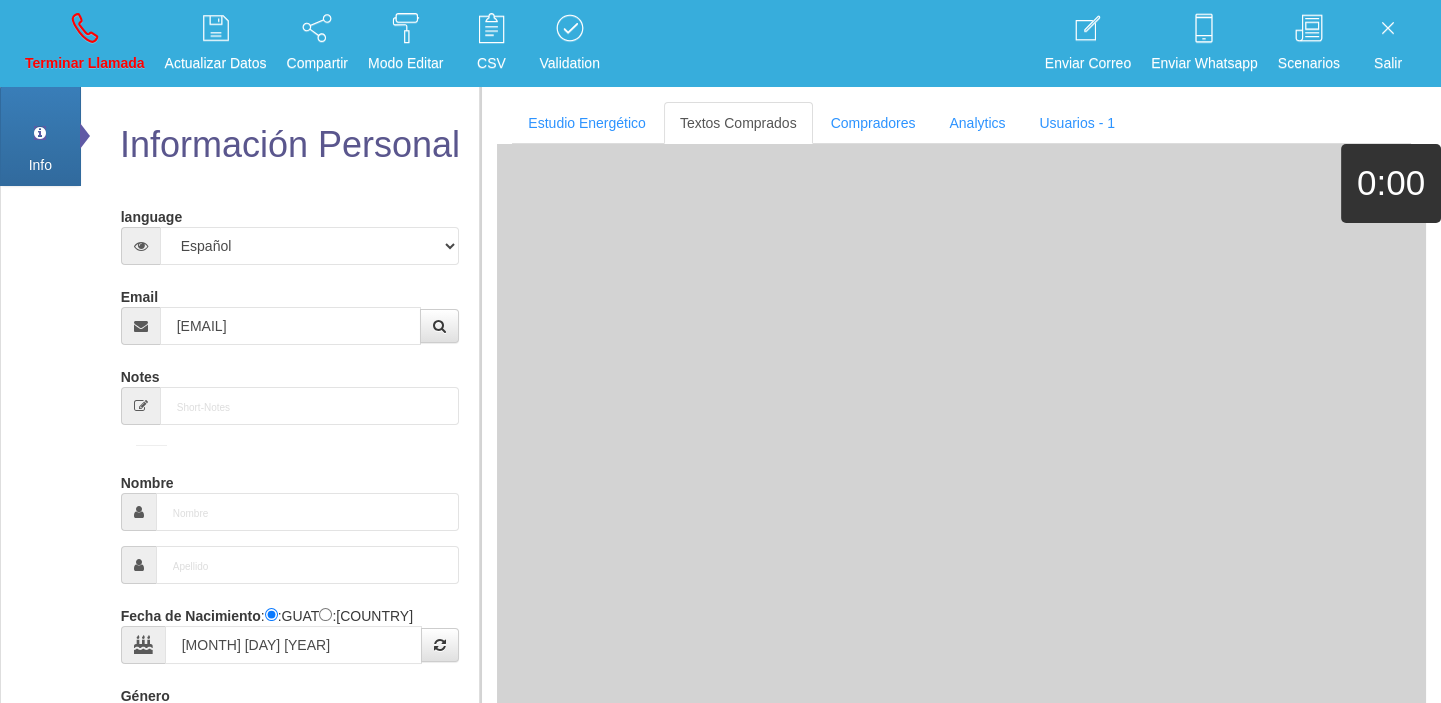 type on "Excelente Comprador" 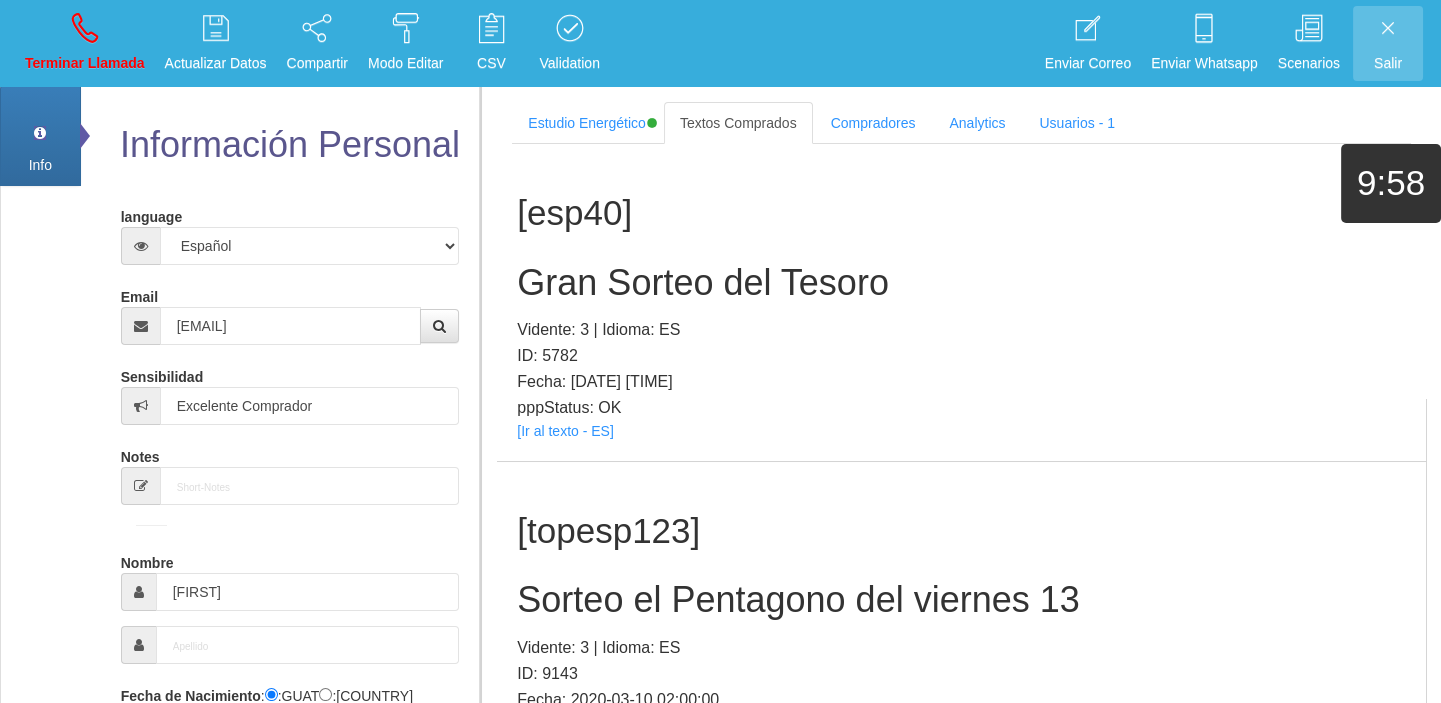 scroll, scrollTop: 385, scrollLeft: 0, axis: vertical 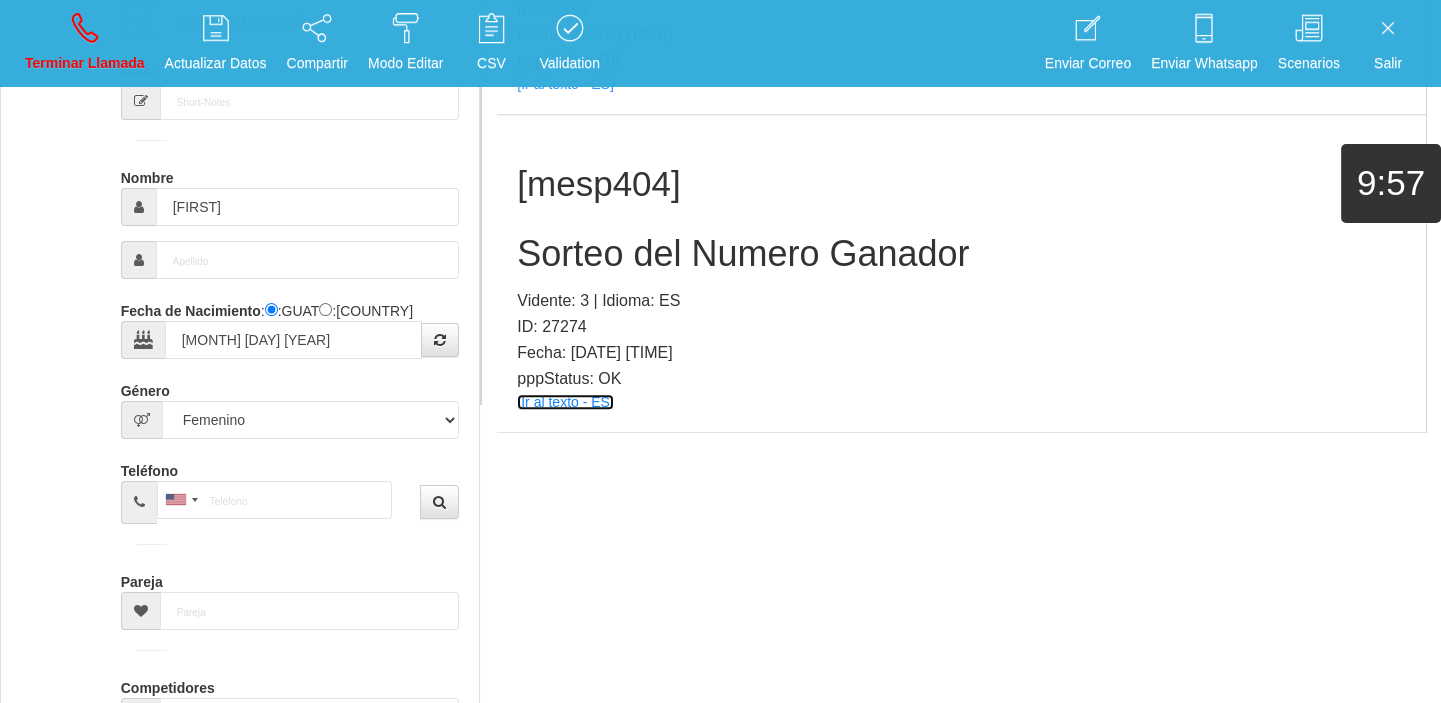 click on "[Ir al texto - ES]" at bounding box center [565, 402] 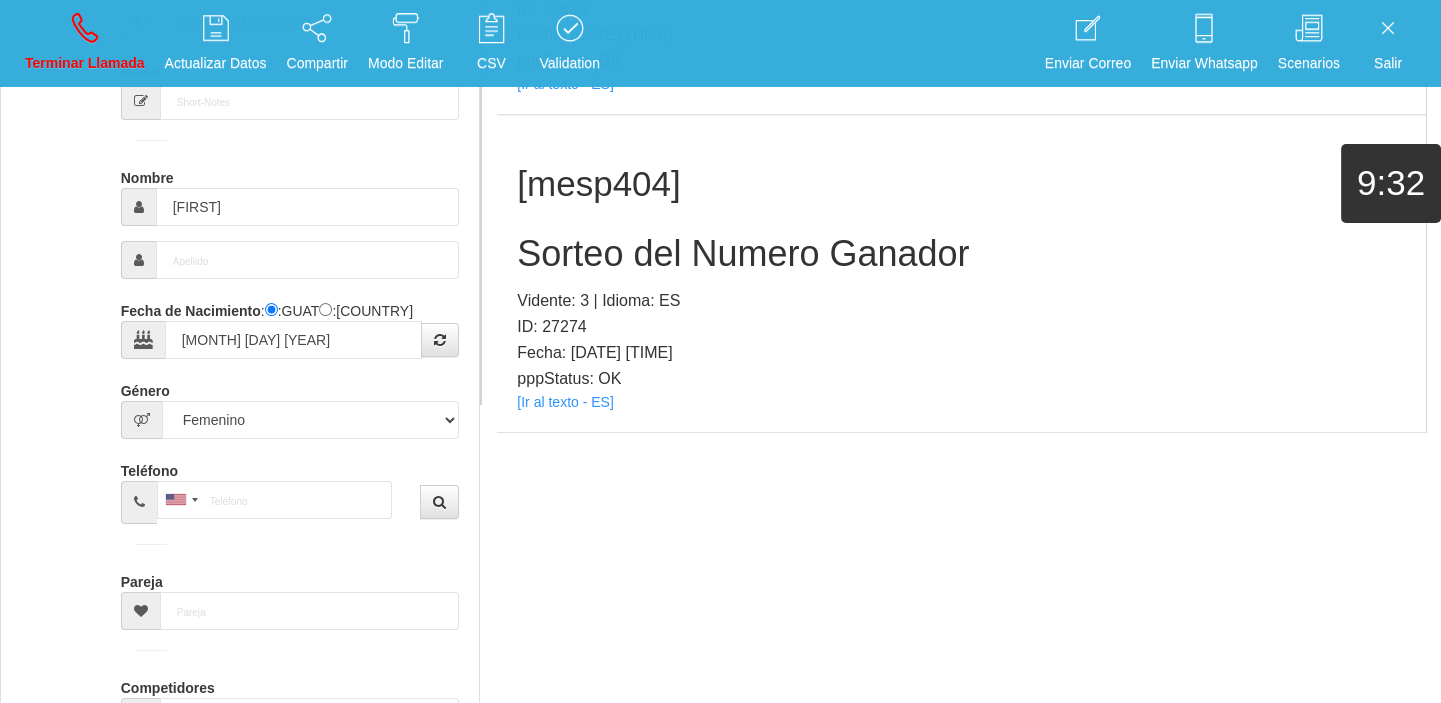 click on "Sorteo del Numero Ganador" at bounding box center (961, 254) 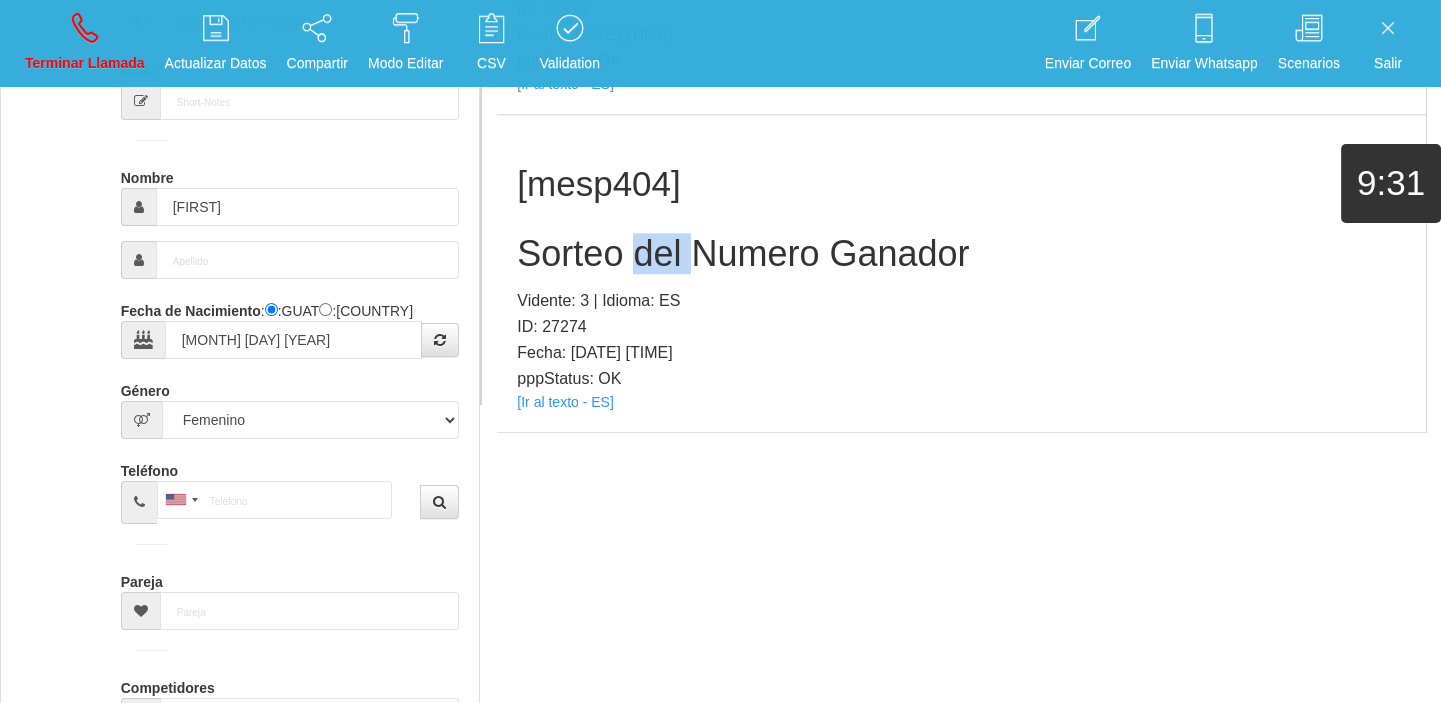 click on "Sorteo del Numero Ganador" at bounding box center (961, 254) 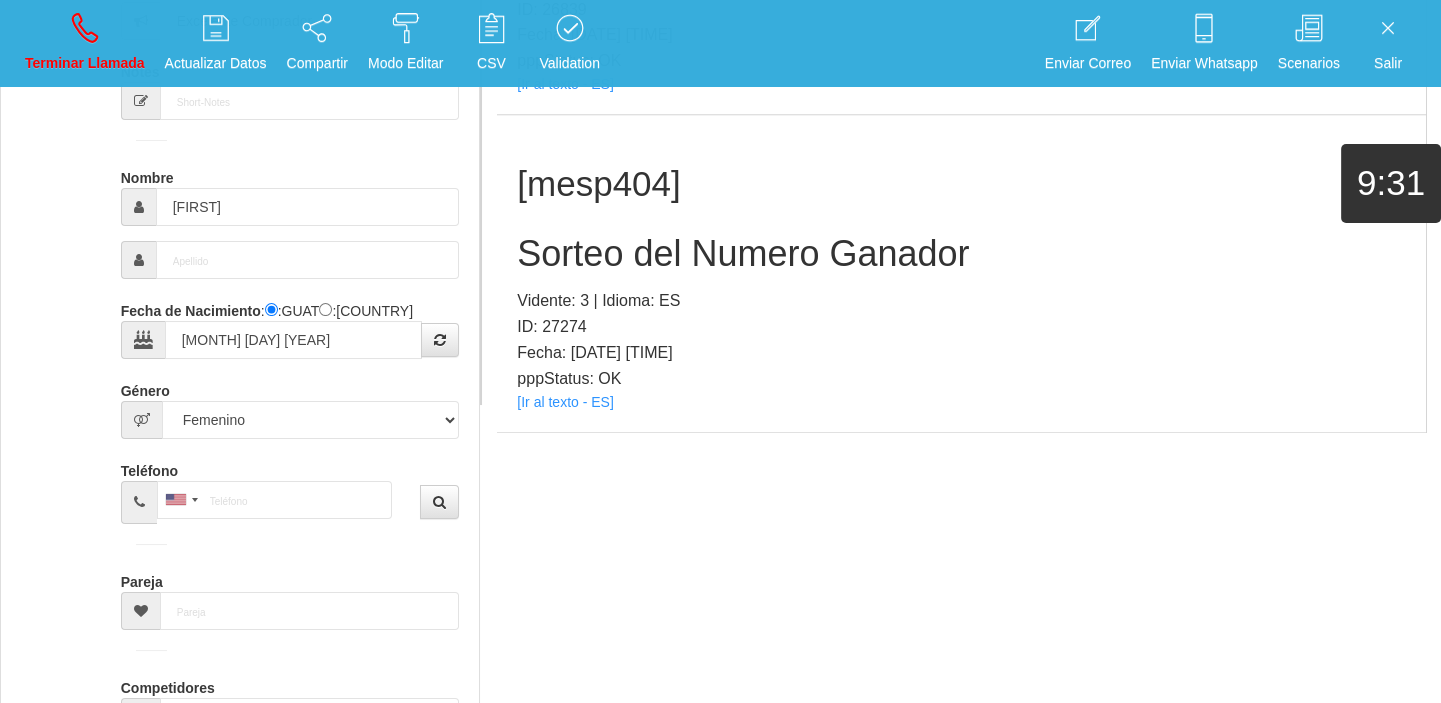 click on "Información Personal
language Español Portugues Frances Ingles
Email
[EMAIL]
Sensibilidad
Excelente Comprador
Notes
Comprador de lotería
Fecha de Nacimiento :  :[COUNTRY_CODE]  :[COUNTRY_CODE]
[DATE]
Género" at bounding box center [280, 334] 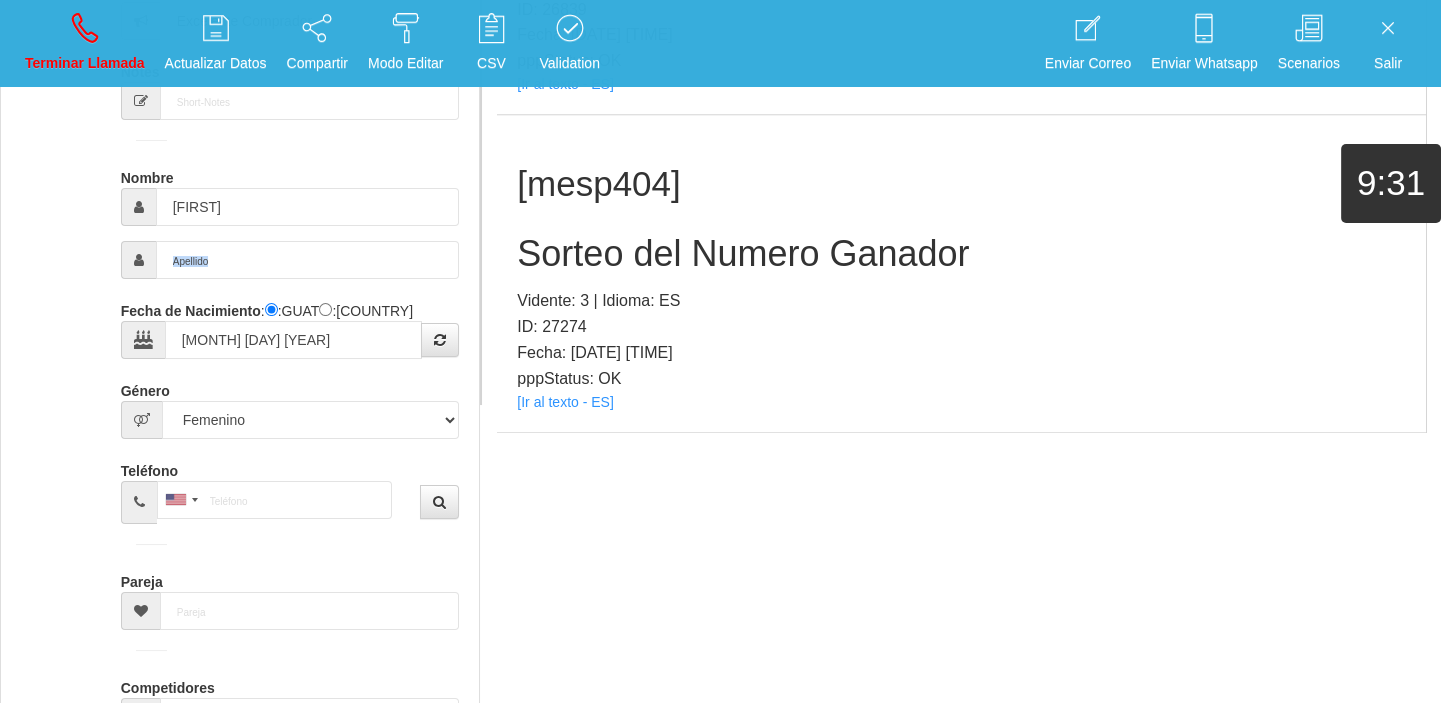 click on "Información Personal
language Español Portugues Frances Ingles
Email
[EMAIL]
Sensibilidad
Excelente Comprador
Notes
Comprador de lotería
Fecha de Nacimiento :  :[COUNTRY_CODE]  :[COUNTRY_CODE]
[DATE]
Género" at bounding box center (280, 334) 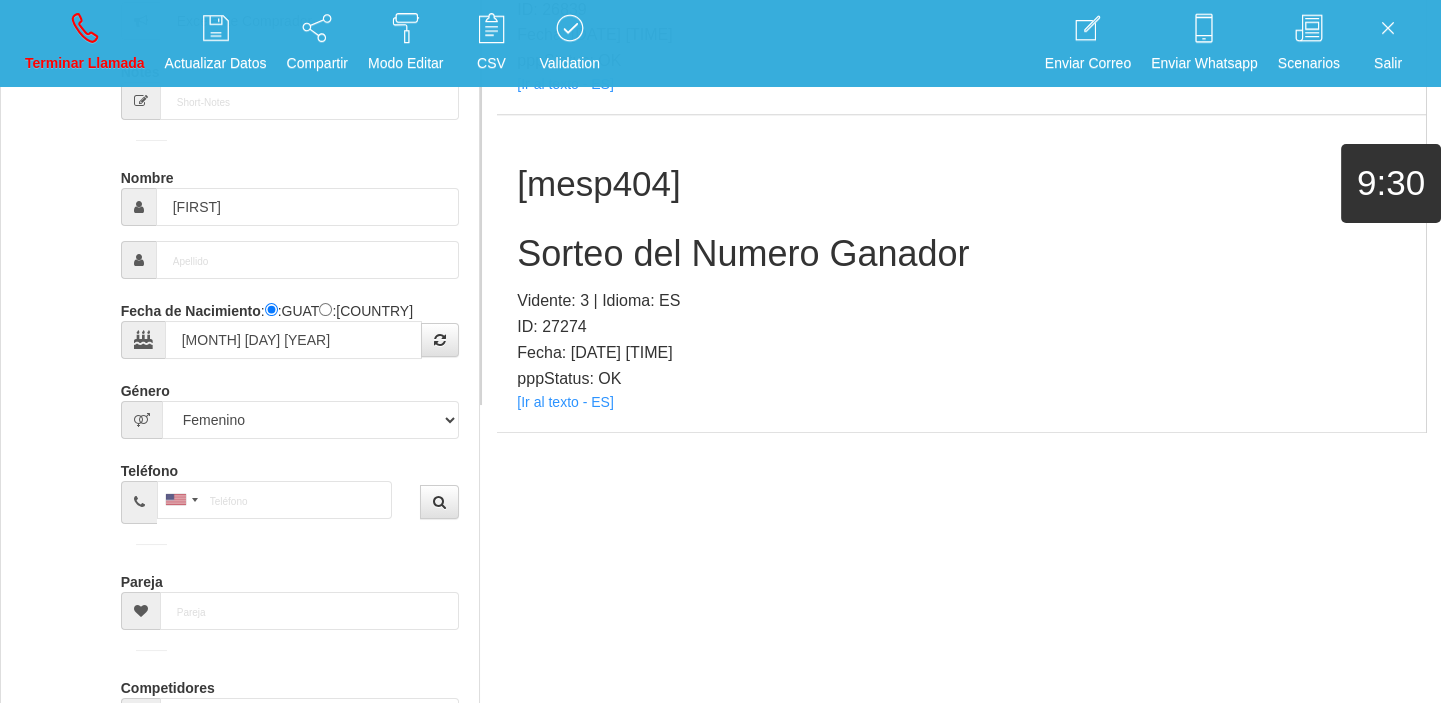 click on "Sorteo del Numero Ganador" at bounding box center (961, 254) 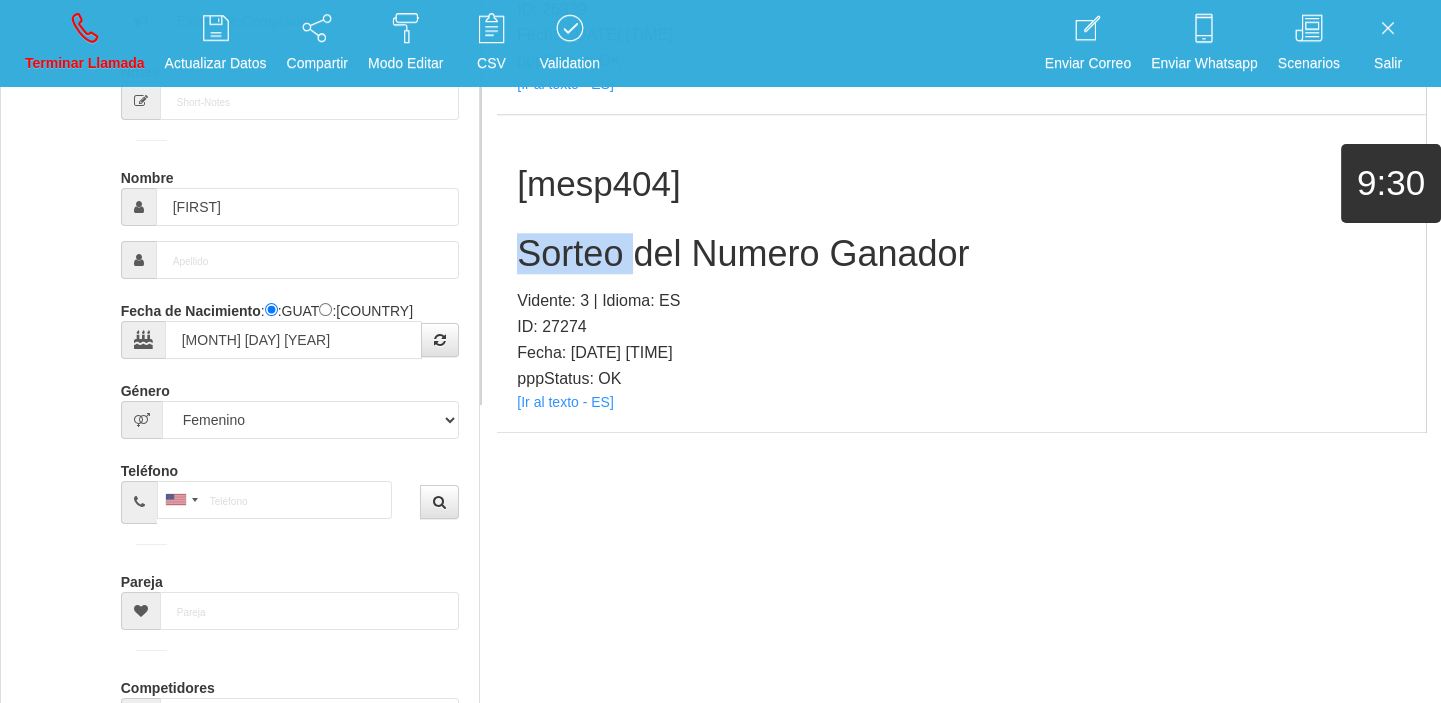click on "Sorteo del Numero Ganador" at bounding box center [961, 254] 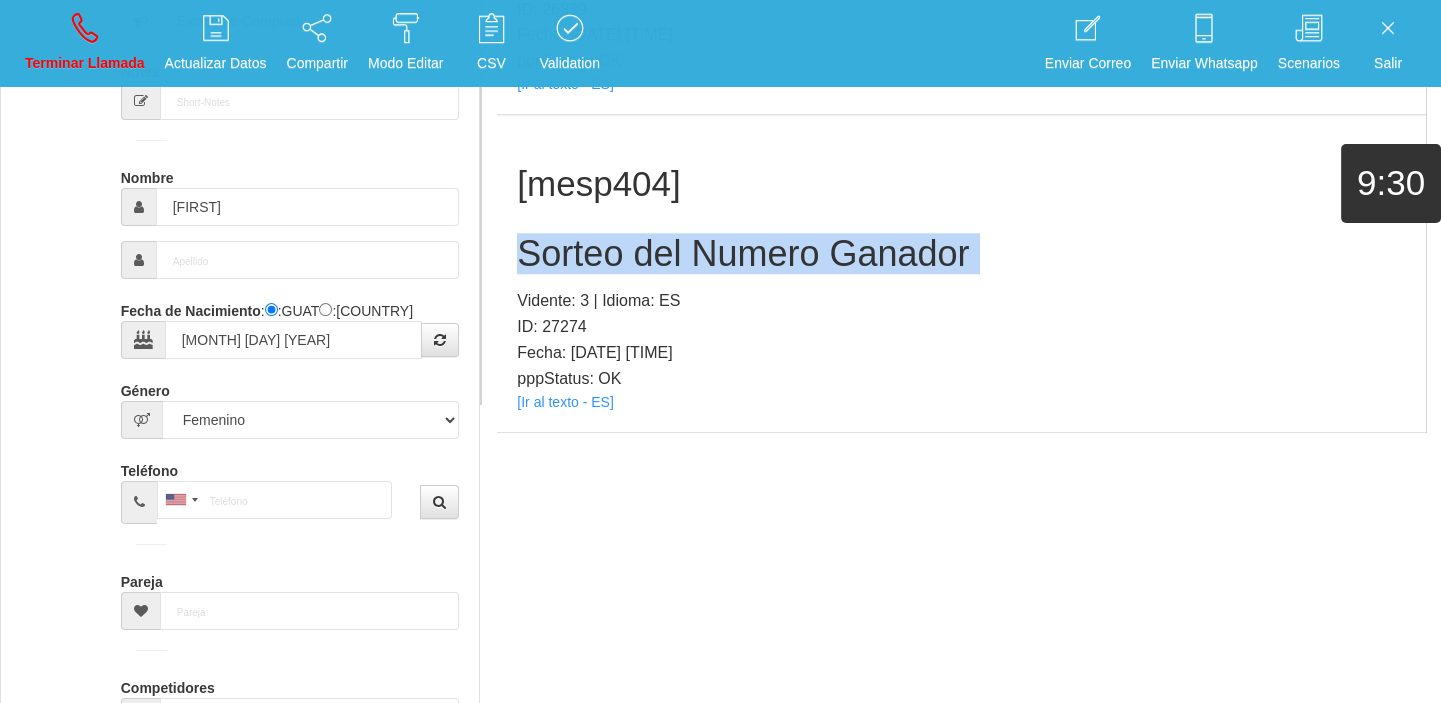 drag, startPoint x: 542, startPoint y: 248, endPoint x: 509, endPoint y: 245, distance: 33.13608 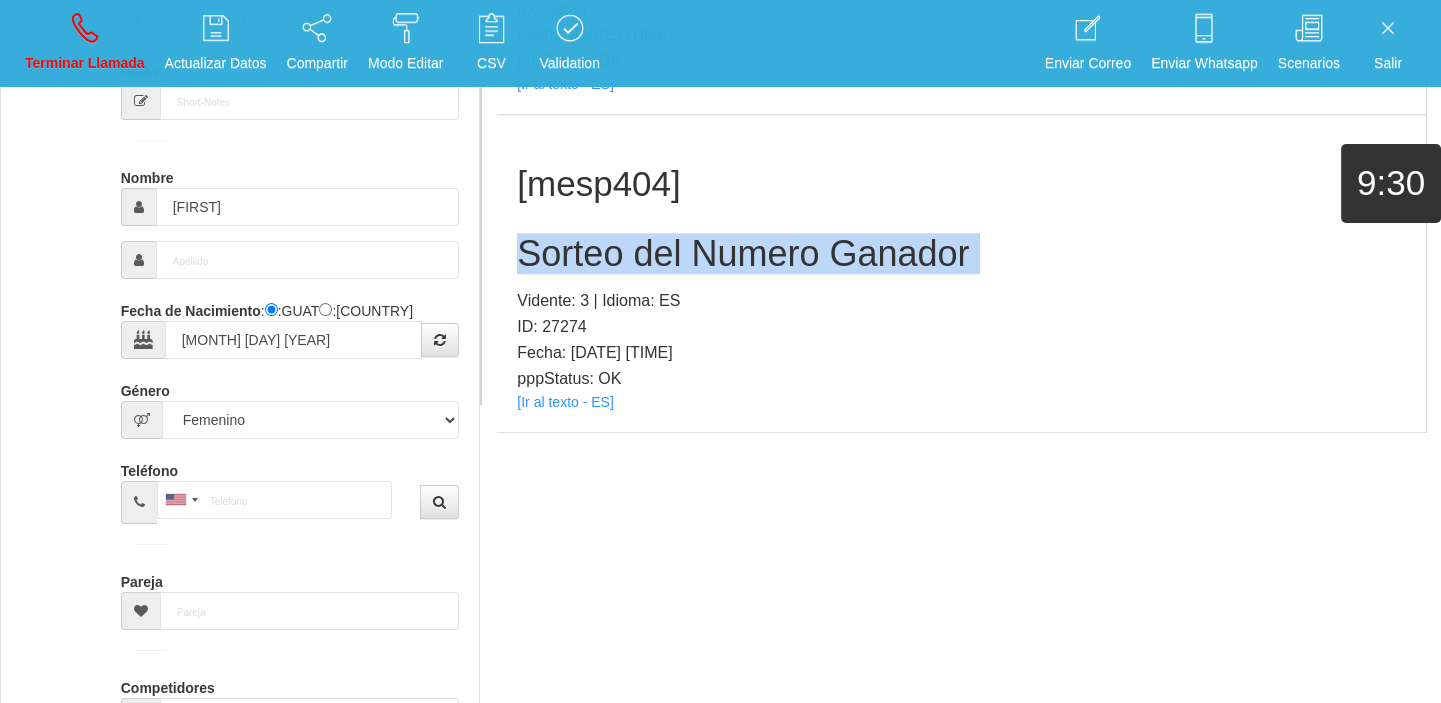 click on "Sorteo del Numero Ganador" at bounding box center [961, 254] 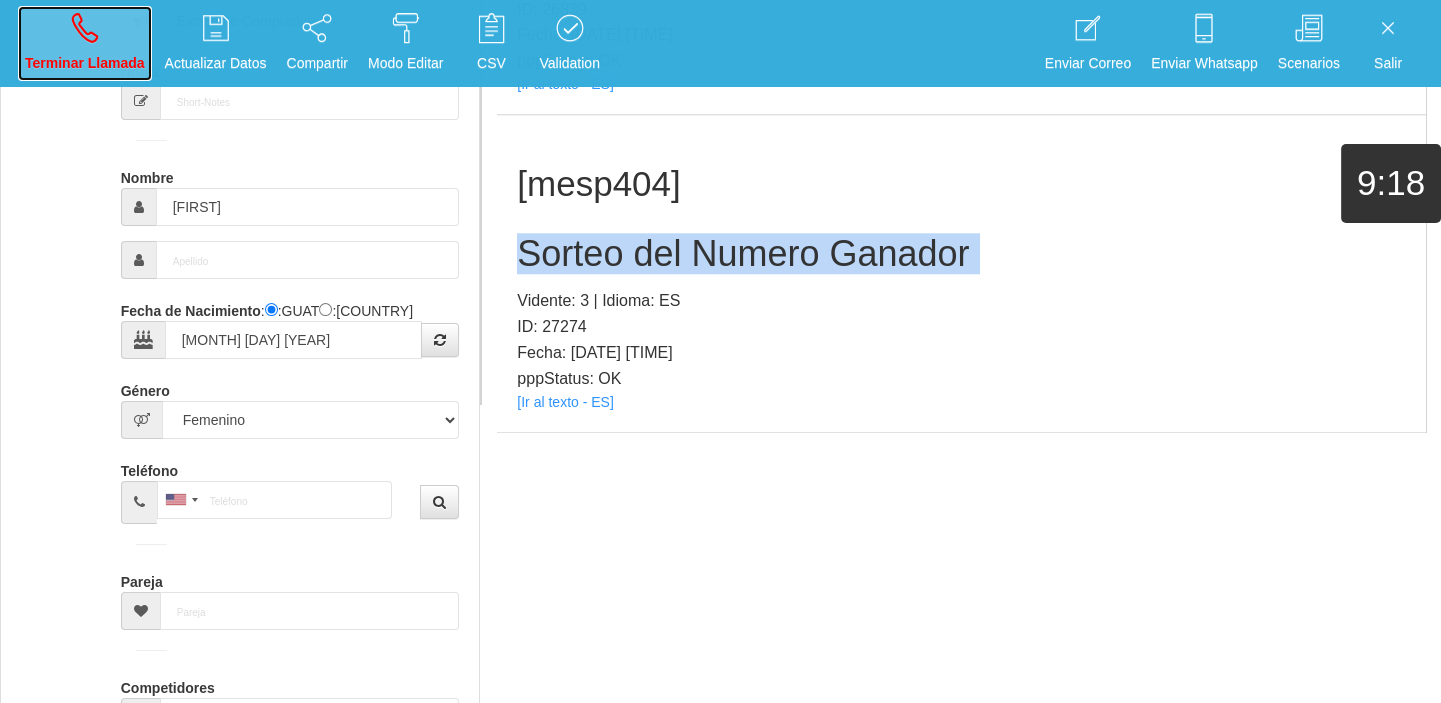 drag, startPoint x: 109, startPoint y: 18, endPoint x: 194, endPoint y: 159, distance: 164.63899 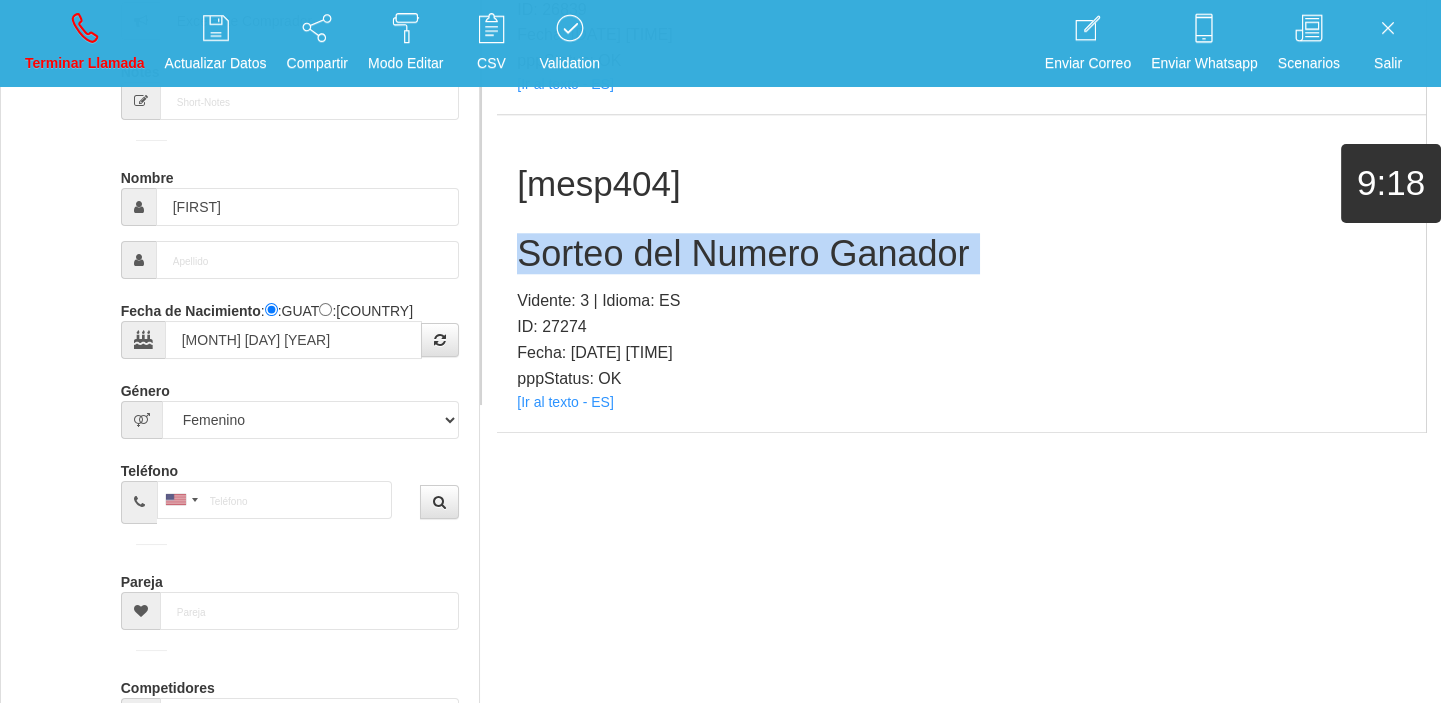 type 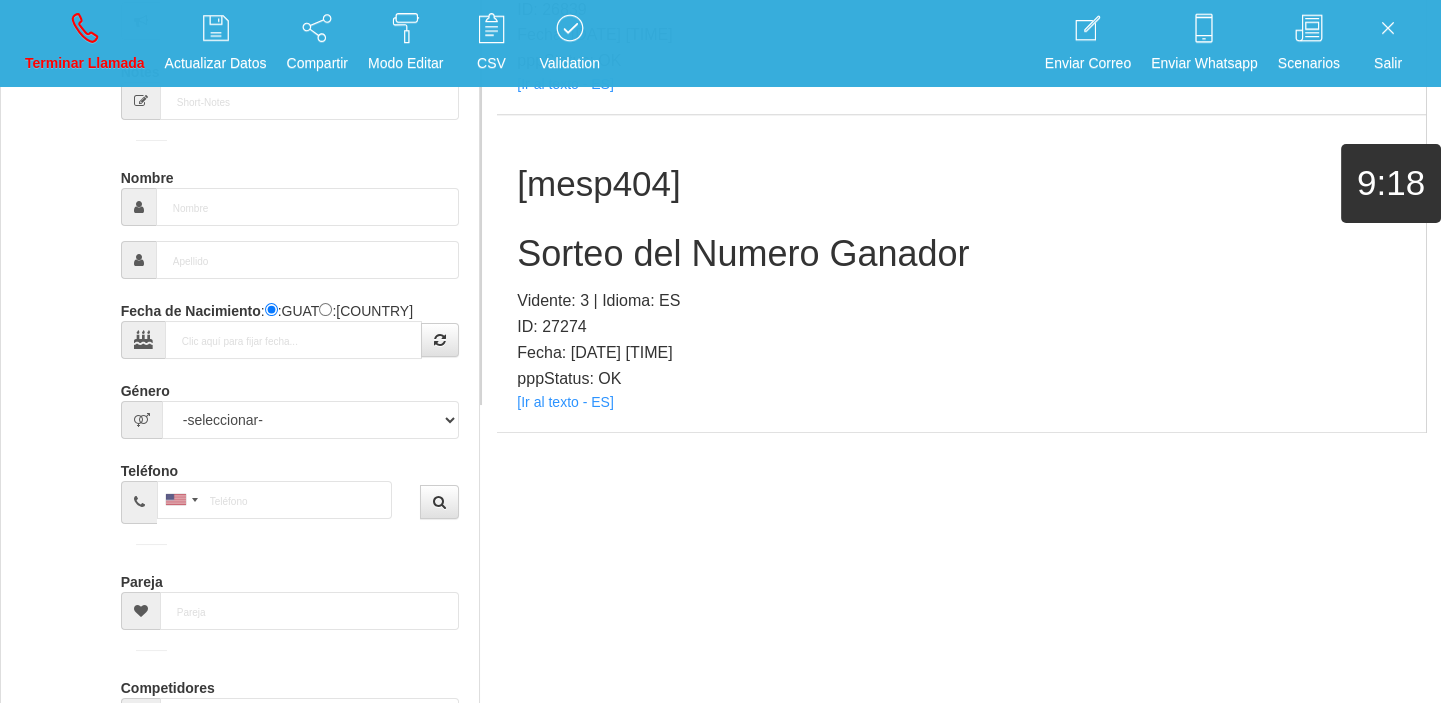 scroll, scrollTop: 0, scrollLeft: 0, axis: both 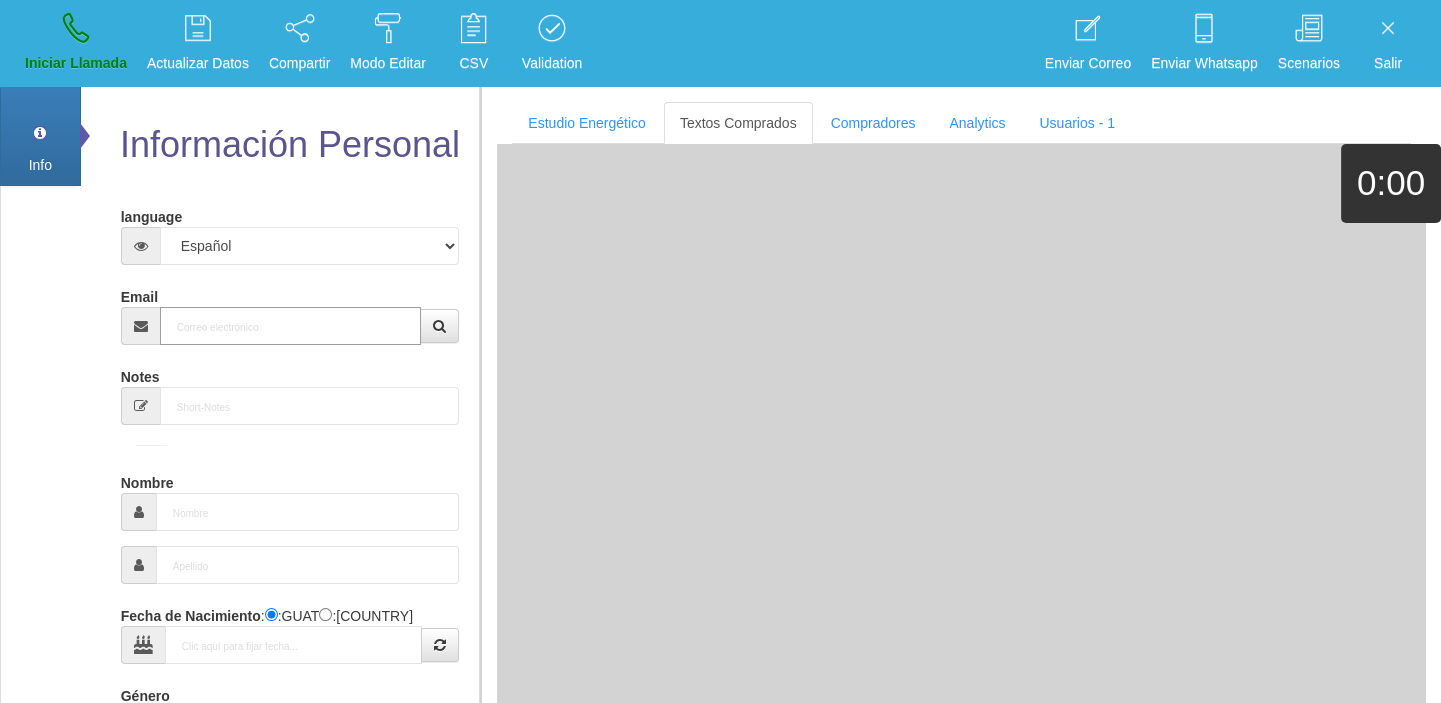 click on "Email" at bounding box center [291, 326] 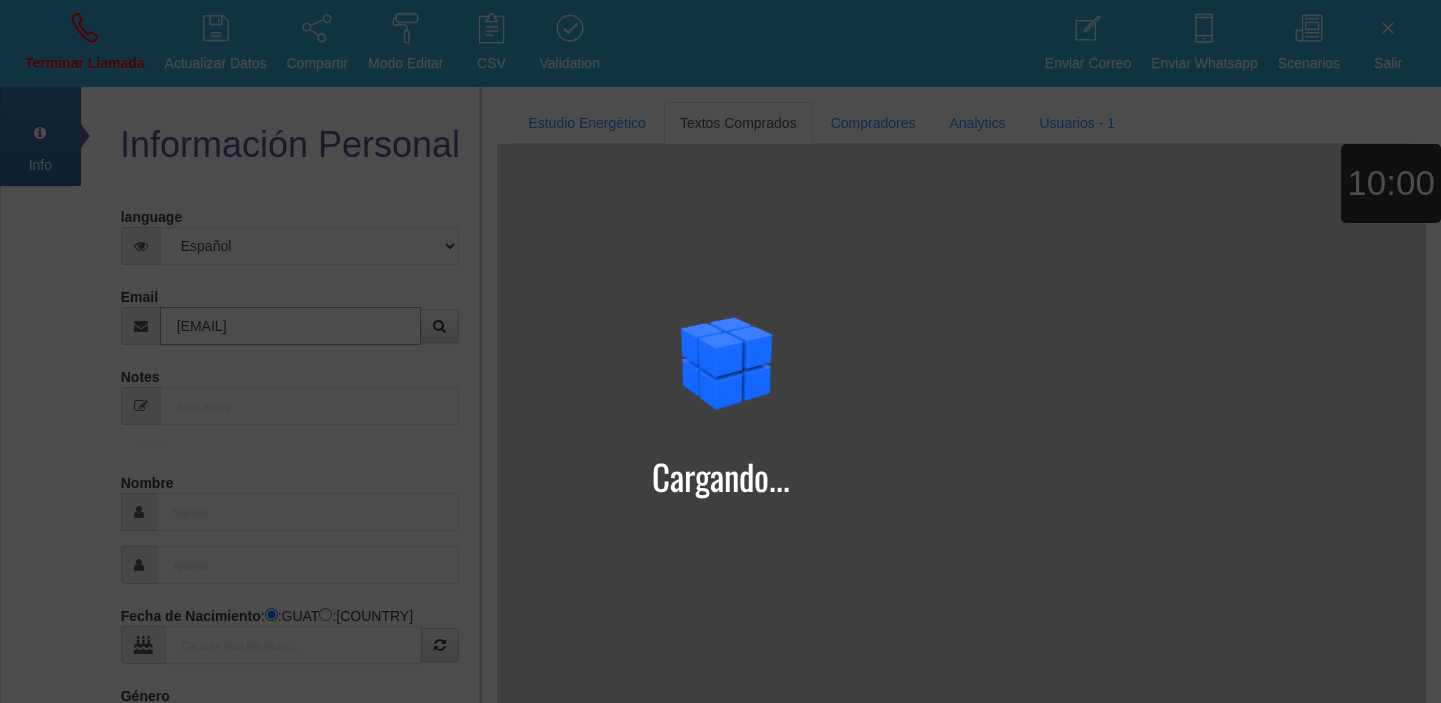 type on "[EMAIL]" 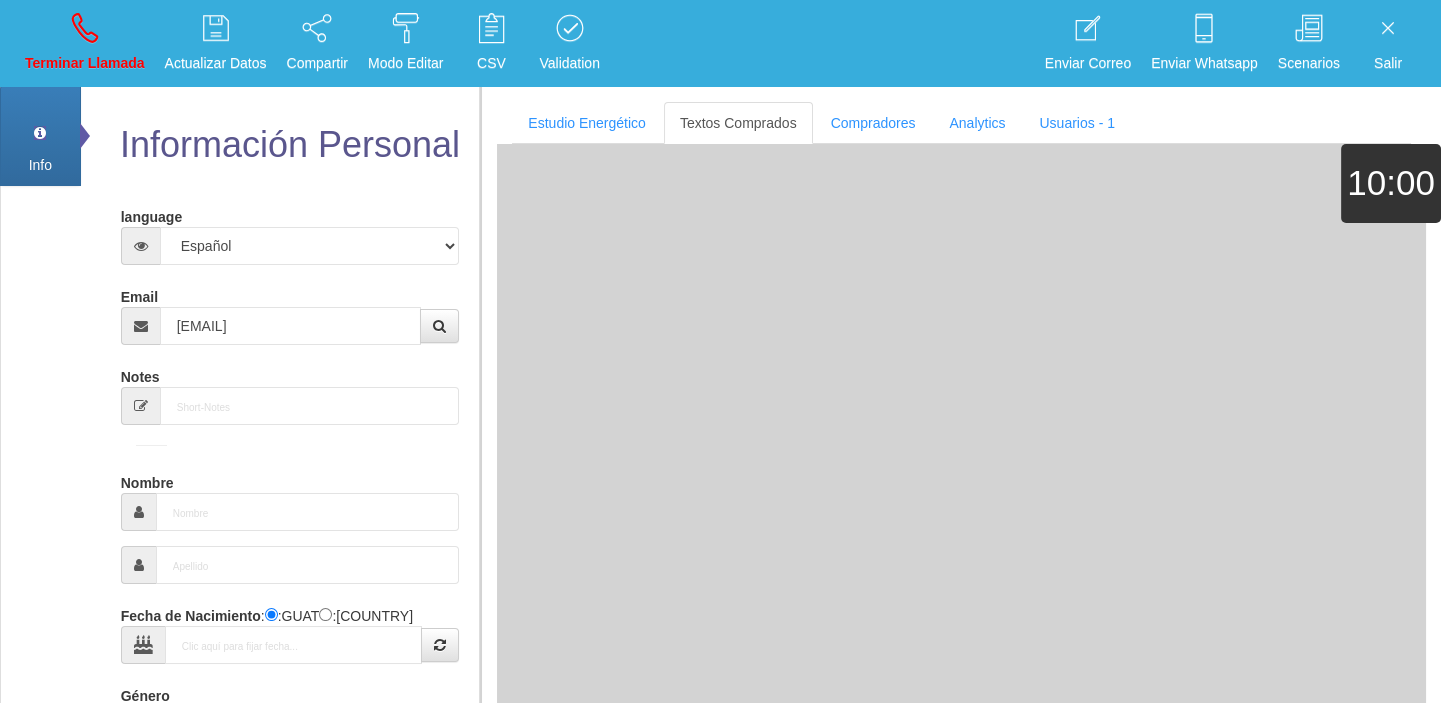 type on "[DAY] [MONTH] [YEAR]" 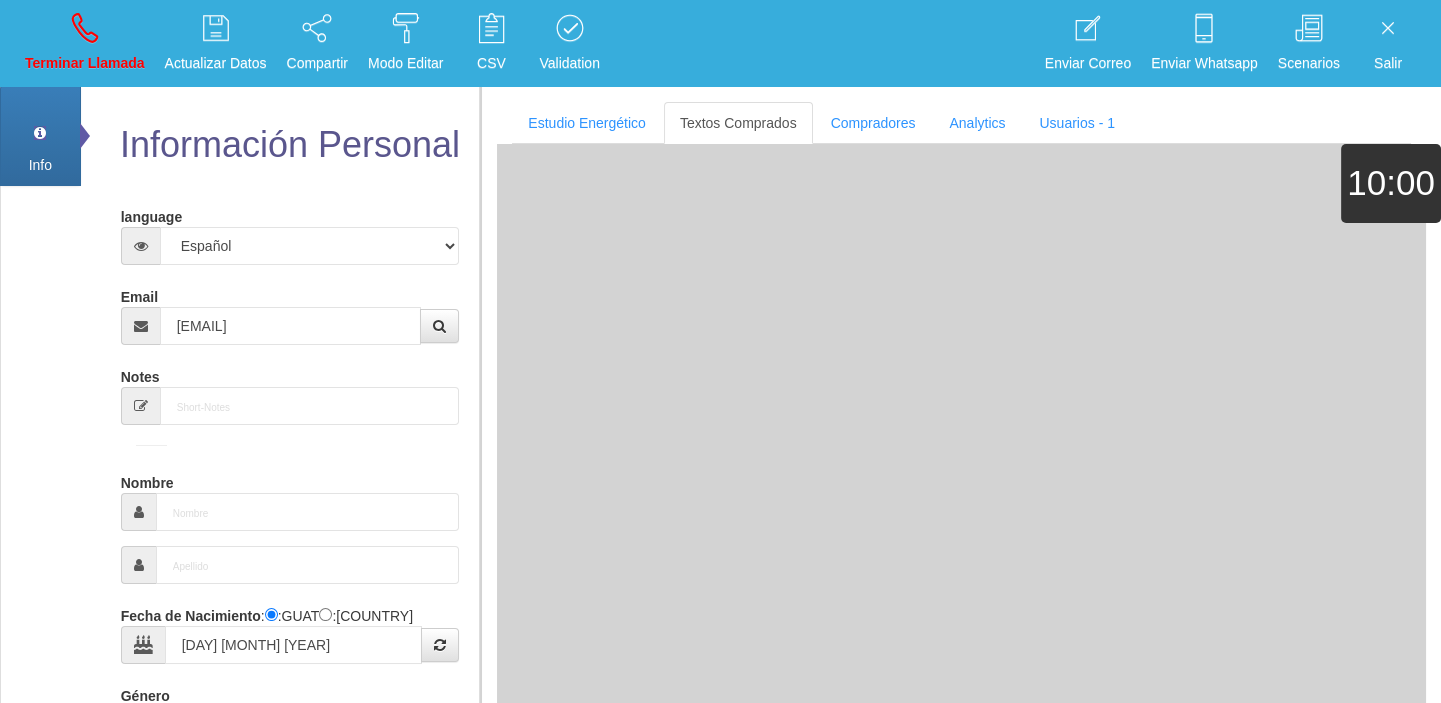select on "4" 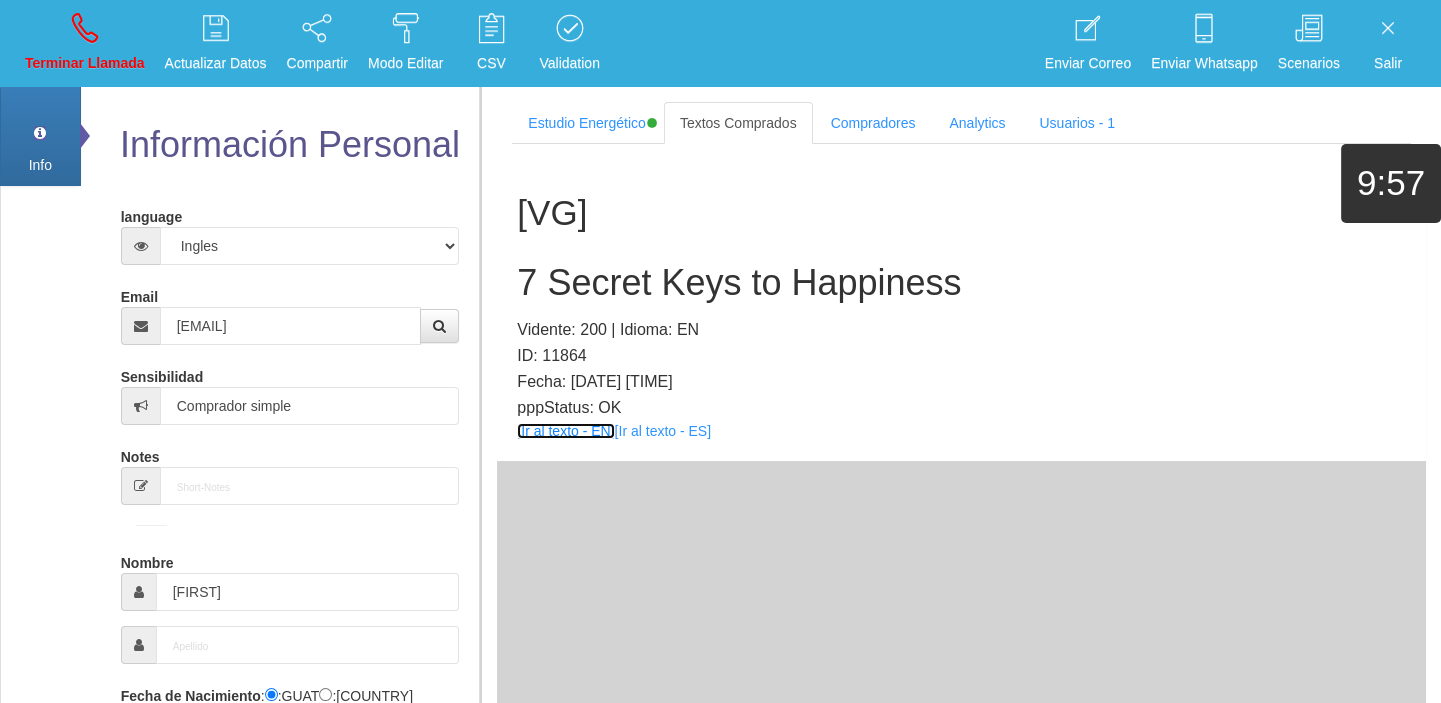 click on "[Ir al texto - EN]" at bounding box center (565, 431) 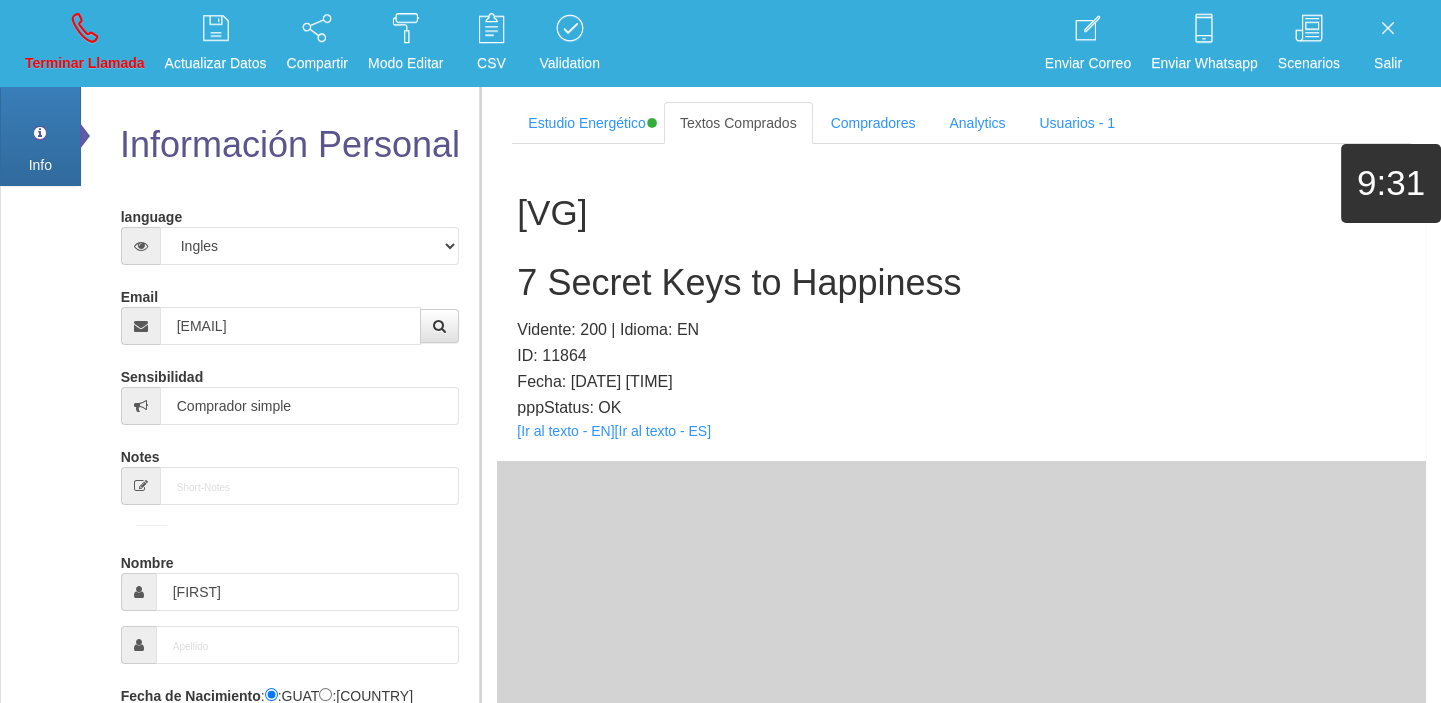 click on "[NAME] 7 Secret Keys to Happiness Vidente: 200 | Idioma: EN ID: 11864 Fecha: [DATE] [TIME] pppStatus: OK [Ir al texto - EN] [Ir al texto - ES]" at bounding box center [961, 302] 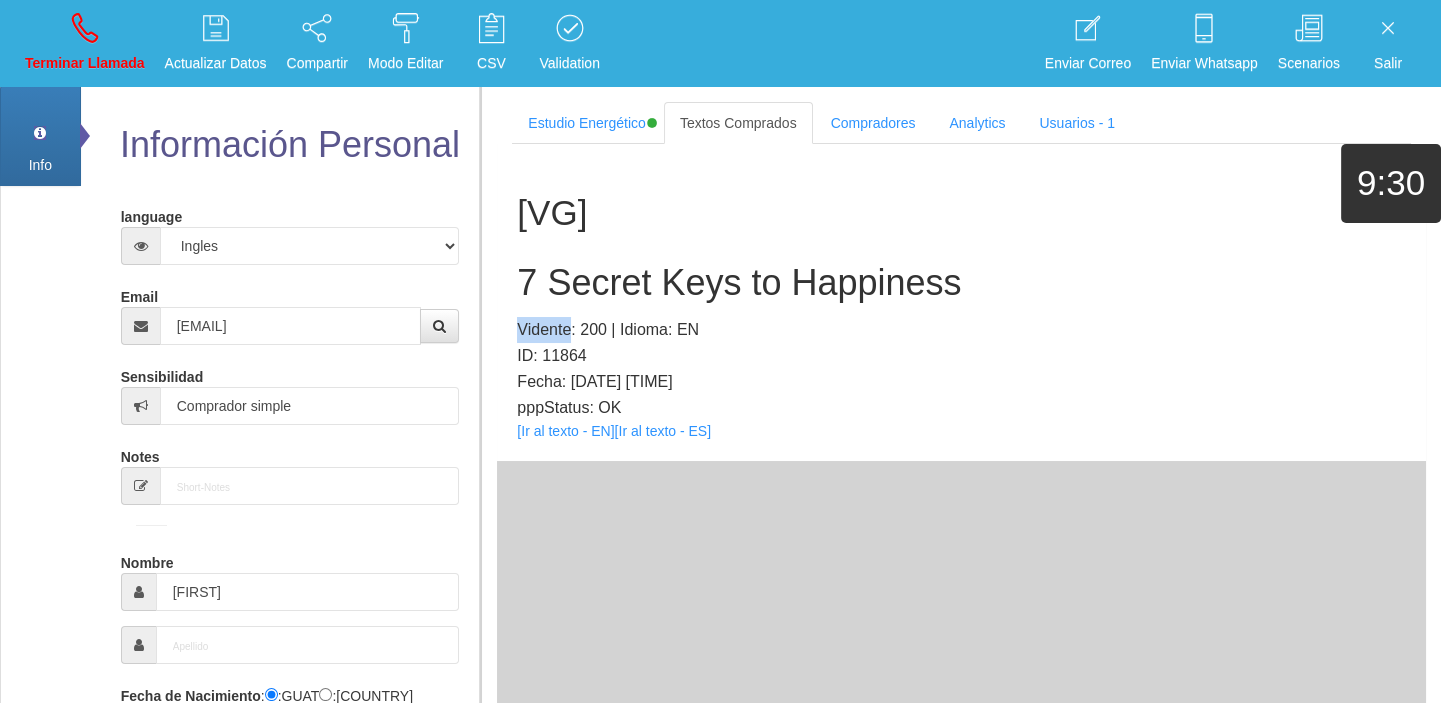 click on "[NAME] 7 Secret Keys to Happiness Vidente: 200 | Idioma: EN ID: 11864 Fecha: [DATE] [TIME] pppStatus: OK [Ir al texto - EN] [Ir al texto - ES]" at bounding box center (961, 302) 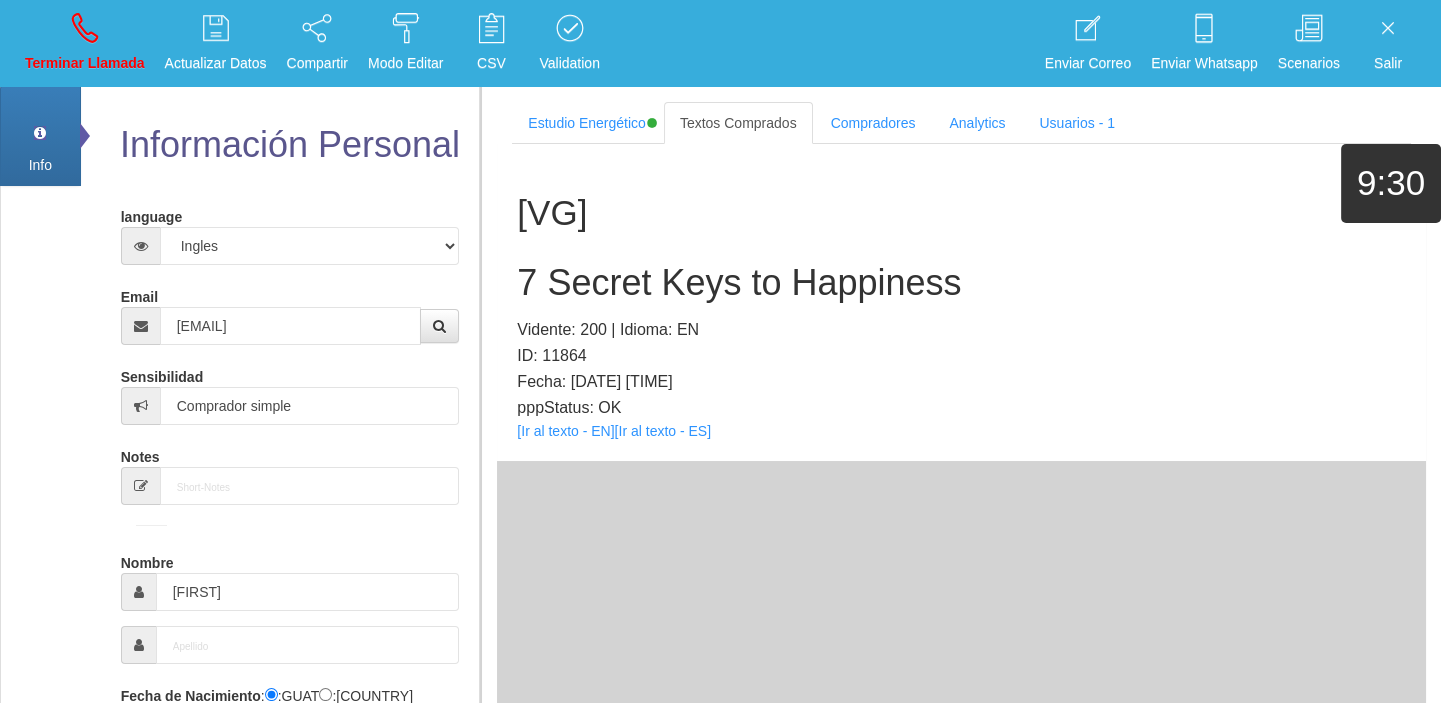 click on "7 Secret Keys to Happiness" at bounding box center (961, 283) 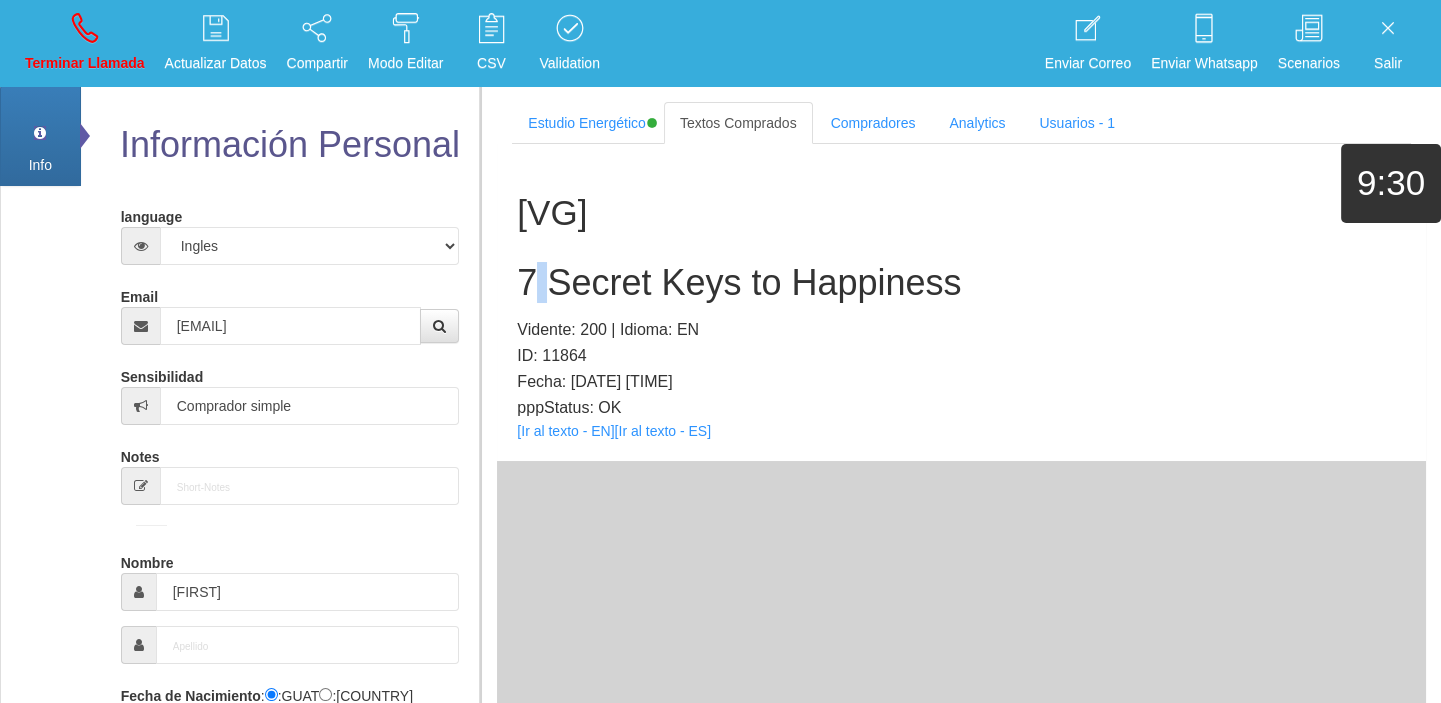click on "7 Secret Keys to Happiness" at bounding box center [961, 283] 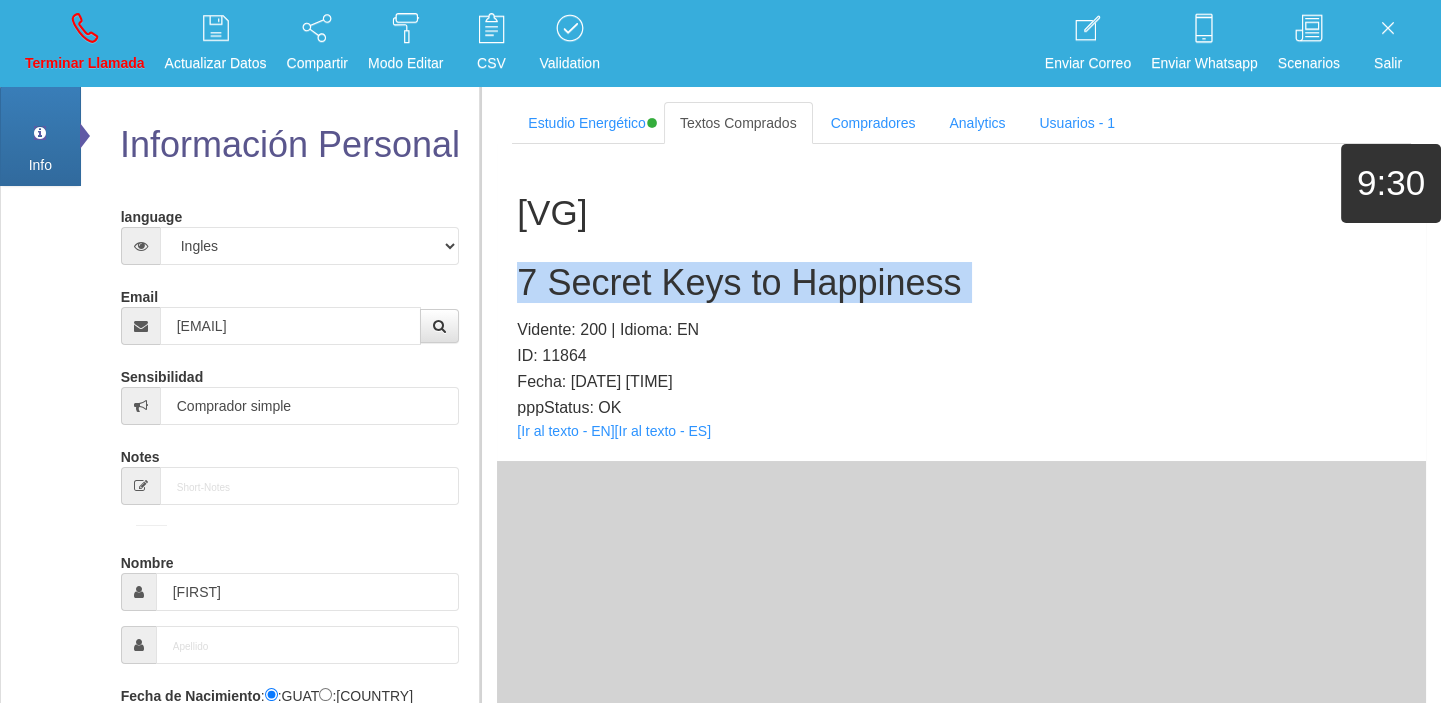 click on "7 Secret Keys to Happiness" at bounding box center (961, 283) 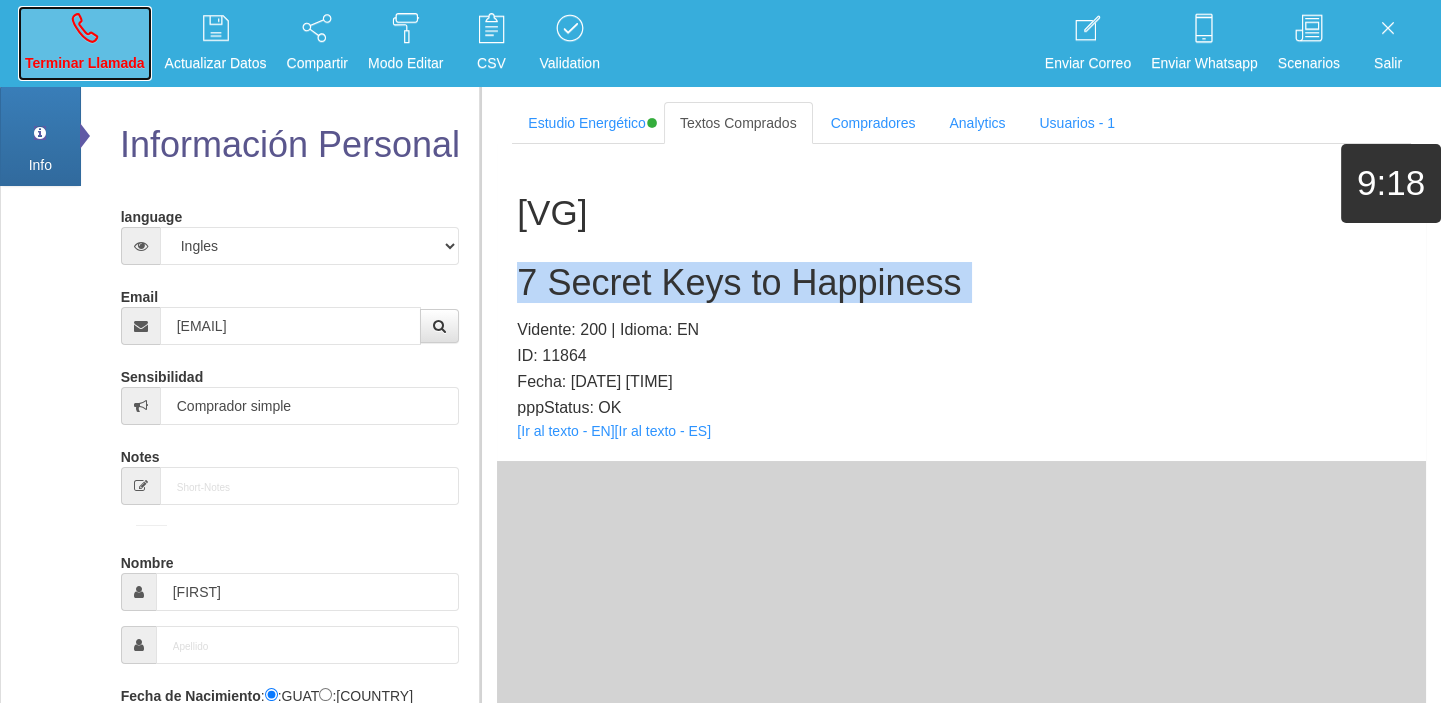 click on "Terminar Llamada" at bounding box center [85, 43] 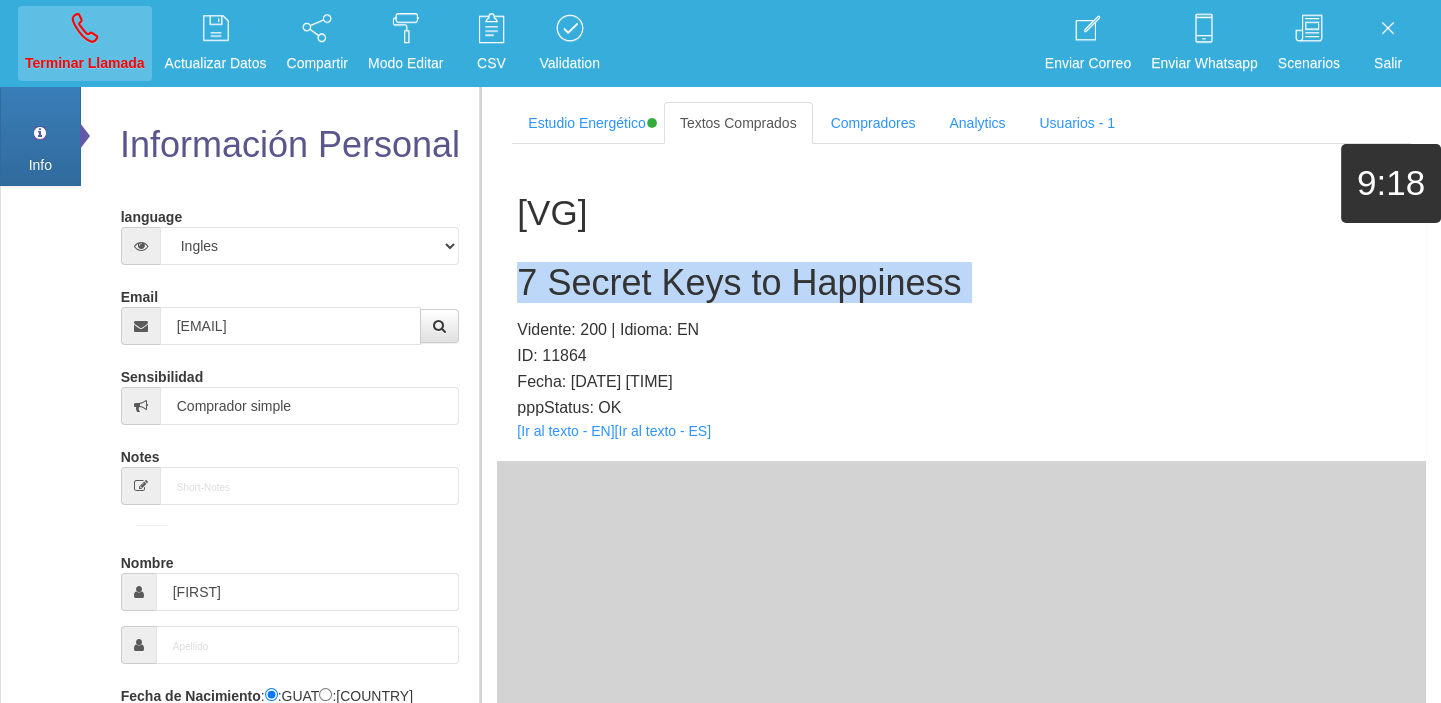 type 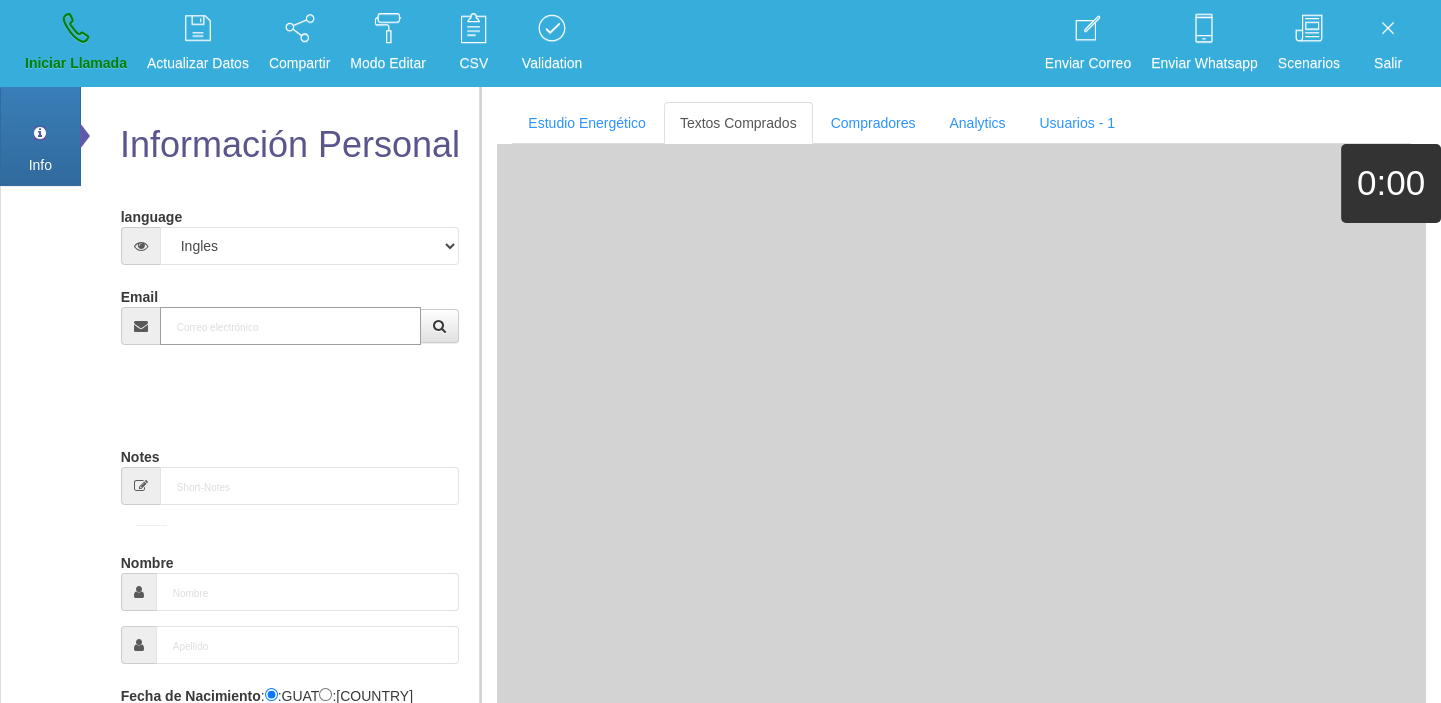 paste on "[EMAIL]" 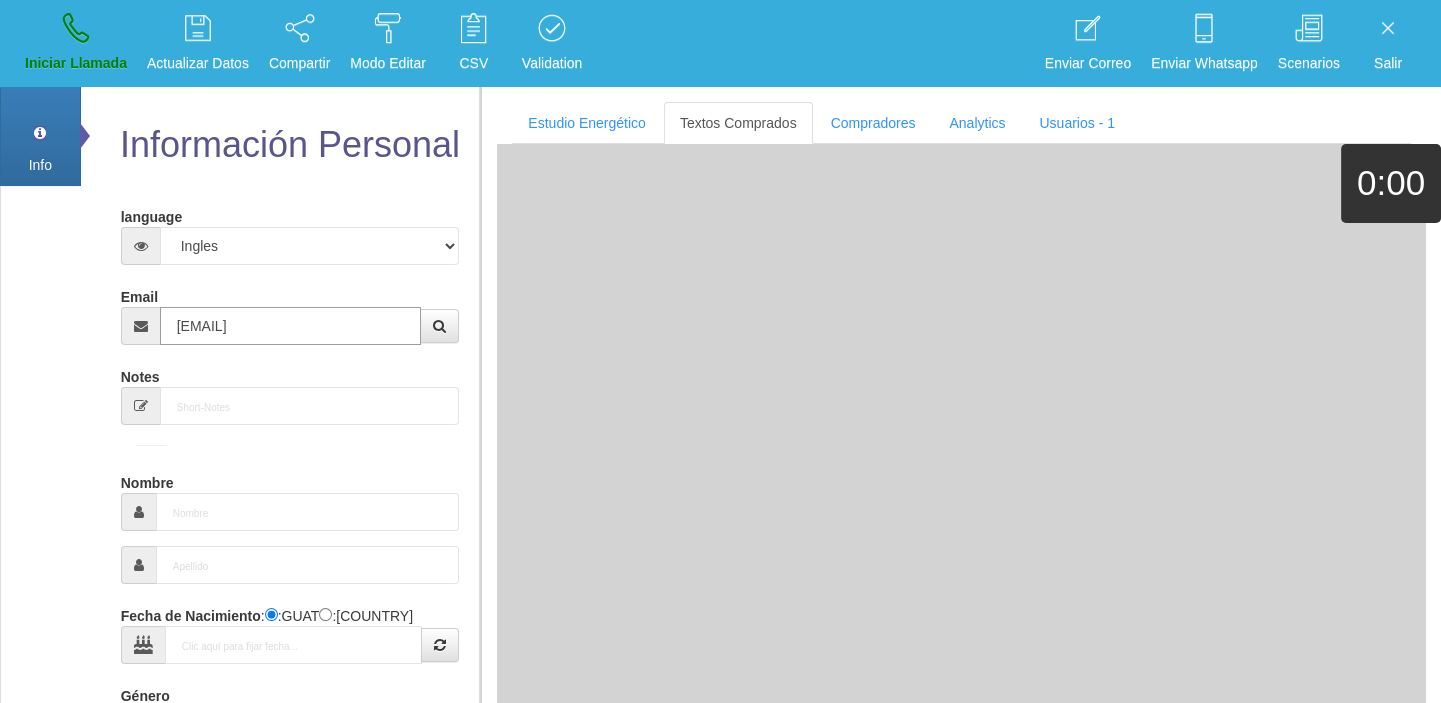 click on "[EMAIL]" at bounding box center [291, 326] 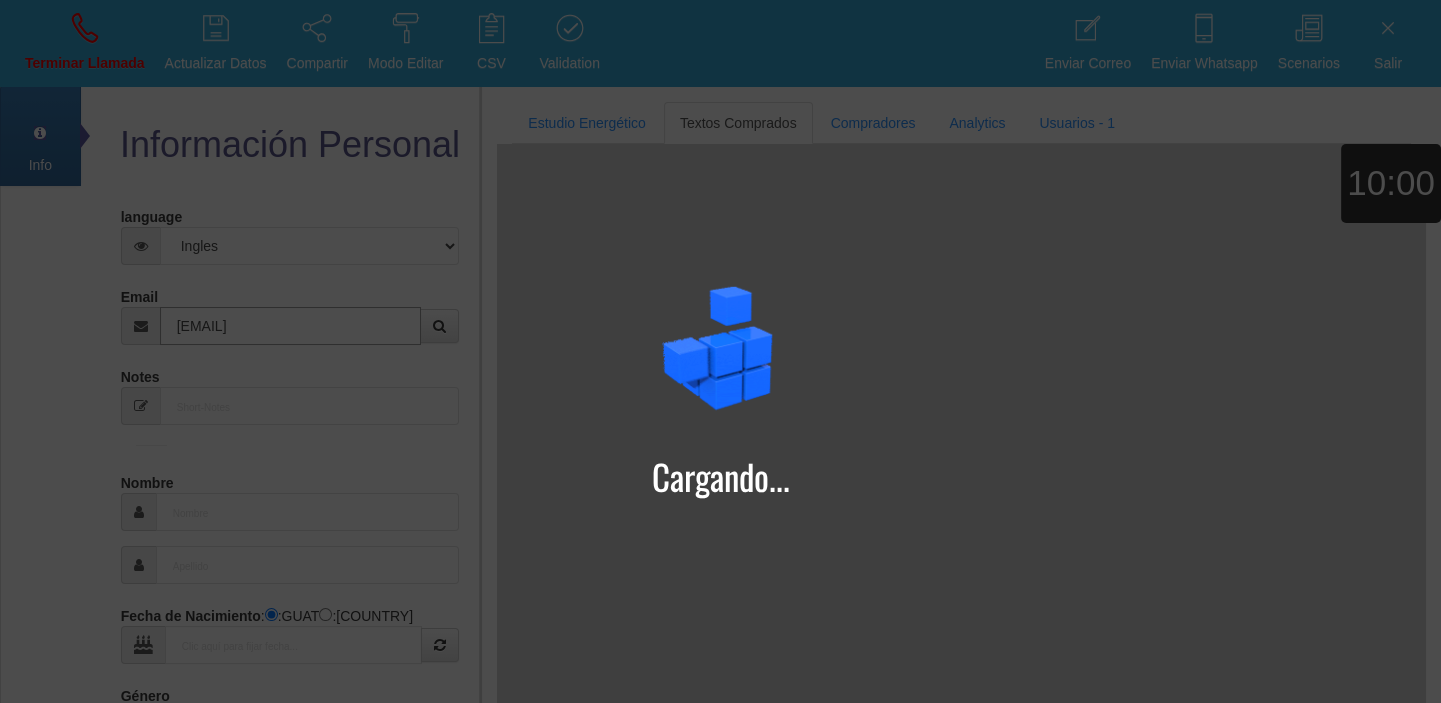 type on "[EMAIL]" 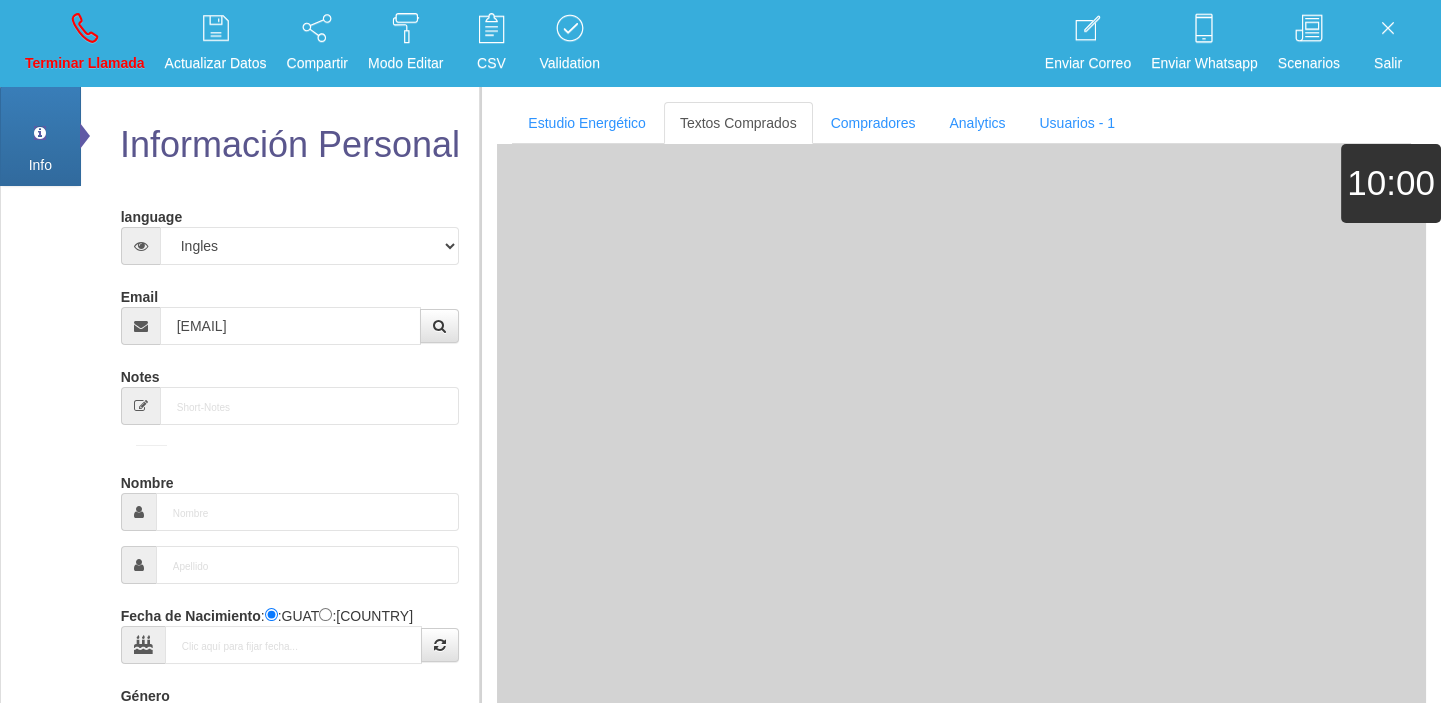 type on "[DAY] [MONTH] [YEAR]" 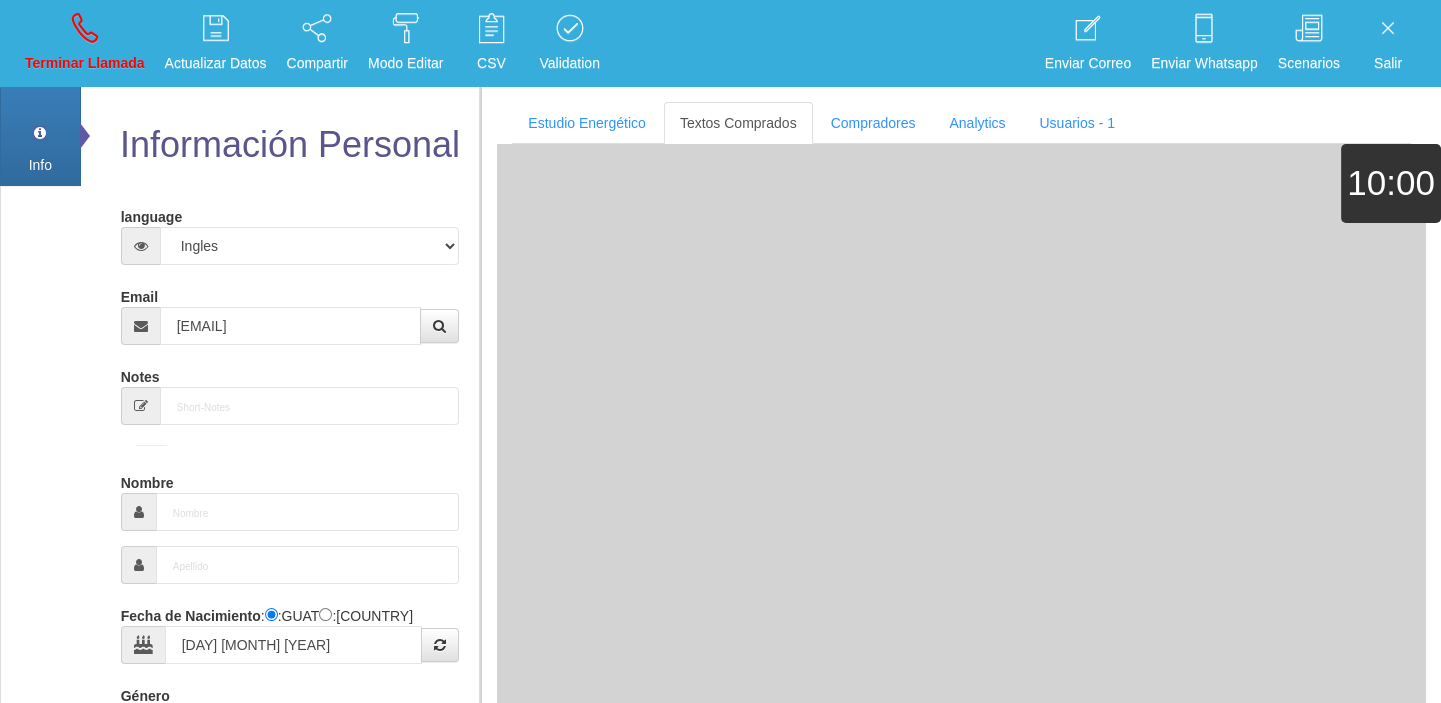 type on "Comprador simple" 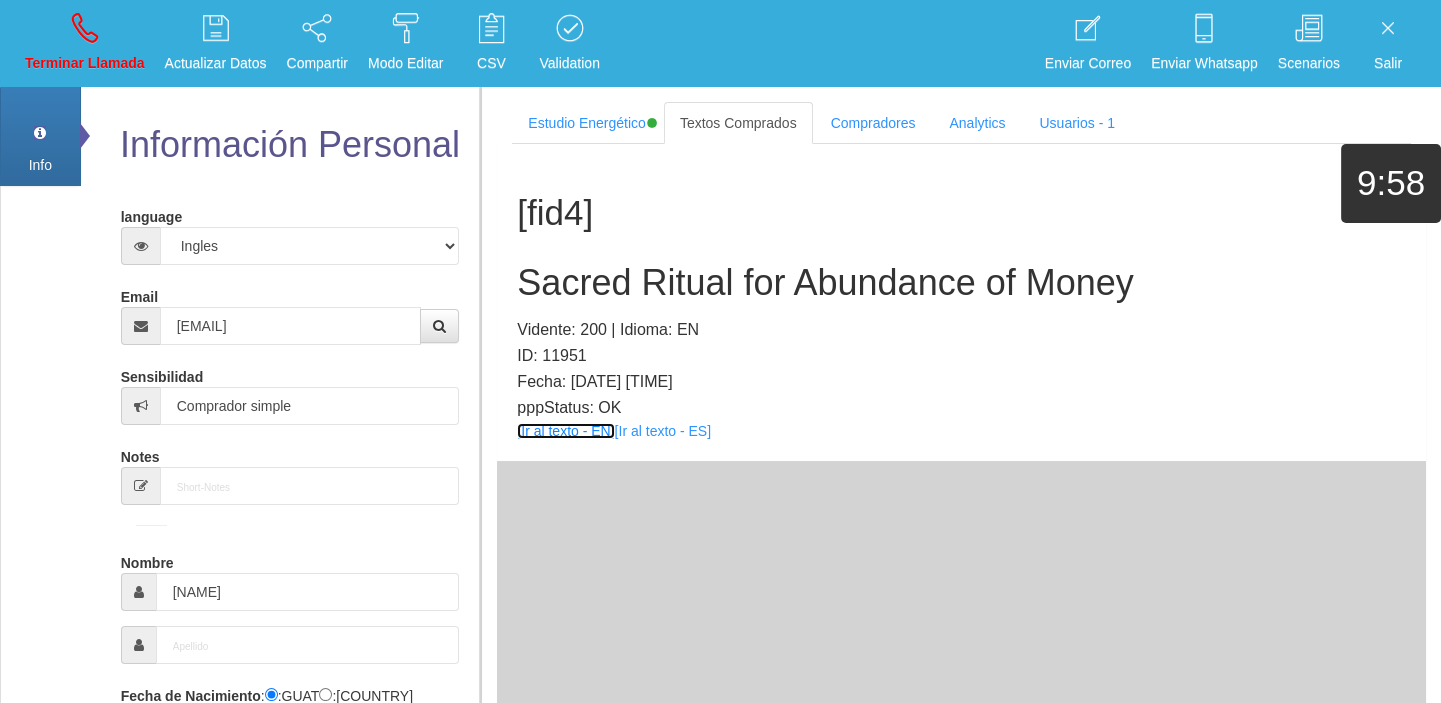 click on "[Ir al texto - EN]" at bounding box center [565, 431] 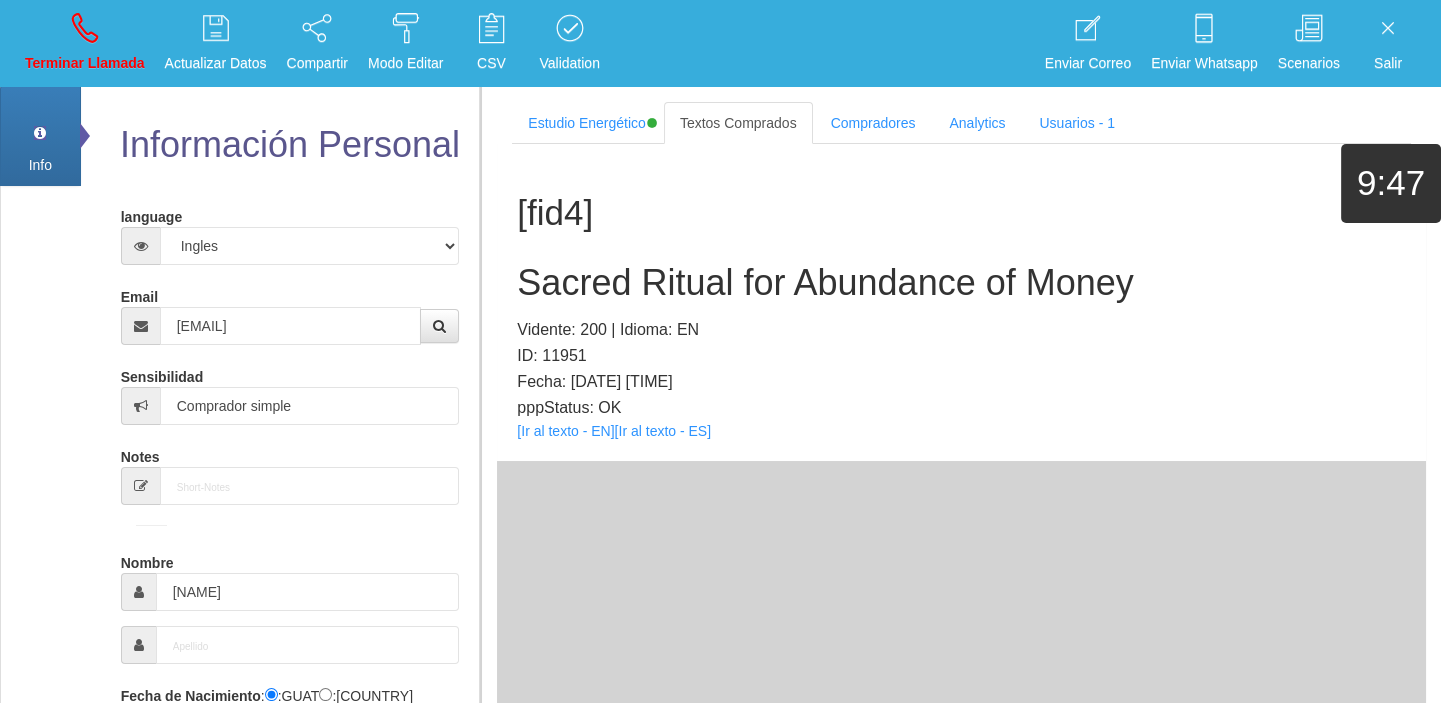 click on "[USERNAME] Sacred Ritual for Abundance of Money Vidente: [NUMBER] | Idioma: EN ID: [NUMBER] Fecha: [DATE] [TIME] [STATUS] [LINK] [LINK]" at bounding box center [961, 302] 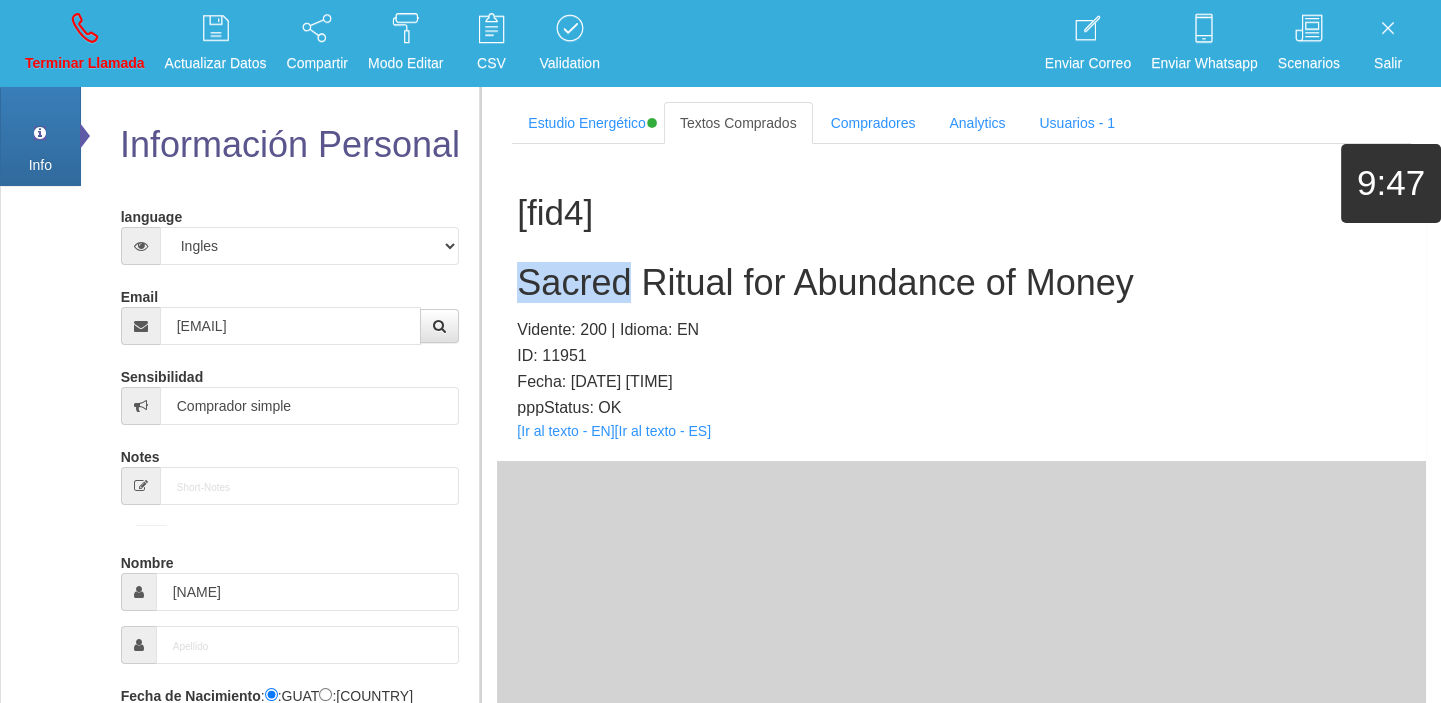 click on "[USERNAME] Sacred Ritual for Abundance of Money Vidente: [NUMBER] | Idioma: EN ID: [NUMBER] Fecha: [DATE] [TIME] [STATUS] [LINK] [LINK]" at bounding box center (961, 302) 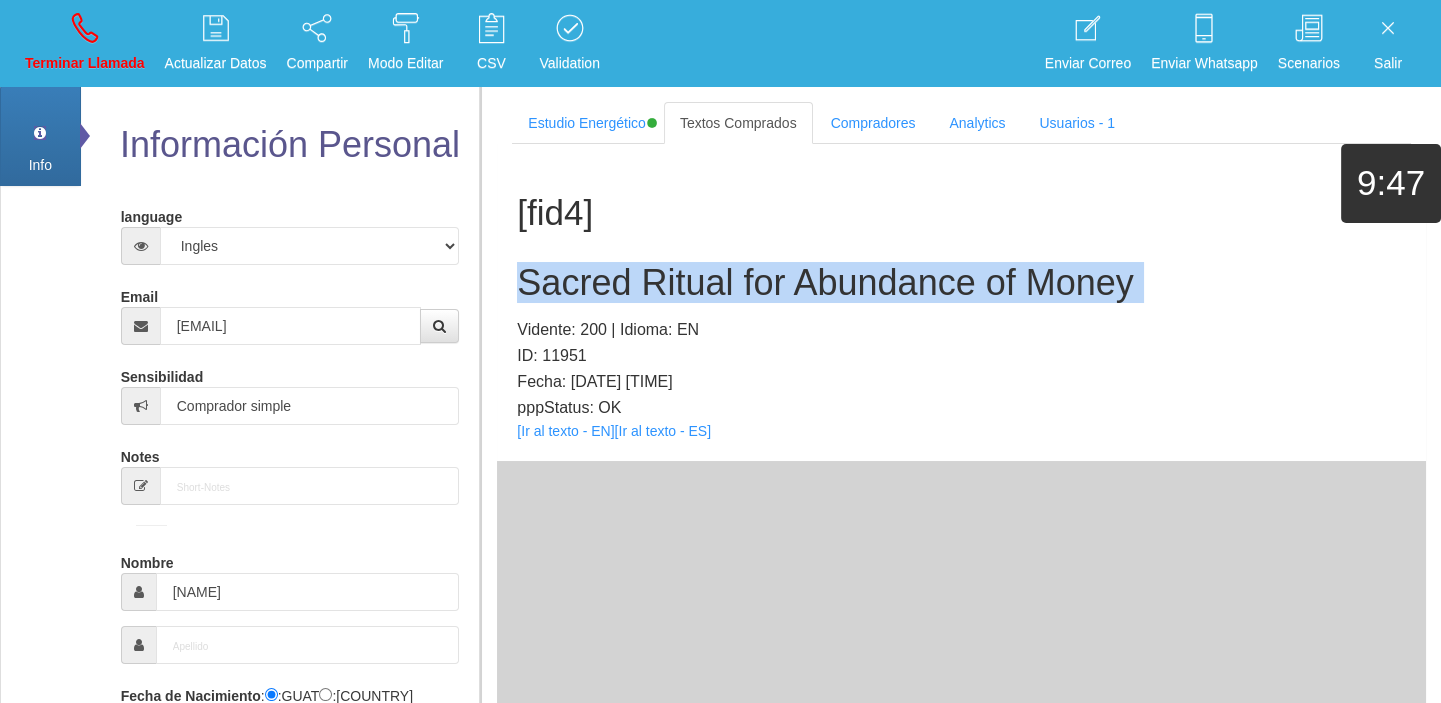 click on "[USERNAME] Sacred Ritual for Abundance of Money Vidente: [NUMBER] | Idioma: EN ID: [NUMBER] Fecha: [DATE] [TIME] [STATUS] [LINK] [LINK]" at bounding box center [961, 302] 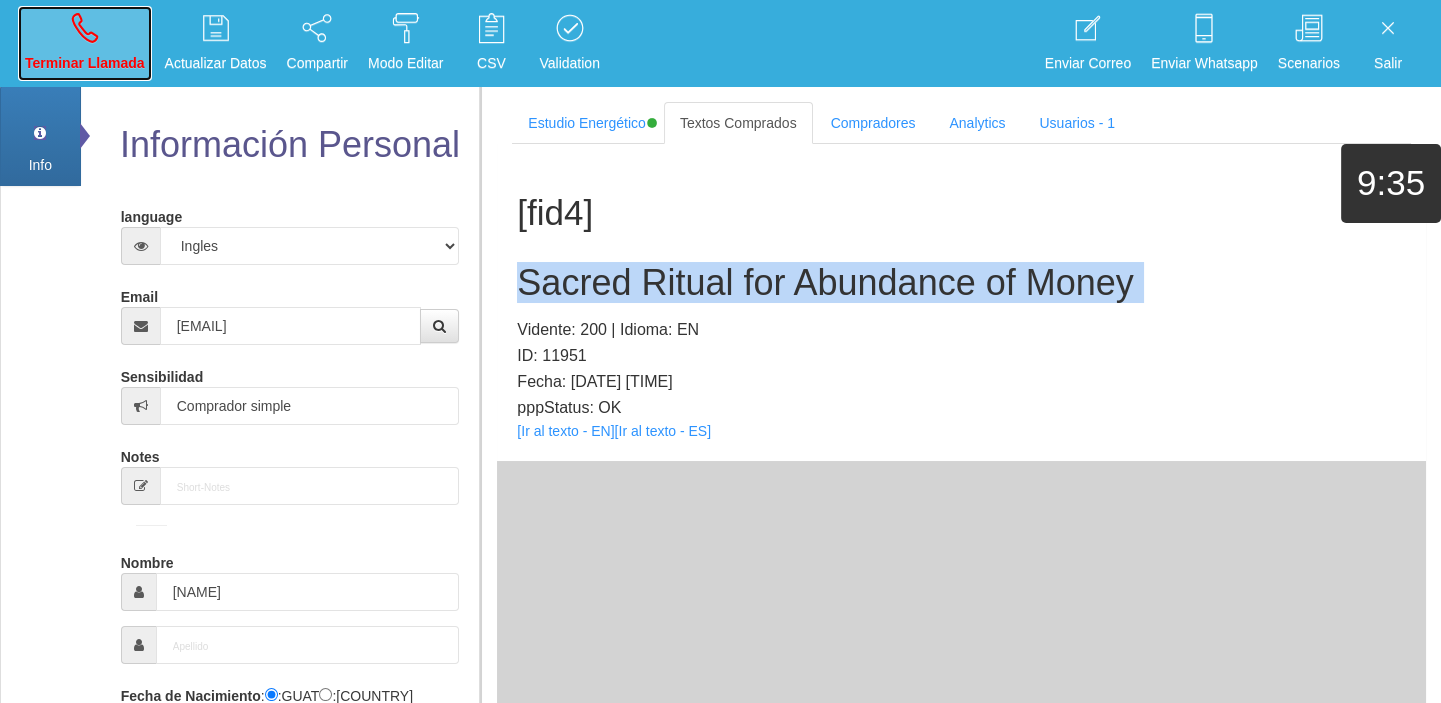 click on "Terminar Llamada" at bounding box center (85, 63) 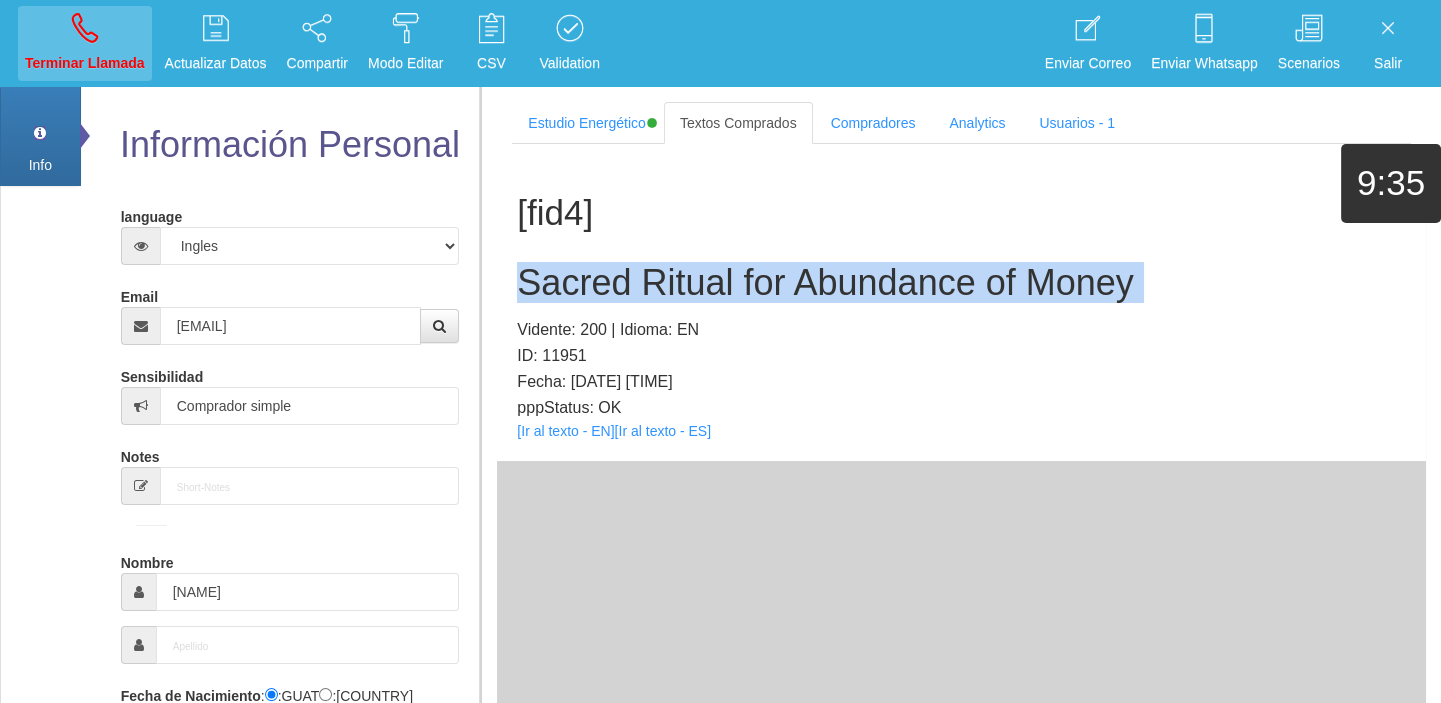 type 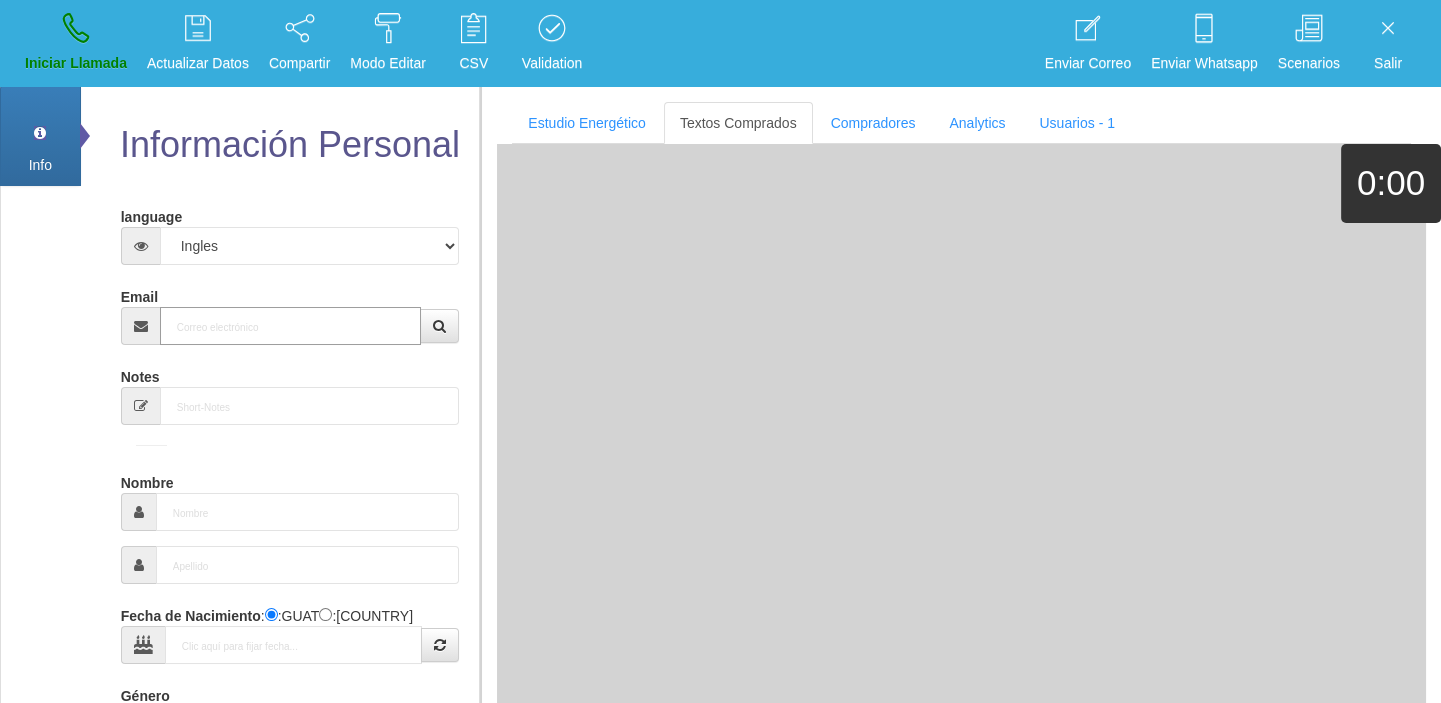 paste on "[user]@[DOMAIN]" 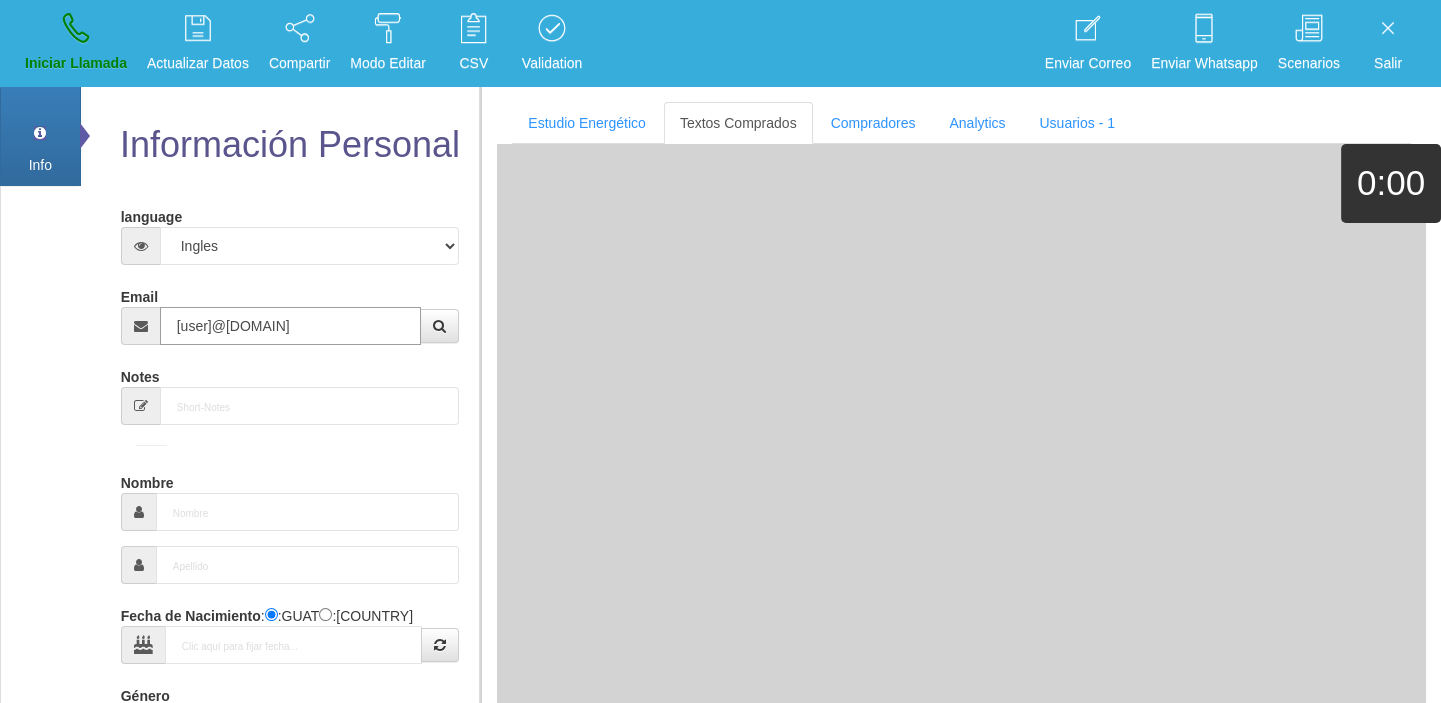 click on "[user]@[DOMAIN]" at bounding box center [291, 326] 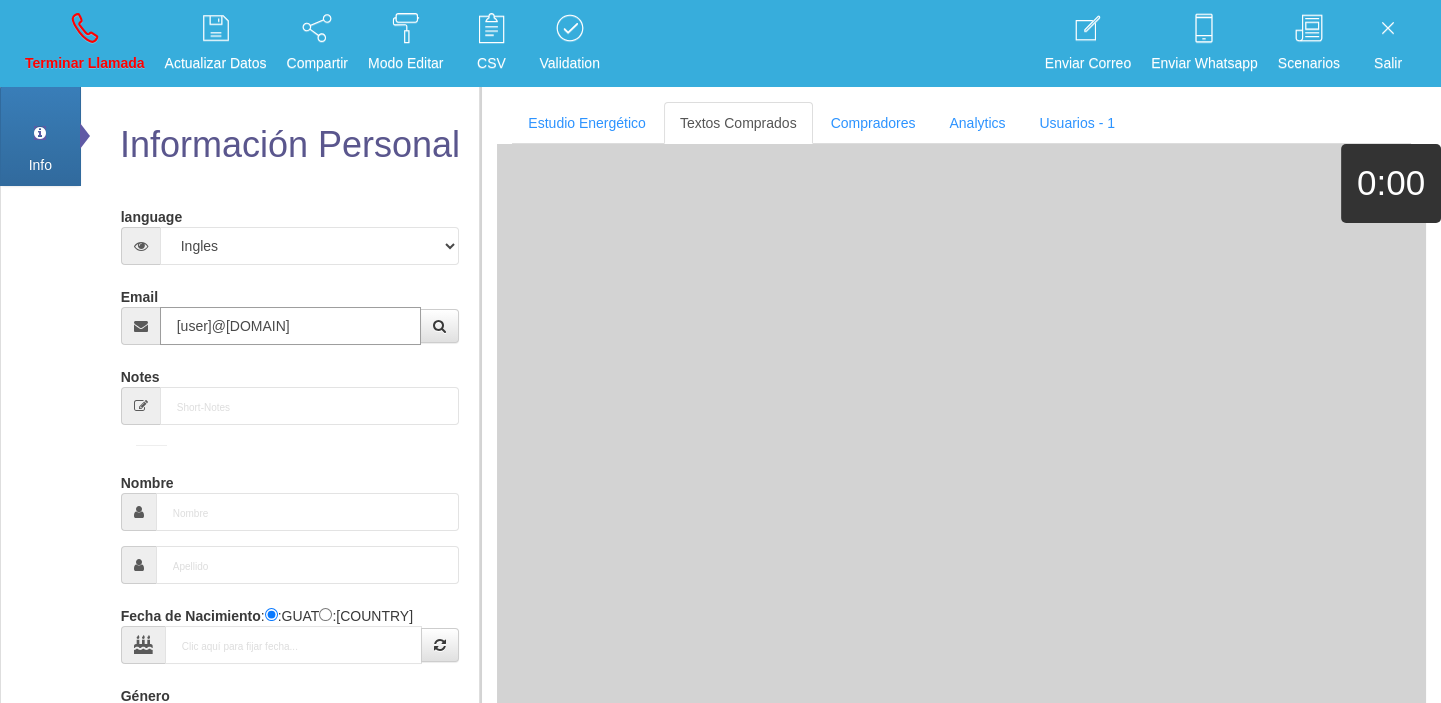 type on "[user]@[DOMAIN]" 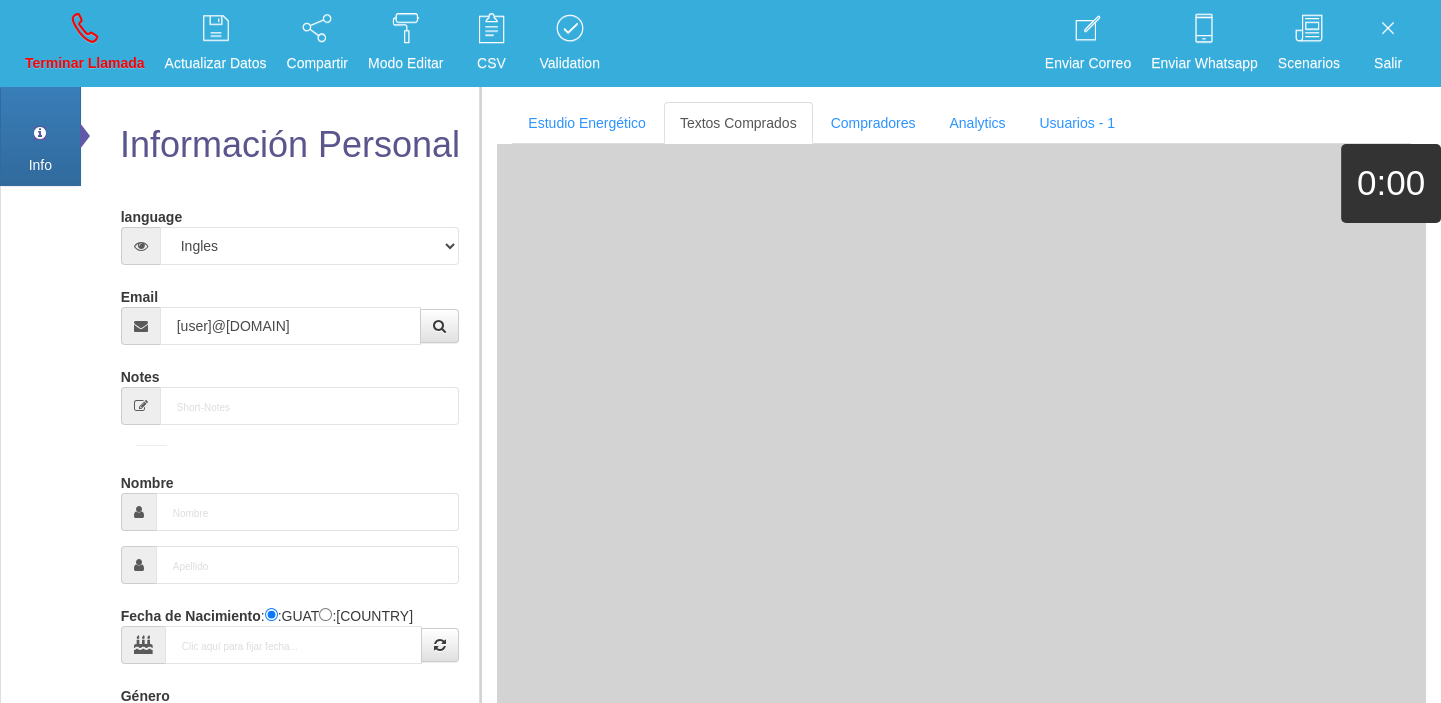 type on "[DATE]" 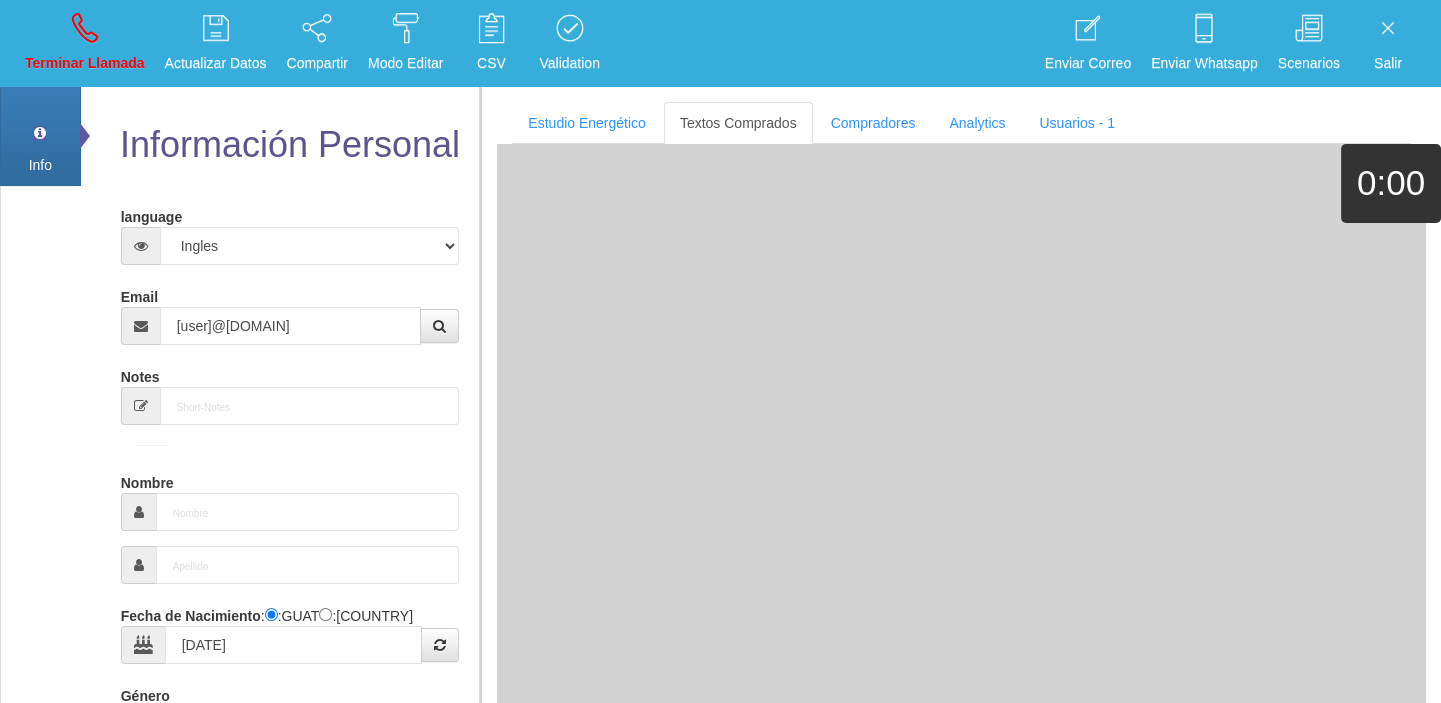 type on "Comprador bajo" 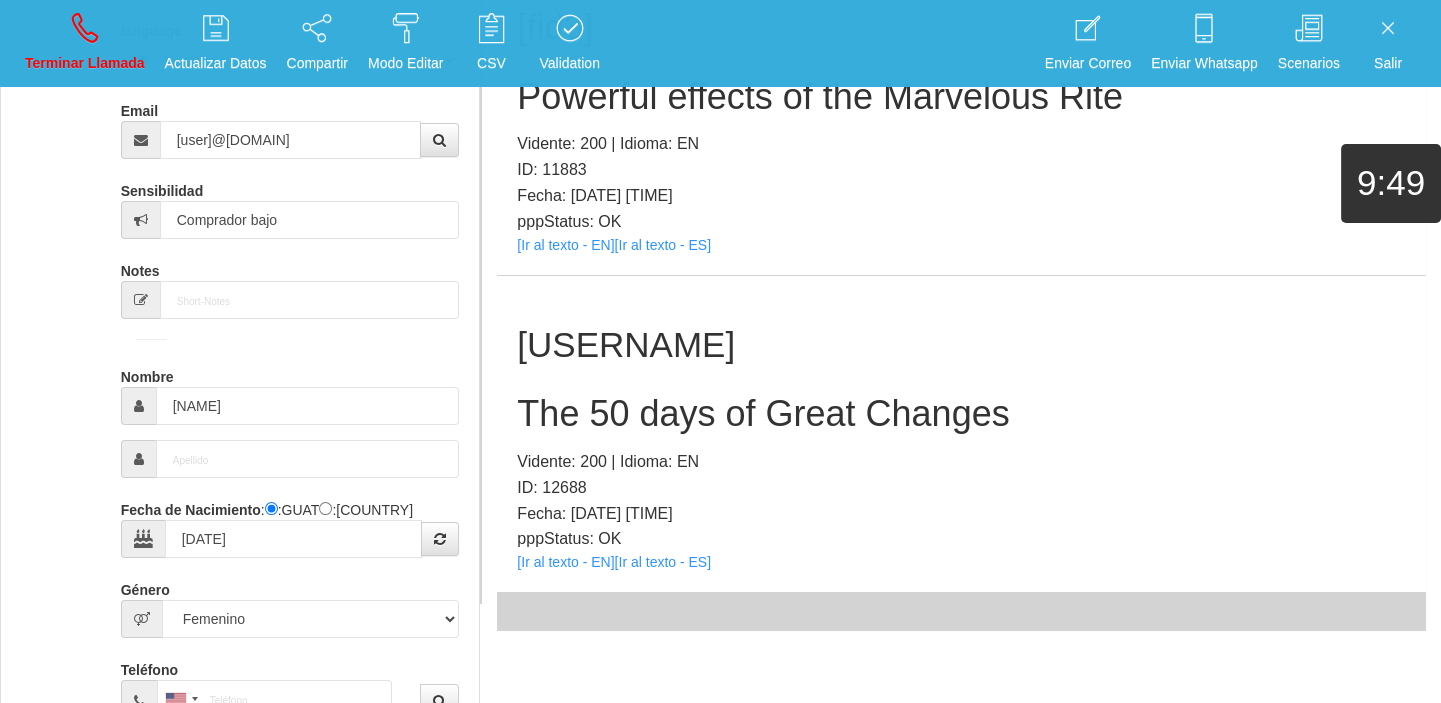 scroll, scrollTop: 187, scrollLeft: 0, axis: vertical 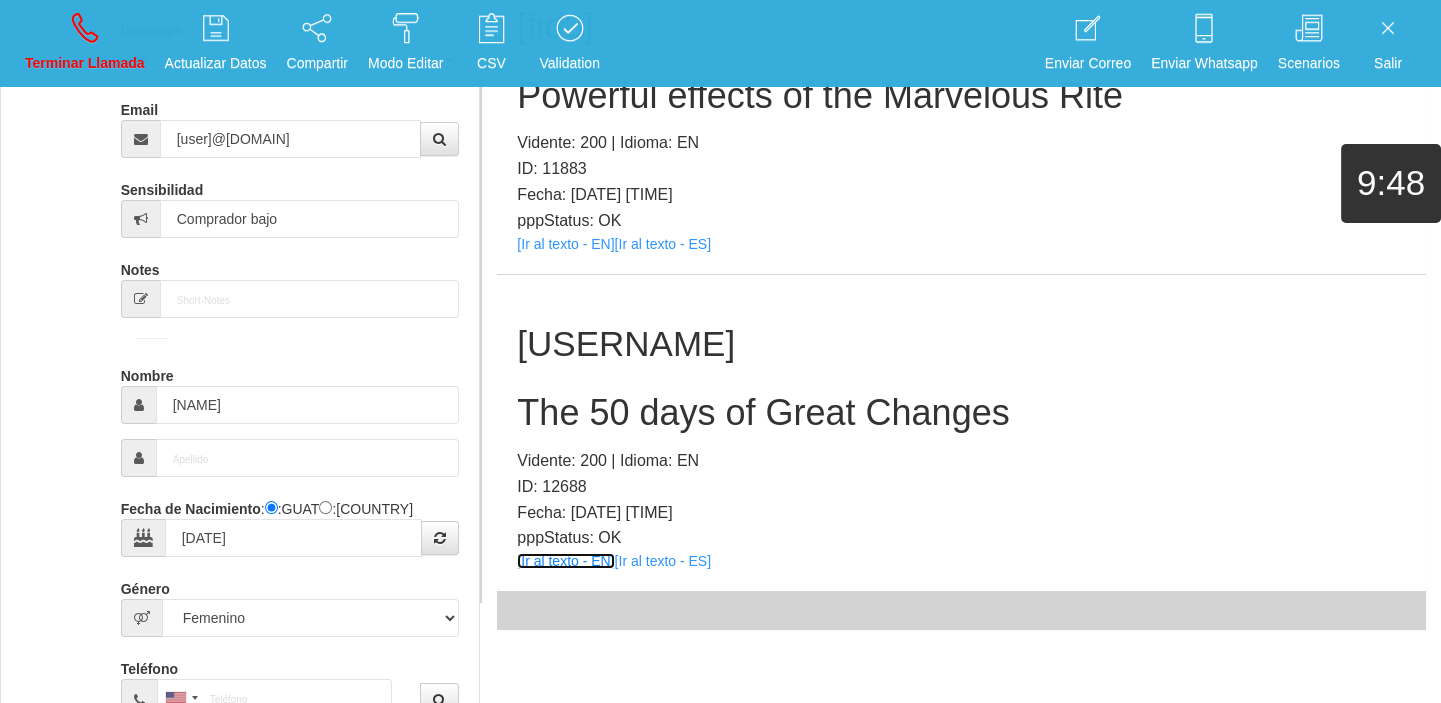 click on "[Ir al texto - EN]" at bounding box center (565, 561) 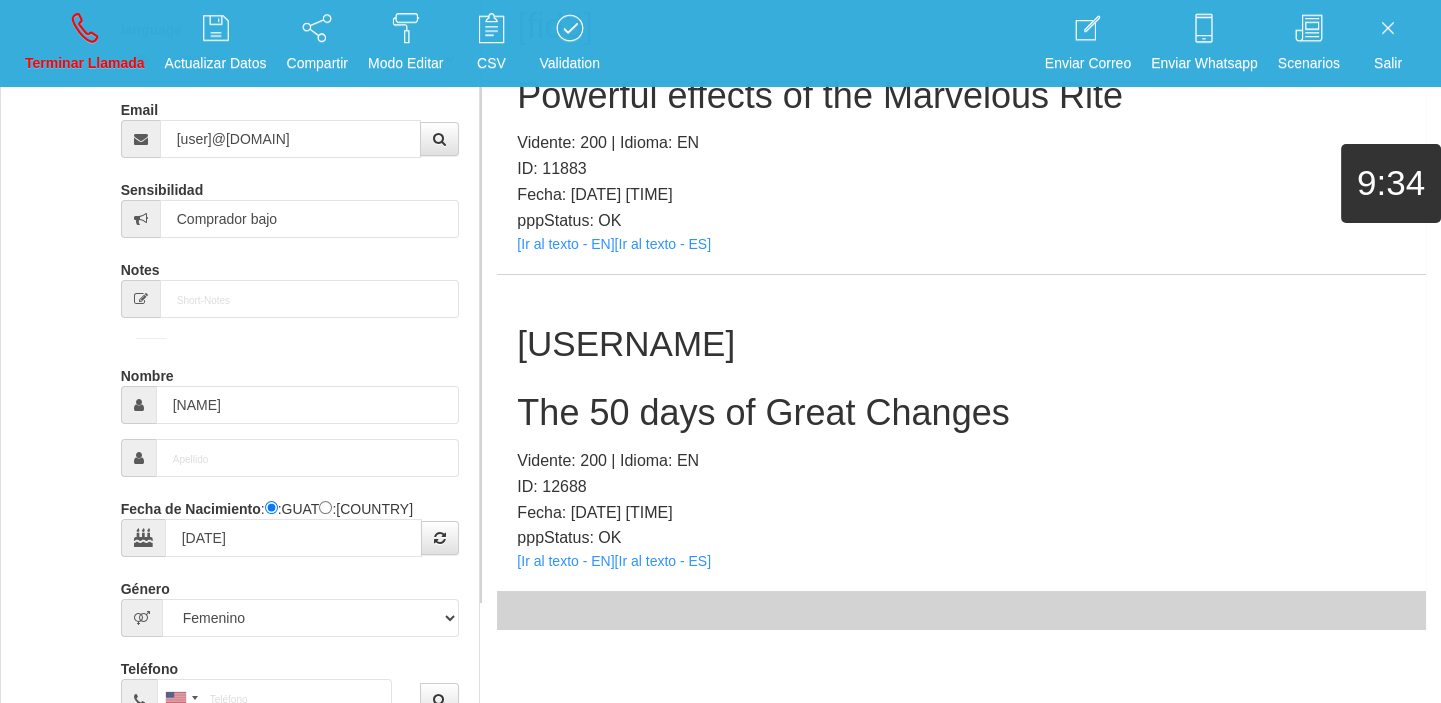 click on "The 50 days of Great Changes" at bounding box center (961, 413) 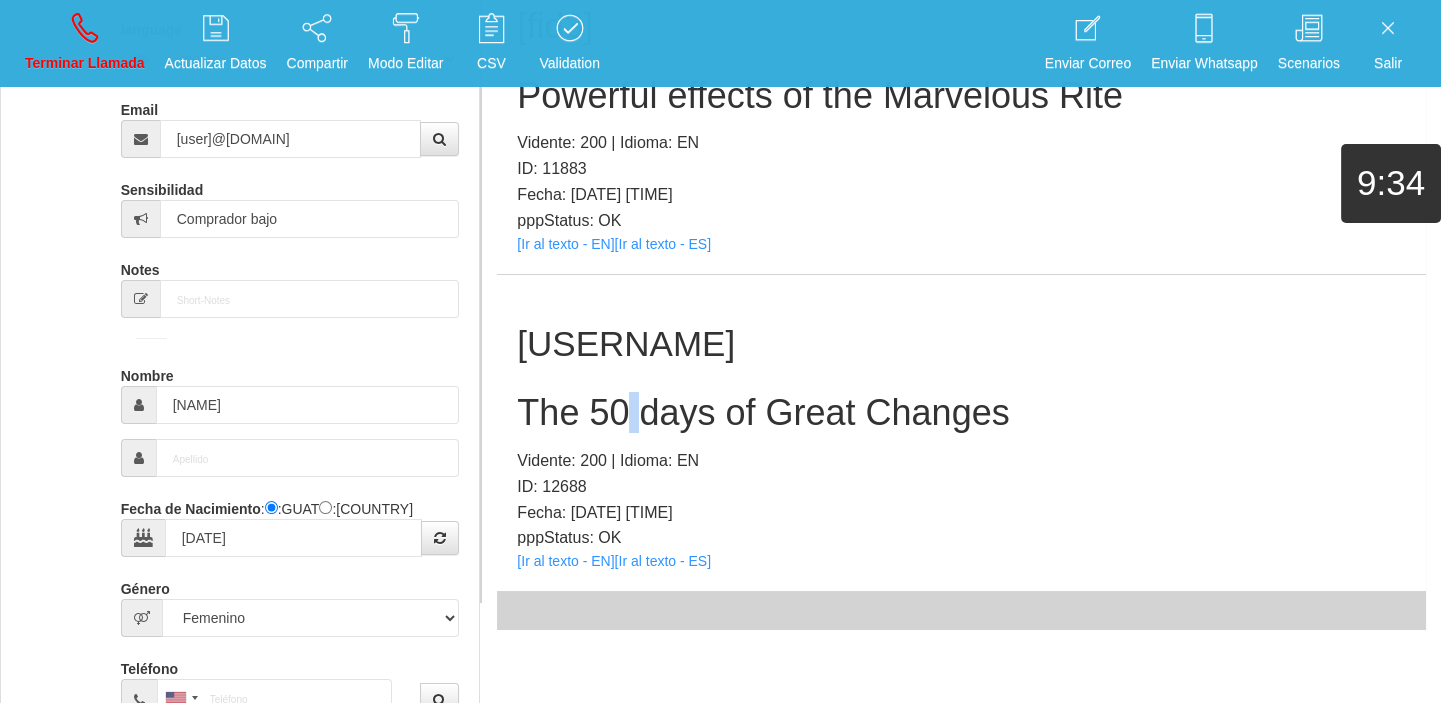 click on "The 50 days of Great Changes" at bounding box center [961, 413] 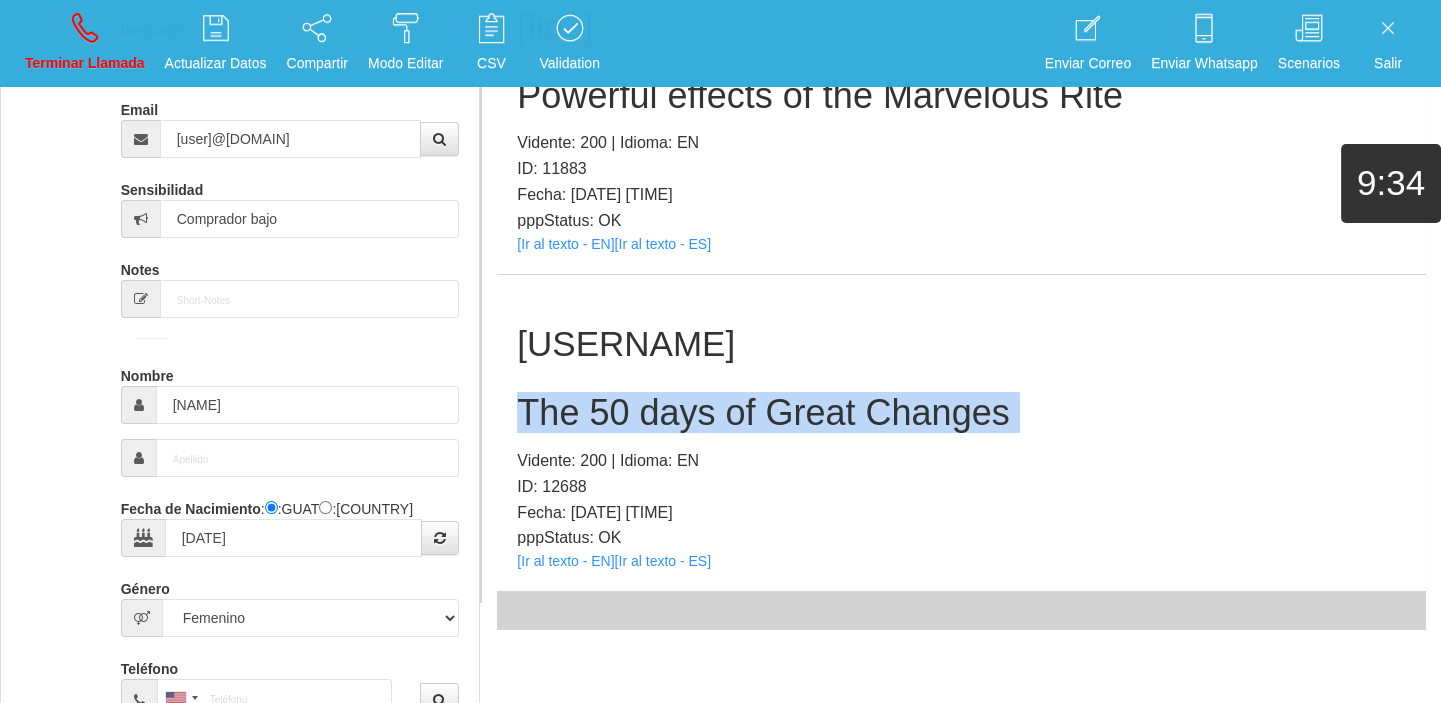 click on "The 50 days of Great Changes" at bounding box center [961, 413] 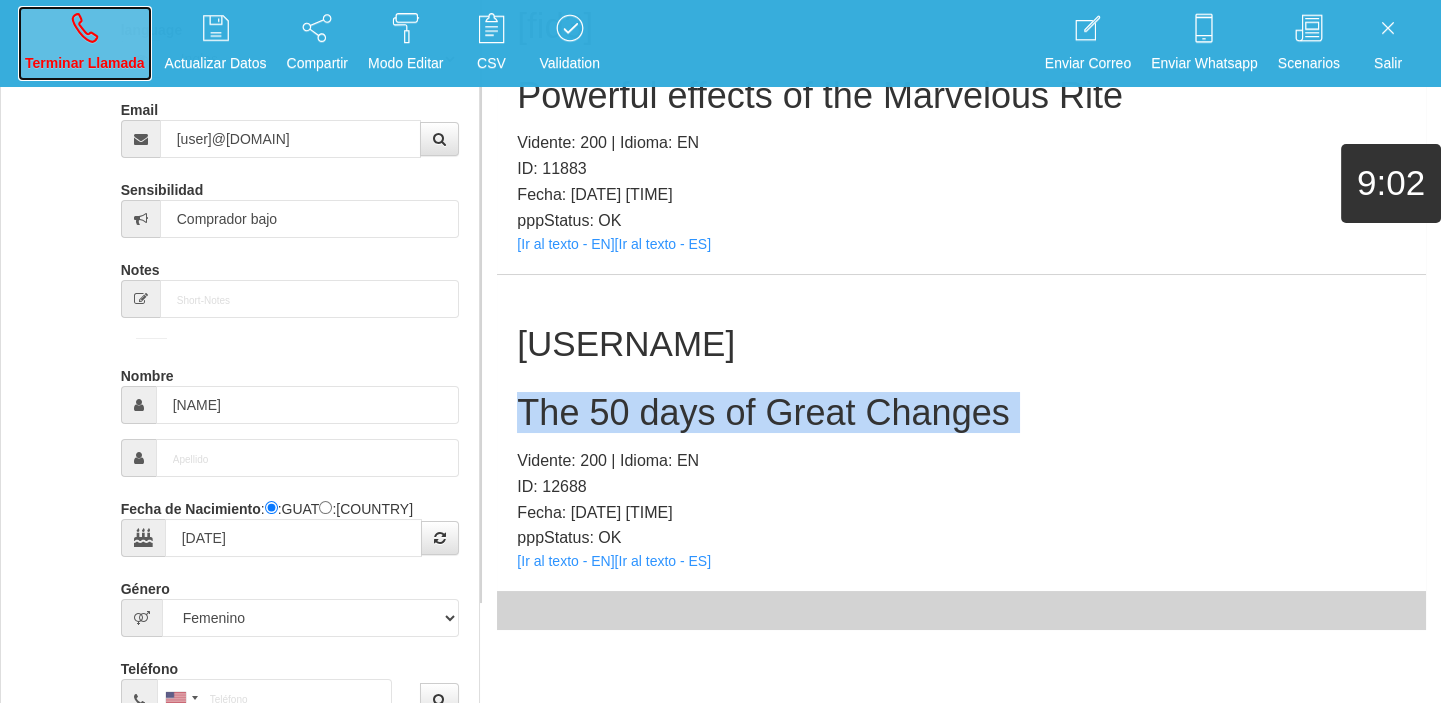 click on "Terminar Llamada" at bounding box center (85, 43) 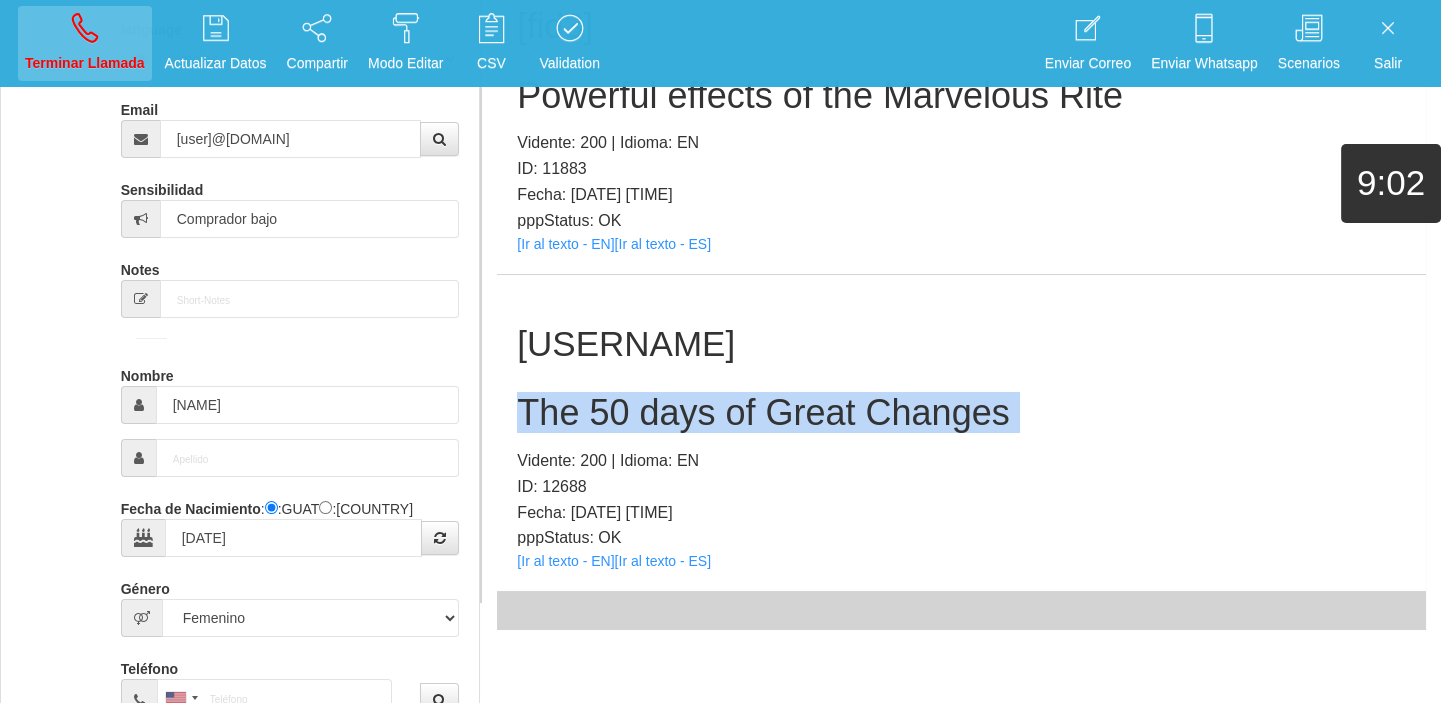 type 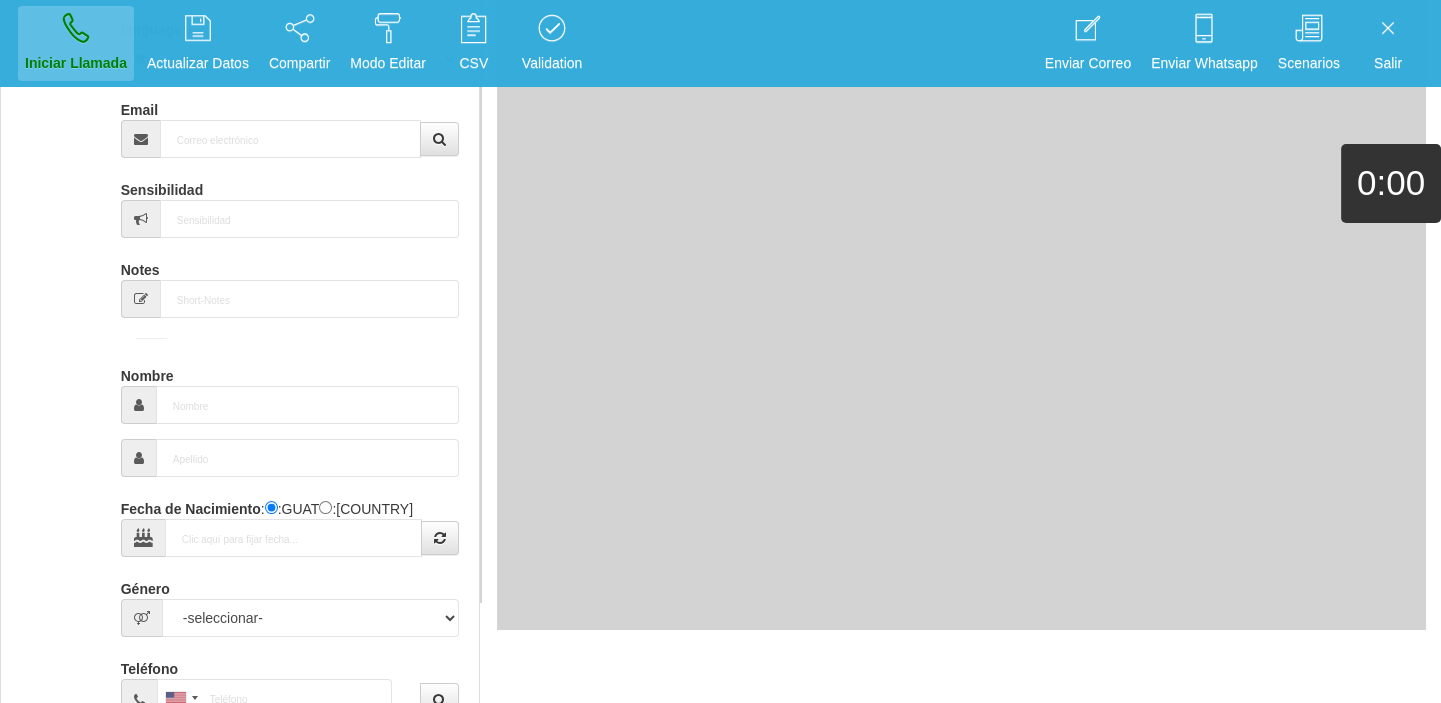 scroll, scrollTop: 0, scrollLeft: 0, axis: both 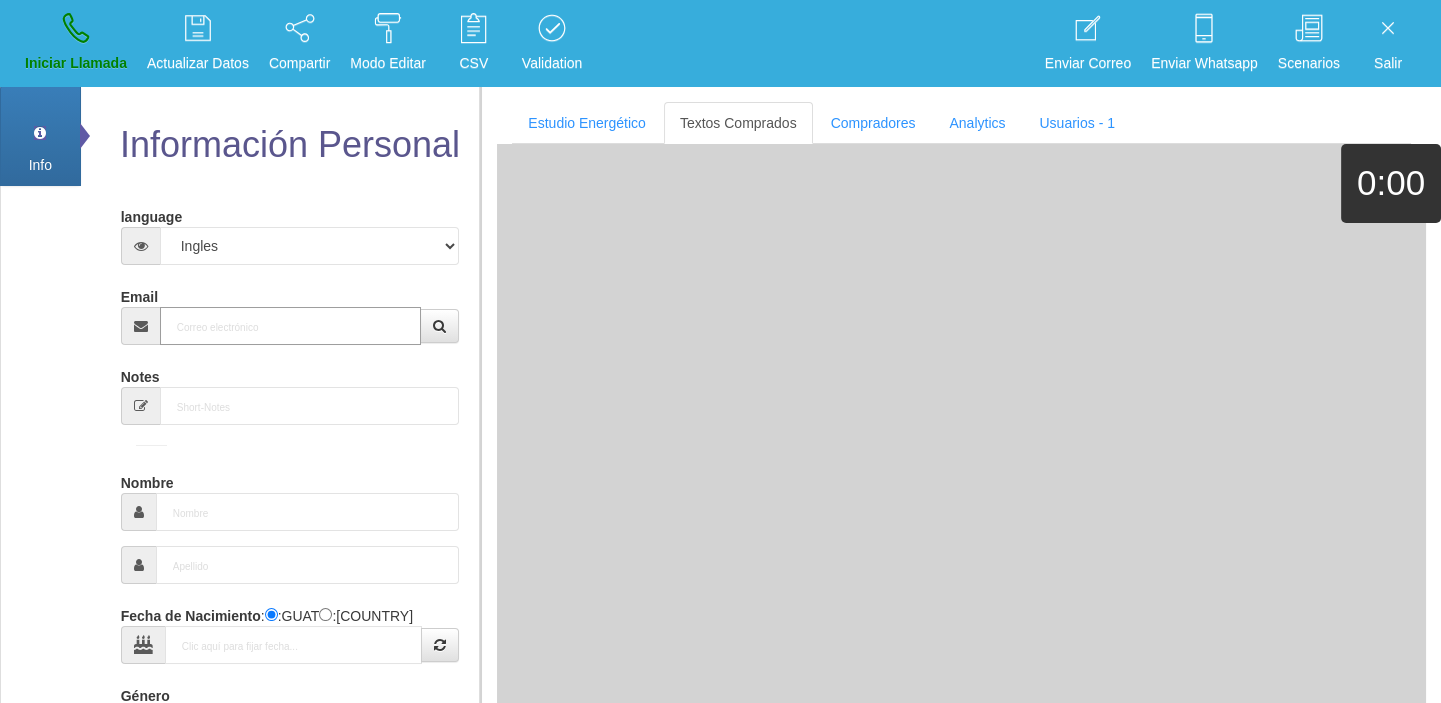 click on "Email" at bounding box center (291, 326) 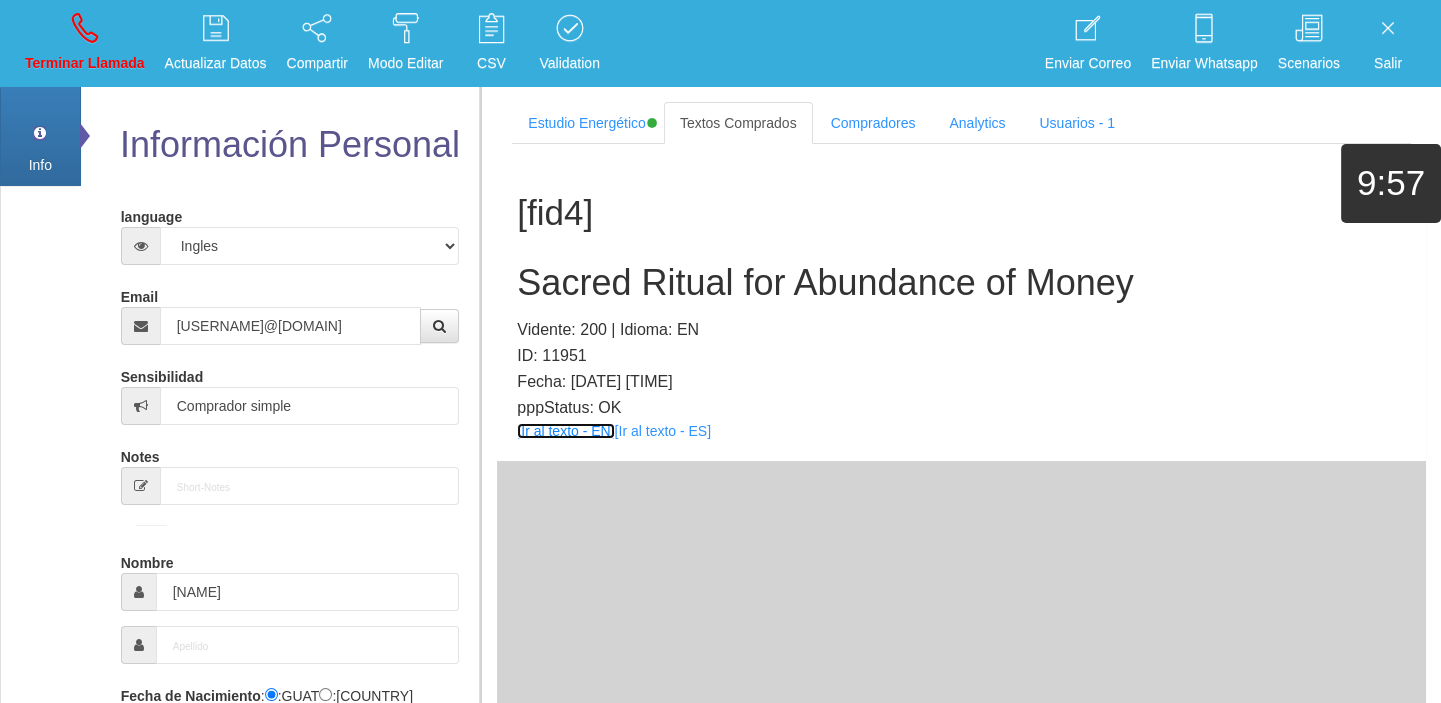 click on "[Ir al texto - EN]" at bounding box center [565, 431] 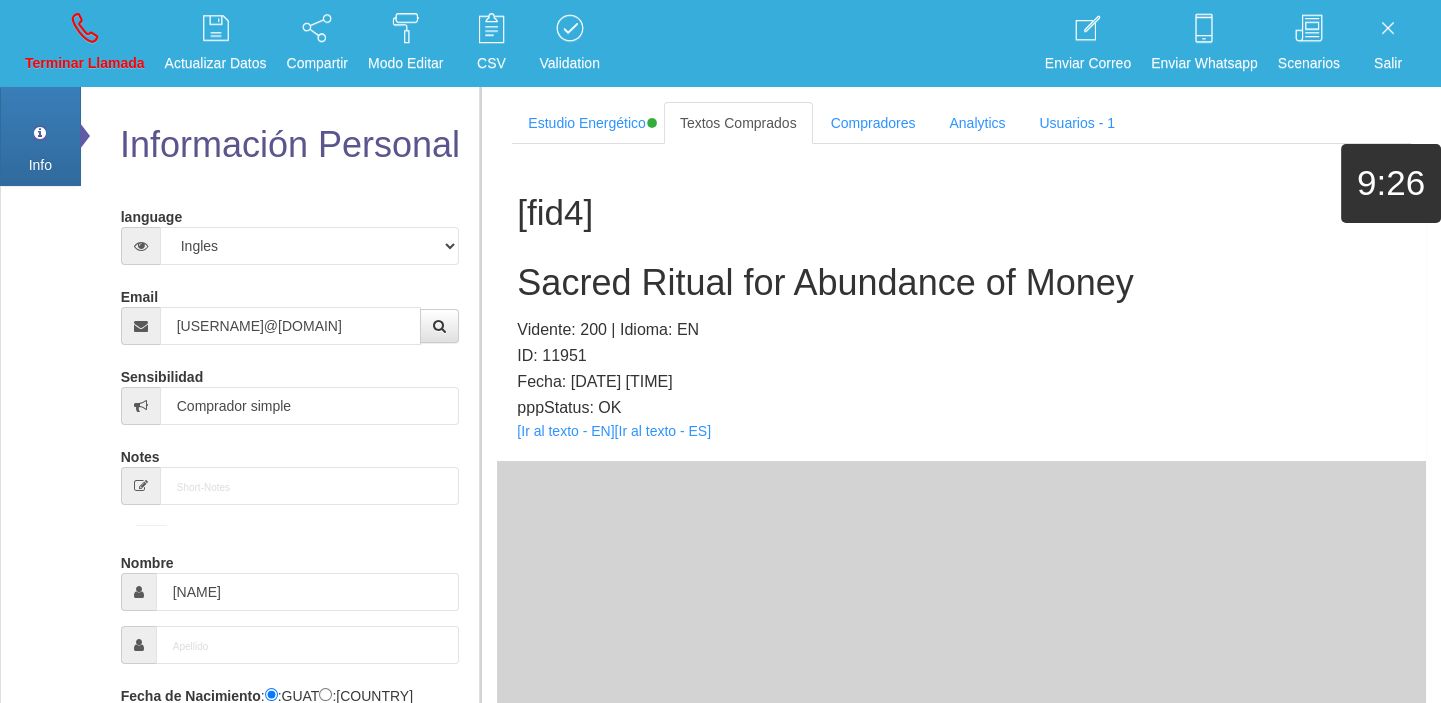 click on "Sacred Ritual for Abundance of Money" at bounding box center [961, 283] 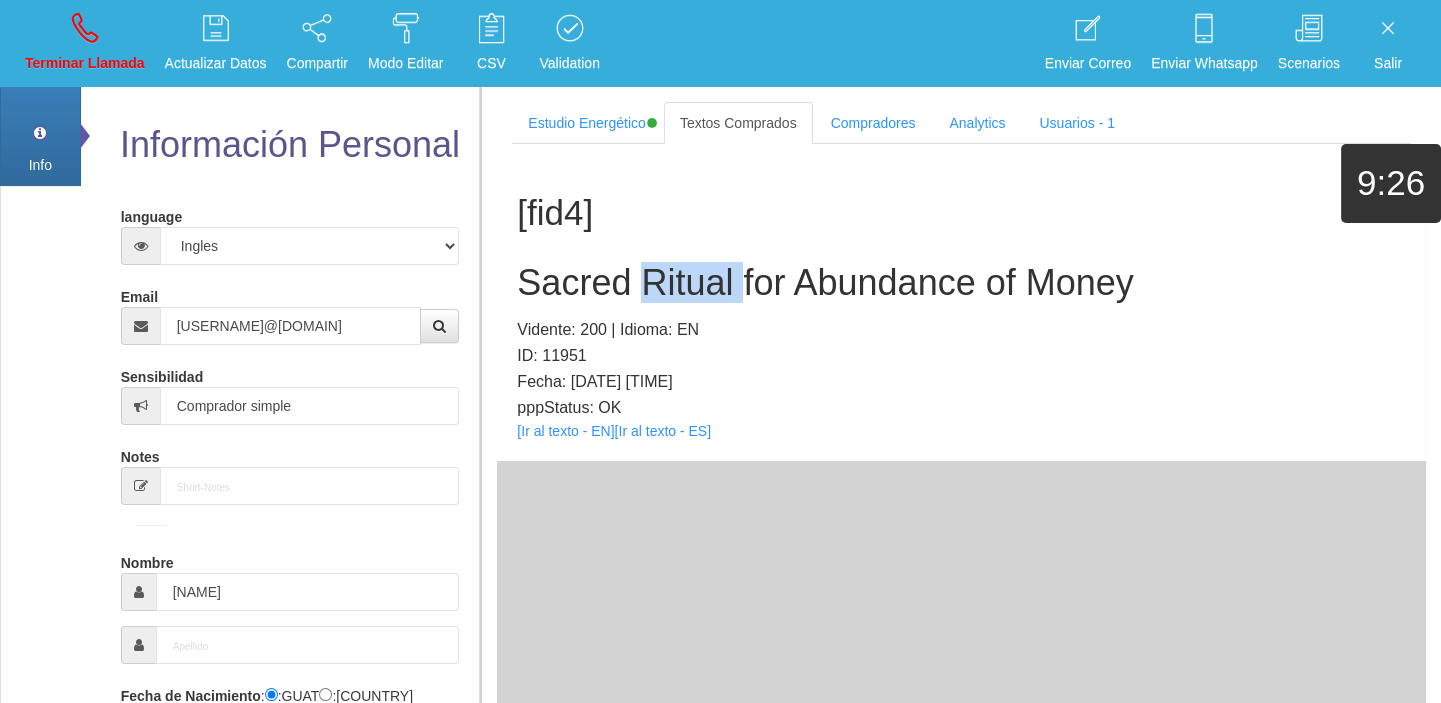click on "Sacred Ritual for Abundance of Money" at bounding box center [961, 283] 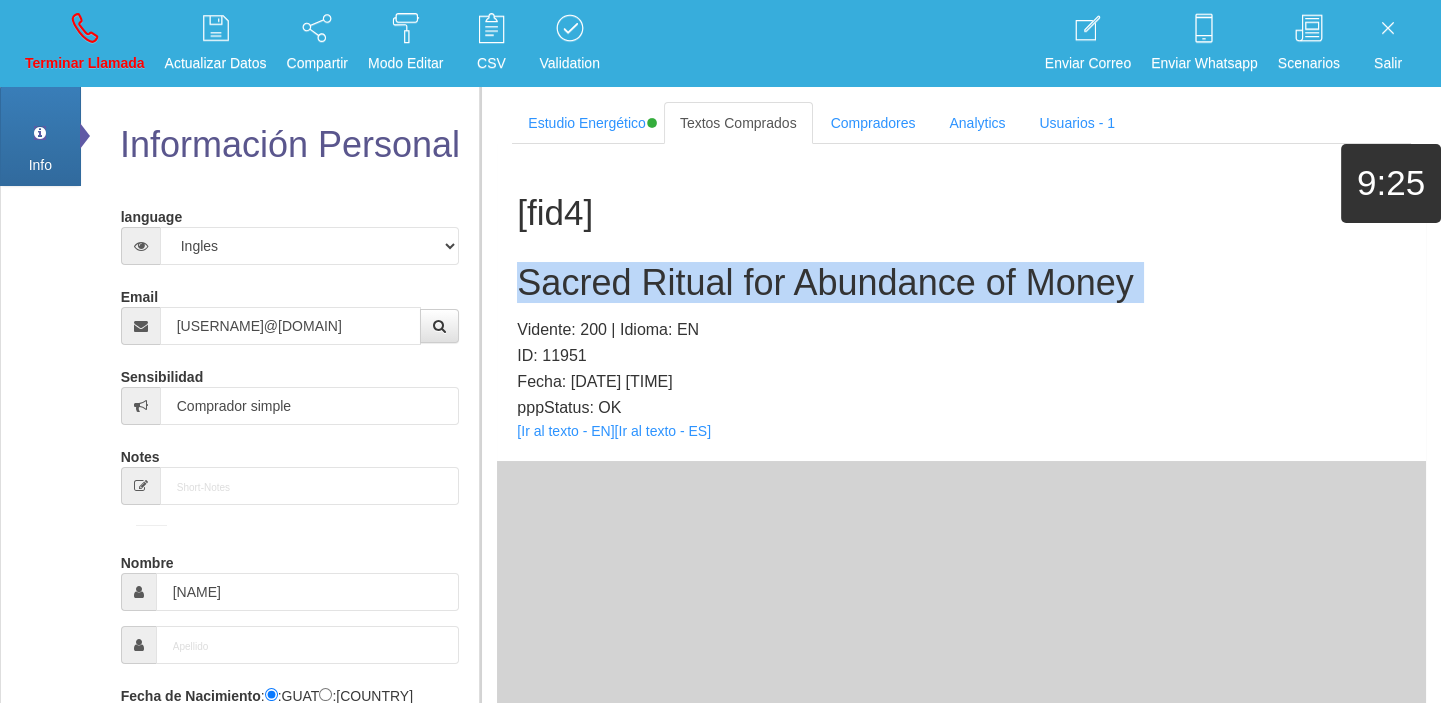 click on "Sacred Ritual for Abundance of Money" at bounding box center [961, 283] 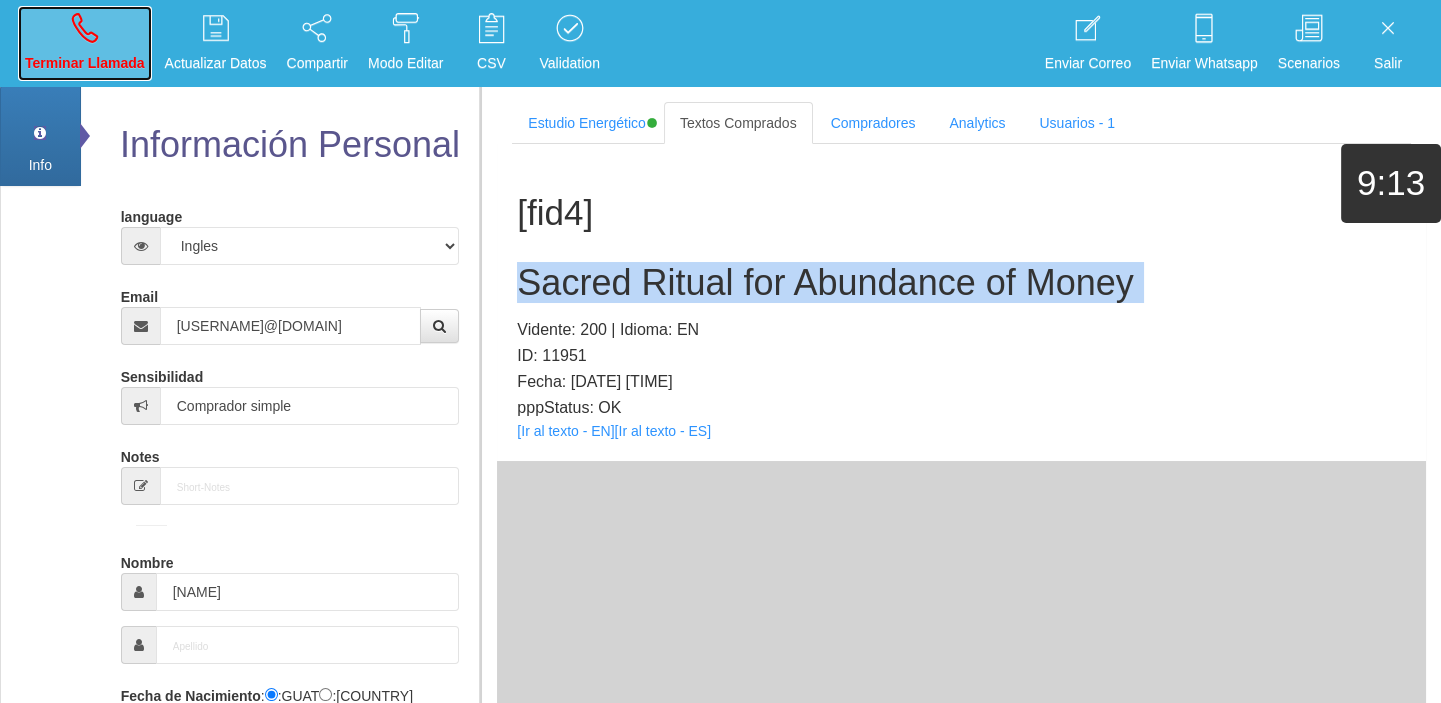 click on "Terminar Llamada" at bounding box center [85, 43] 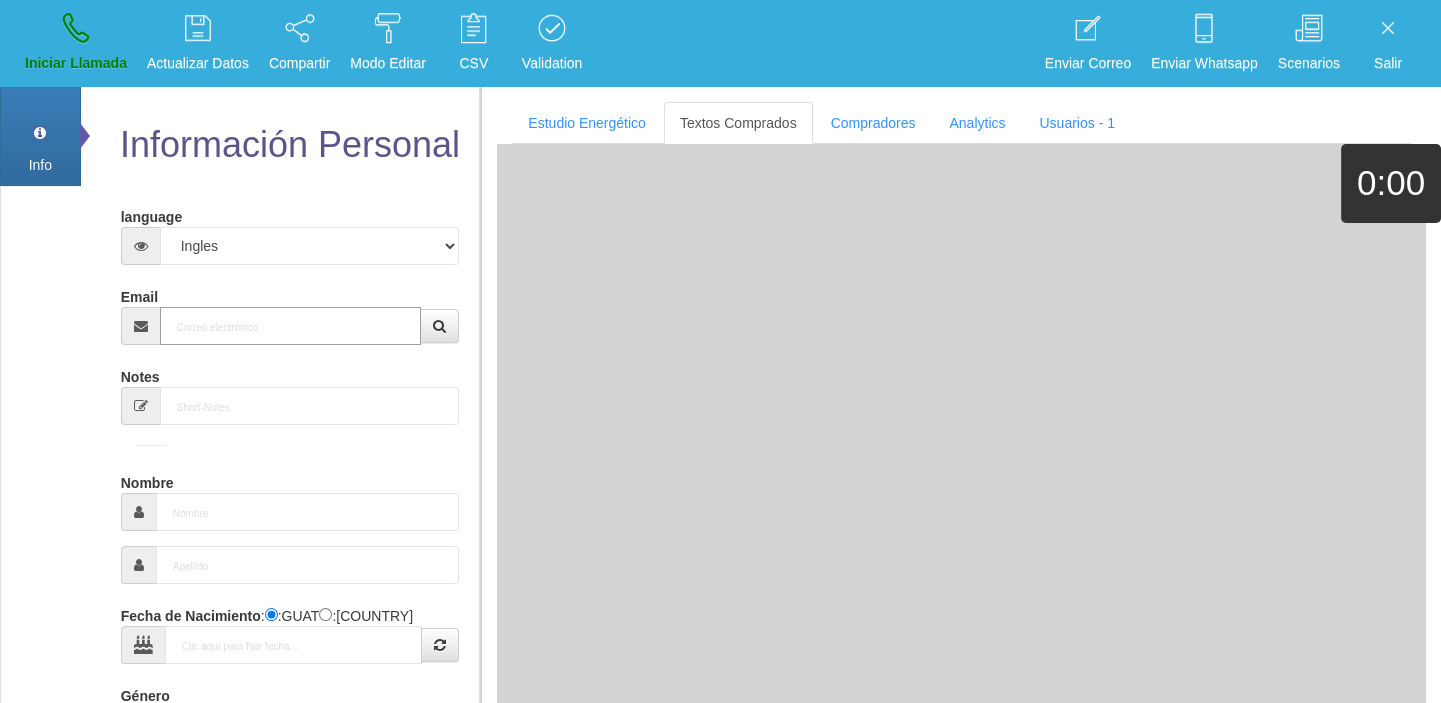 click on "Email" at bounding box center (291, 326) 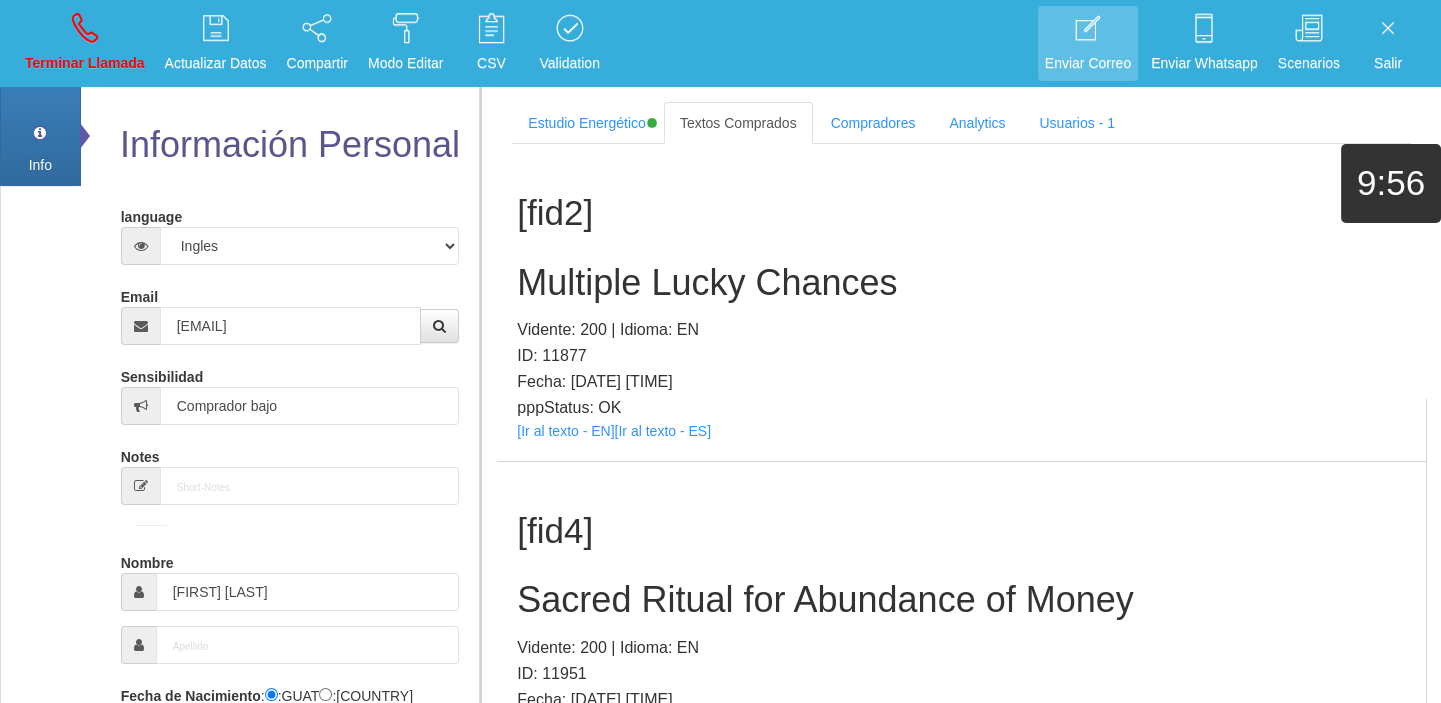 scroll, scrollTop: 5, scrollLeft: 0, axis: vertical 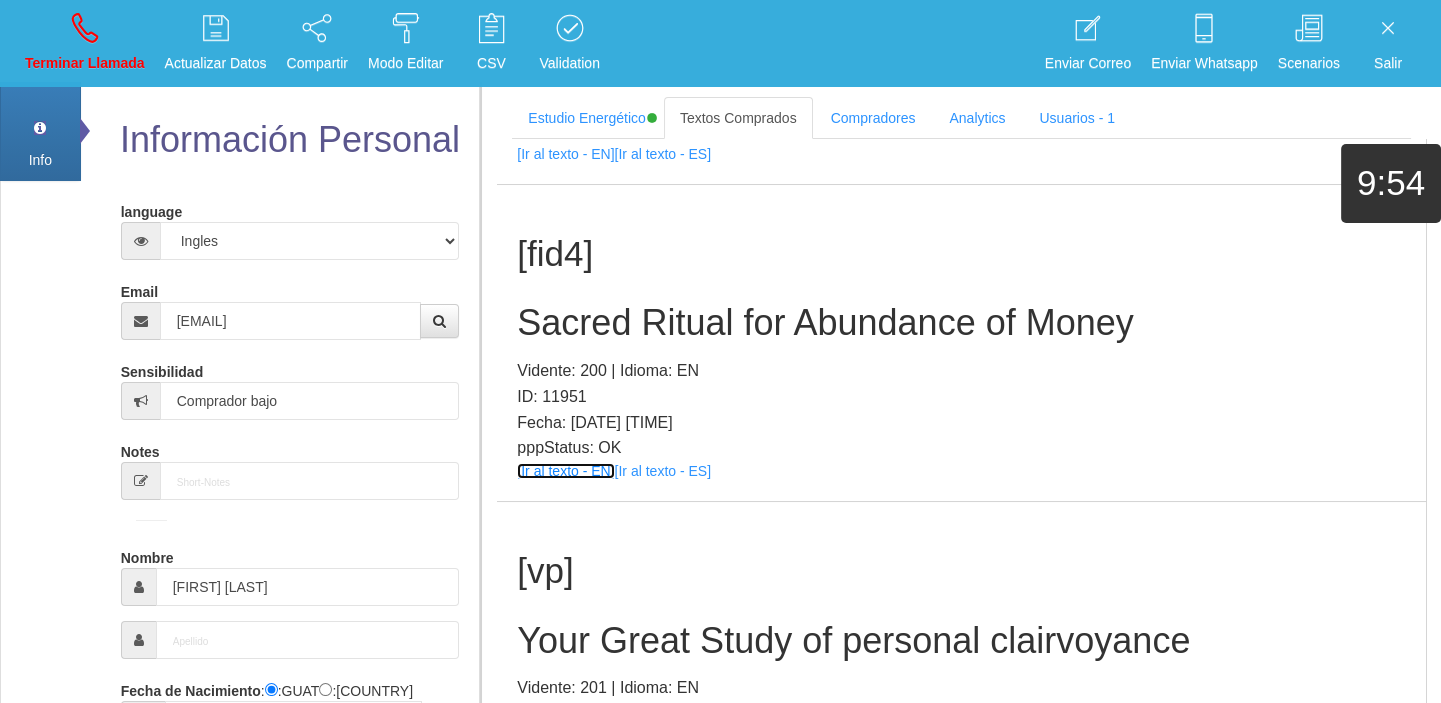 click on "[Ir al texto - EN]" at bounding box center (565, 471) 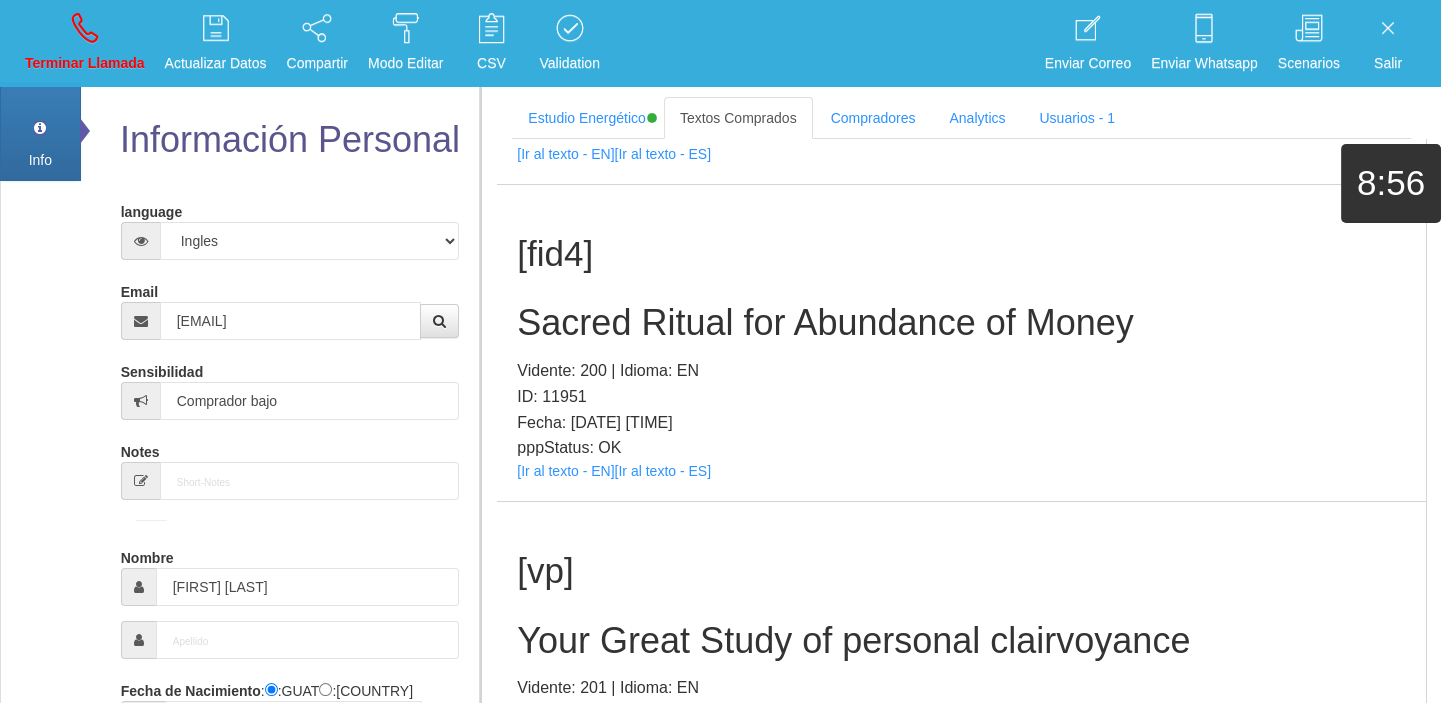 click on "Sacred Ritual for Abundance of Money" at bounding box center [961, 323] 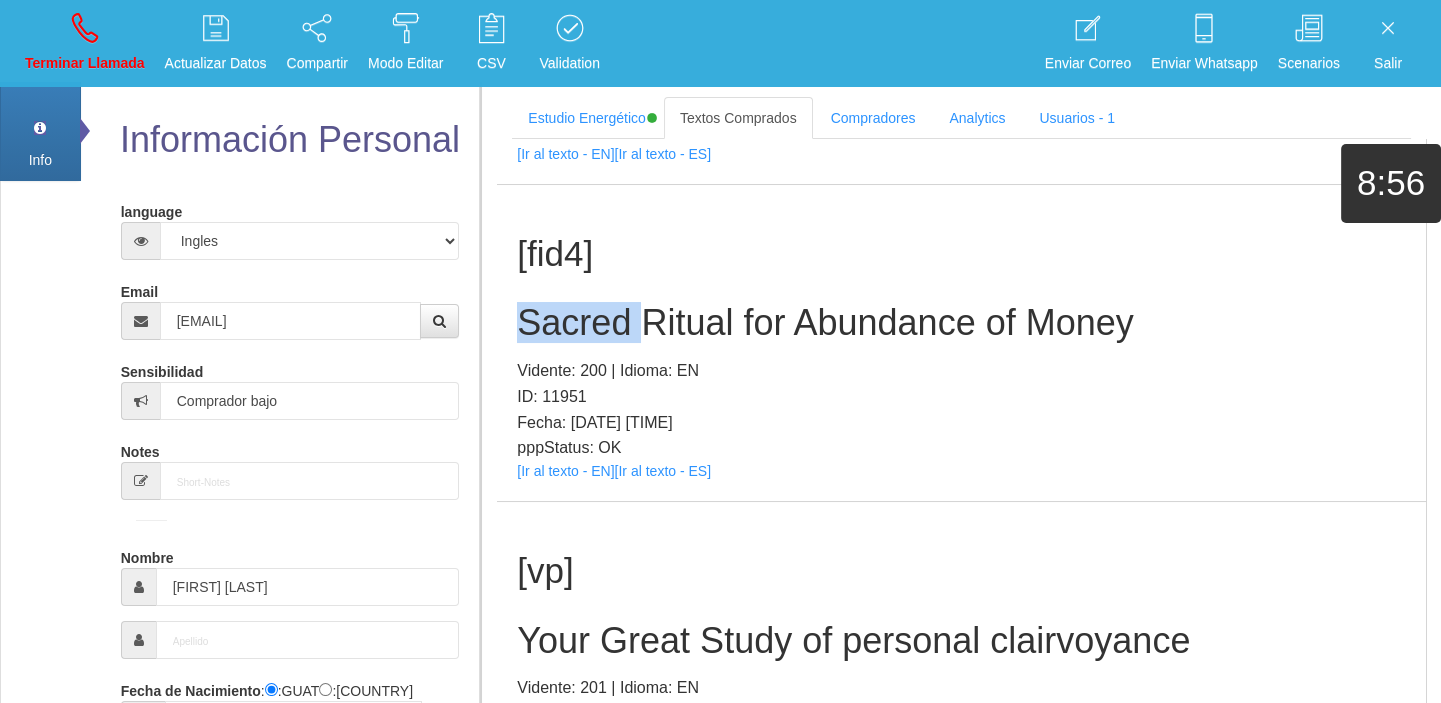 click on "Sacred Ritual for Abundance of Money" at bounding box center (961, 323) 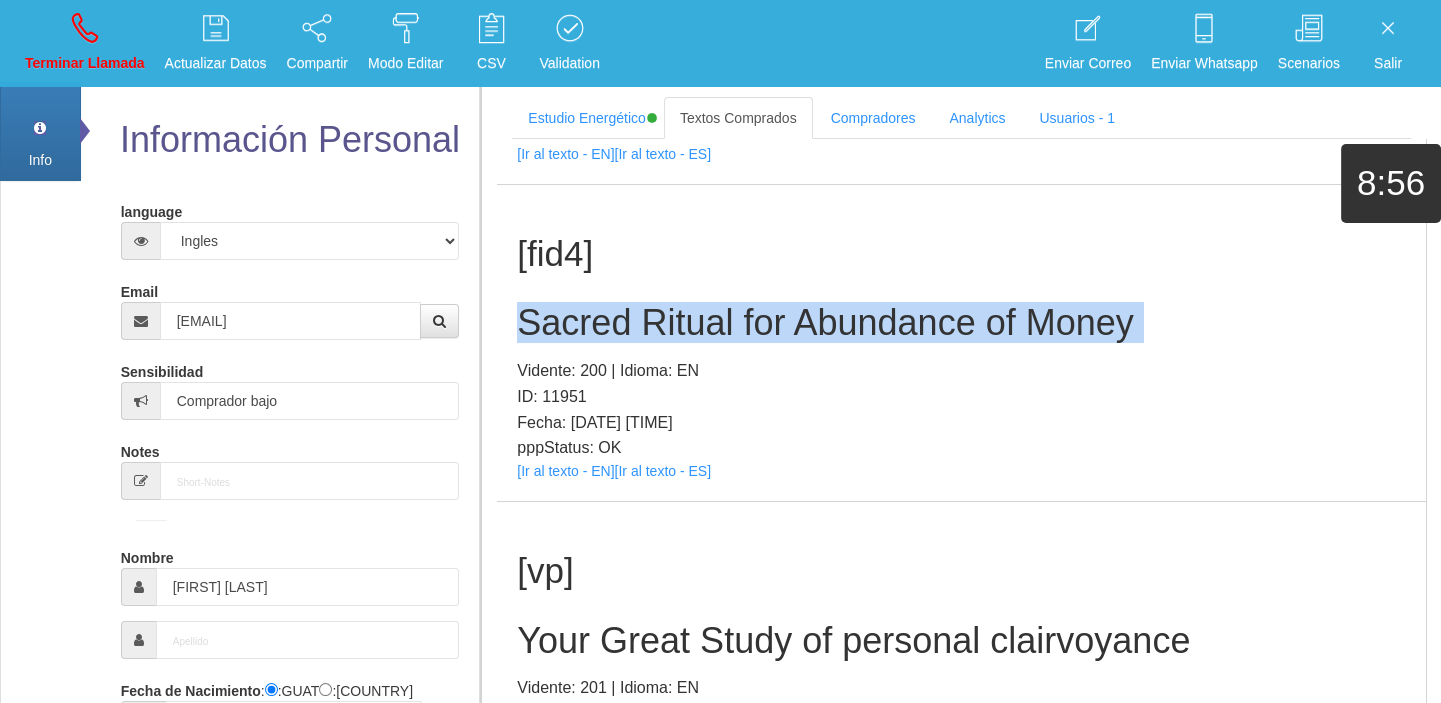click on "Sacred Ritual for Abundance of Money" at bounding box center [961, 323] 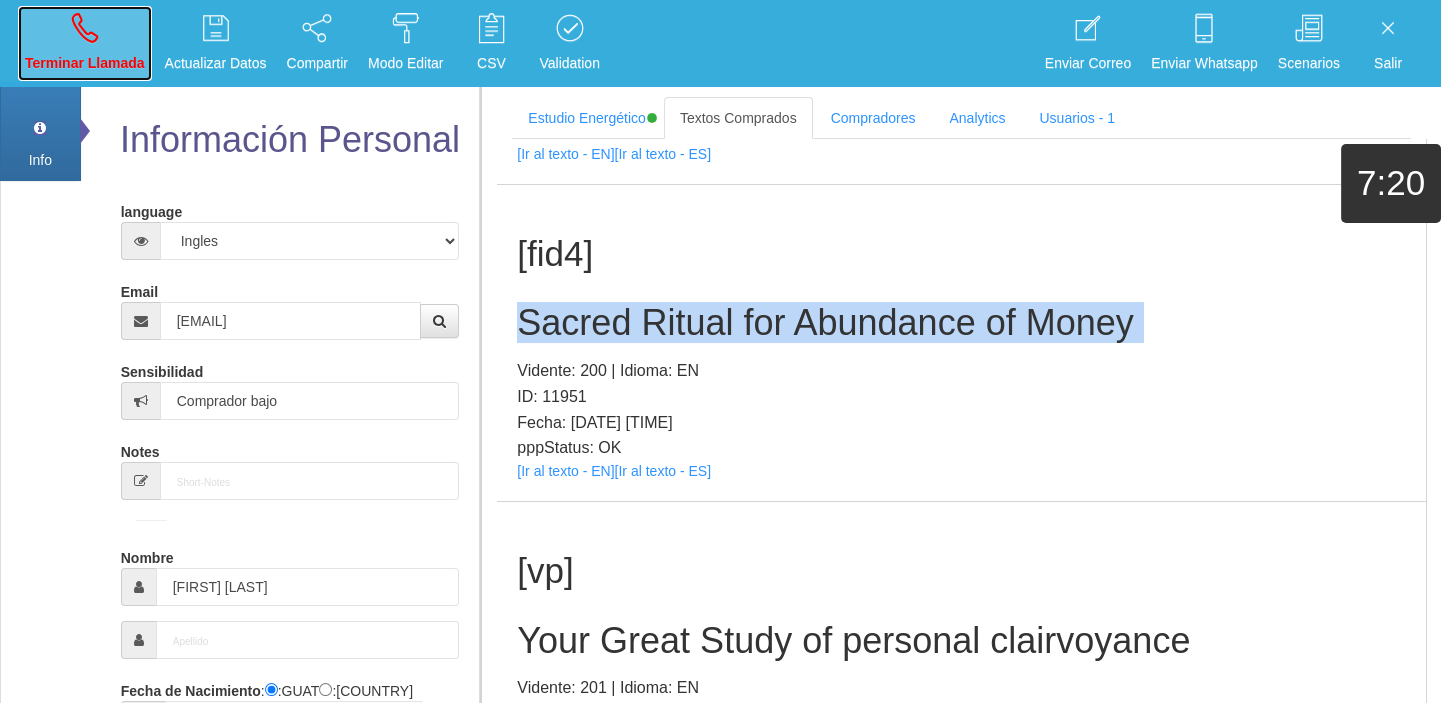 click on "Terminar Llamada" at bounding box center [85, 43] 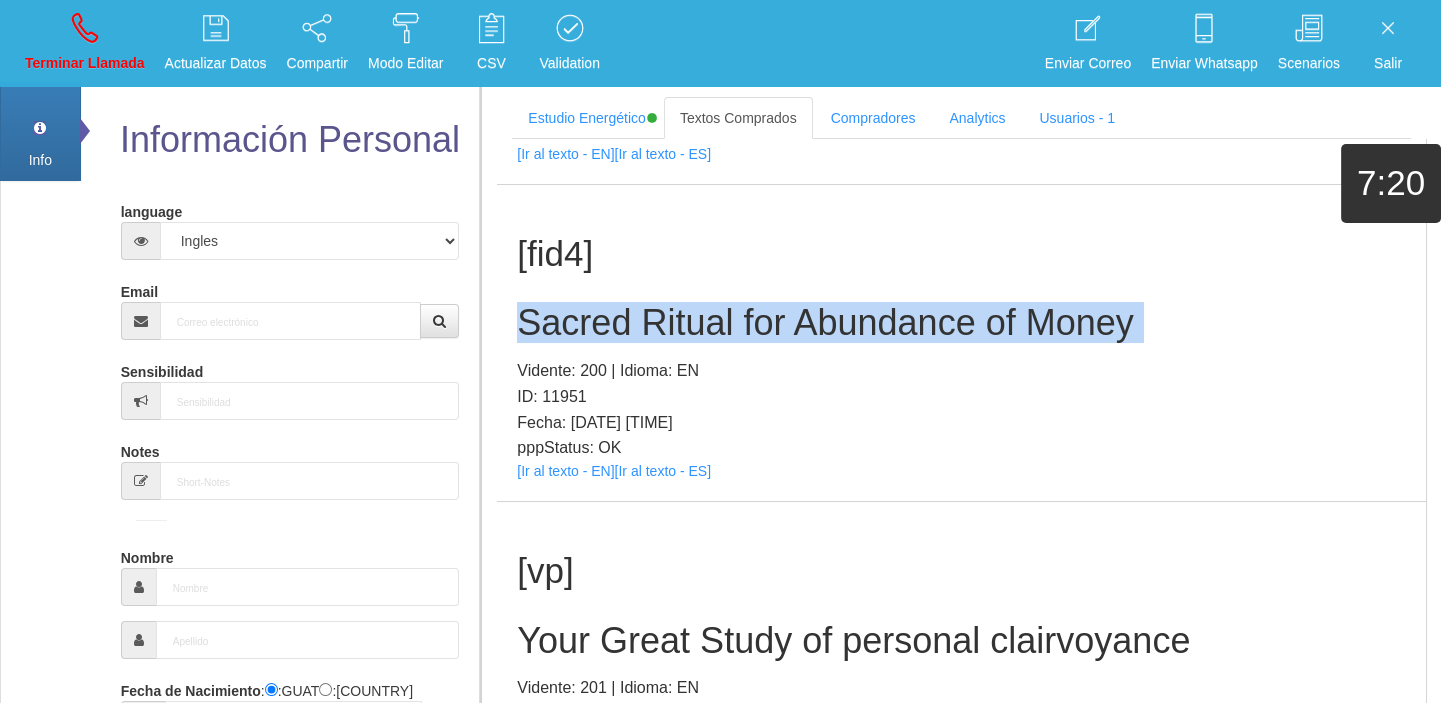 scroll, scrollTop: 0, scrollLeft: 0, axis: both 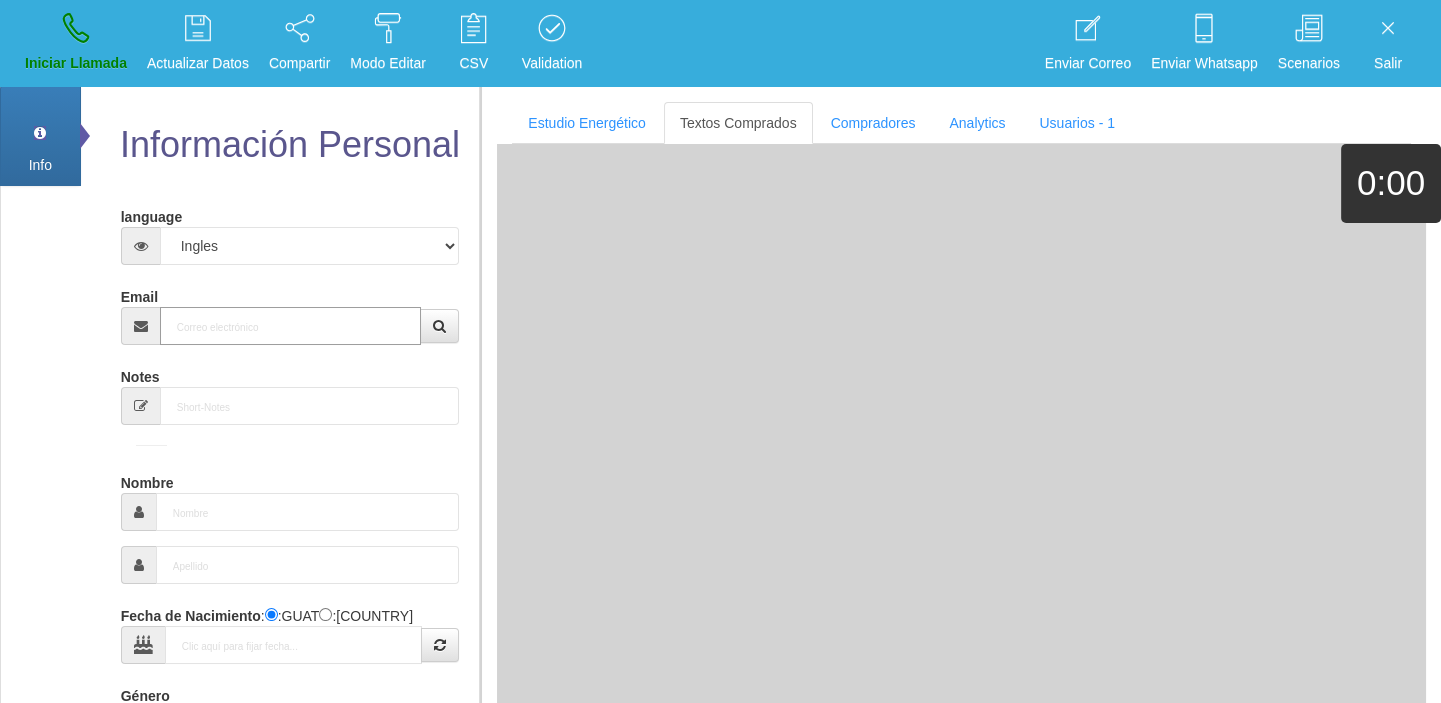 paste on "[EMAIL]" 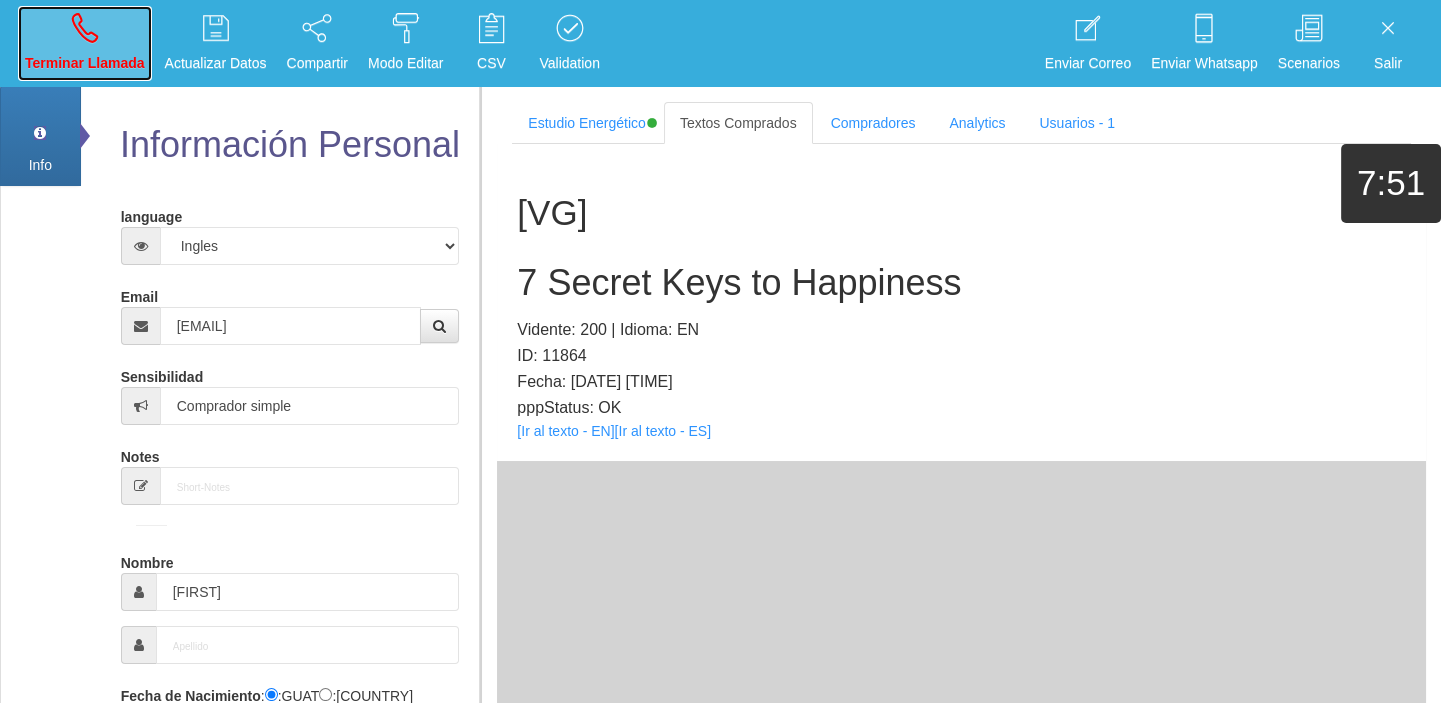 click on "Terminar Llamada" at bounding box center [85, 43] 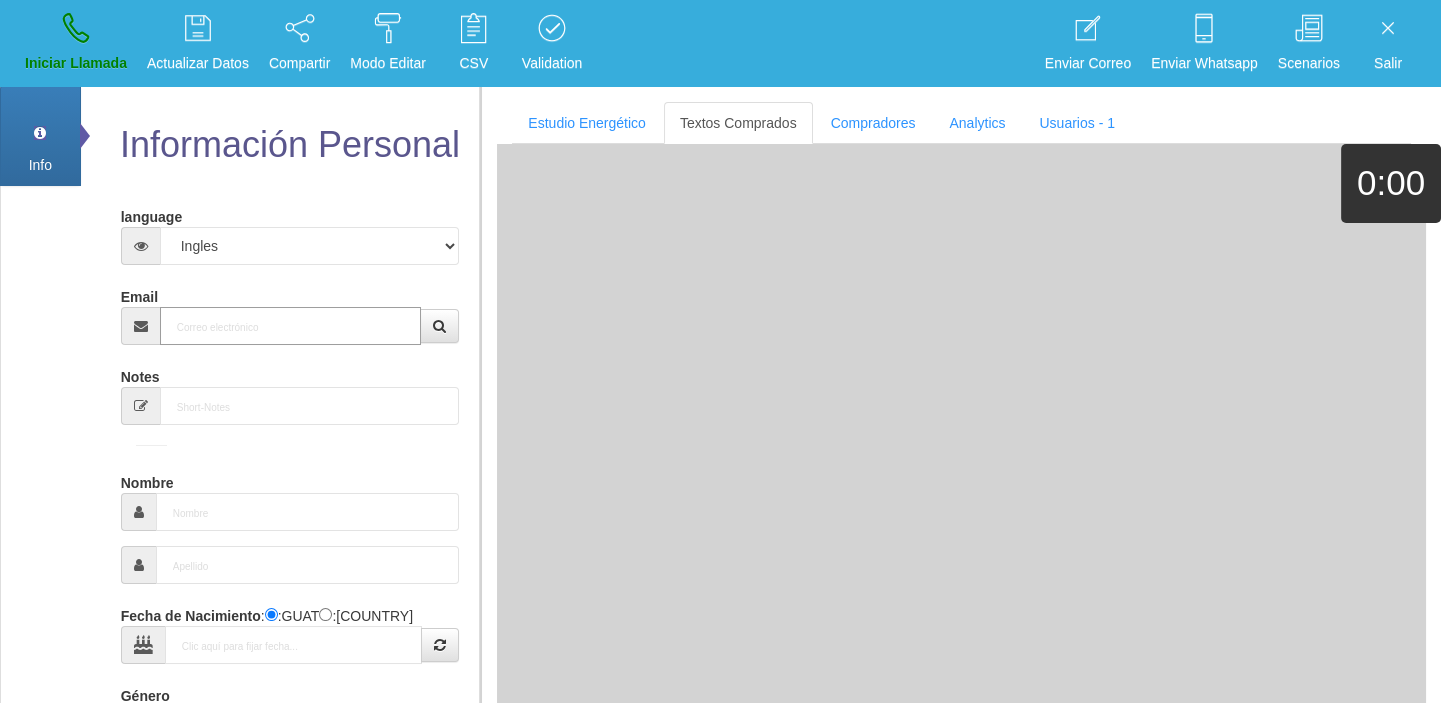 paste on "[user]@[DOMAIN]" 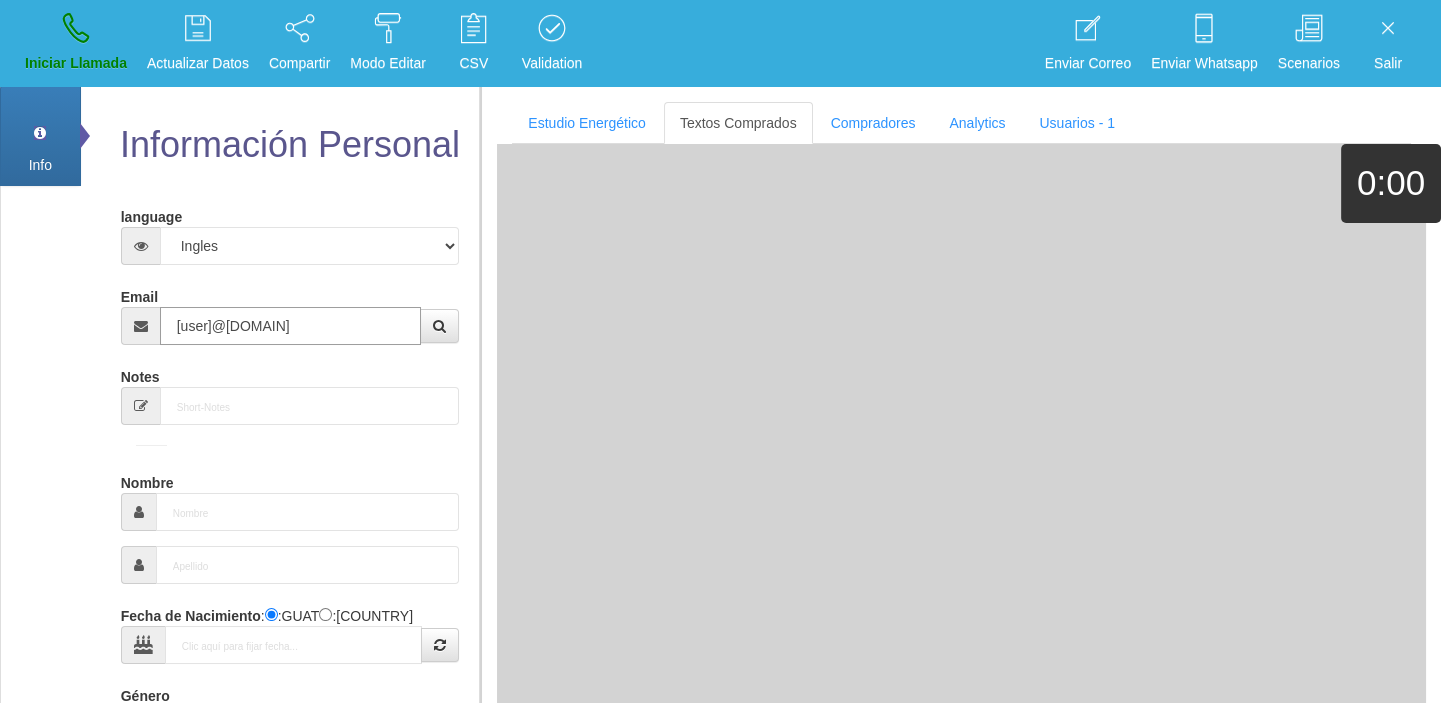 click on "[user]@[DOMAIN]" at bounding box center [291, 326] 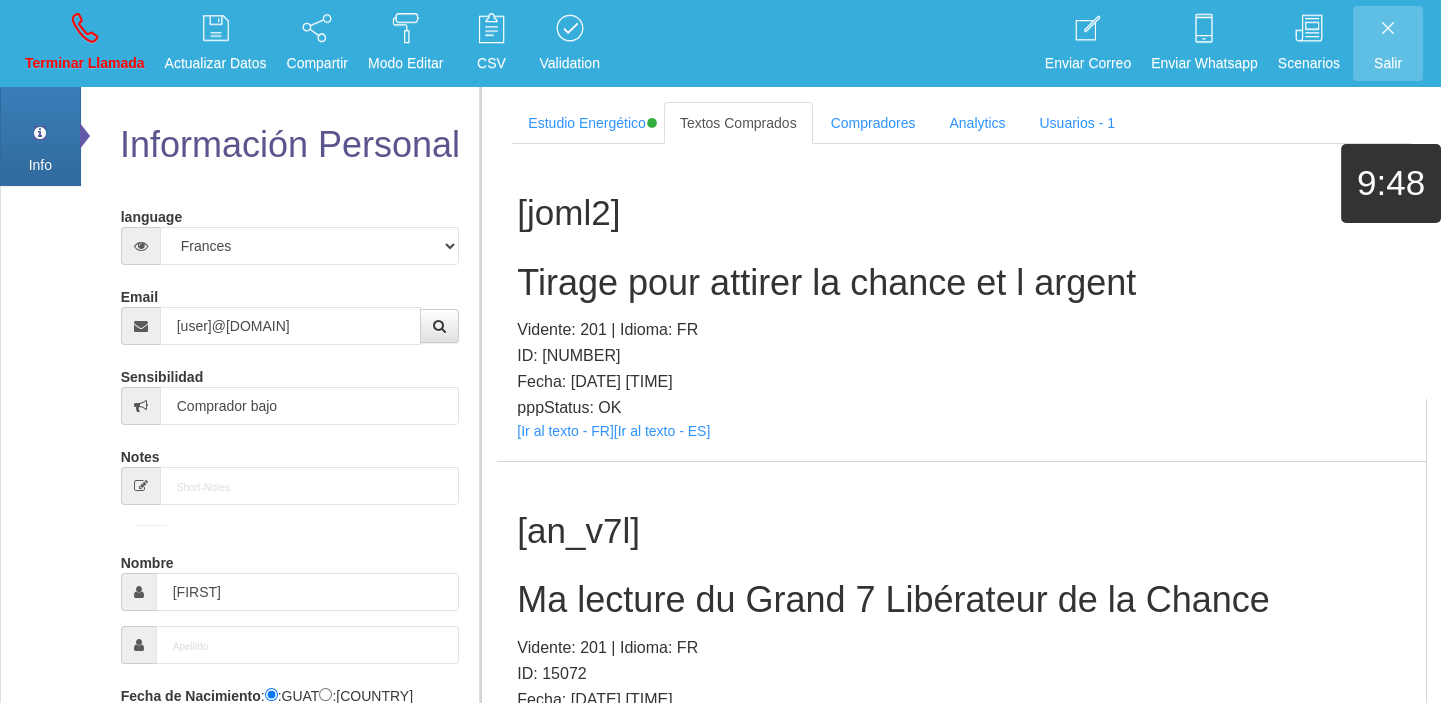 scroll, scrollTop: 280, scrollLeft: 0, axis: vertical 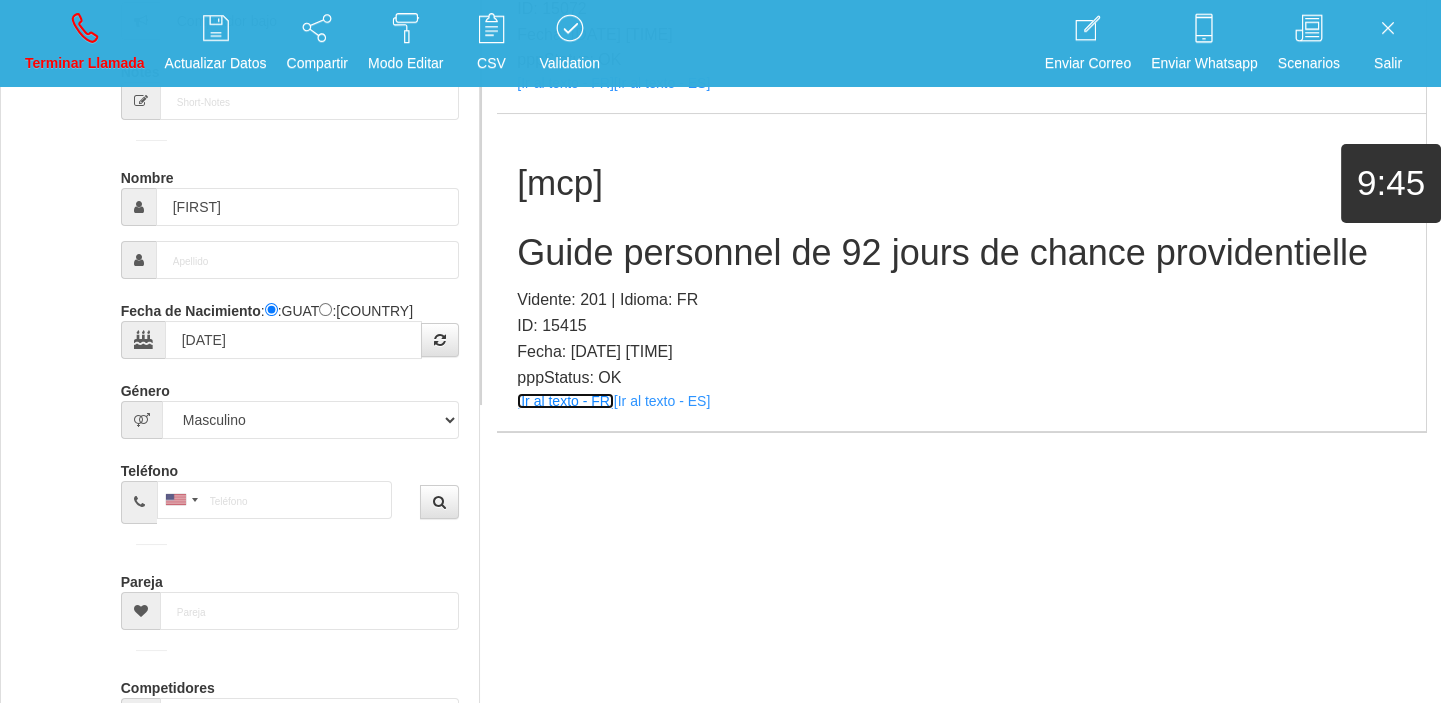 click on "[Ir al texto - FR]" at bounding box center (565, 401) 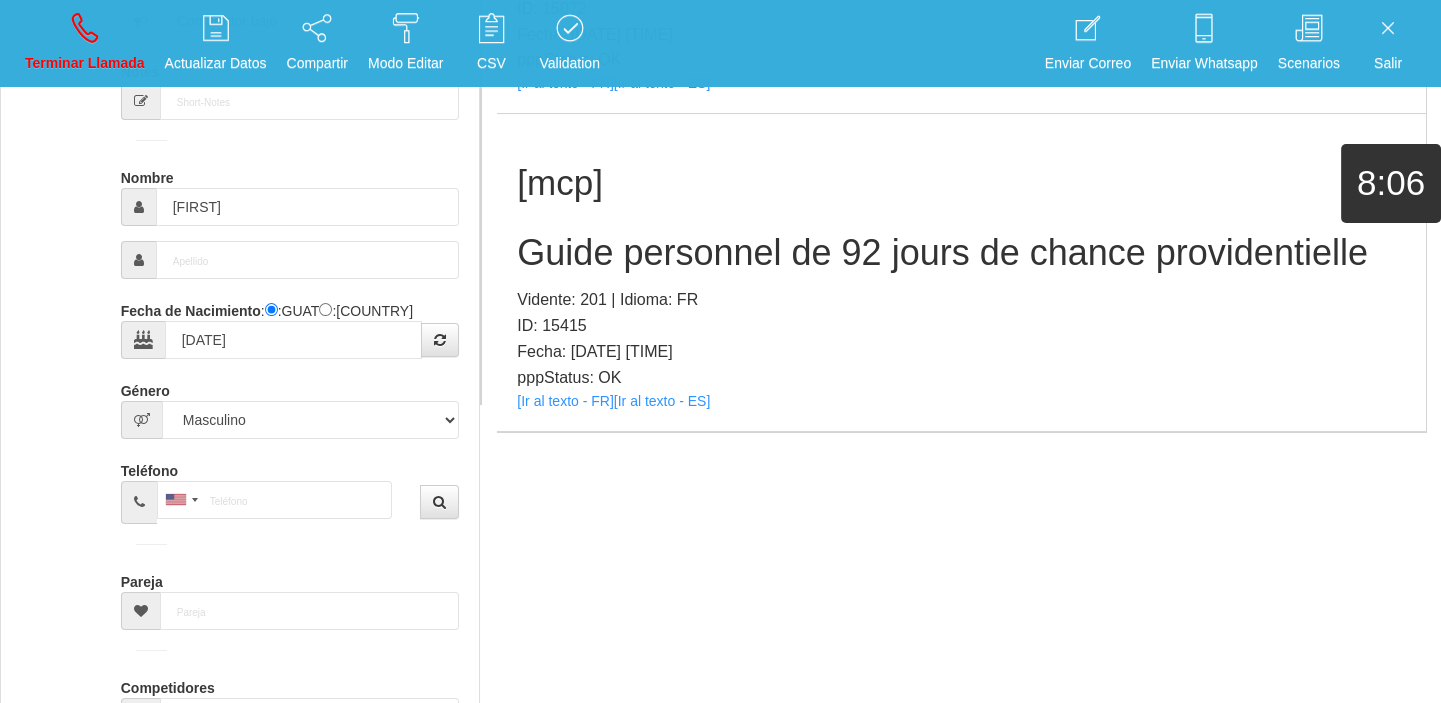 click on "[NAME] Guide personnel de 92 jours de chance providentielle Vidente: 201 | Idioma: FR ID: 15415 Fecha: [DATE] pppStatus: OK [Ir al texto - FR] [Ir al texto - ES]" at bounding box center [961, 272] 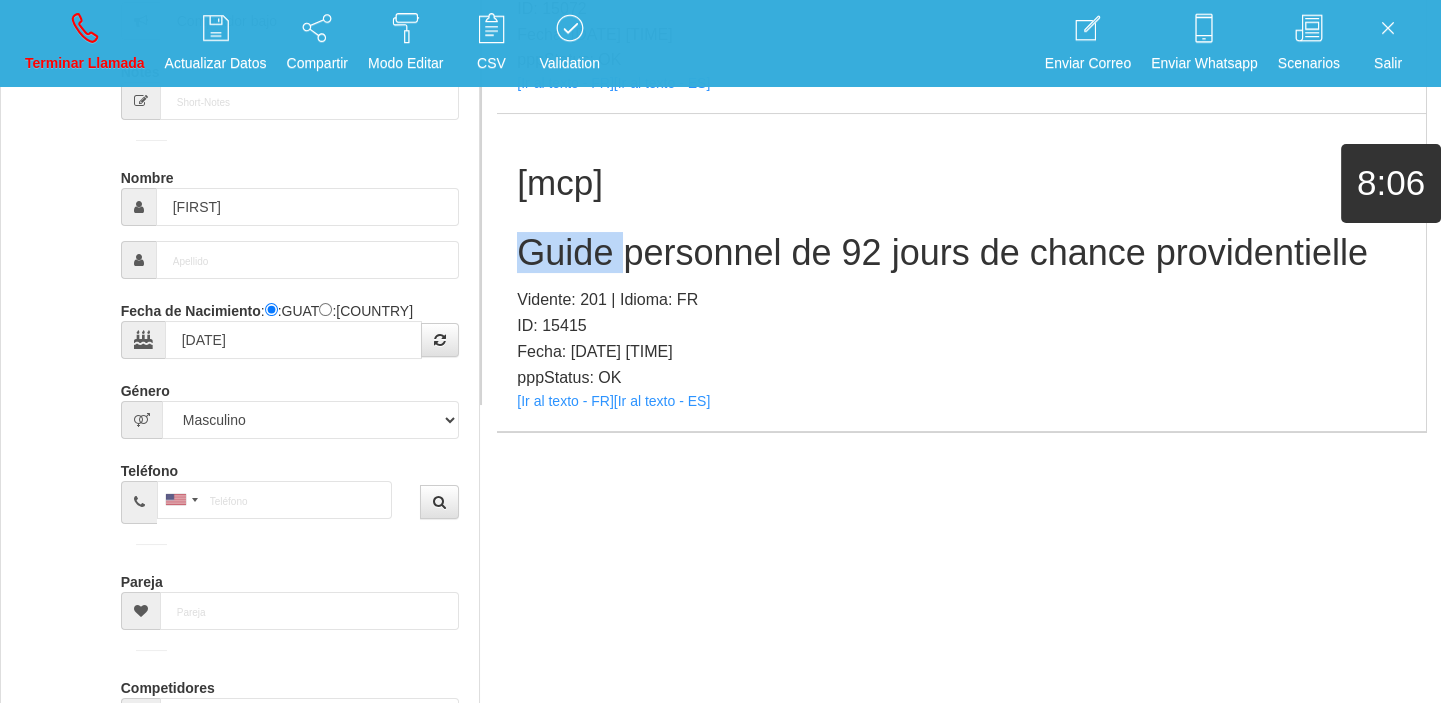 click on "[NAME] Guide personnel de 92 jours de chance providentielle Vidente: 201 | Idioma: FR ID: 15415 Fecha: [DATE] pppStatus: OK [Ir al texto - FR] [Ir al texto - ES]" at bounding box center (961, 272) 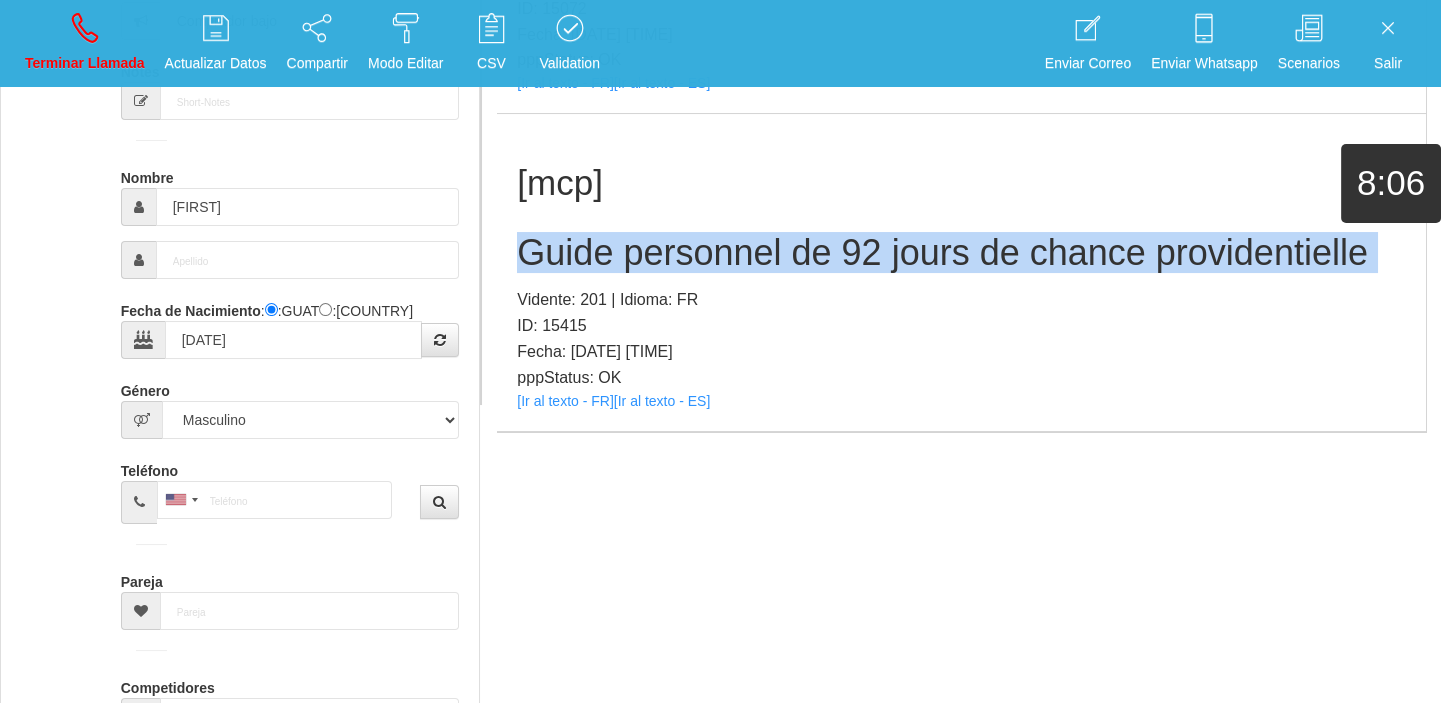 click on "[NAME] Guide personnel de 92 jours de chance providentielle Vidente: 201 | Idioma: FR ID: 15415 Fecha: [DATE] pppStatus: OK [Ir al texto - FR] [Ir al texto - ES]" at bounding box center (961, 272) 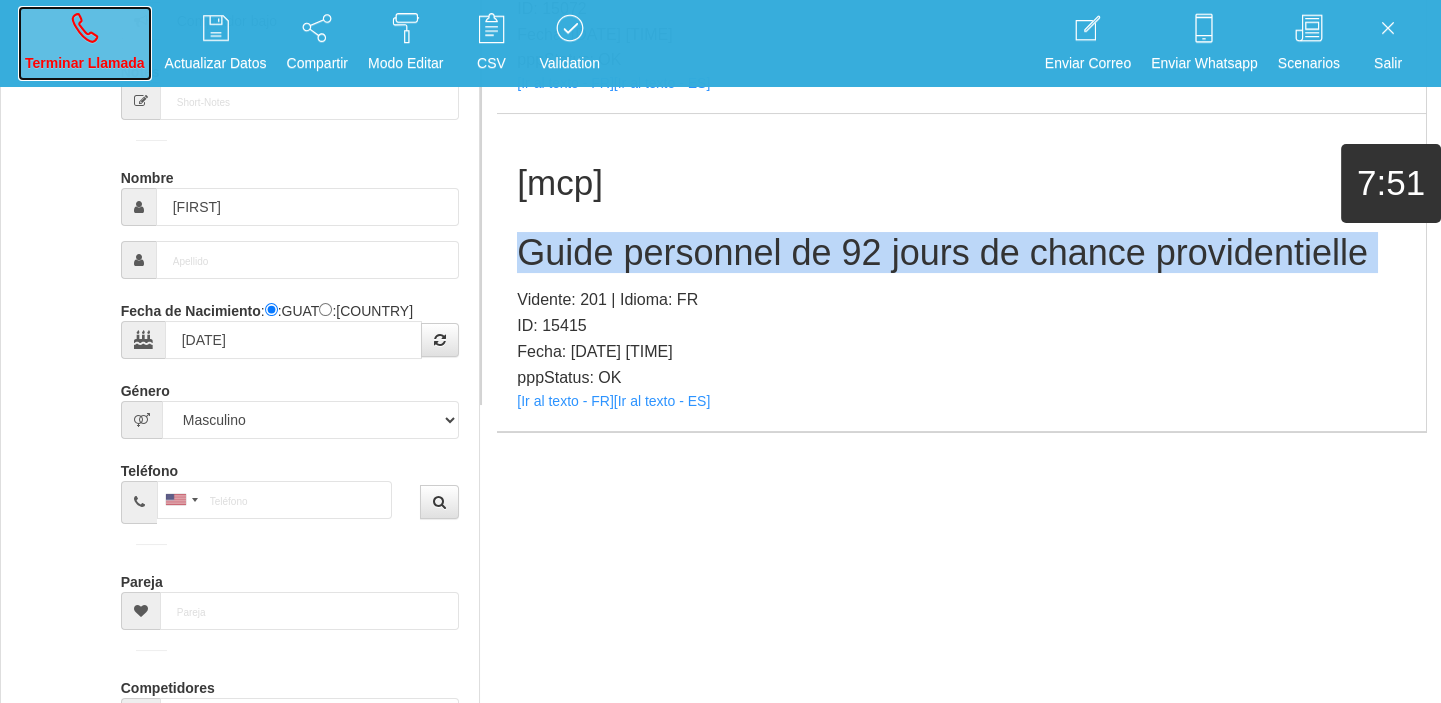 click on "Terminar Llamada" at bounding box center [85, 43] 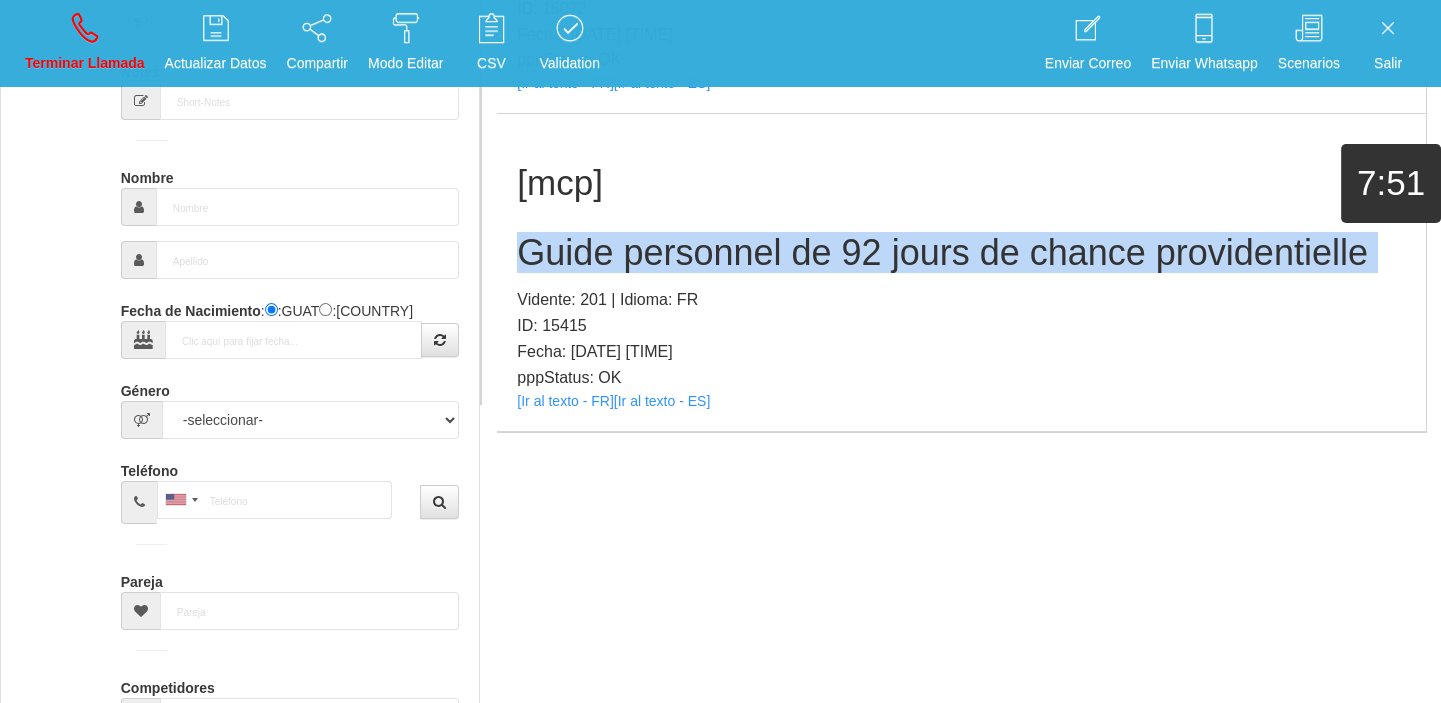 scroll, scrollTop: 0, scrollLeft: 0, axis: both 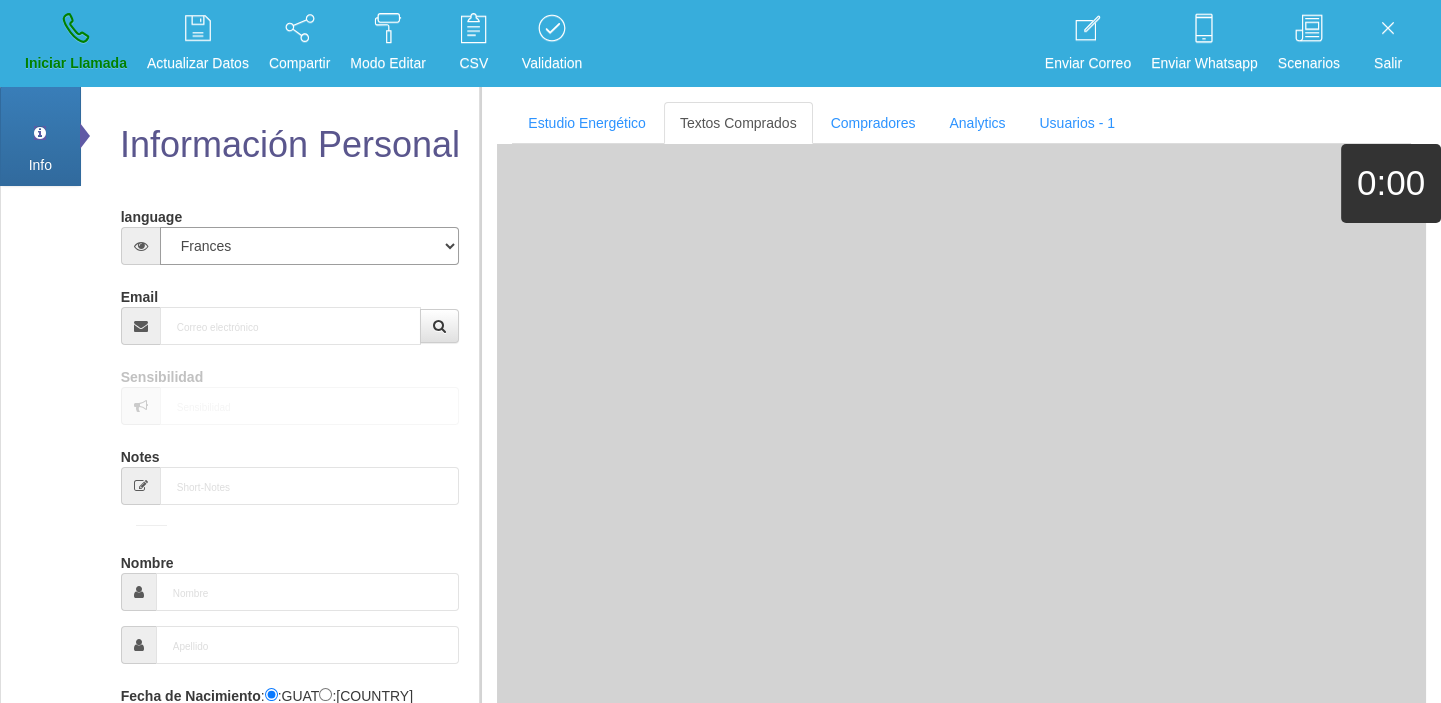 drag, startPoint x: 204, startPoint y: 249, endPoint x: 212, endPoint y: 282, distance: 33.955853 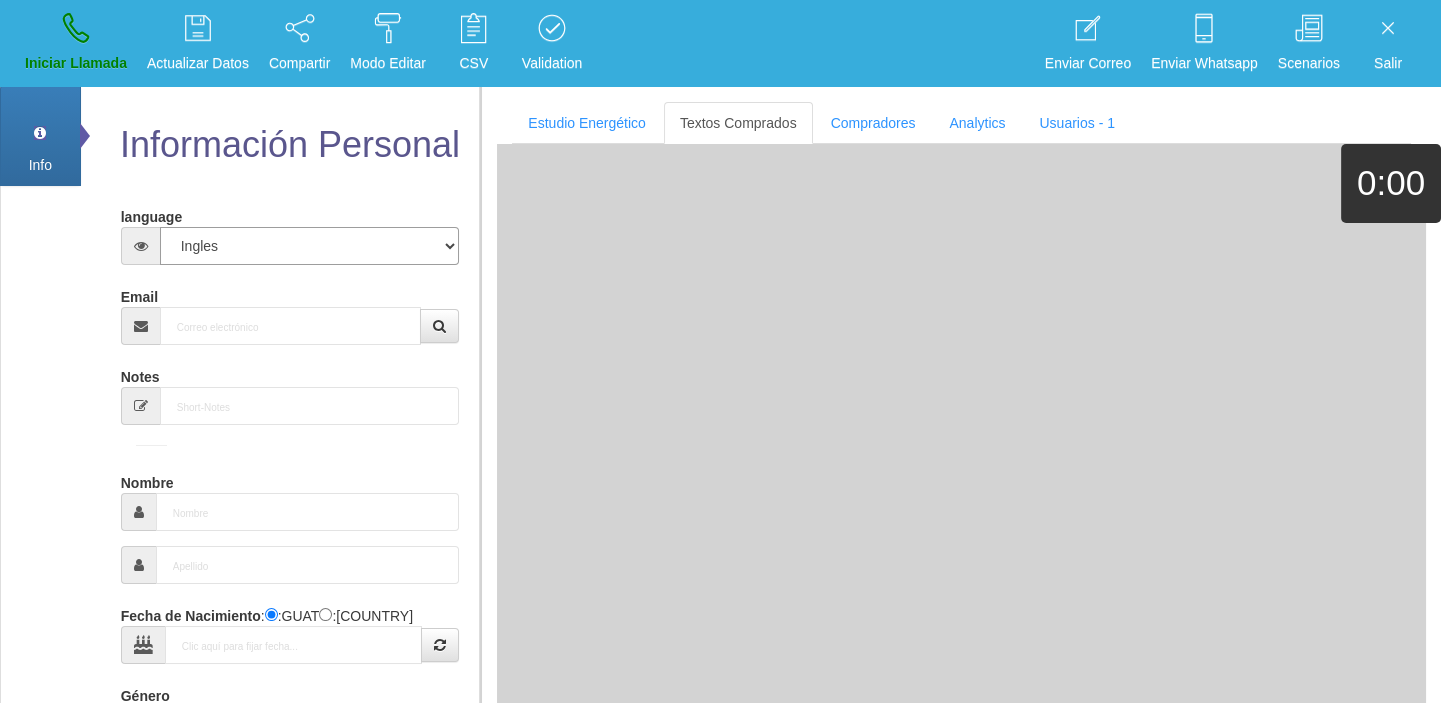 click on "Español Portugues Frances Ingles" at bounding box center (310, 246) 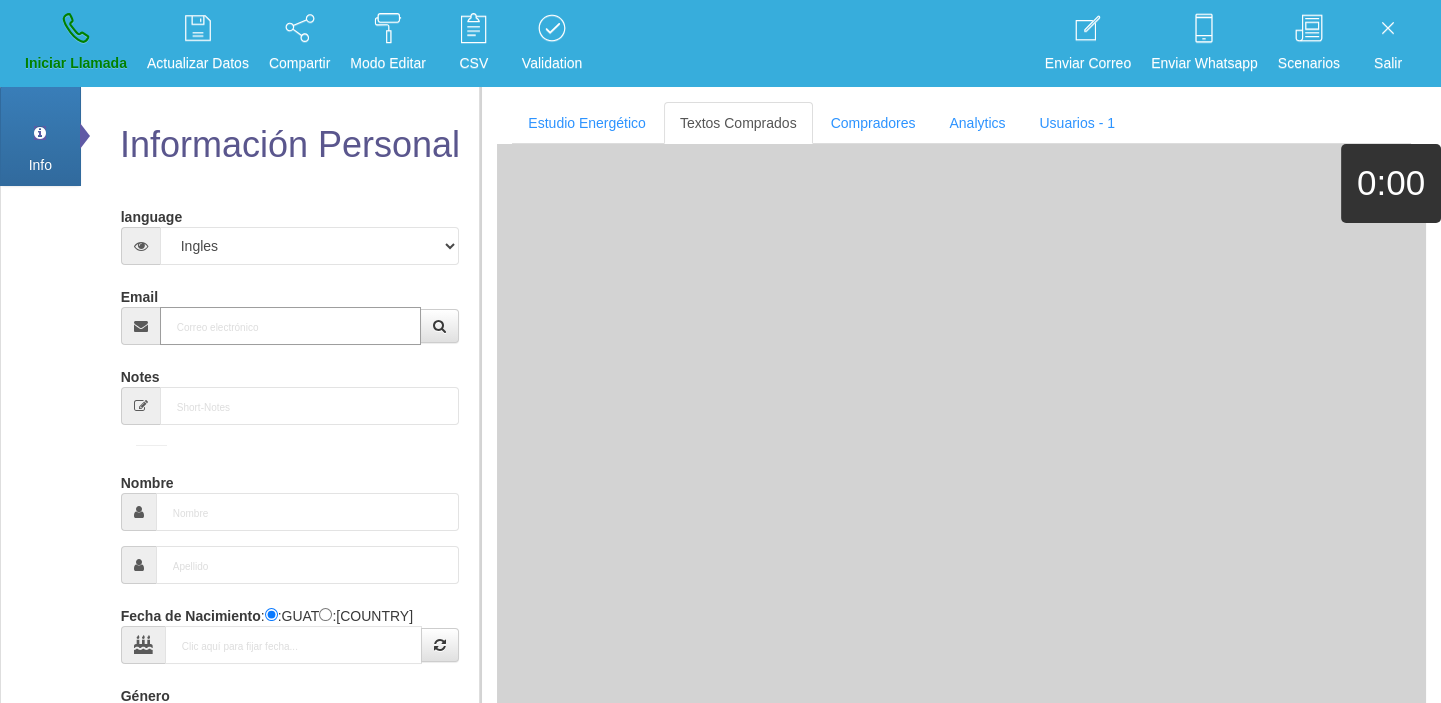 paste on "[EMAIL]" 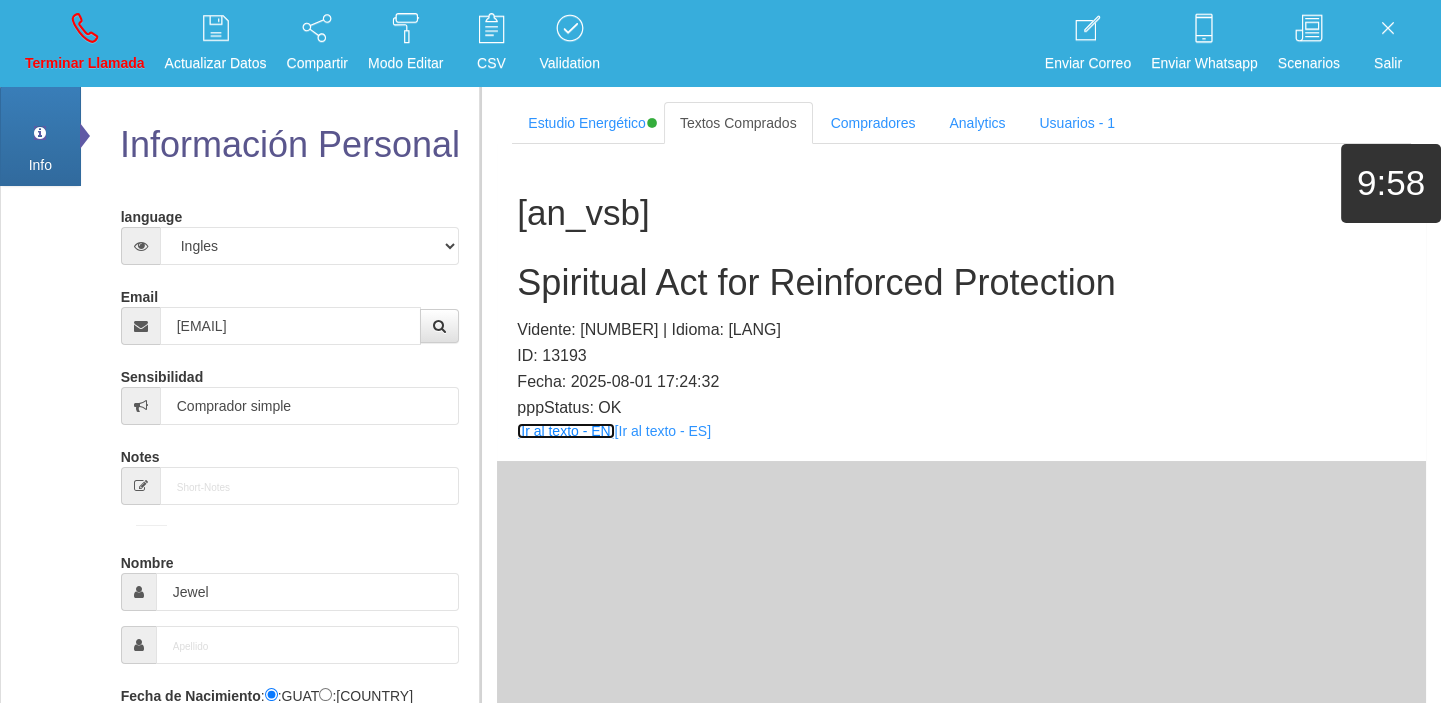 click on "[Ir al texto - EN]" at bounding box center (565, 431) 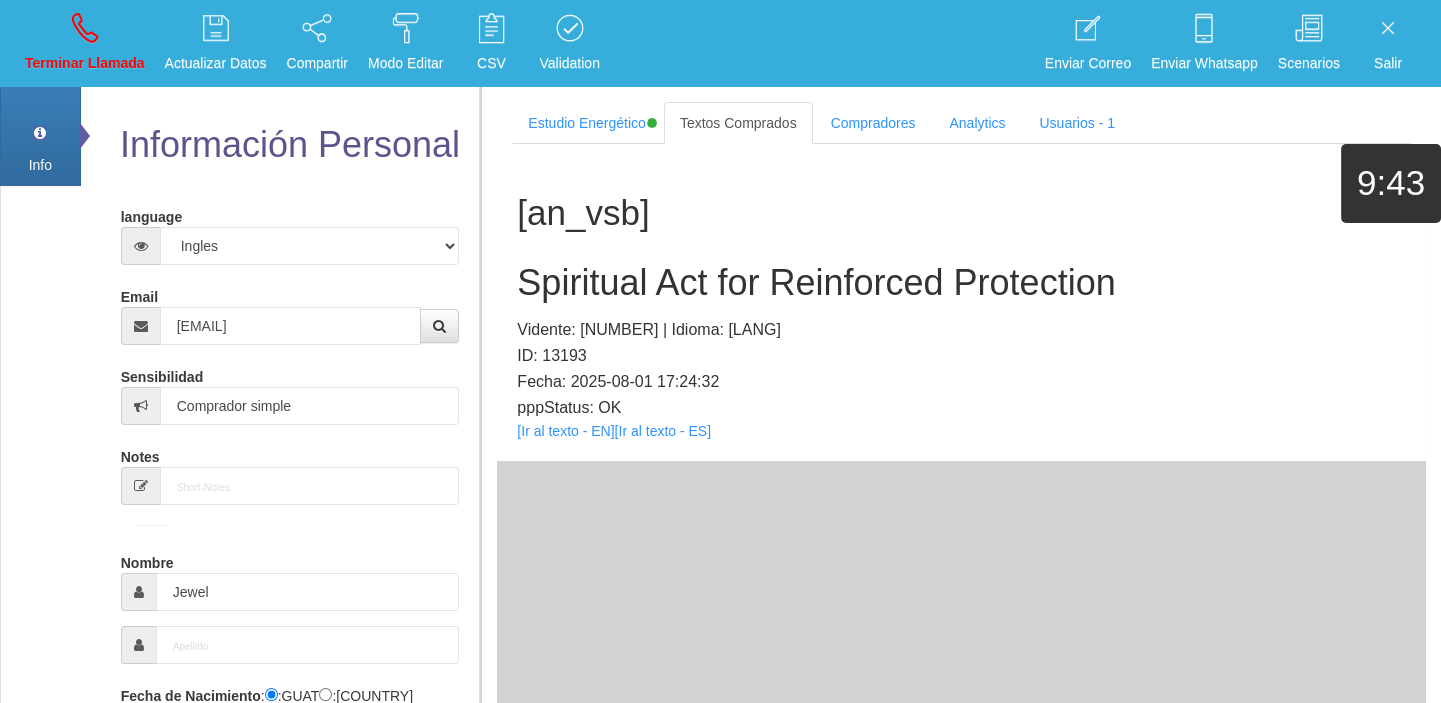 click on "Spiritual Act for Reinforced Protection" at bounding box center (961, 283) 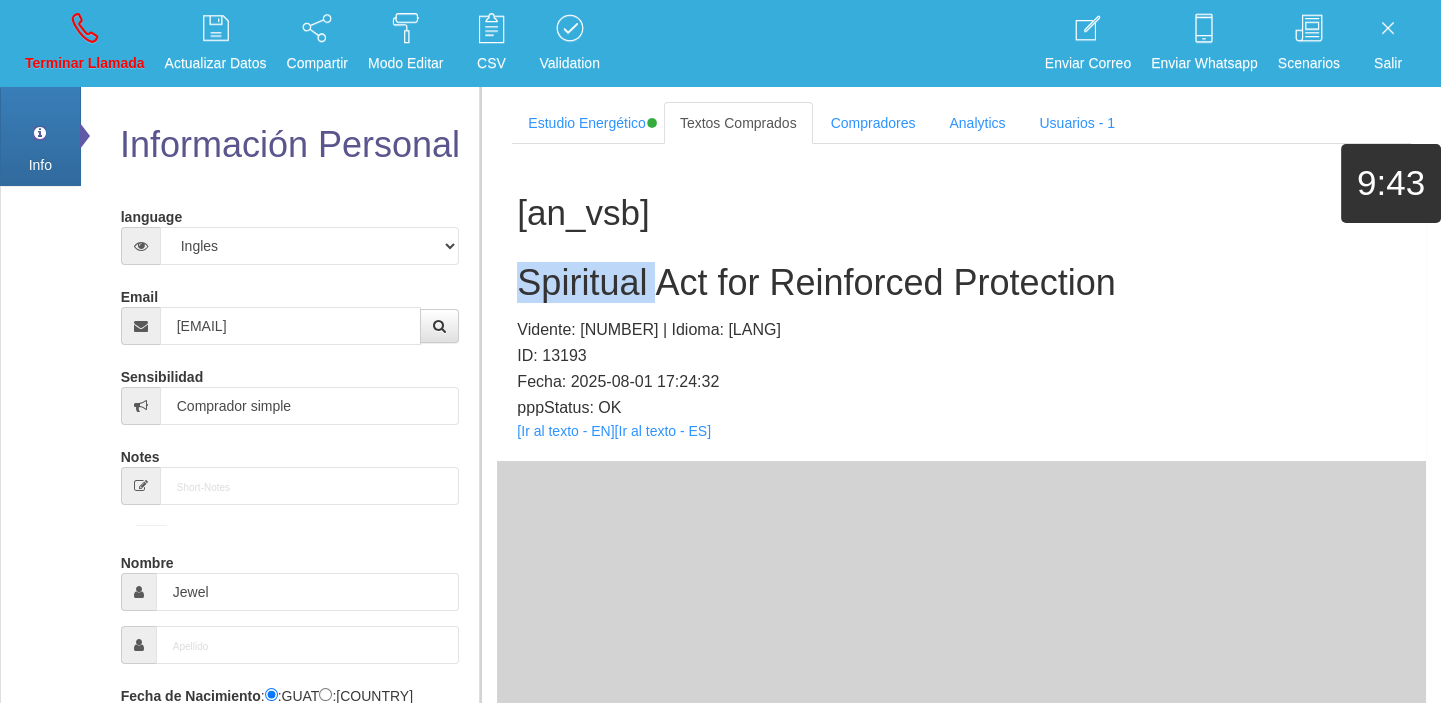 click on "Spiritual Act for Reinforced Protection" at bounding box center (961, 283) 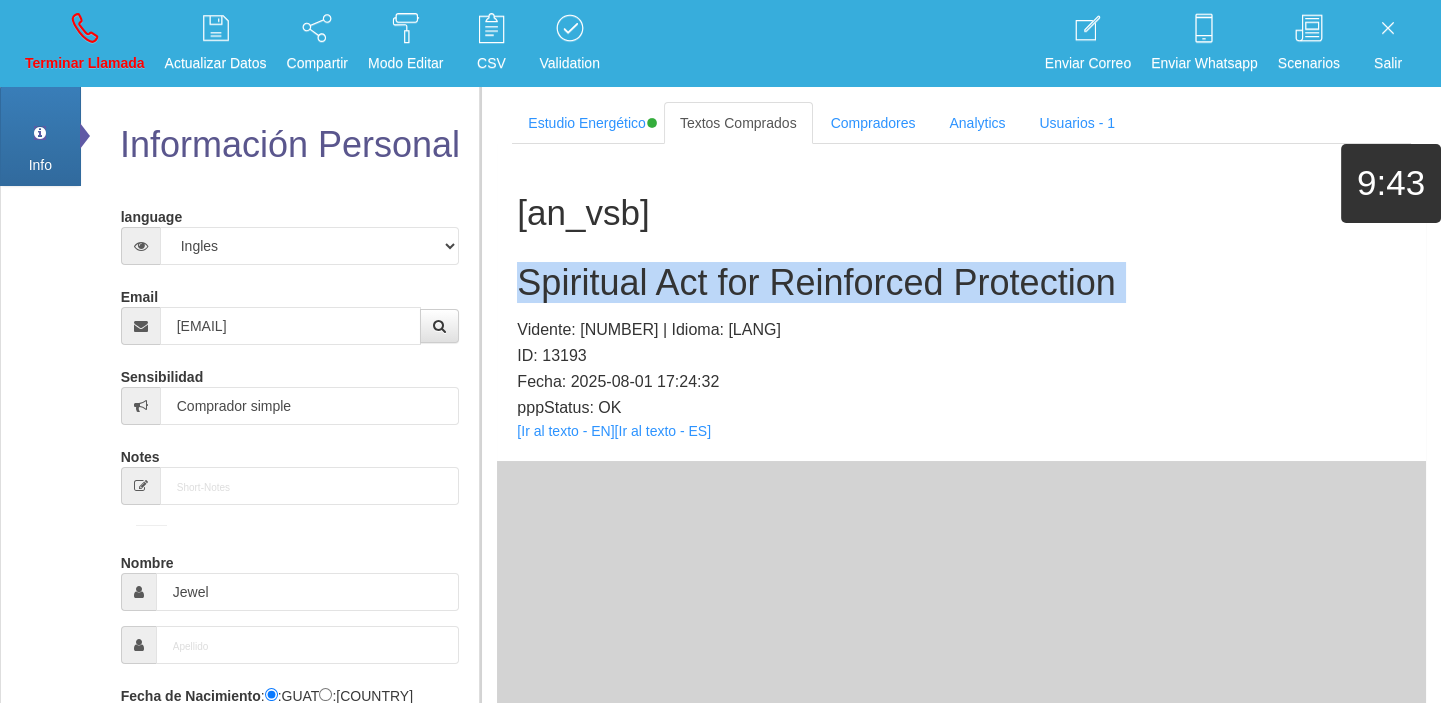 click on "Spiritual Act for Reinforced Protection" at bounding box center (961, 283) 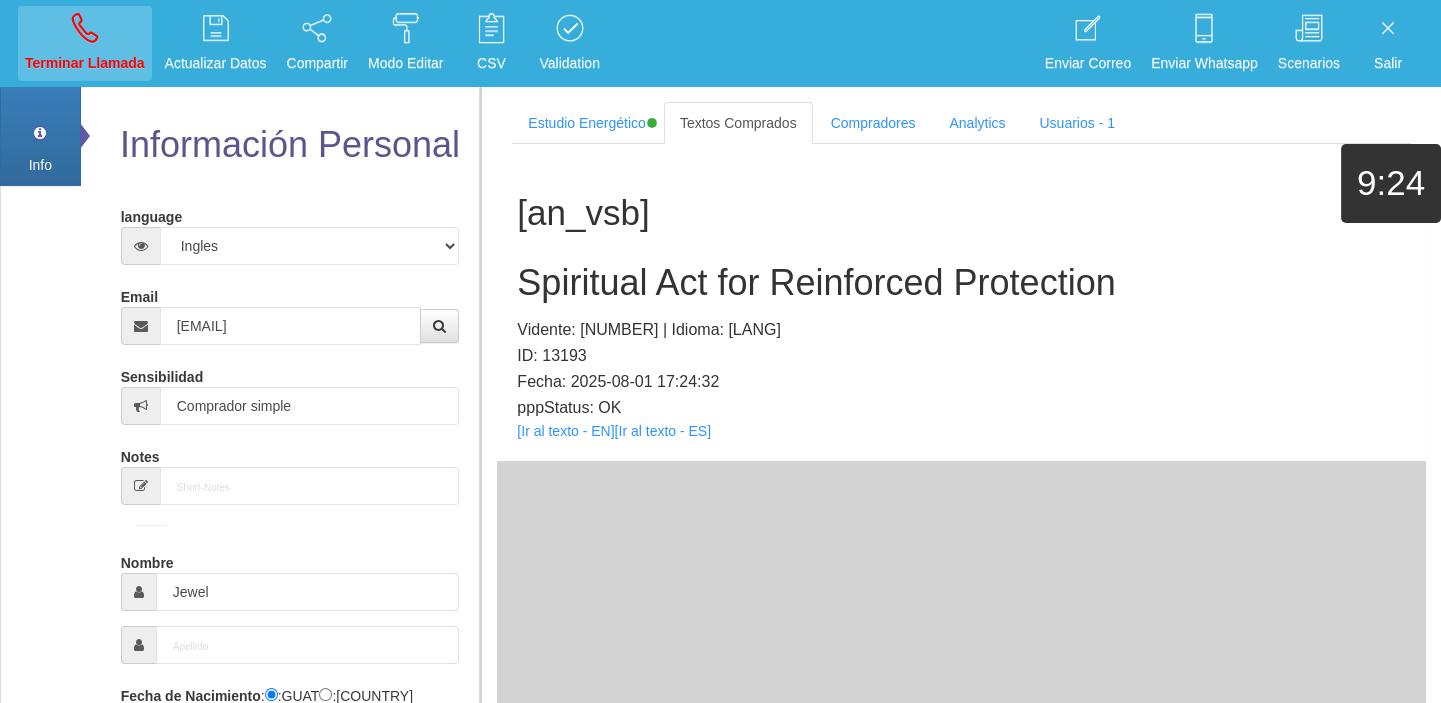 drag, startPoint x: 45, startPoint y: 84, endPoint x: 44, endPoint y: 65, distance: 19.026299 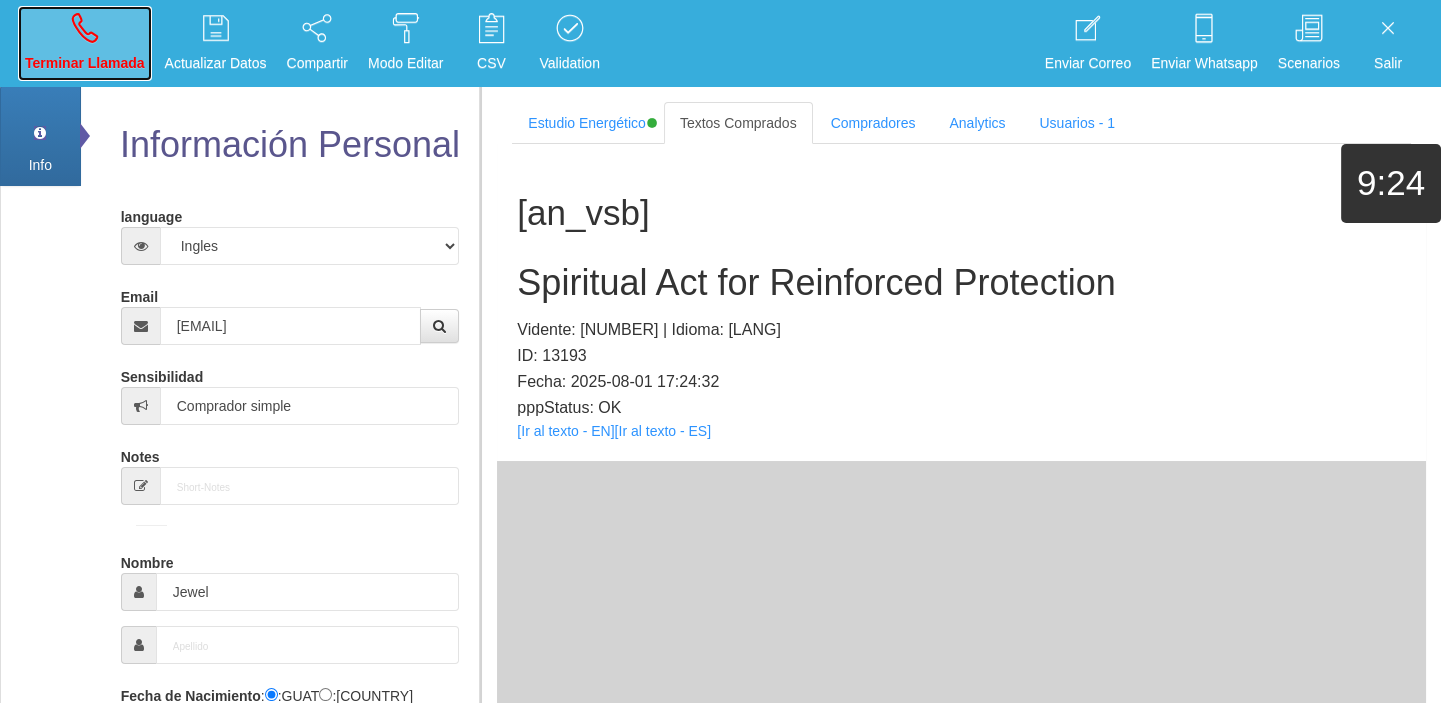 click on "Terminar Llamada" at bounding box center (85, 63) 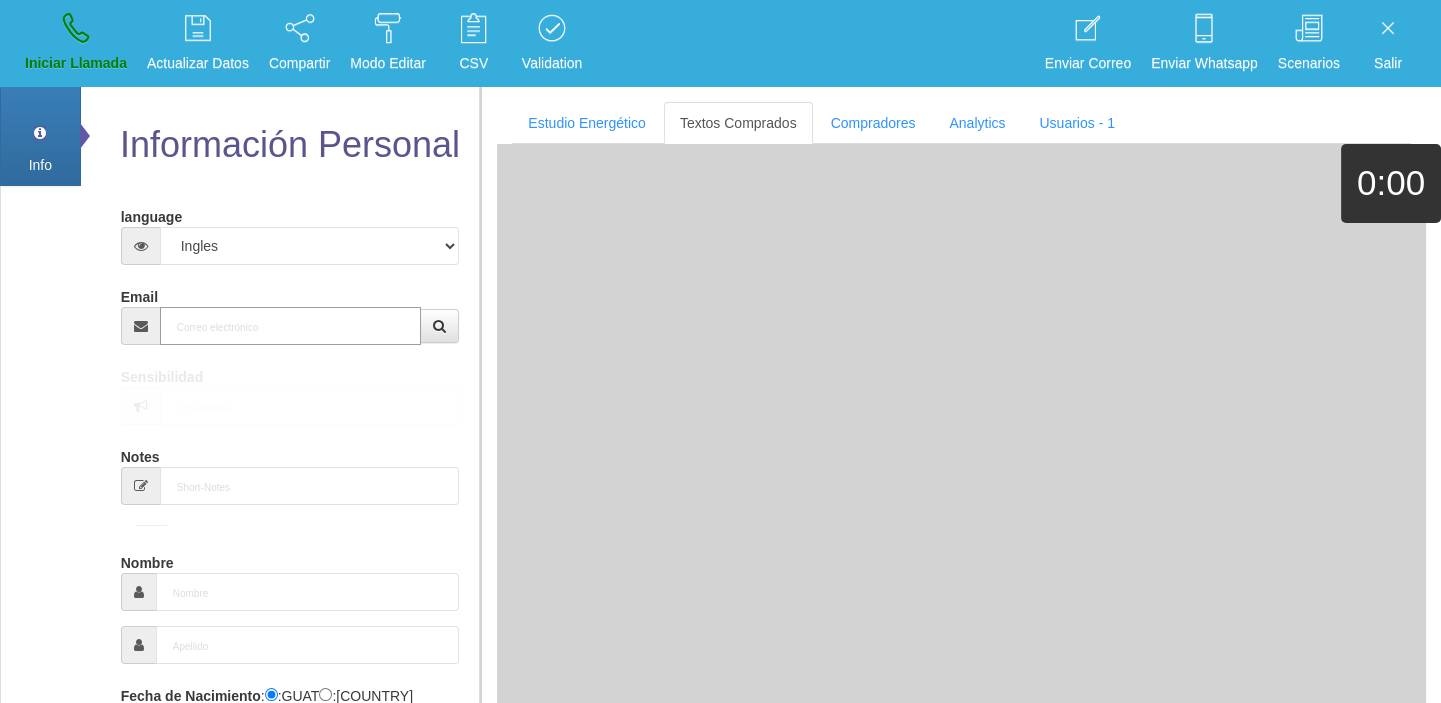 click on "Email" at bounding box center [291, 326] 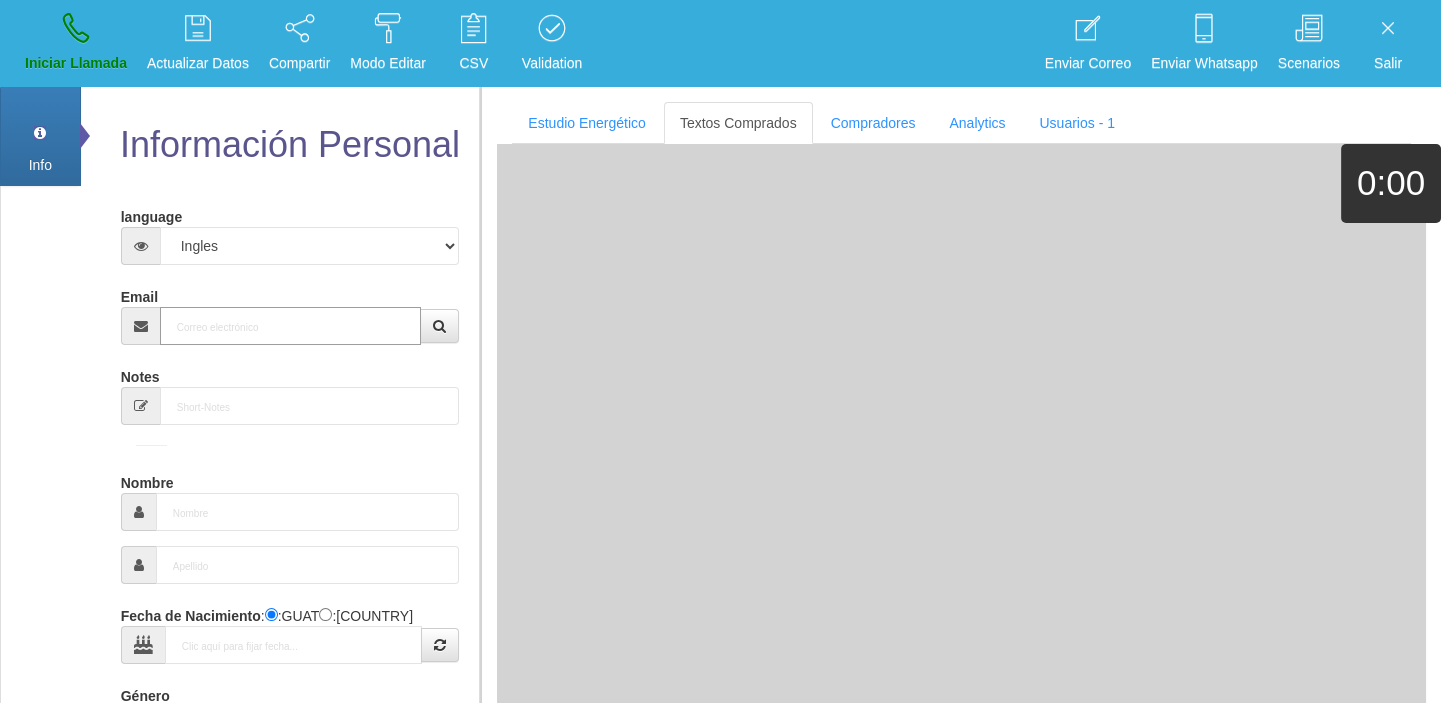 paste on "[EMAIL]" 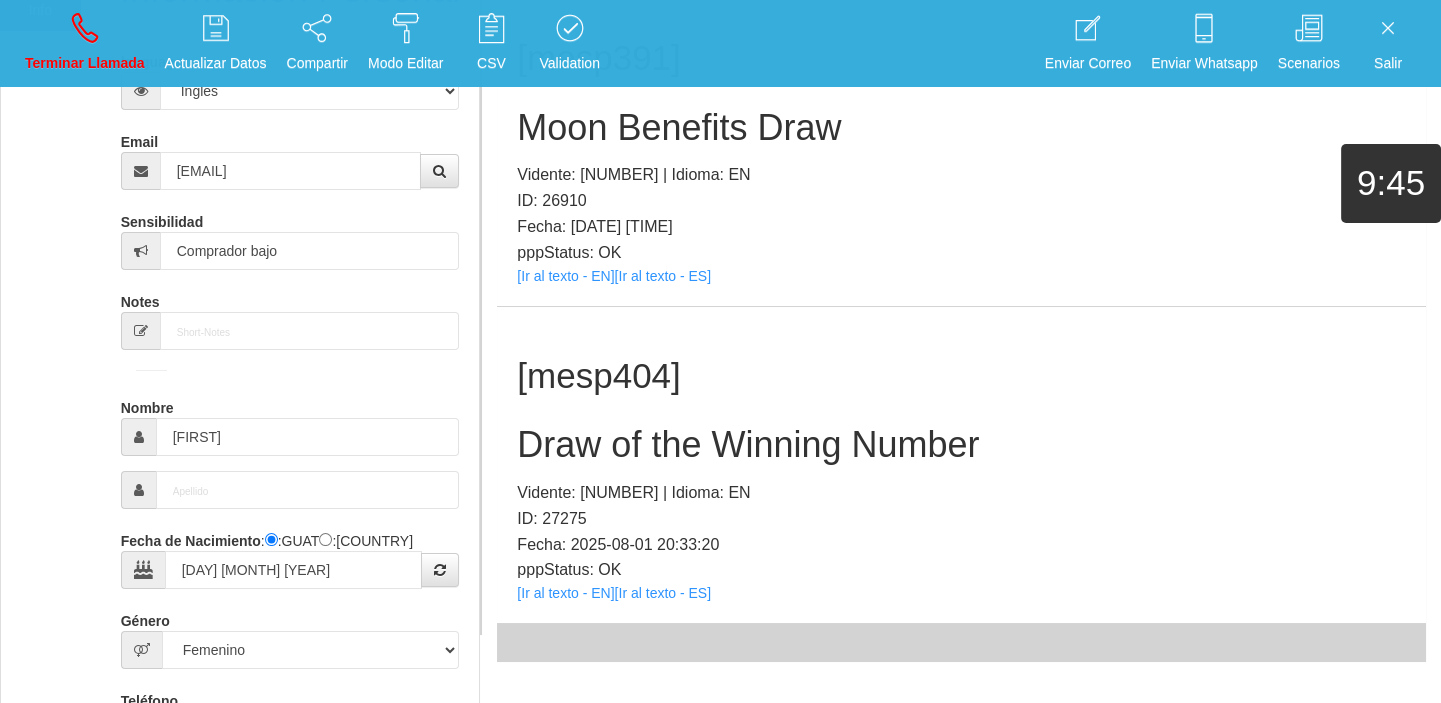 scroll, scrollTop: 187, scrollLeft: 0, axis: vertical 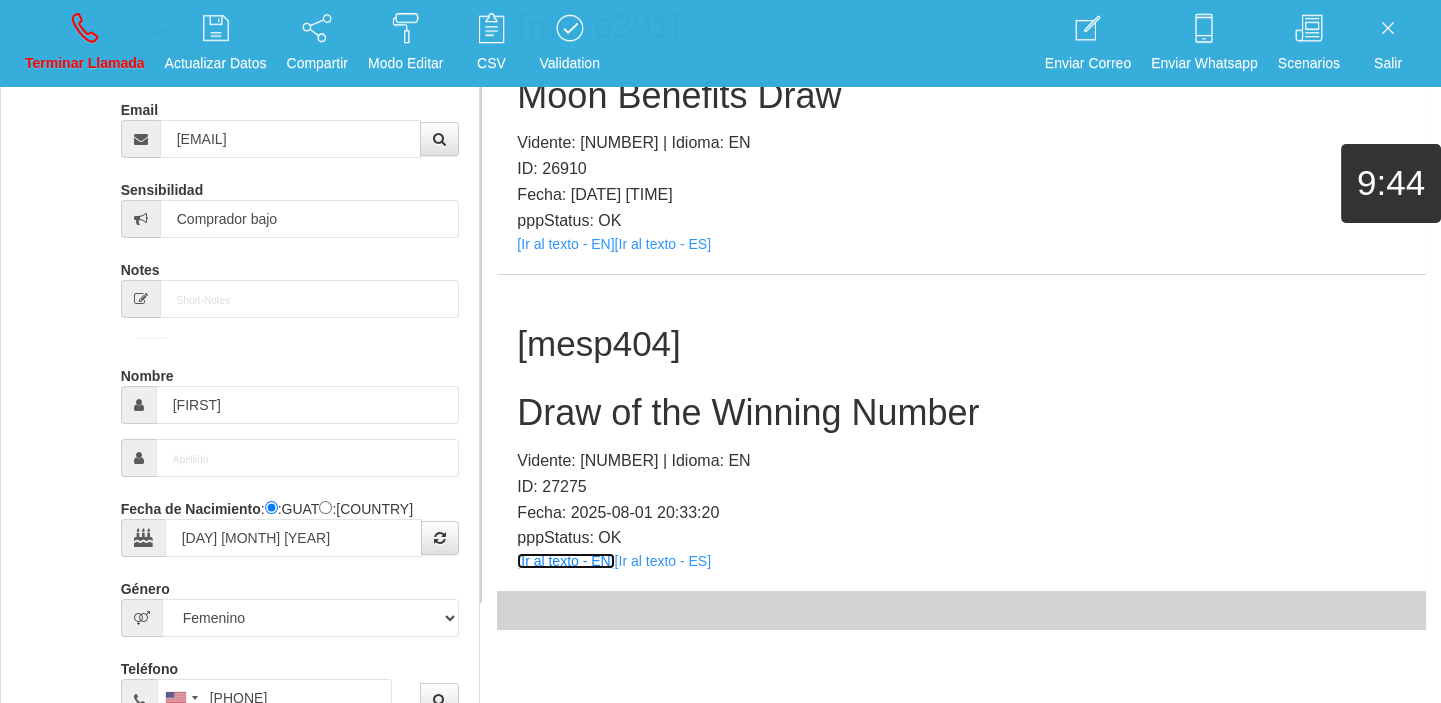 click on "[Ir al texto - EN]" at bounding box center (565, 561) 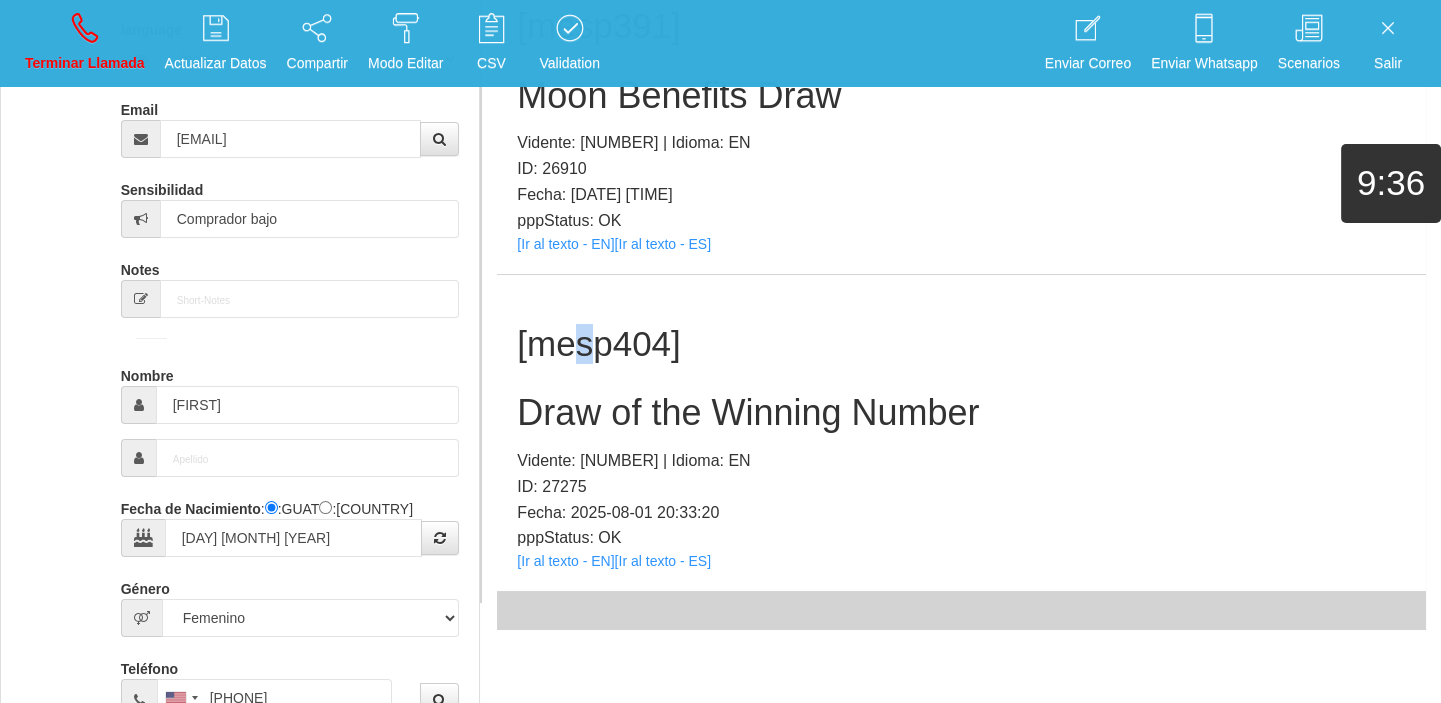 click on "[NAME] [LAST] Draw of the Winning Number Vidente: 3 | Idioma: EN ID: 27275 Fecha: [DATE] pppStatus: OK [Ir al texto - EN] [Ir al texto - ES]" at bounding box center (961, 433) 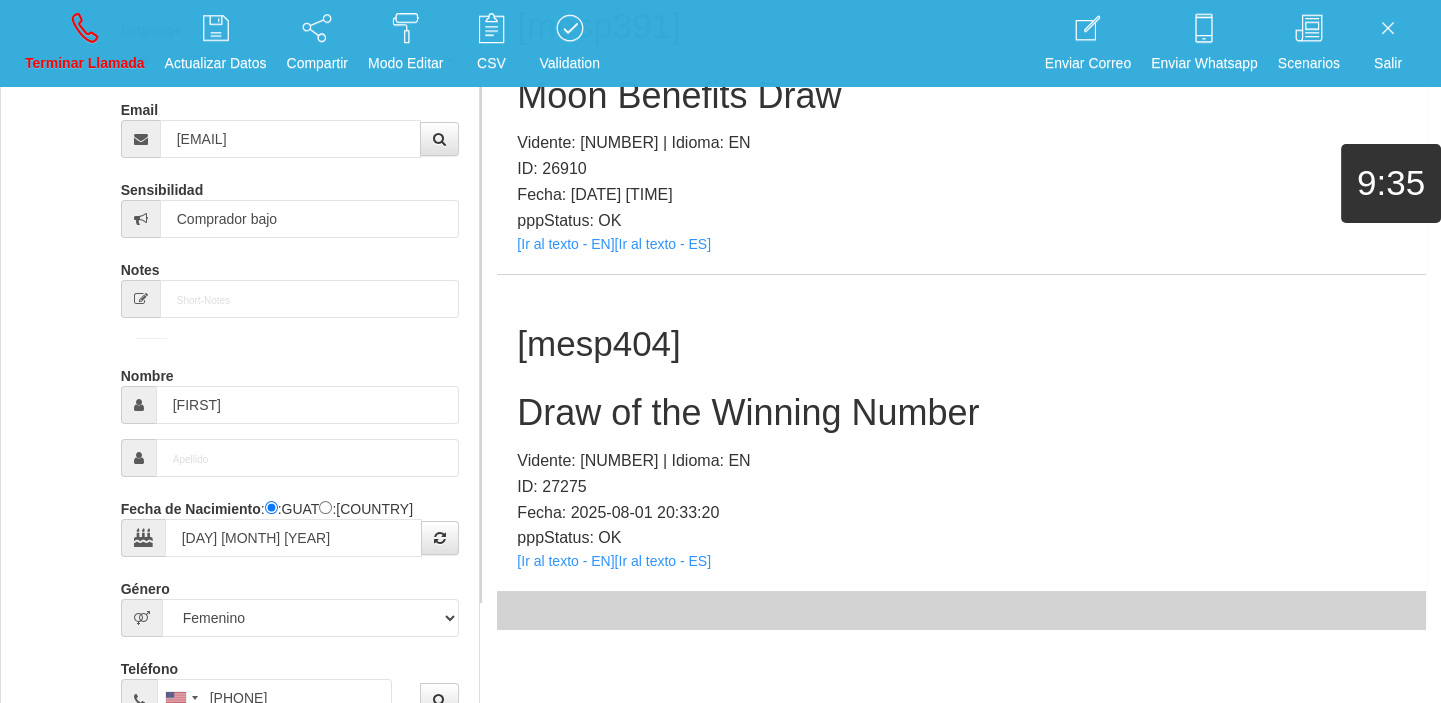 click on "[NAME] [LAST] Draw of the Winning Number Vidente: 3 | Idioma: EN ID: 27275 Fecha: [DATE] pppStatus: OK [Ir al texto - EN] [Ir al texto - ES]" at bounding box center (961, 433) 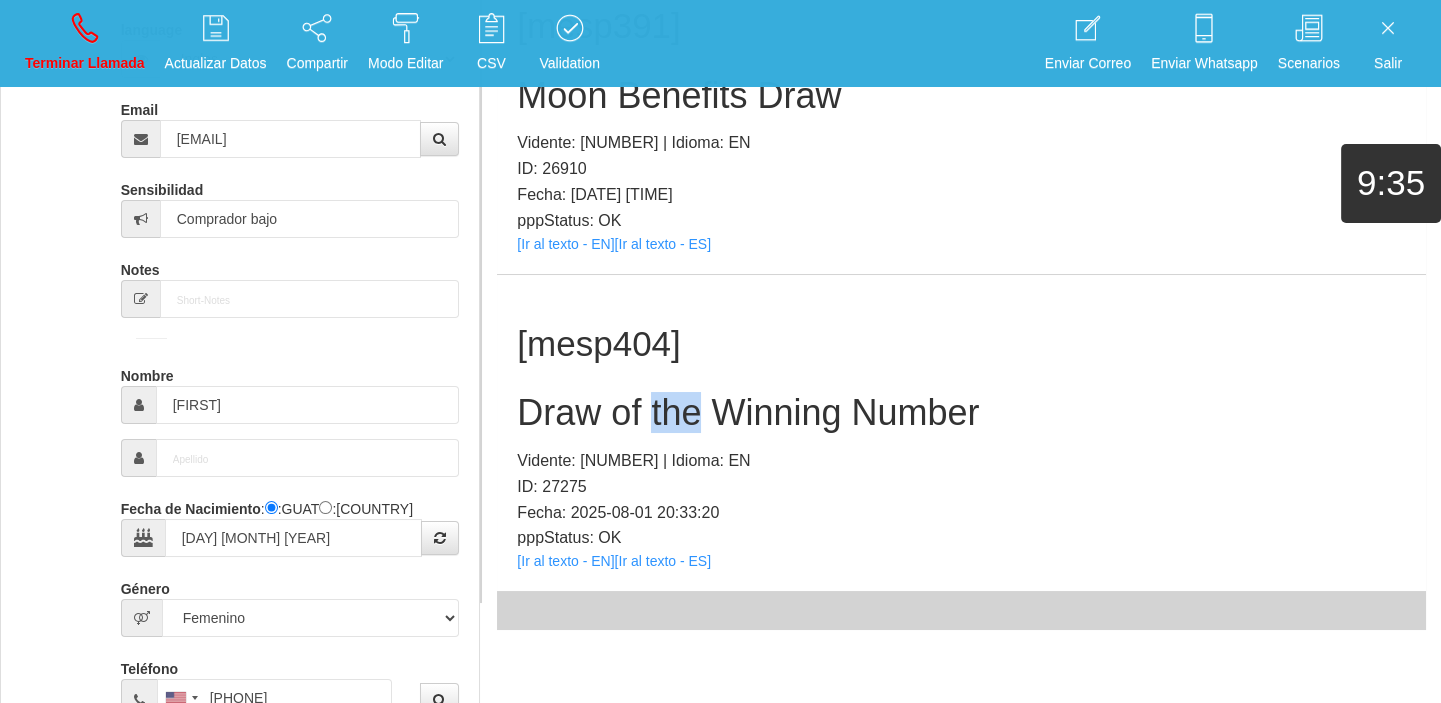 click on "[NAME] [LAST] Draw of the Winning Number Vidente: 3 | Idioma: EN ID: 27275 Fecha: [DATE] pppStatus: OK [Ir al texto - EN] [Ir al texto - ES]" at bounding box center [961, 433] 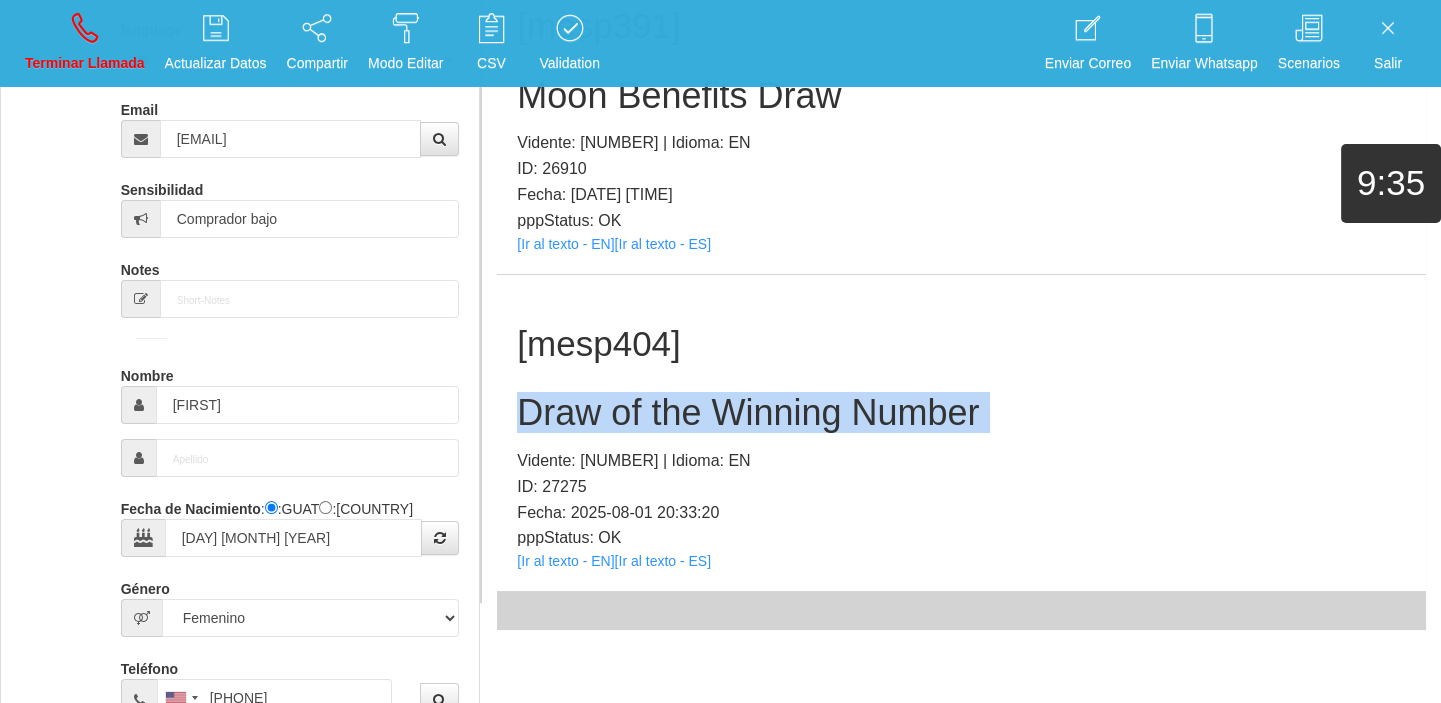 click on "[NAME] [LAST] Draw of the Winning Number Vidente: 3 | Idioma: EN ID: 27275 Fecha: [DATE] pppStatus: OK [Ir al texto - EN] [Ir al texto - ES]" at bounding box center [961, 433] 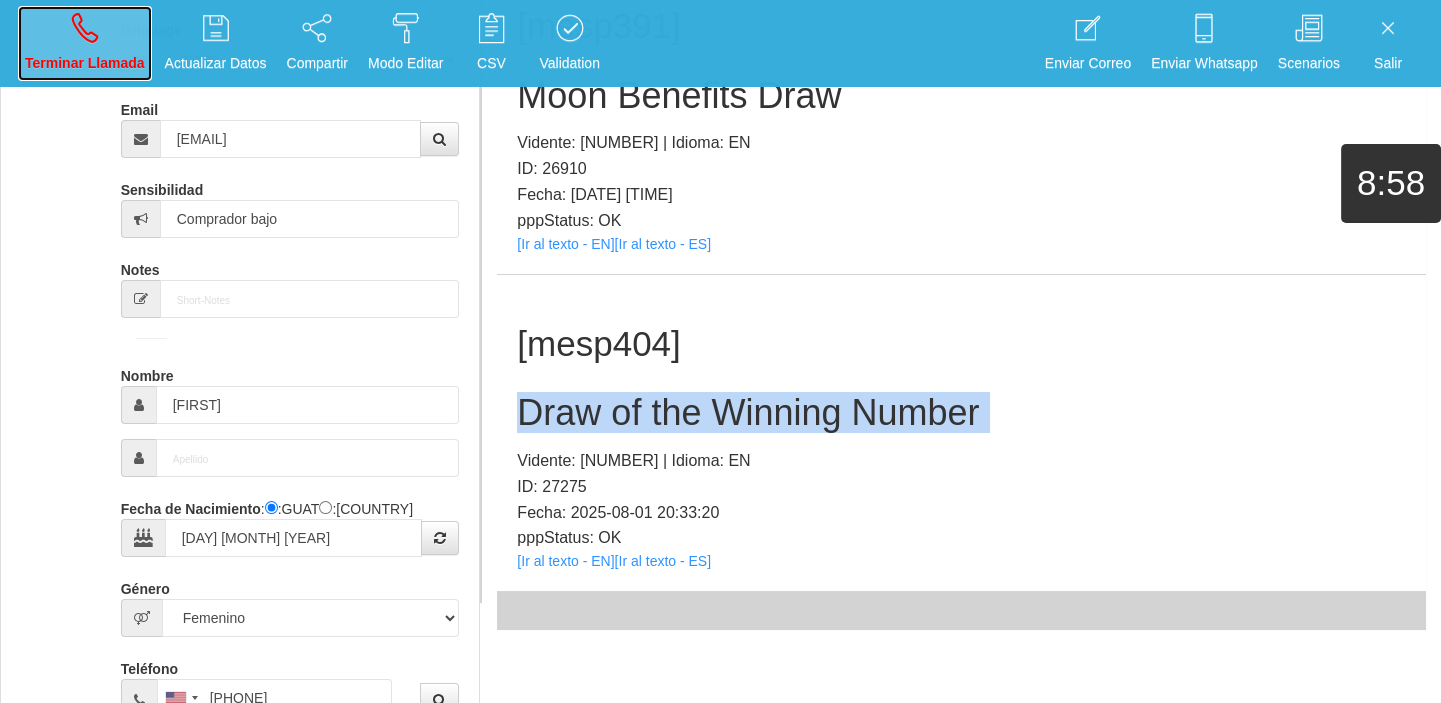 drag, startPoint x: 108, startPoint y: 53, endPoint x: 794, endPoint y: 109, distance: 688.2819 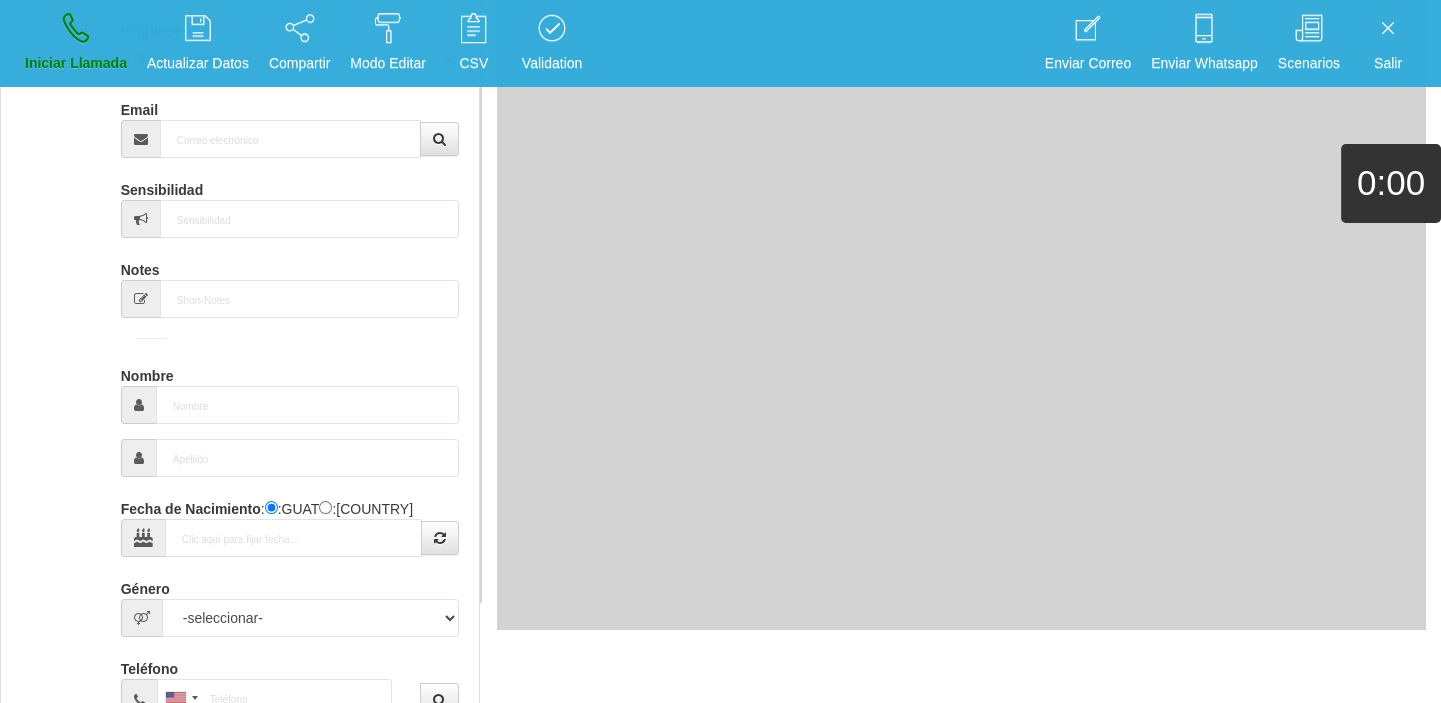 scroll, scrollTop: 0, scrollLeft: 0, axis: both 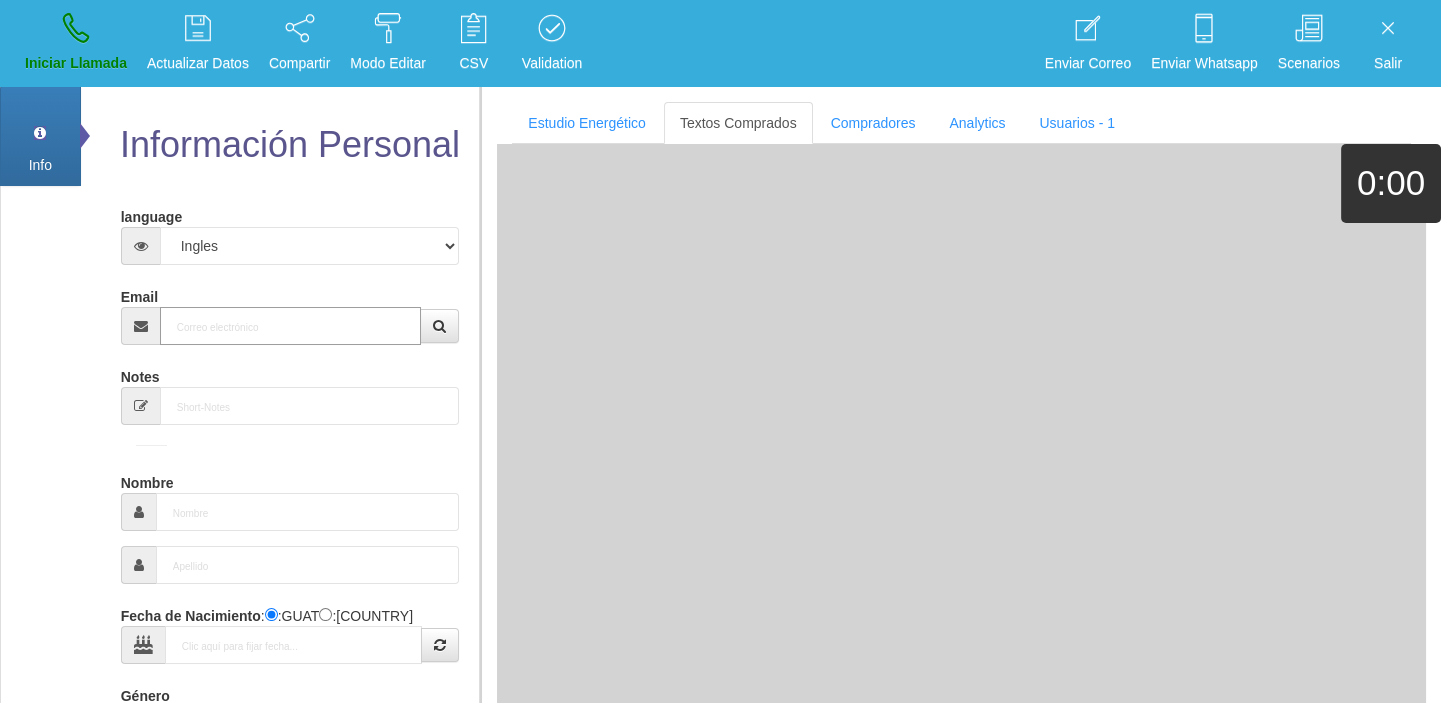 click on "Email" at bounding box center [291, 326] 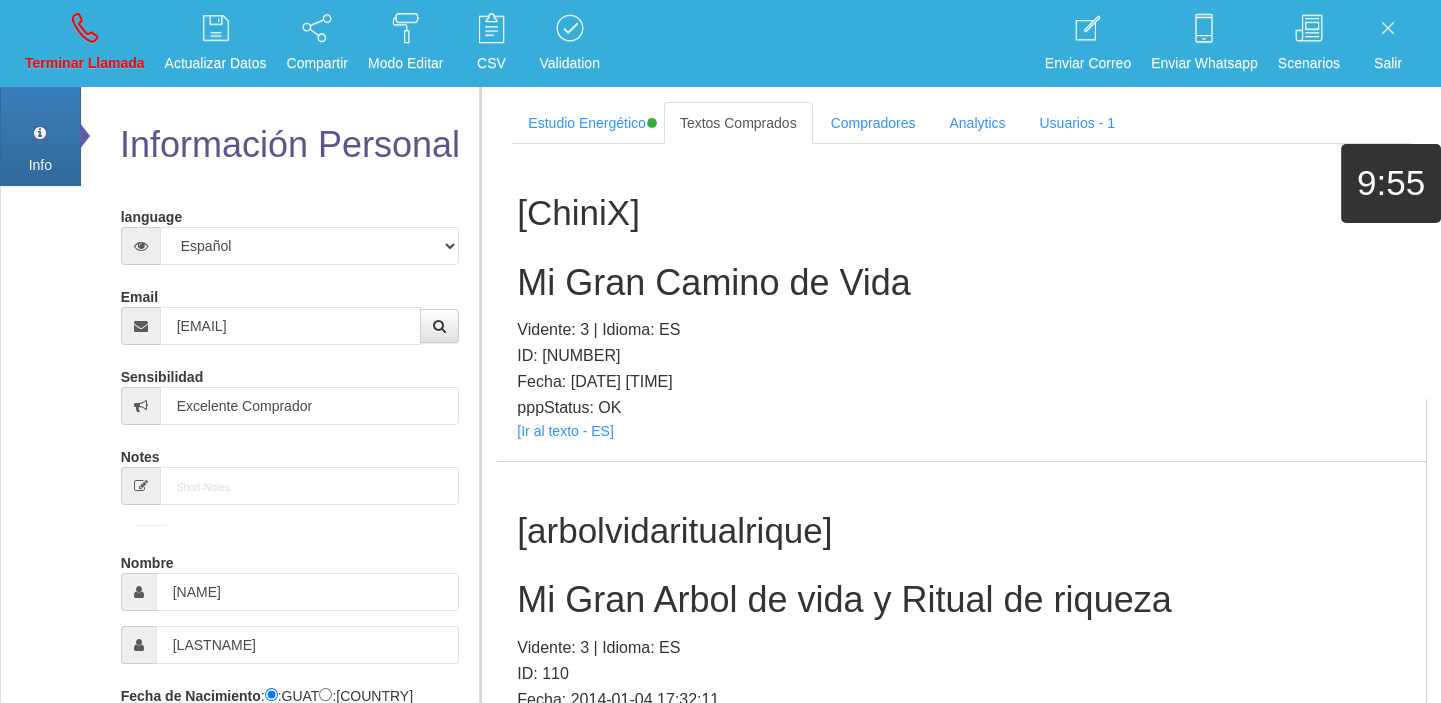 scroll, scrollTop: 12033, scrollLeft: 0, axis: vertical 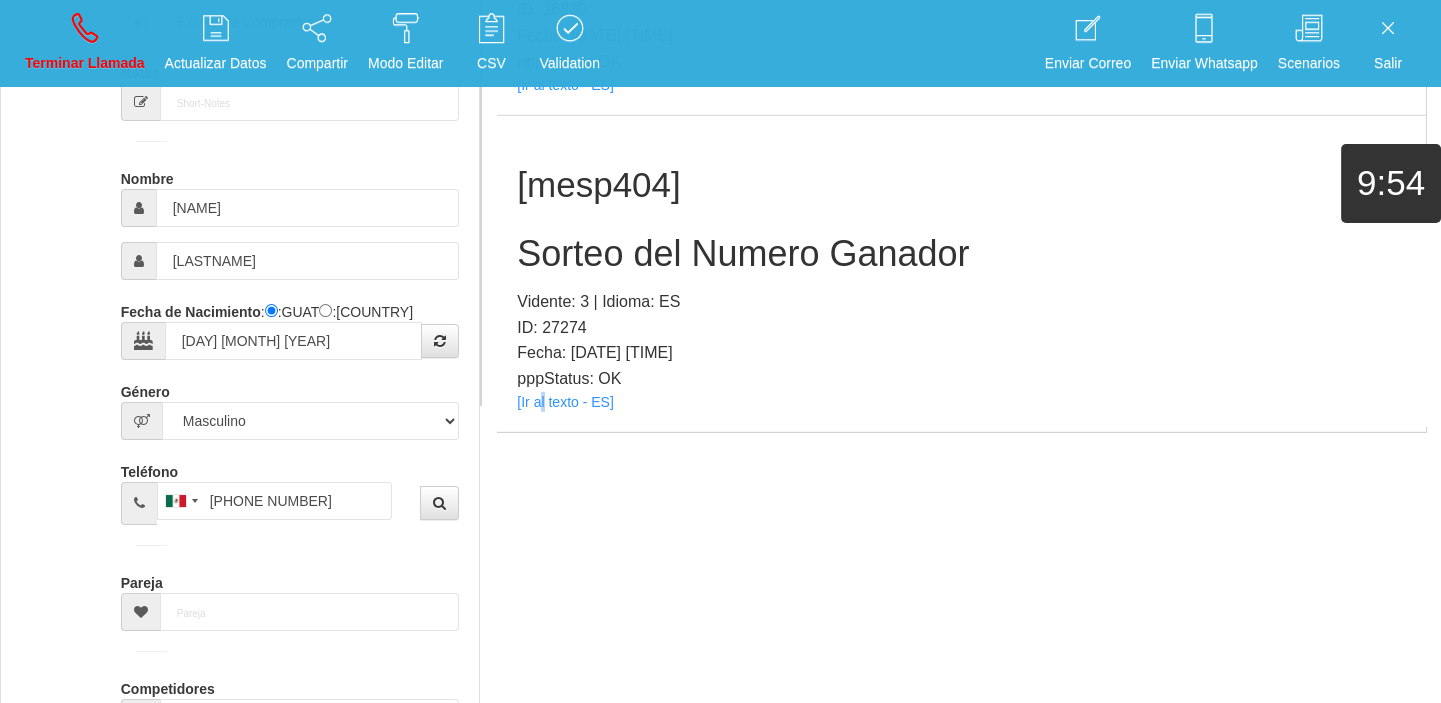 click on "[mesp404] Sorteo del Numero Ganador Vidente: 3 | Idioma: ES ID: 27274 Fecha: [DATE] [TIME] pppStatus: OK [Ir al texto - ES]" at bounding box center [961, 274] 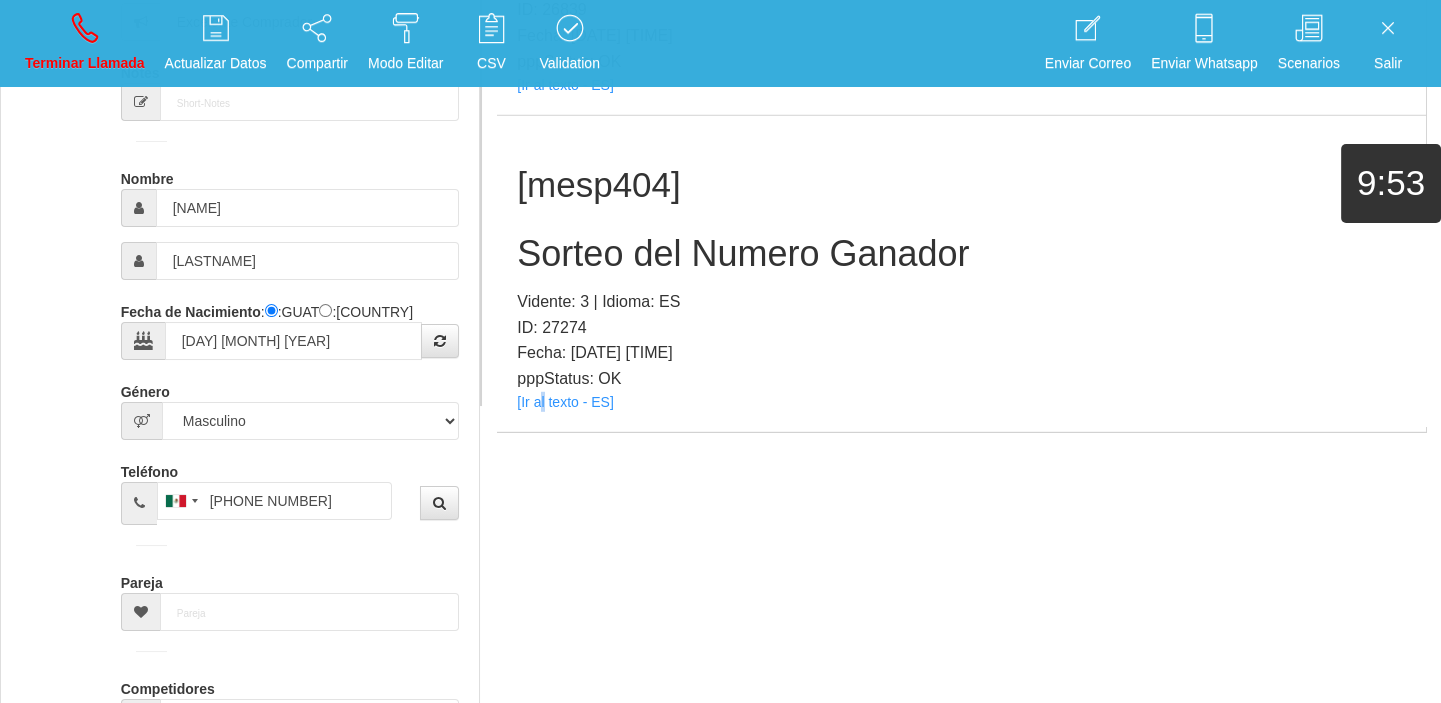 click on "[mesp404] Sorteo del Numero Ganador Vidente: 3 | Idioma: ES ID: 27274 Fecha: [DATE] [TIME] pppStatus: OK [Ir al texto - ES]" at bounding box center (961, 274) 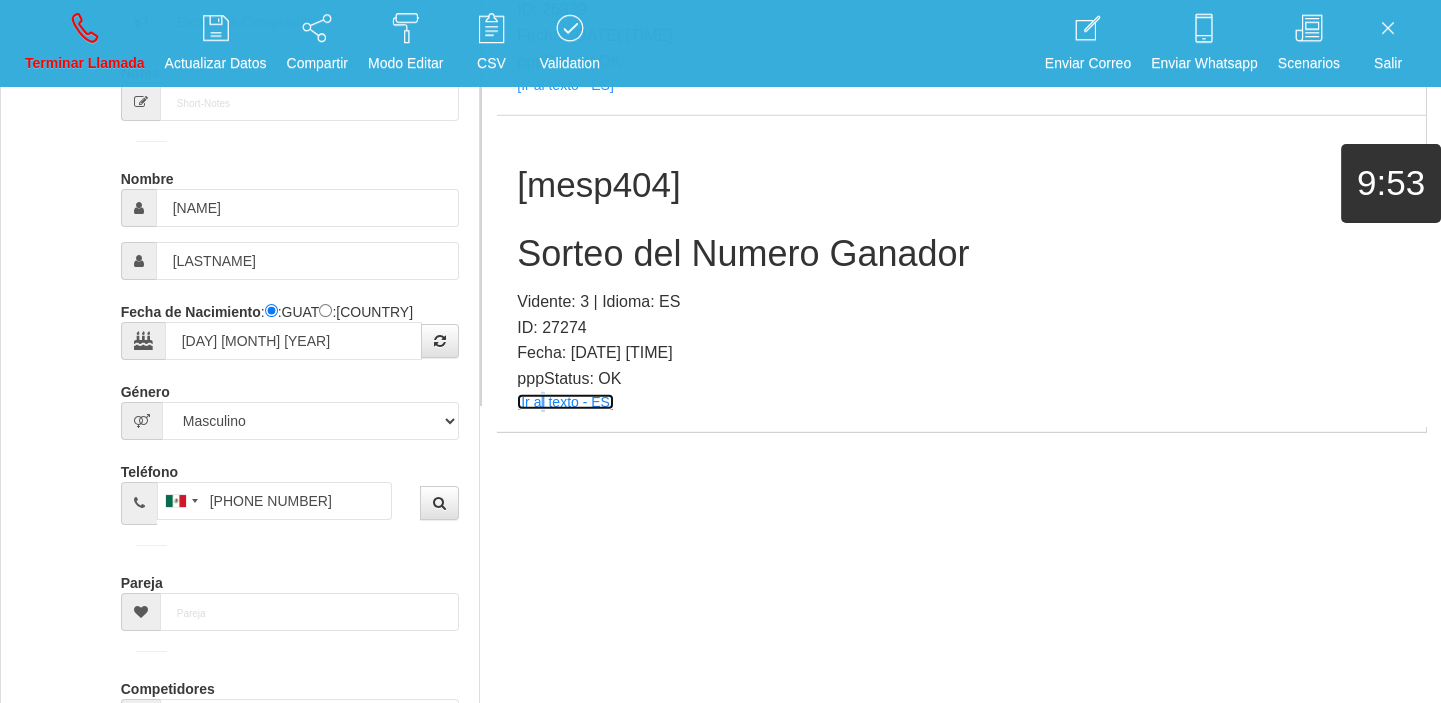 click on "[Ir al texto - ES]" at bounding box center (565, 402) 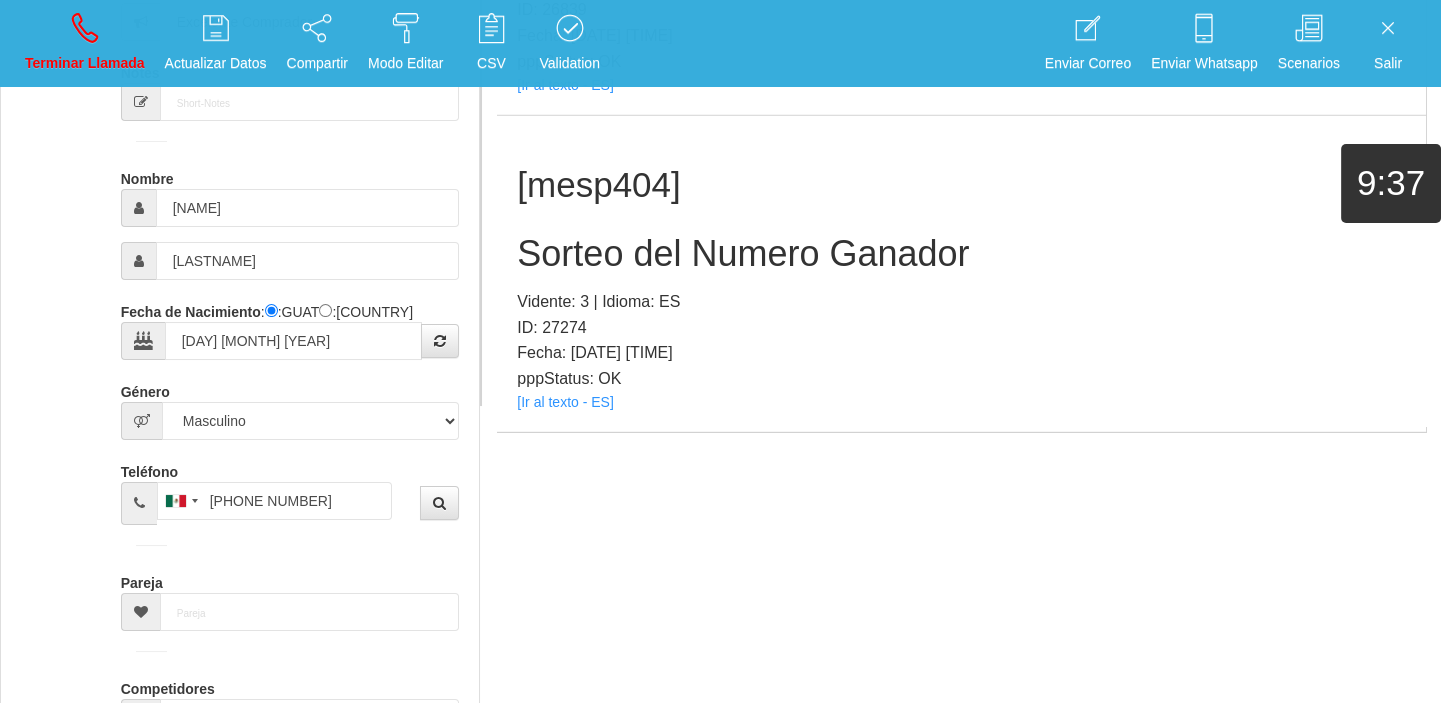 click on "Sorteo del Numero Ganador" at bounding box center (961, 254) 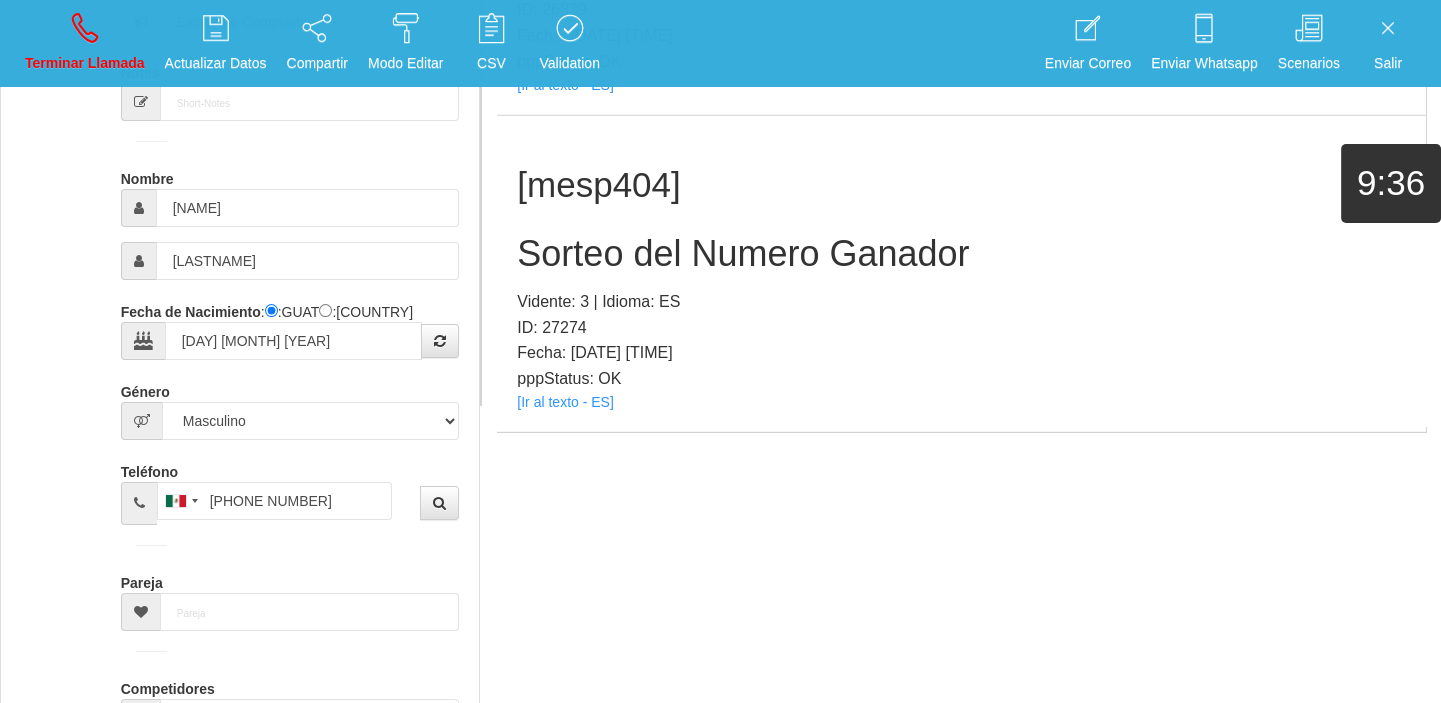 click on "Sorteo del Numero Ganador" at bounding box center (961, 254) 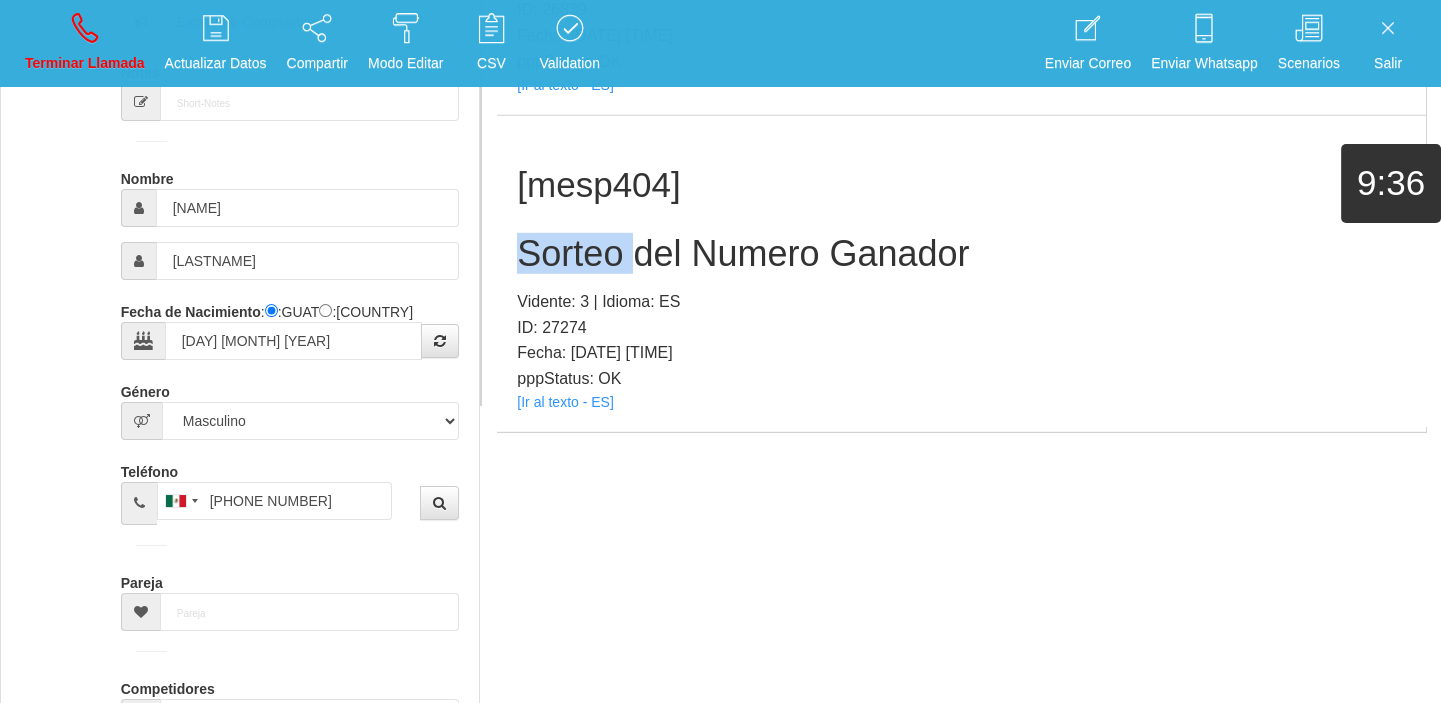 click on "Sorteo del Numero Ganador" at bounding box center (961, 254) 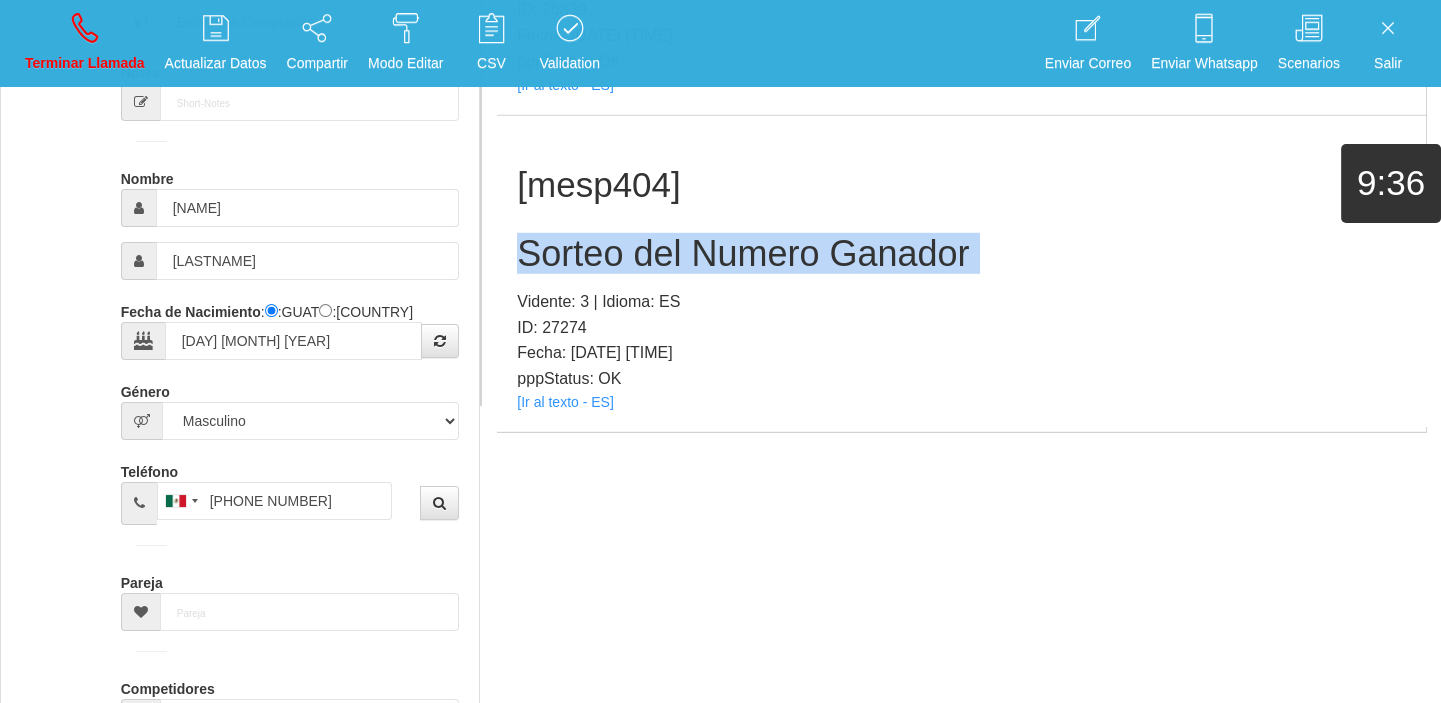 click on "Sorteo del Numero Ganador" at bounding box center [961, 254] 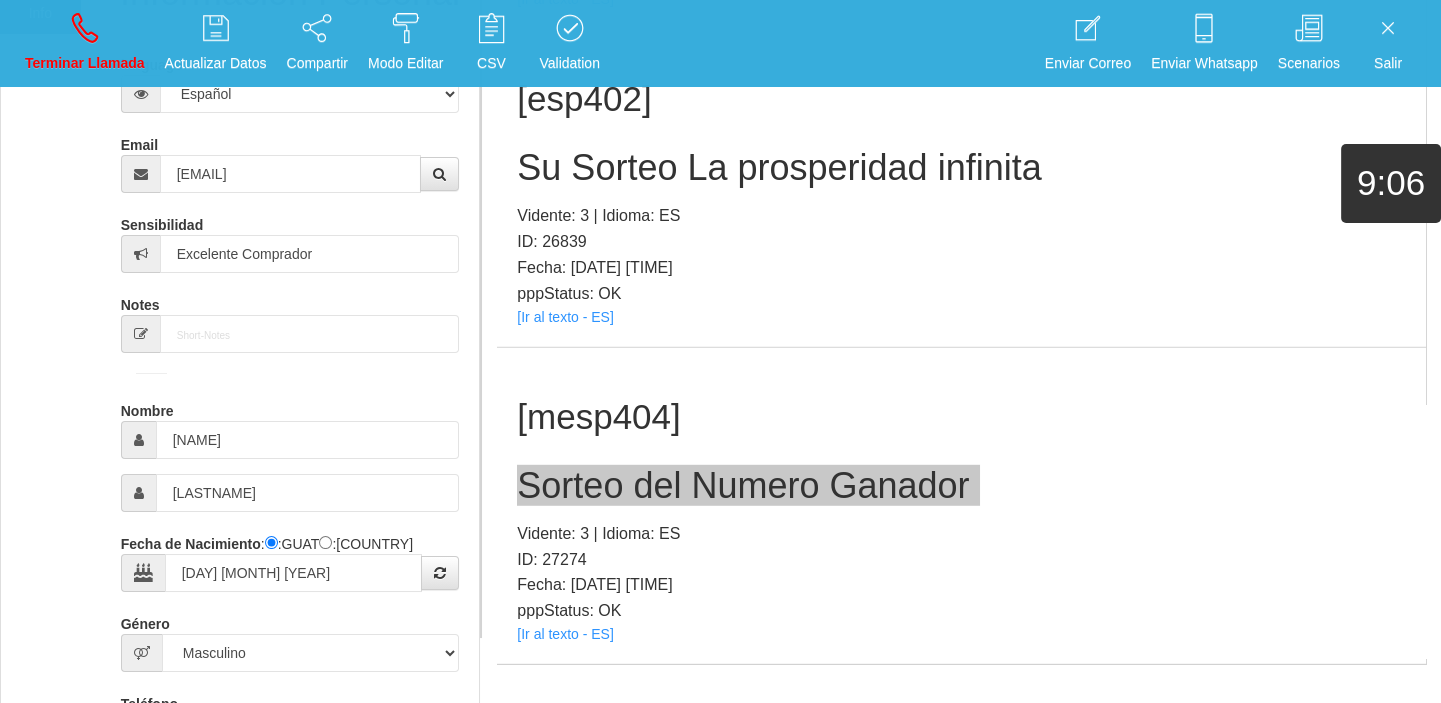 scroll, scrollTop: 111, scrollLeft: 0, axis: vertical 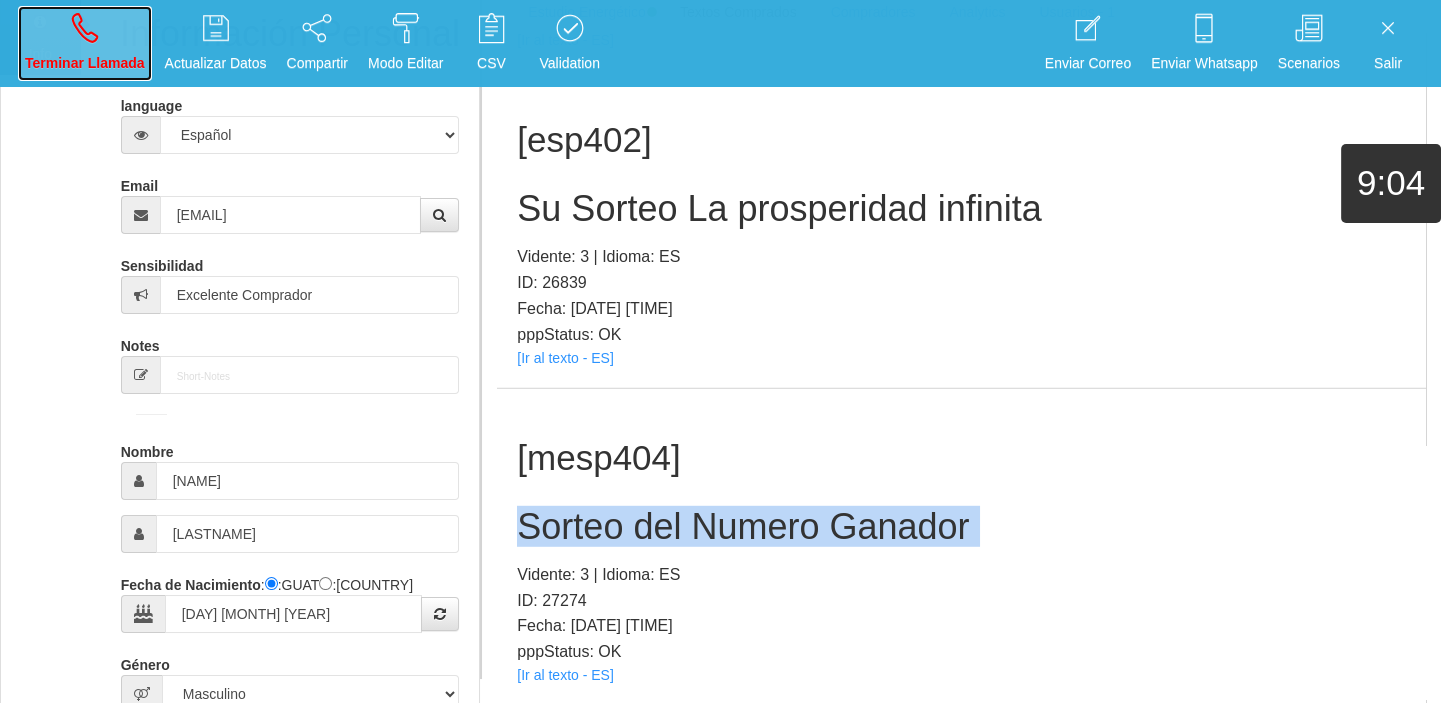 drag, startPoint x: 112, startPoint y: 60, endPoint x: 810, endPoint y: 124, distance: 700.928 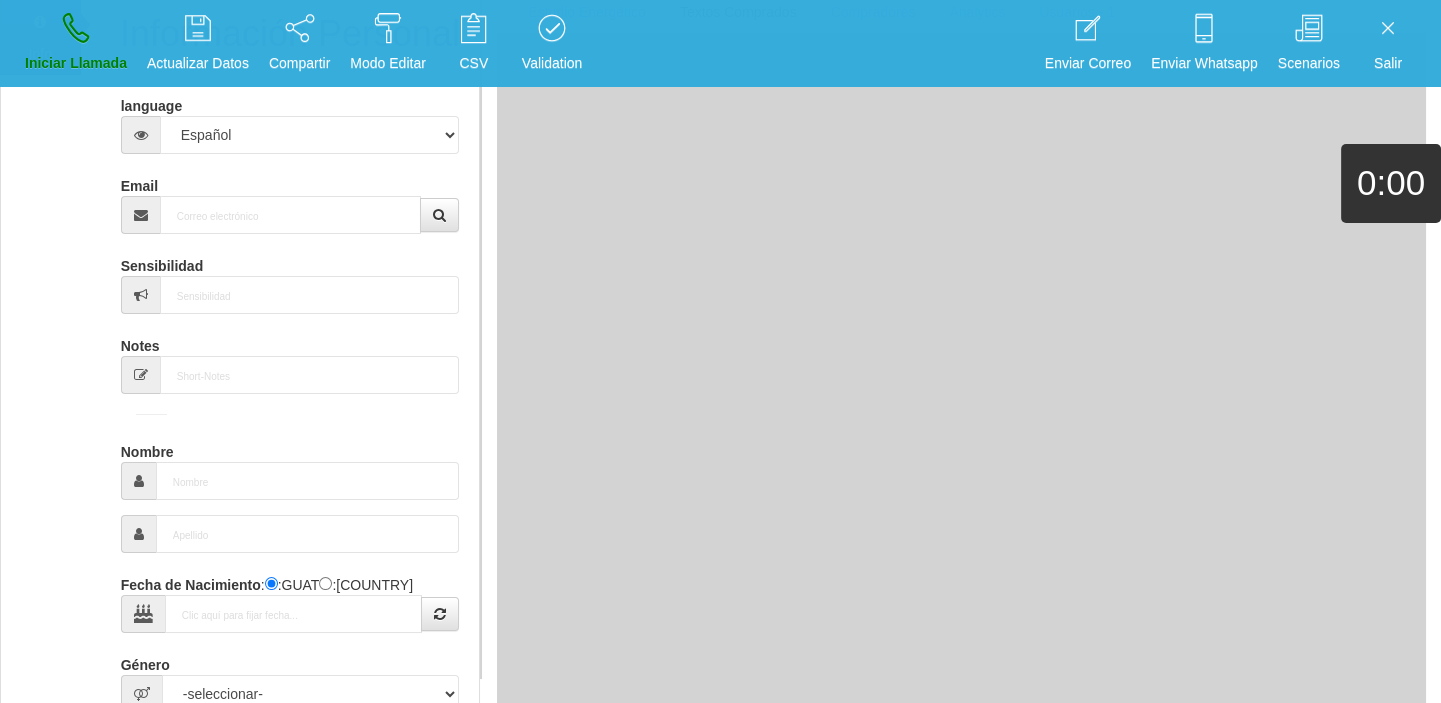scroll, scrollTop: 0, scrollLeft: 0, axis: both 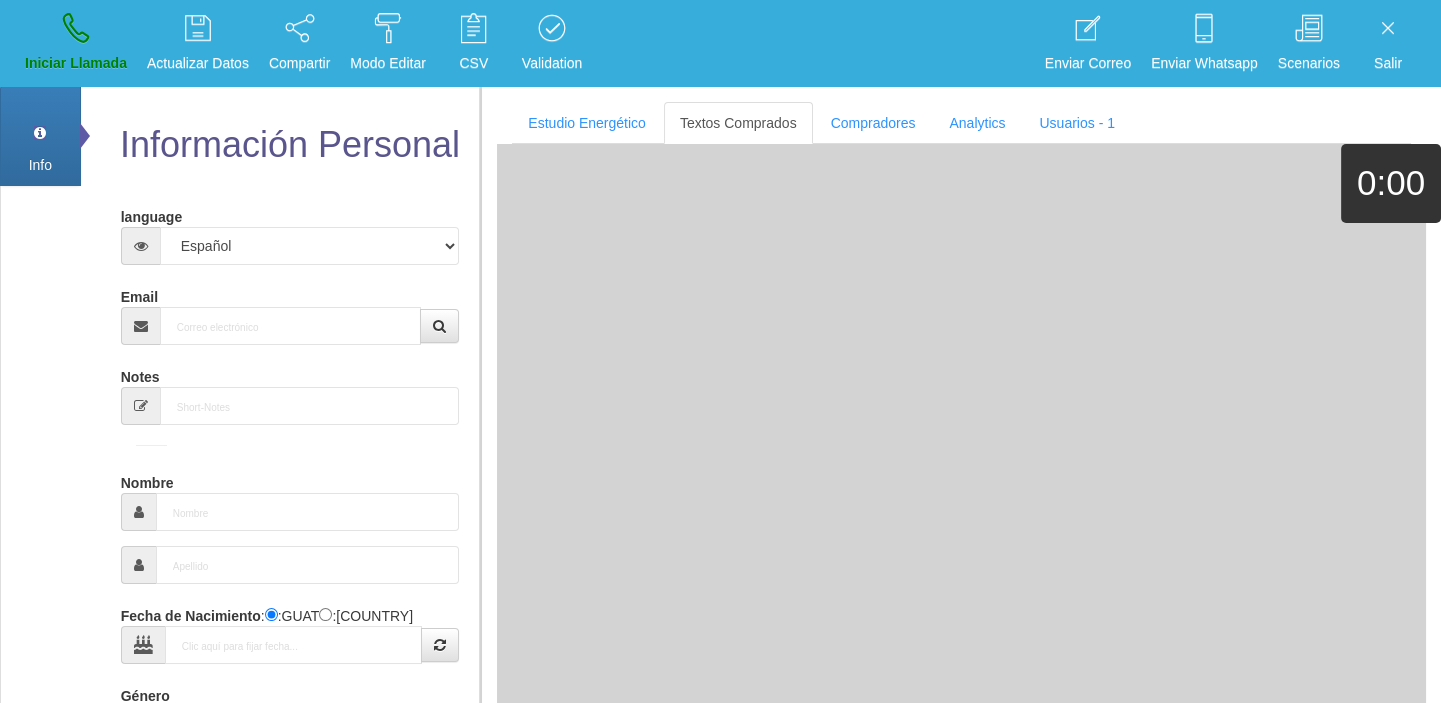 click on "Email" at bounding box center (290, 312) 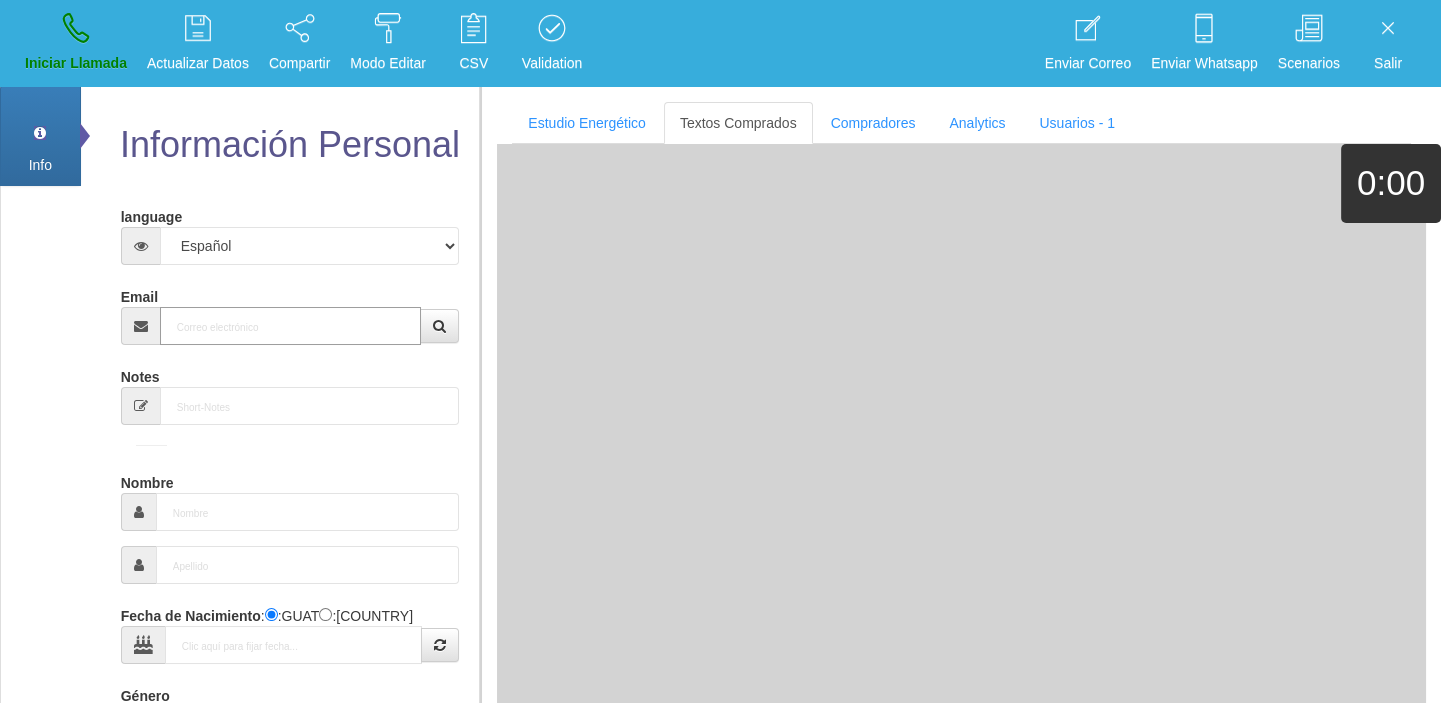click on "Email" at bounding box center [291, 326] 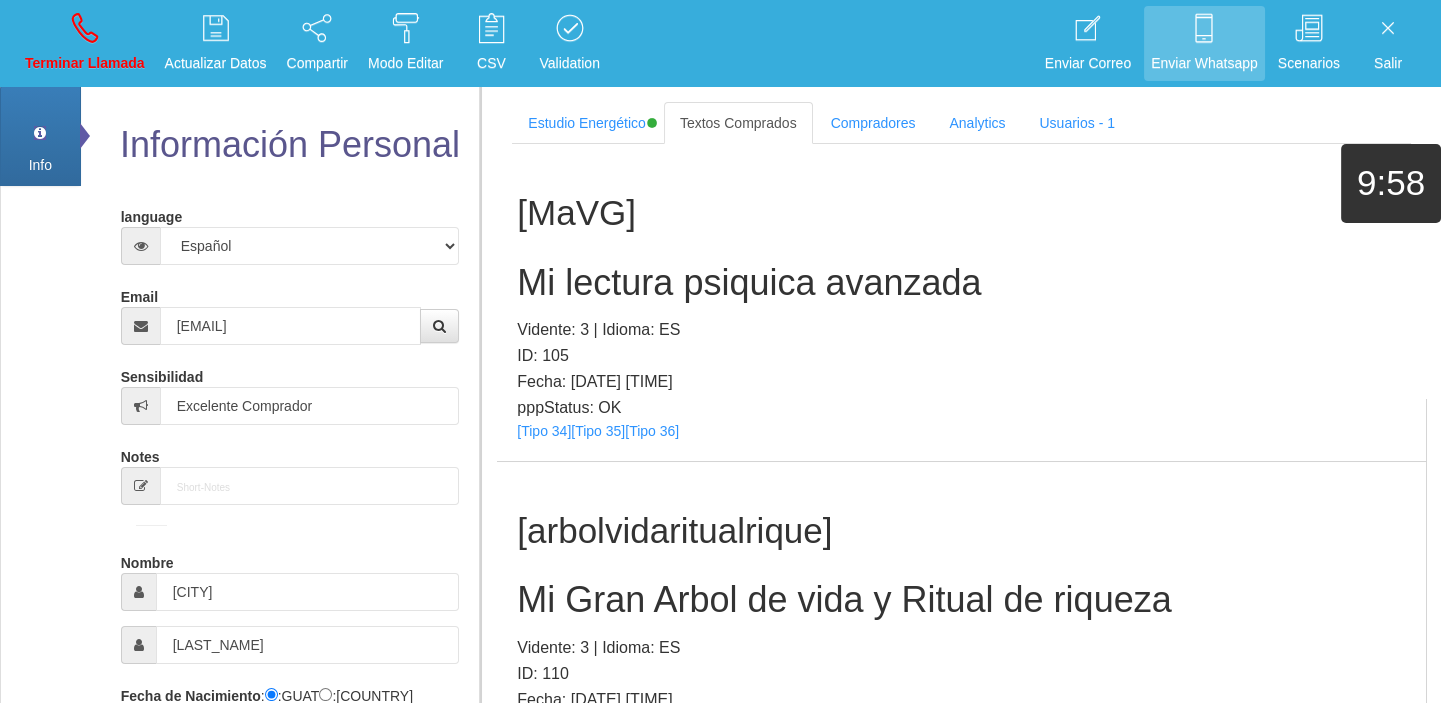 scroll, scrollTop: 12669, scrollLeft: 0, axis: vertical 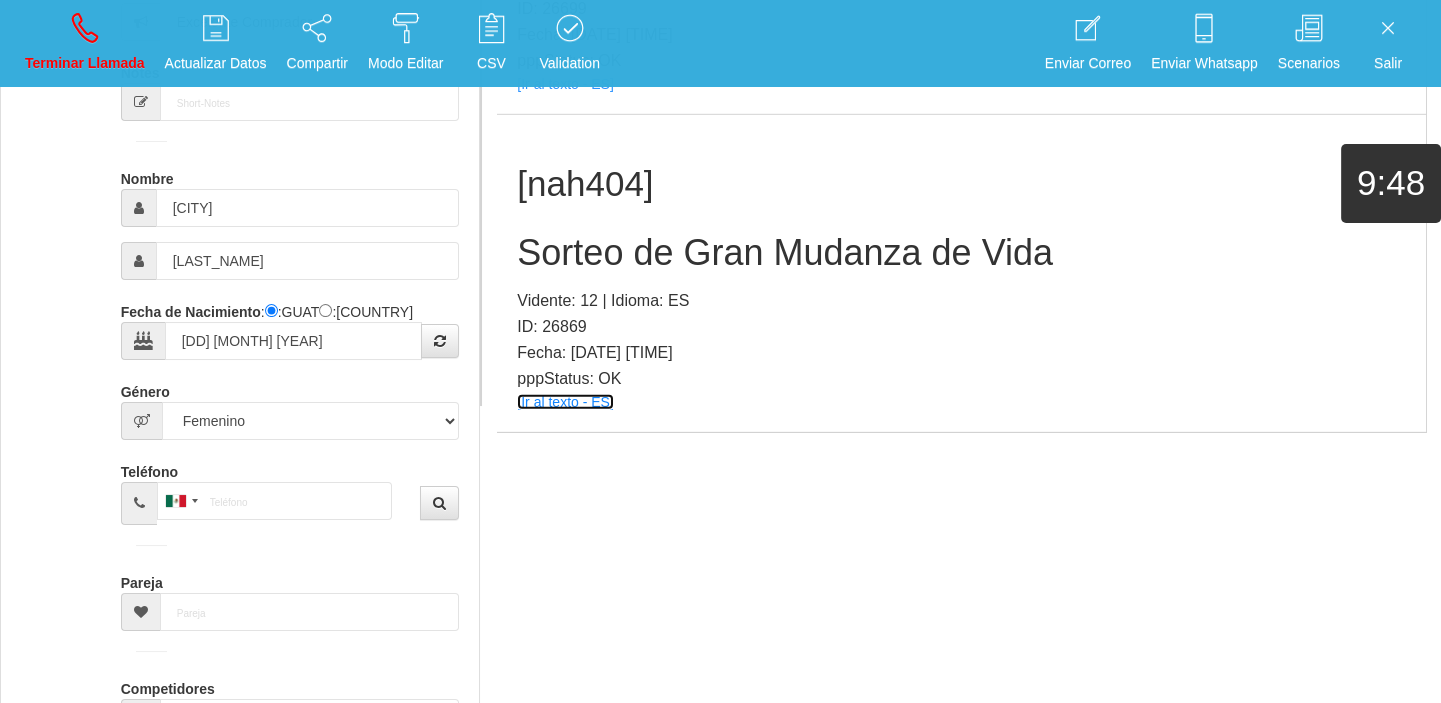 click on "[Ir al texto - ES]" at bounding box center [565, 402] 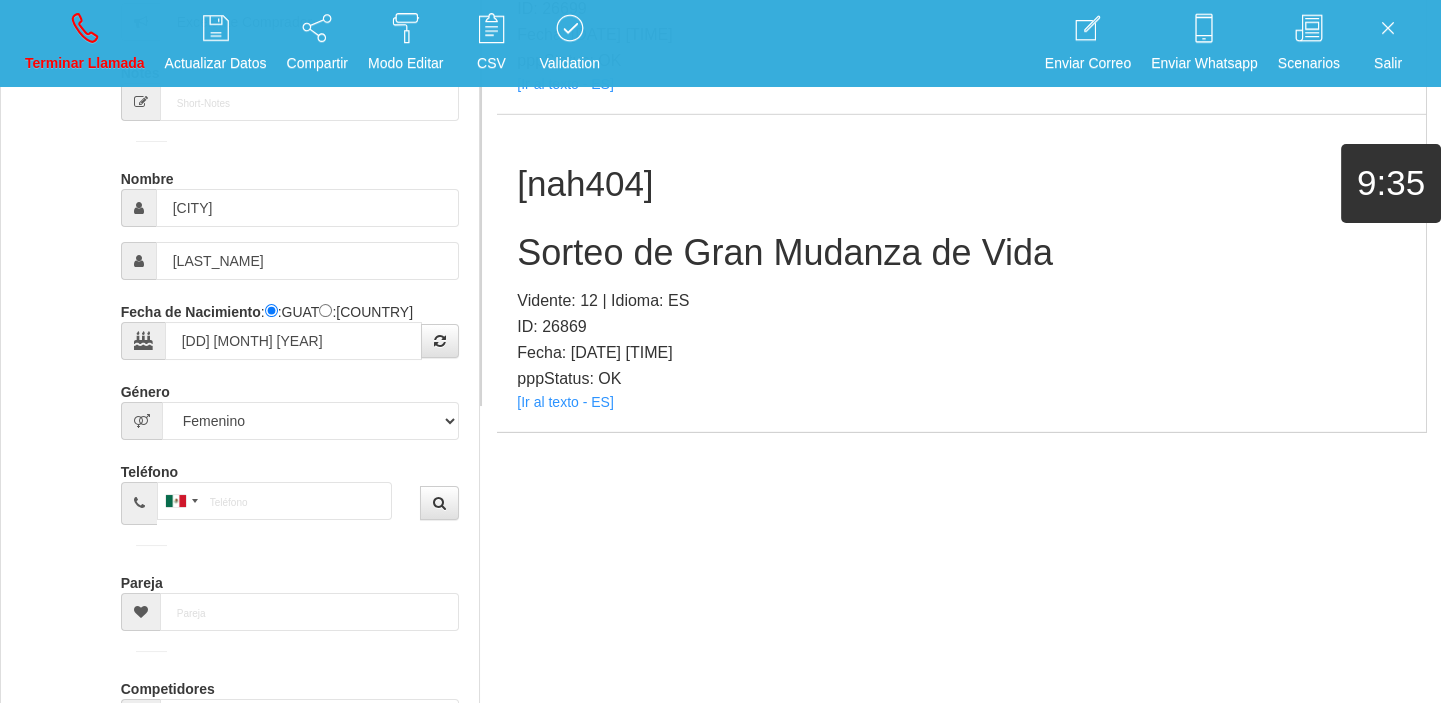 click on "Sorteo de Gran Mudanza de Vida" at bounding box center [961, 253] 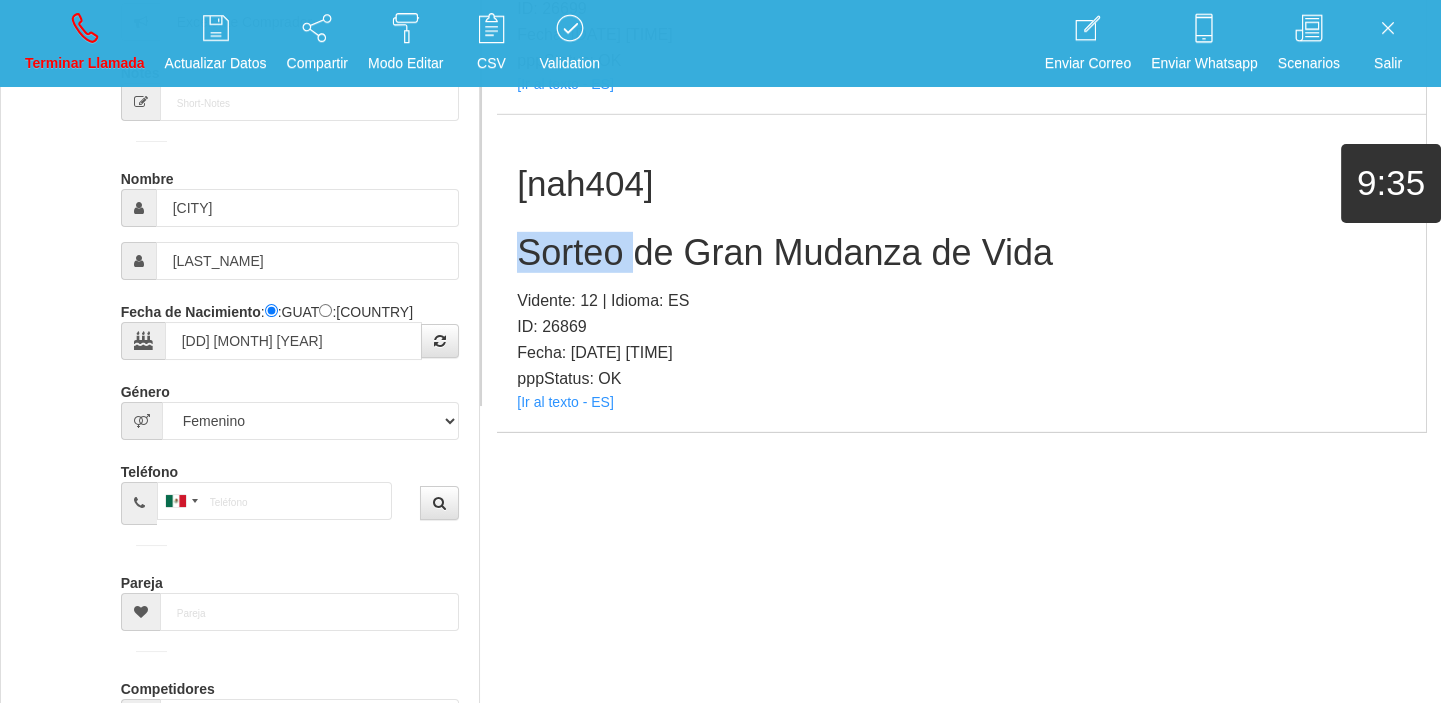 click on "Sorteo de Gran Mudanza de Vida" at bounding box center [961, 253] 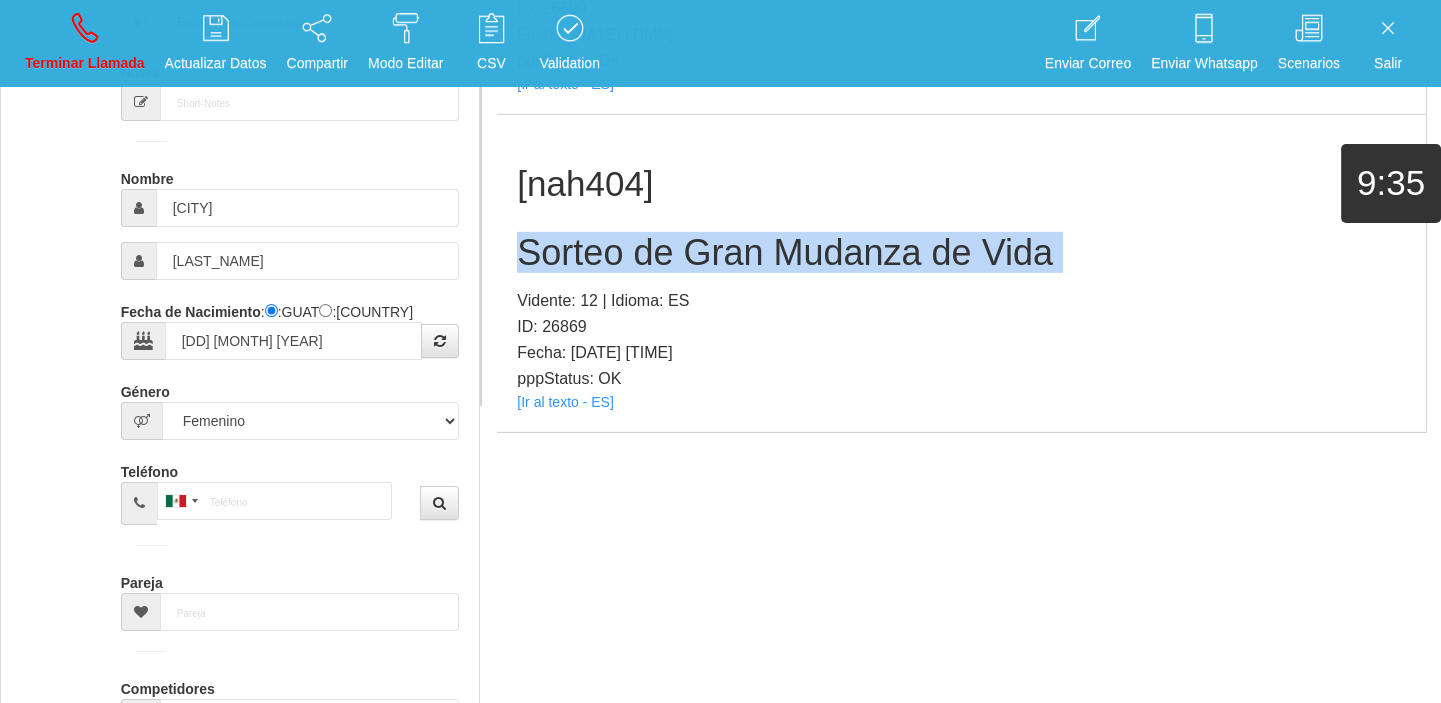 click on "Sorteo de Gran Mudanza de Vida" at bounding box center [961, 253] 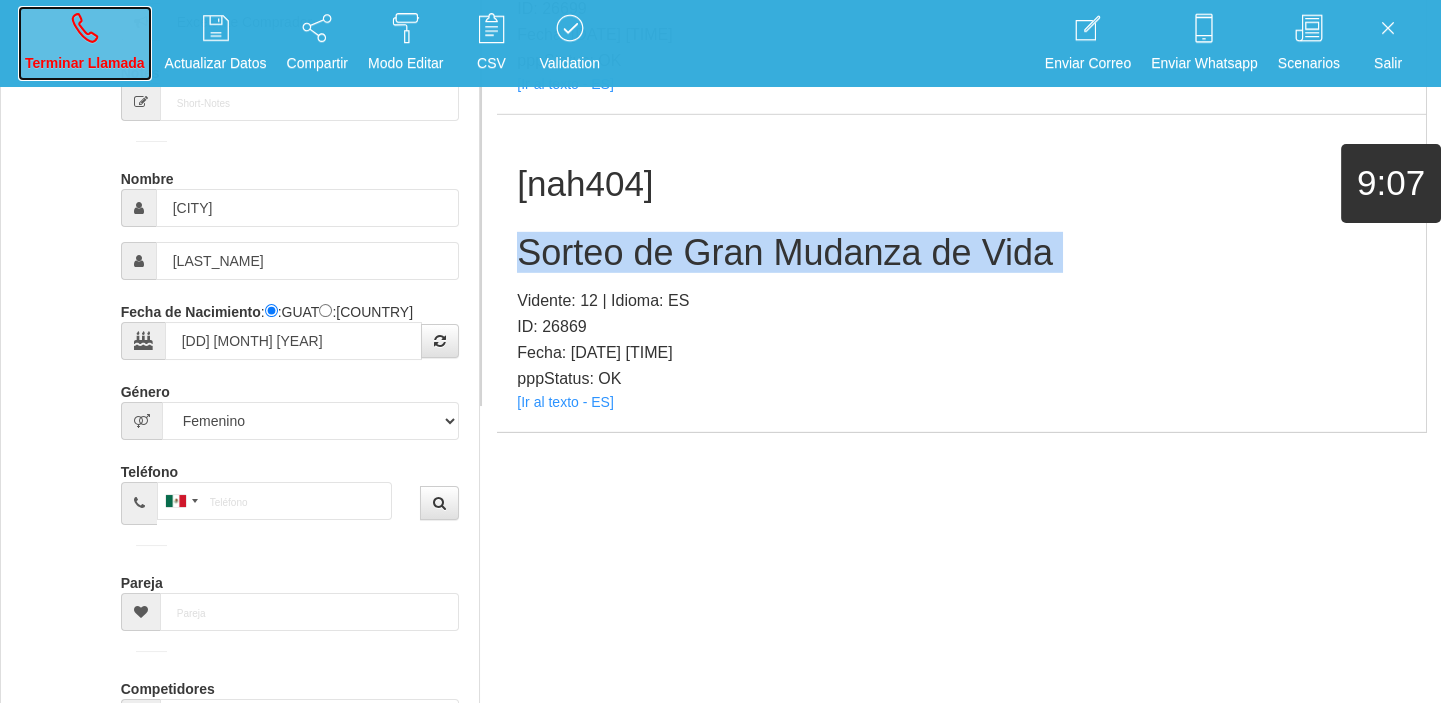 click on "Terminar Llamada" at bounding box center [85, 43] 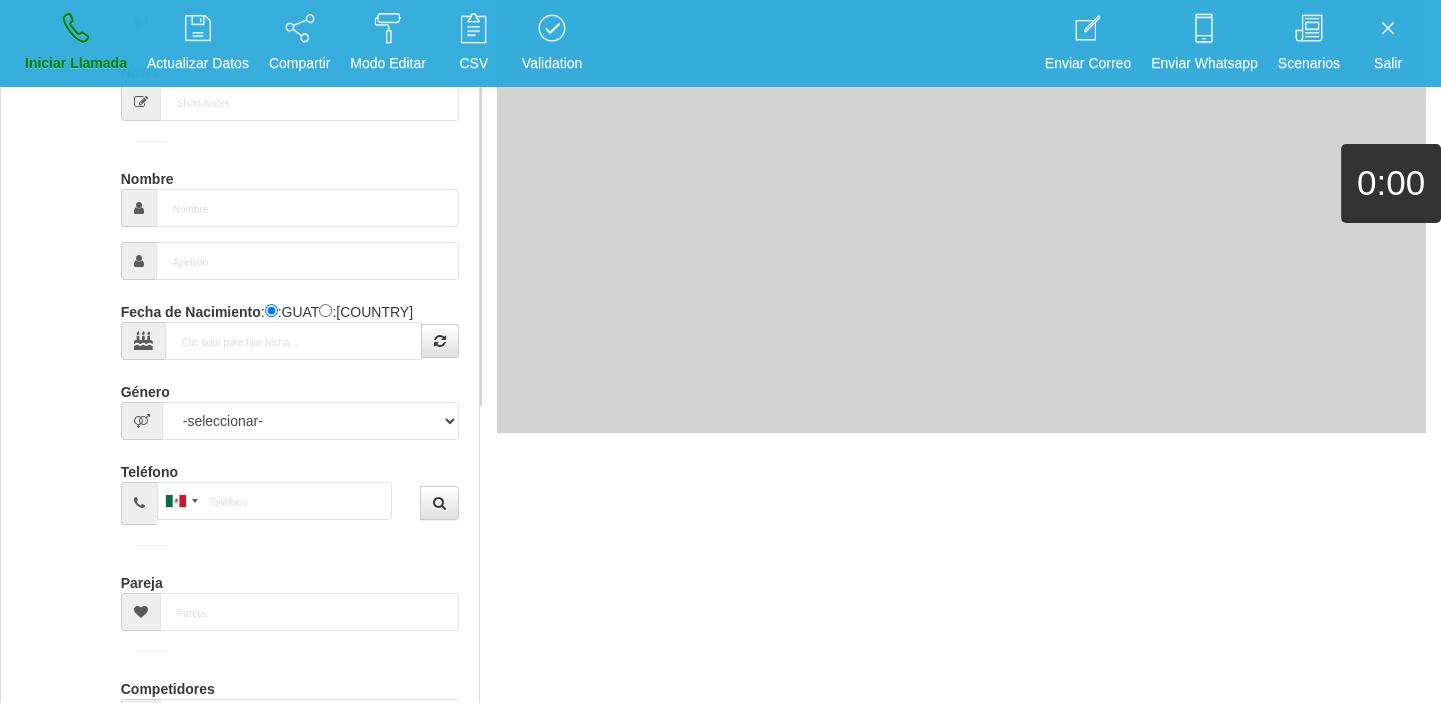scroll, scrollTop: 0, scrollLeft: 0, axis: both 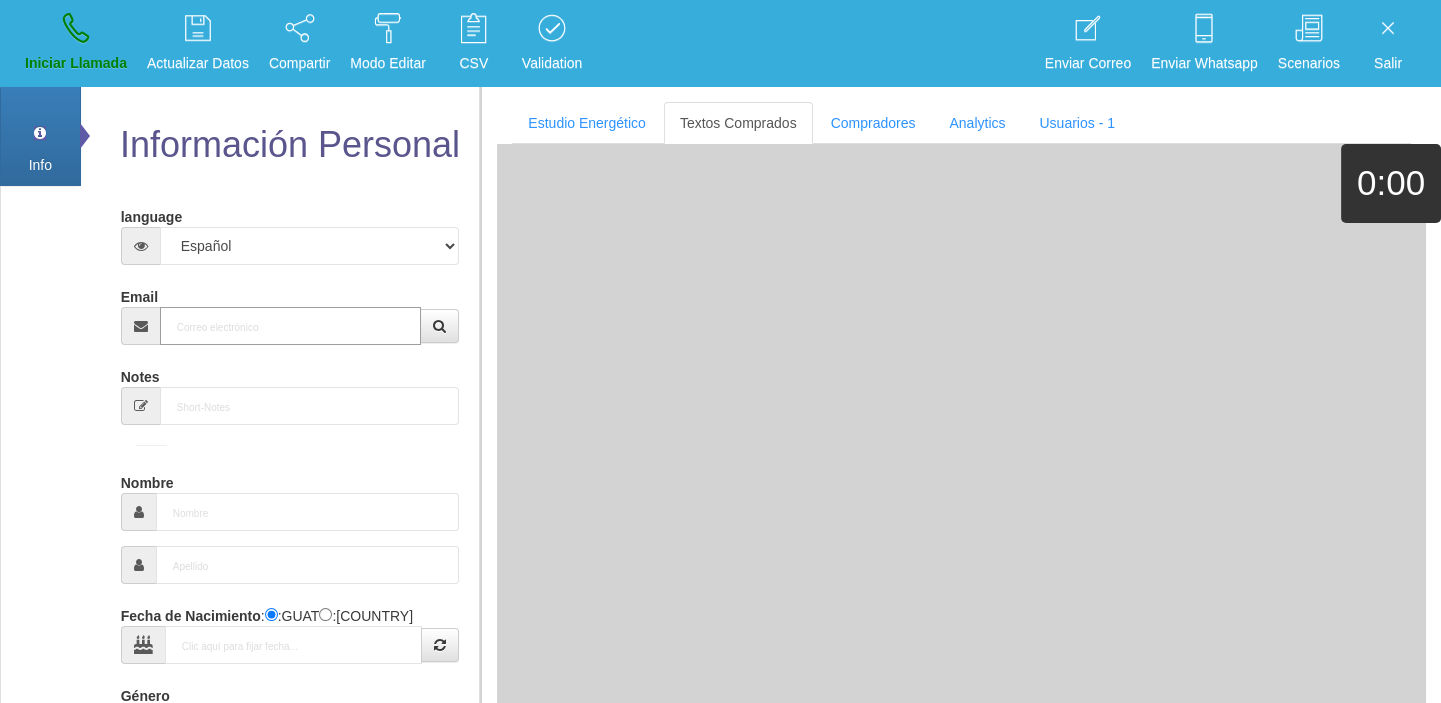 click on "Email" at bounding box center (291, 326) 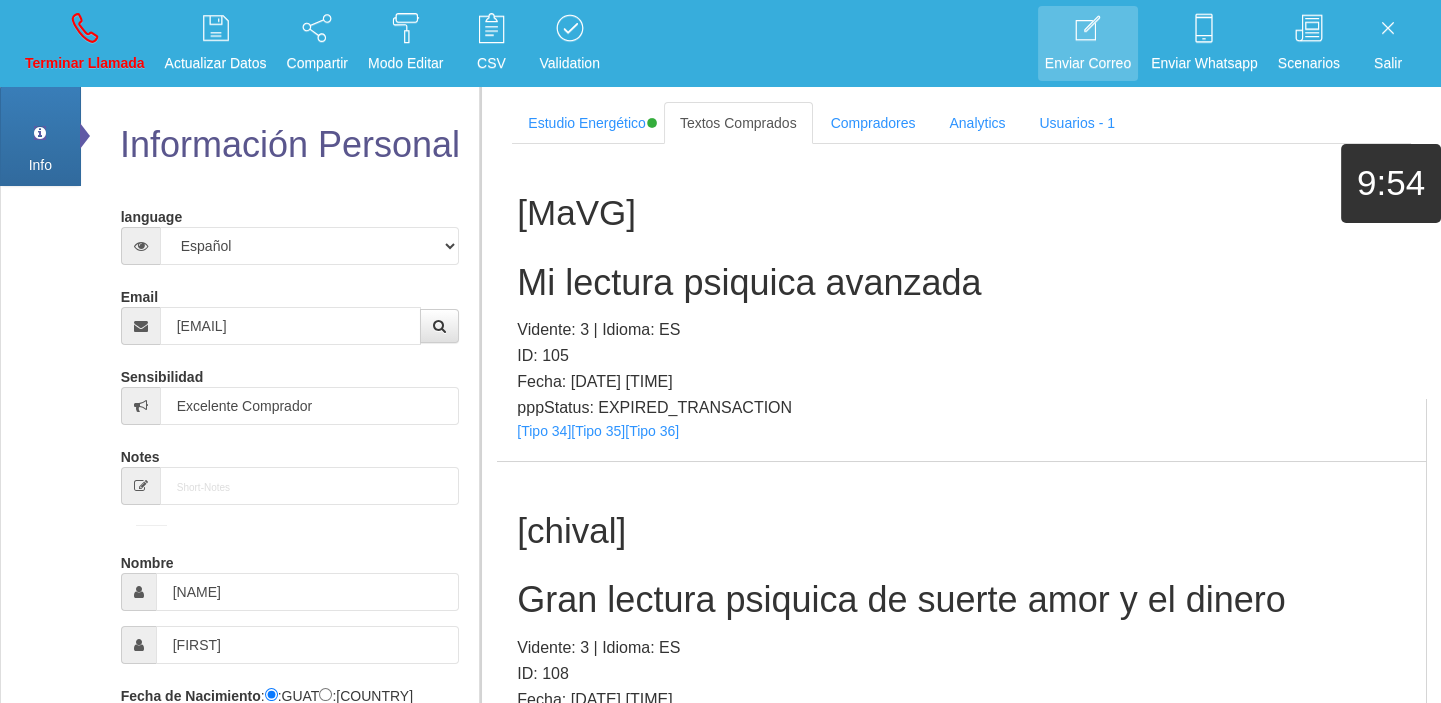 scroll, scrollTop: 20928, scrollLeft: 0, axis: vertical 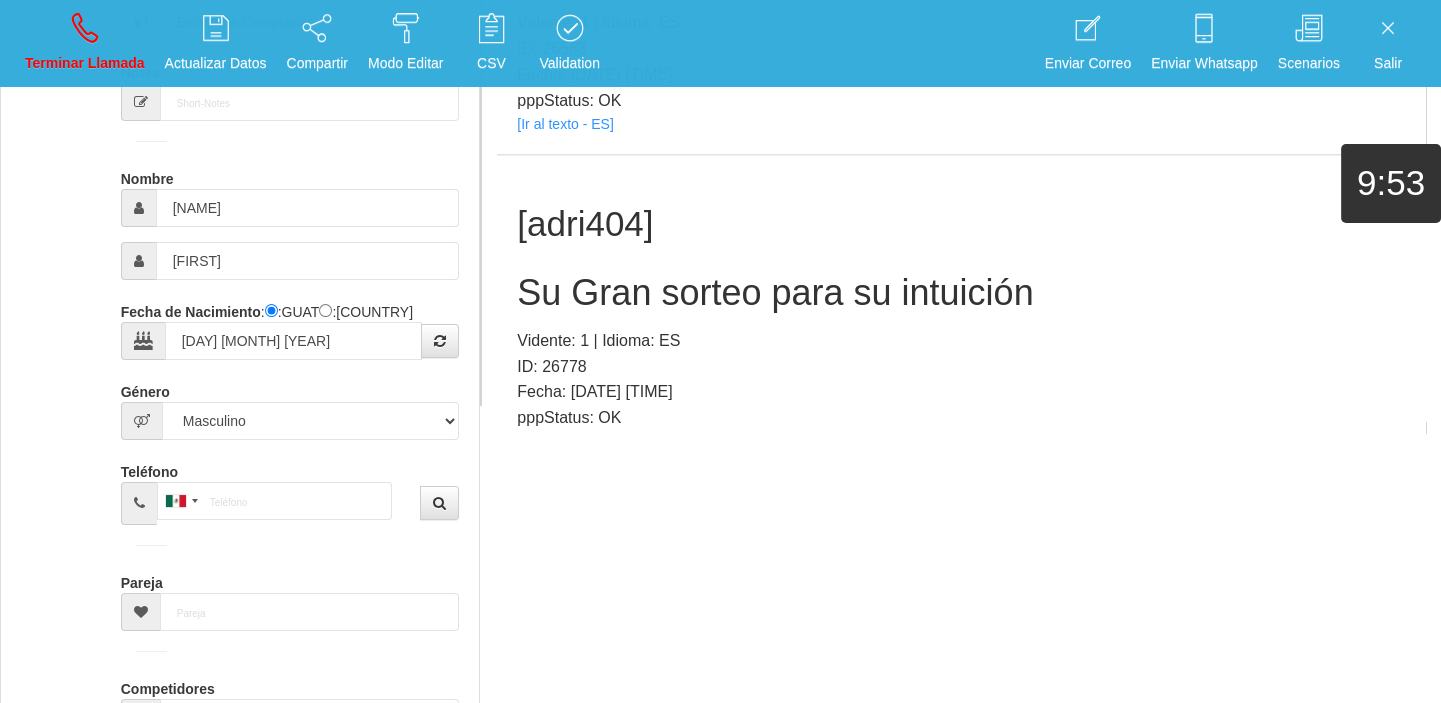 click on "[Ir al texto - ES]" at bounding box center (565, 441) 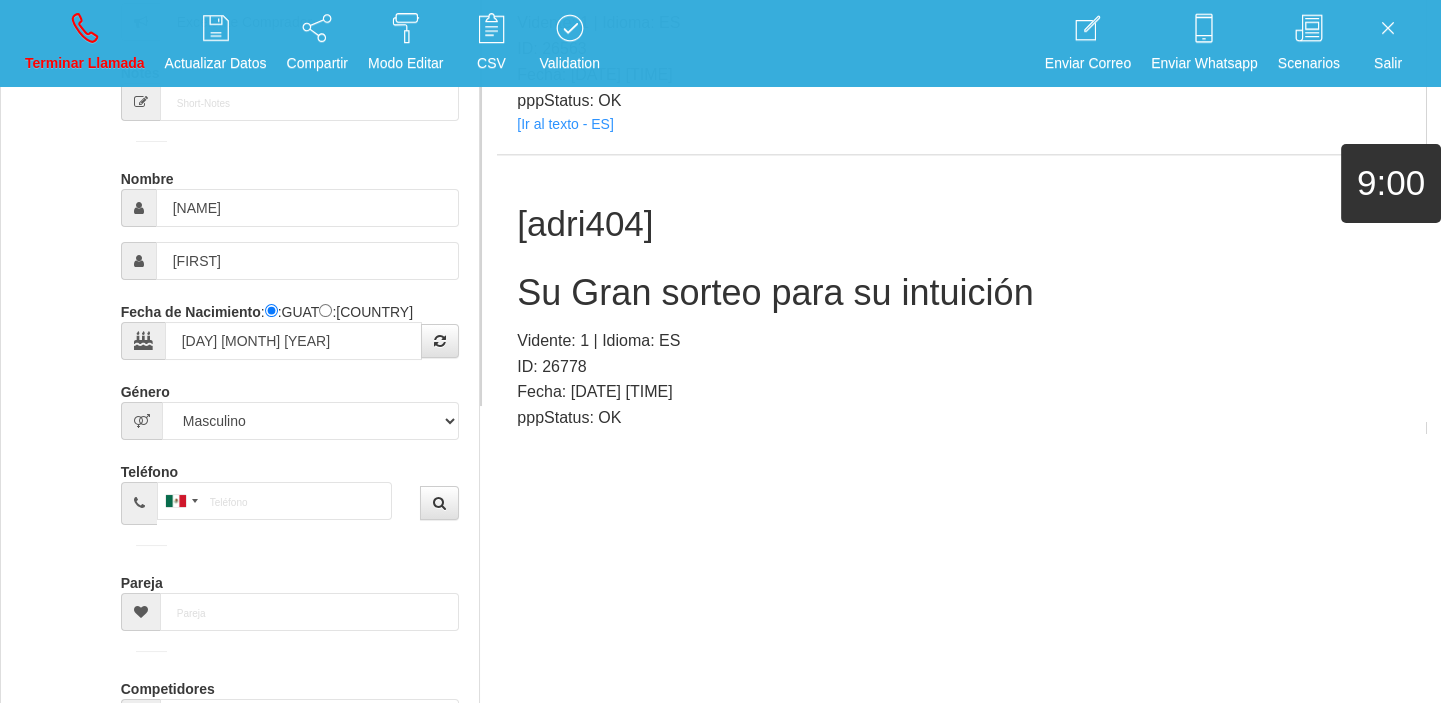 click on "Su Gran sorteo para su intuición" at bounding box center (961, 293) 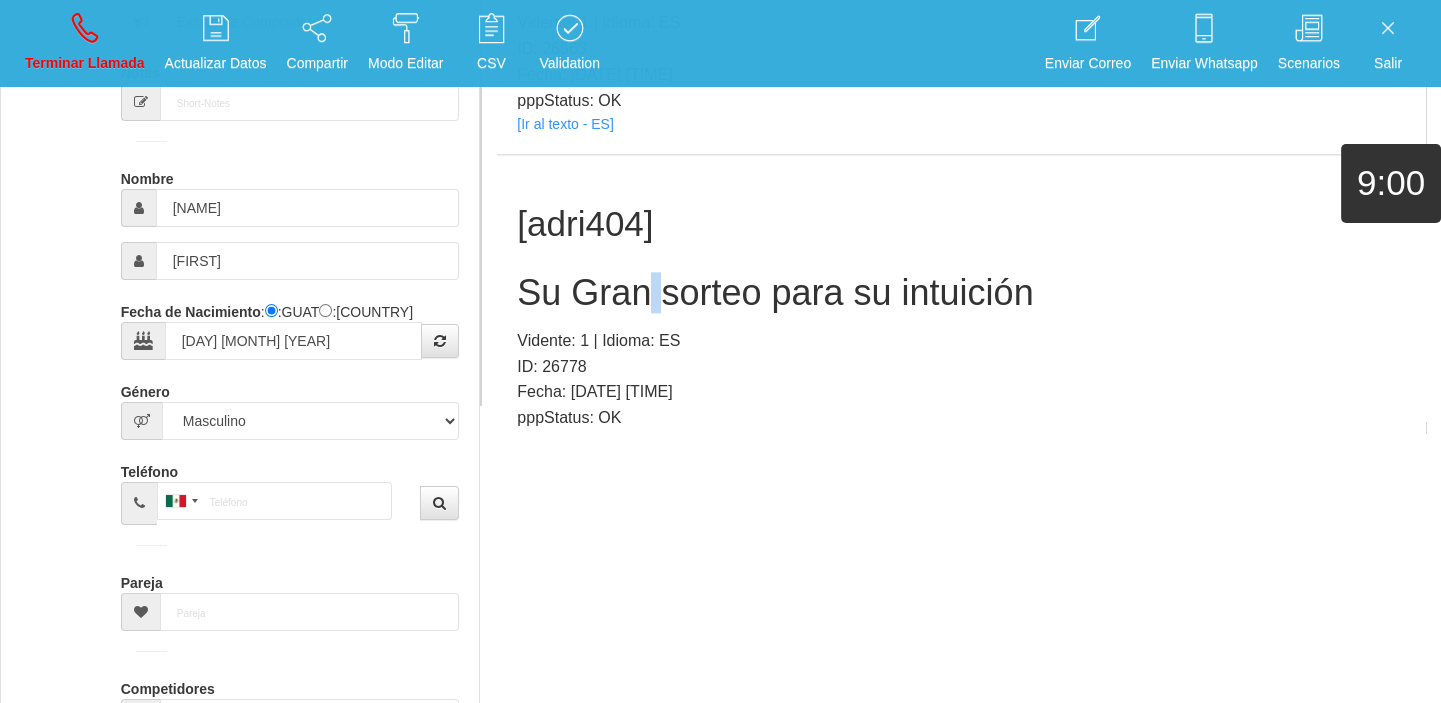 click on "Su Gran sorteo para su intuición" at bounding box center [961, 293] 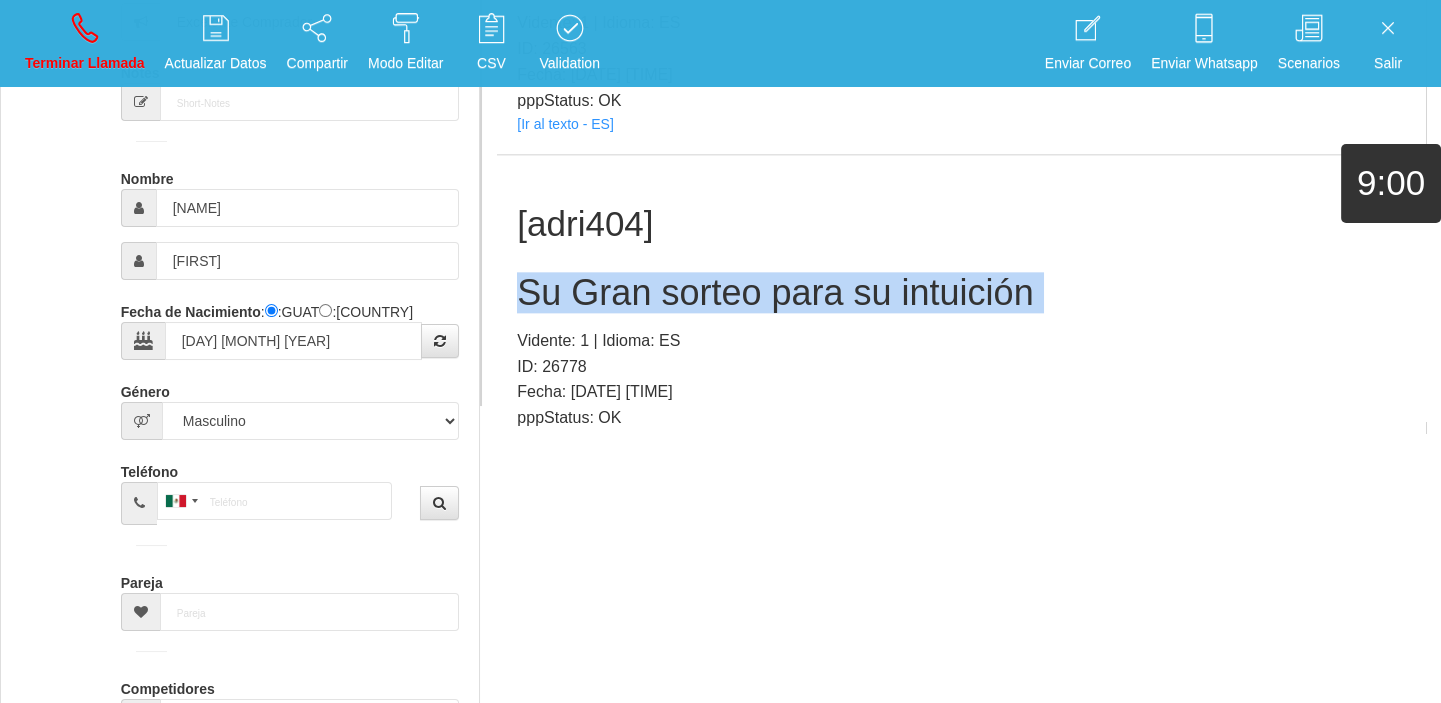 click on "Su Gran sorteo para su intuición" at bounding box center (961, 293) 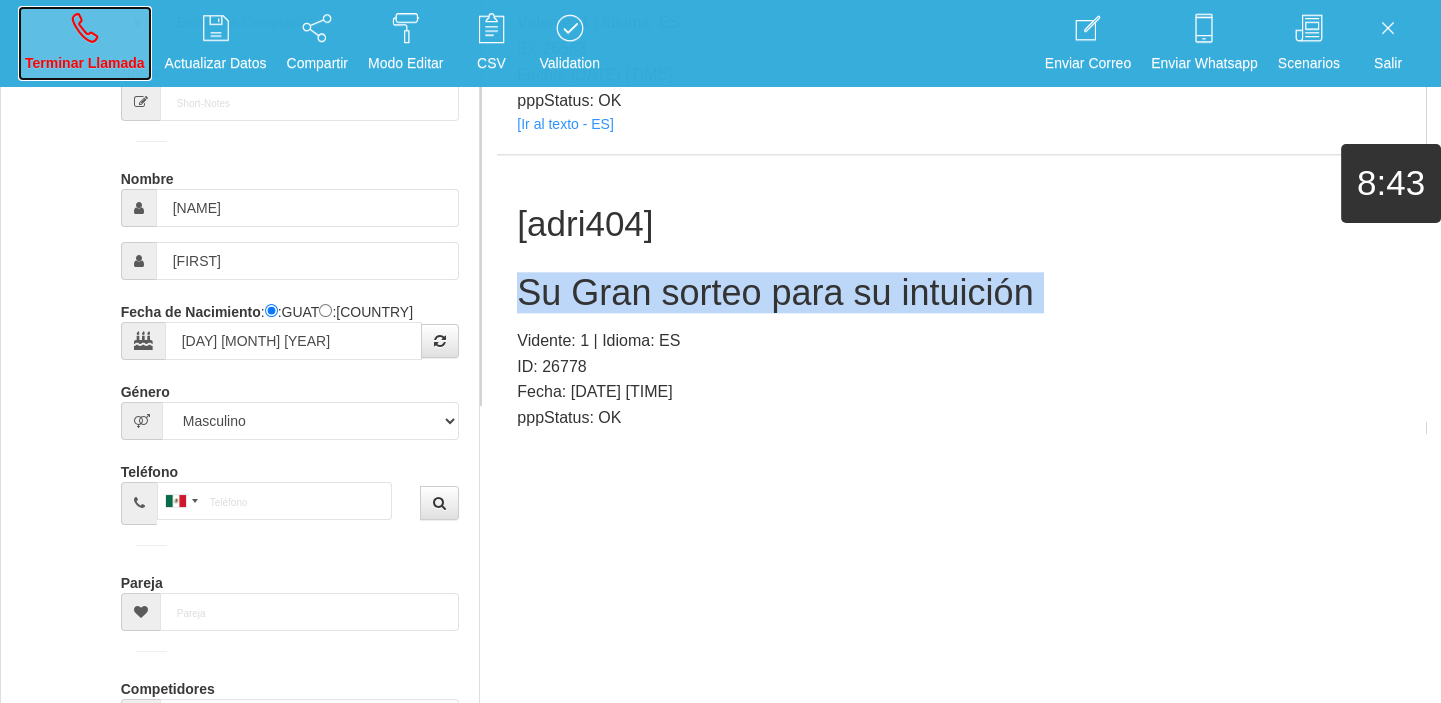 drag, startPoint x: 66, startPoint y: 59, endPoint x: 754, endPoint y: 127, distance: 691.3523 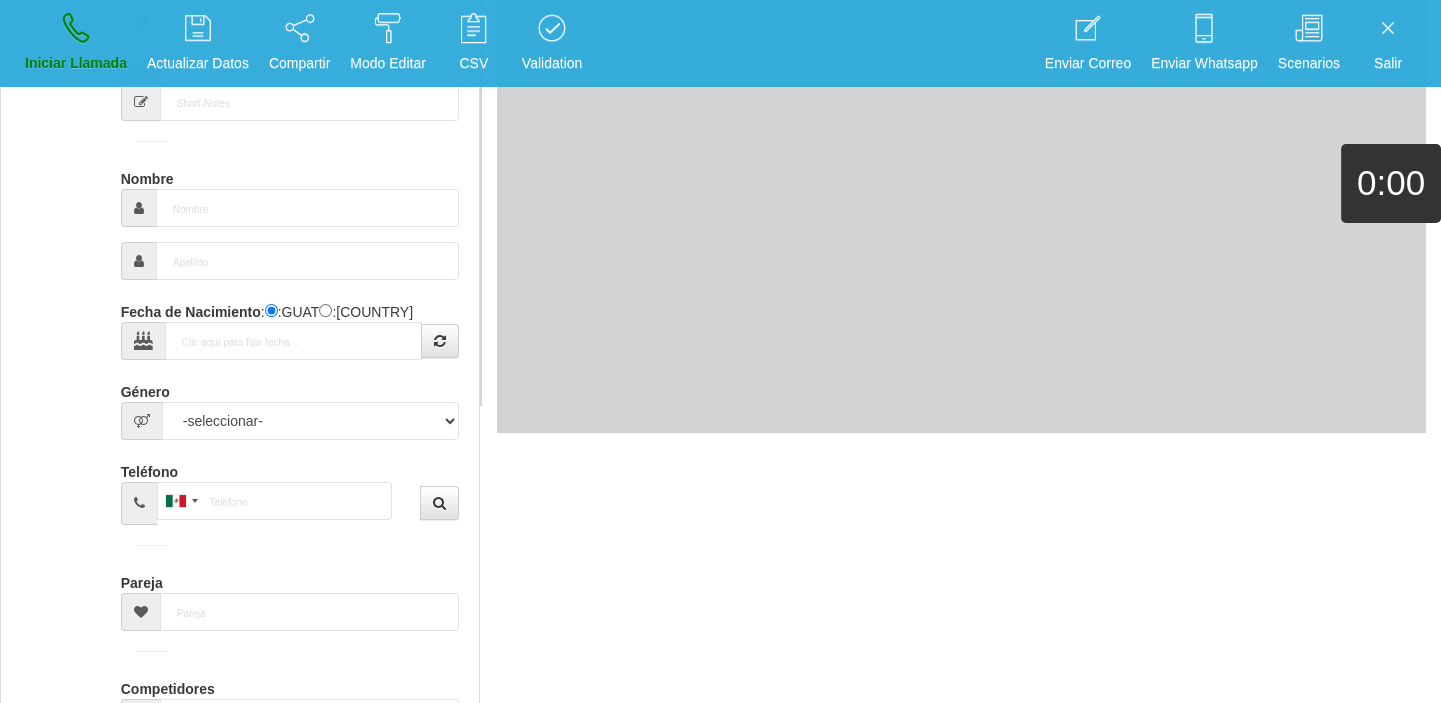 scroll, scrollTop: 0, scrollLeft: 0, axis: both 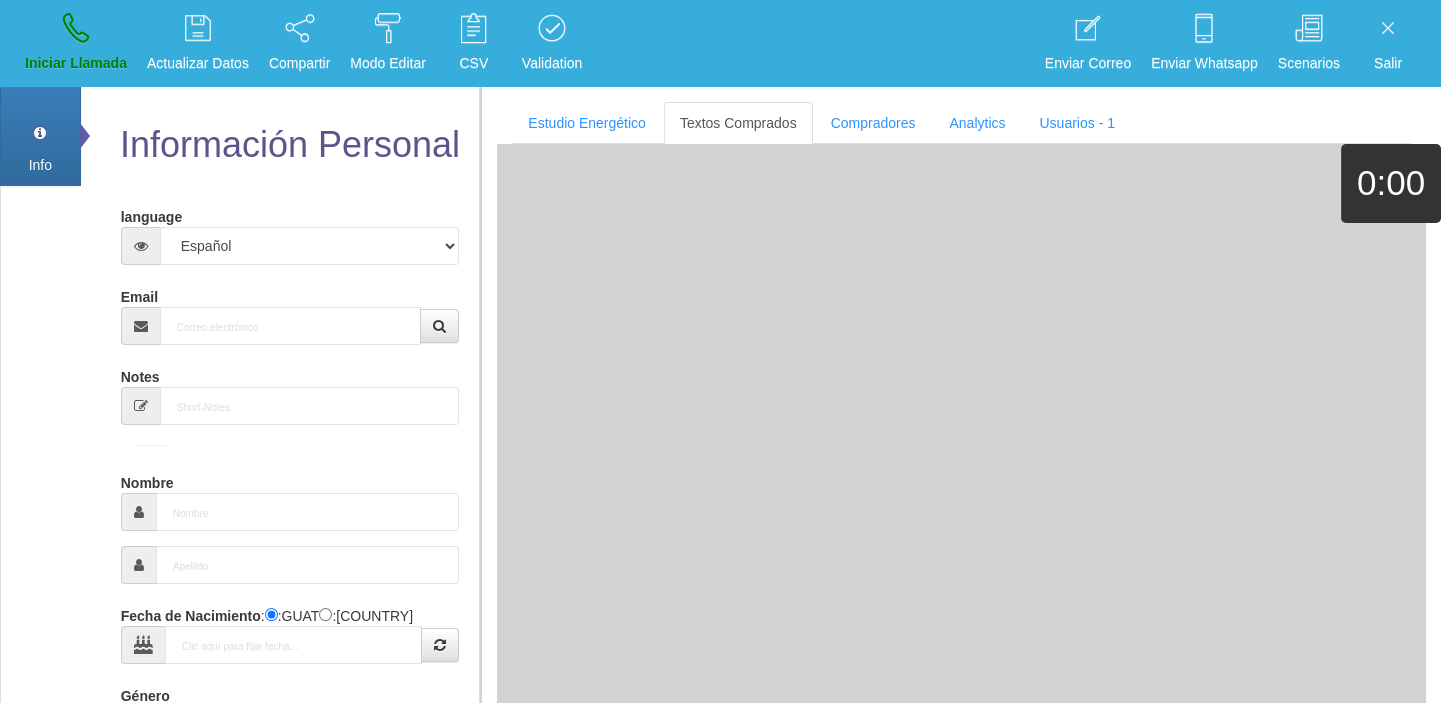 click on "Email" at bounding box center [290, 312] 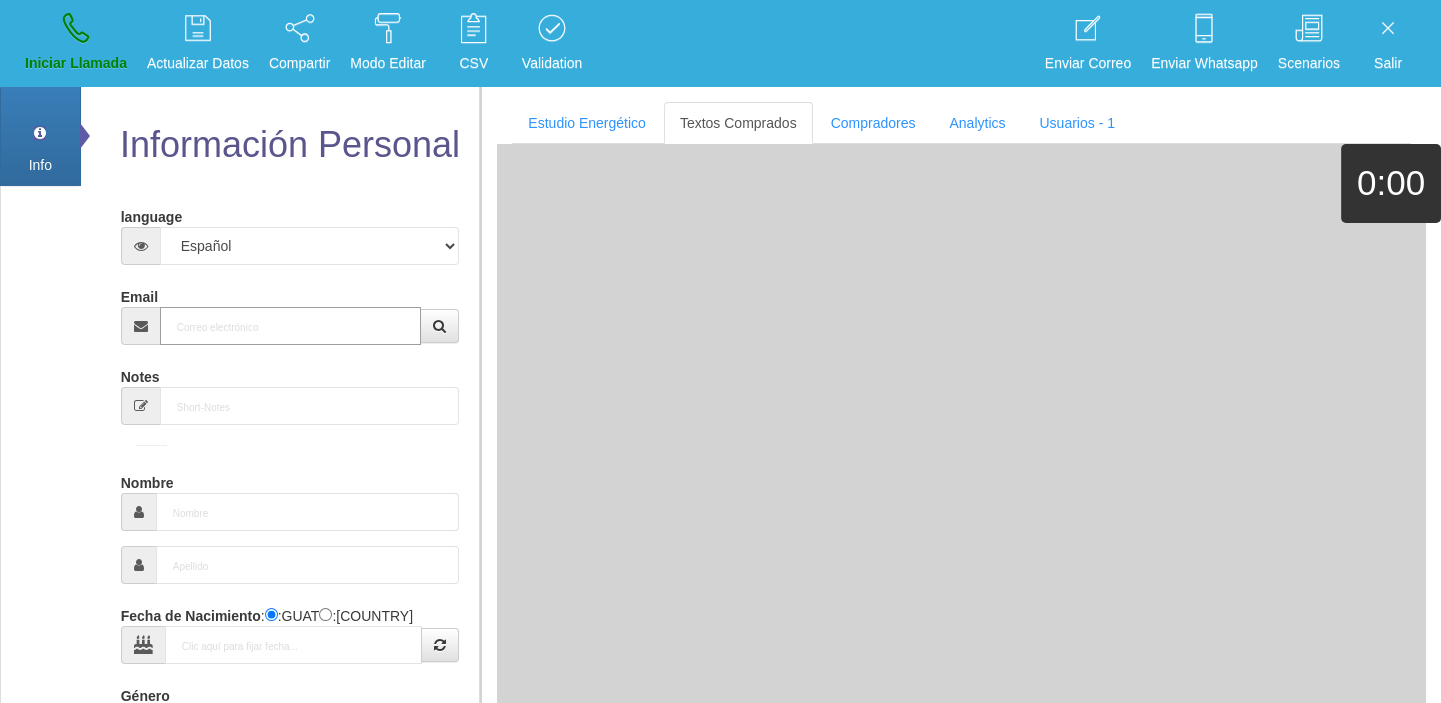 paste on "[EMAIL]" 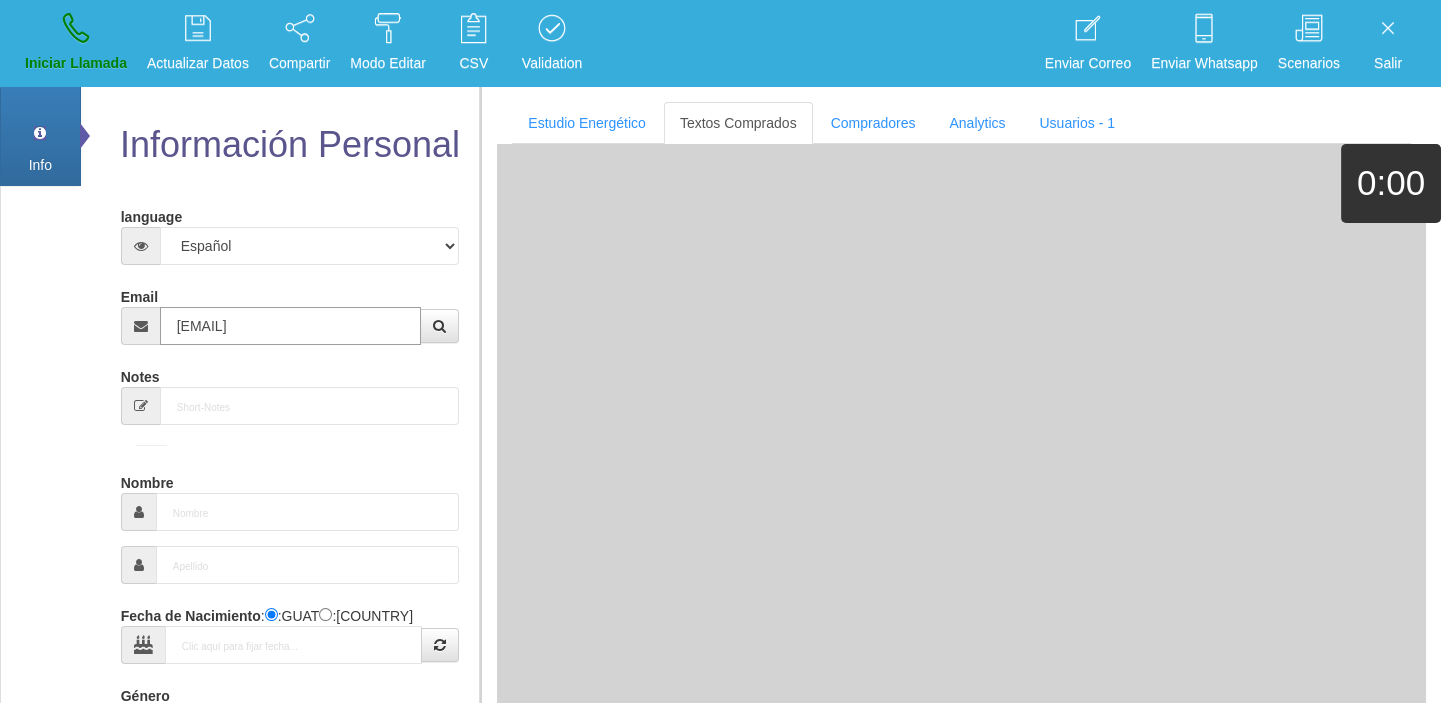 click on "[EMAIL]" at bounding box center (291, 326) 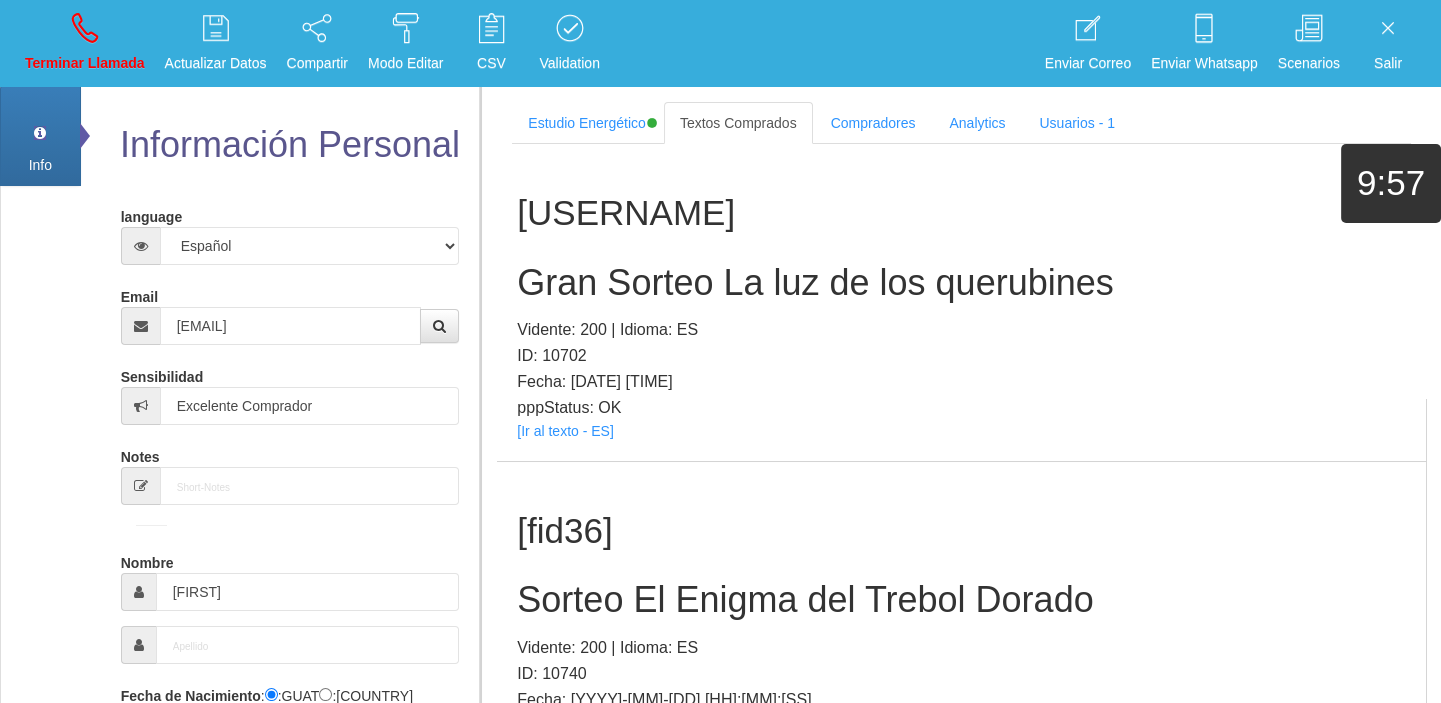 scroll, scrollTop: 8477, scrollLeft: 0, axis: vertical 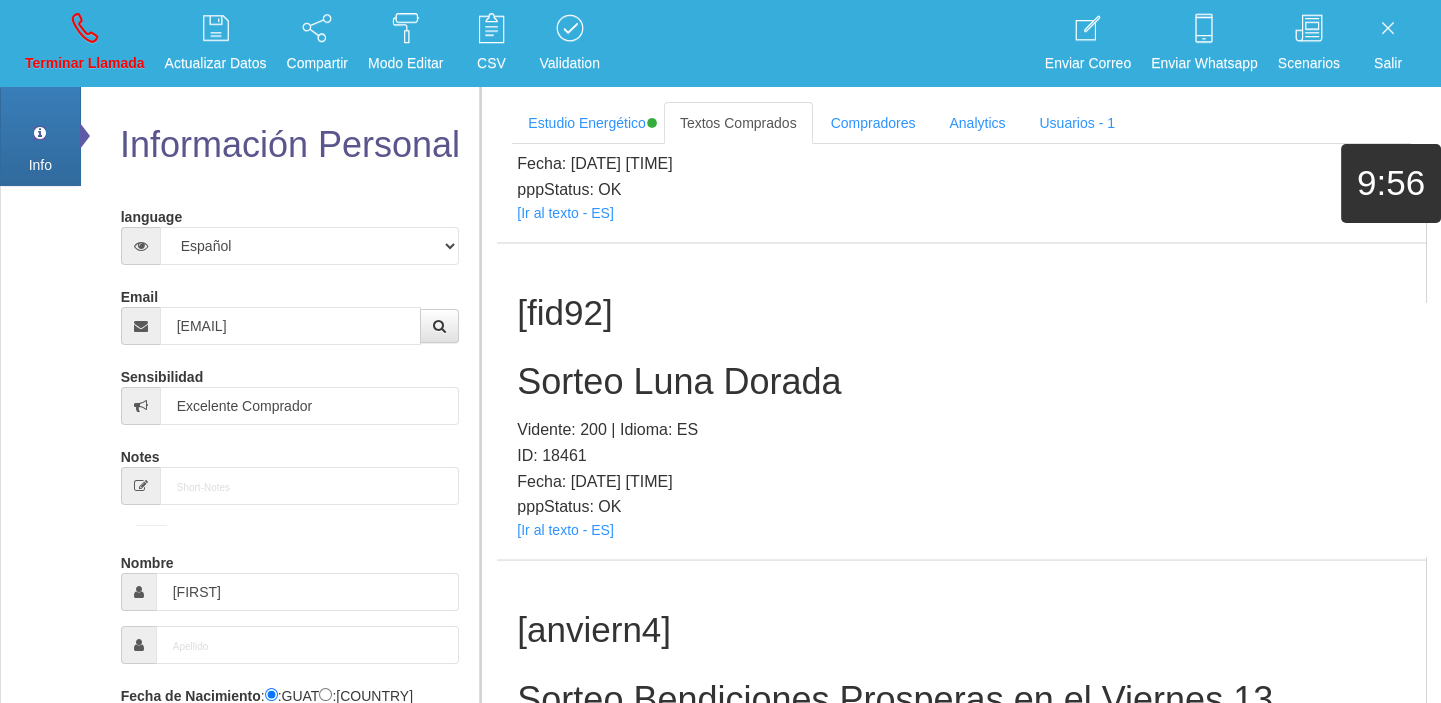 click on "pppStatus: OK" at bounding box center (961, 507) 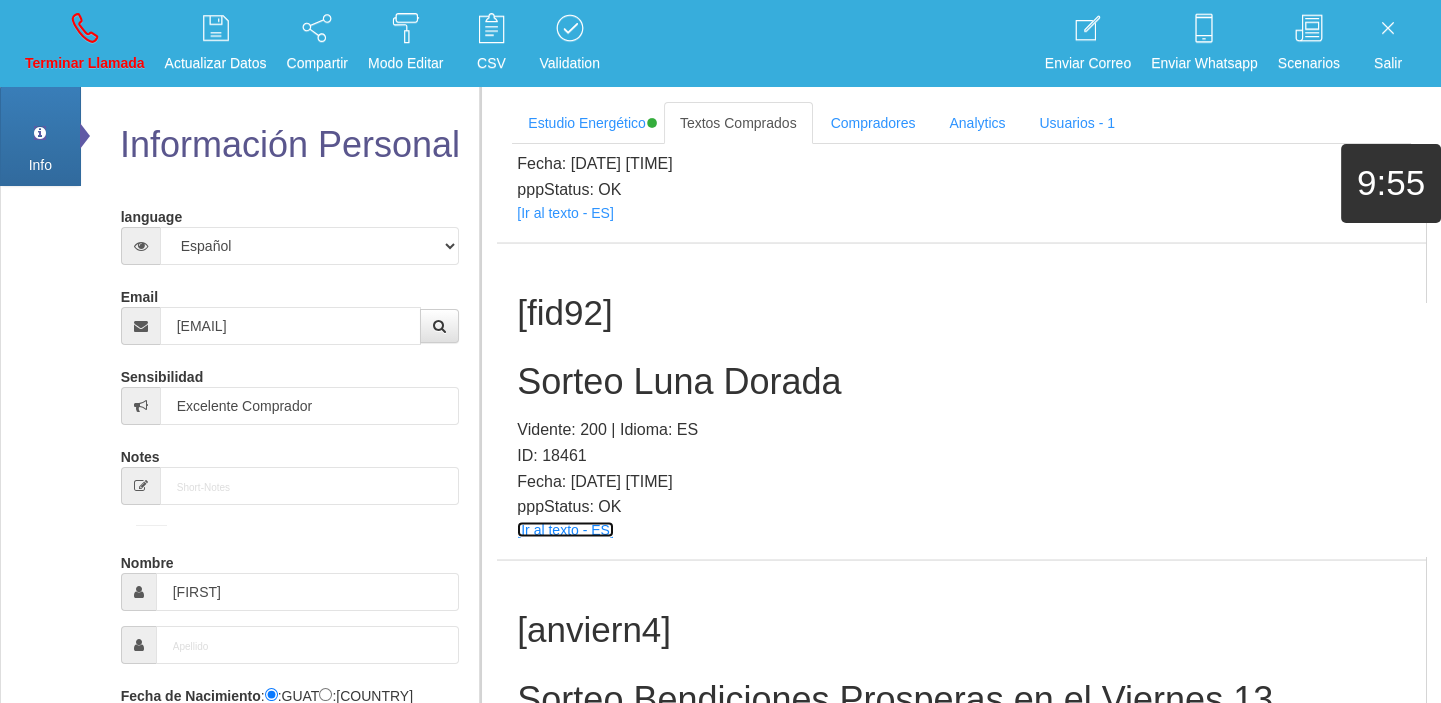 click on "[Ir al texto - ES]" at bounding box center [565, 530] 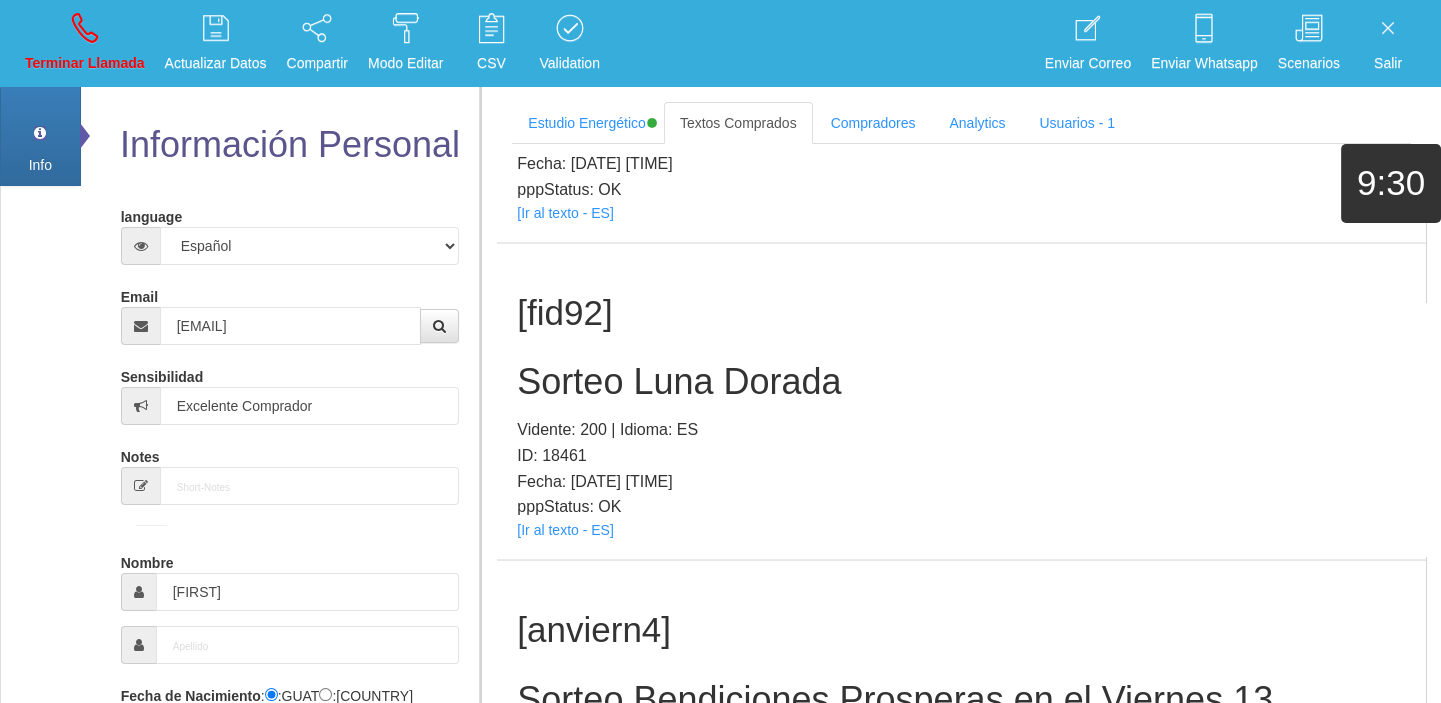 click on "Sorteo Luna Dorada" at bounding box center (961, 382) 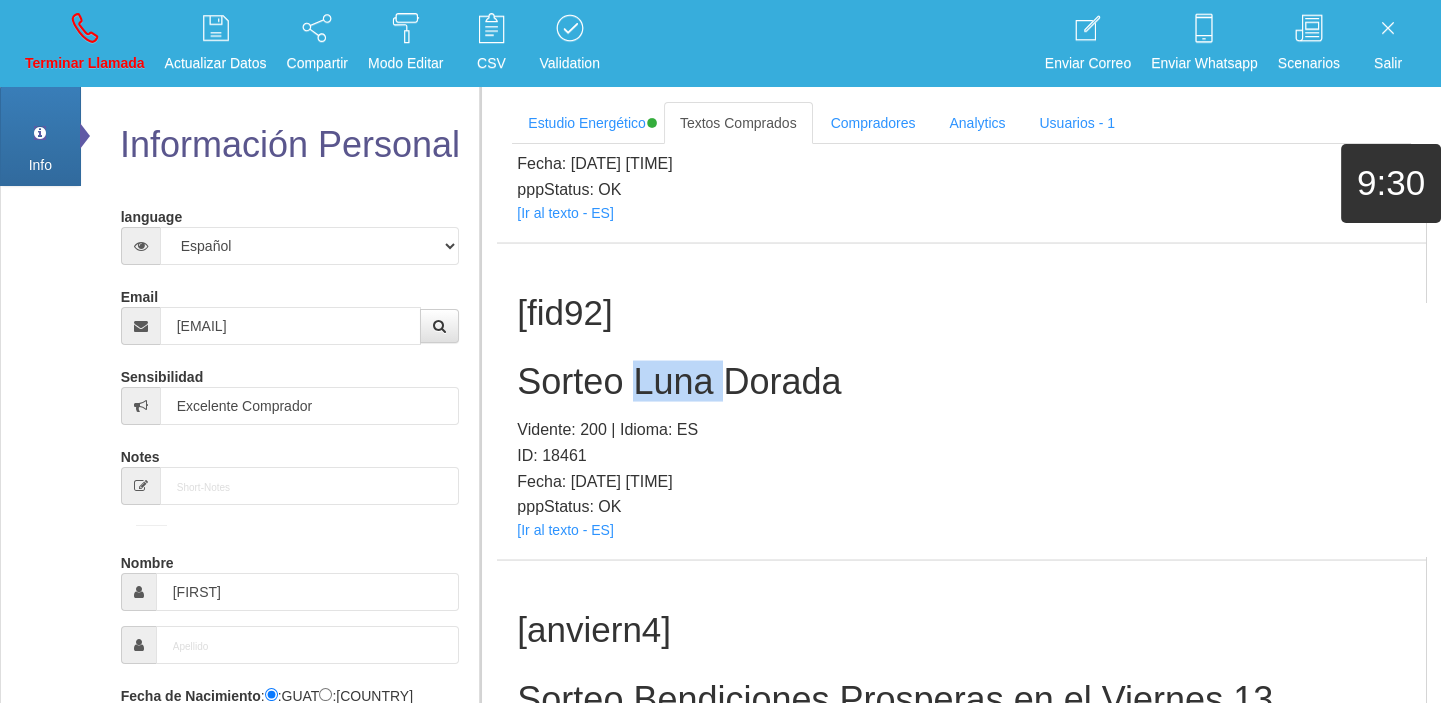 click on "Sorteo Luna Dorada" at bounding box center [961, 382] 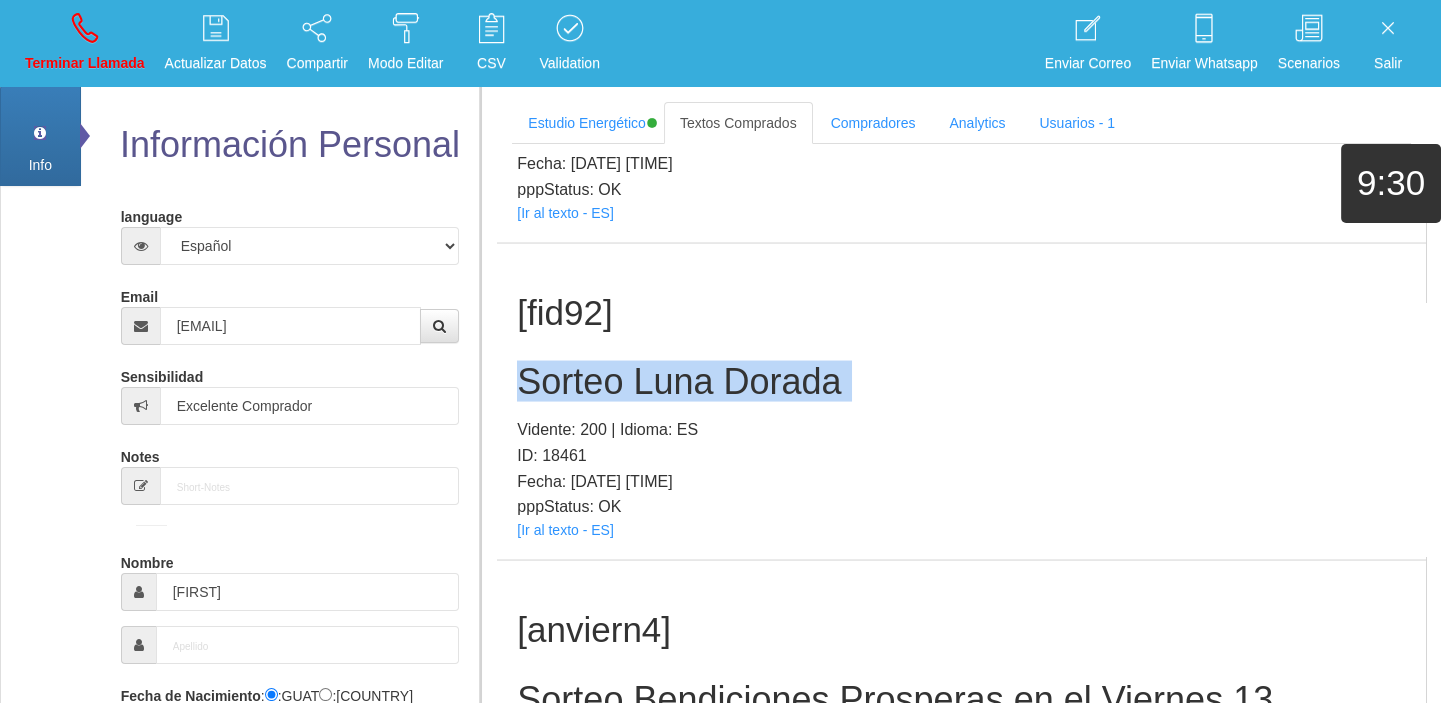 click on "Sorteo Luna Dorada" at bounding box center (961, 382) 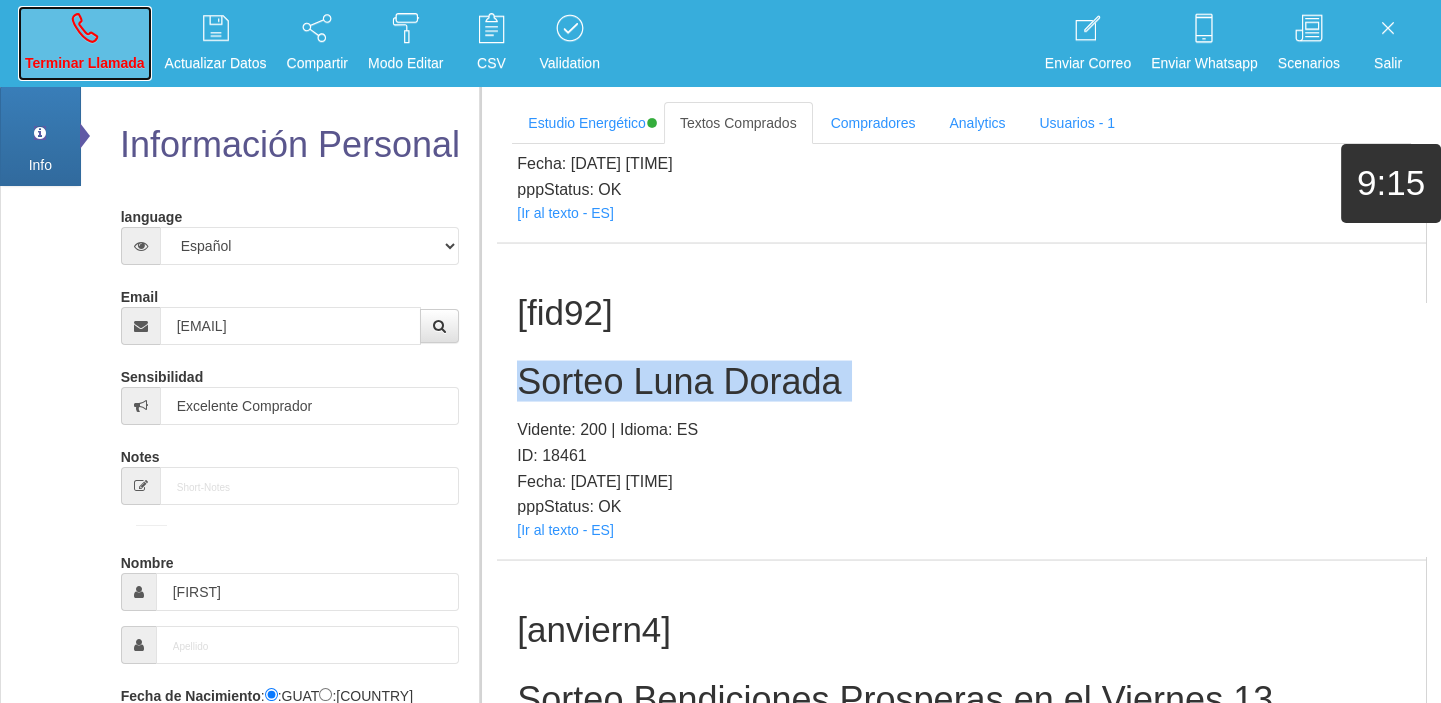 click at bounding box center (85, 28) 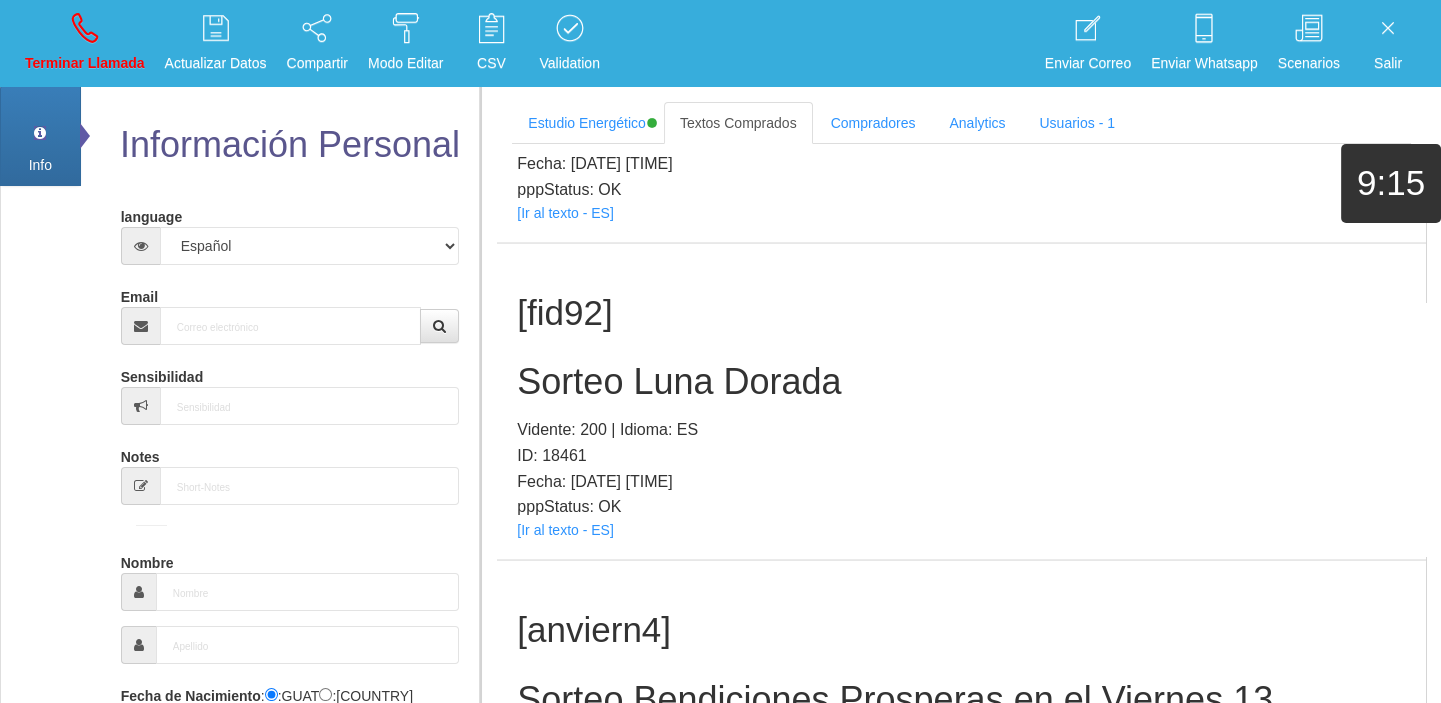 scroll, scrollTop: 0, scrollLeft: 0, axis: both 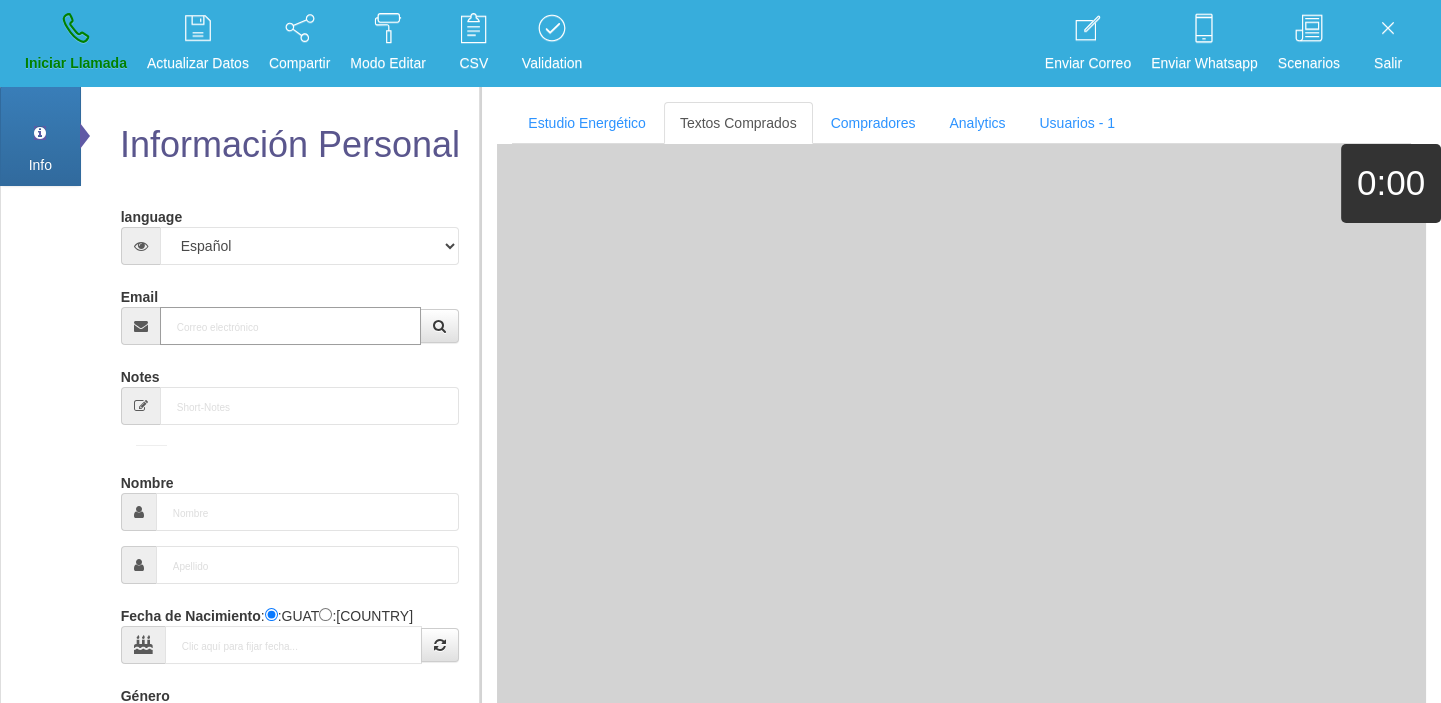 paste on "[FIRSTNAME][LASTNAME]@[EMAIL_DOMAIN]" 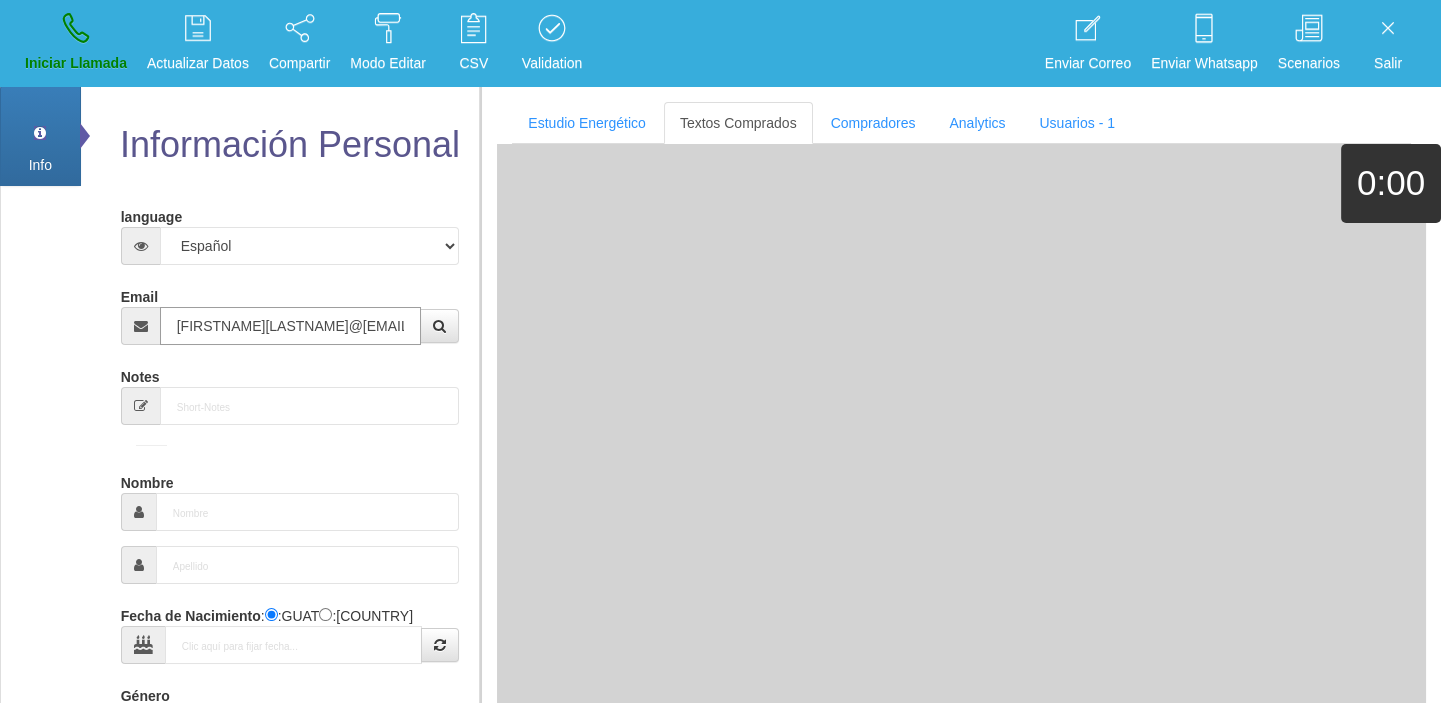 click on "[FIRSTNAME][LASTNAME]@[EMAIL_DOMAIN]" at bounding box center [291, 326] 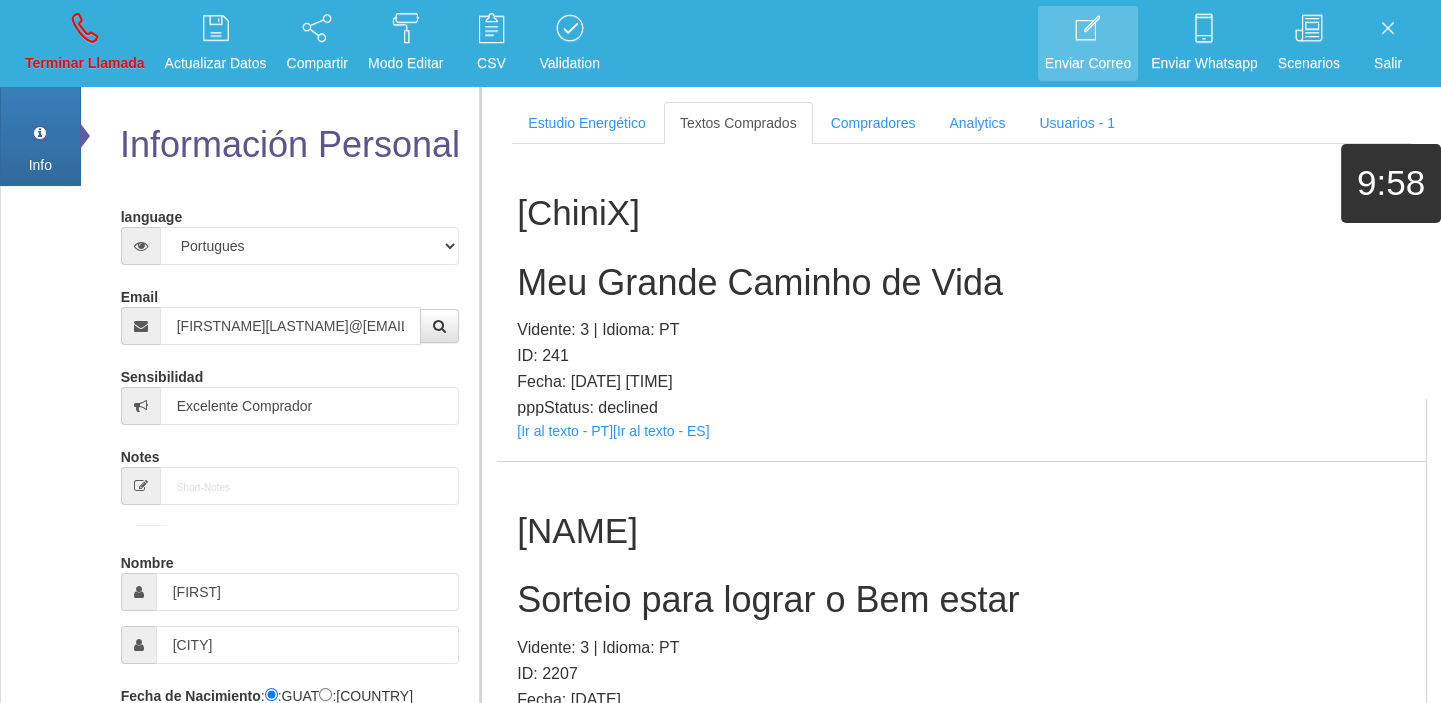 scroll, scrollTop: 13621, scrollLeft: 0, axis: vertical 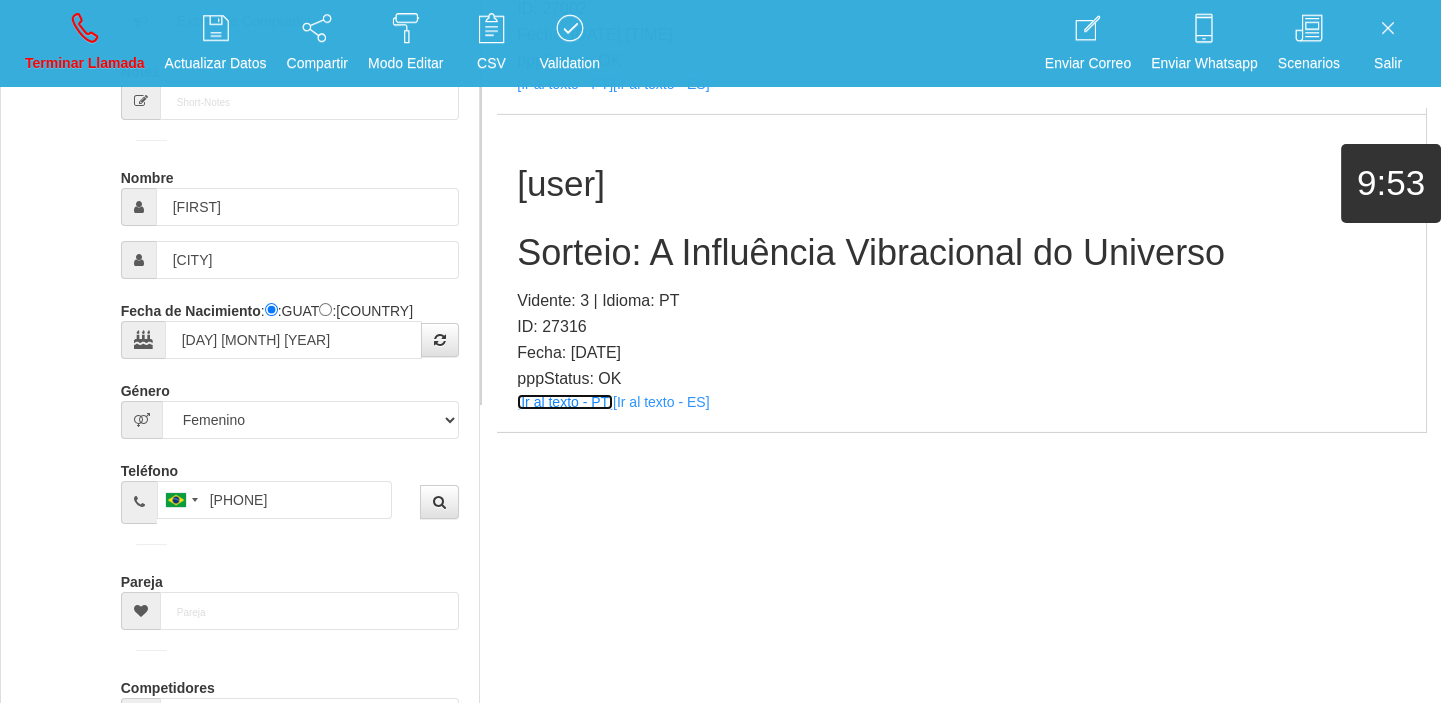 click on "[Ir al texto - PT]" at bounding box center [565, 402] 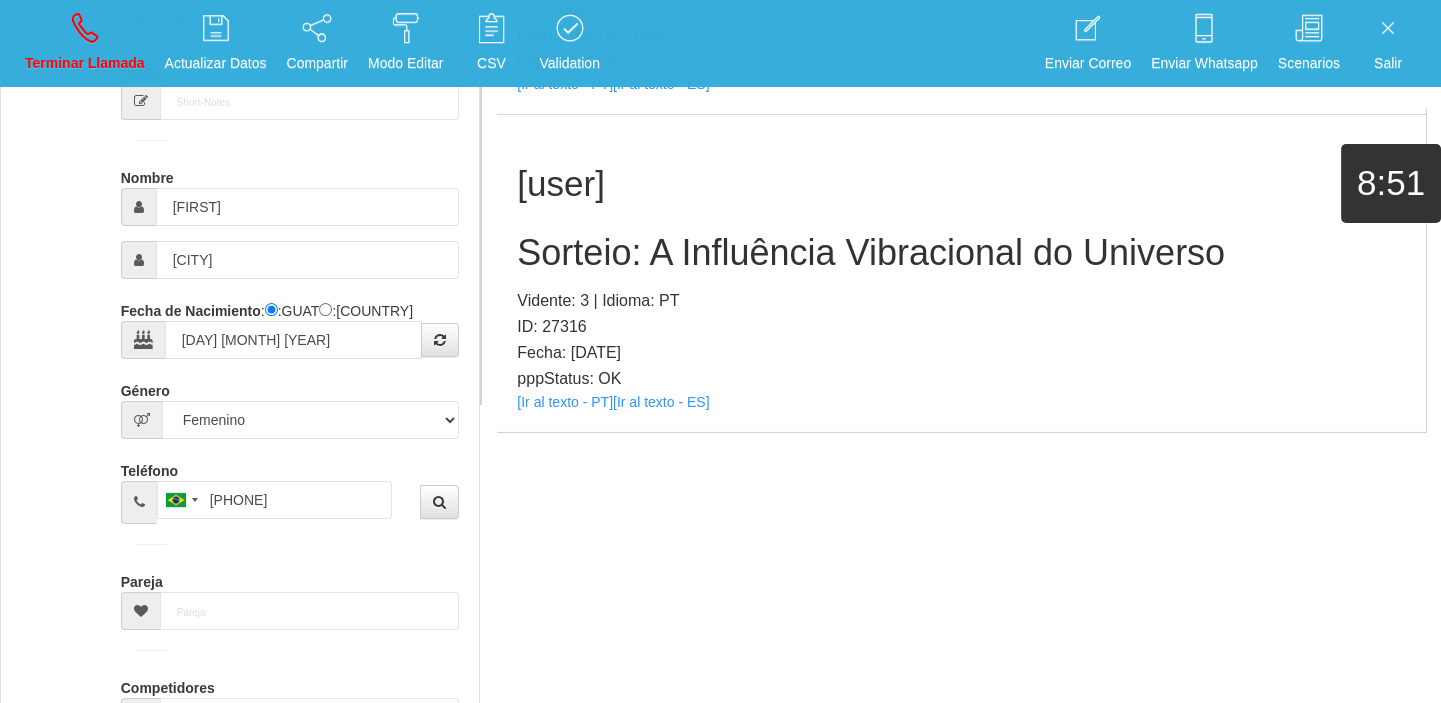 click on "Sorteio: A Influência Vibracional do Universo" at bounding box center [961, 253] 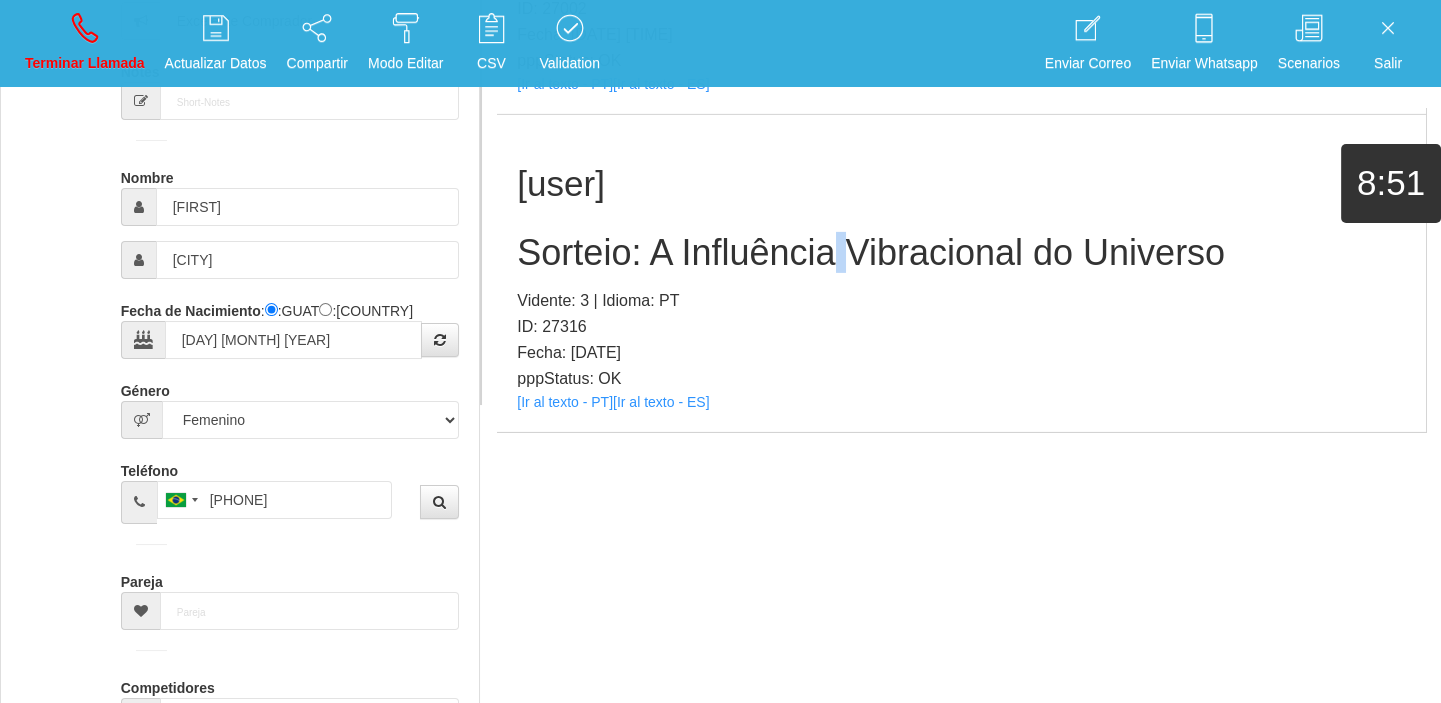 click on "Sorteio: A Influência Vibracional do Universo" at bounding box center (961, 253) 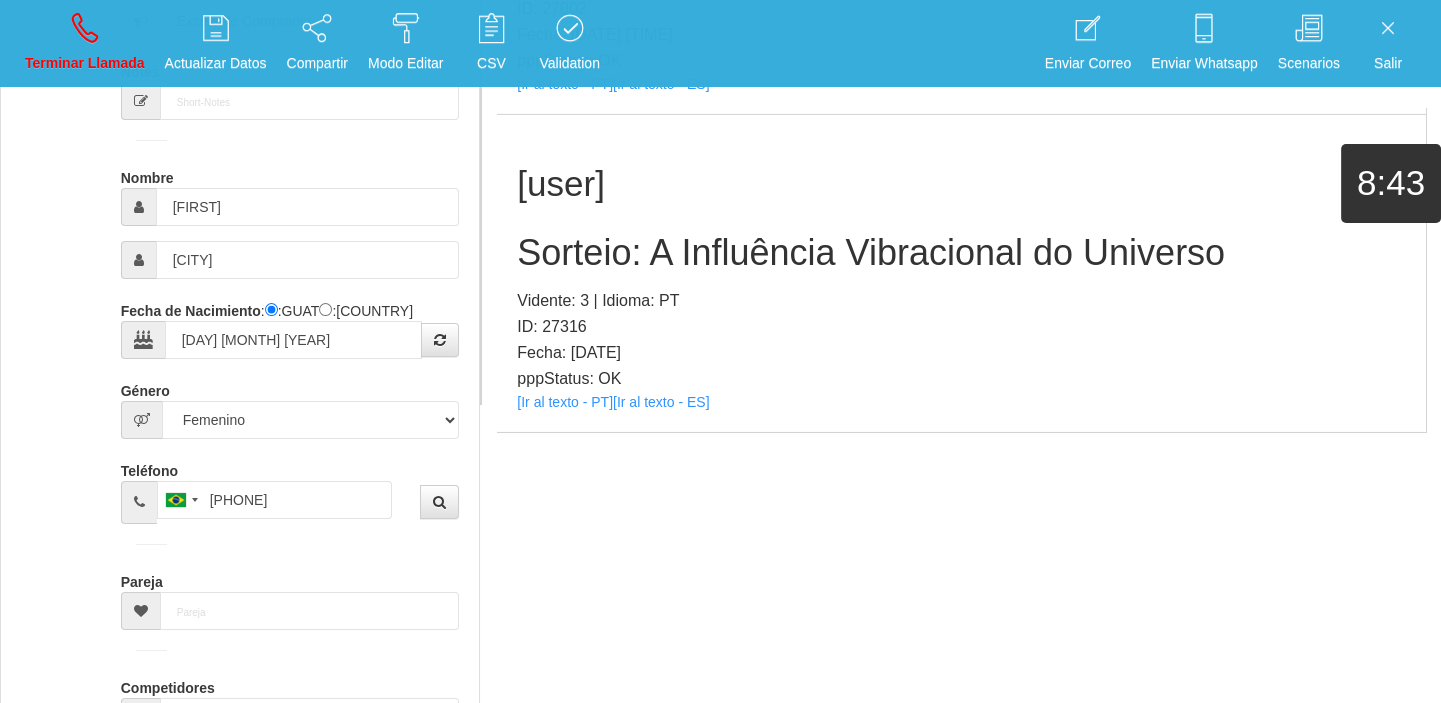 click on "[LAST] Sorteio: A Influência Vibracional do Universo Vidente: 3 | Idioma: PT ID: 27316 Fecha: [YYYY]-[MM]-[DD] [HH]:[MM]:[SS] pppStatus: OK [Ir al texto - PT] [Ir al texto - ES]" at bounding box center [961, 273] 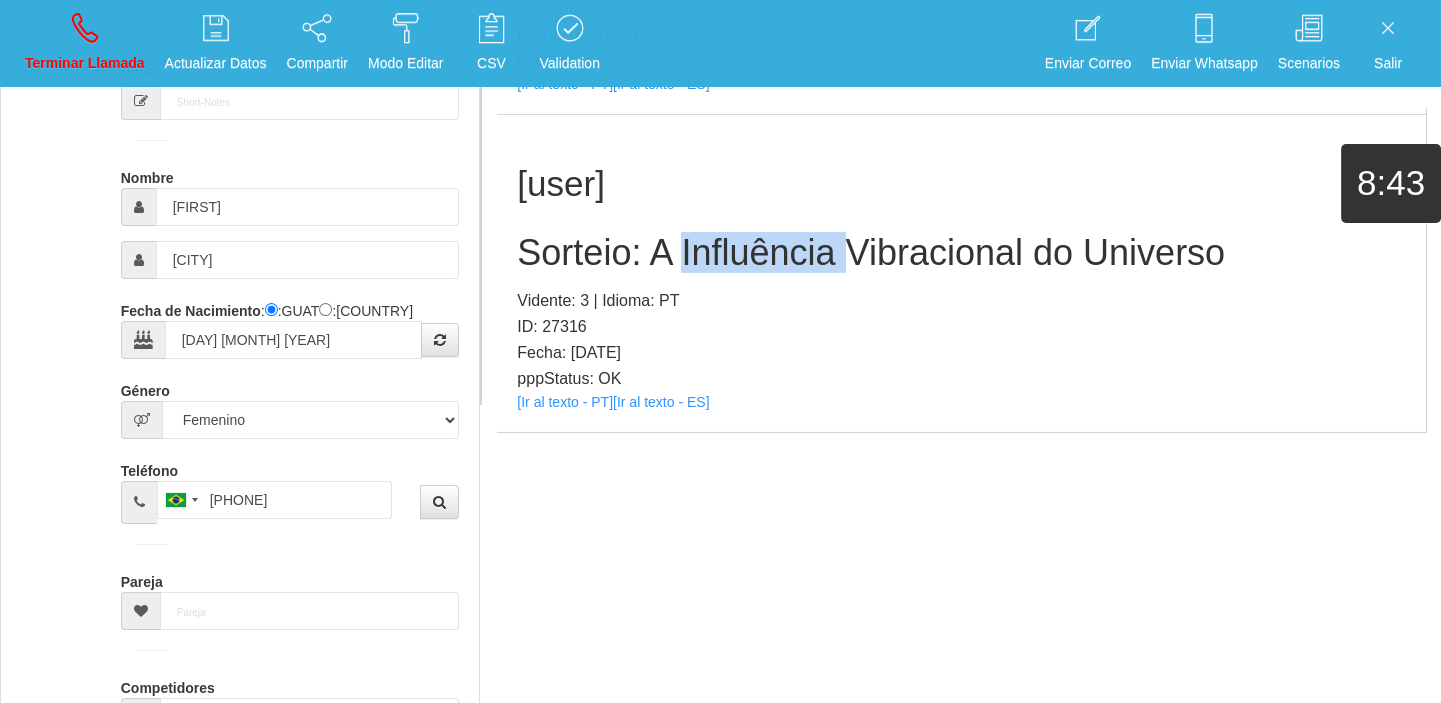 click on "Sorteio: A Influência Vibracional do Universo" at bounding box center (961, 253) 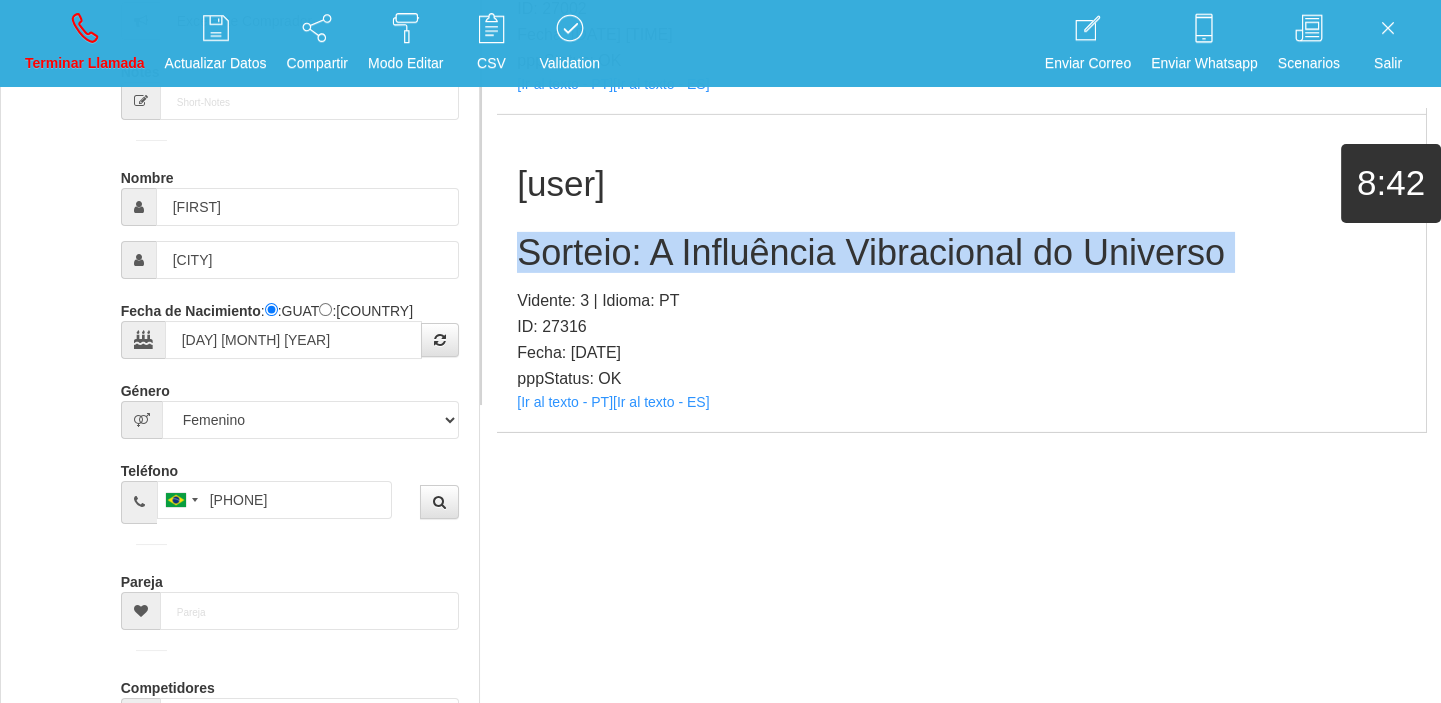 click on "Sorteio: A Influência Vibracional do Universo" at bounding box center [961, 253] 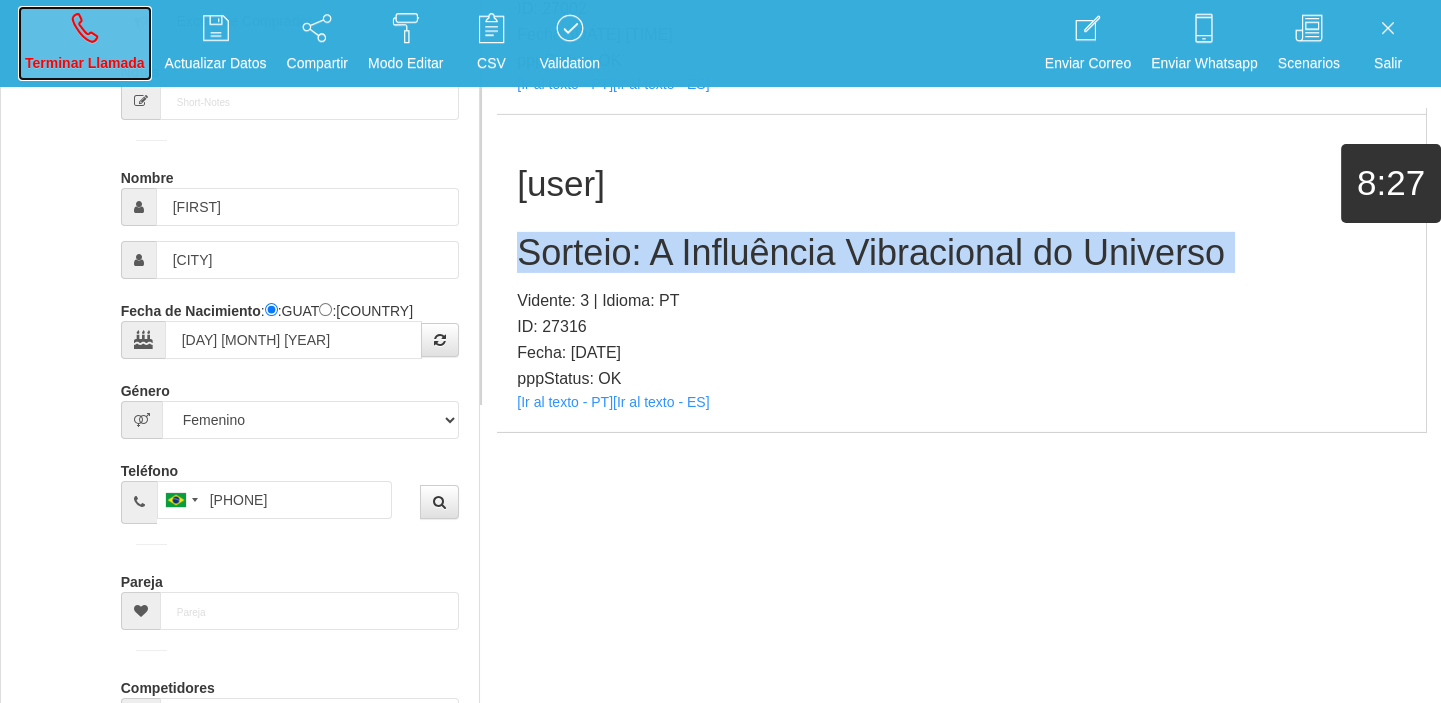 click on "Terminar Llamada" at bounding box center [85, 43] 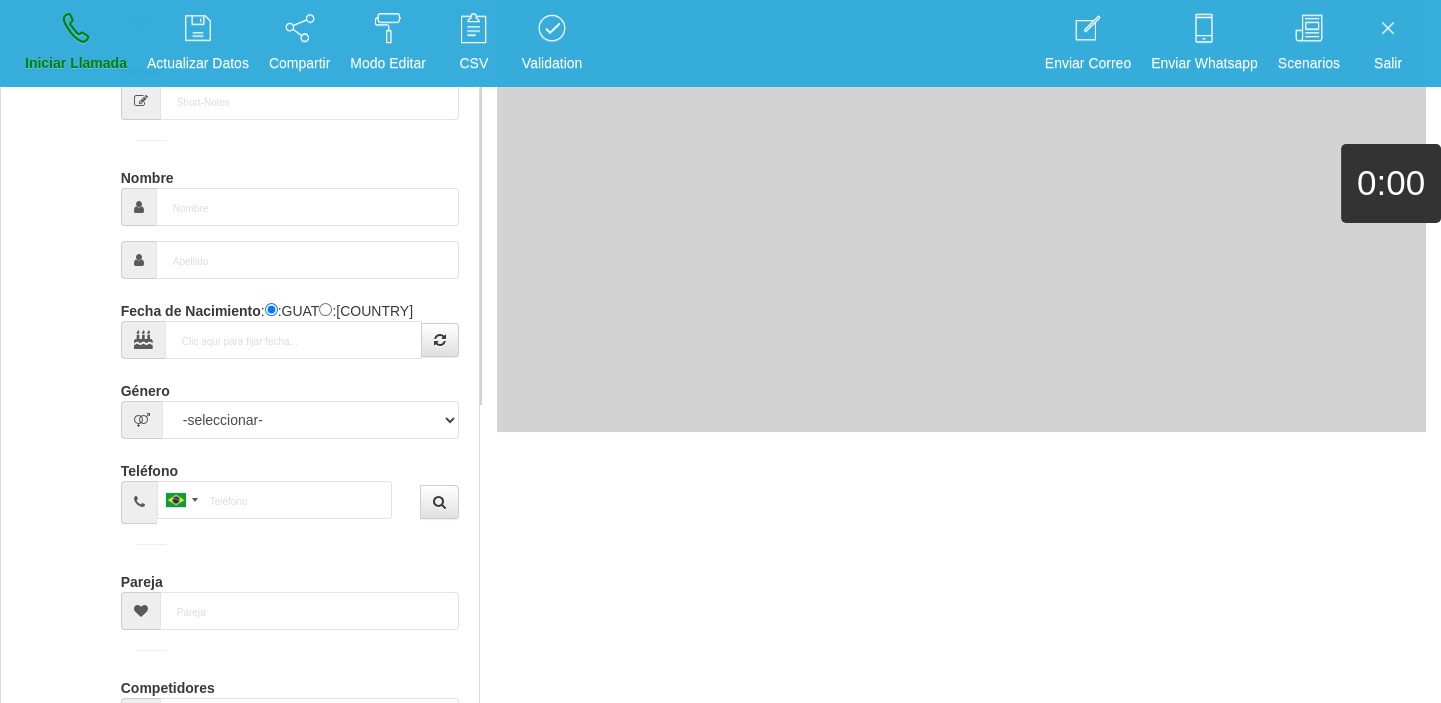 scroll, scrollTop: 0, scrollLeft: 0, axis: both 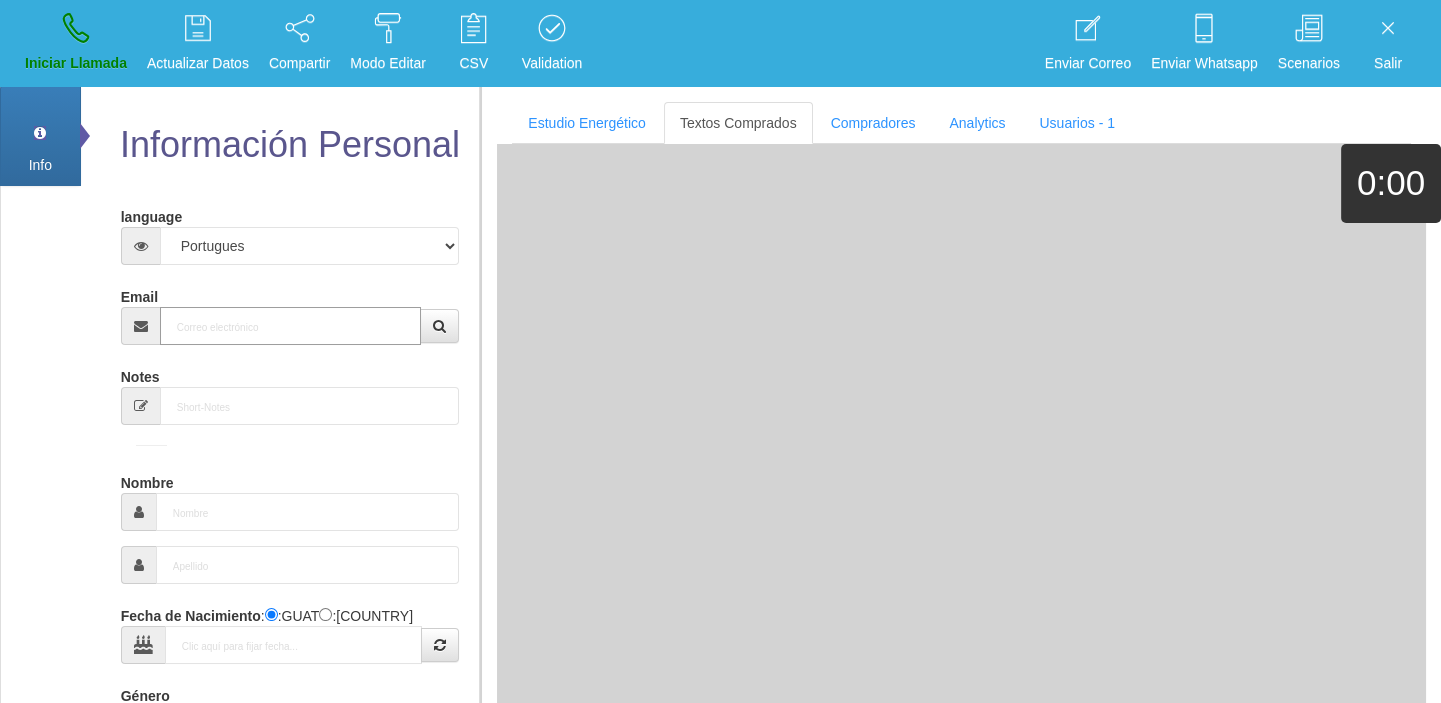 click on "Email" at bounding box center [291, 326] 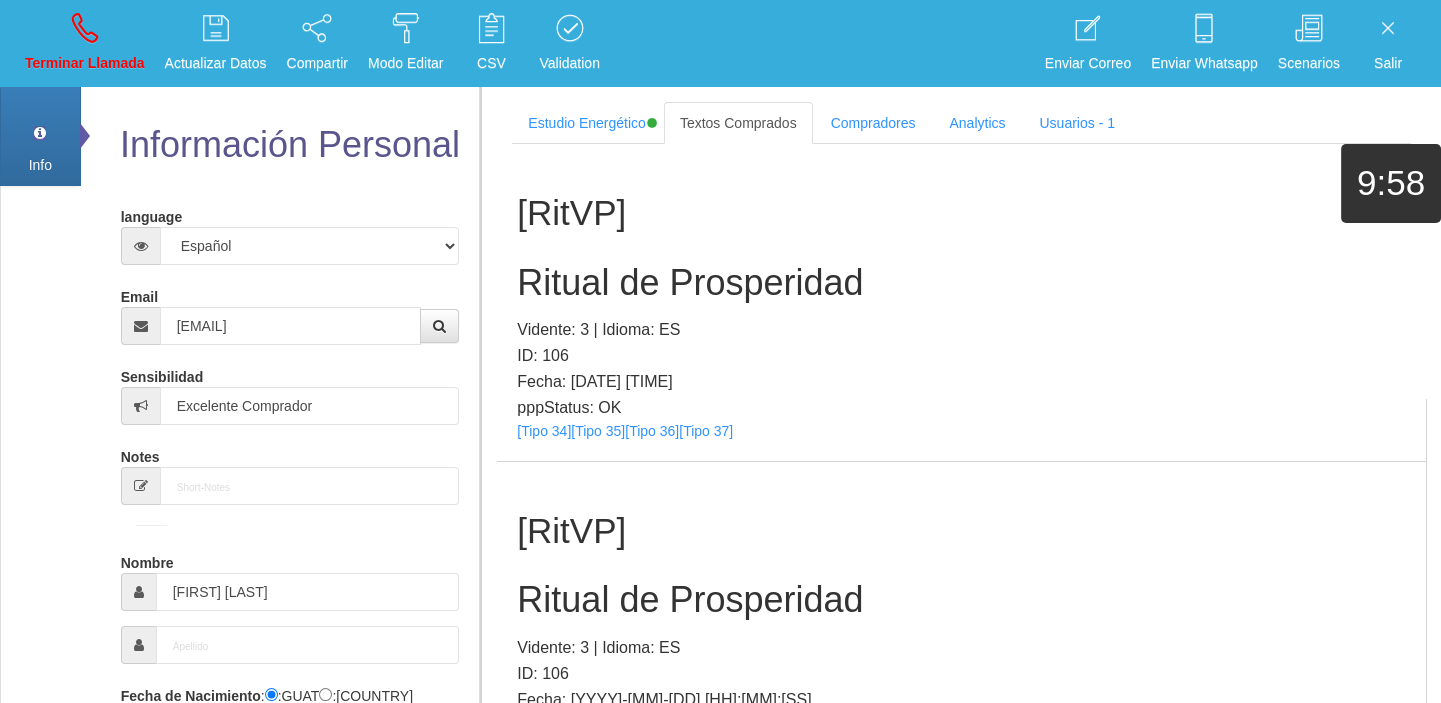 scroll, scrollTop: 2821, scrollLeft: 0, axis: vertical 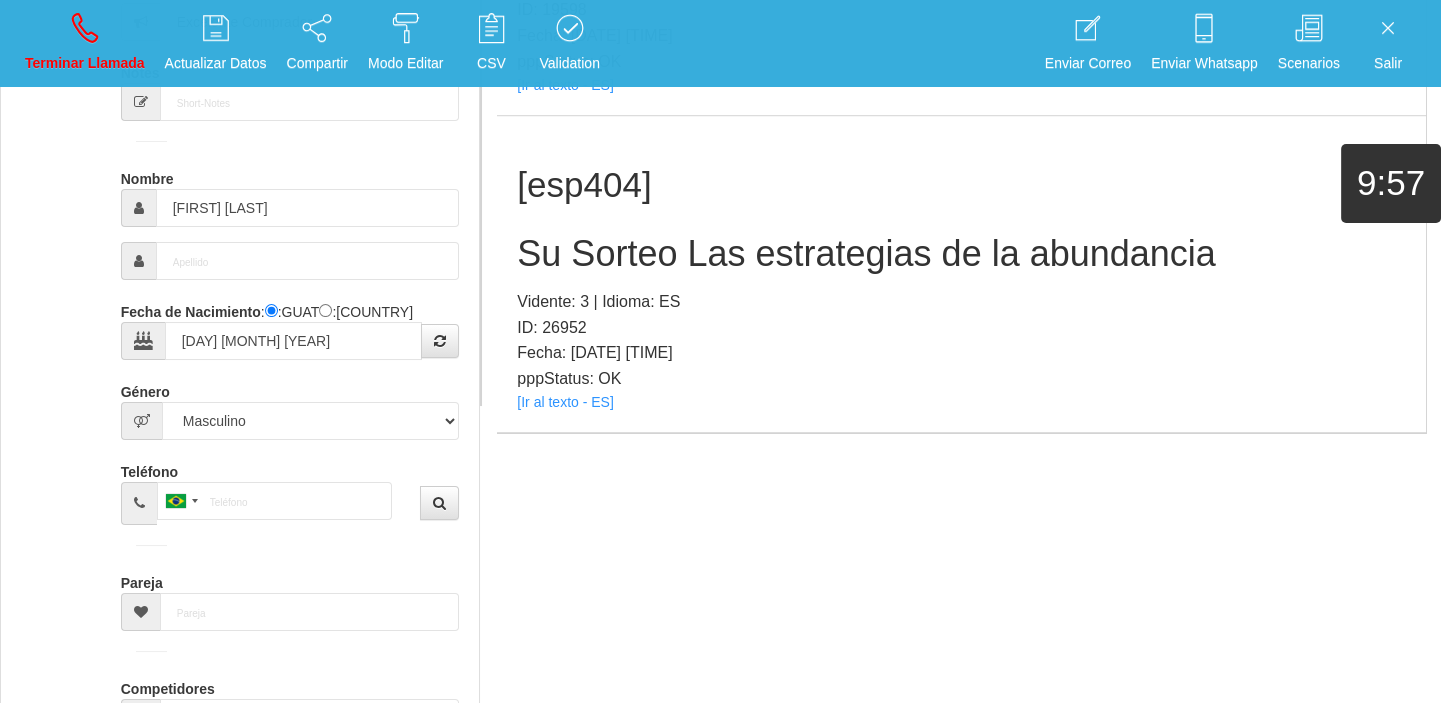 click on "[USERNAME] [FIRST NAME] [LAST NAME] [DOMAIN] ID: [NUMBER] Fecha: [DATE] [TIME] [STATUS] [LINK]" at bounding box center (961, 274) 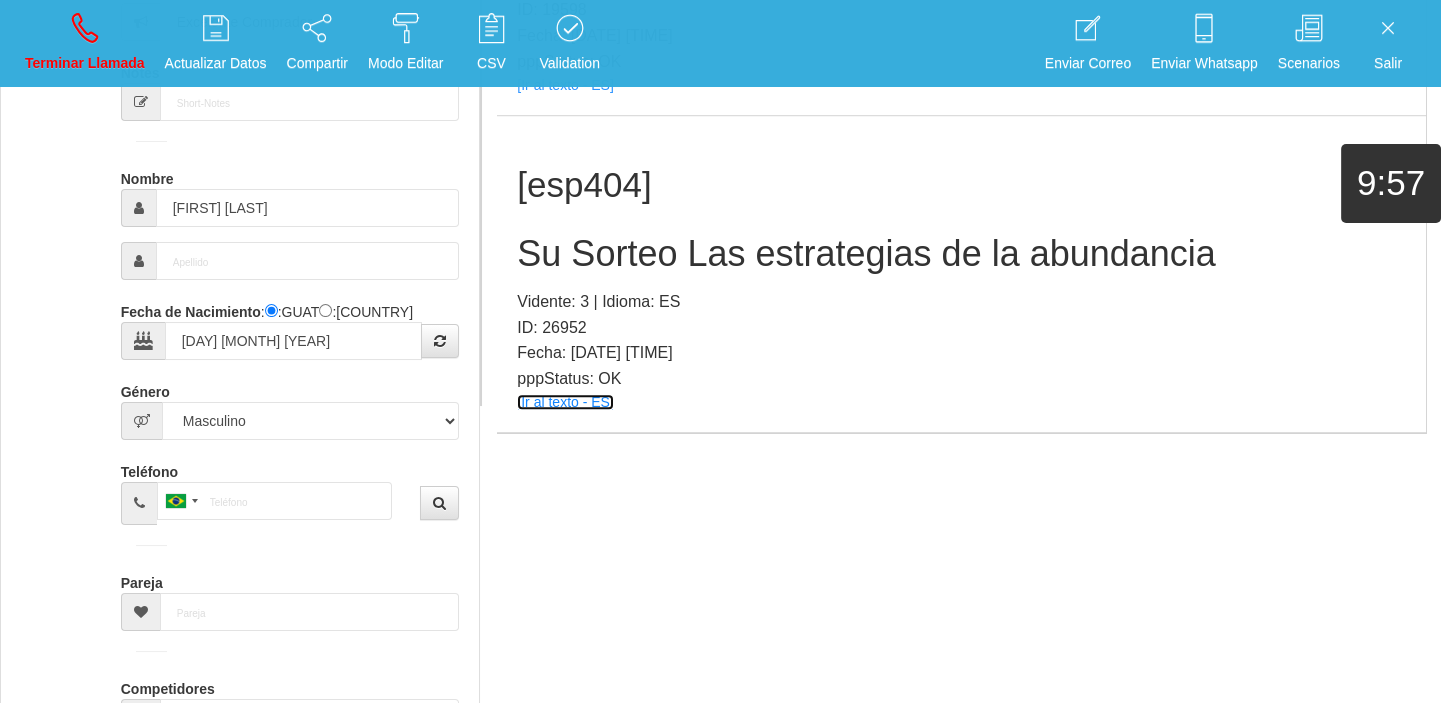 click on "[Ir al texto - ES]" at bounding box center (565, 402) 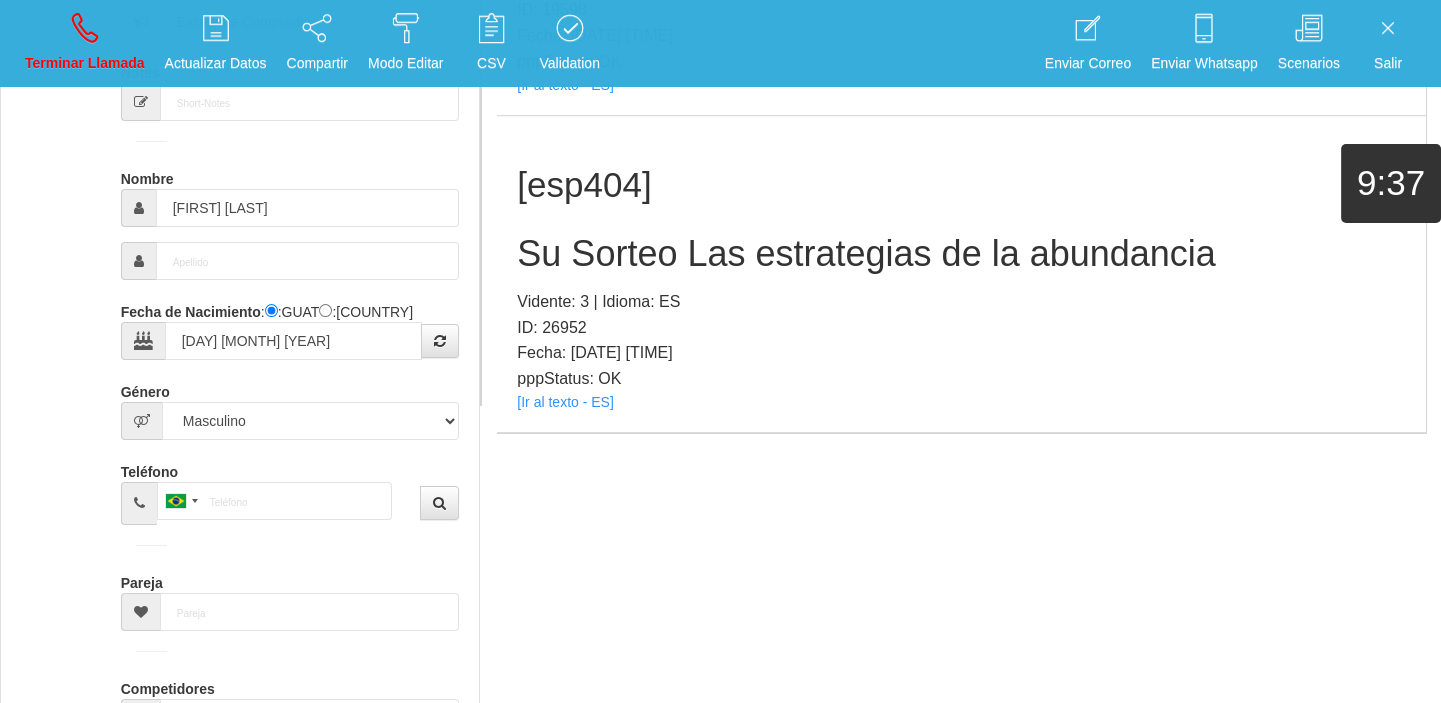 click on "Su Sorteo Las estrategias de la abundancia" at bounding box center [961, 254] 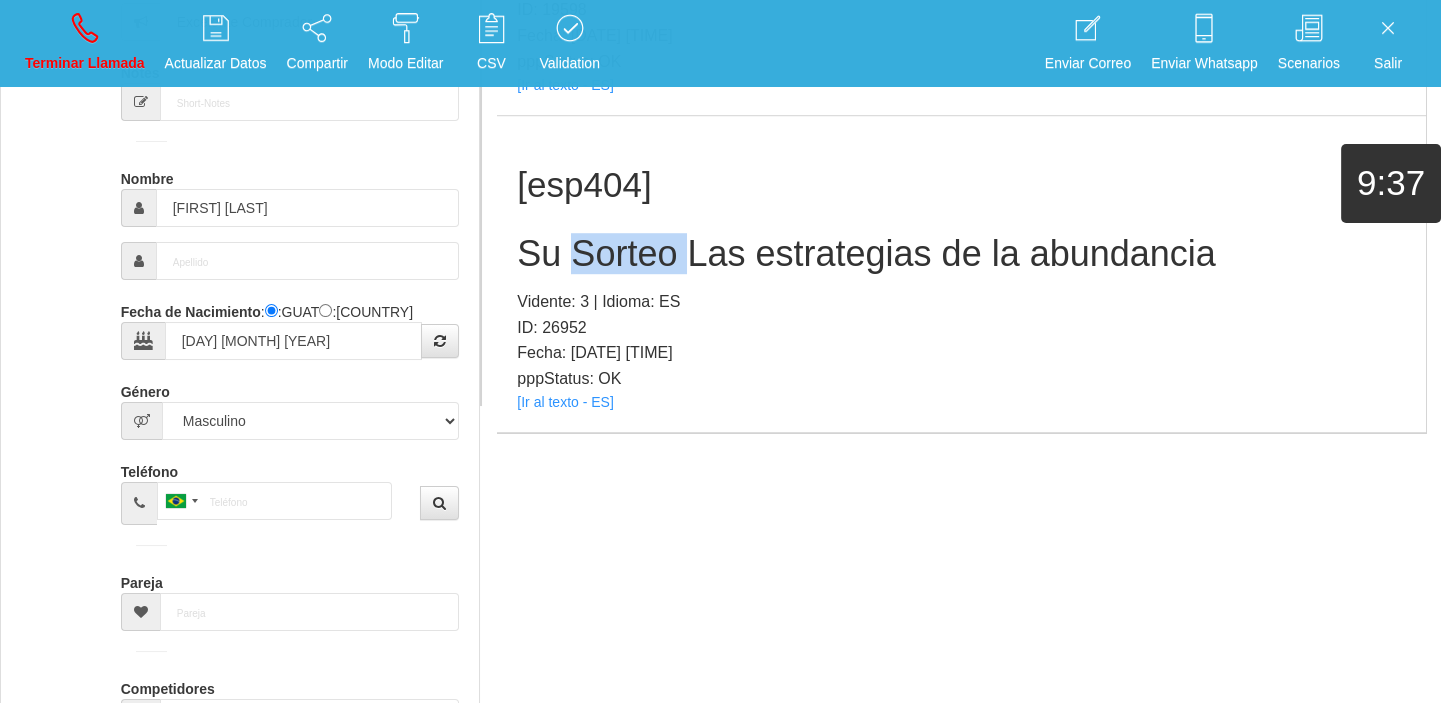 click on "Su Sorteo Las estrategias de la abundancia" at bounding box center (961, 254) 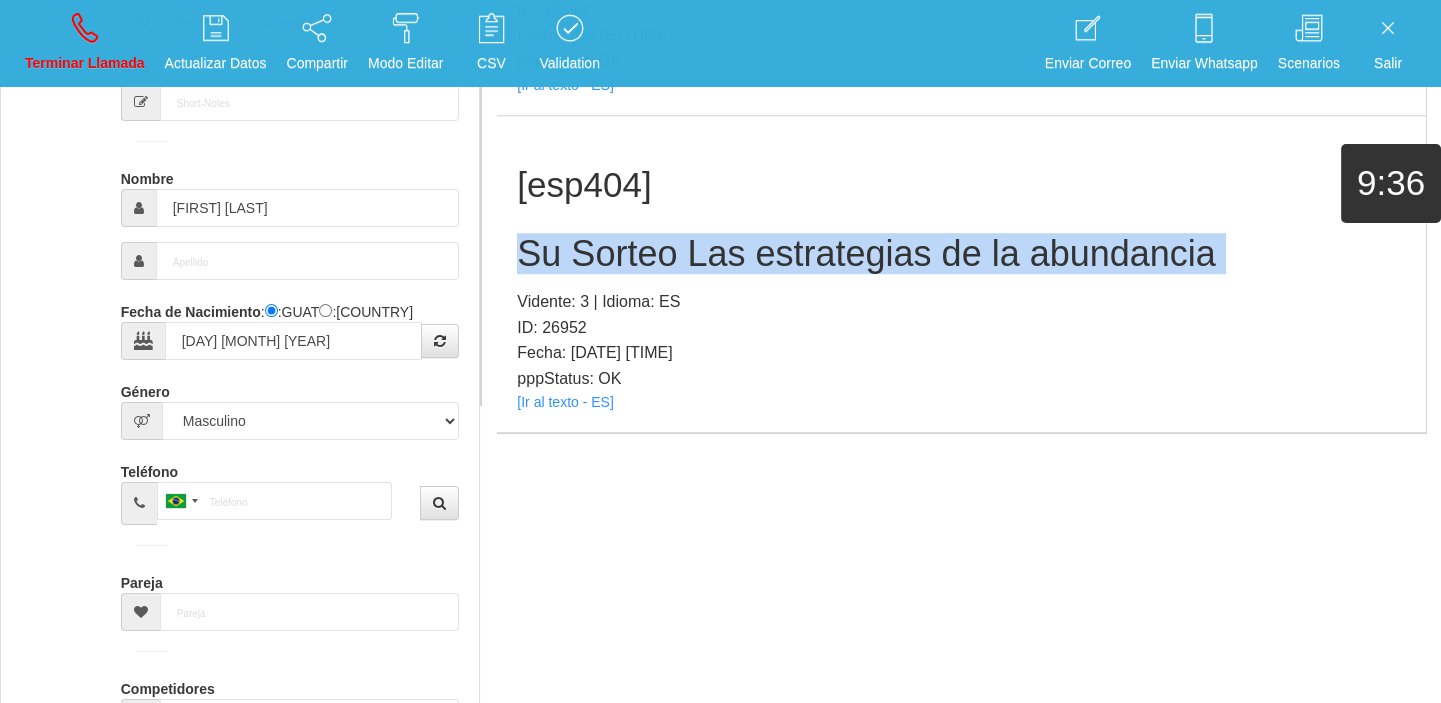 click on "Su Sorteo Las estrategias de la abundancia" at bounding box center (961, 254) 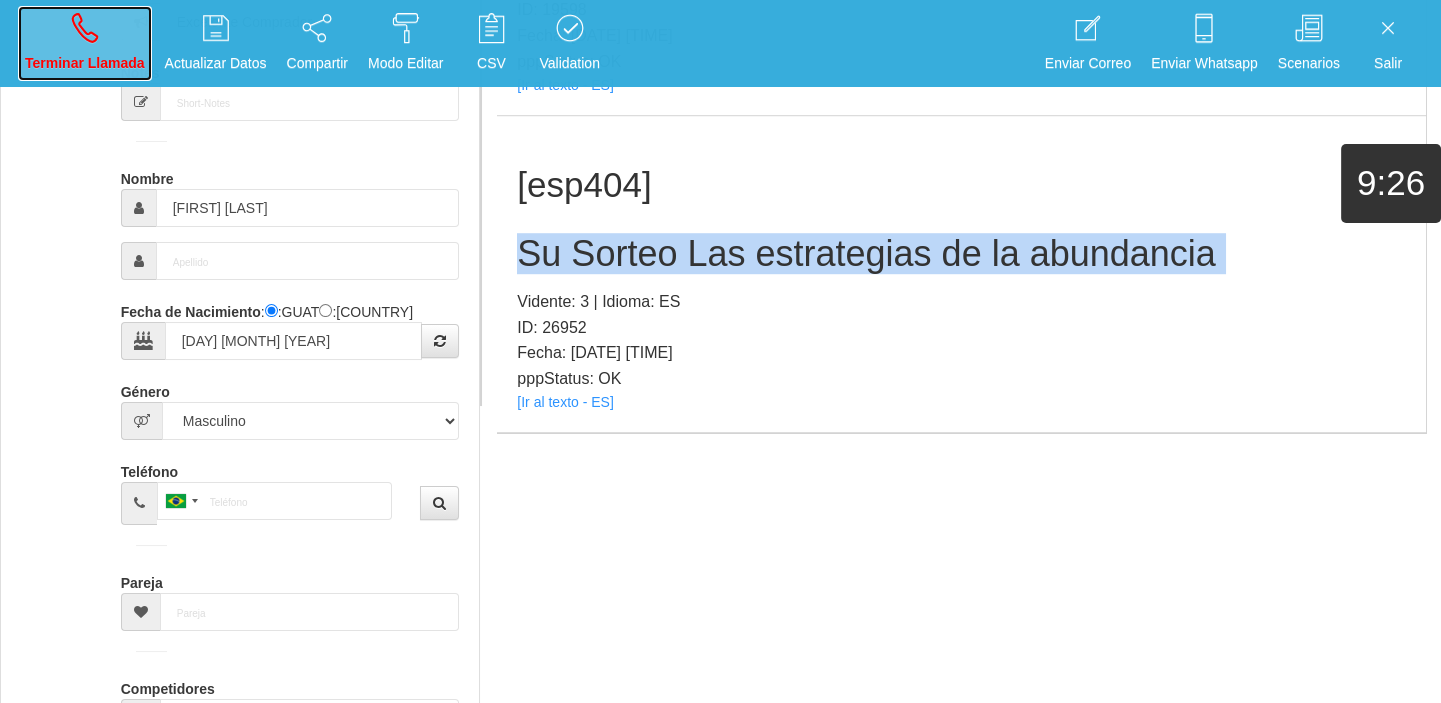 click on "Terminar Llamada" at bounding box center (85, 43) 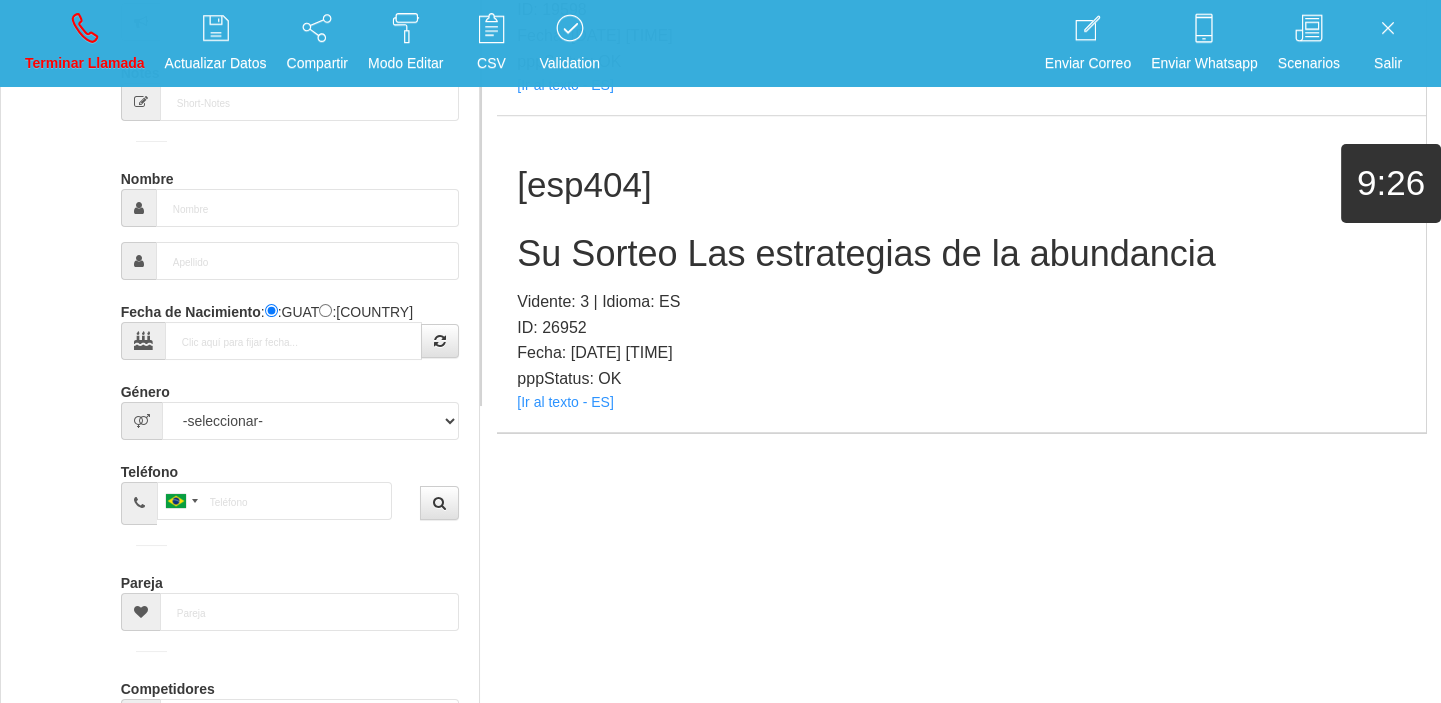 scroll, scrollTop: 0, scrollLeft: 0, axis: both 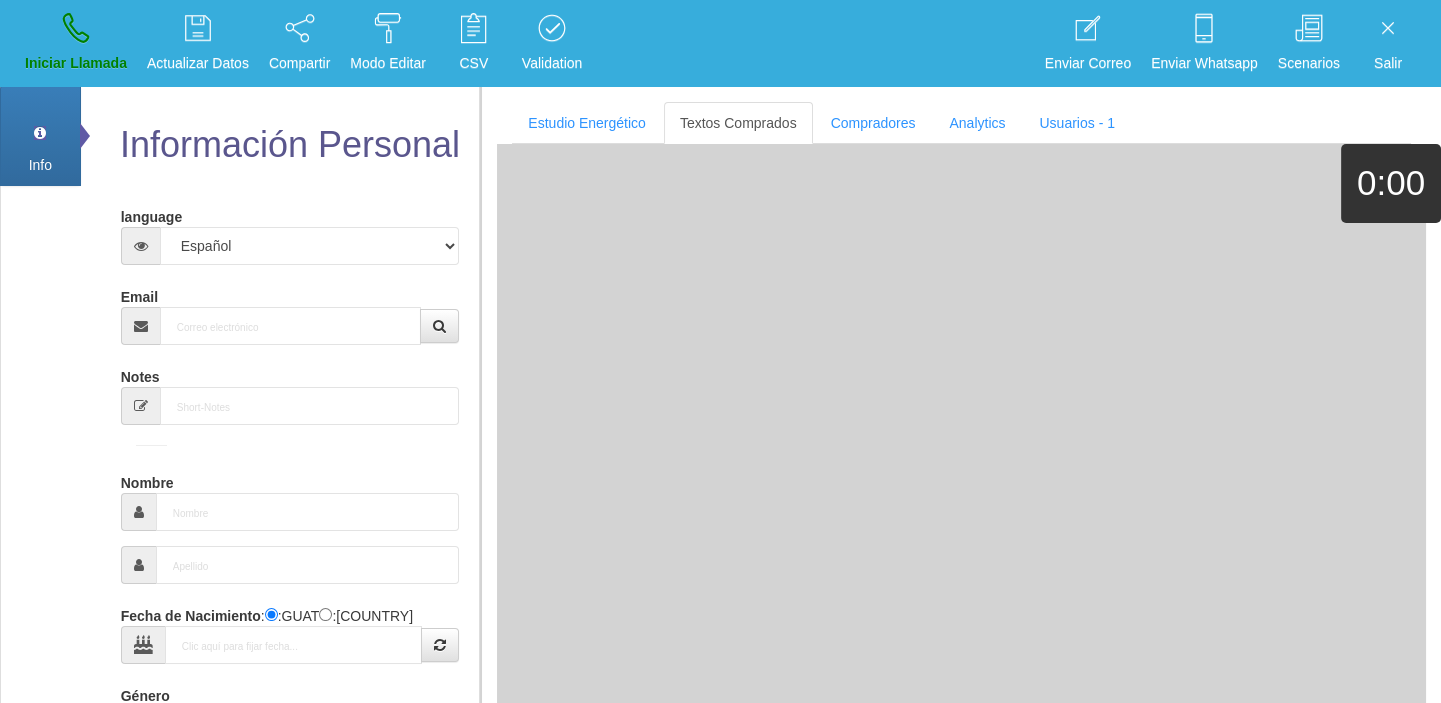 drag, startPoint x: 381, startPoint y: 363, endPoint x: 330, endPoint y: 311, distance: 72.835434 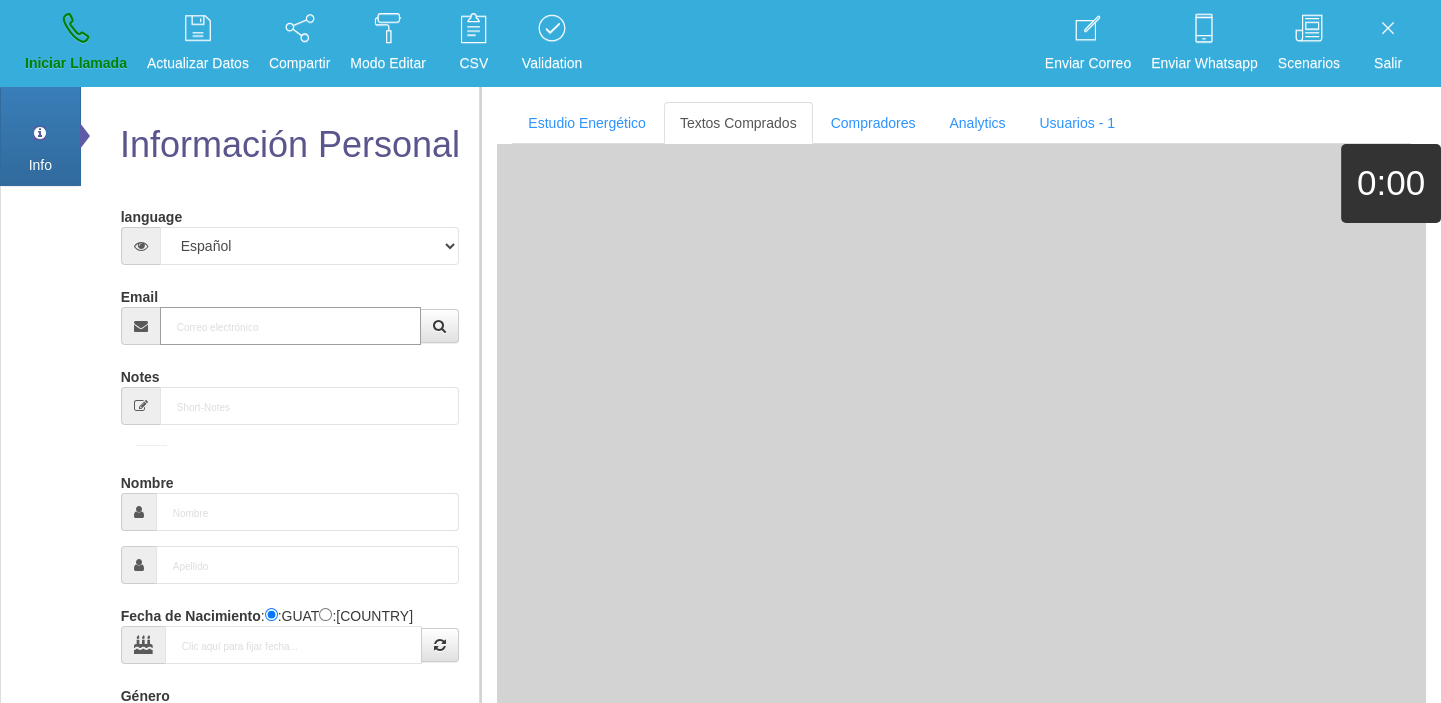 paste on "[EMAIL]" 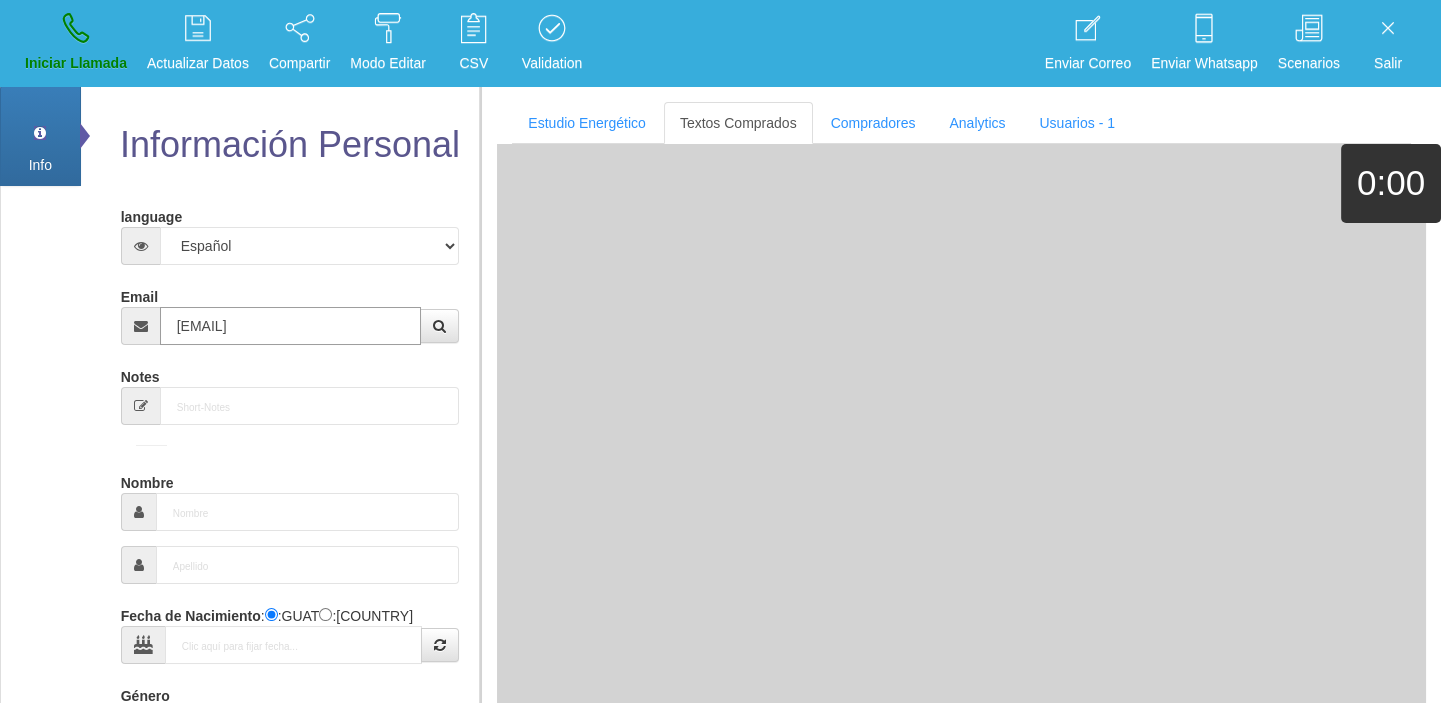 click on "[EMAIL]" at bounding box center (291, 326) 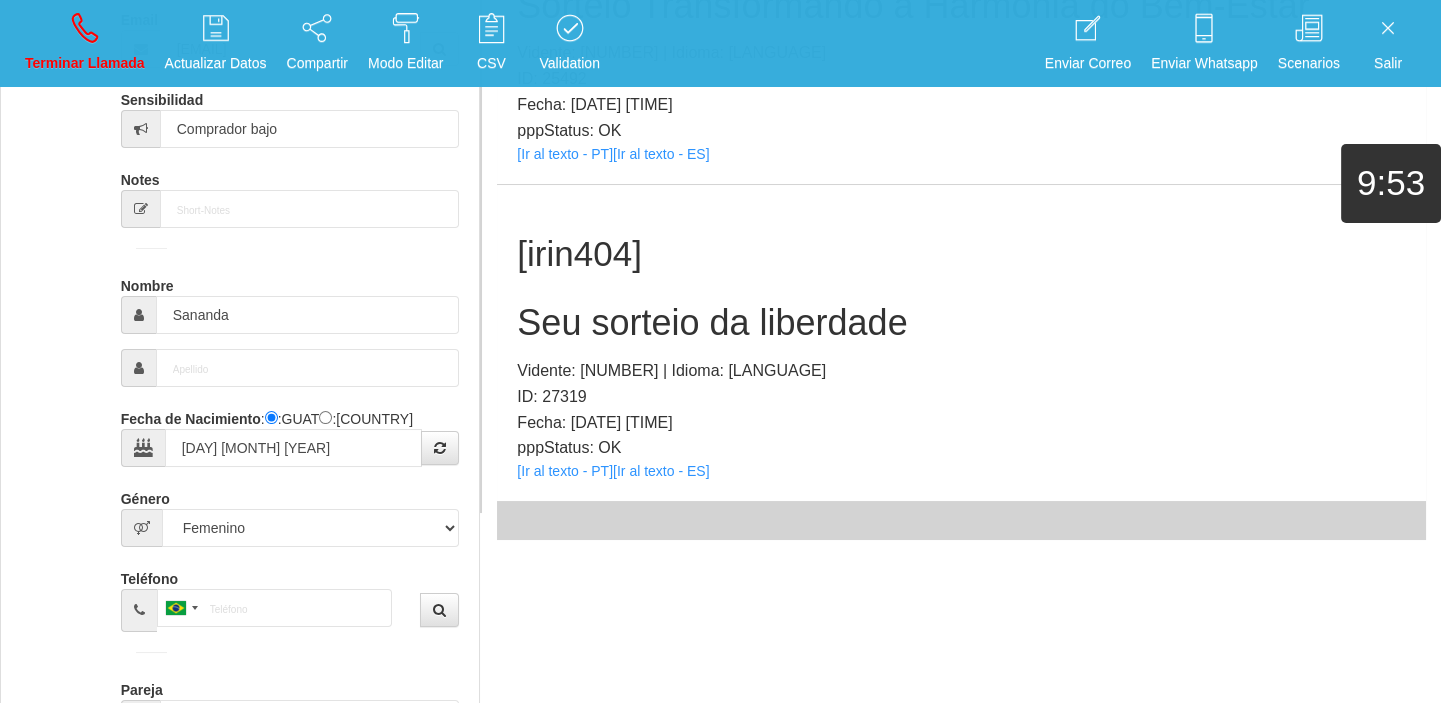 scroll, scrollTop: 278, scrollLeft: 0, axis: vertical 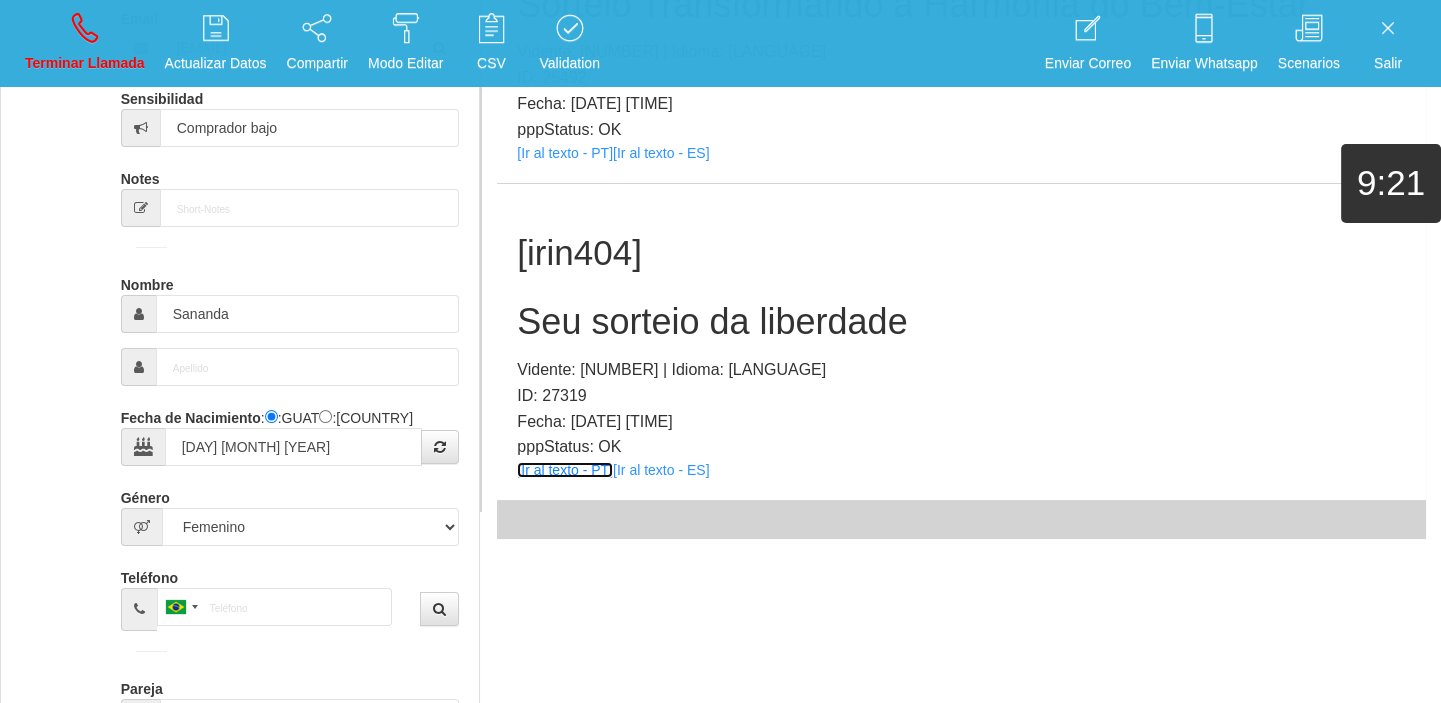 click on "[Ir al texto - PT]" at bounding box center (565, 470) 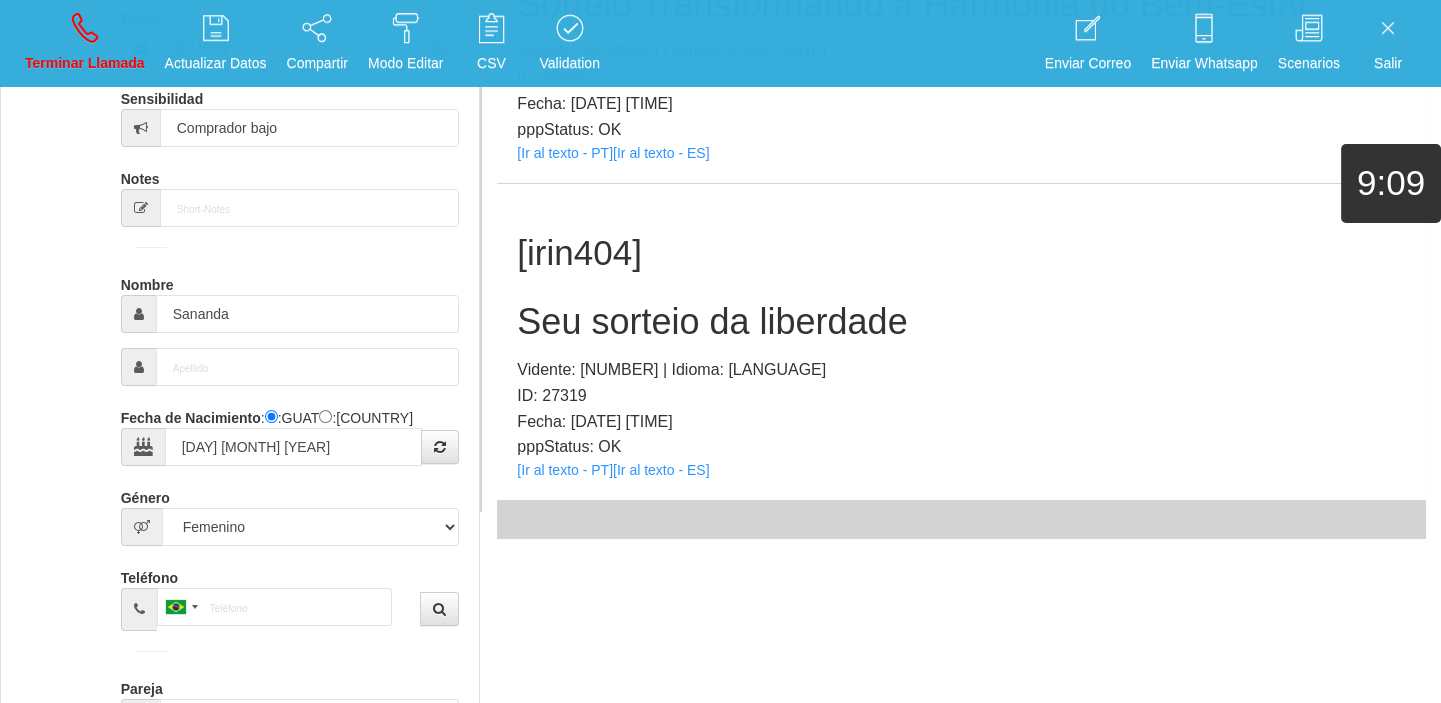 click on "Seu sorteio da liberdade" at bounding box center [961, 322] 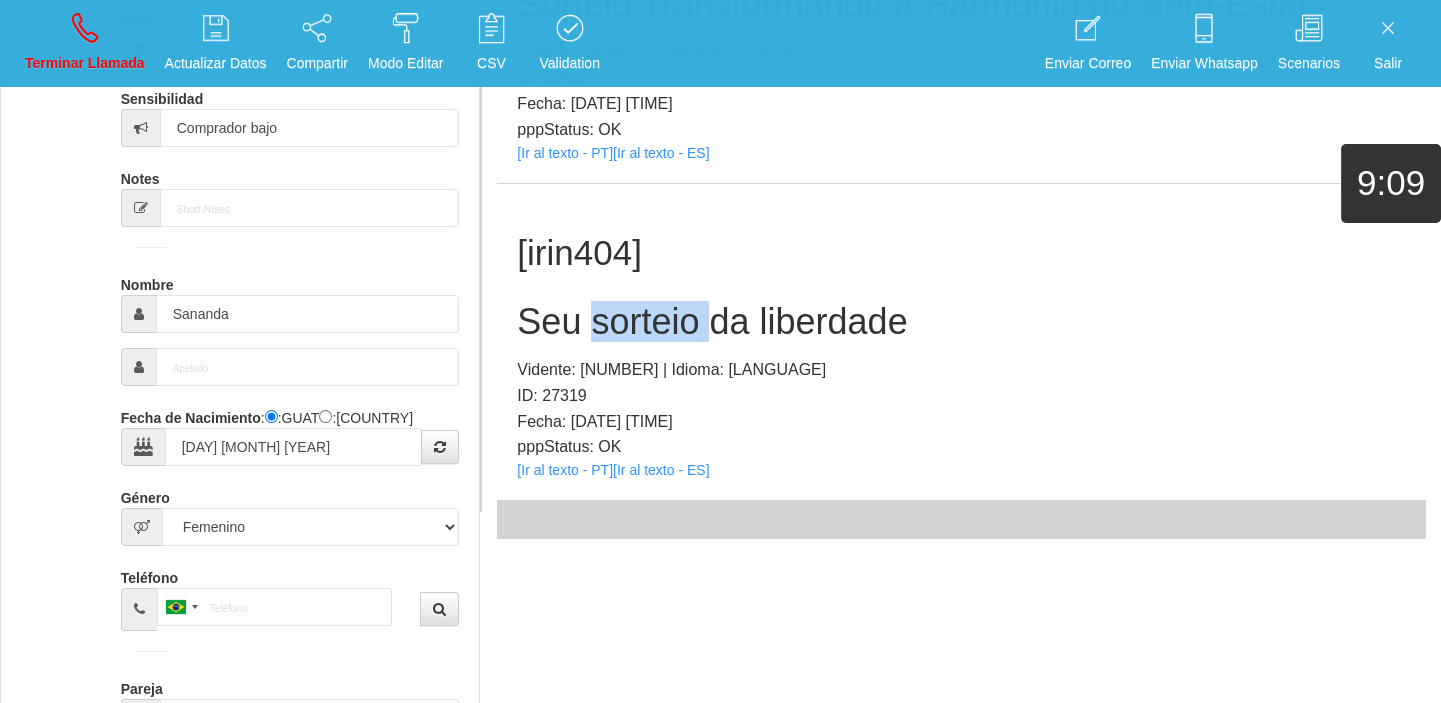 click on "Seu sorteio da liberdade" at bounding box center (961, 322) 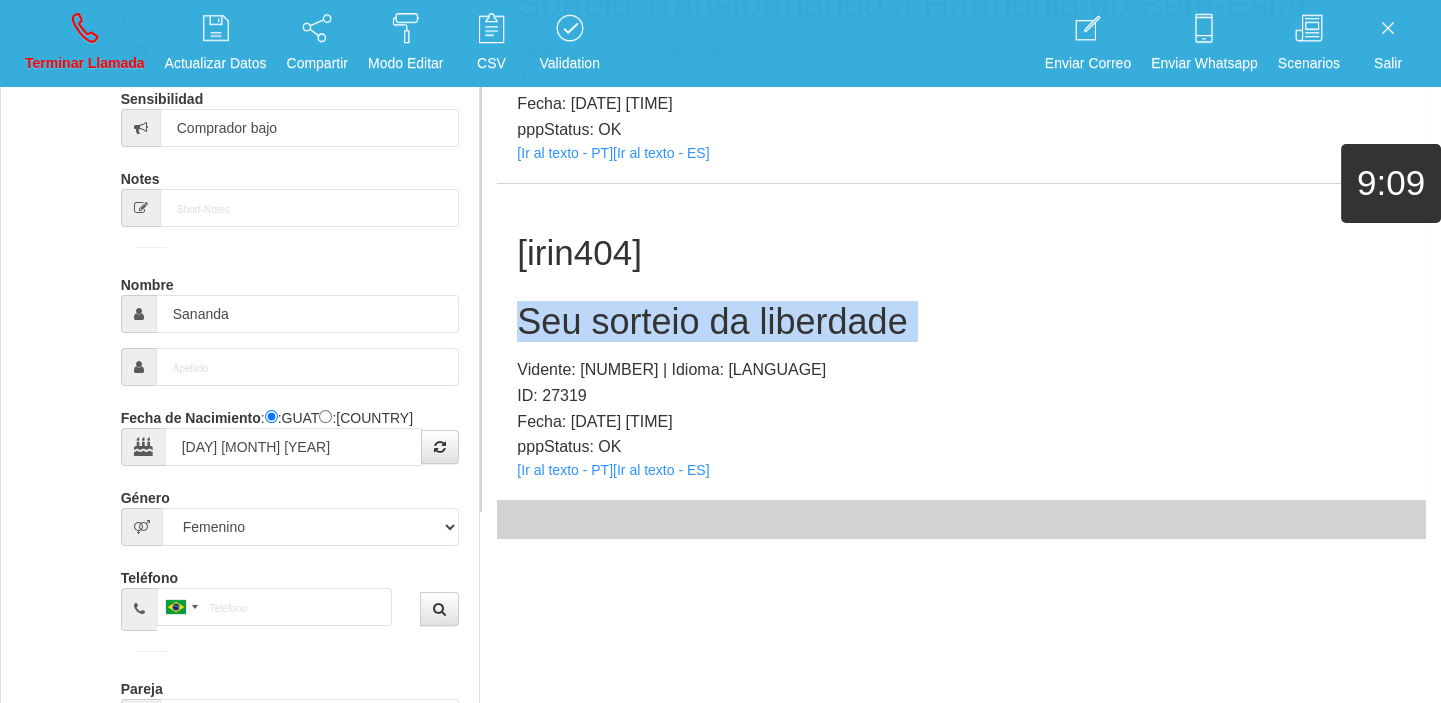 click on "Seu sorteio da liberdade" at bounding box center [961, 322] 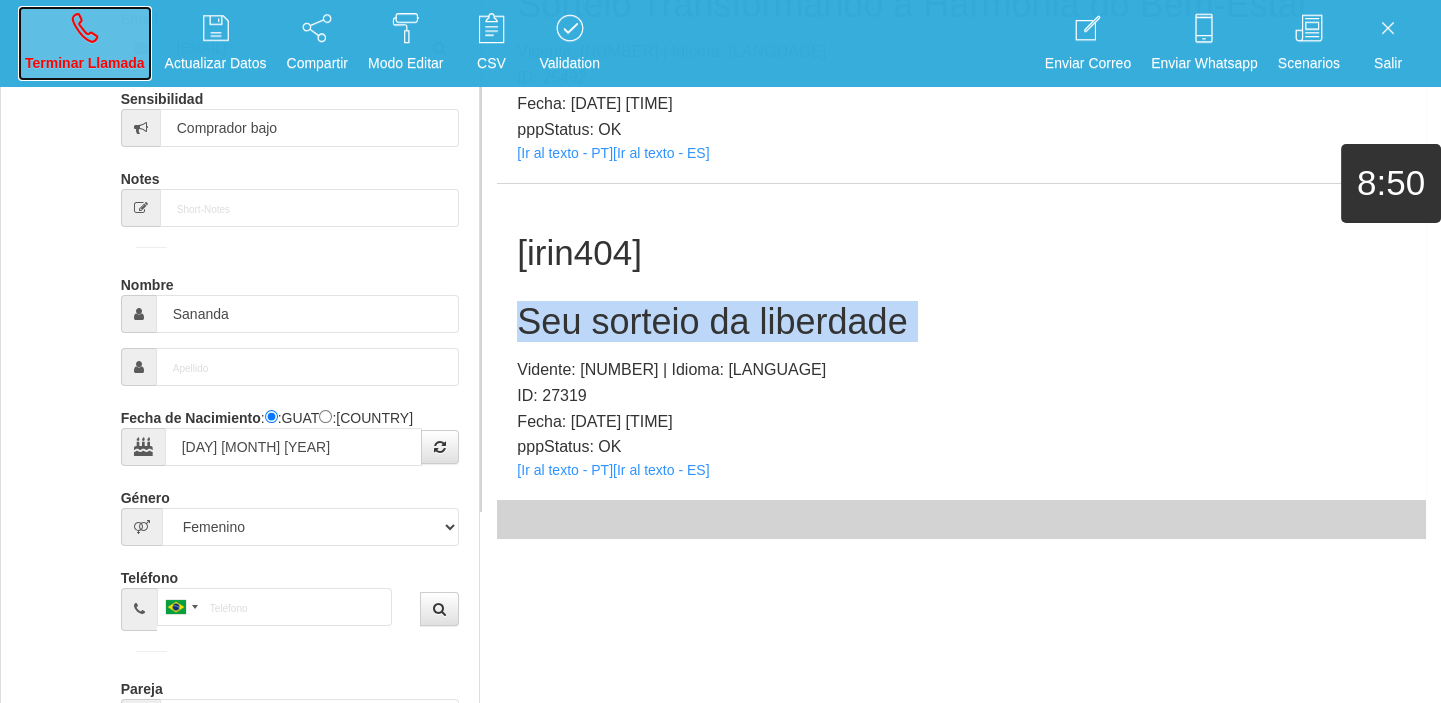 drag, startPoint x: 121, startPoint y: 46, endPoint x: 163, endPoint y: 112, distance: 78.23043 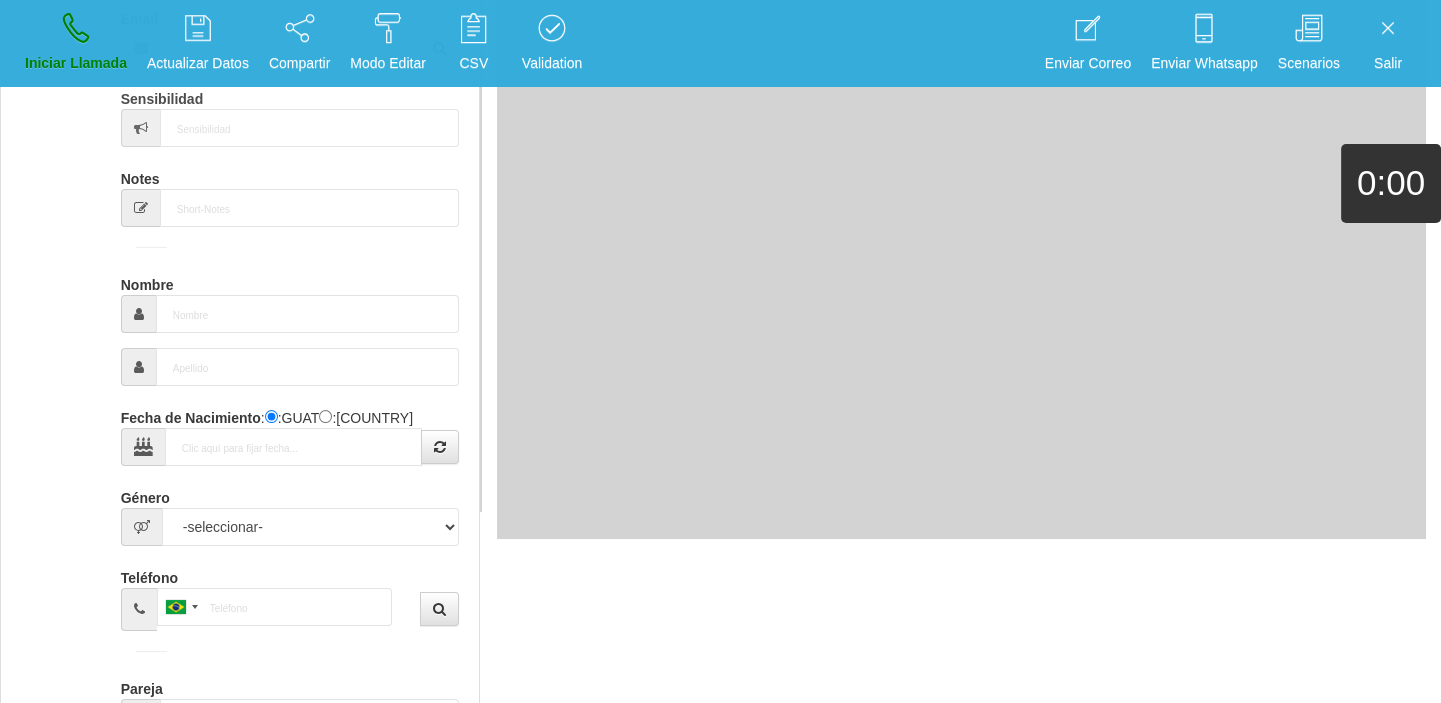 scroll, scrollTop: 0, scrollLeft: 0, axis: both 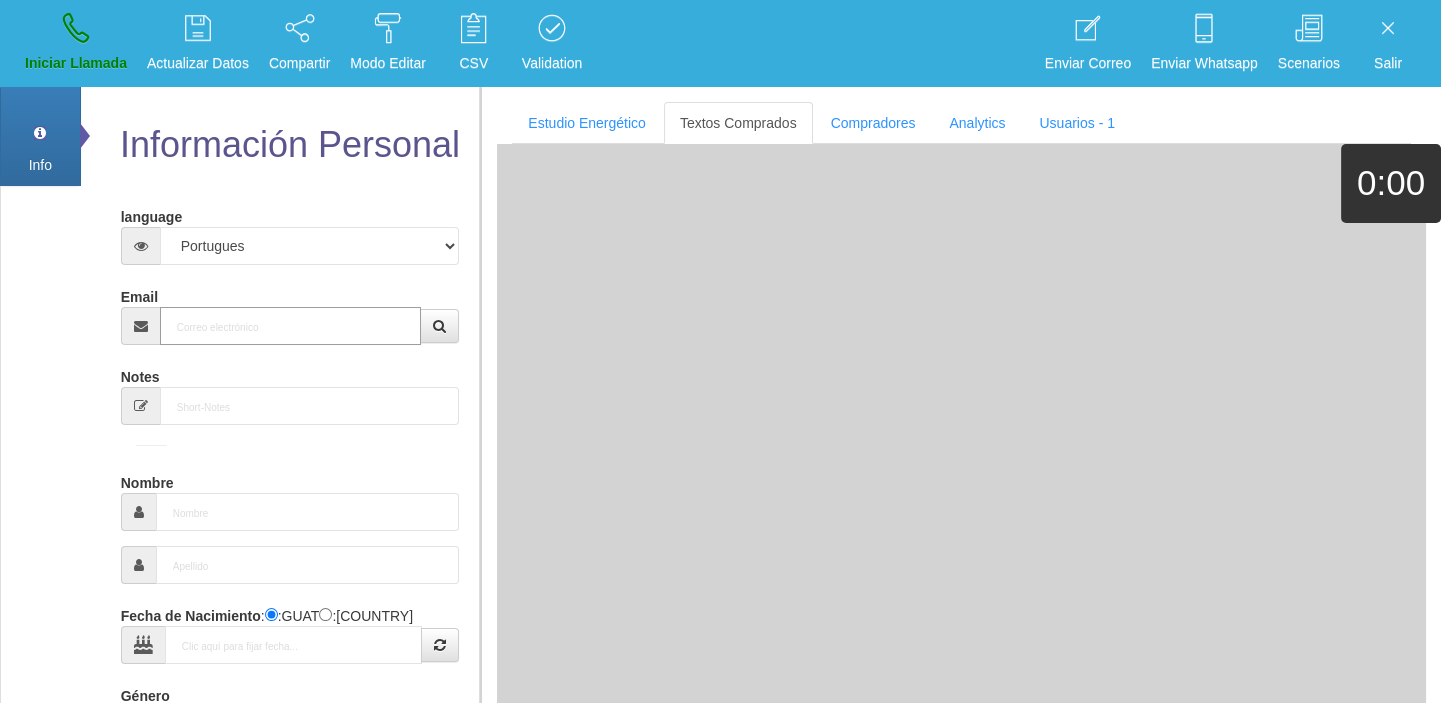 paste on "[EMAIL]" 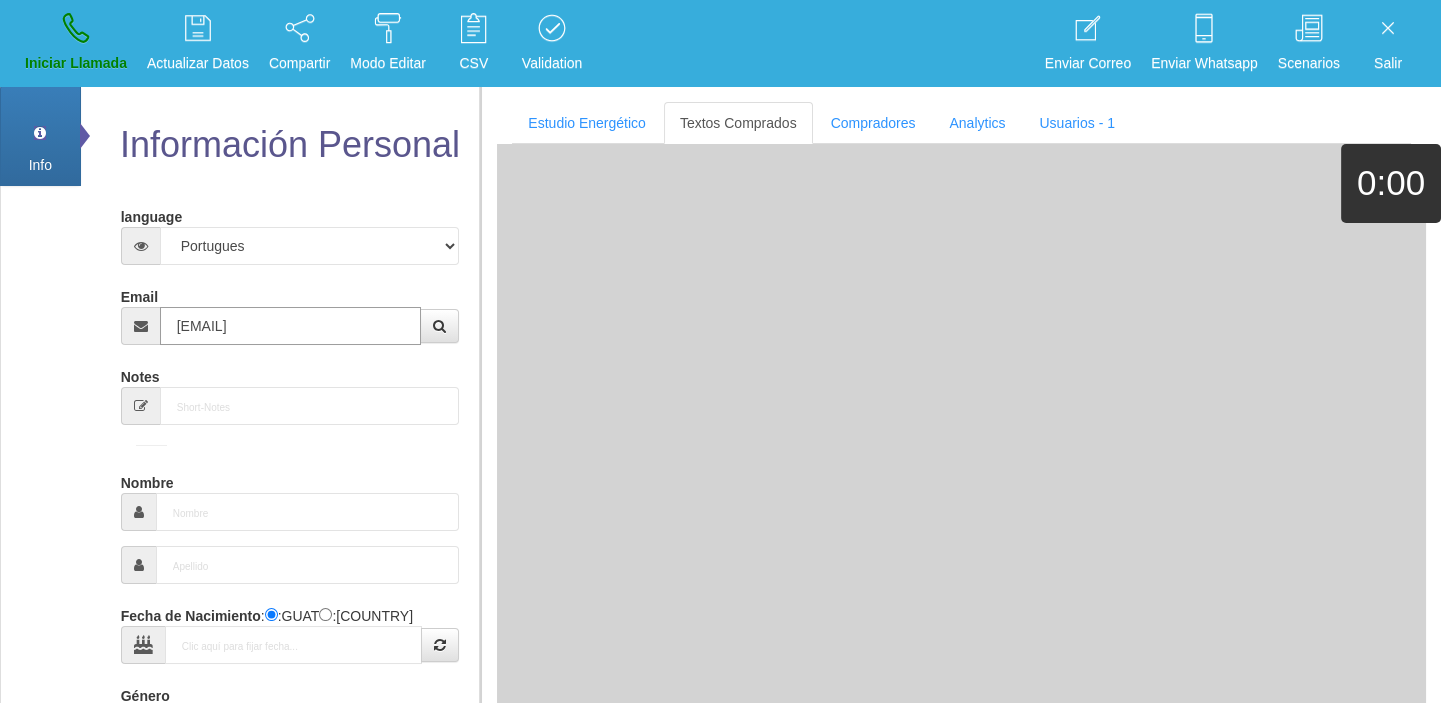 click on "[EMAIL]" at bounding box center [291, 326] 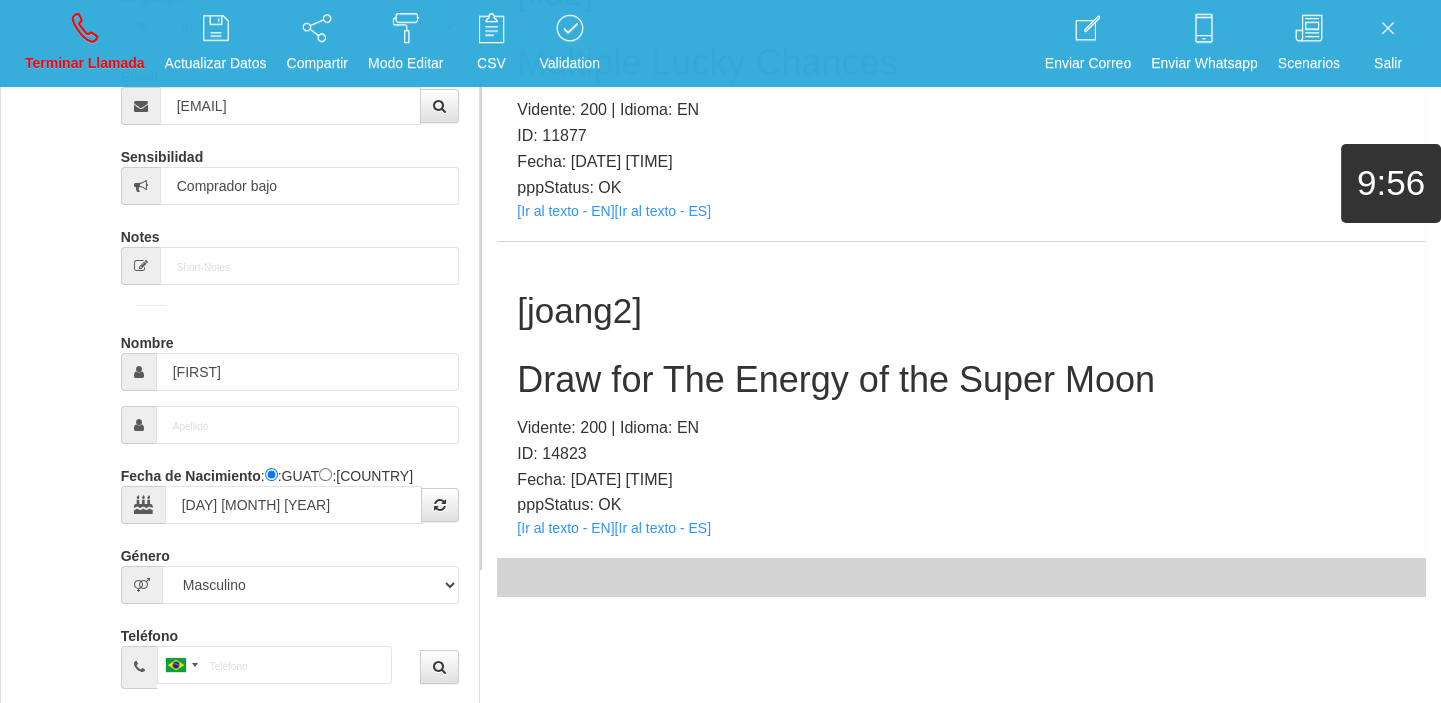 scroll, scrollTop: 278, scrollLeft: 0, axis: vertical 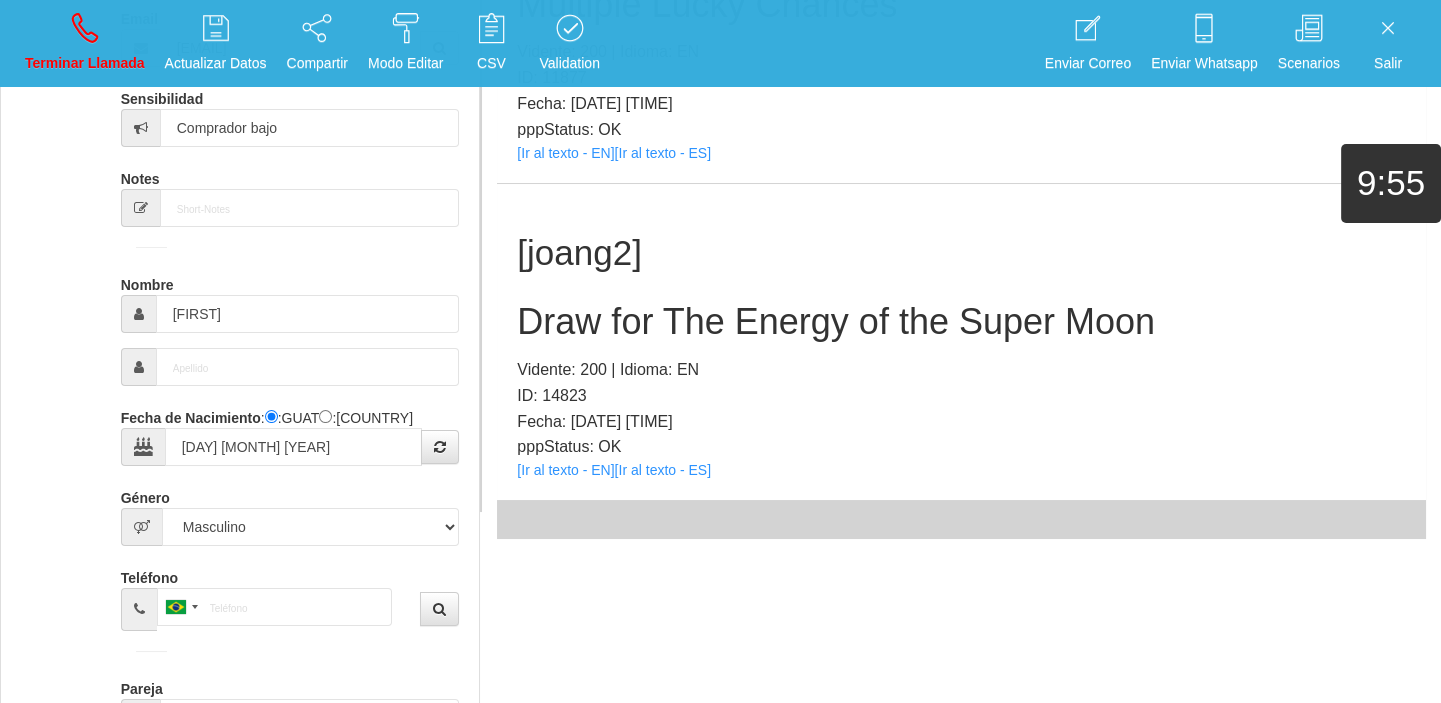 click on "[name] Draw for The Energy of the Super Moon Vidente: [NUMBER] | Idioma: EN ID: [ID] Fecha: [DATE] [TIME] pppStatus: OK [Ir al texto - EN] [Ir al texto - ES]" at bounding box center (961, 342) 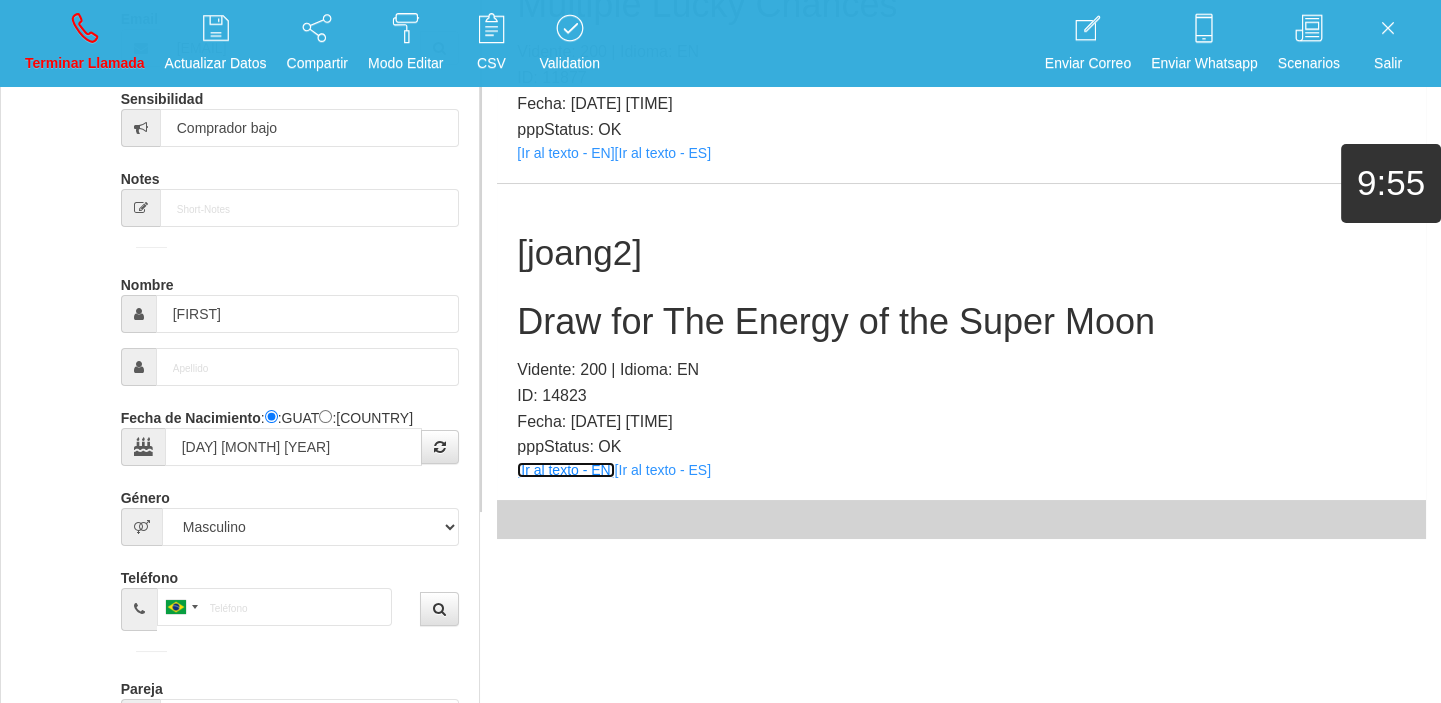 click on "[Ir al texto - EN]" at bounding box center (565, 470) 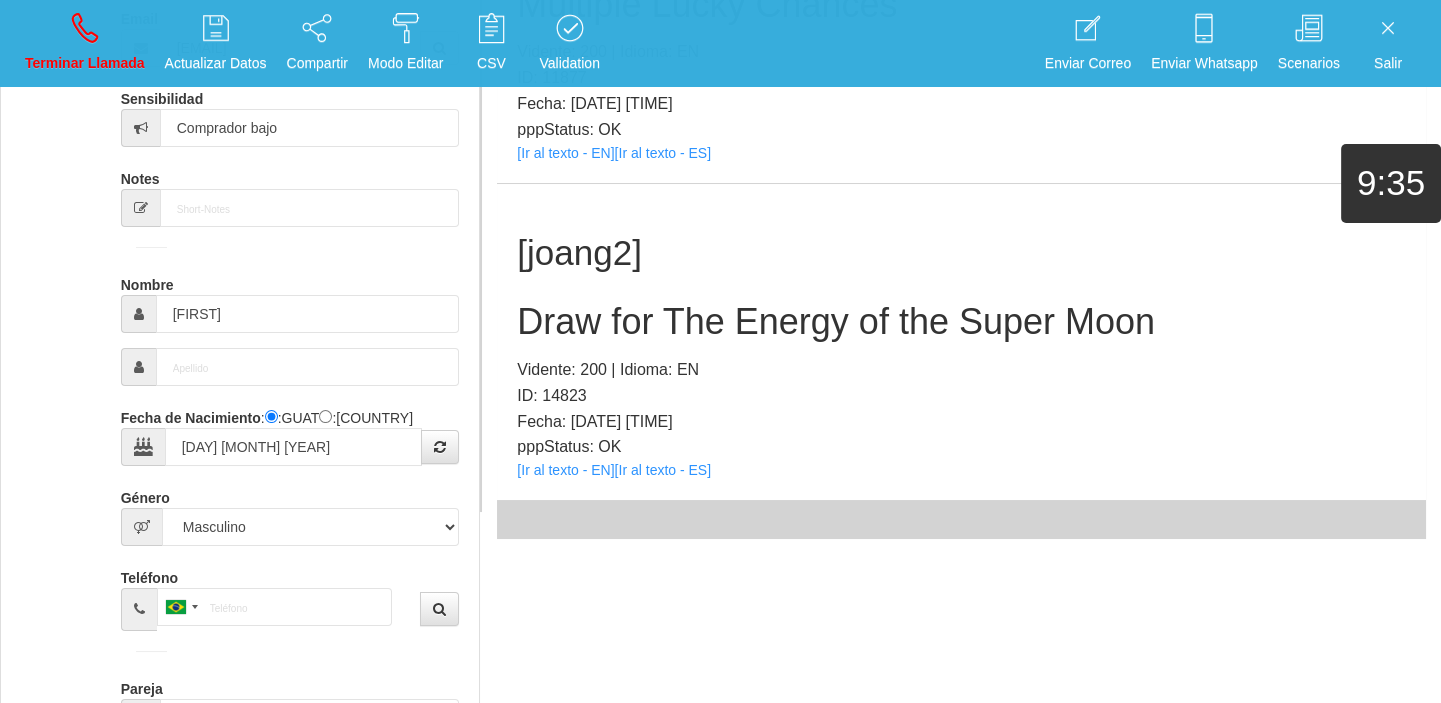 click on "Draw for The Energy of the Super Moon" at bounding box center [961, 322] 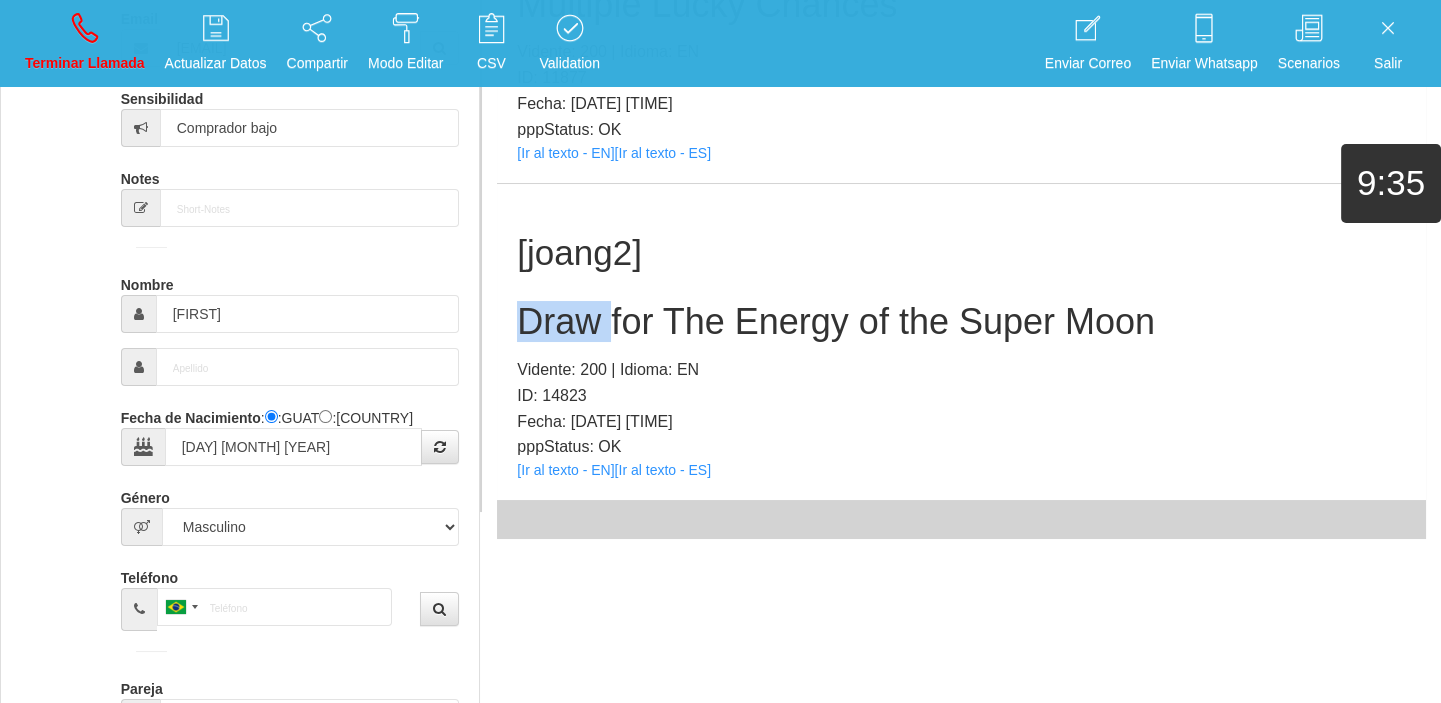 click on "Draw for The Energy of the Super Moon" at bounding box center [961, 322] 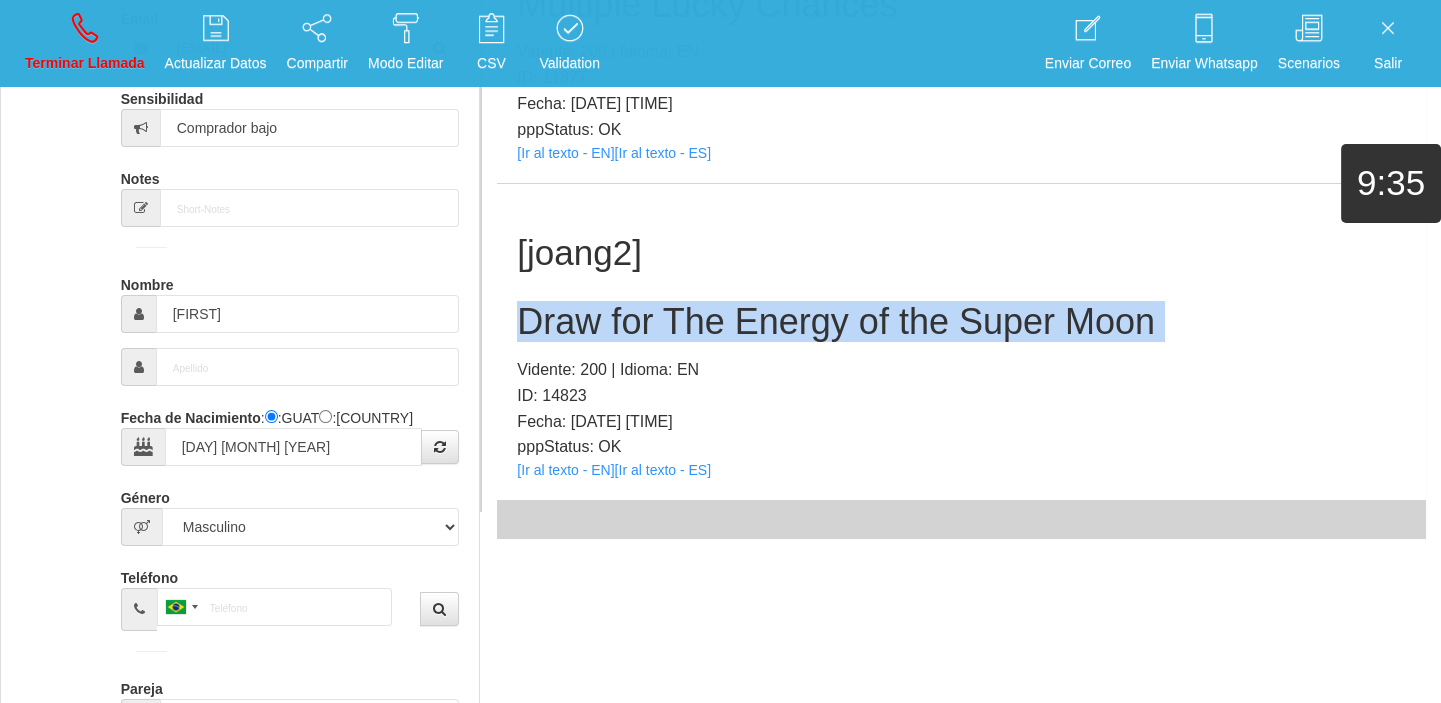 click on "Draw for The Energy of the Super Moon" at bounding box center [961, 322] 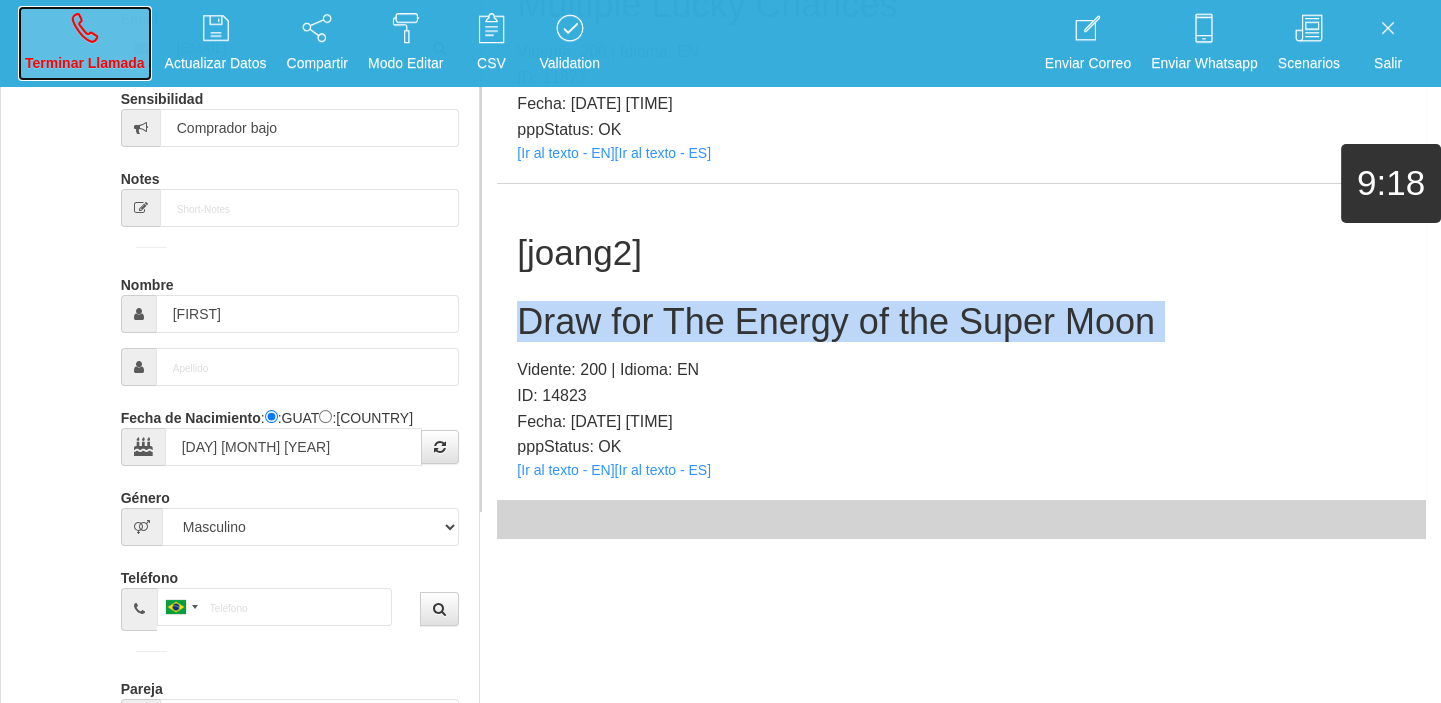 click on "Terminar Llamada" at bounding box center [85, 63] 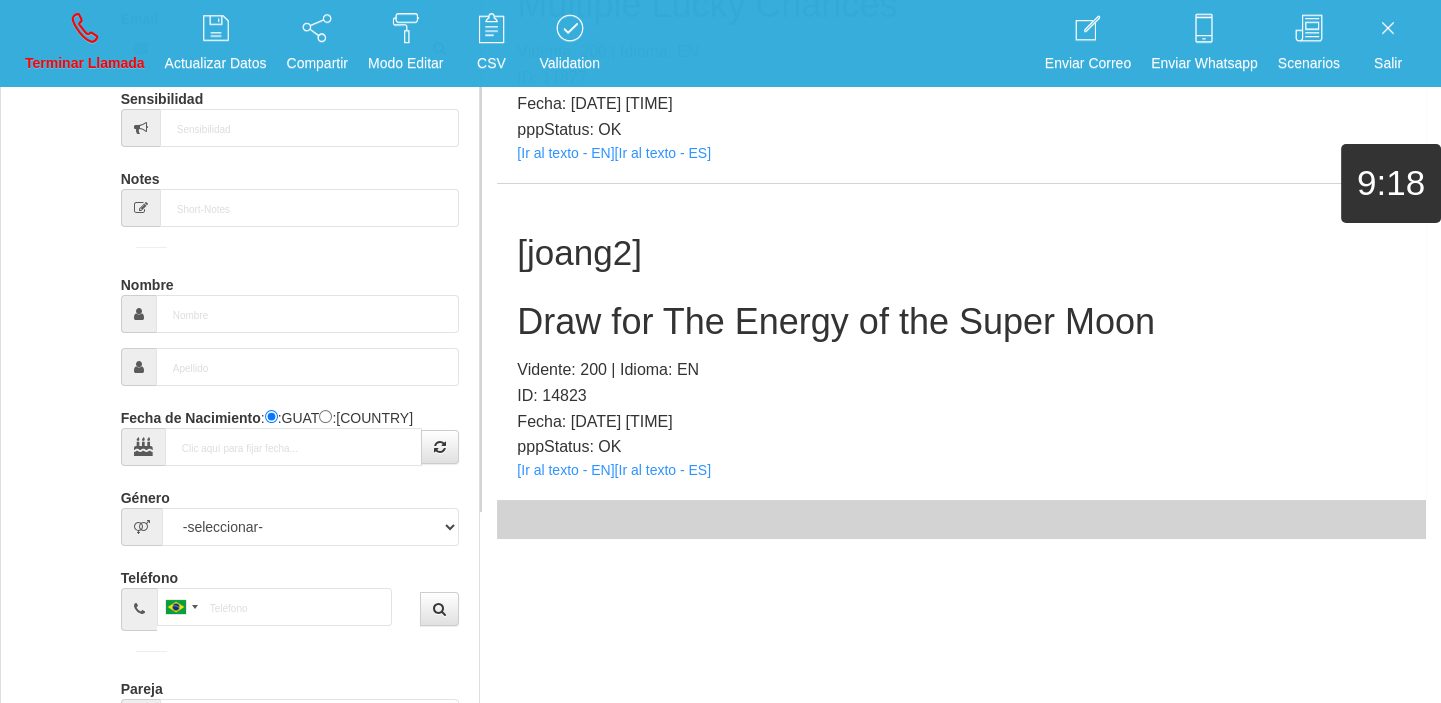 scroll, scrollTop: 0, scrollLeft: 0, axis: both 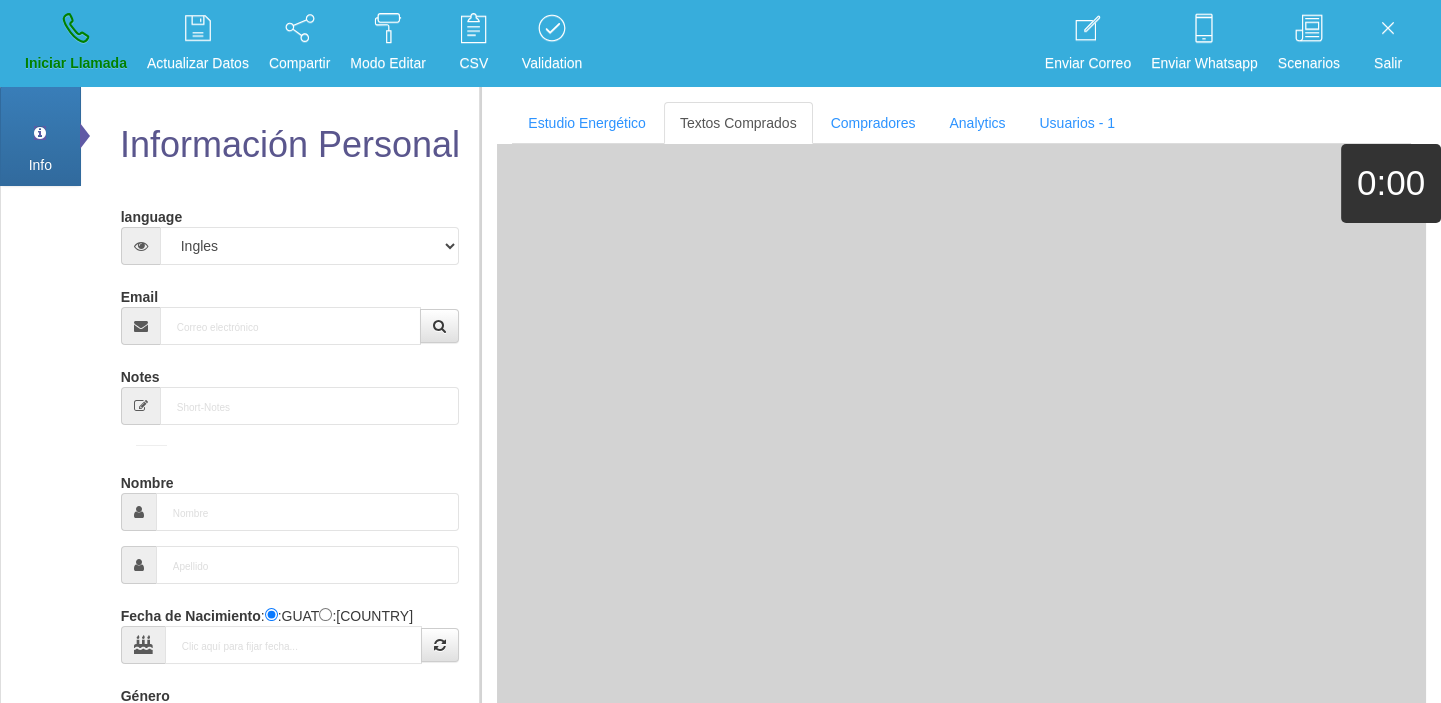 click on "Email" at bounding box center [290, 312] 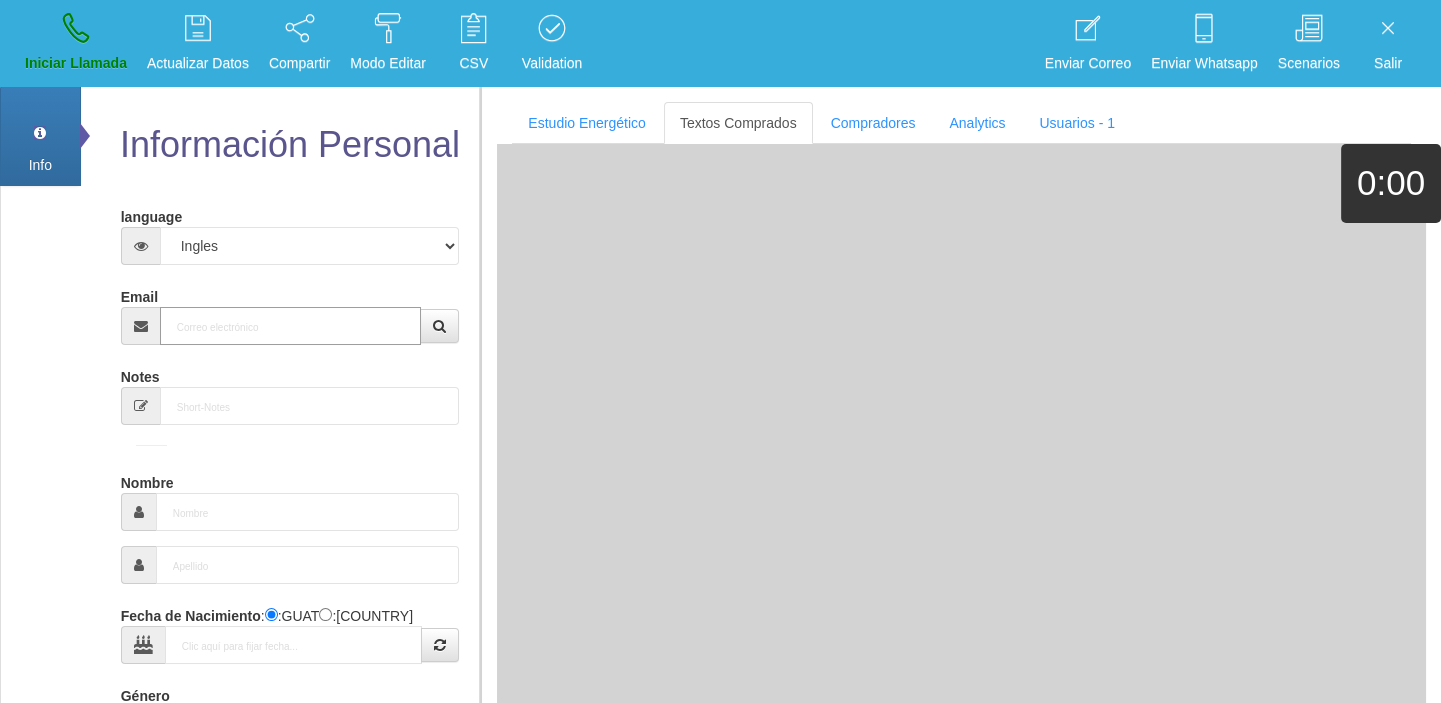 click on "Email" at bounding box center [291, 326] 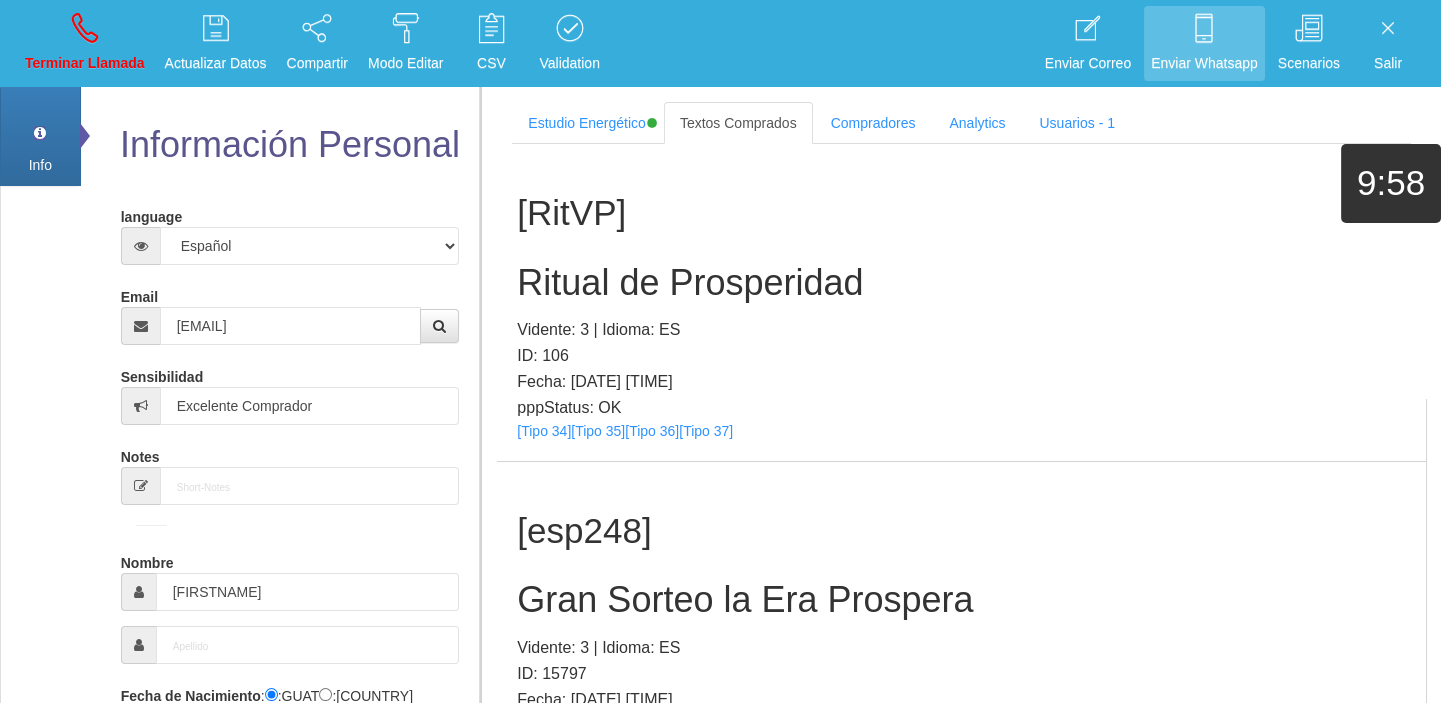 scroll, scrollTop: 8160, scrollLeft: 0, axis: vertical 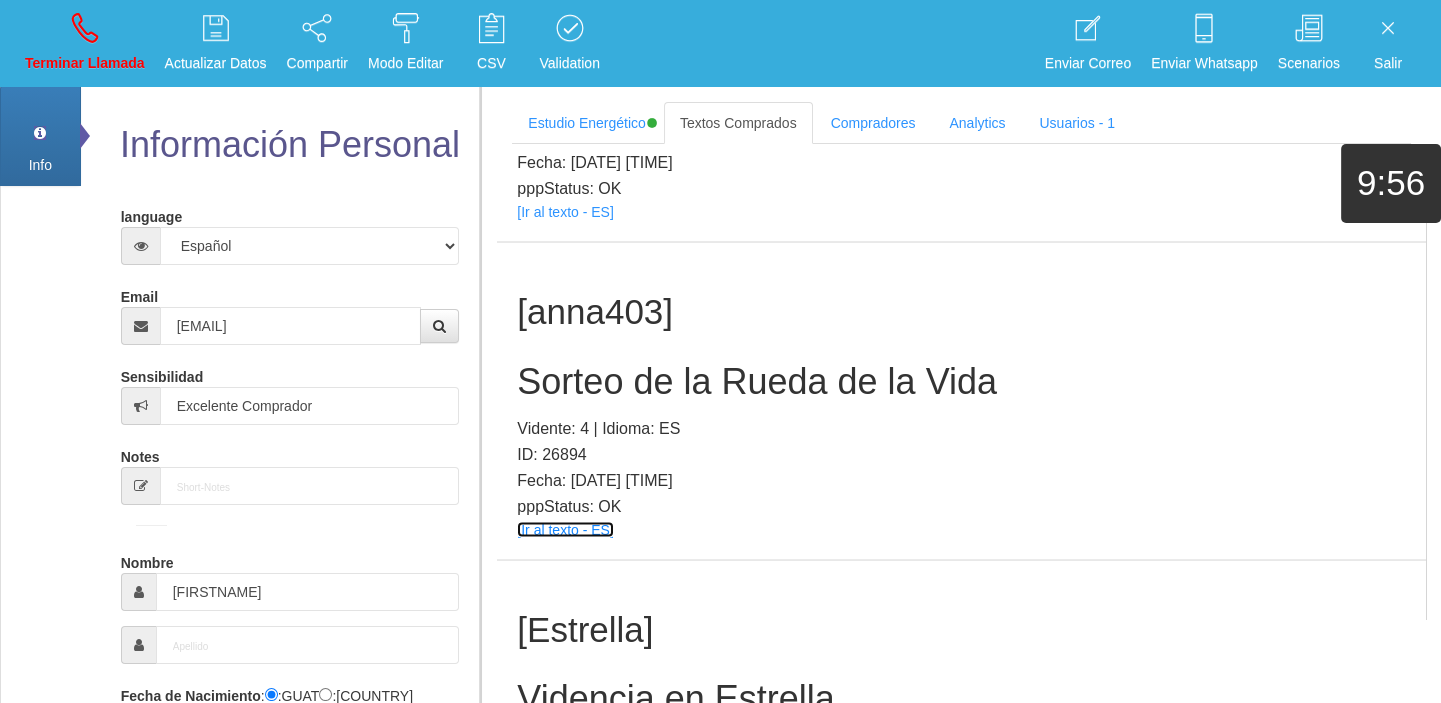 click on "[Ir al texto - ES]" at bounding box center (565, 530) 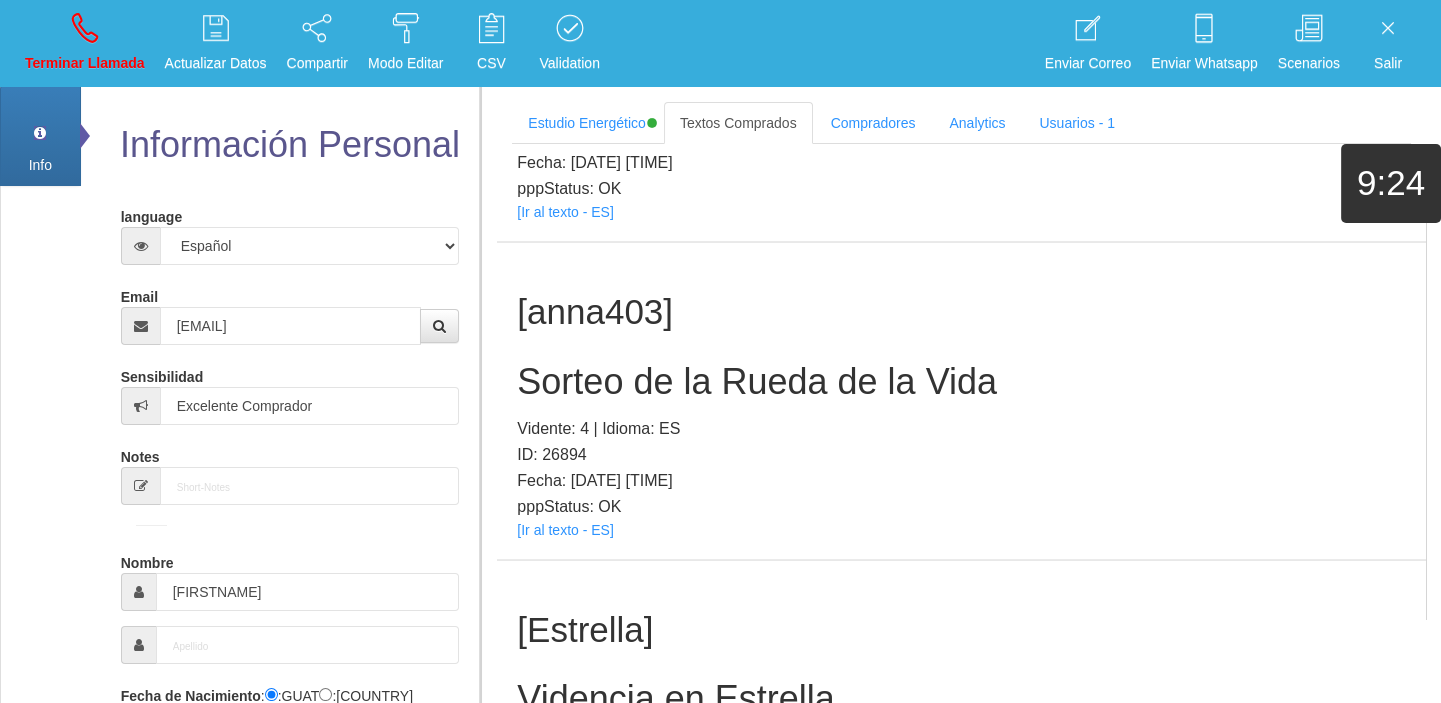 click on "Sorteo de la Rueda de la Vida" at bounding box center (961, 382) 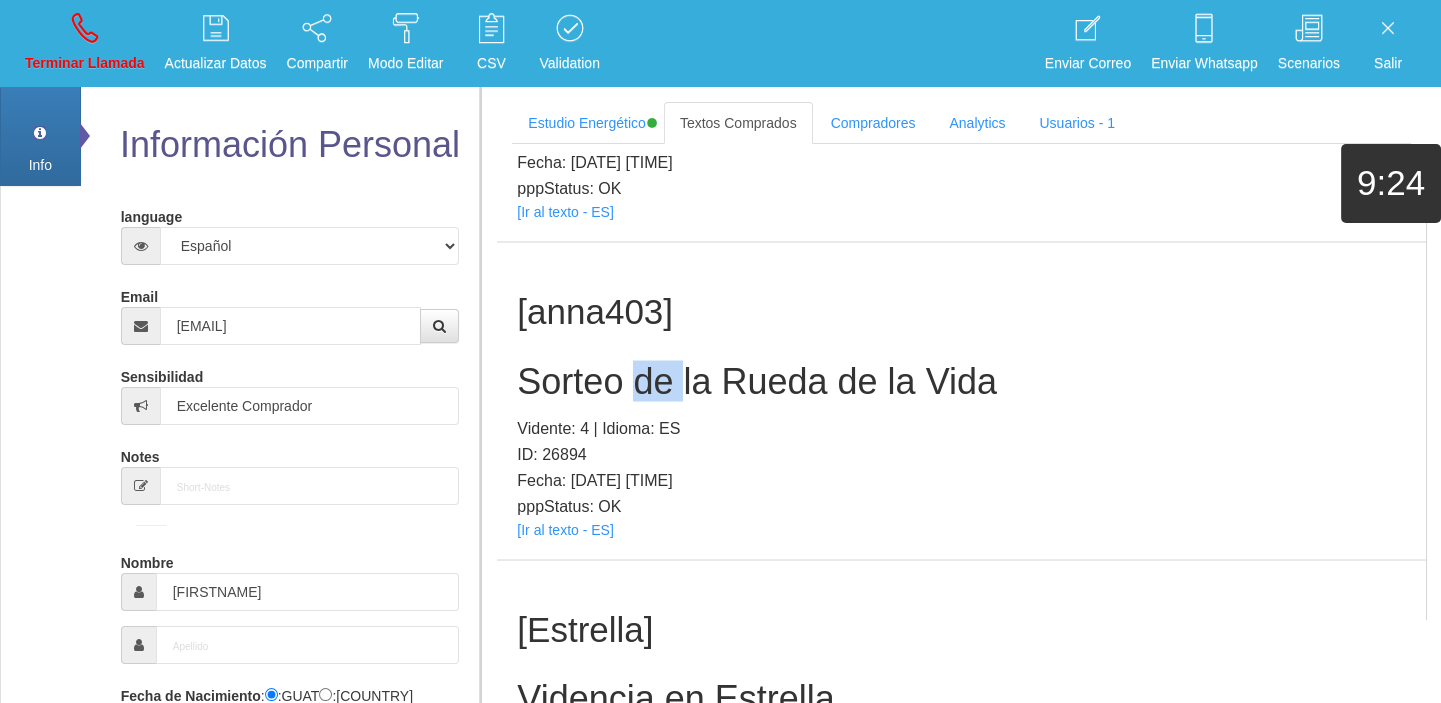 click on "Sorteo de la Rueda de la Vida" at bounding box center [961, 382] 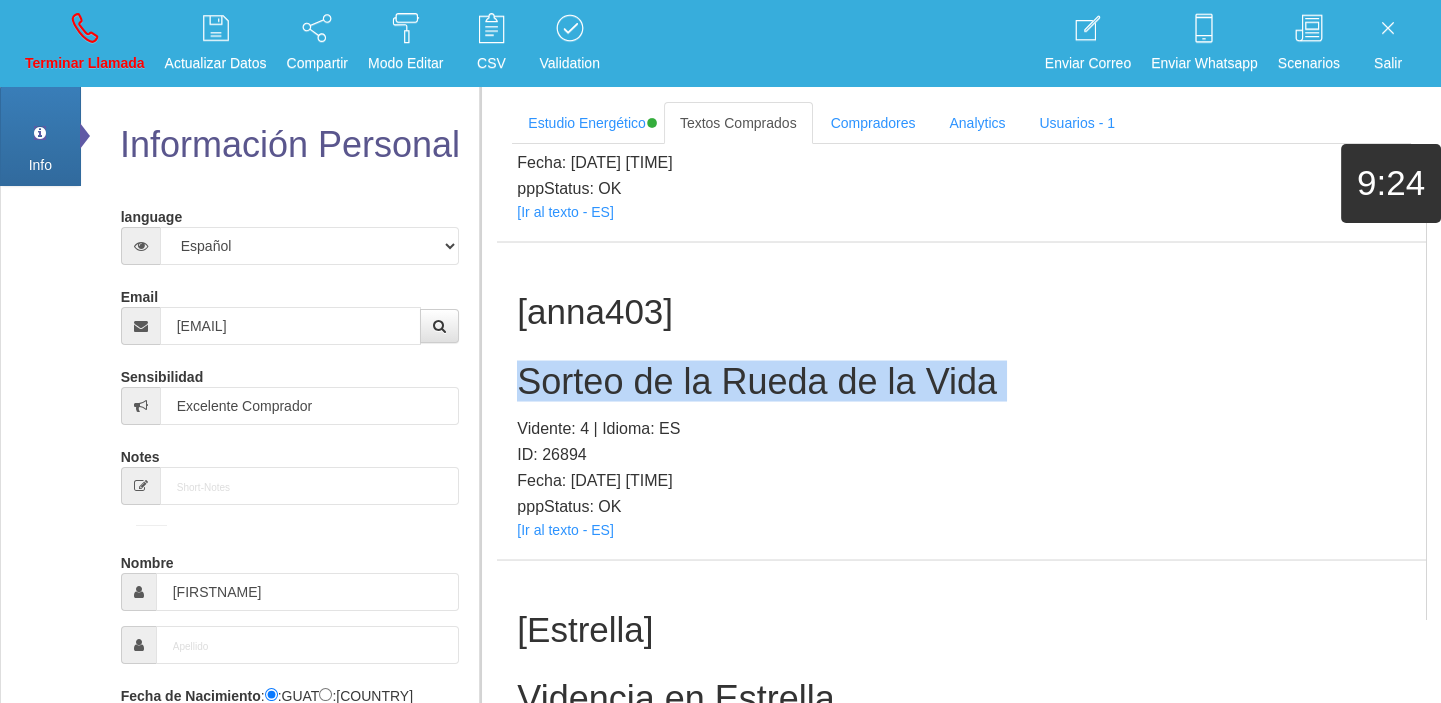 click on "Sorteo de la Rueda de la Vida" at bounding box center (961, 382) 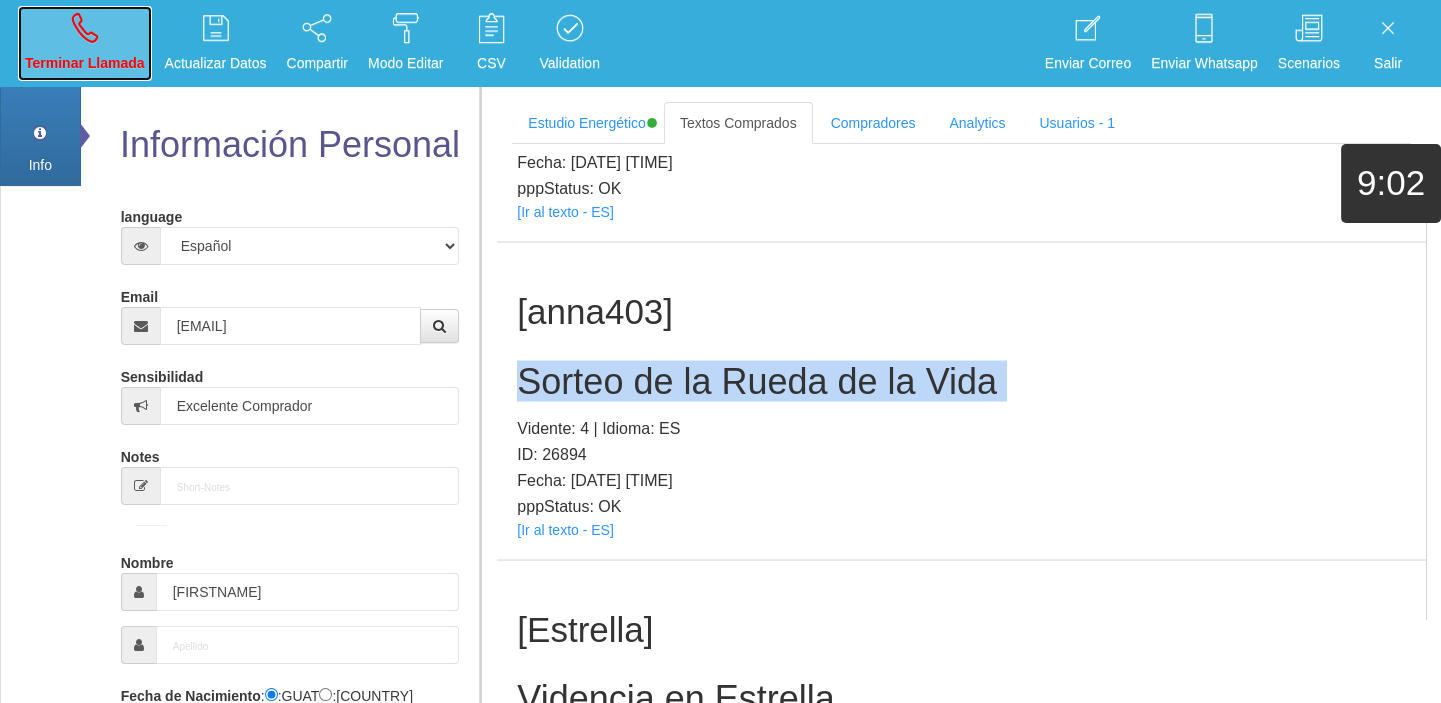click on "Terminar Llamada" at bounding box center [85, 43] 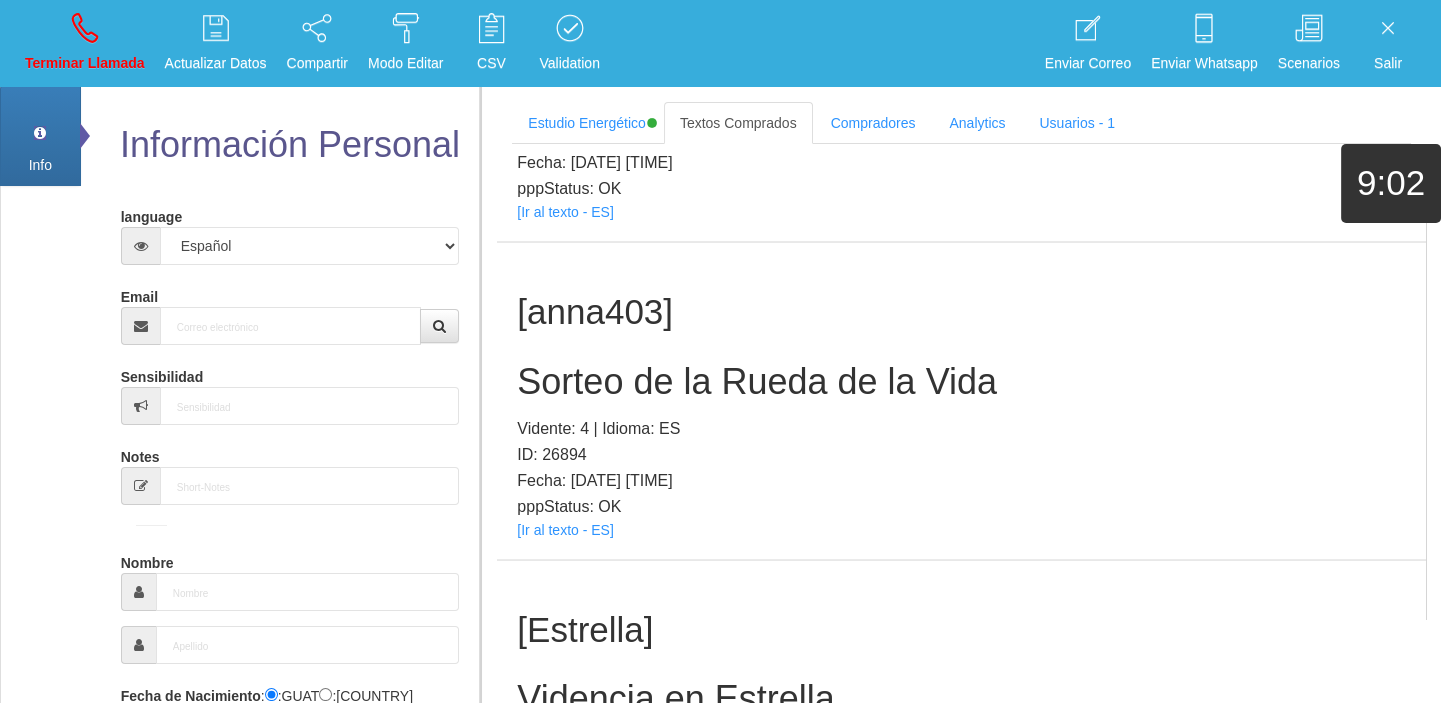 scroll, scrollTop: 0, scrollLeft: 0, axis: both 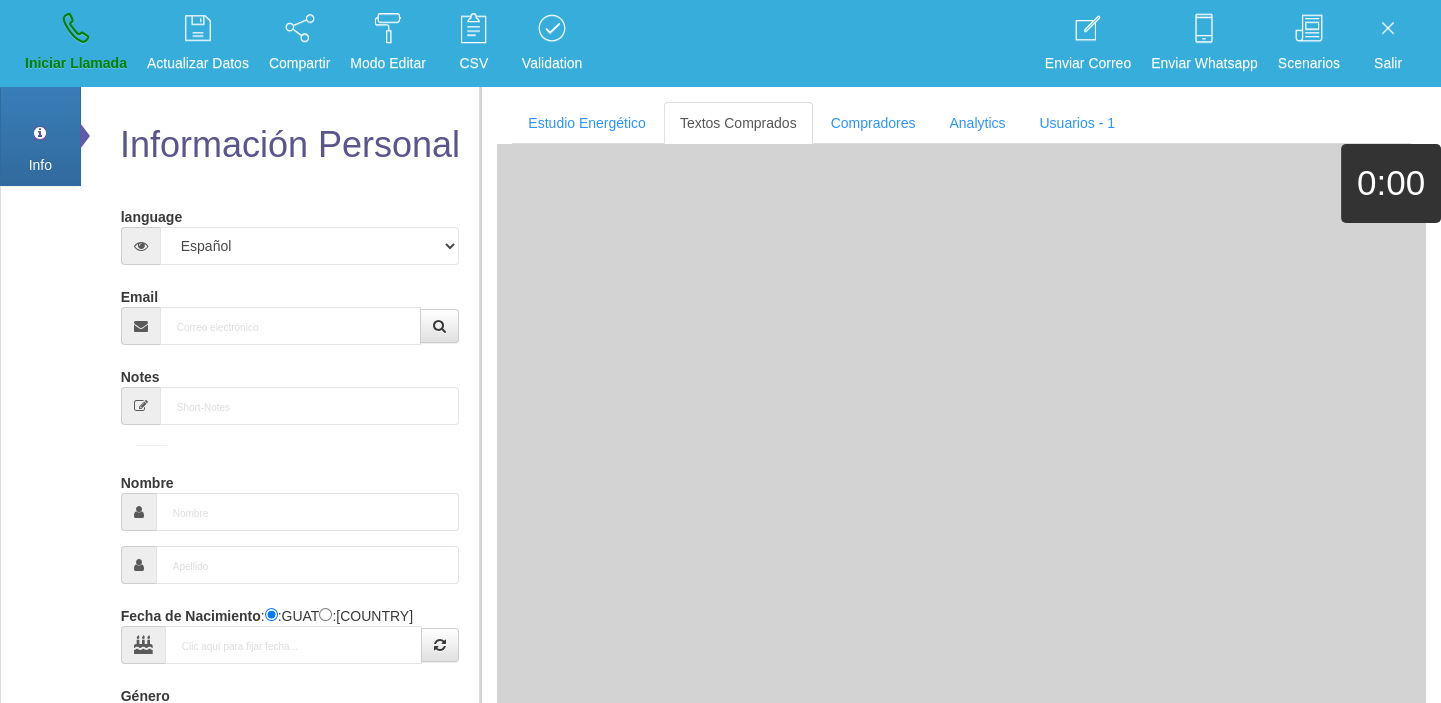 drag, startPoint x: 256, startPoint y: 302, endPoint x: 269, endPoint y: 315, distance: 18.384777 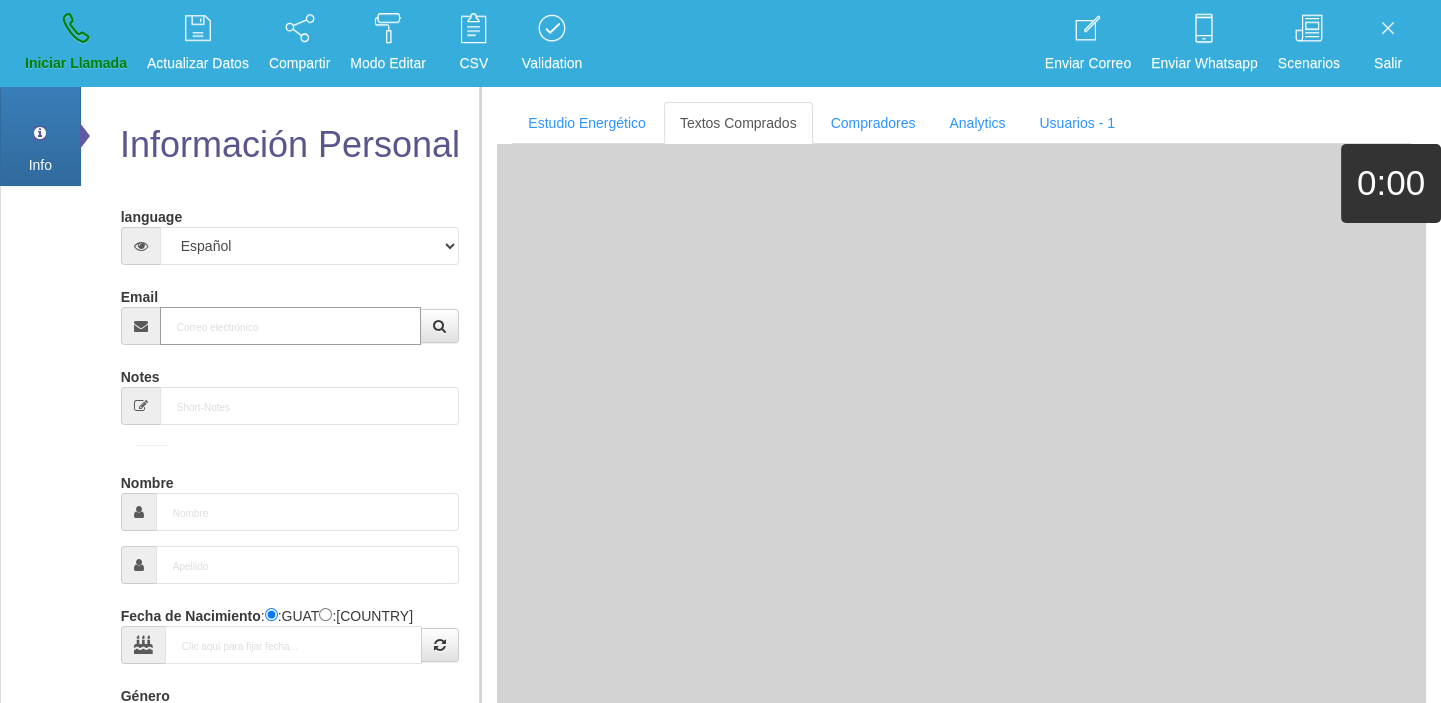 click on "Email" at bounding box center (291, 326) 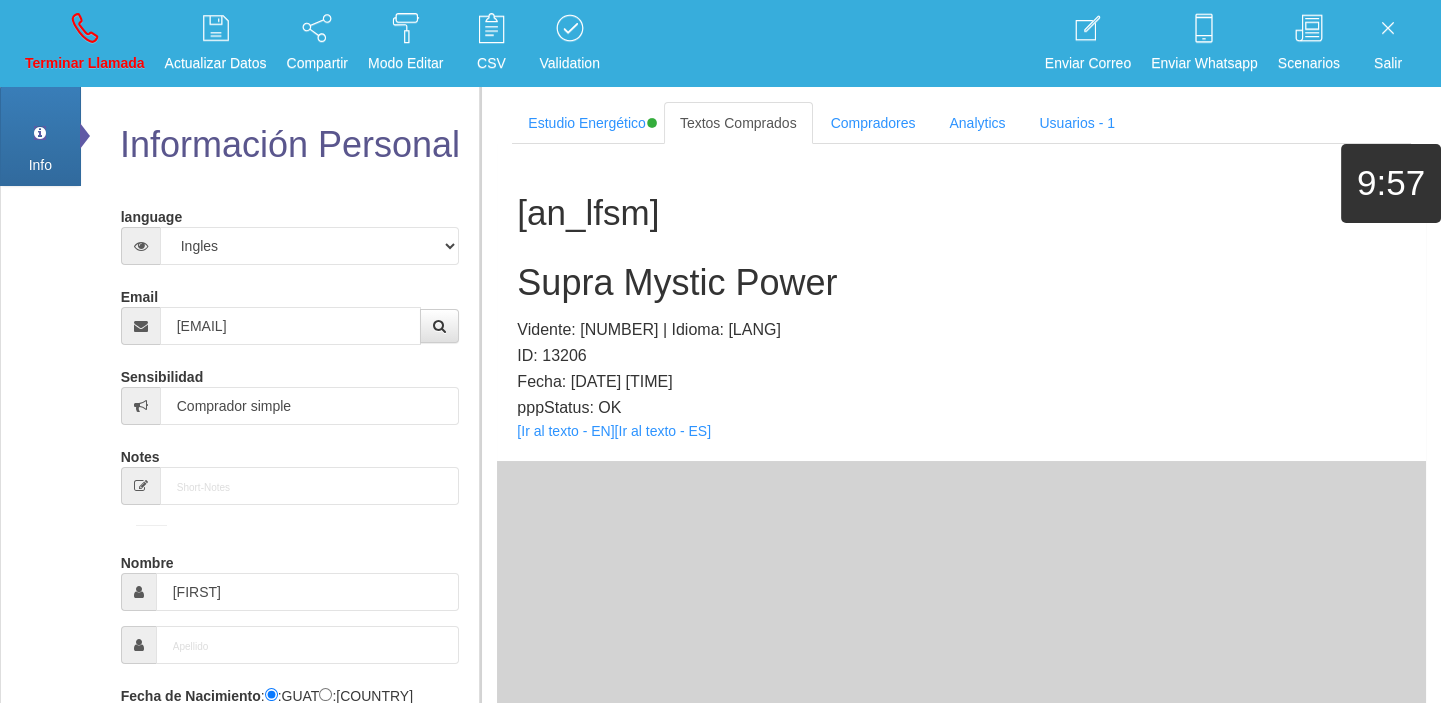 click on "[NAME] Mystic Power Vidente: 201 | Idioma: EN ID: 13206 Fecha: [DATE] [TIME] pppStatus: OK [Ir al texto - EN] [Ir al texto - ES]" at bounding box center (961, 302) 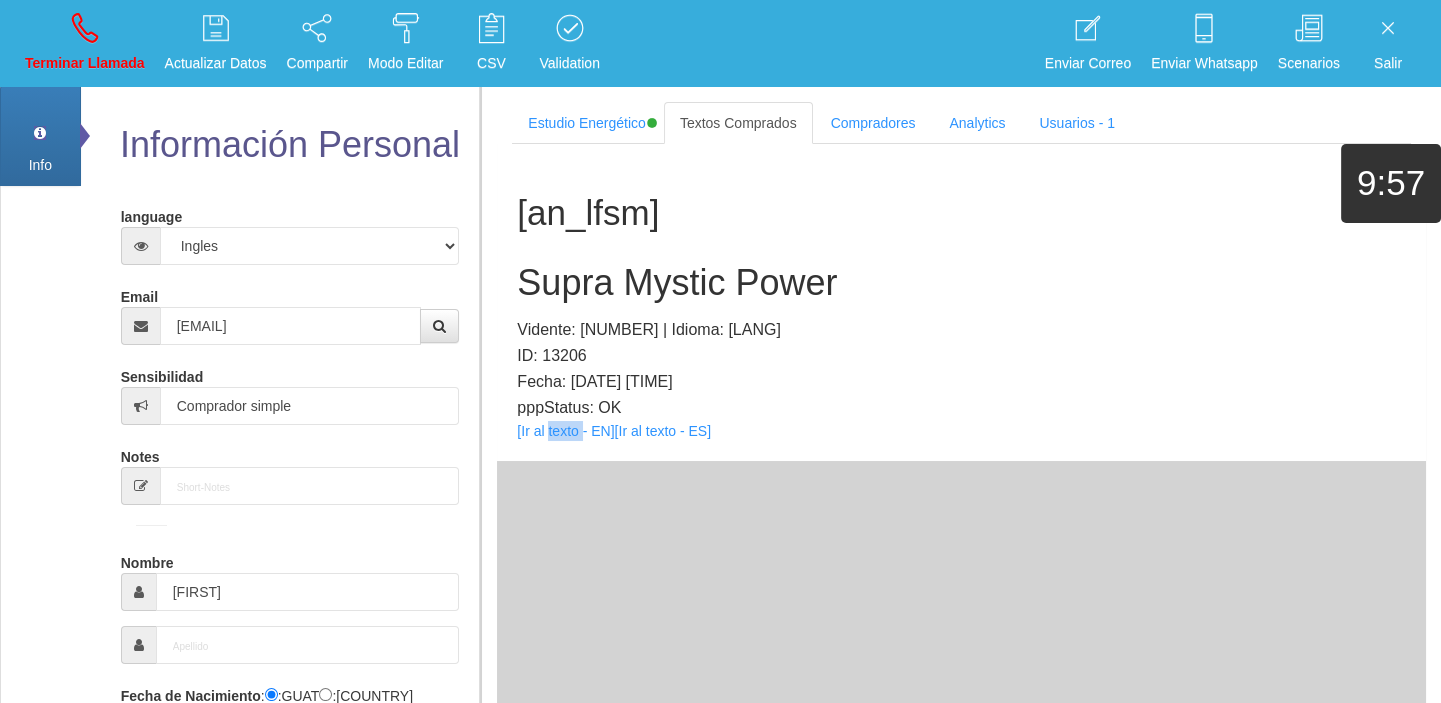 click on "[NAME] Mystic Power Vidente: 201 | Idioma: EN ID: 13206 Fecha: [DATE] [TIME] pppStatus: OK [Ir al texto - EN] [Ir al texto - ES]" at bounding box center [961, 302] 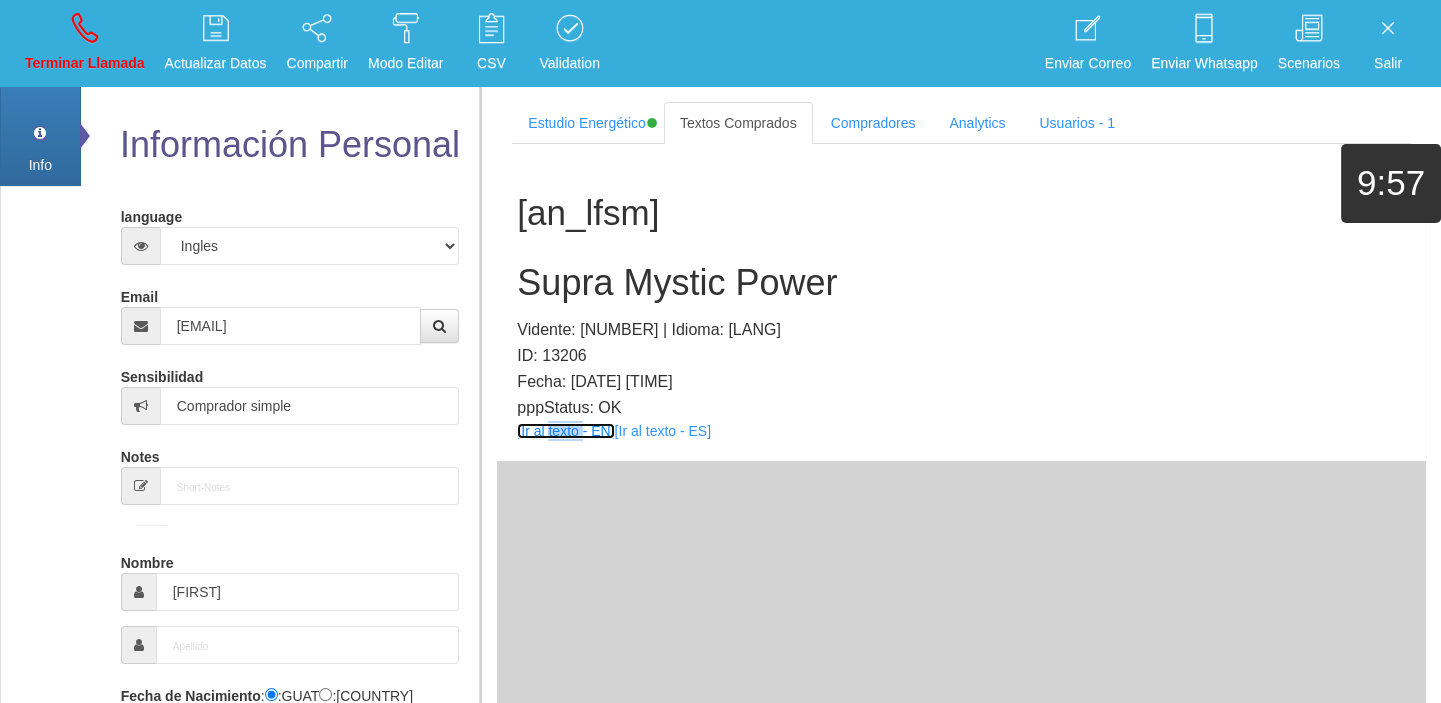 click on "[Ir al texto - EN]" at bounding box center [565, 431] 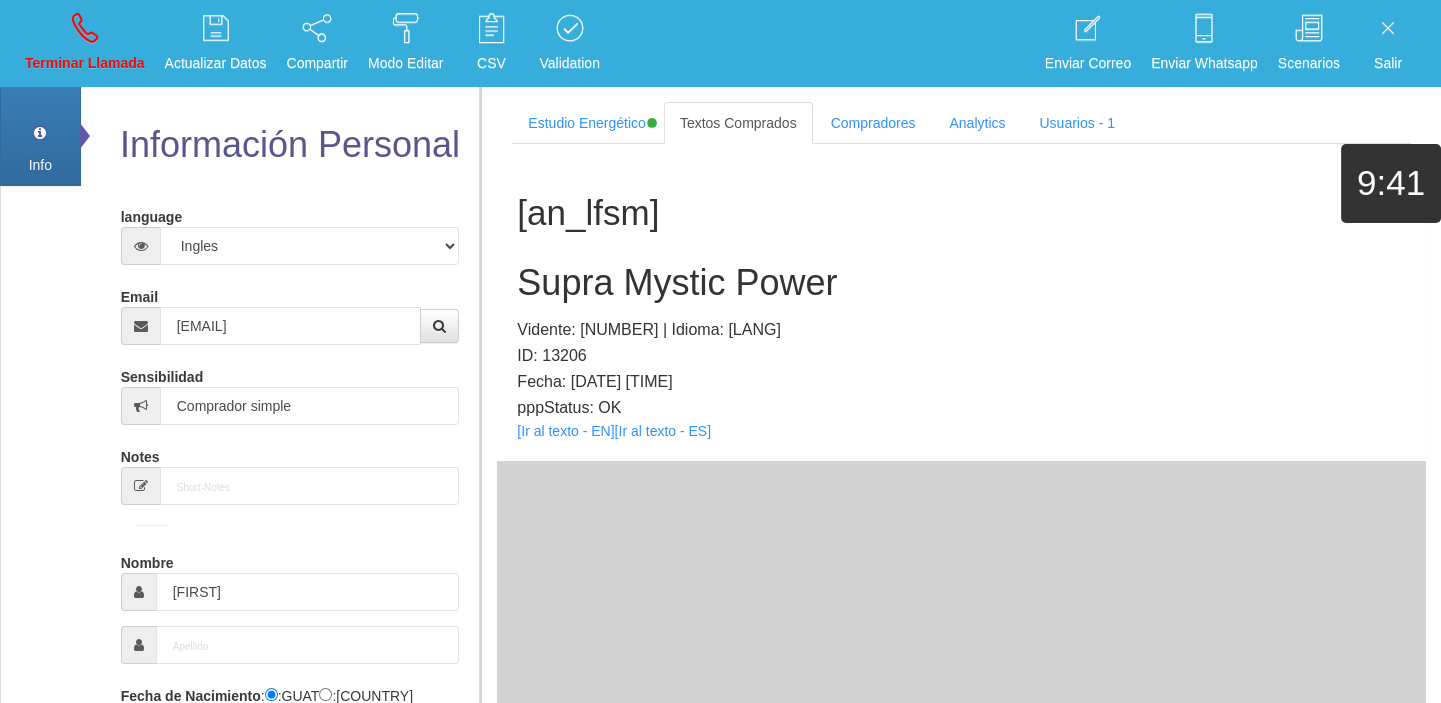 click on "[NAME] Mystic Power Vidente: 201 | Idioma: EN ID: 13206 Fecha: [DATE] [TIME] pppStatus: OK [Ir al texto - EN] [Ir al texto - ES]" at bounding box center [961, 302] 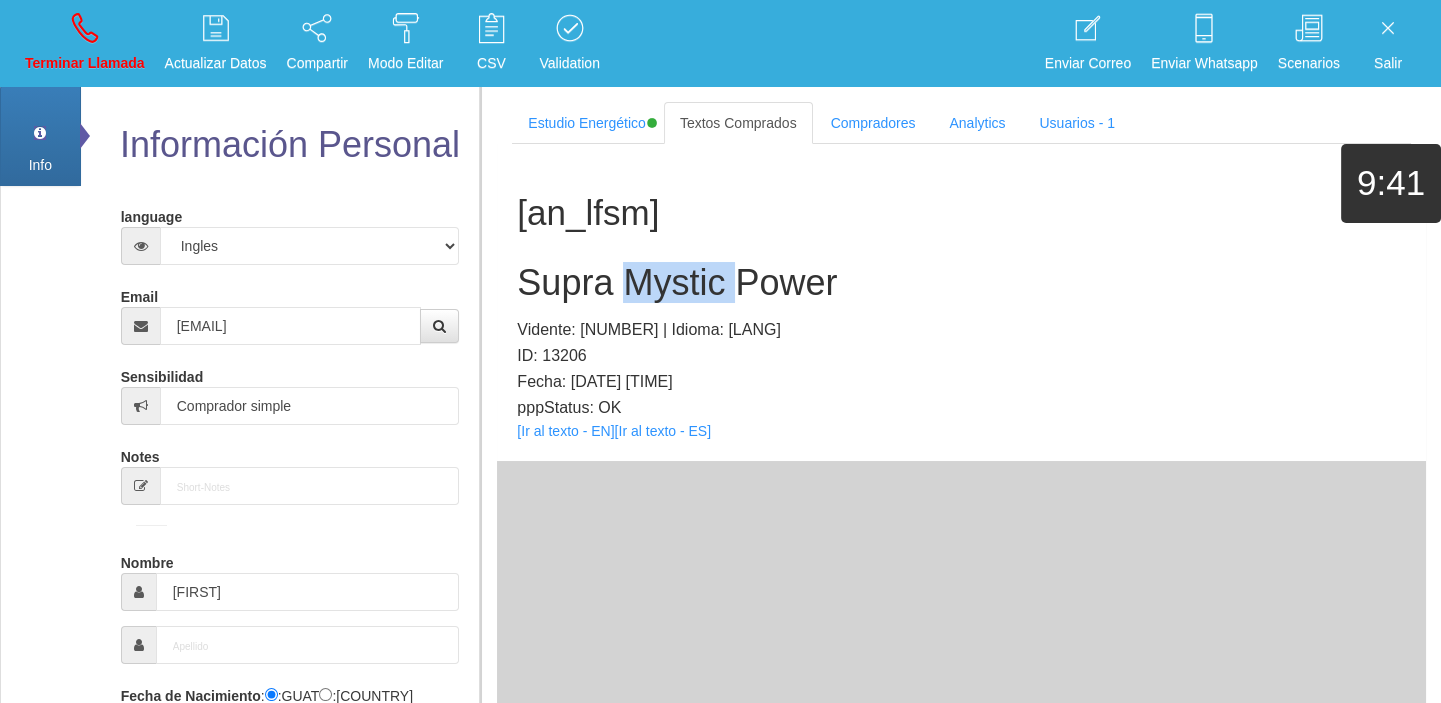 click on "Supra Mystic Power" at bounding box center [961, 283] 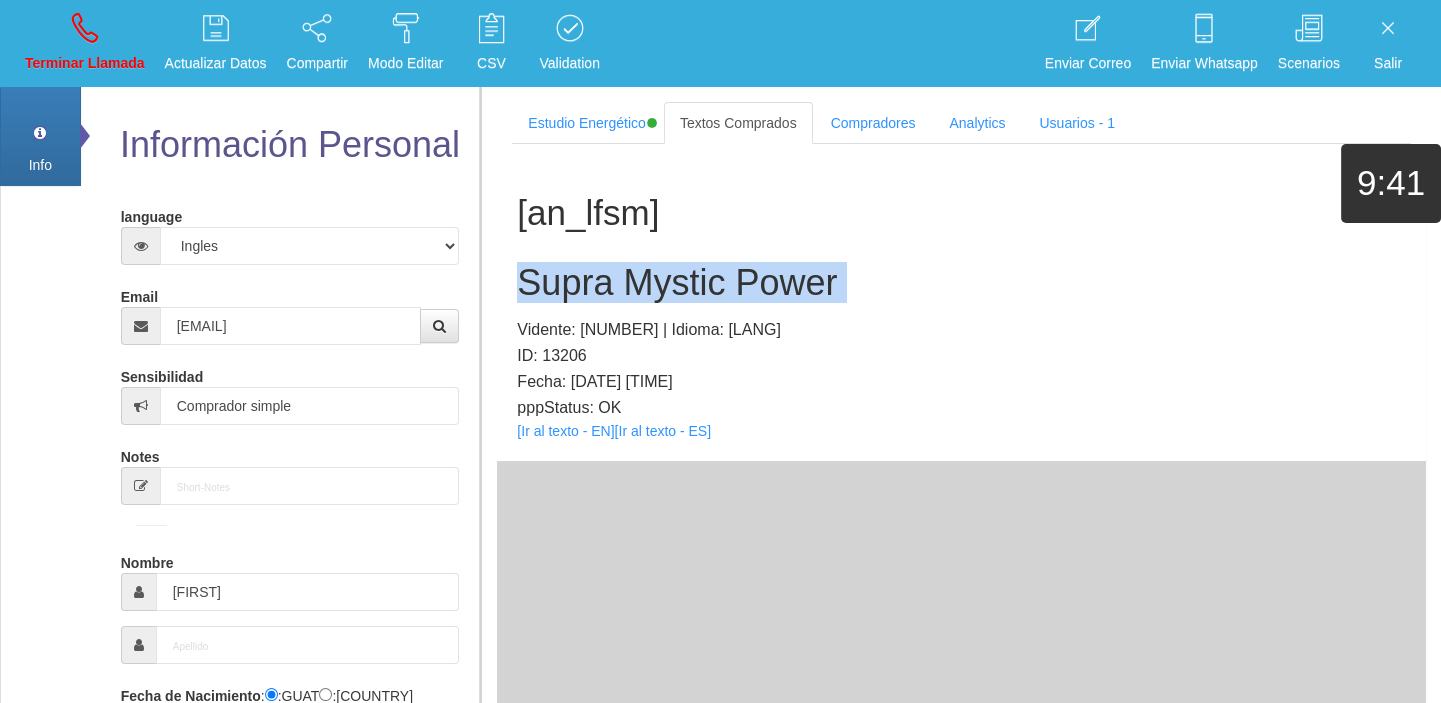 click on "Supra Mystic Power" at bounding box center [961, 283] 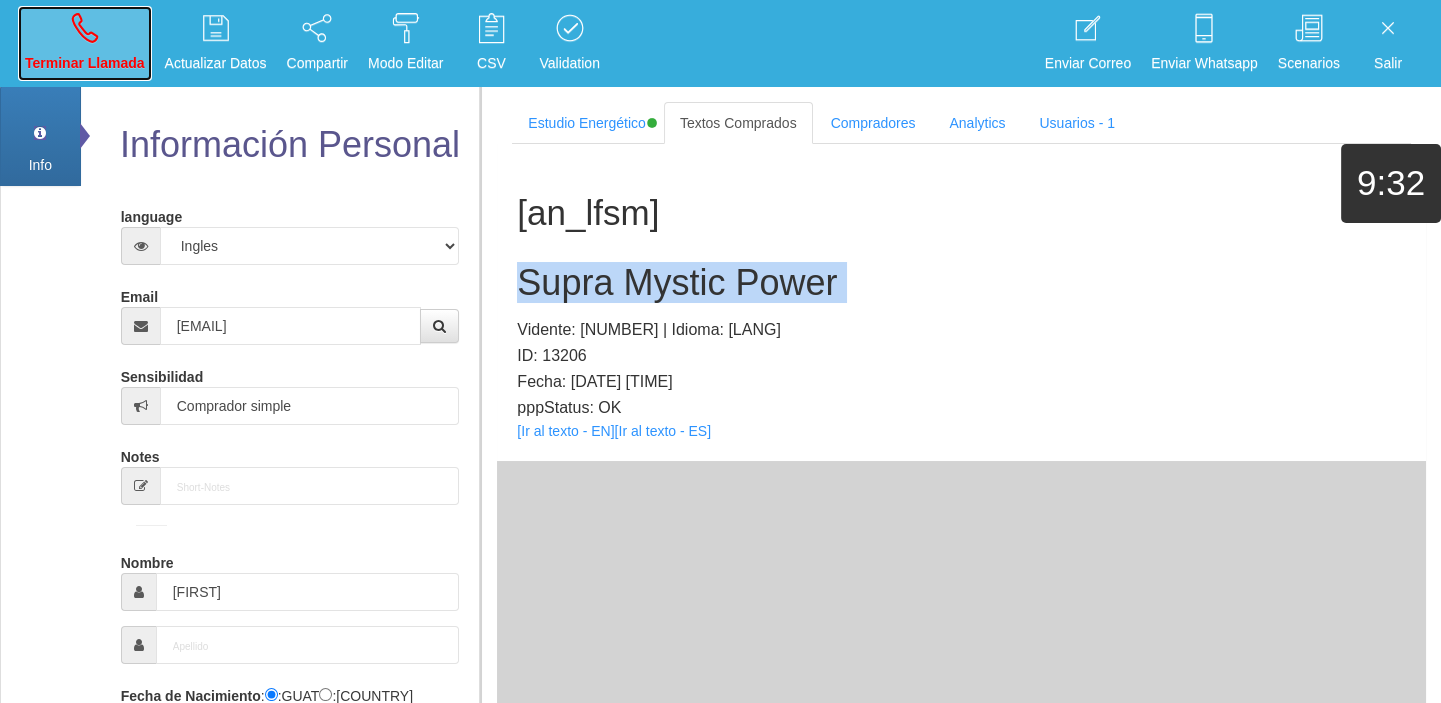 click on "Terminar Llamada" at bounding box center (85, 43) 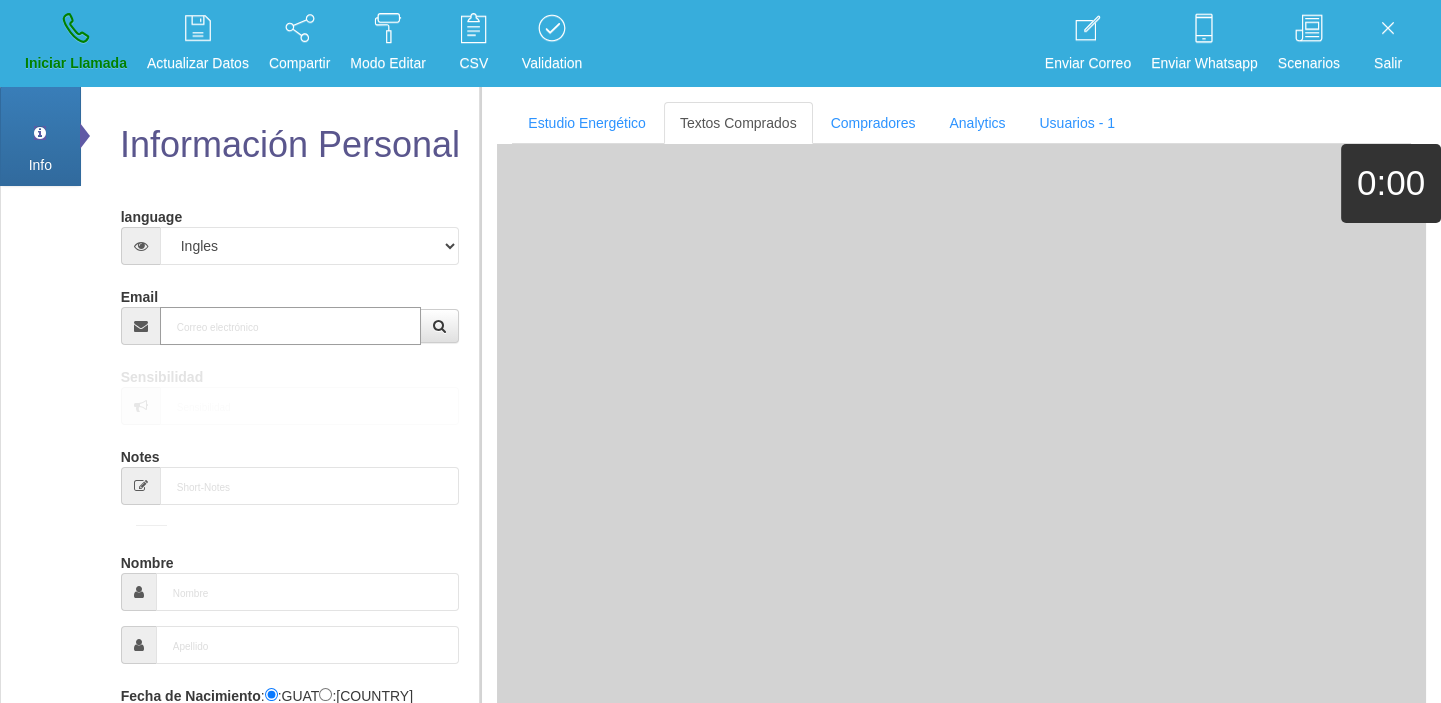 click on "Email" at bounding box center (291, 326) 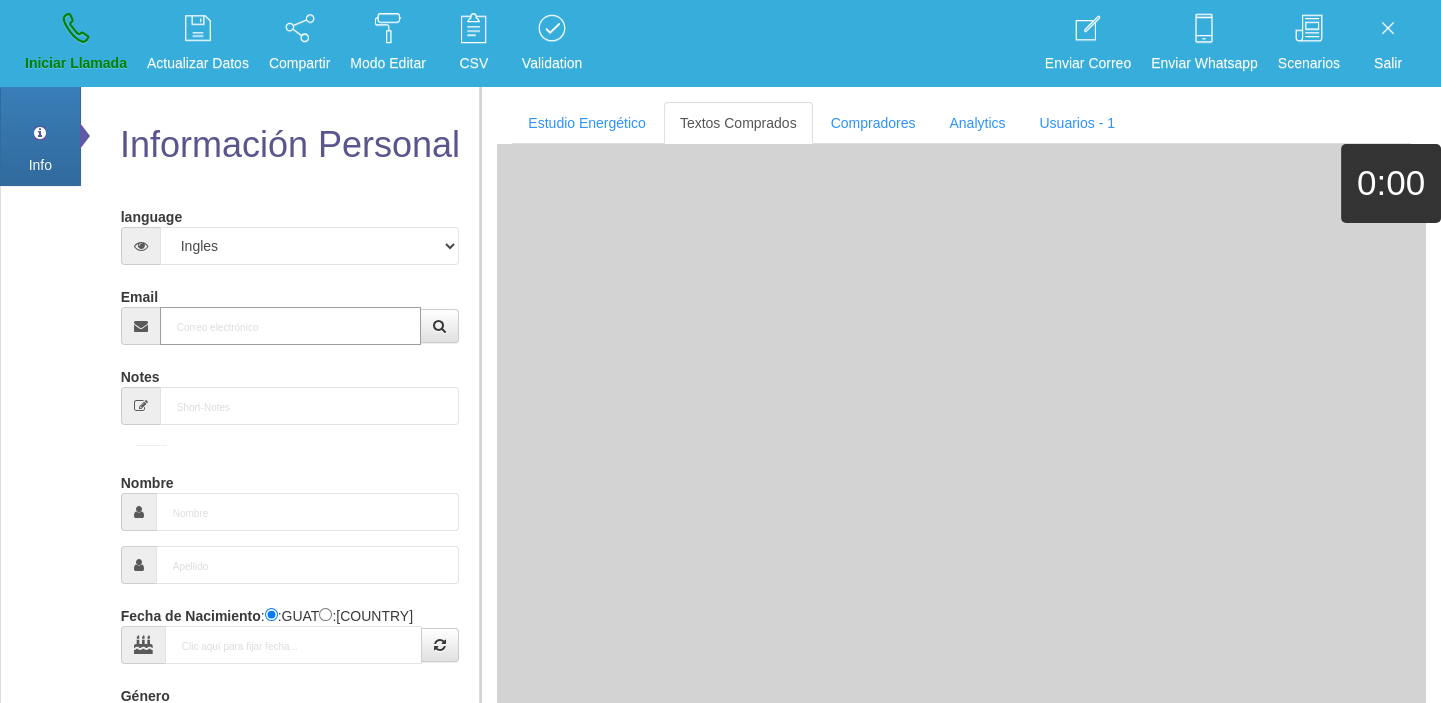 paste on "[EMAIL]" 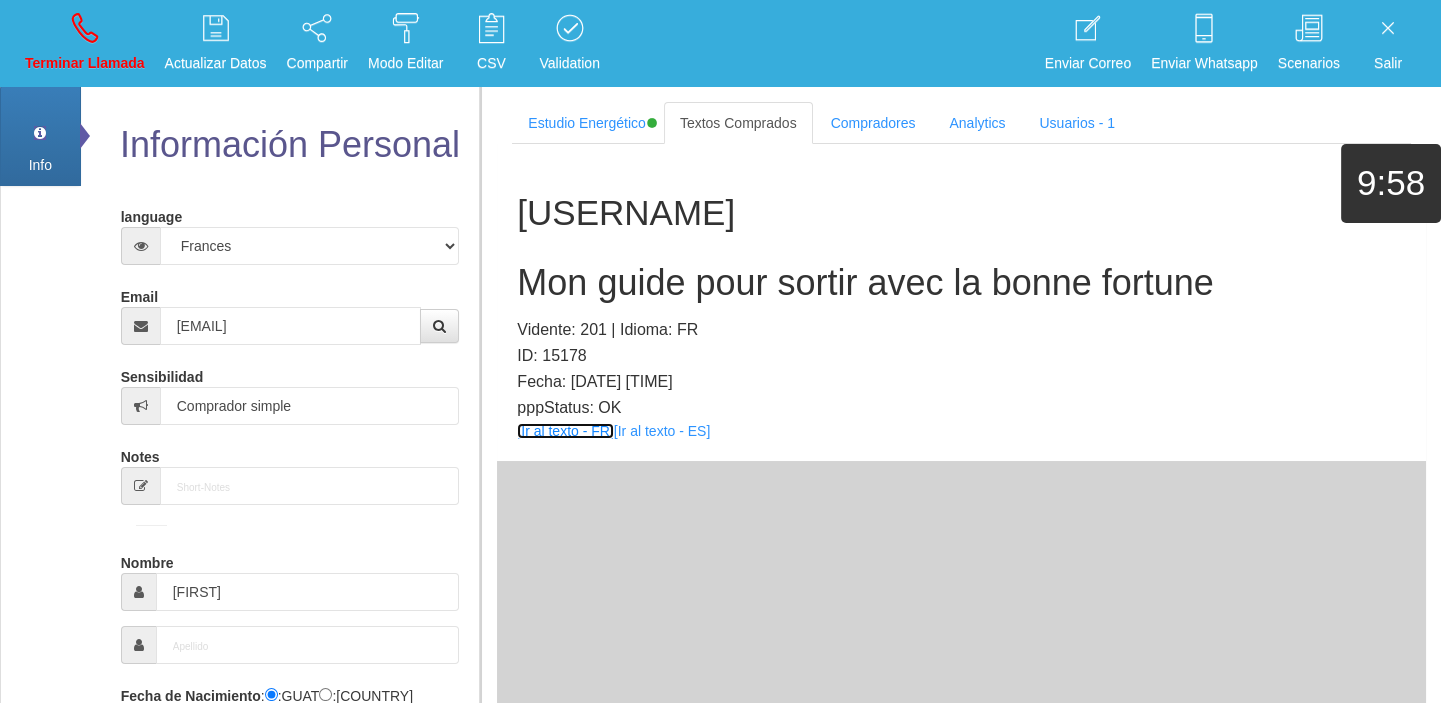 click on "[Ir al texto - FR]" at bounding box center (565, 431) 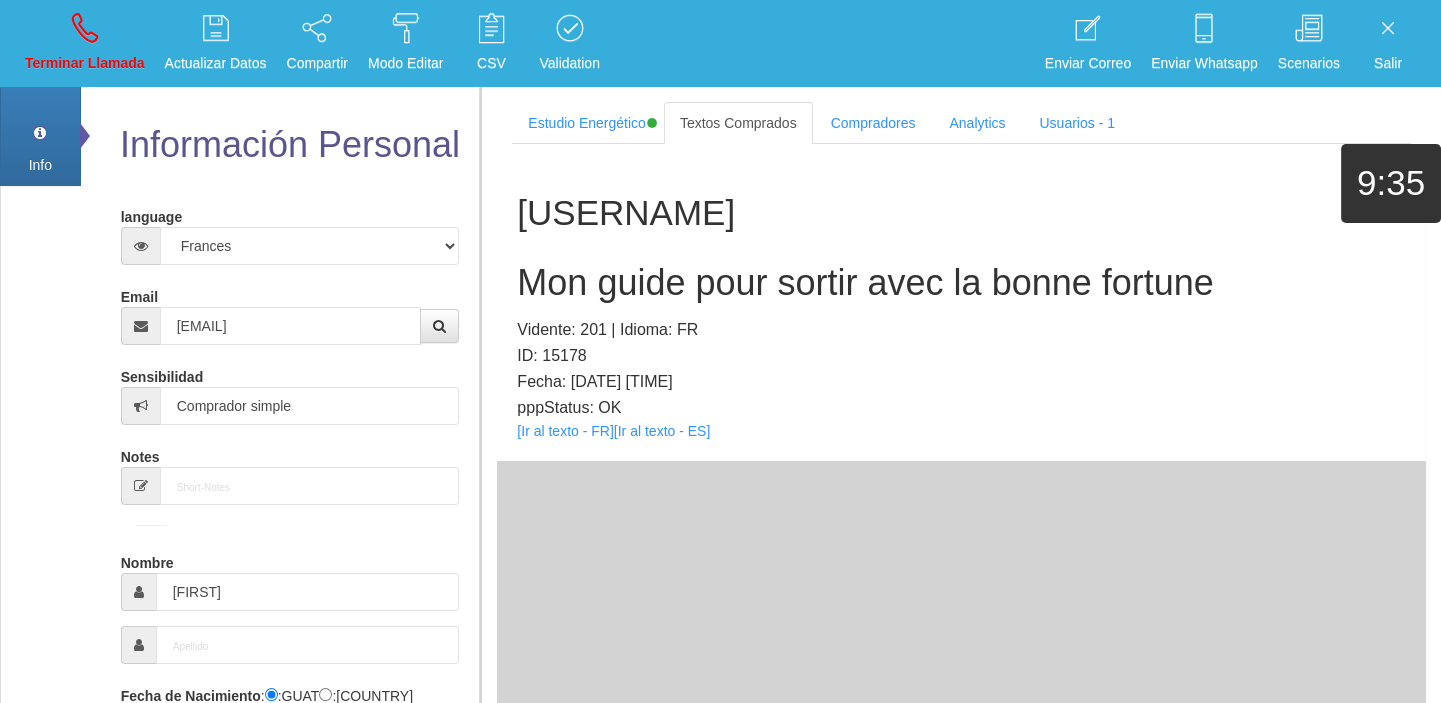 drag, startPoint x: 634, startPoint y: 238, endPoint x: 640, endPoint y: 252, distance: 15.231546 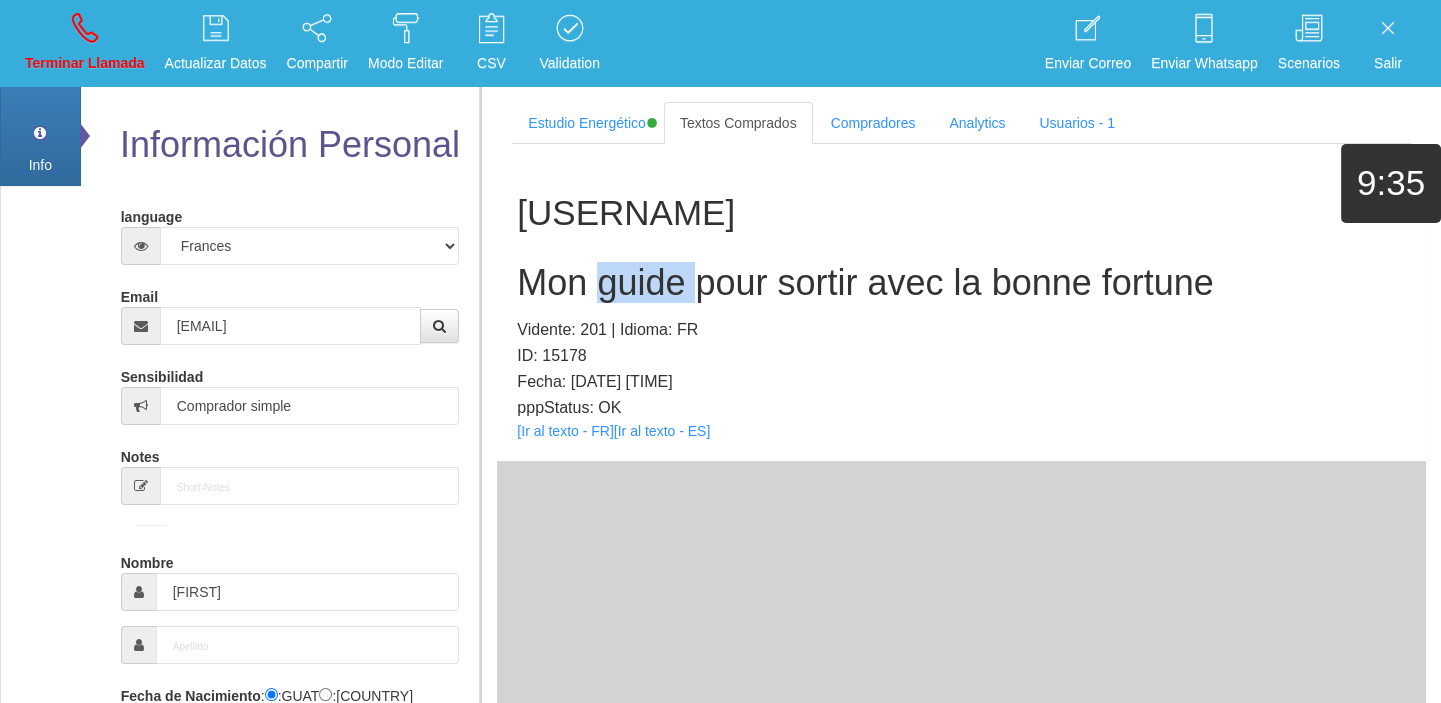 click on "[NAME] [PHONE] [EMAIL] [DATE] [TIME]" at bounding box center [961, 302] 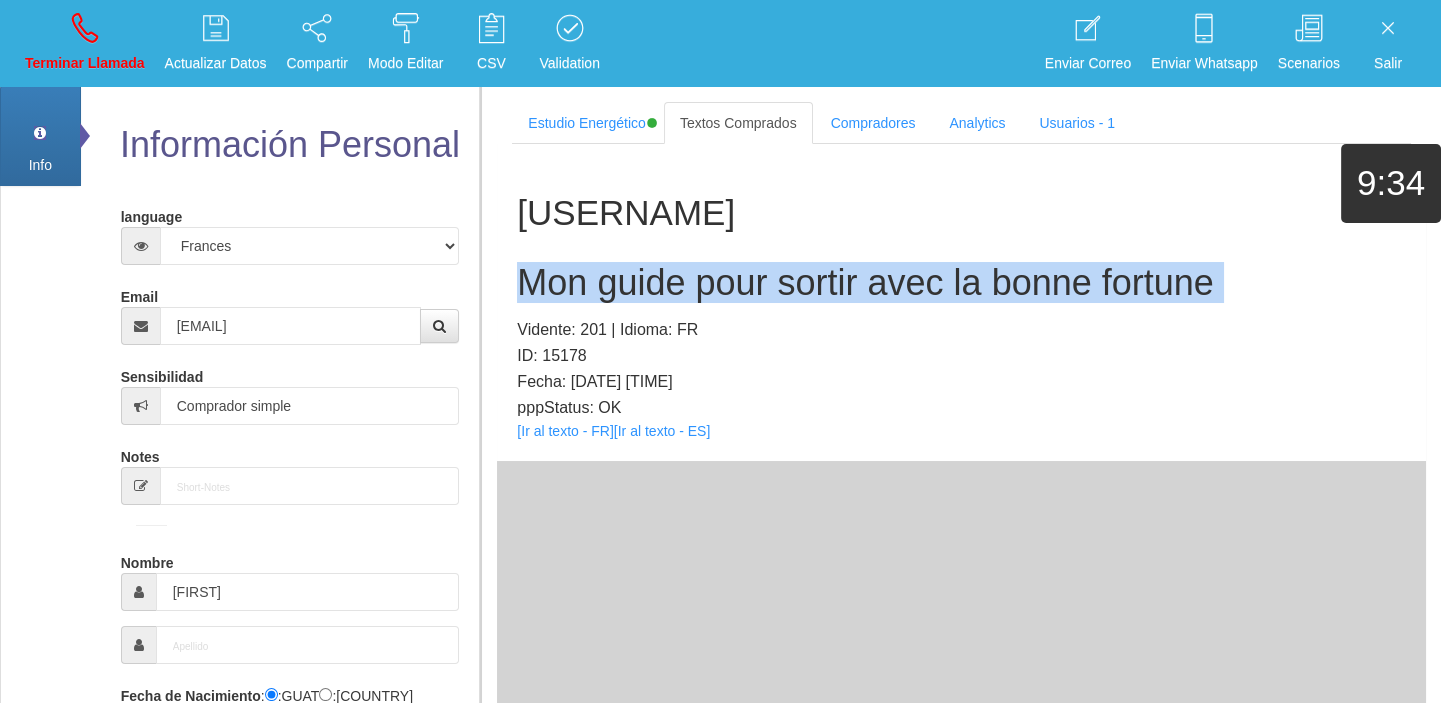 click on "[NAME] [PHONE] [EMAIL] [DATE] [TIME]" at bounding box center [961, 302] 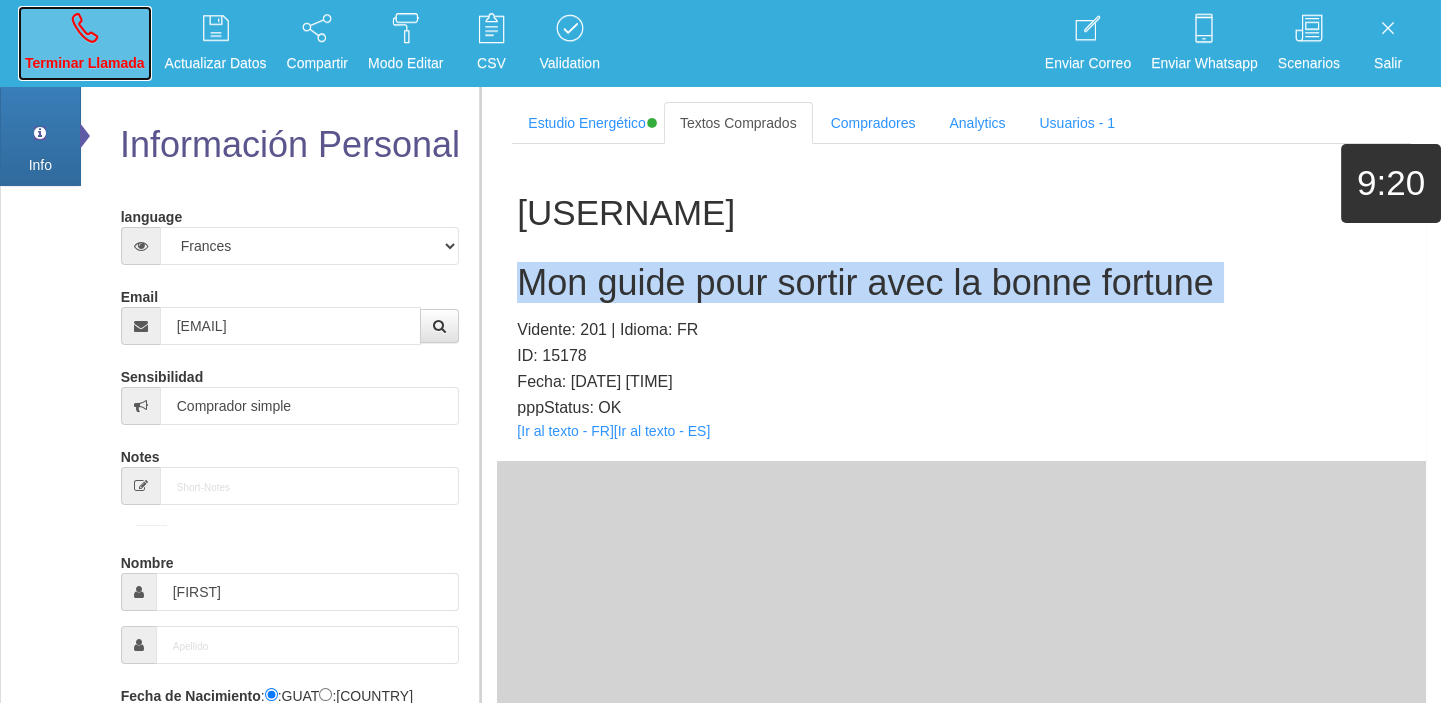 click on "Terminar Llamada" at bounding box center [85, 63] 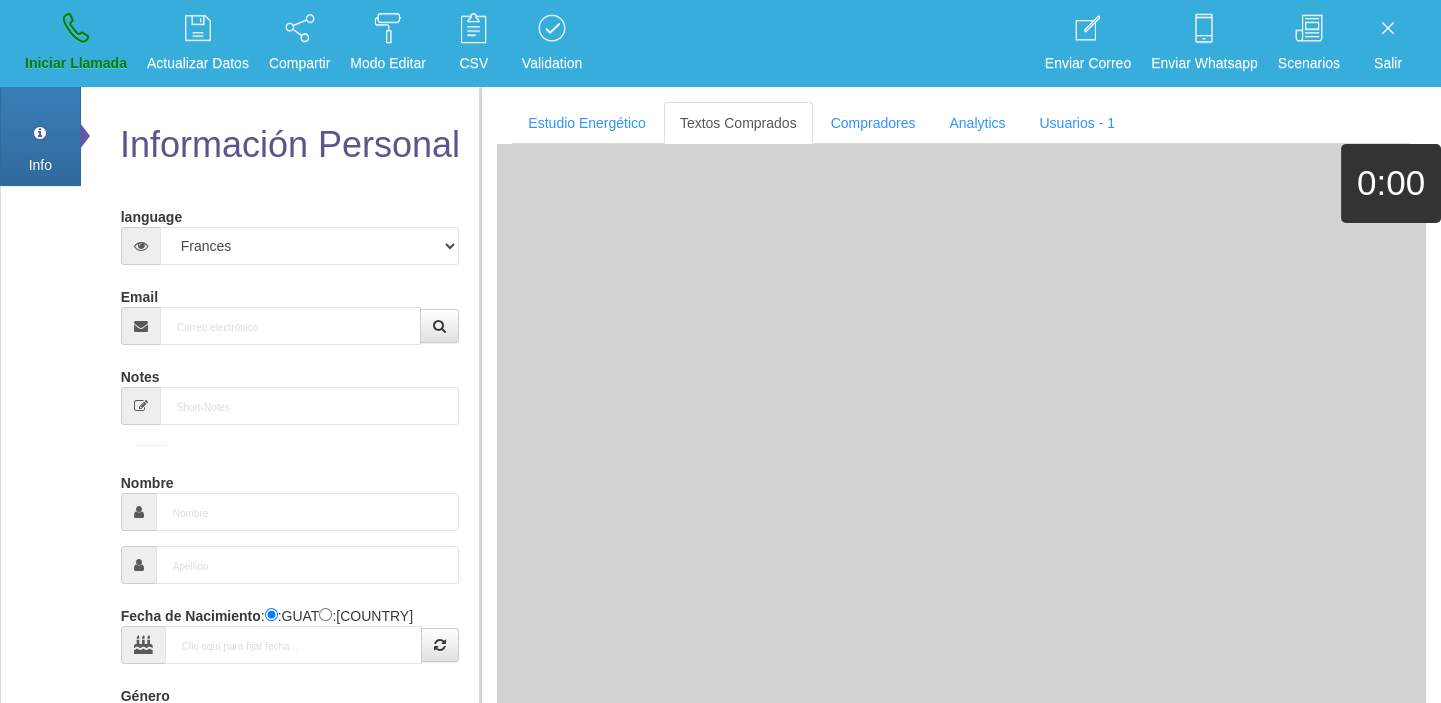 click on "Email" at bounding box center (290, 312) 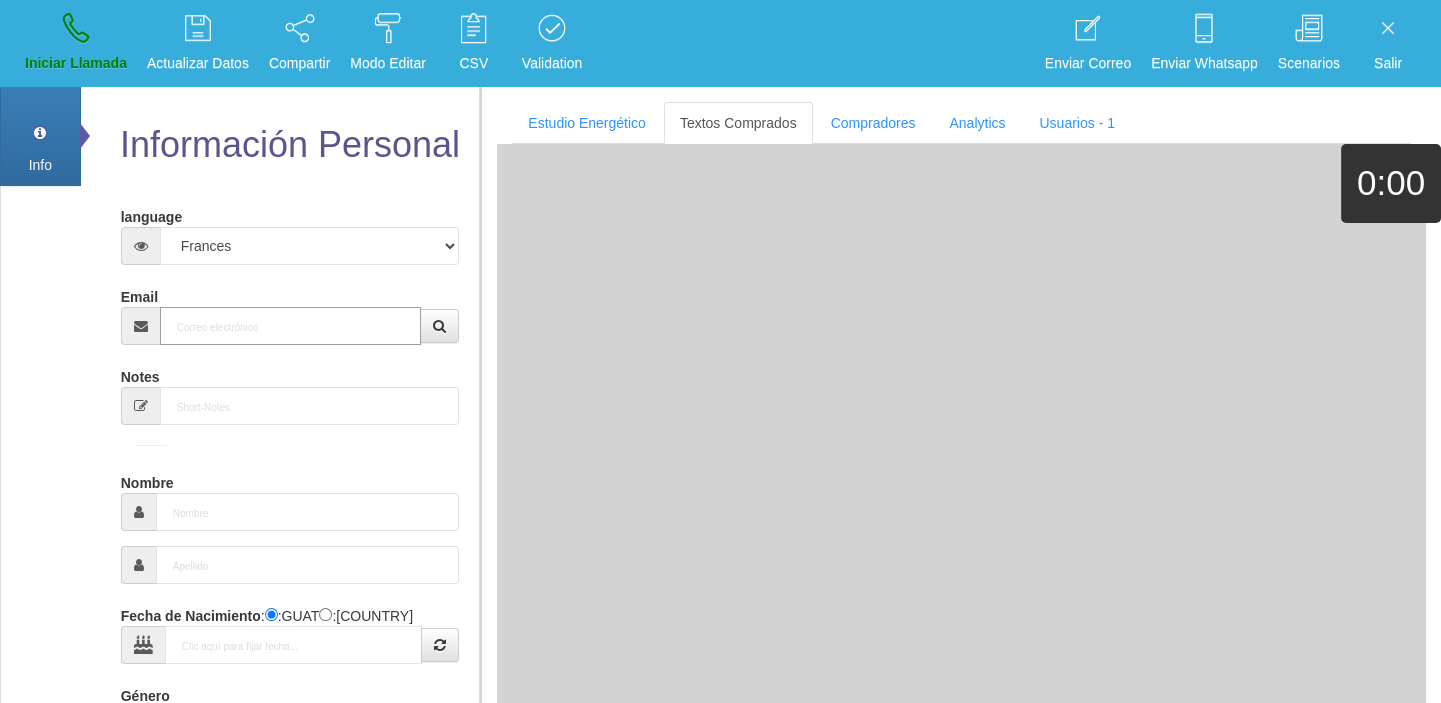 paste on "[EMAIL]" 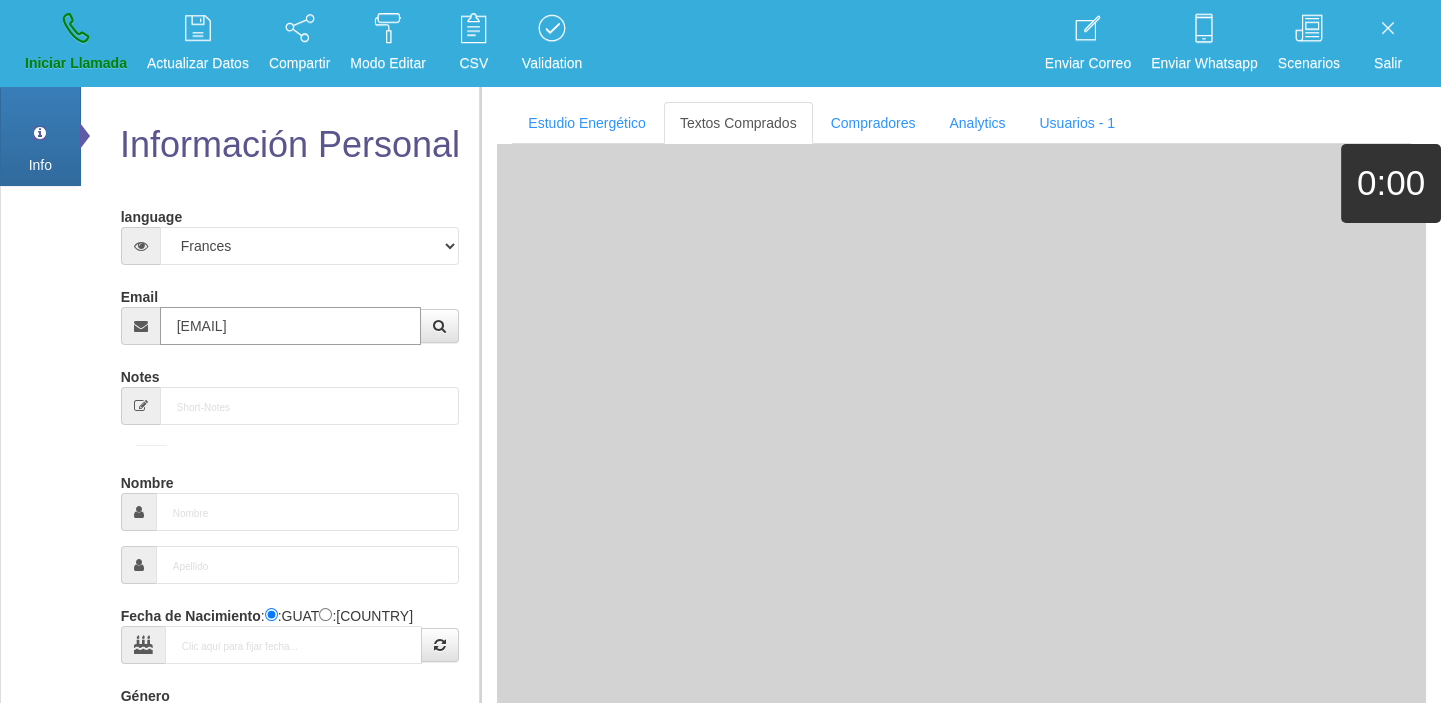 click on "[EMAIL]" at bounding box center [291, 326] 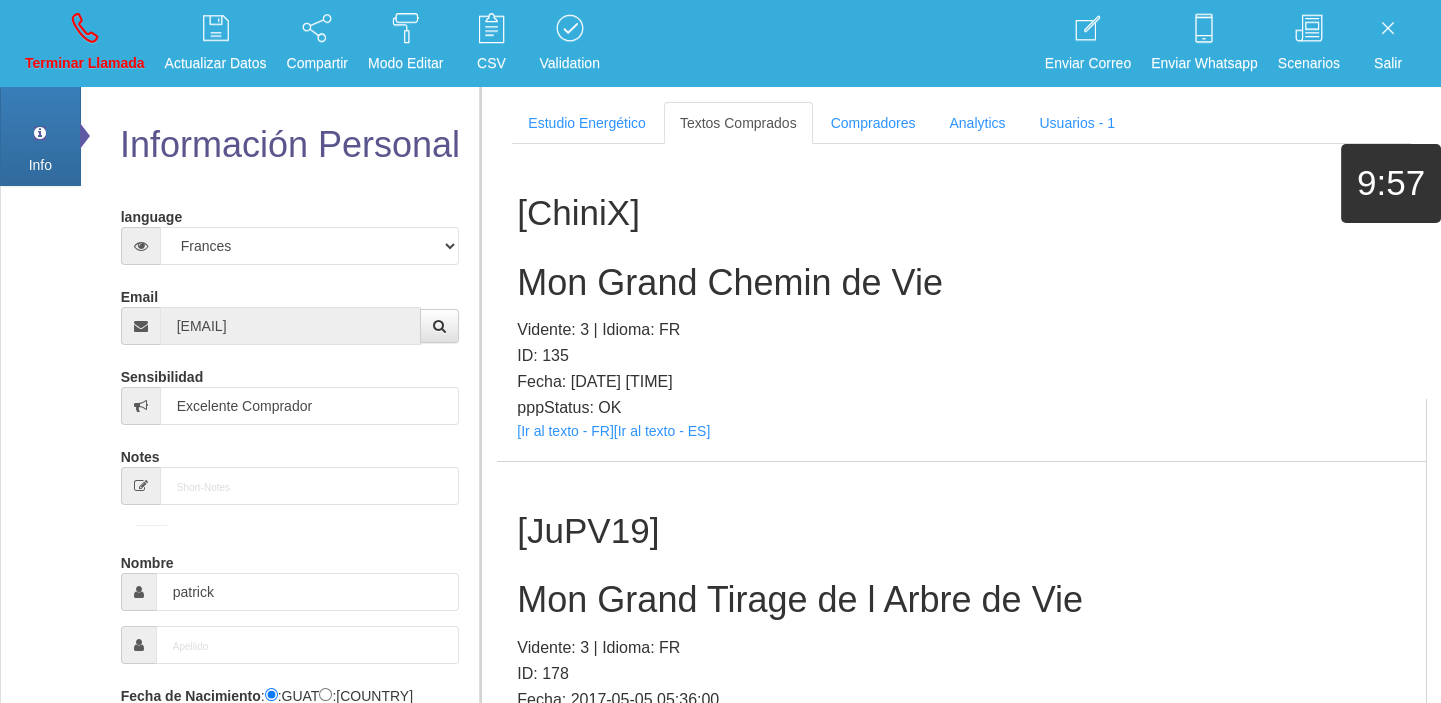 scroll, scrollTop: 27259, scrollLeft: 0, axis: vertical 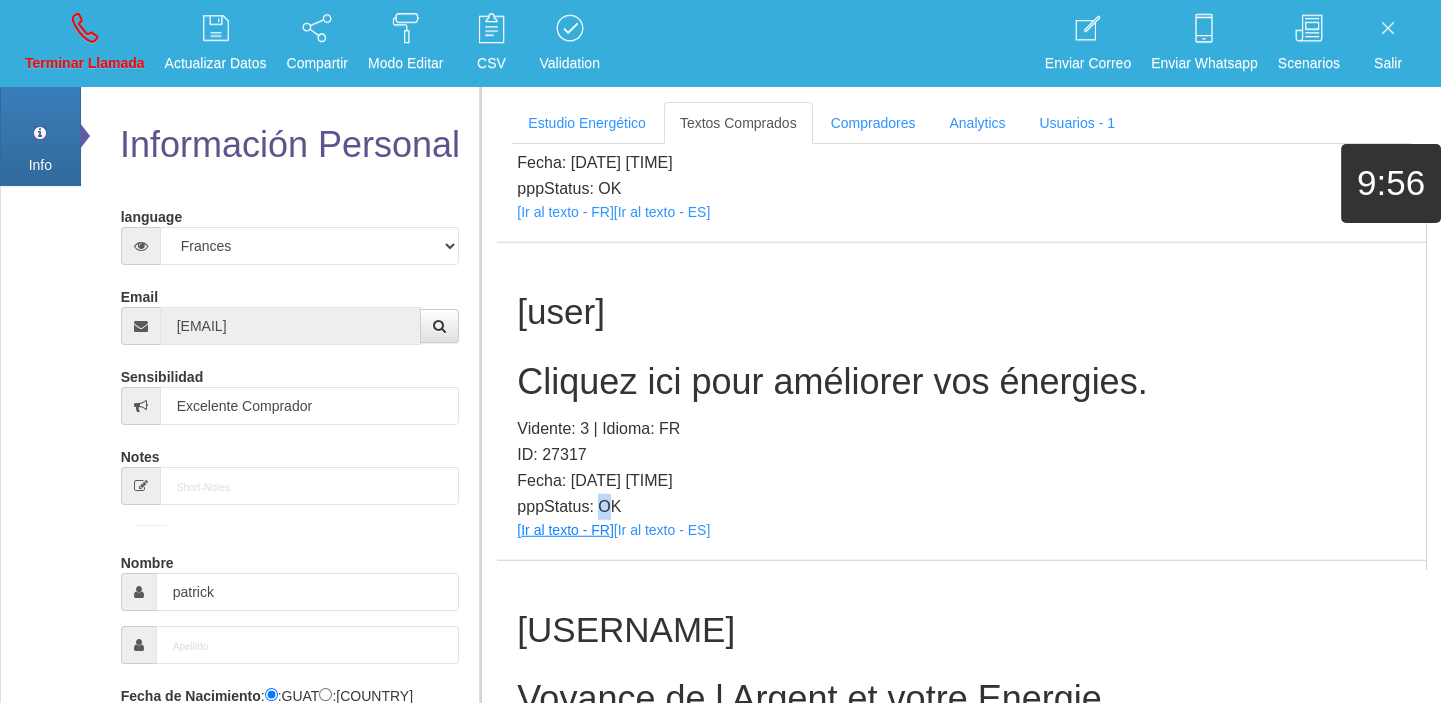 drag, startPoint x: 606, startPoint y: 512, endPoint x: 592, endPoint y: 528, distance: 21.260292 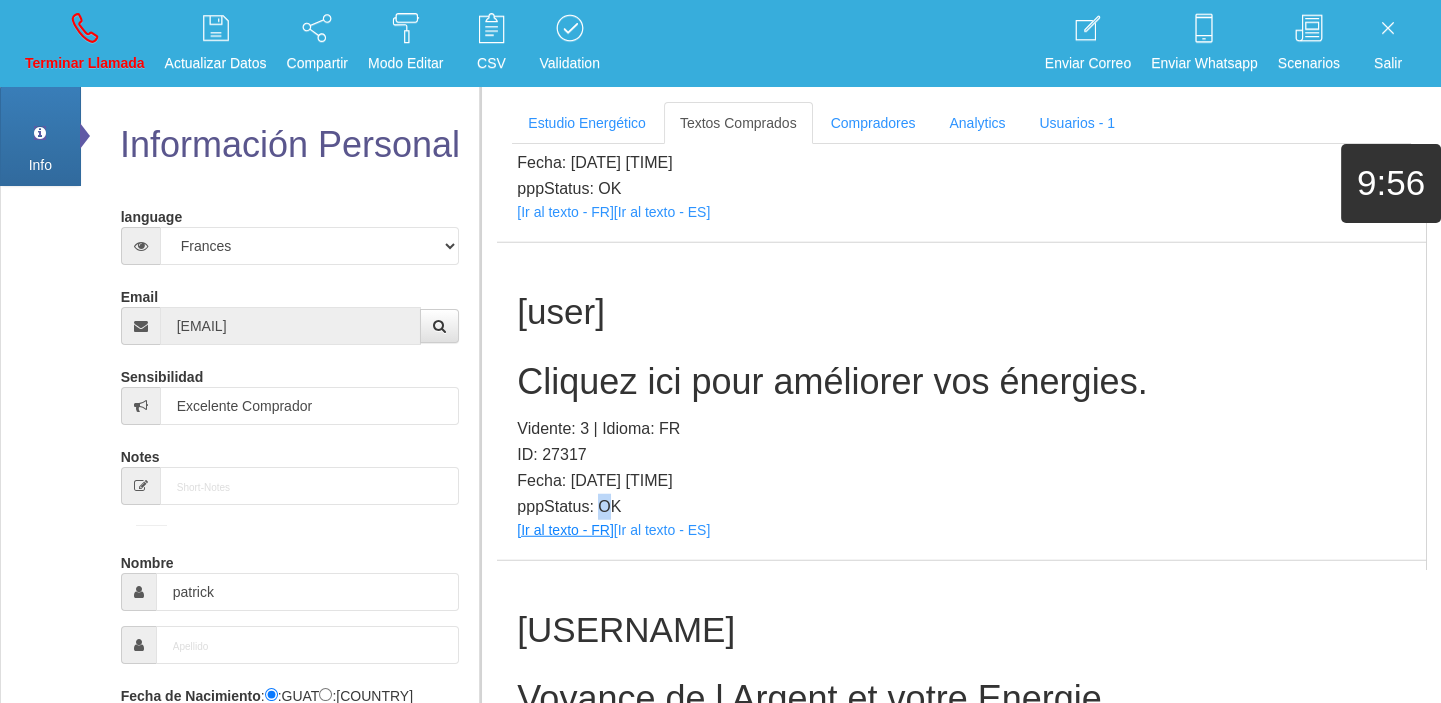 click on "[TAG] Cliquez ici pour améliorer vos énergies. Vidente: 3 | Idioma: FR ID: 27317 Fecha: [DATE] [TIME] pppStatus: OK [Ir al texto - FR] [Ir al texto - ES]" at bounding box center [961, 401] 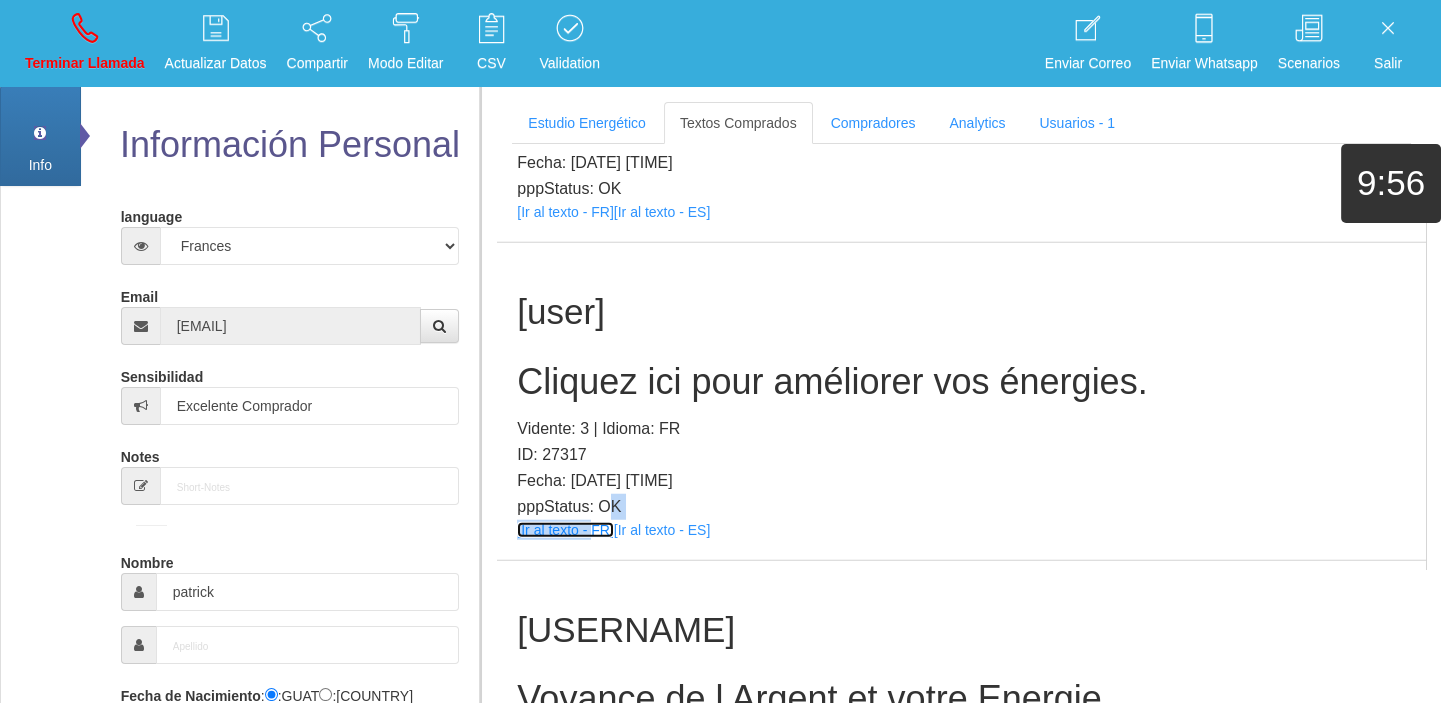 click on "[Ir al texto - FR]" at bounding box center [565, 530] 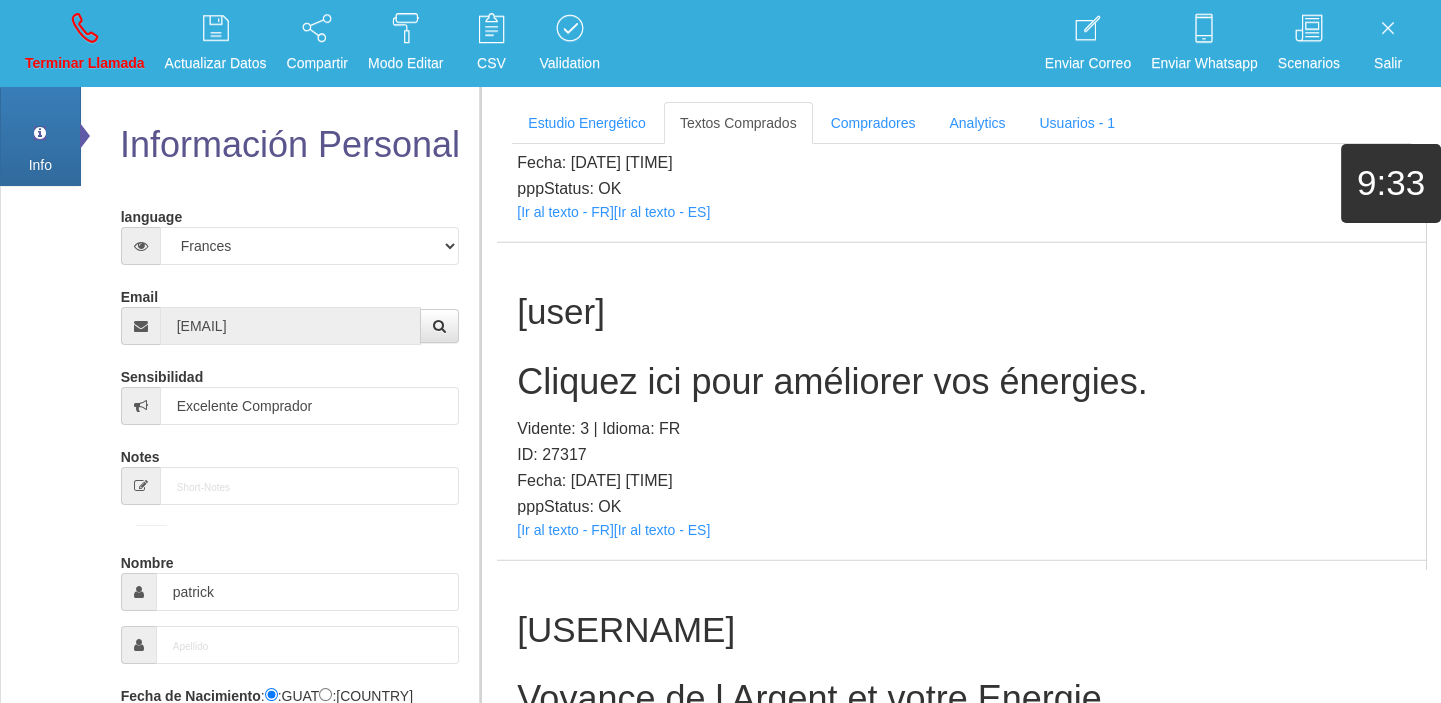 click on "[TAG] Cliquez ici pour améliorer vos énergies. Vidente: 3 | Idioma: FR ID: 27317 Fecha: [DATE] [TIME] pppStatus: OK [Ir al texto - FR] [Ir al texto - ES]" at bounding box center [961, 401] 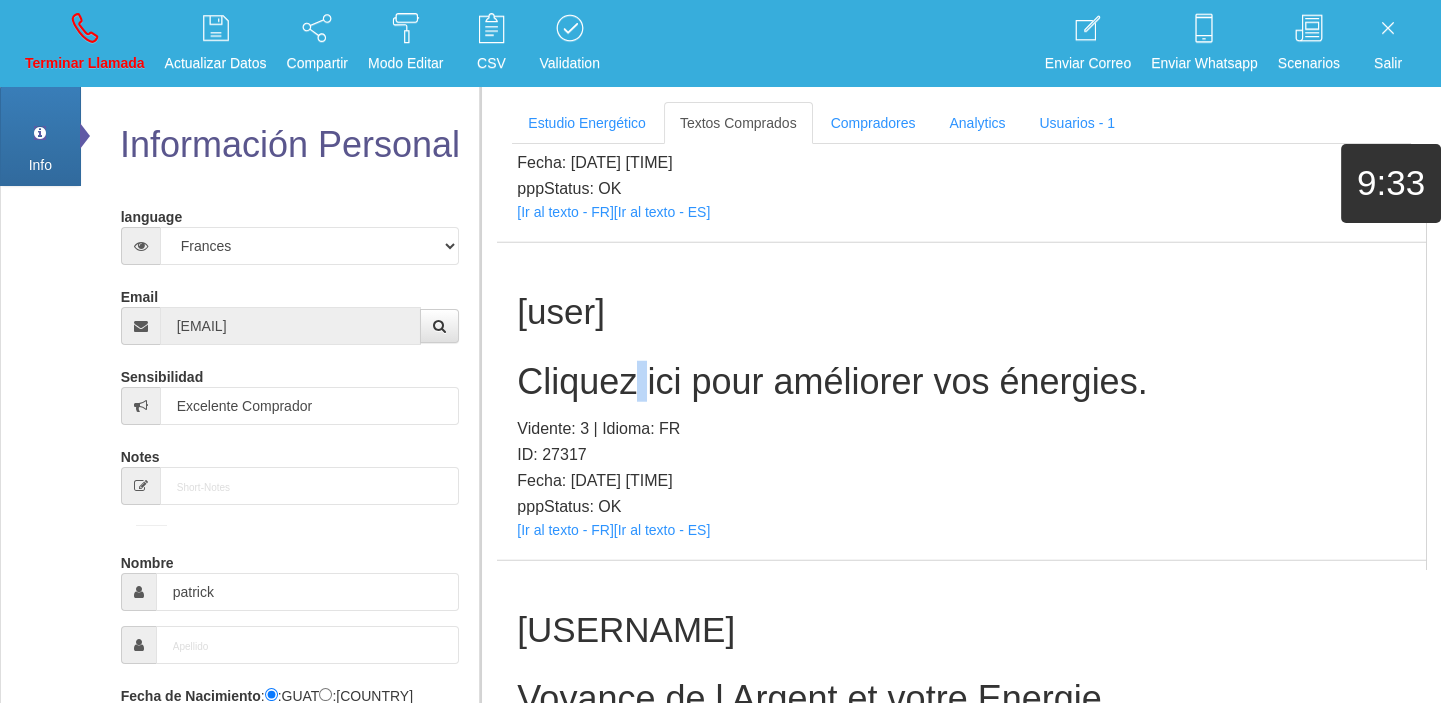 click on "[TAG] Cliquez ici pour améliorer vos énergies. Vidente: 3 | Idioma: FR ID: 27317 Fecha: [DATE] [TIME] pppStatus: OK [Ir al texto - FR] [Ir al texto - ES]" at bounding box center [961, 401] 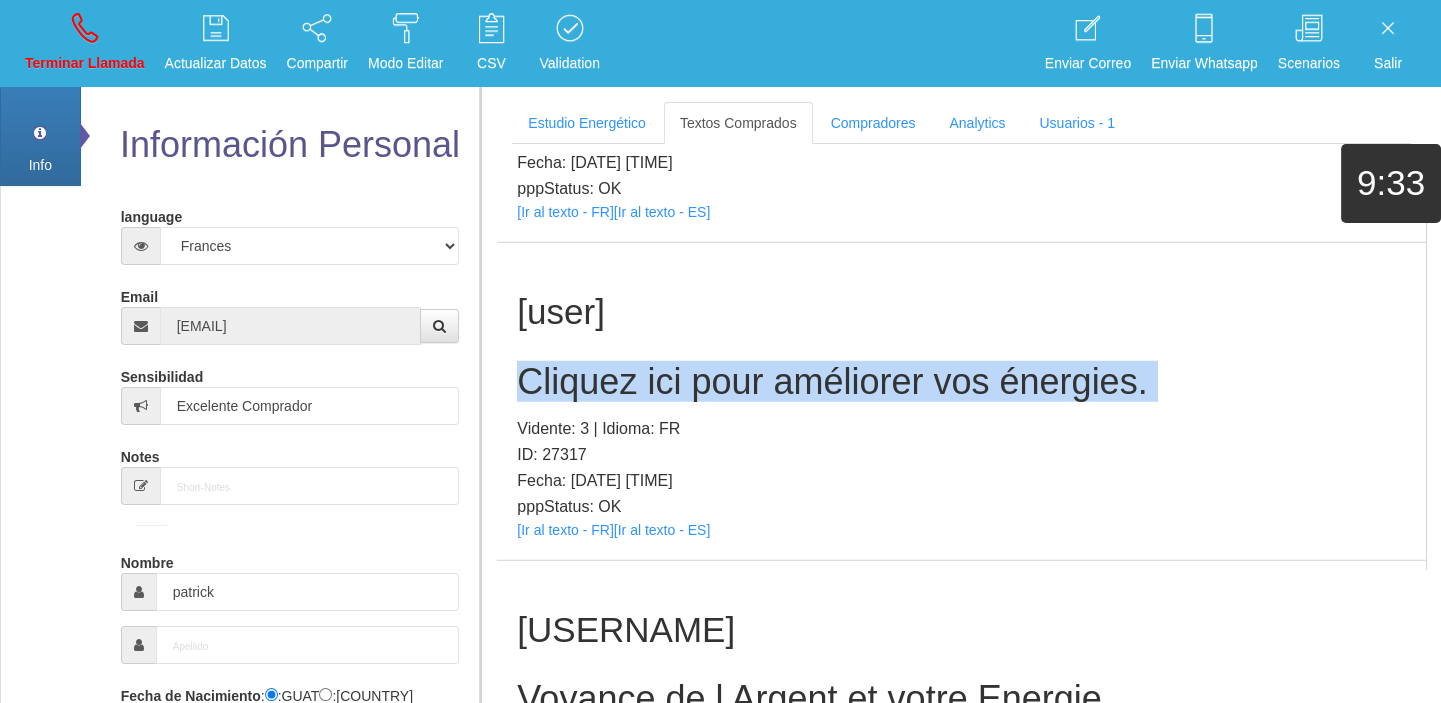 click on "[TAG] Cliquez ici pour améliorer vos énergies. Vidente: 3 | Idioma: FR ID: 27317 Fecha: [DATE] [TIME] pppStatus: OK [Ir al texto - FR] [Ir al texto - ES]" at bounding box center (961, 401) 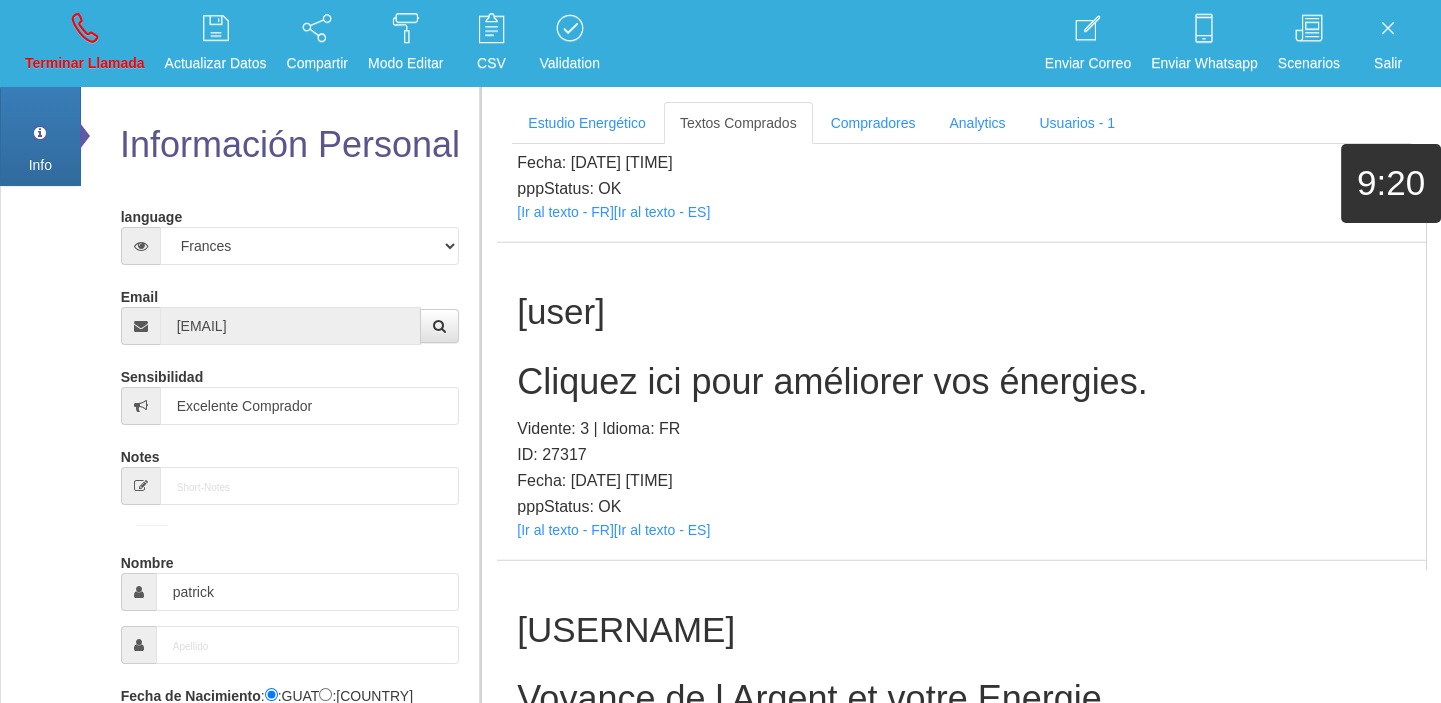 click on "Información Personal
language Español Portugues Frances Ingles
Email
bopp[FIRSTNAME][LASTNAME]@example.com
Sensibilidad
Excelente Comprador
Notes
Nombre
patrick
Fecha de Nacimiento :  :[COUNTRY_CODE]  :[COUNTRY_CODE]
15 Mayo 1972
Género" at bounding box center (280, 738) 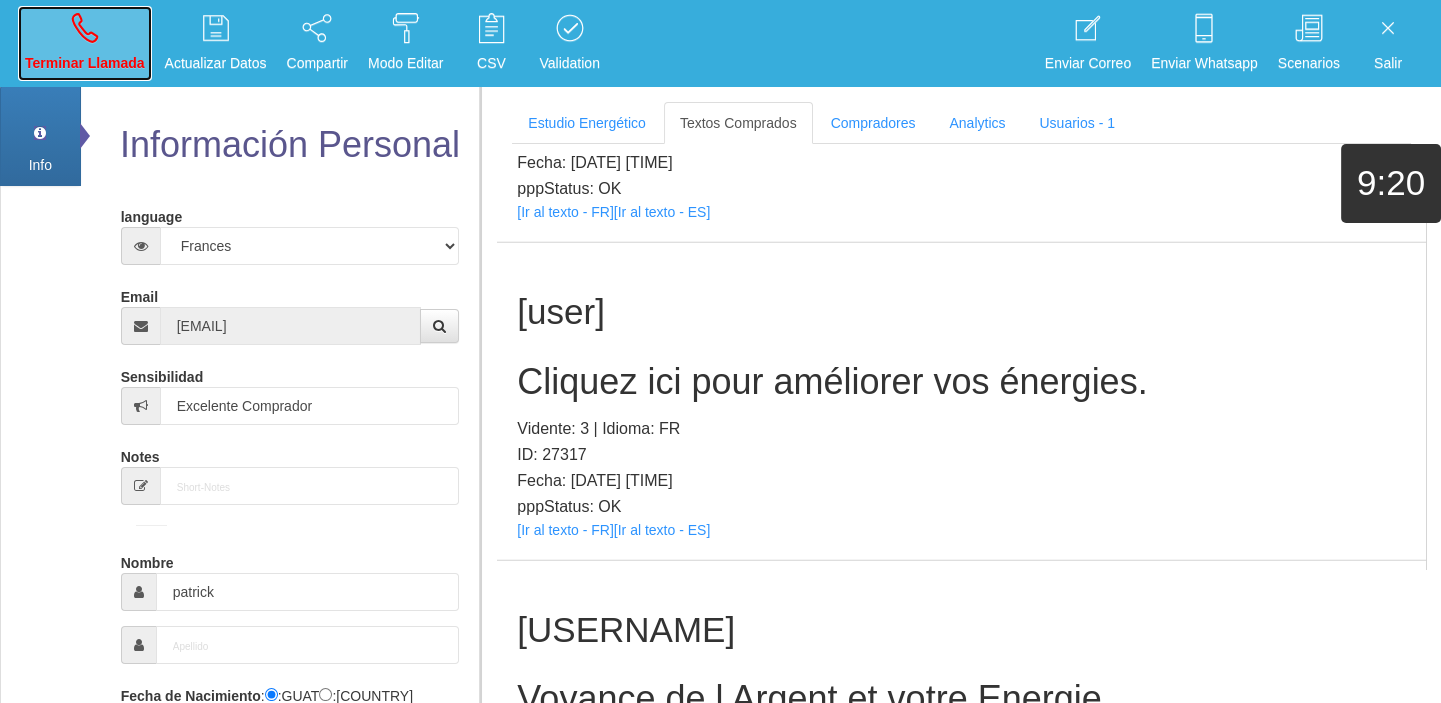 click on "Terminar Llamada" at bounding box center (85, 43) 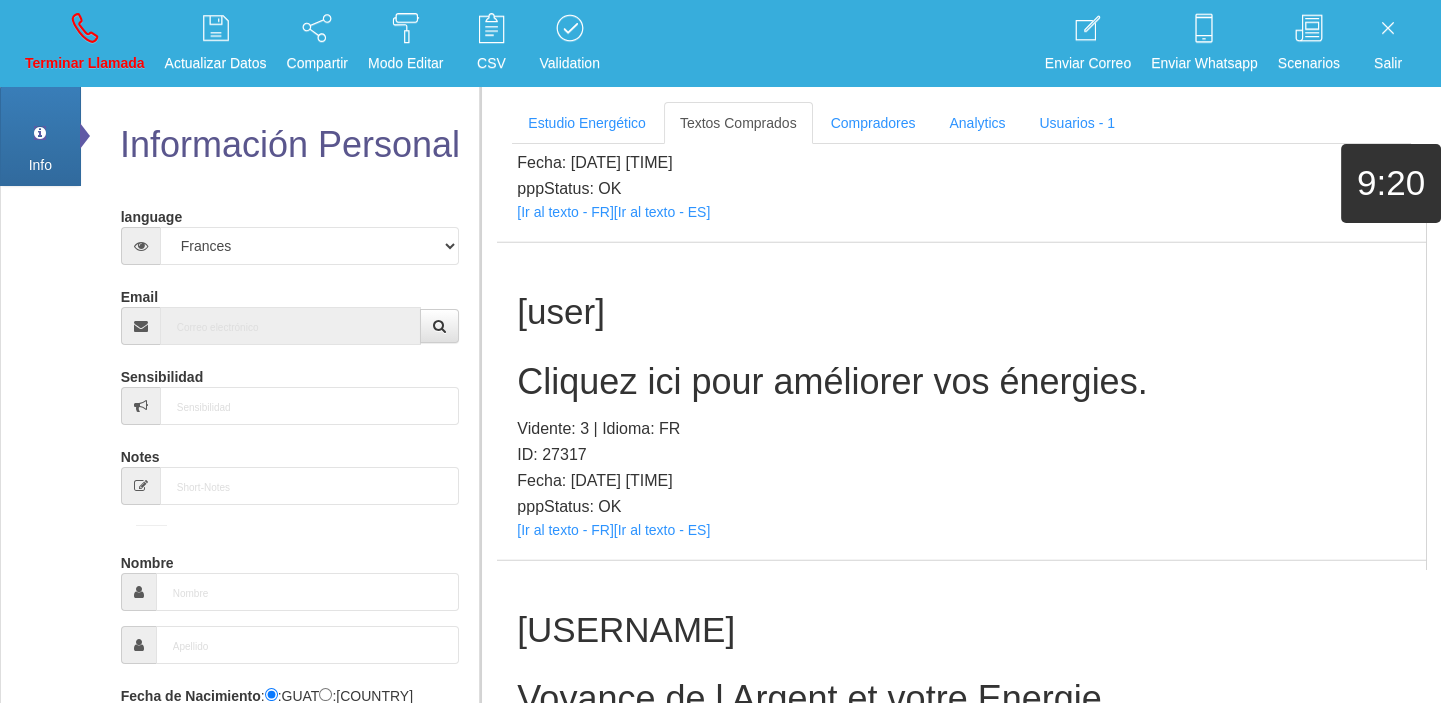 scroll, scrollTop: 0, scrollLeft: 0, axis: both 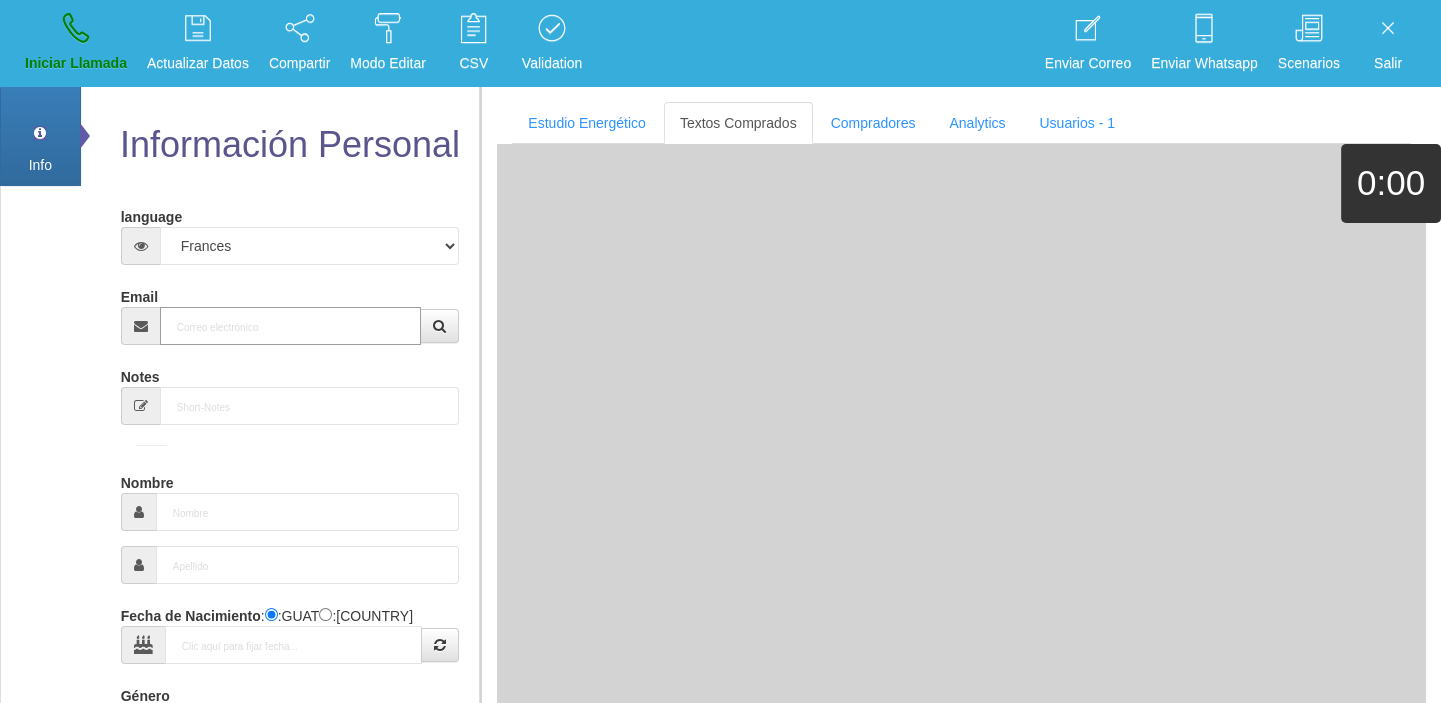 paste on "[EMAIL]" 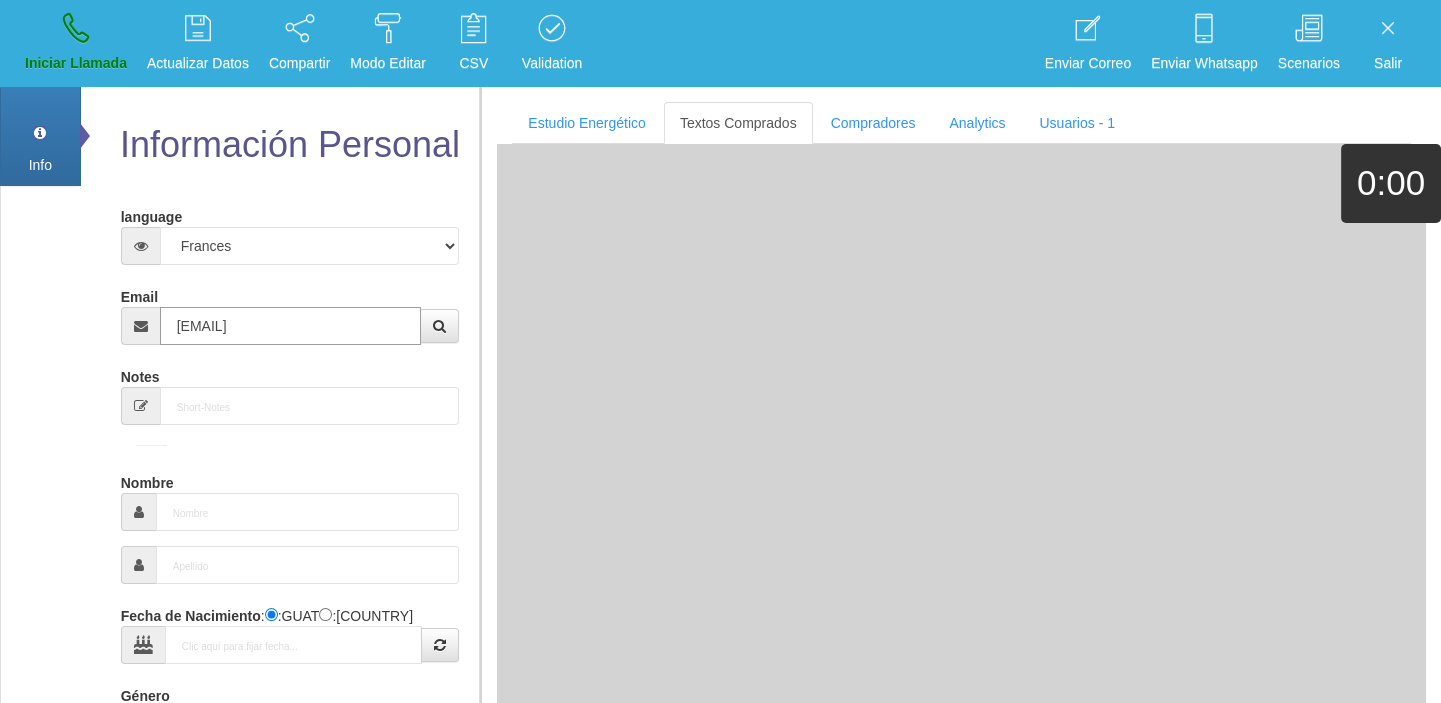click on "[EMAIL]" at bounding box center (291, 326) 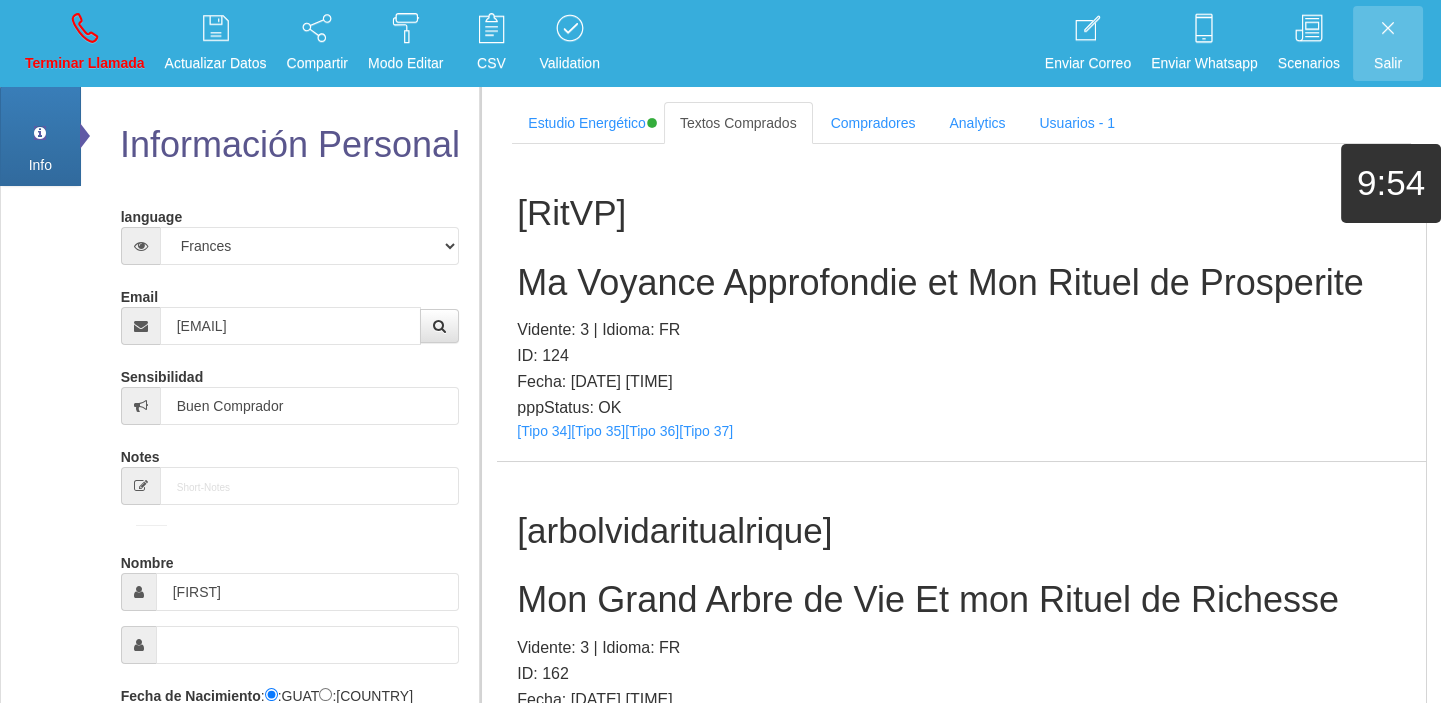 scroll, scrollTop: 1550, scrollLeft: 0, axis: vertical 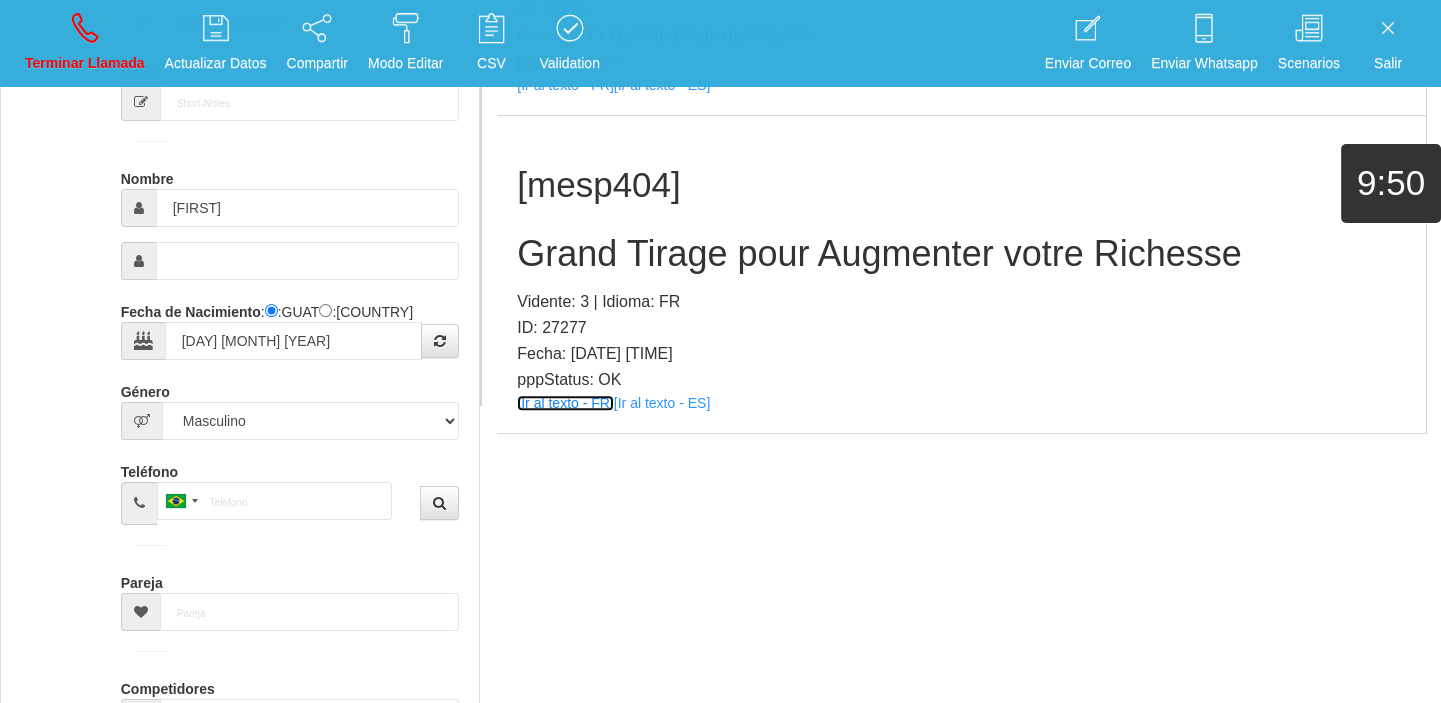 click on "[Ir al texto - FR]" at bounding box center (565, 403) 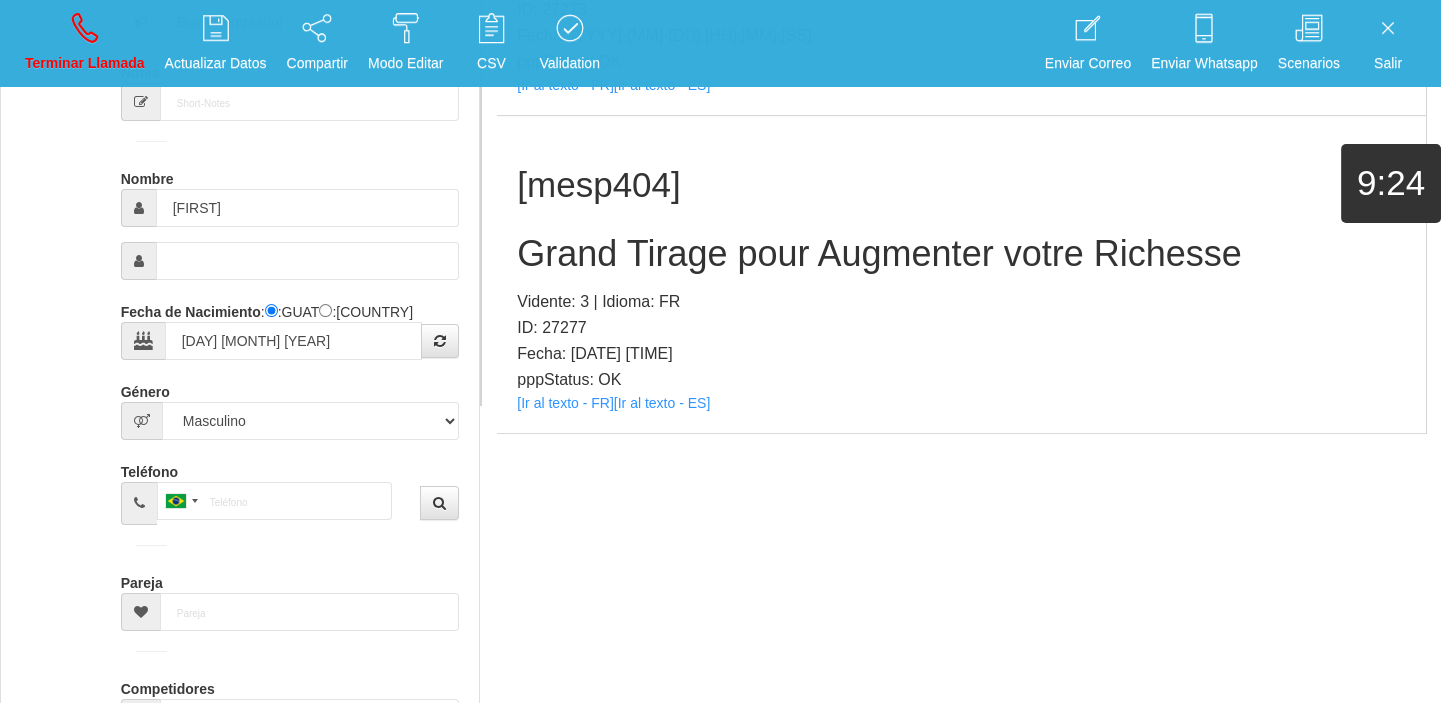 click on "Grand Tirage pour Augmenter votre Richesse" at bounding box center (961, 254) 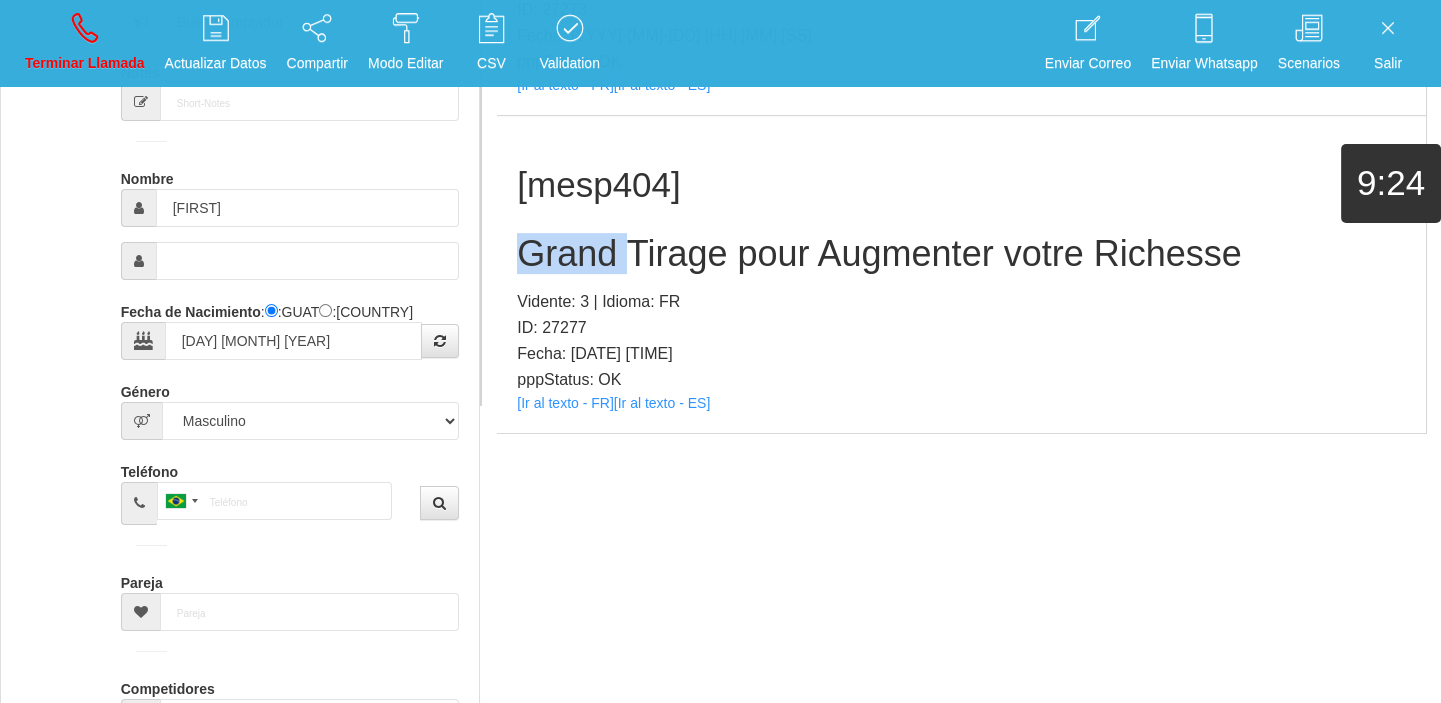 click on "Grand Tirage pour Augmenter votre Richesse" at bounding box center (961, 254) 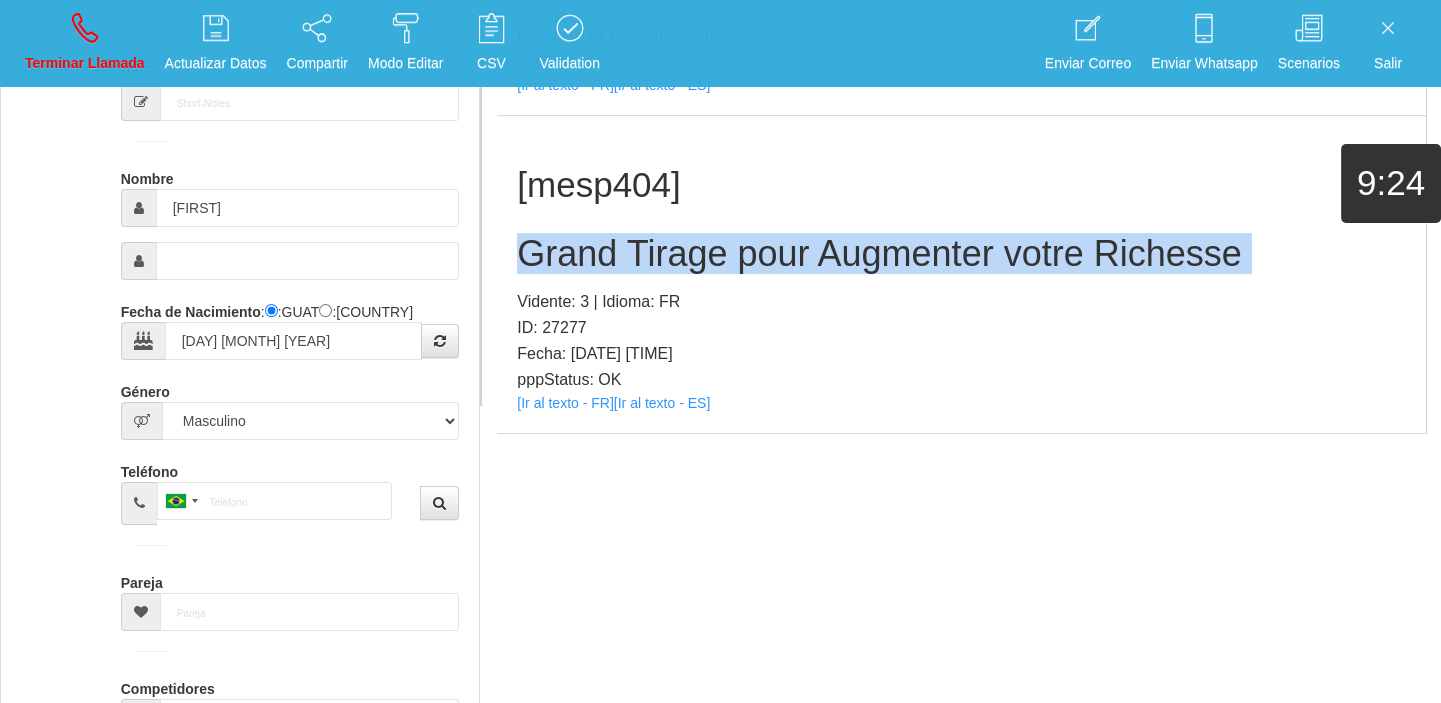 click on "Grand Tirage pour Augmenter votre Richesse" at bounding box center [961, 254] 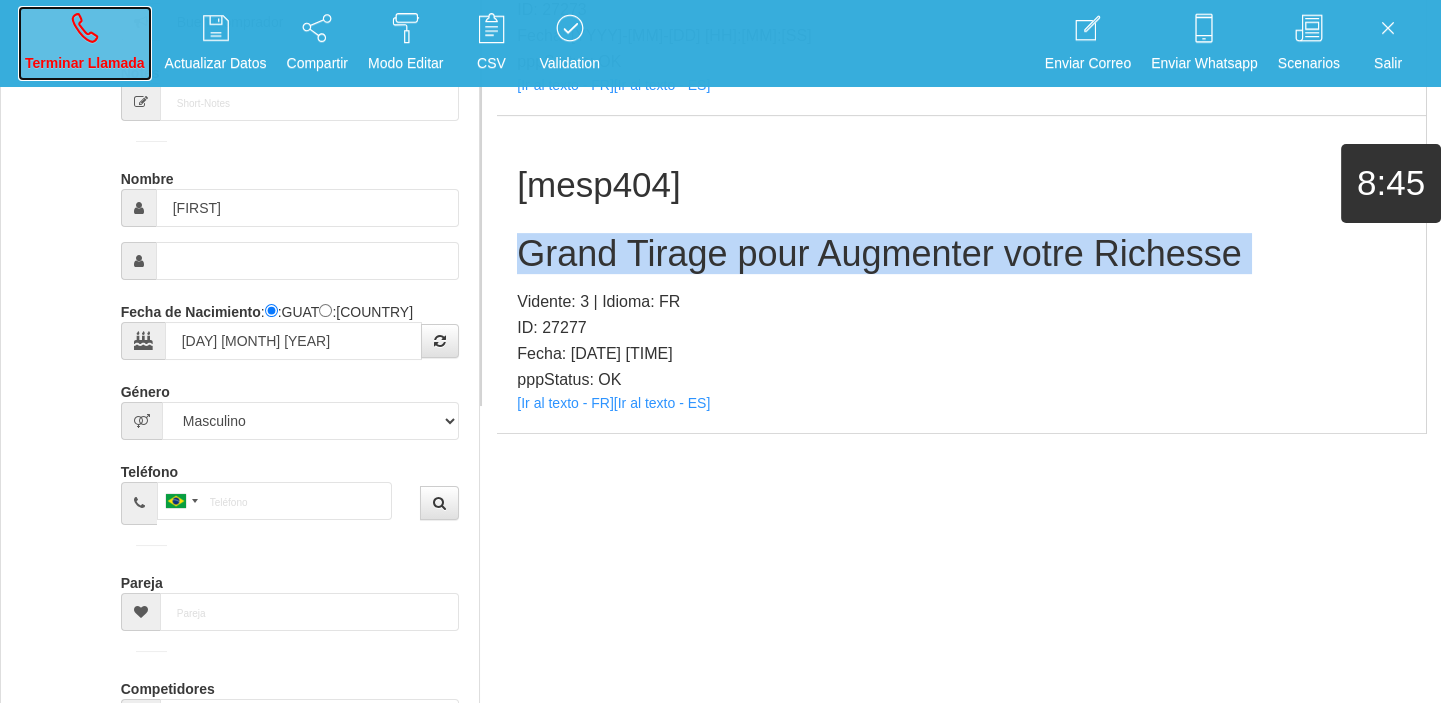 drag, startPoint x: 104, startPoint y: 80, endPoint x: 788, endPoint y: 107, distance: 684.5327 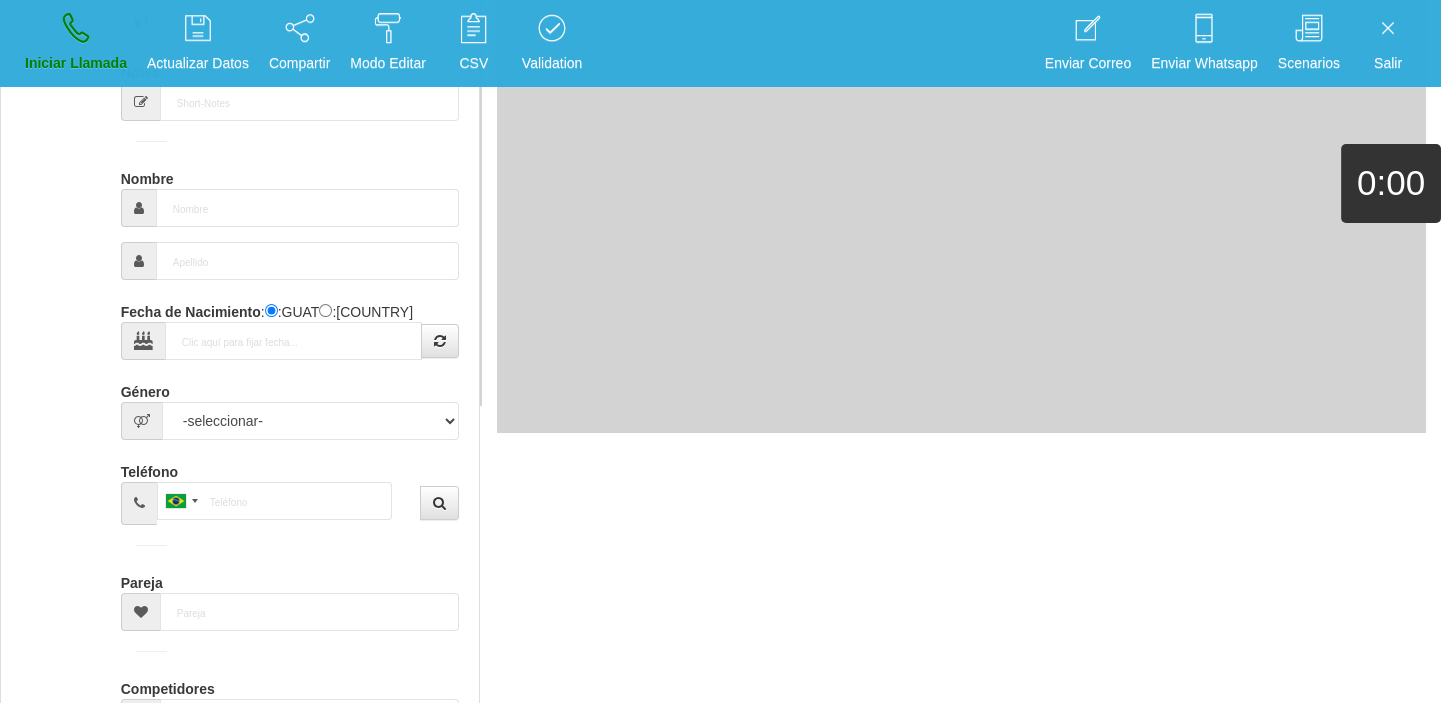 scroll, scrollTop: 0, scrollLeft: 0, axis: both 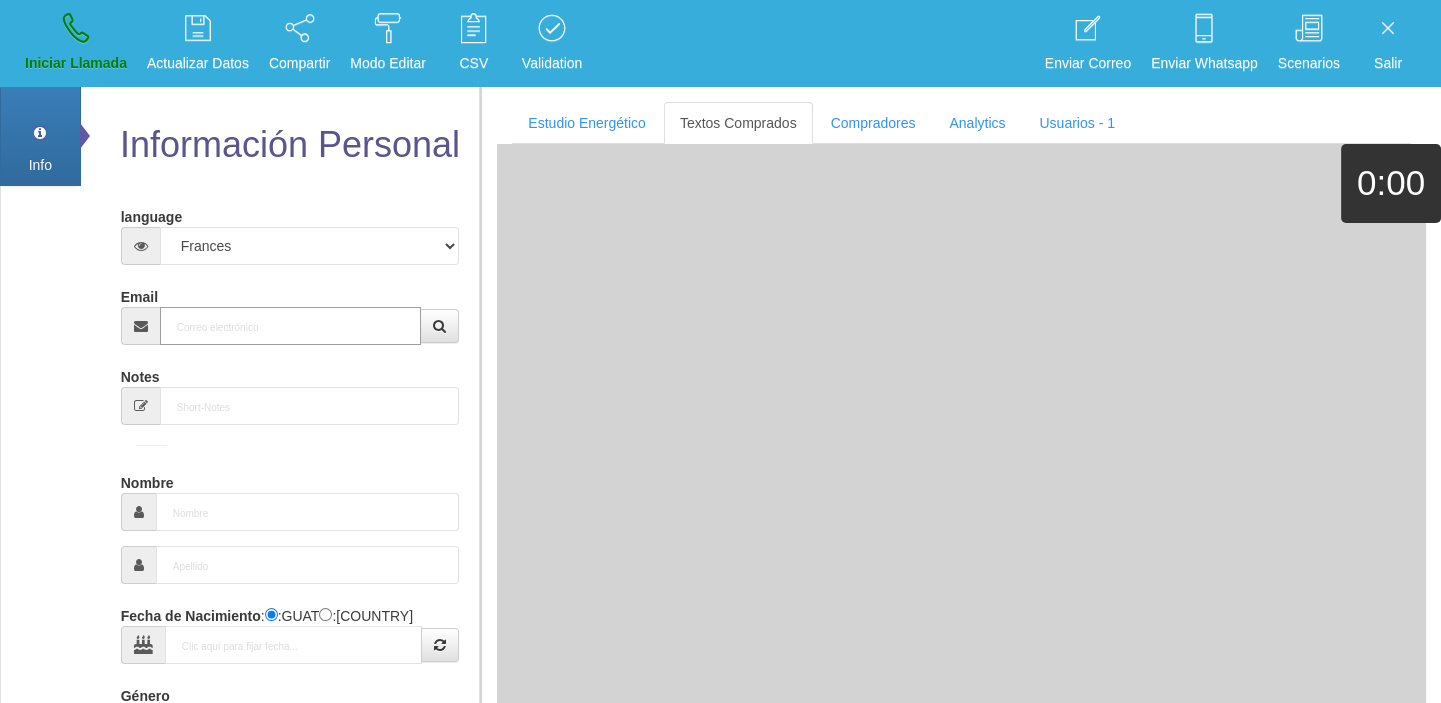 paste on "[EMAIL]" 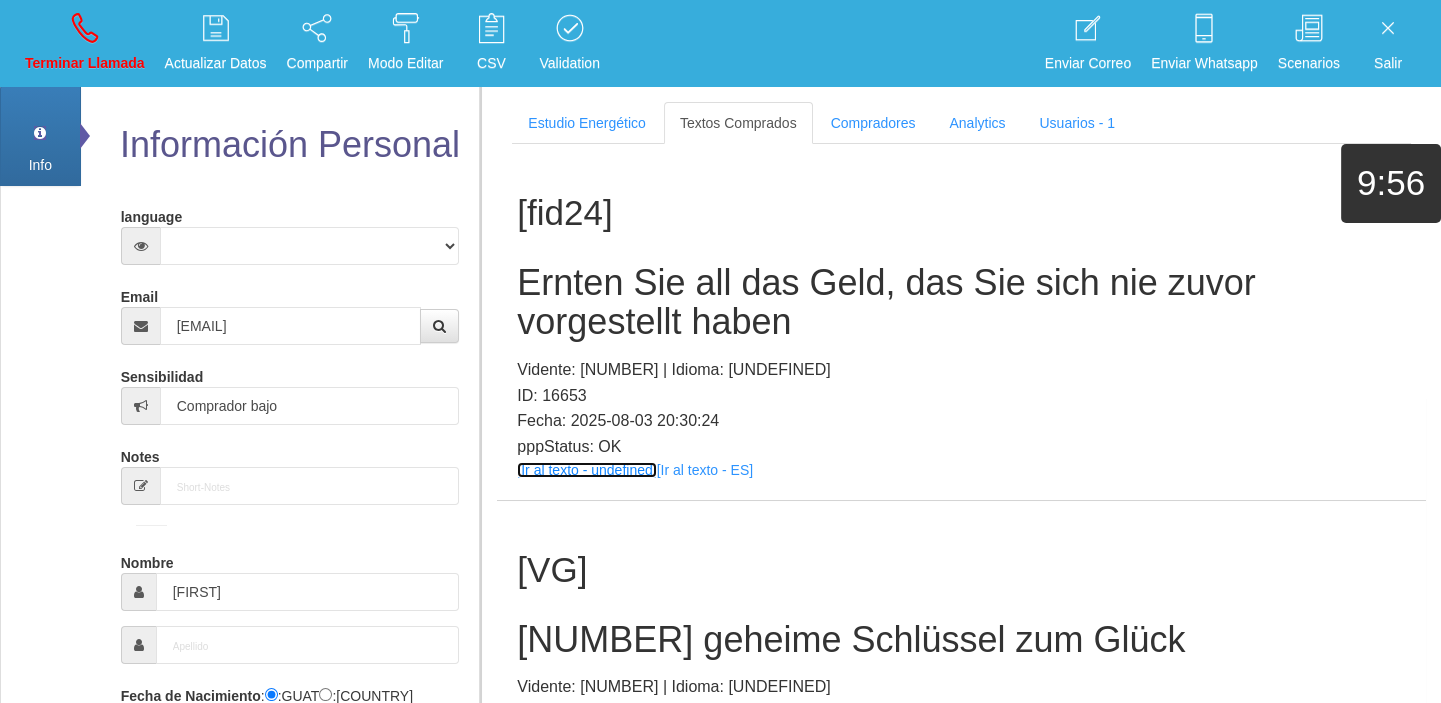 click on "[Ir al texto - undefined]" at bounding box center (586, 470) 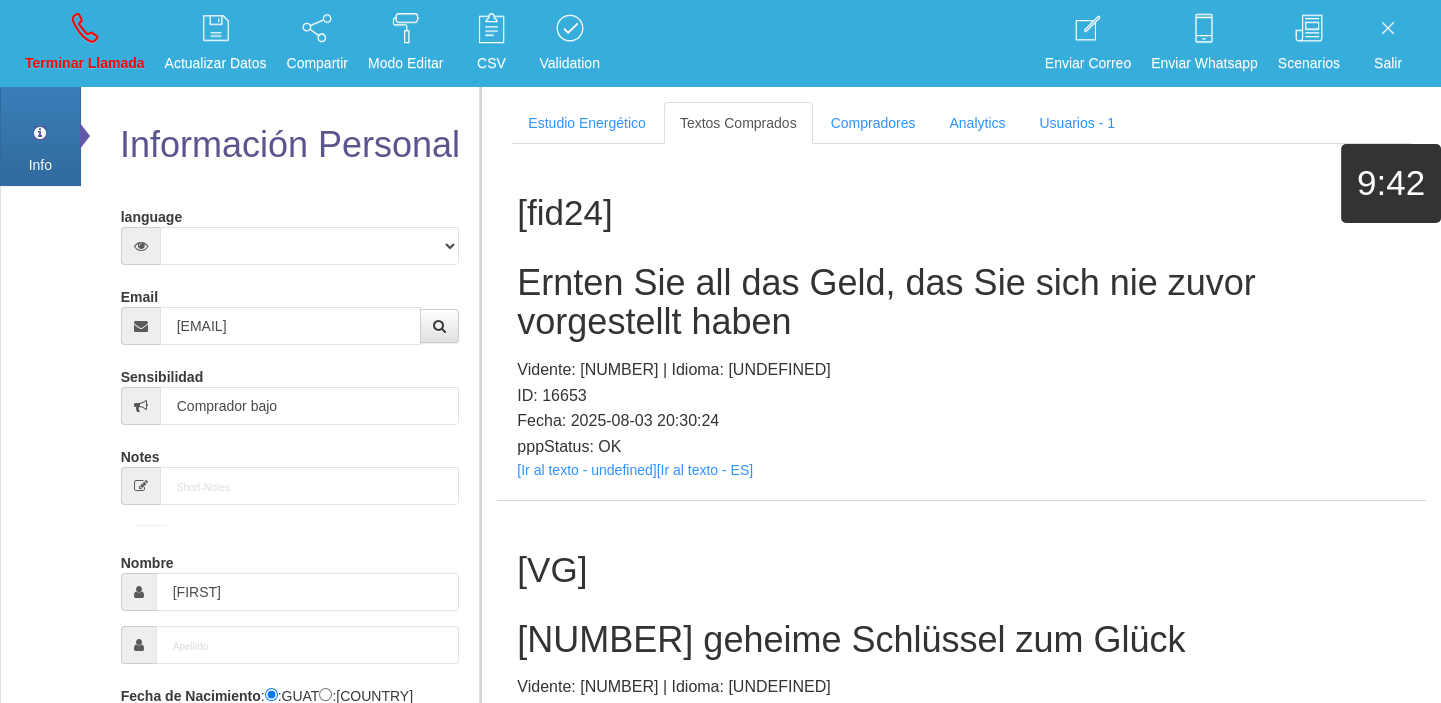 click on "Ernten Sie all das Geld, das Sie sich nie zuvor vorgestellt haben" at bounding box center (961, 302) 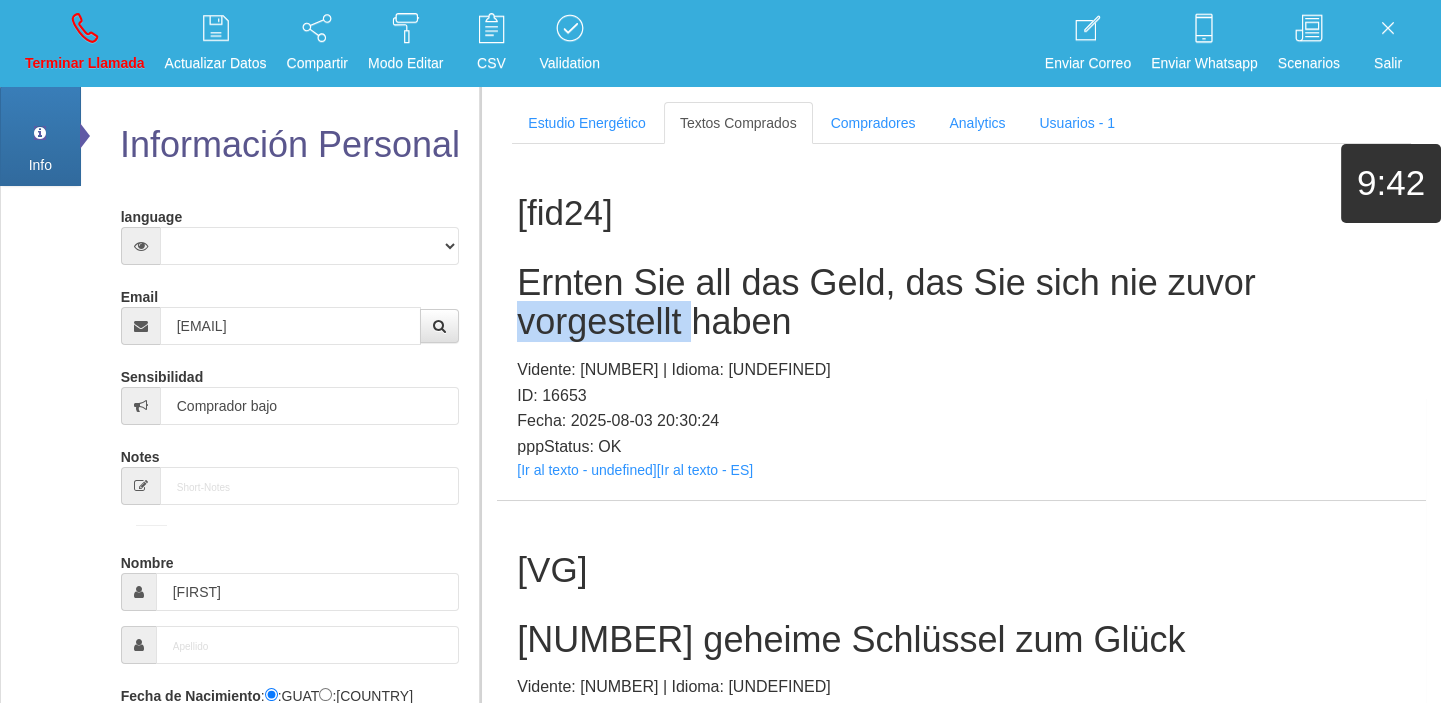 click on "Ernten Sie all das Geld, das Sie sich nie zuvor vorgestellt haben" at bounding box center [961, 302] 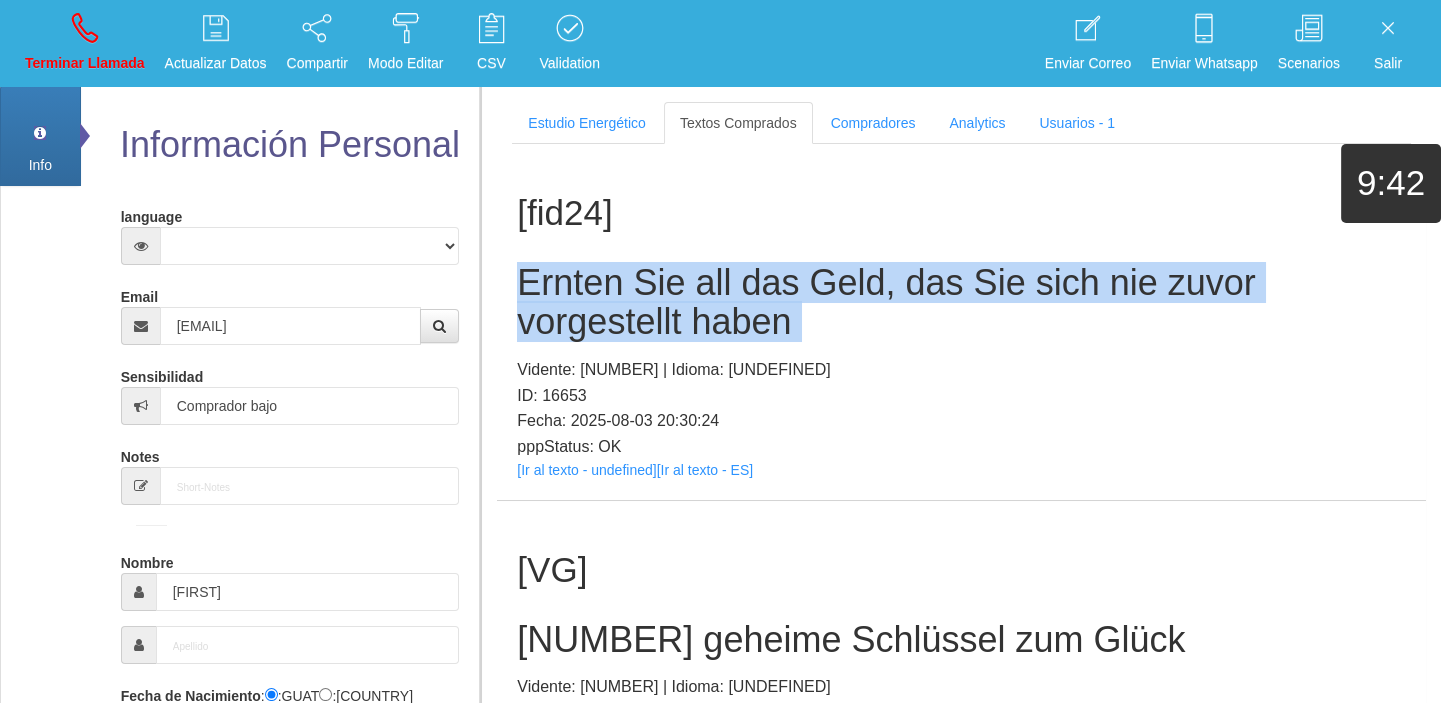 click on "Ernten Sie all das Geld, das Sie sich nie zuvor vorgestellt haben" at bounding box center [961, 302] 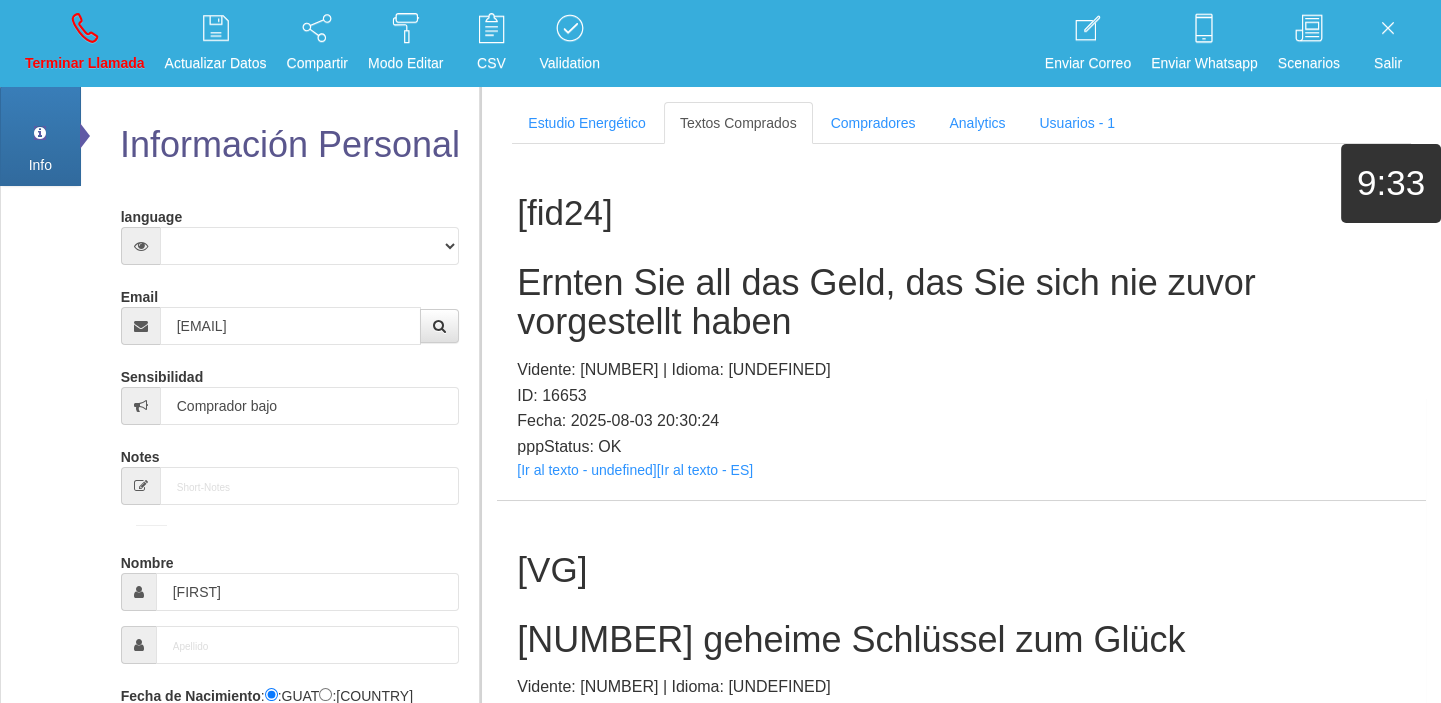 click on "Ernten Sie all das Geld, das Sie sich nie zuvor vorgestellt haben" at bounding box center [961, 302] 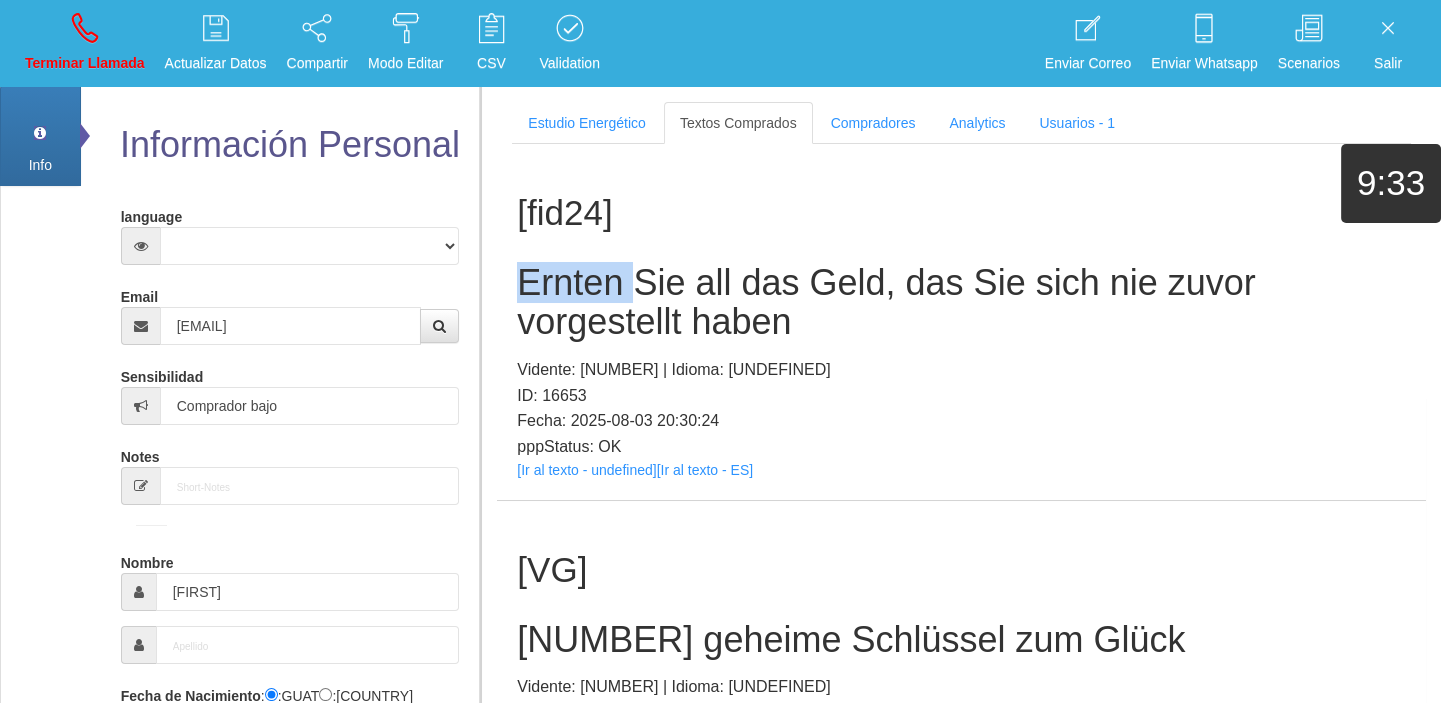 click on "Ernten Sie all das Geld, das Sie sich nie zuvor vorgestellt haben" at bounding box center (961, 302) 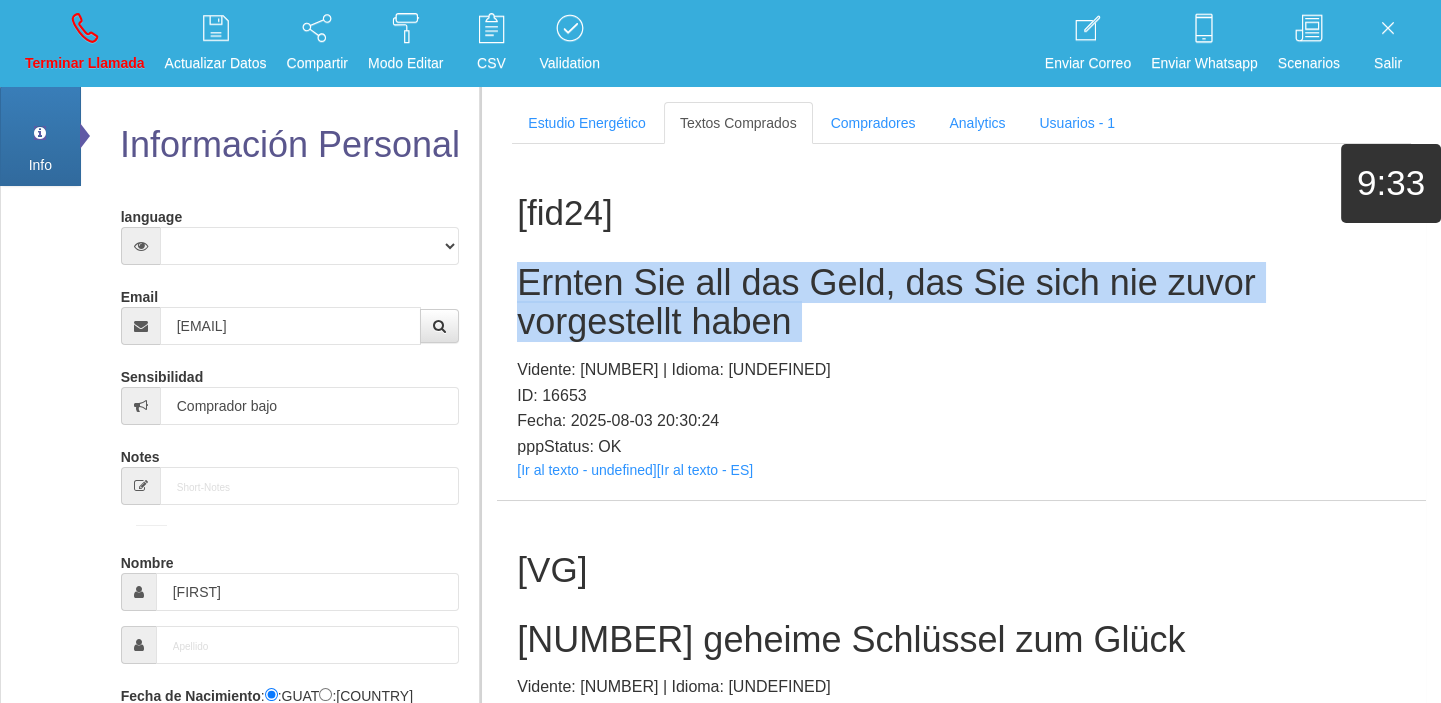 click on "Ernten Sie all das Geld, das Sie sich nie zuvor vorgestellt haben" at bounding box center (961, 302) 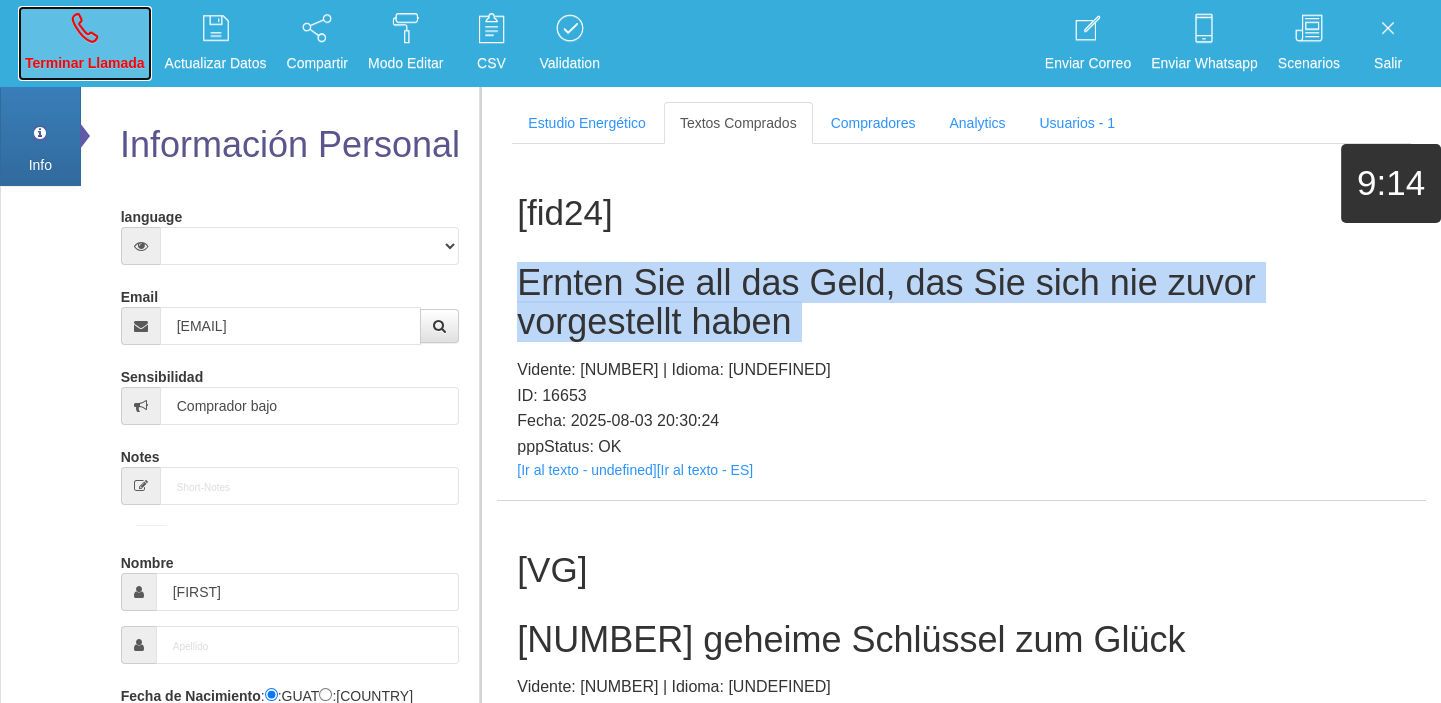 click on "Terminar Llamada" at bounding box center (85, 63) 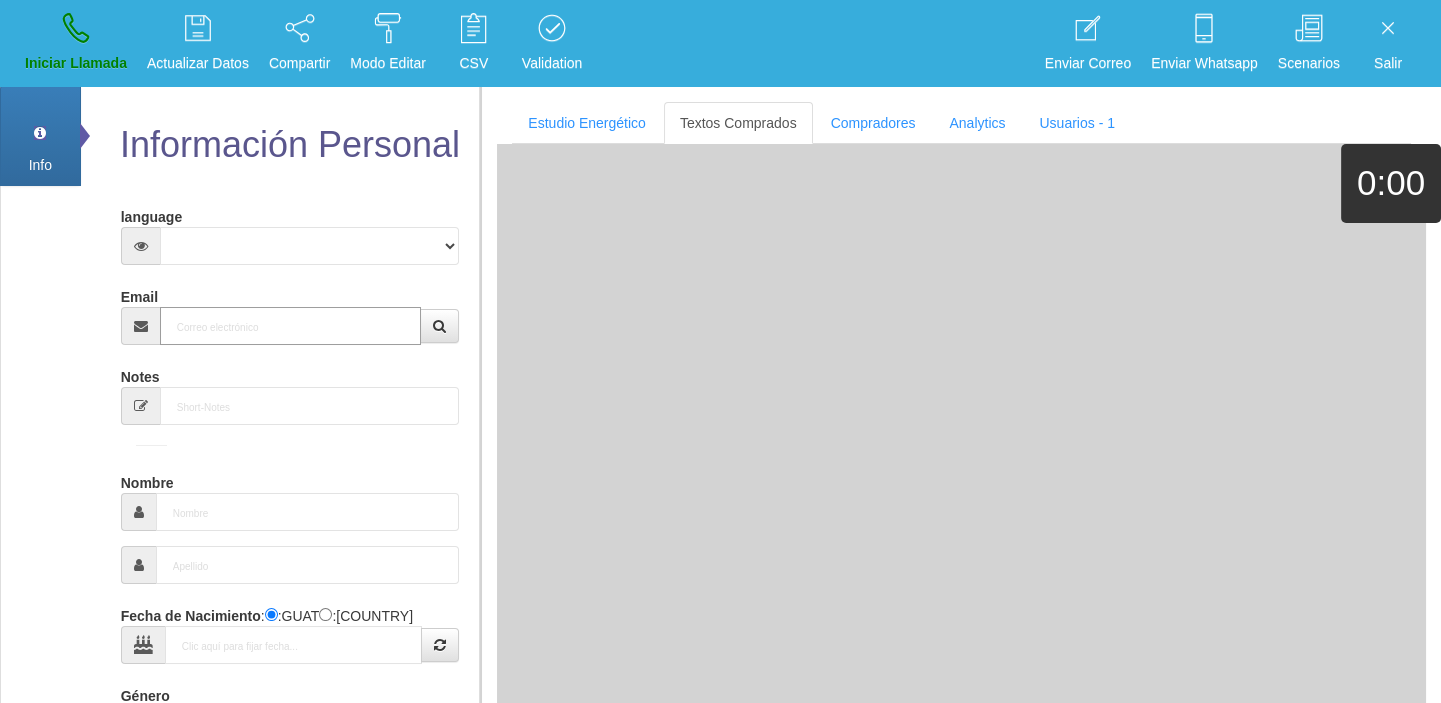 click on "Email" at bounding box center (291, 326) 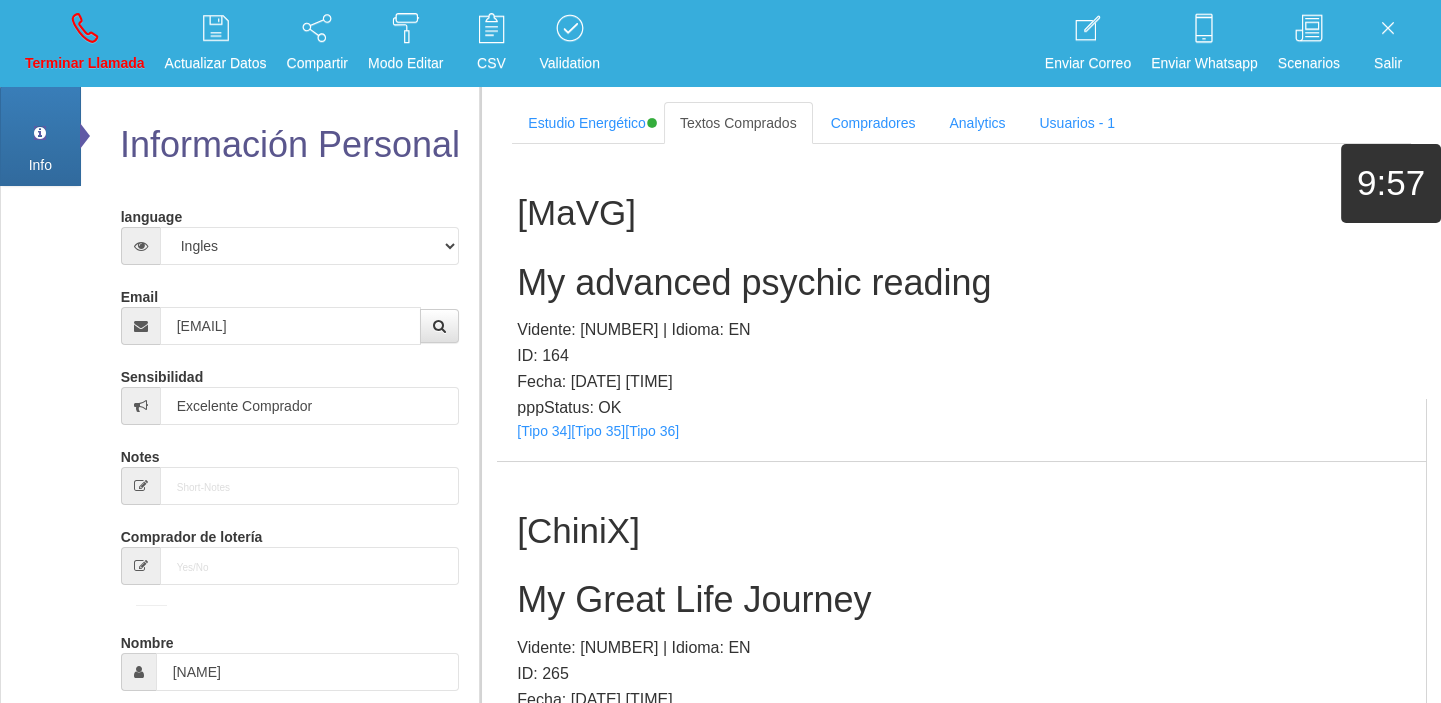 scroll, scrollTop: 83126, scrollLeft: 0, axis: vertical 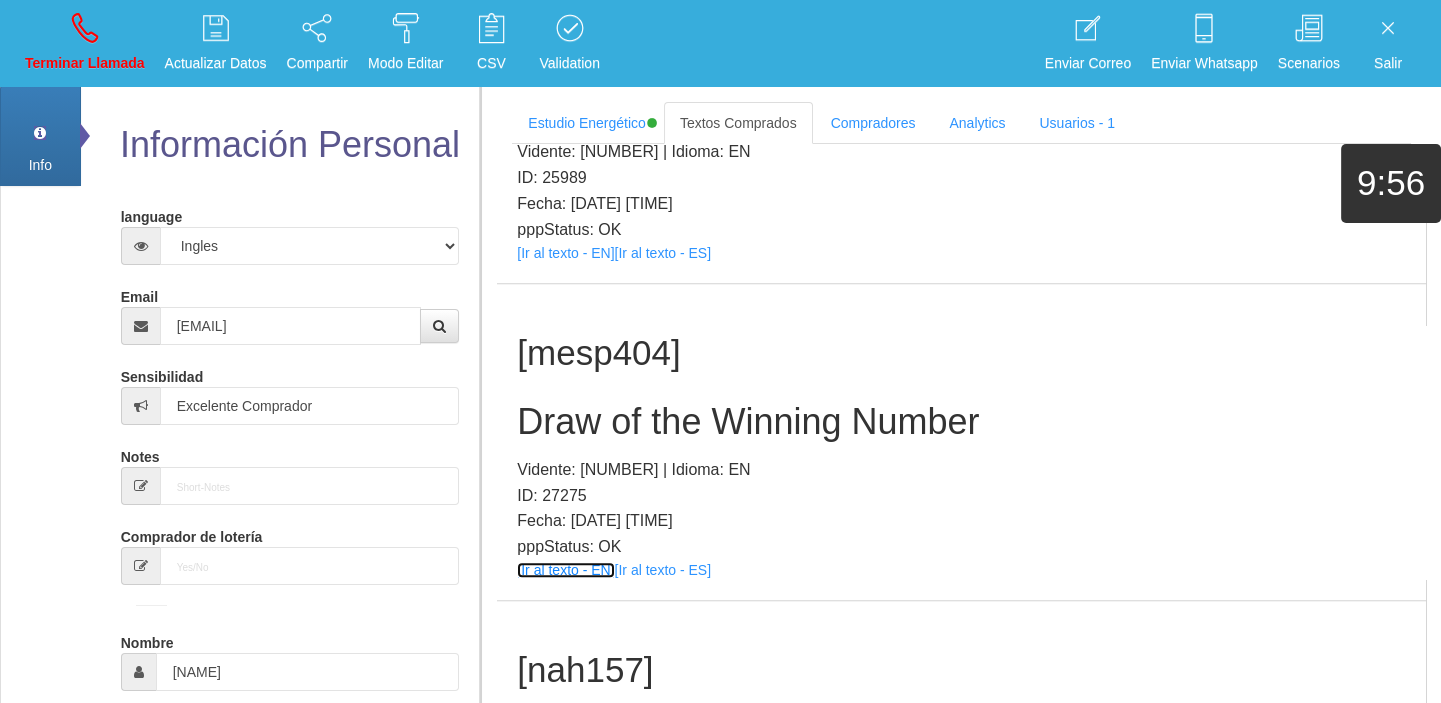 click on "[Ir al texto - EN]" at bounding box center (565, 570) 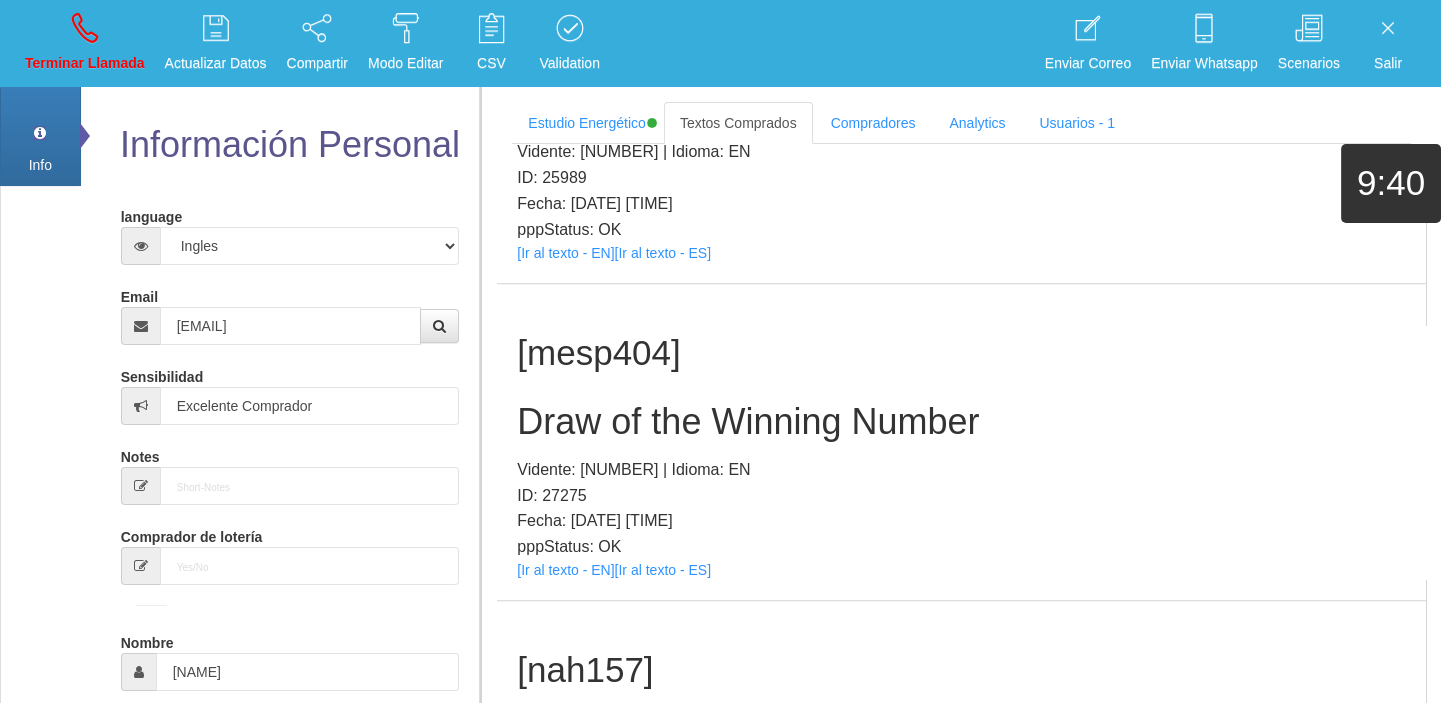 click on "Draw of the Winning Number" at bounding box center (961, 422) 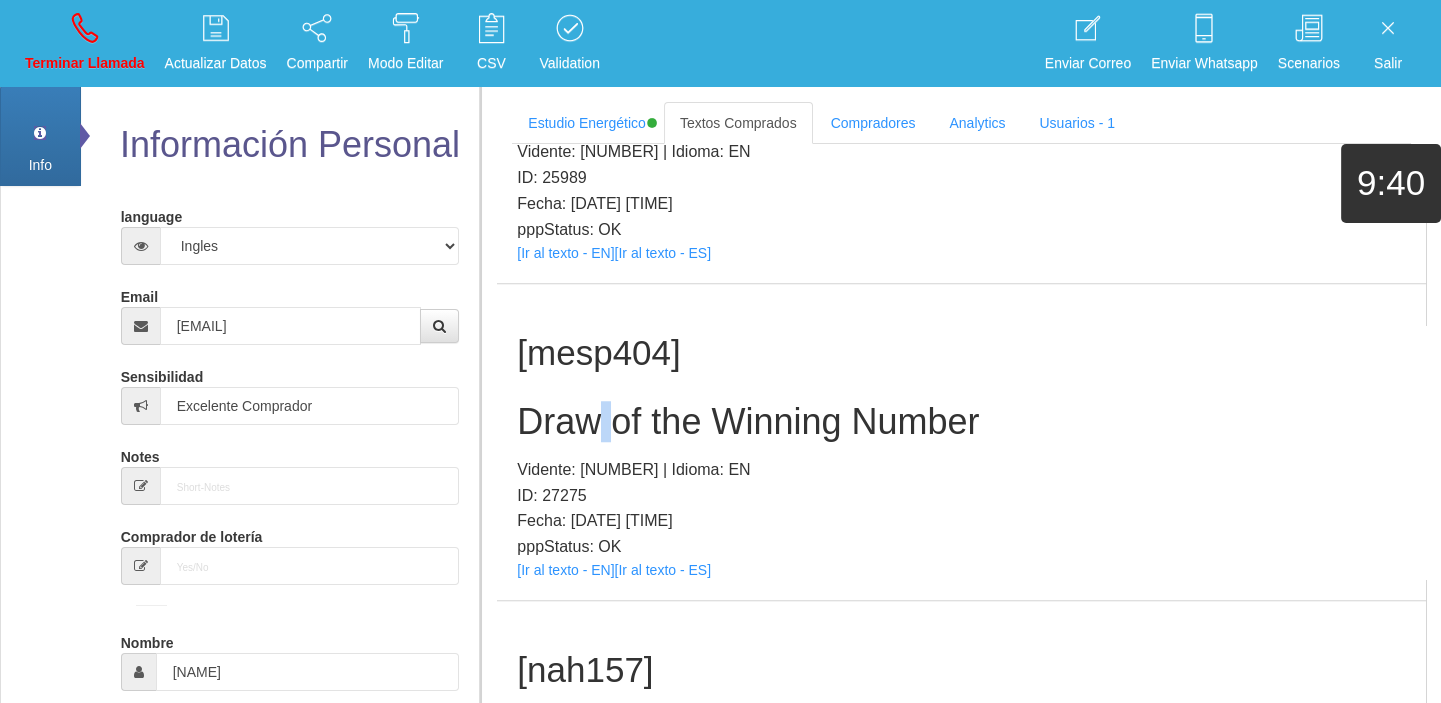 click on "Draw of the Winning Number" at bounding box center (961, 422) 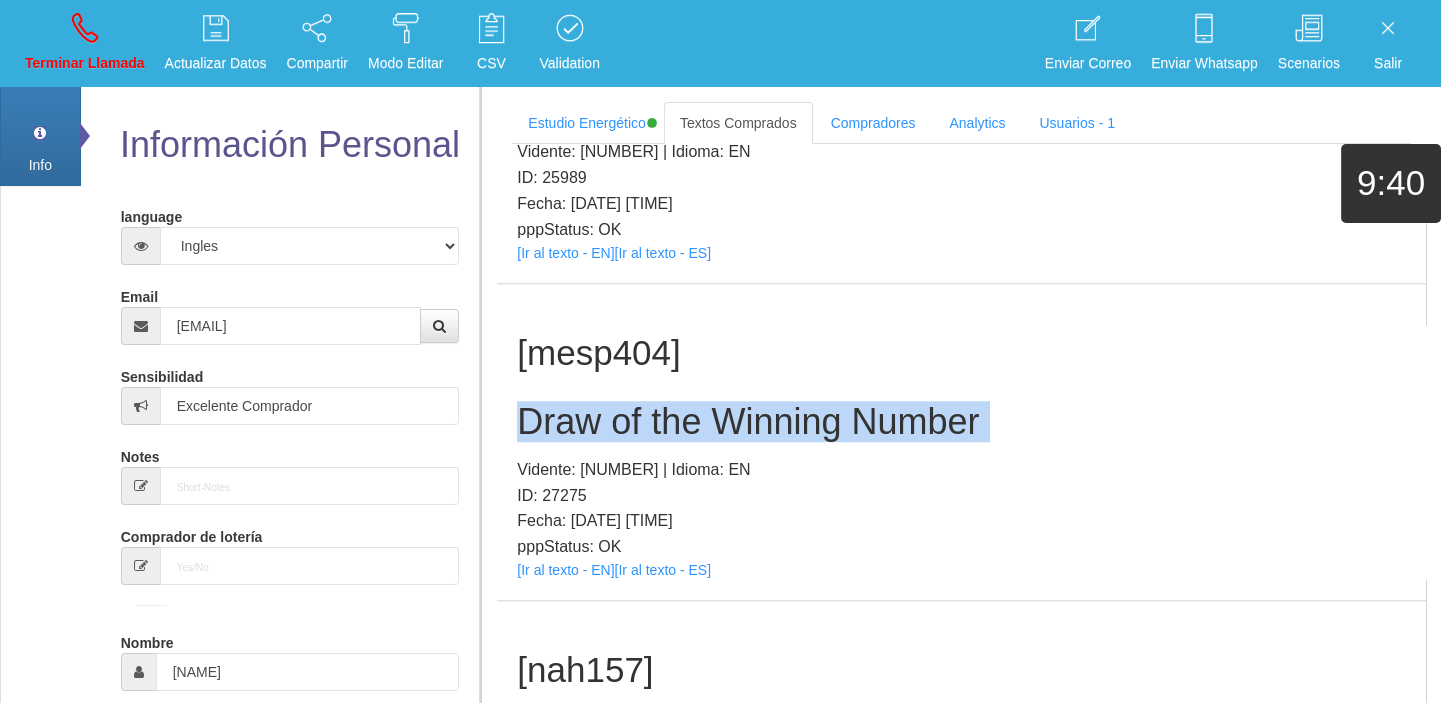 click on "Draw of the Winning Number" at bounding box center [961, 422] 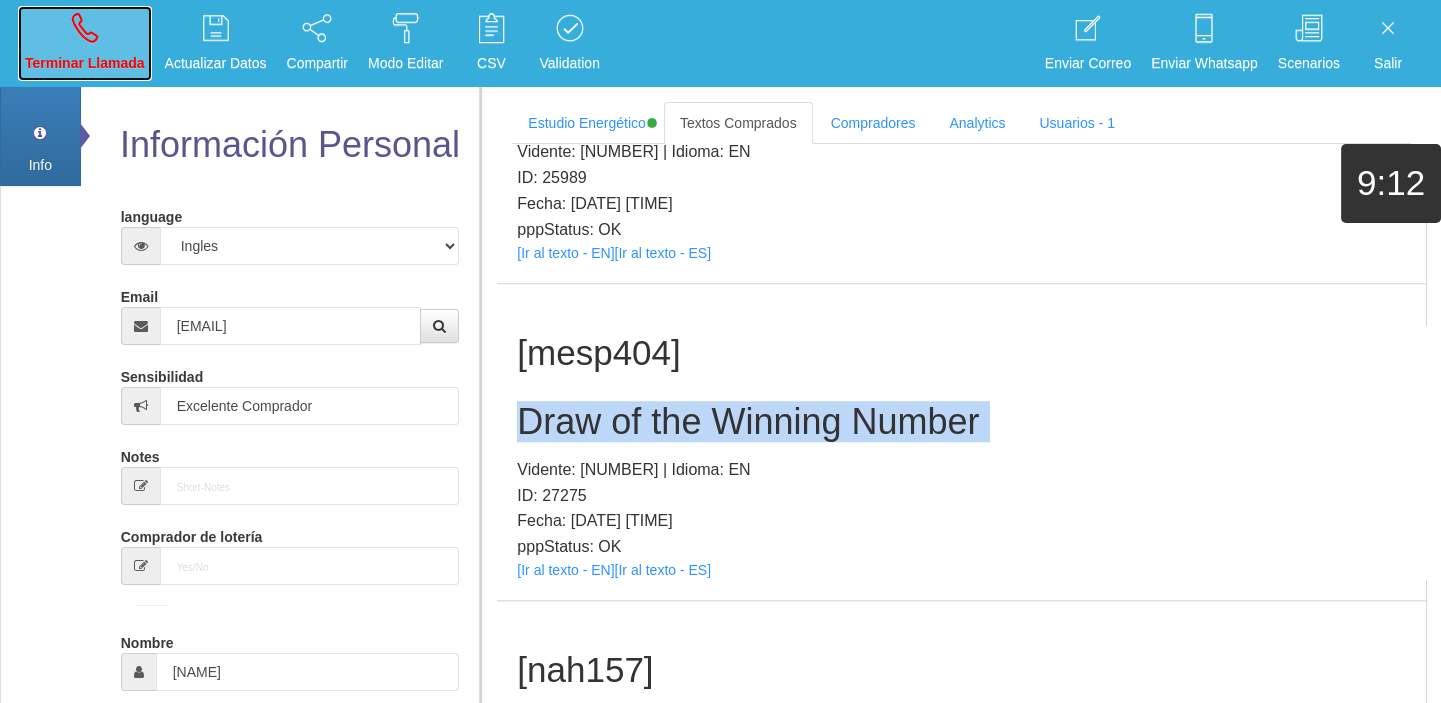 drag, startPoint x: 59, startPoint y: 46, endPoint x: 760, endPoint y: 104, distance: 703.3953 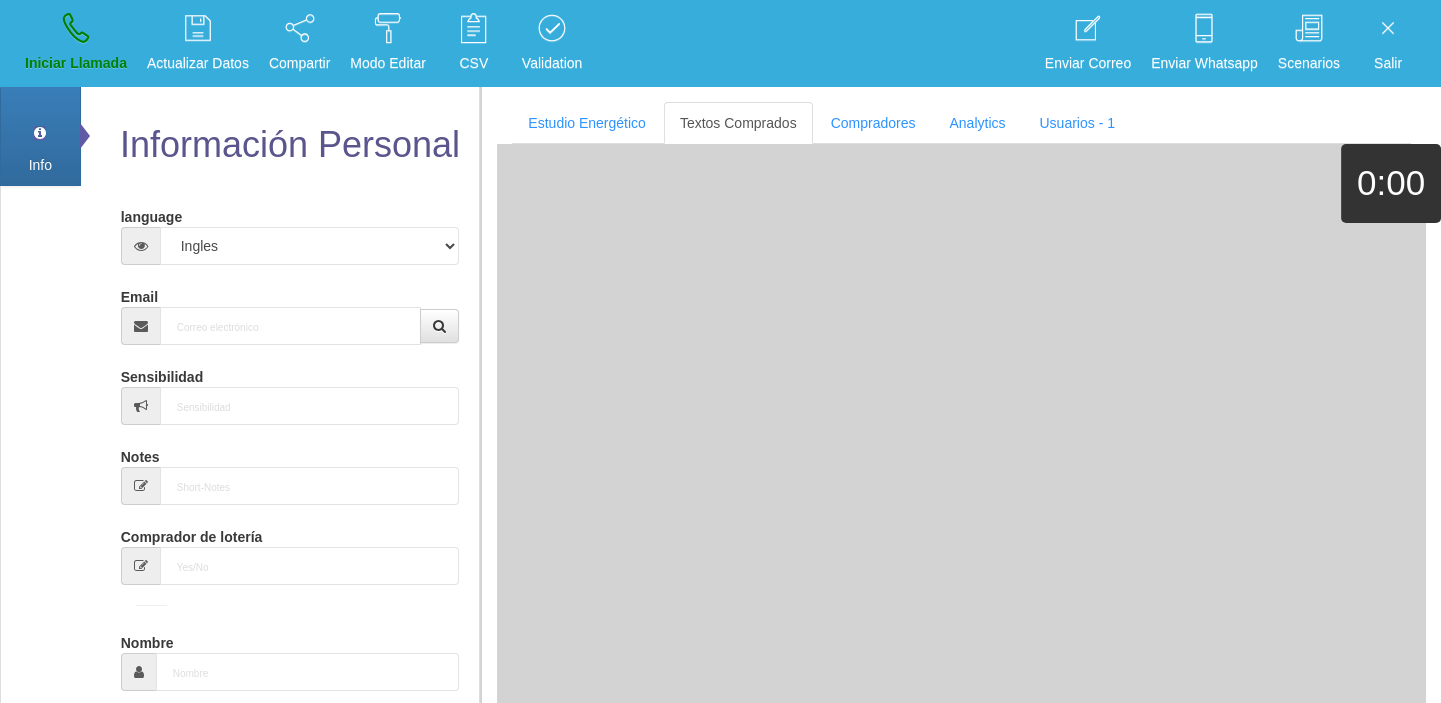 scroll, scrollTop: 0, scrollLeft: 0, axis: both 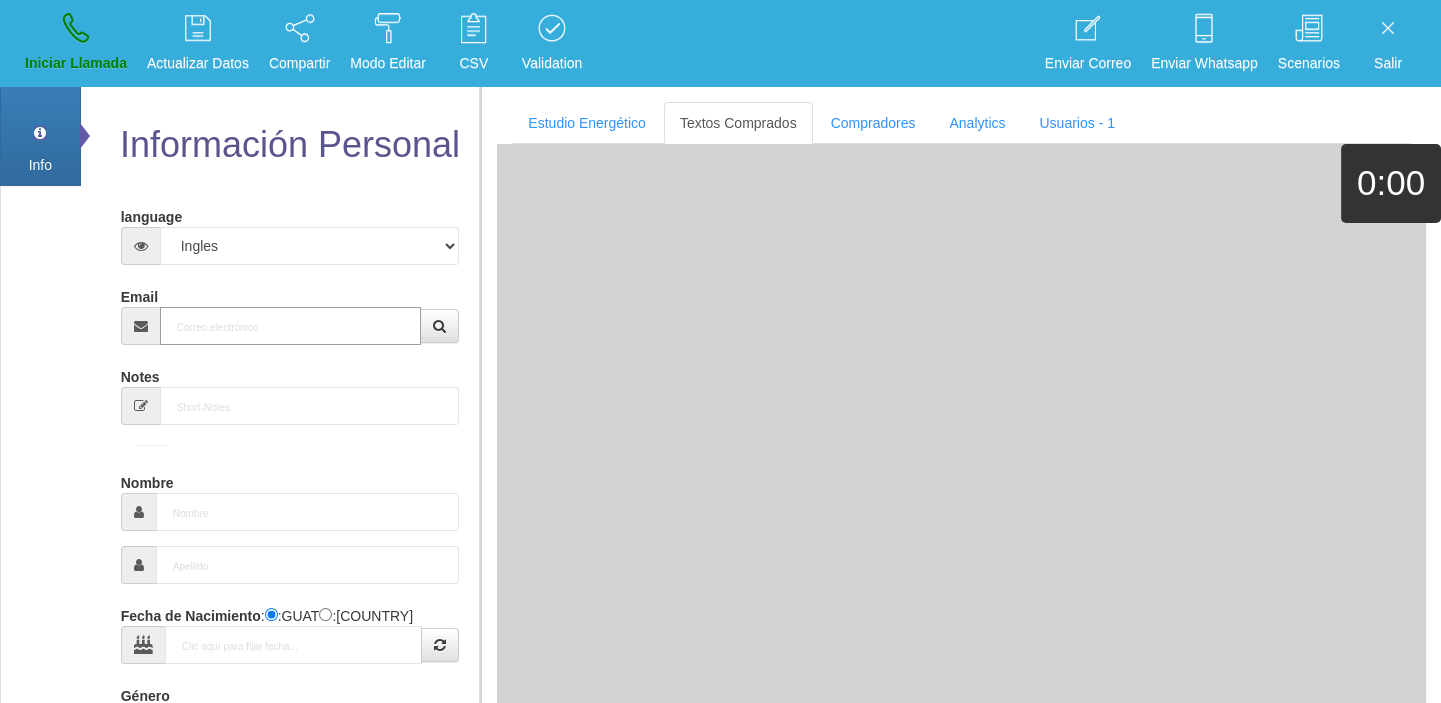 click on "Email" at bounding box center (291, 326) 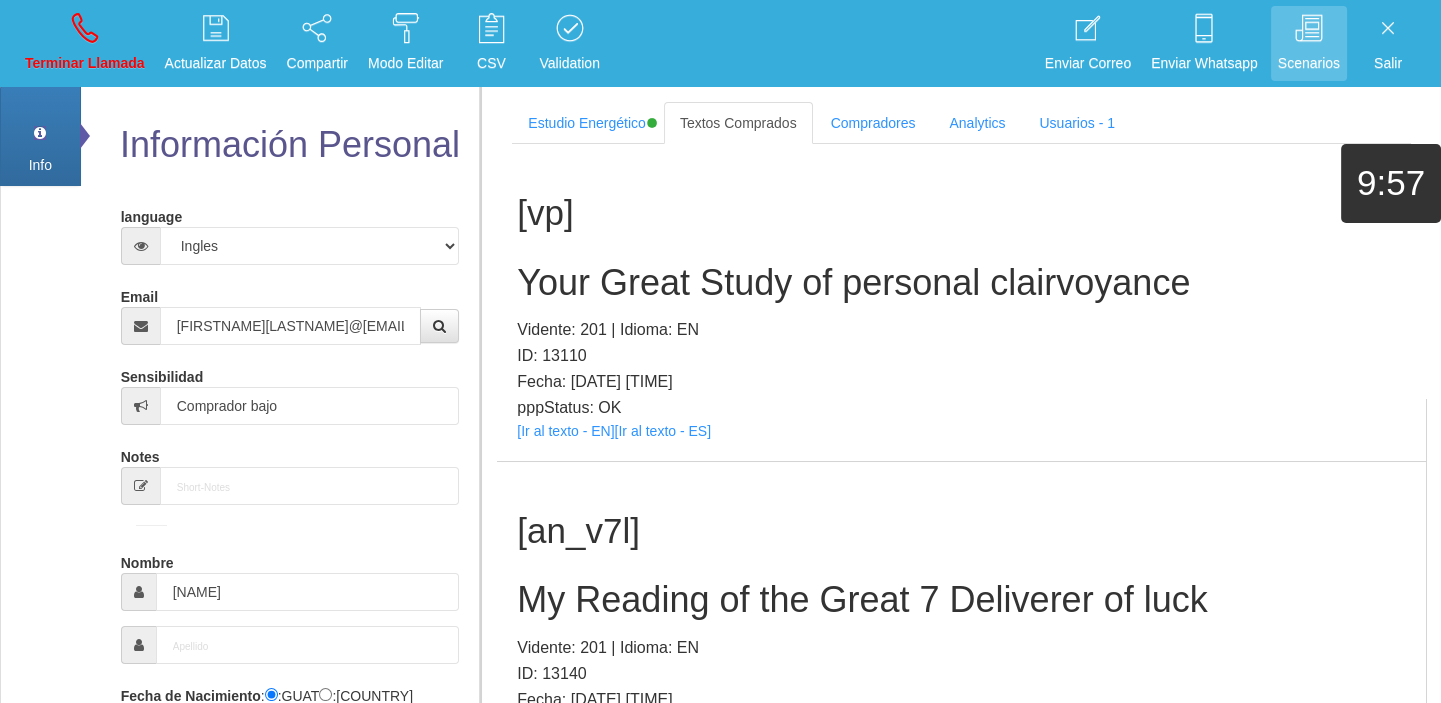 scroll, scrollTop: 280, scrollLeft: 0, axis: vertical 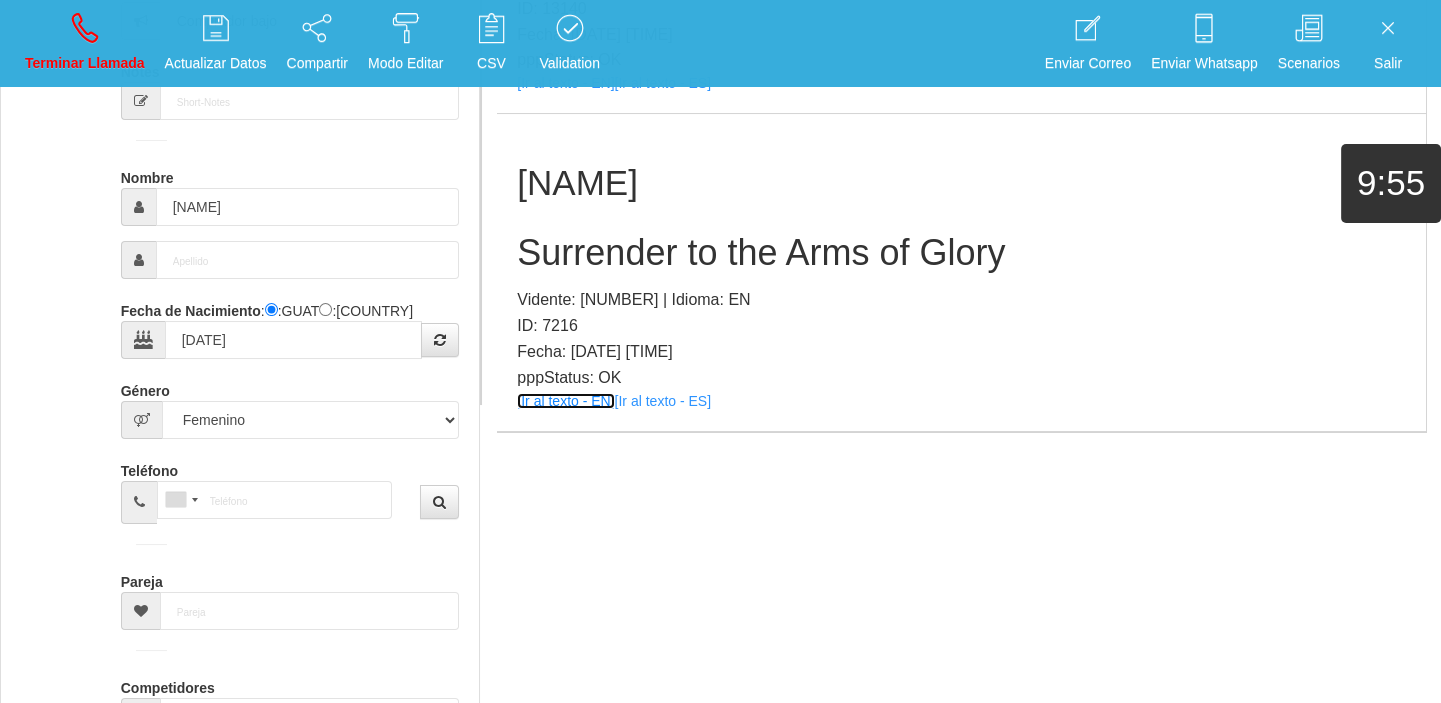 click on "[Ir al texto - EN]" at bounding box center [565, 401] 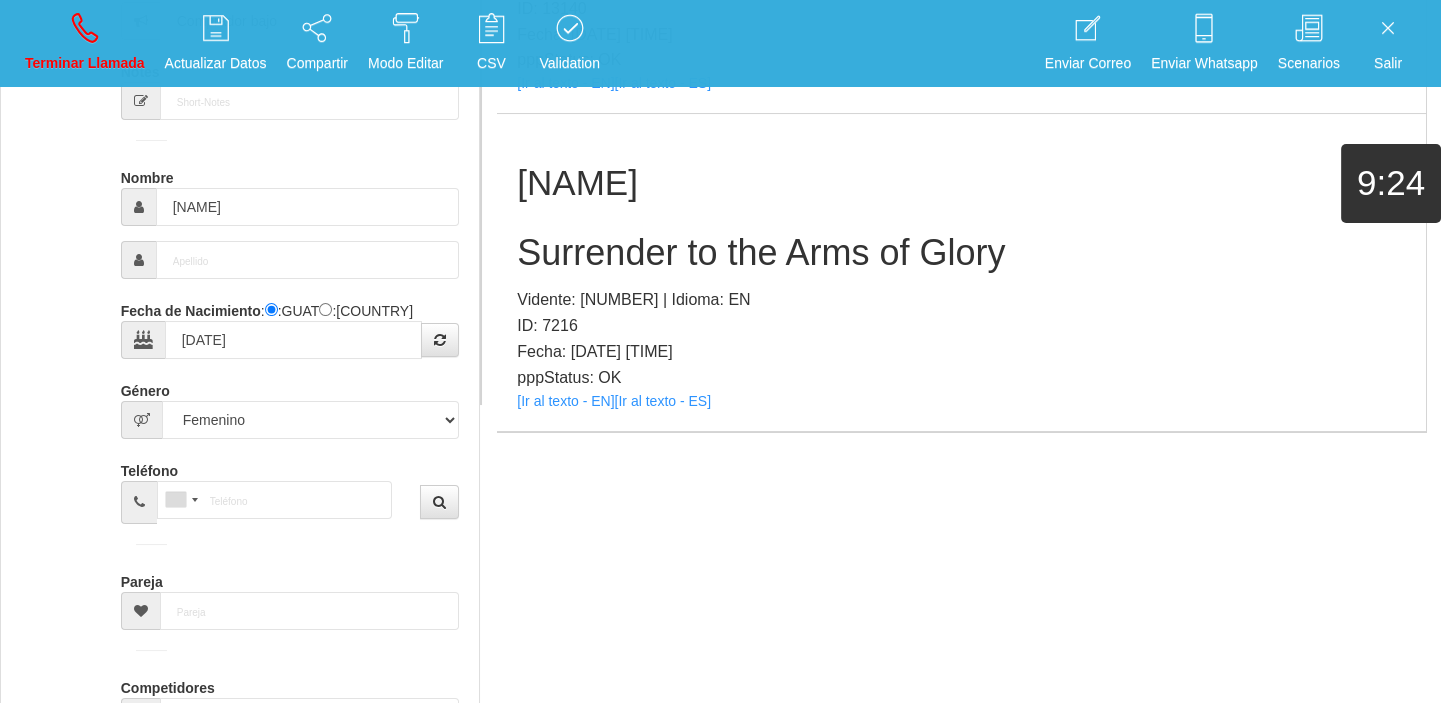 click on "Surrender to the Arms of Glory" at bounding box center (961, 253) 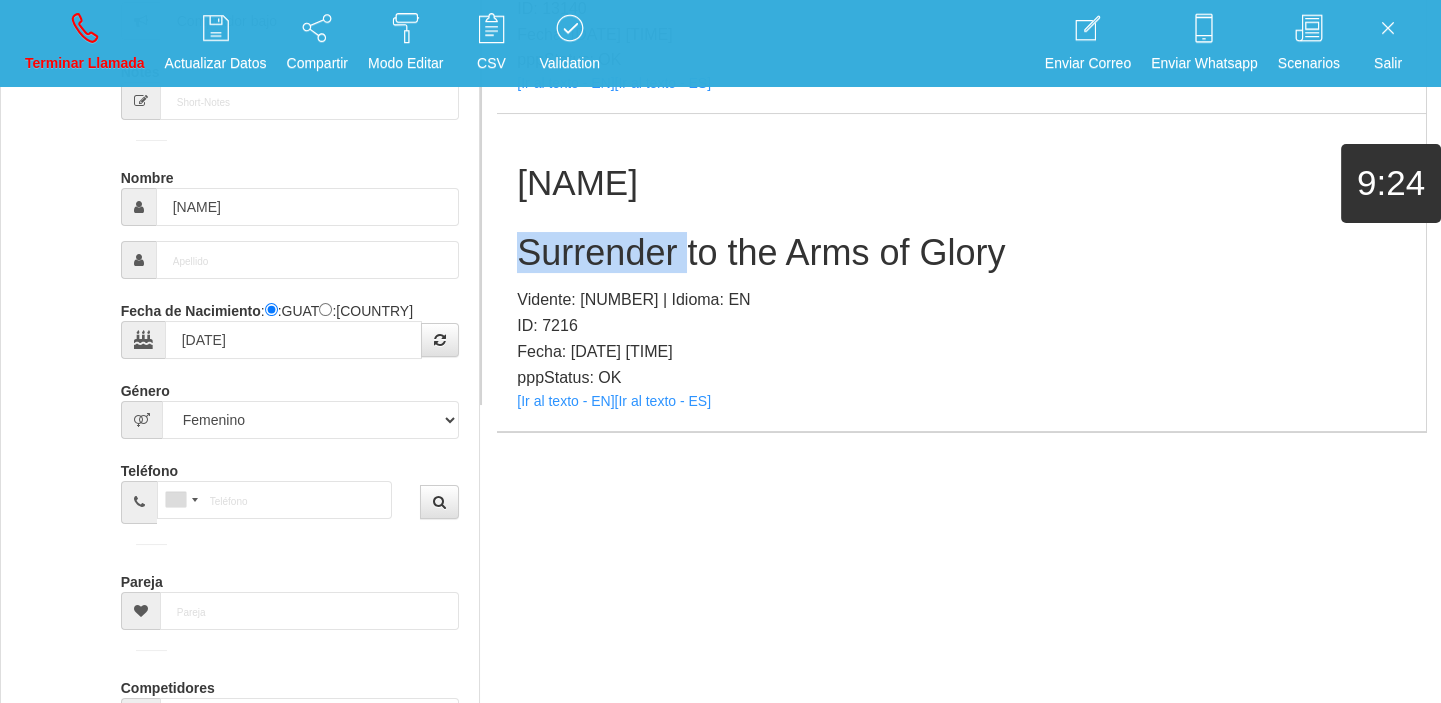 click on "Surrender to the Arms of Glory" at bounding box center (961, 253) 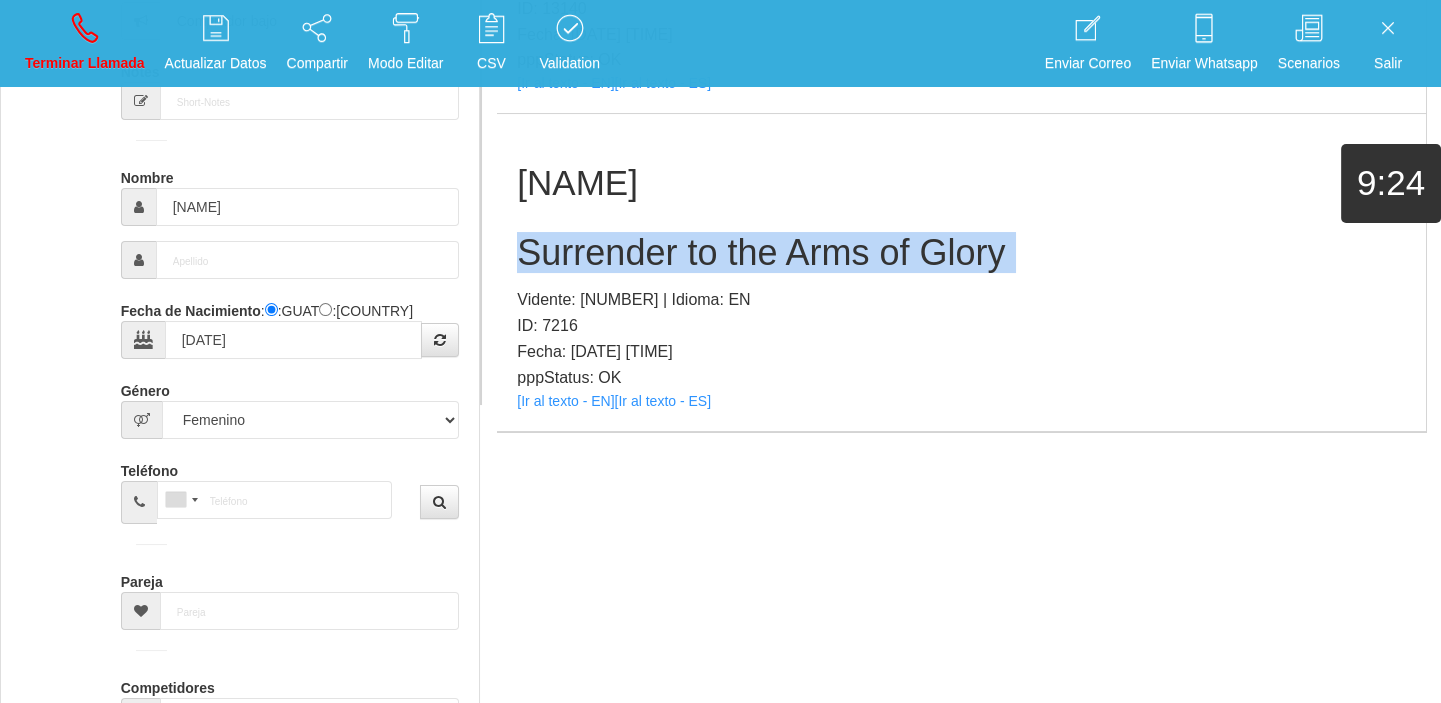 click on "Surrender to the Arms of Glory" at bounding box center (961, 253) 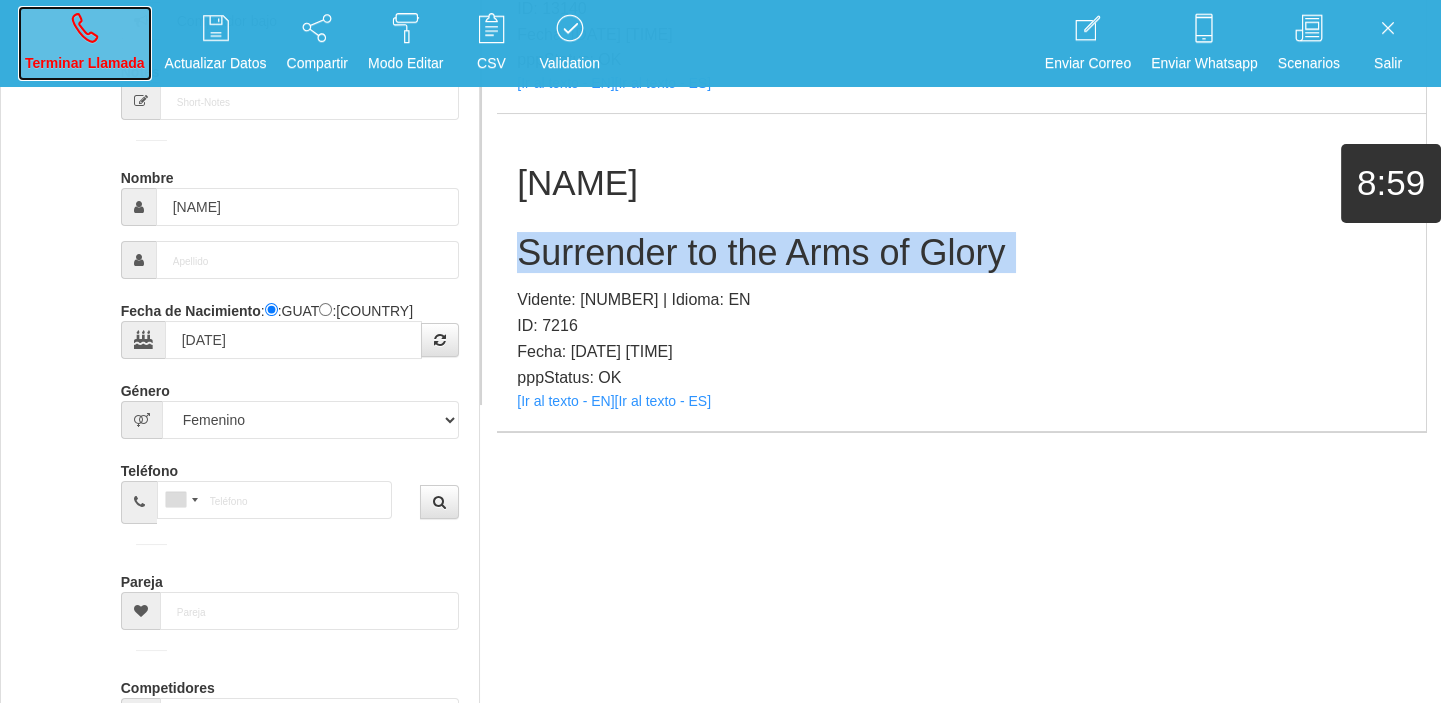 click on "Terminar Llamada" at bounding box center (85, 43) 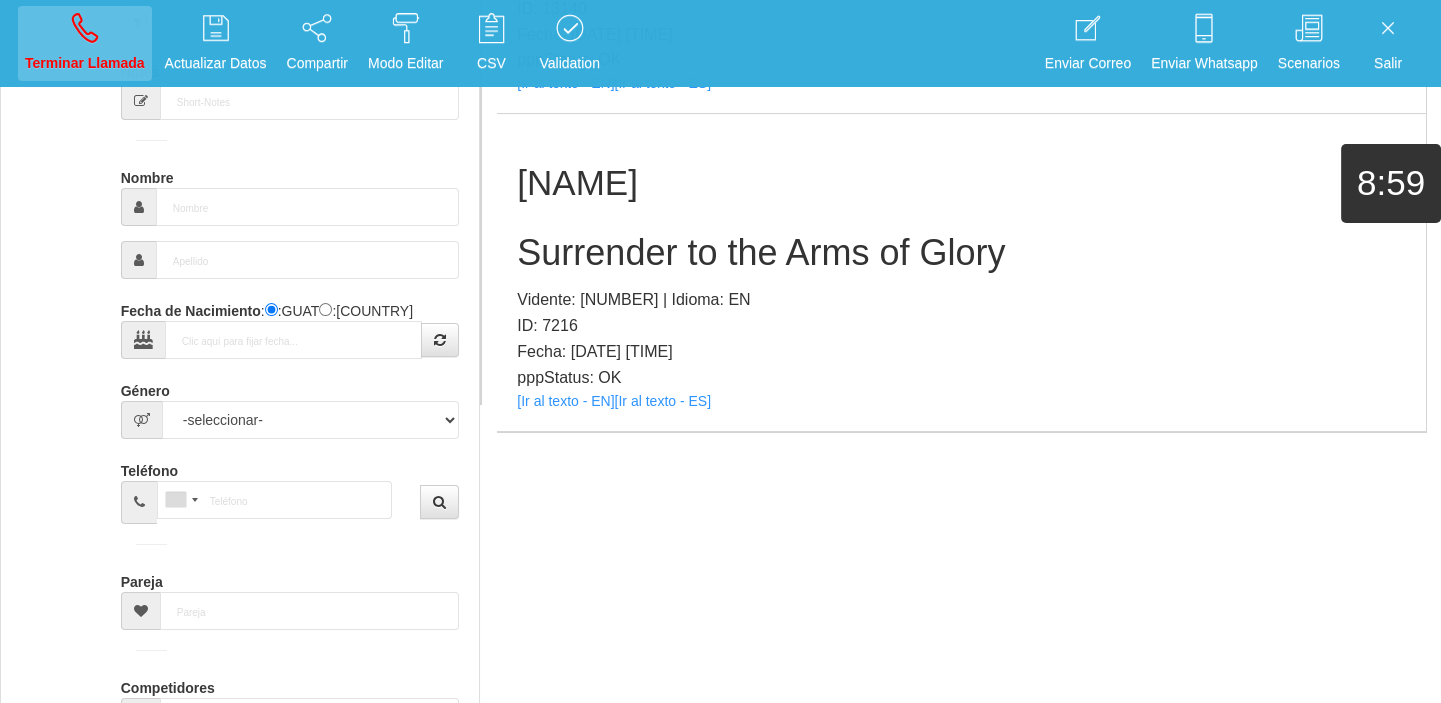scroll, scrollTop: 0, scrollLeft: 0, axis: both 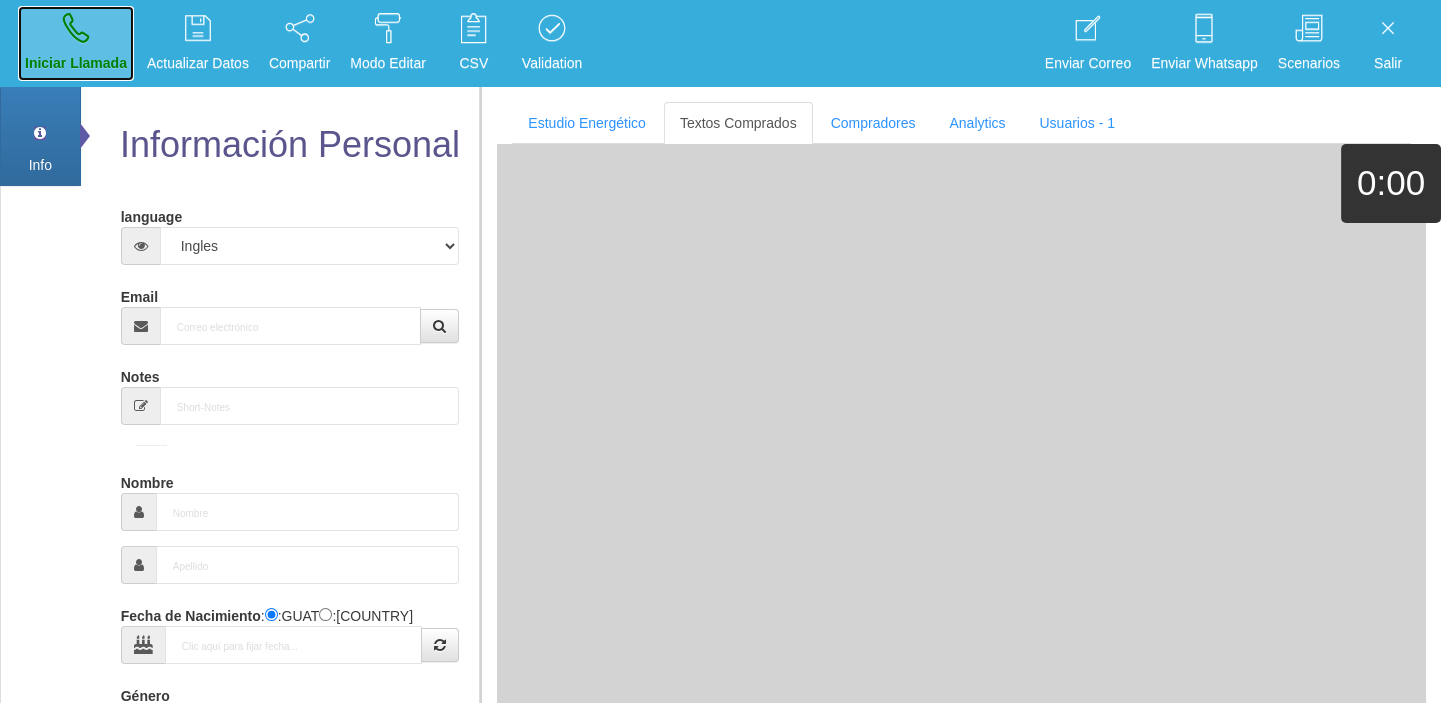 click at bounding box center (76, 28) 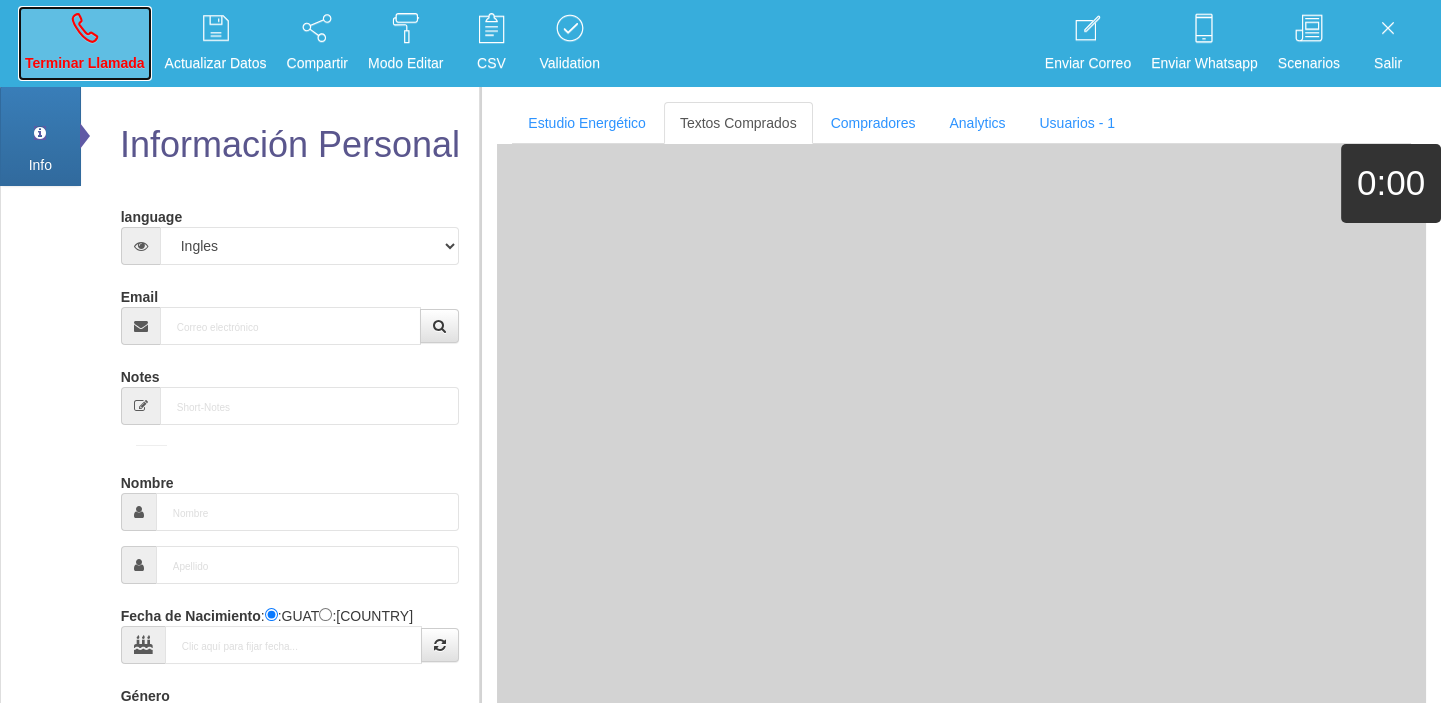 click on "Terminar Llamada" at bounding box center [85, 43] 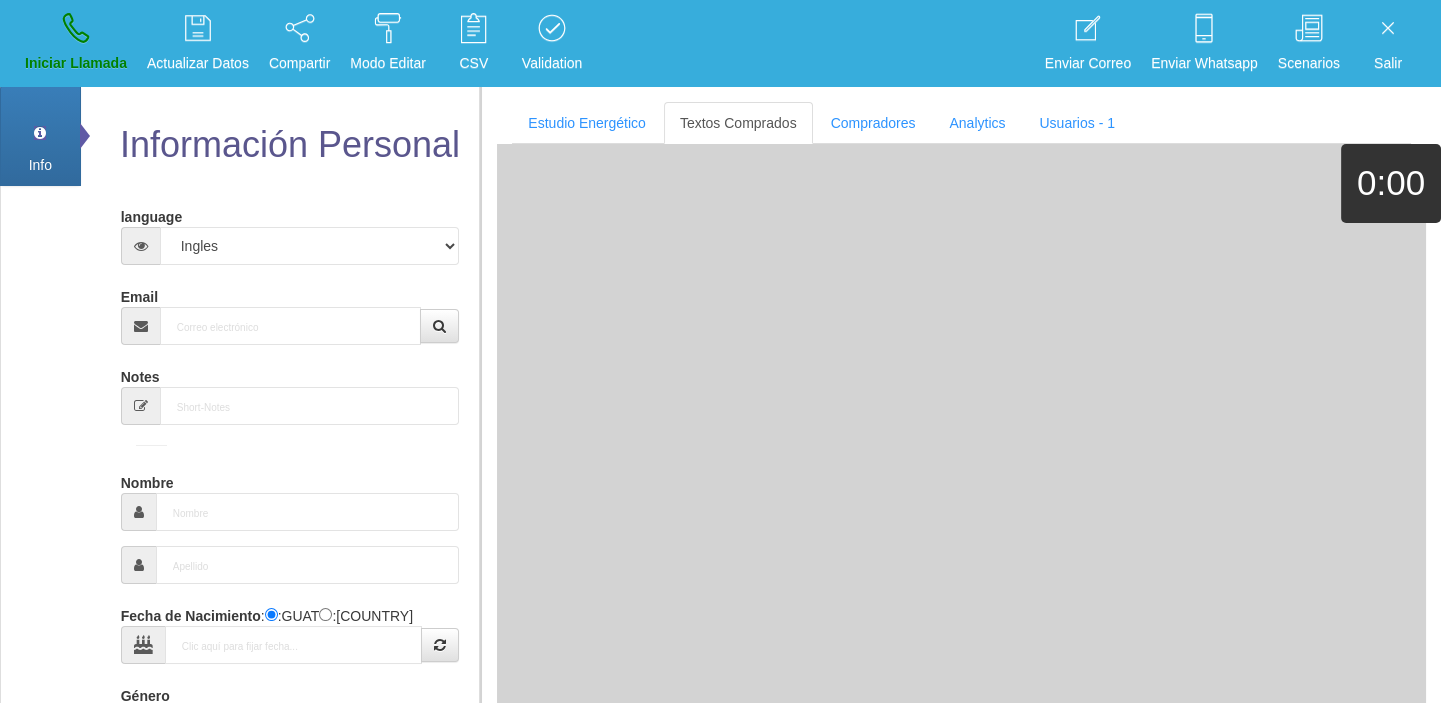 click on "language Español Portugues Frances Ingles
Email
Sensibilidad
Notes
Comprador de lotería
Nombre
Fecha de Nacimiento :  :[COUNTRY]  :[COUNTRY]
Género
-seleccionar-
Masculino
Femenino
Teléfono
United States +1 United Kingdom +44 Afghanistan (‫افغانستان‬‎) +93 Albania (Shqipëri) +355 +213 American Samoa +1684 +54" at bounding box center [290, 660] 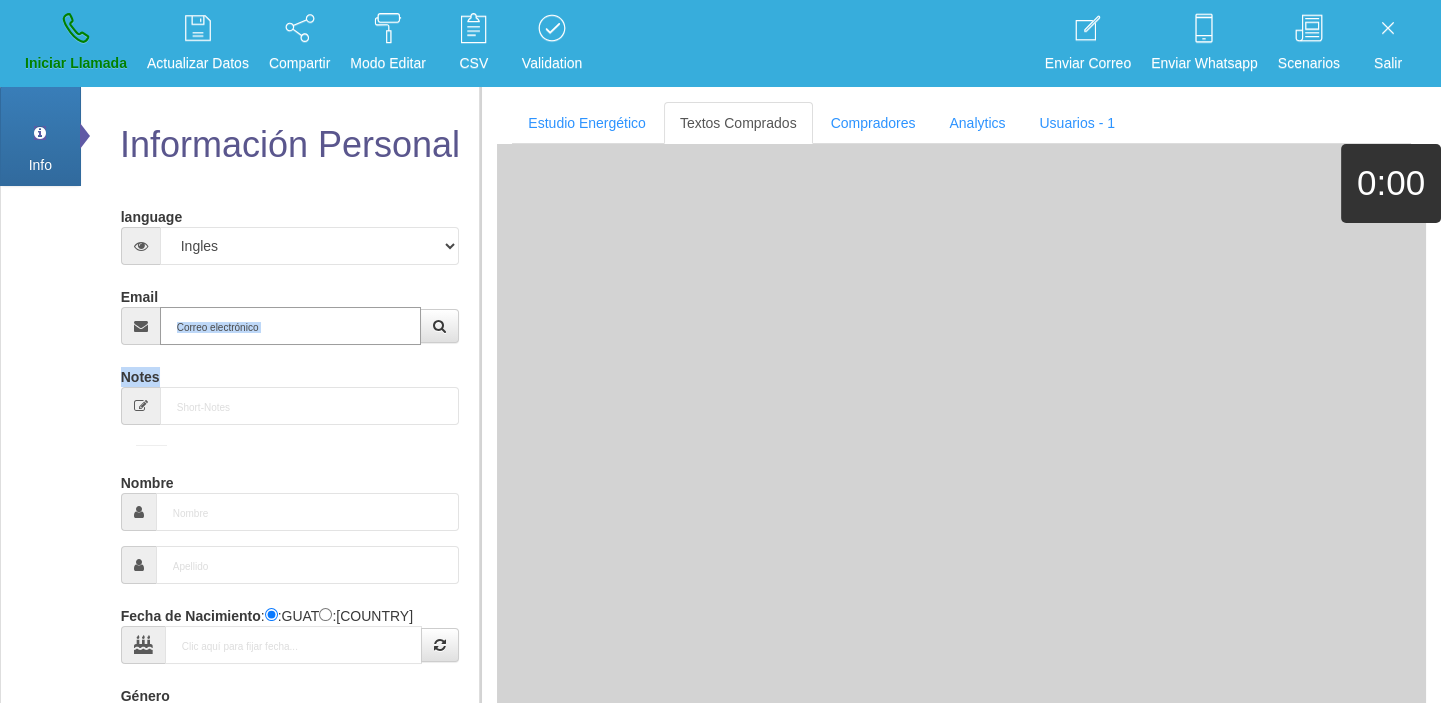 click on "Email" at bounding box center (291, 326) 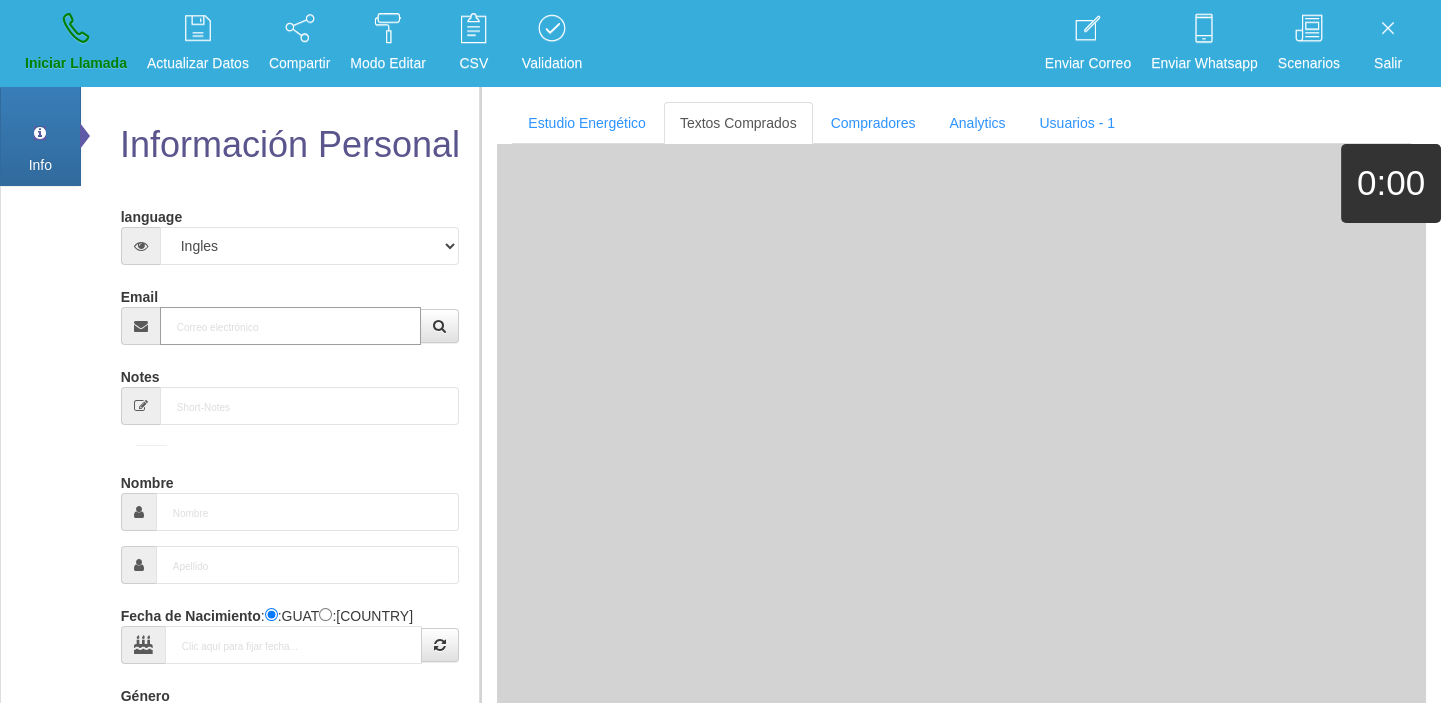 paste on "[EMAIL]" 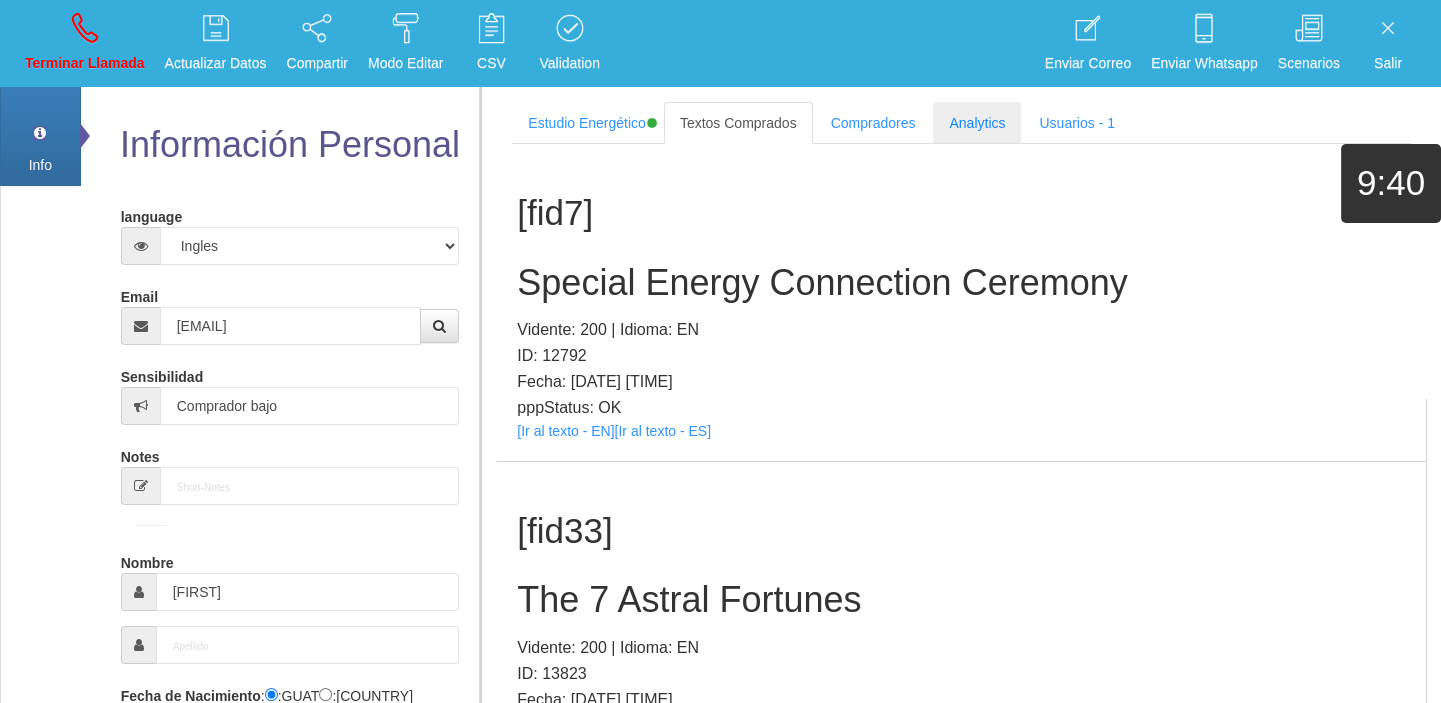 scroll, scrollTop: 5, scrollLeft: 0, axis: vertical 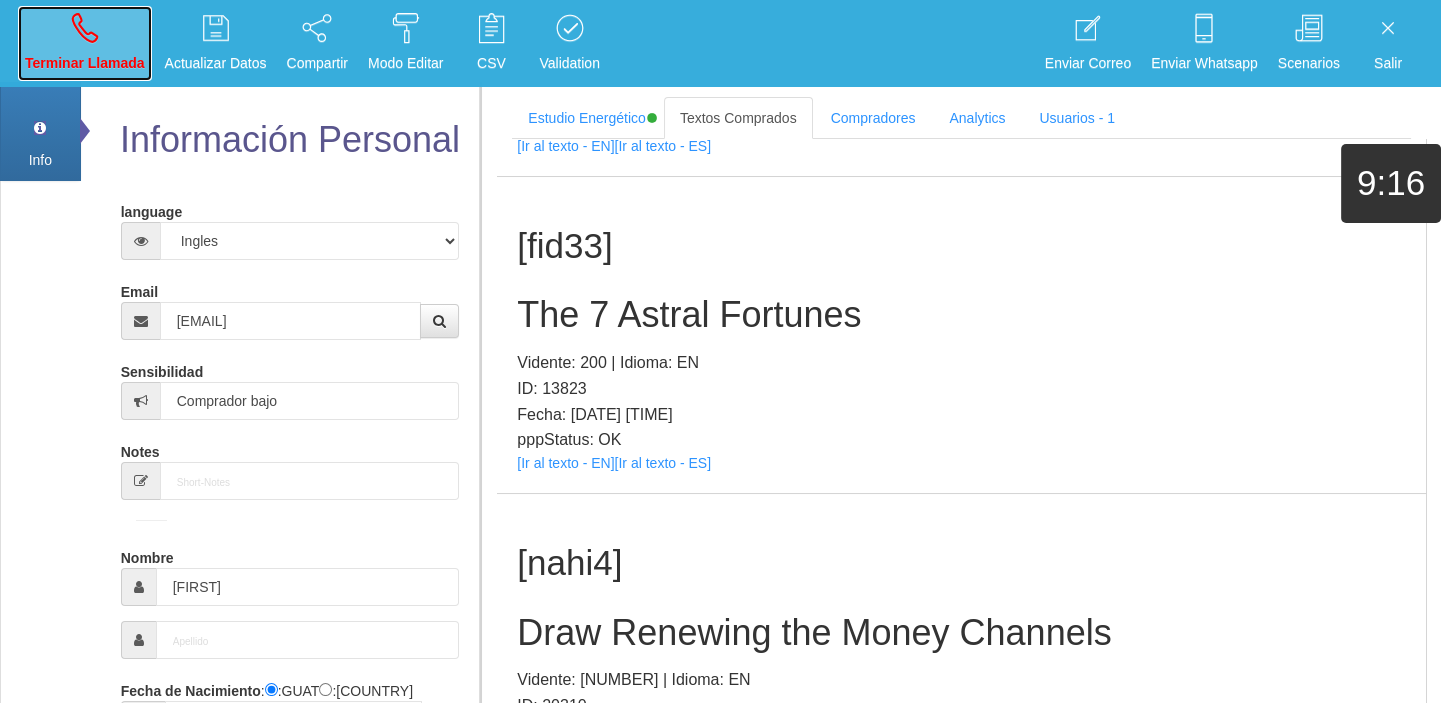 click on "Terminar Llamada" at bounding box center (85, 43) 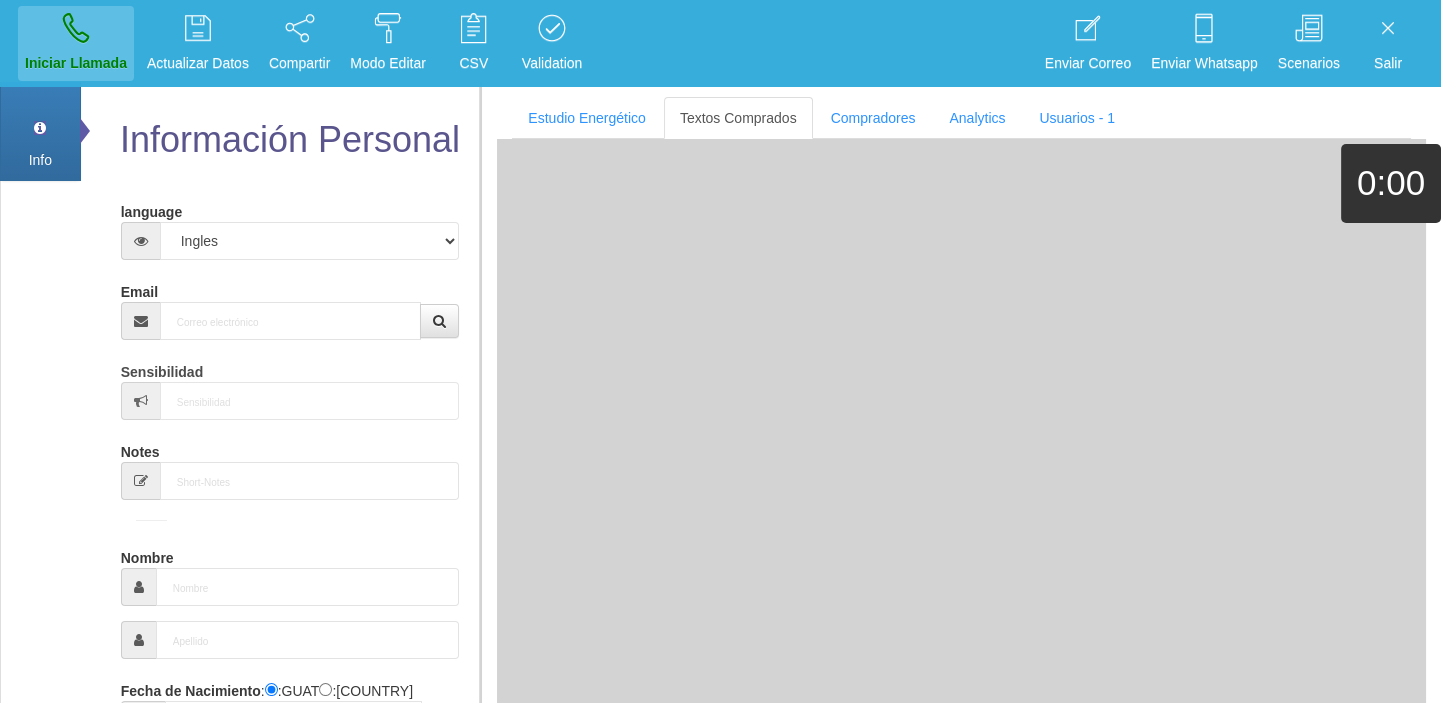 scroll, scrollTop: 0, scrollLeft: 0, axis: both 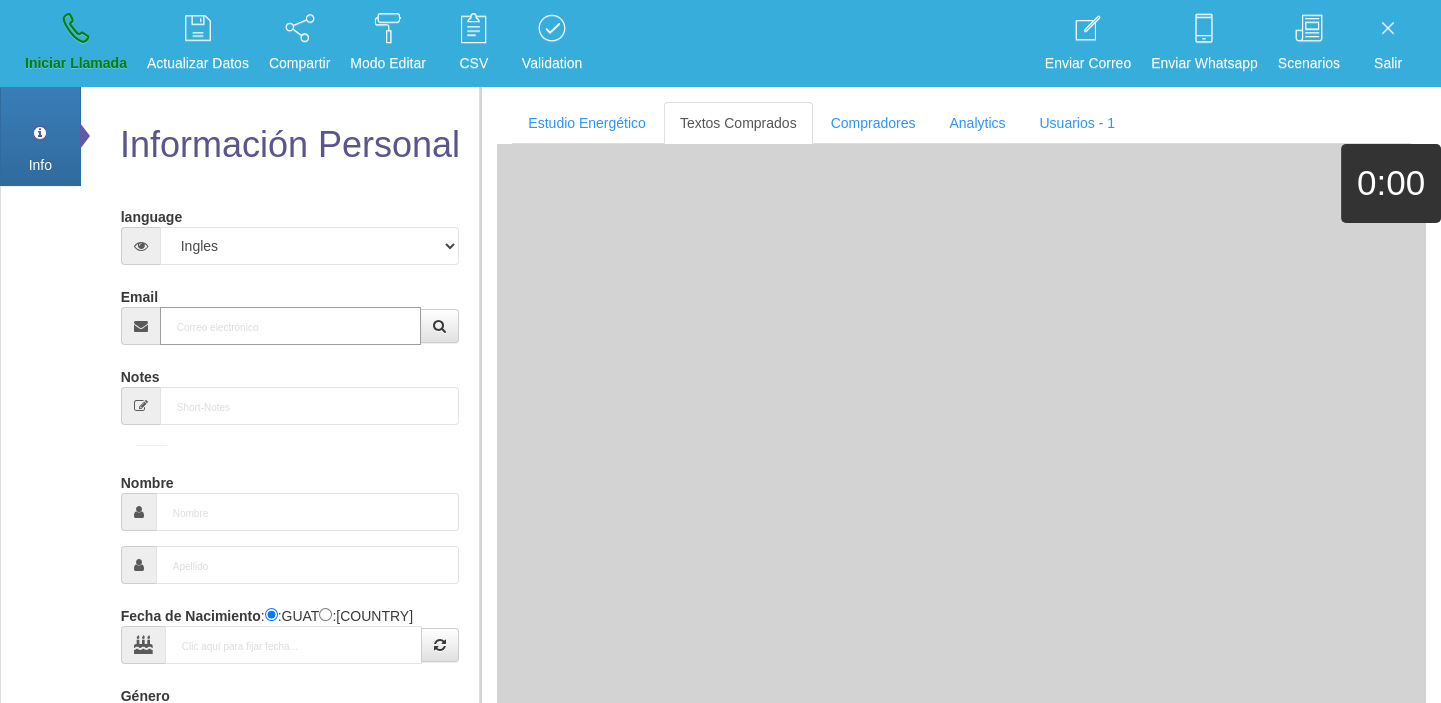 paste on "[EMAIL]" 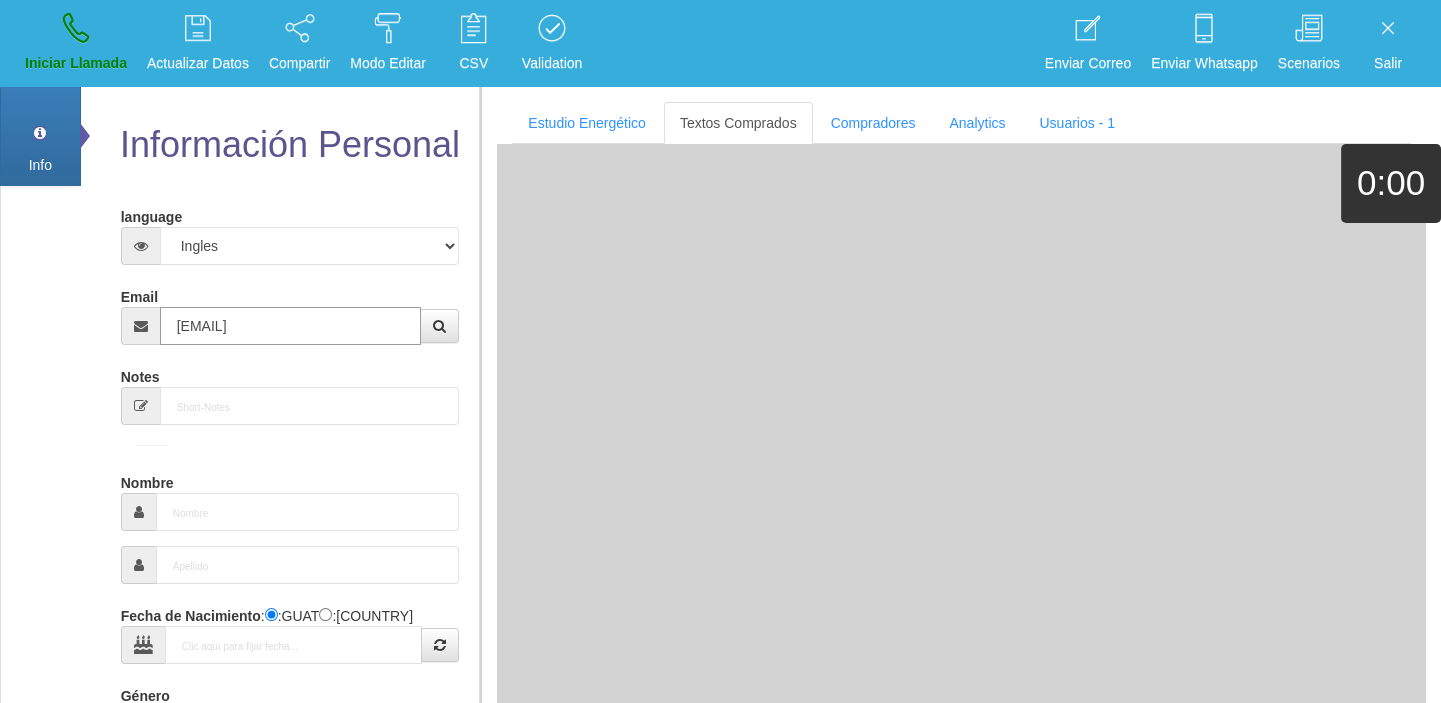 click on "[EMAIL]" at bounding box center [291, 326] 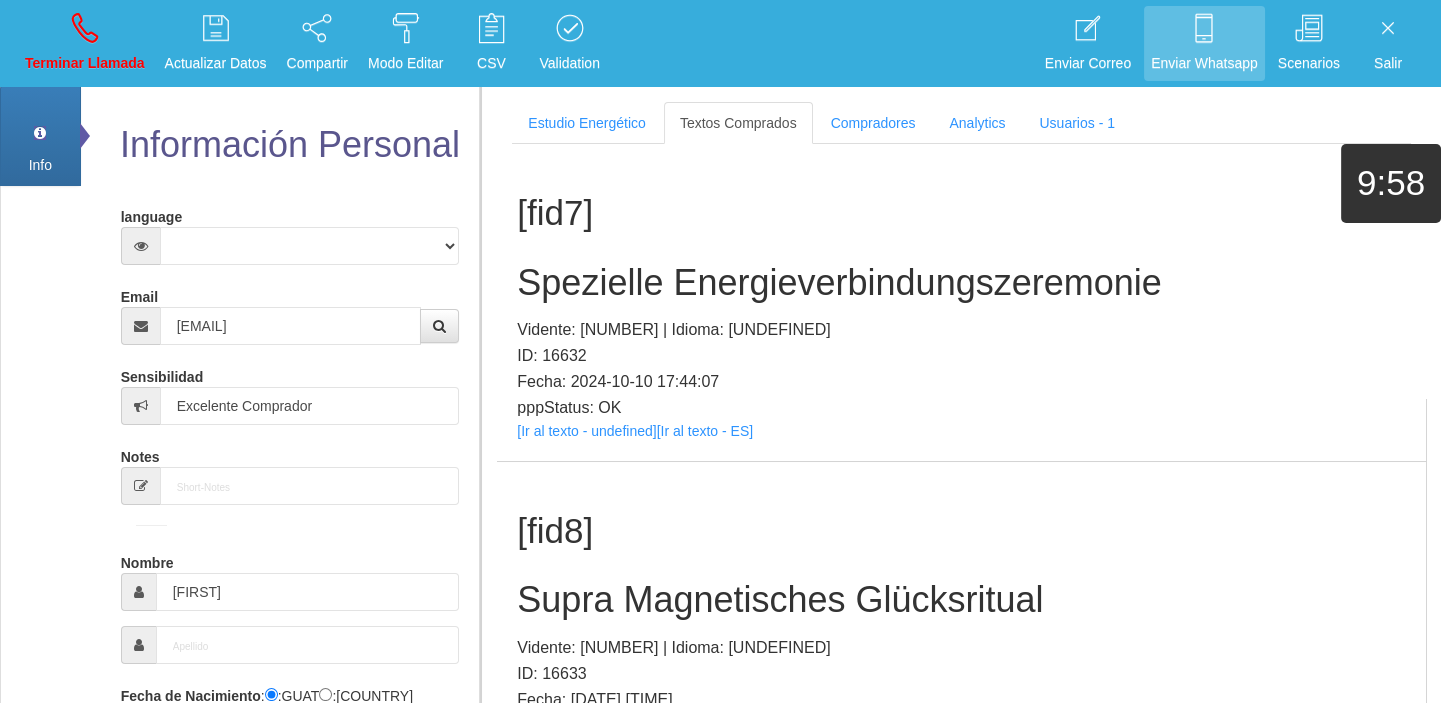 scroll, scrollTop: 18641, scrollLeft: 0, axis: vertical 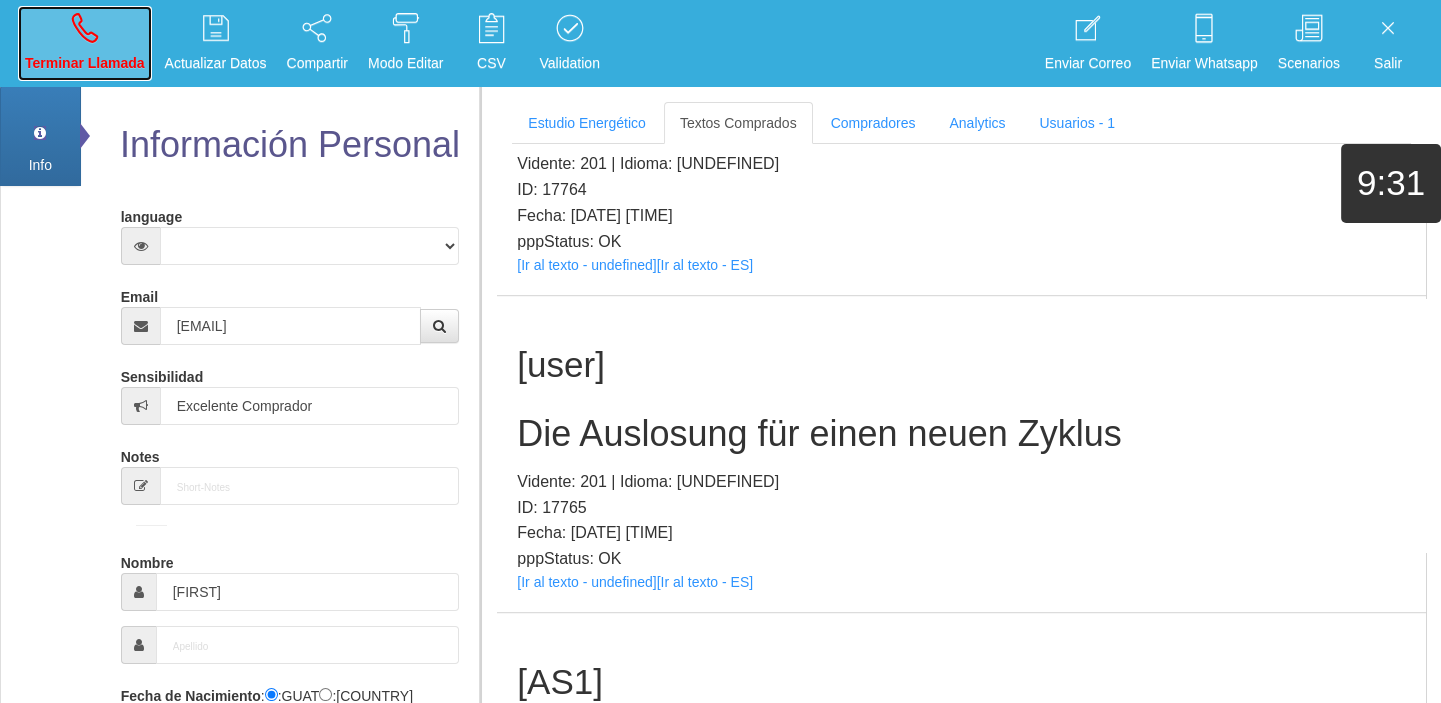 click on "Terminar Llamada" at bounding box center [85, 43] 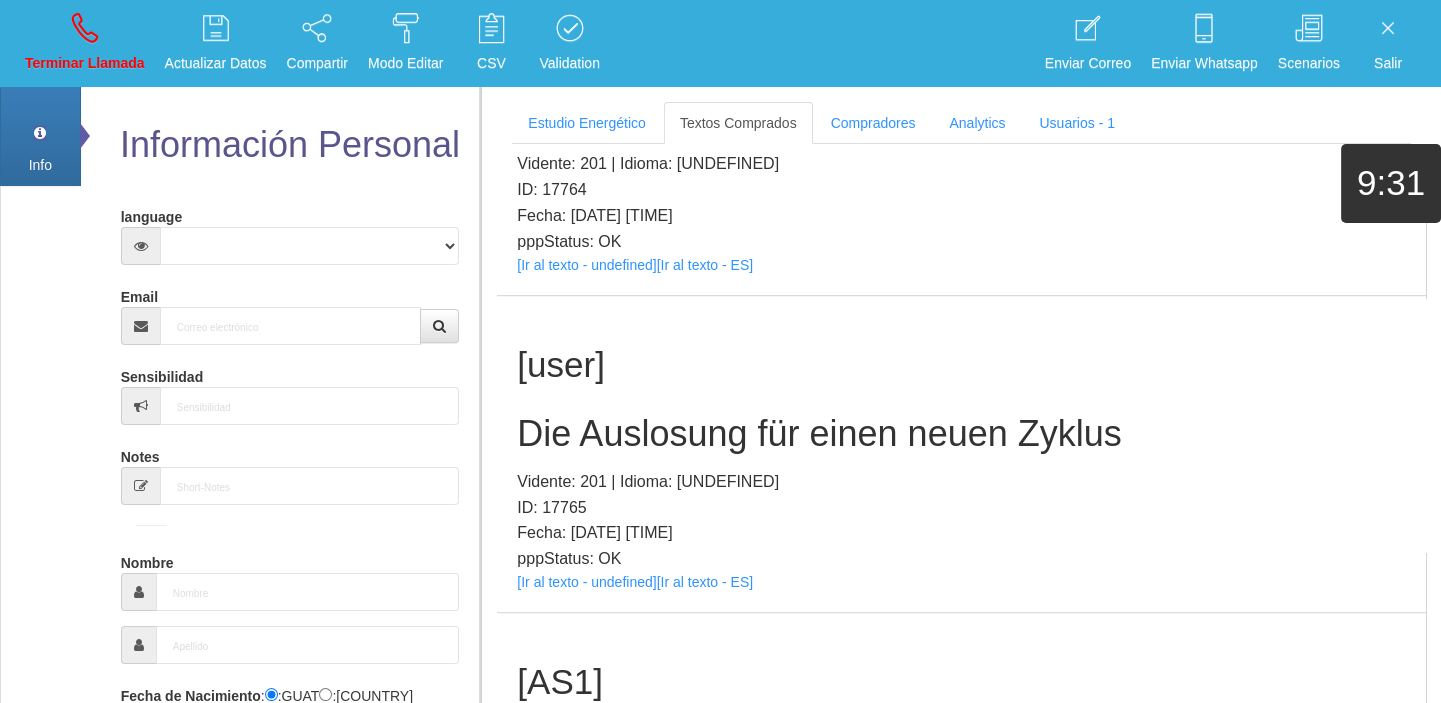scroll, scrollTop: 0, scrollLeft: 0, axis: both 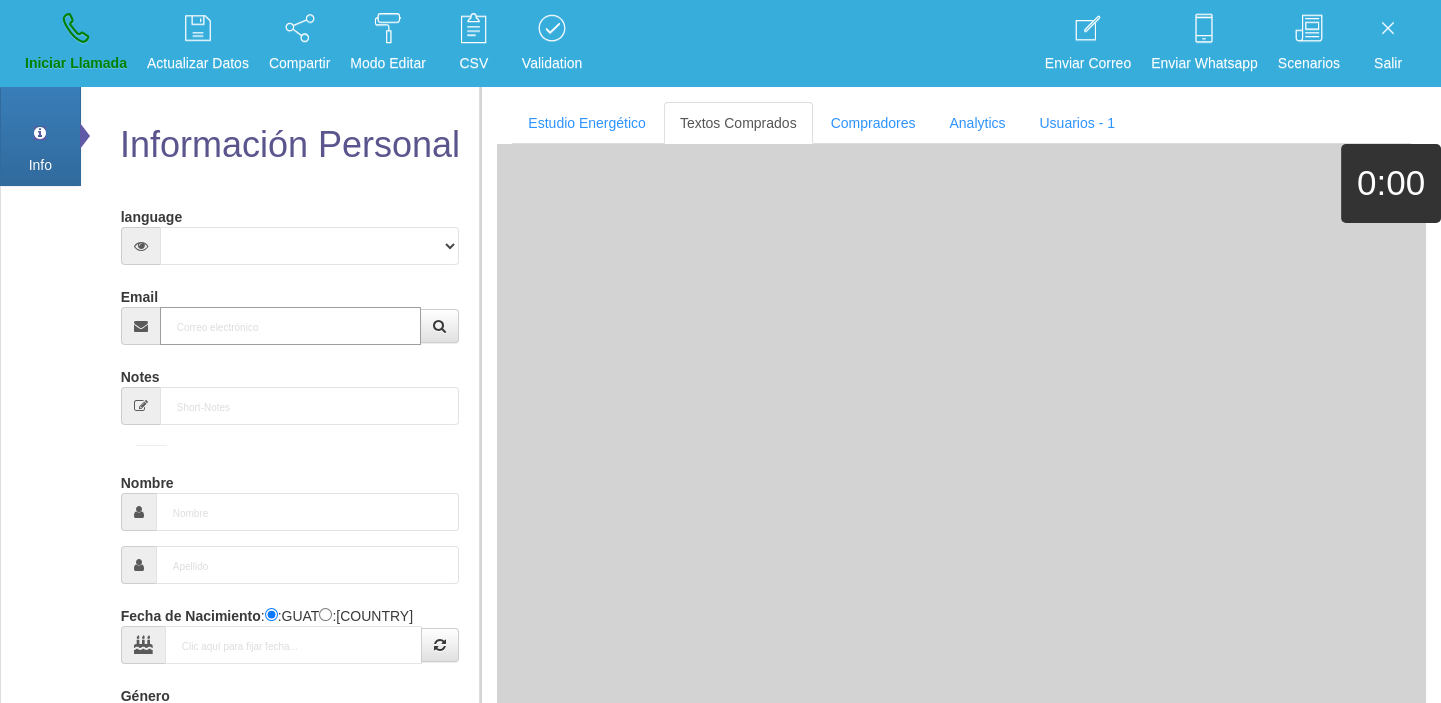 click on "Email" at bounding box center [291, 326] 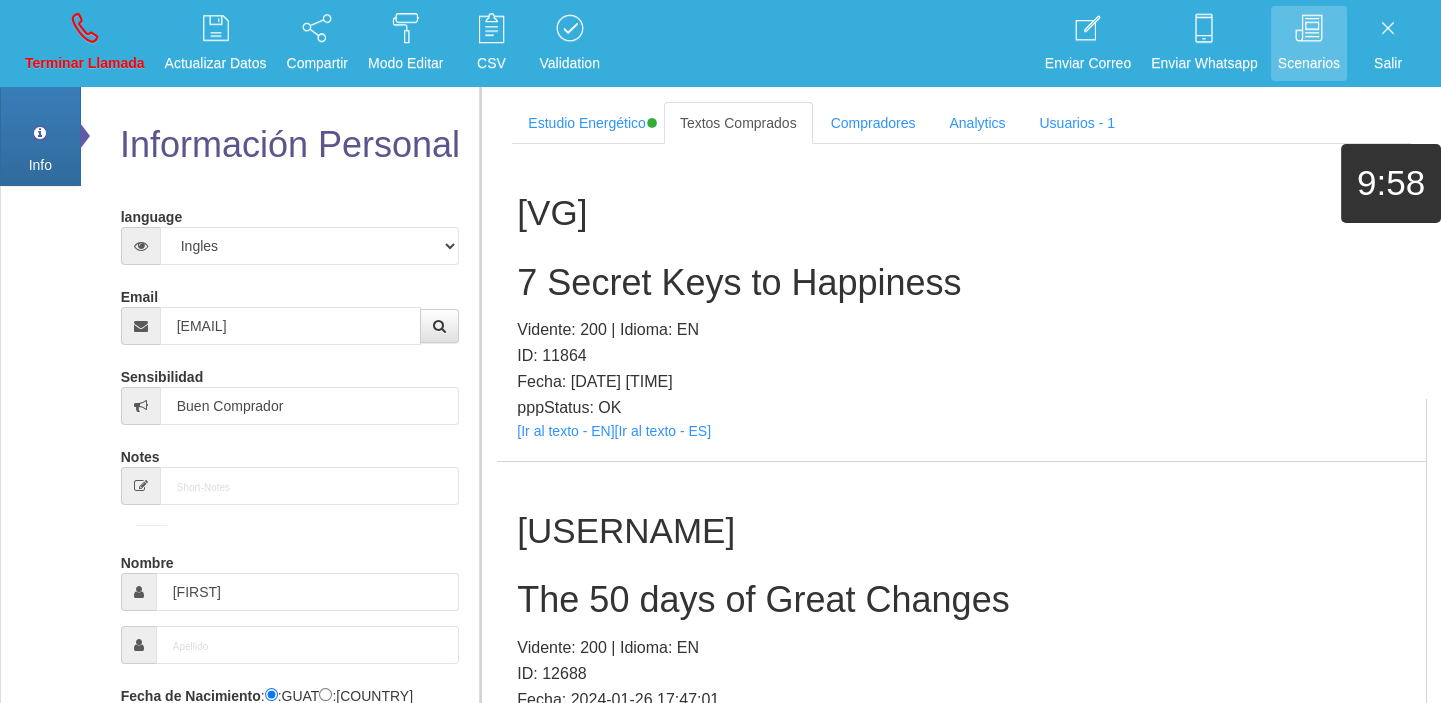 scroll, scrollTop: 853, scrollLeft: 0, axis: vertical 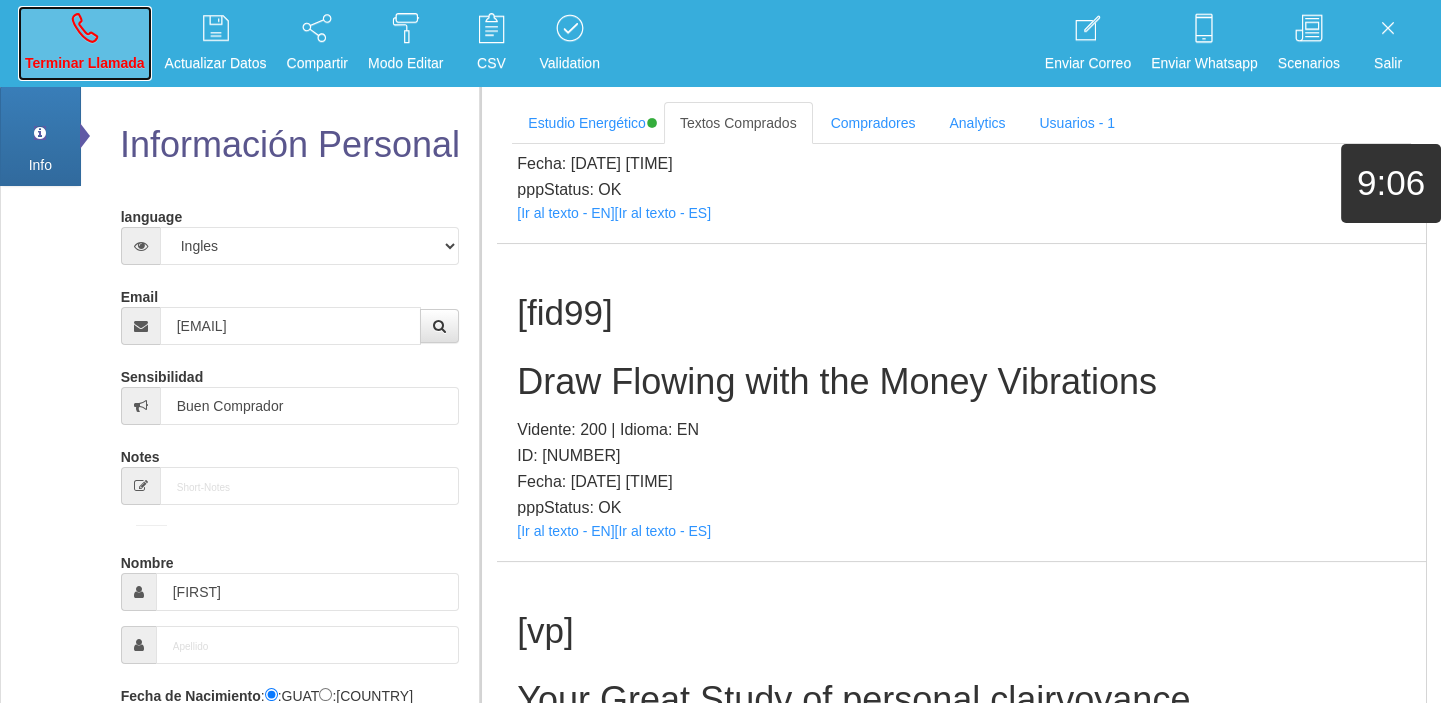 click at bounding box center (85, 28) 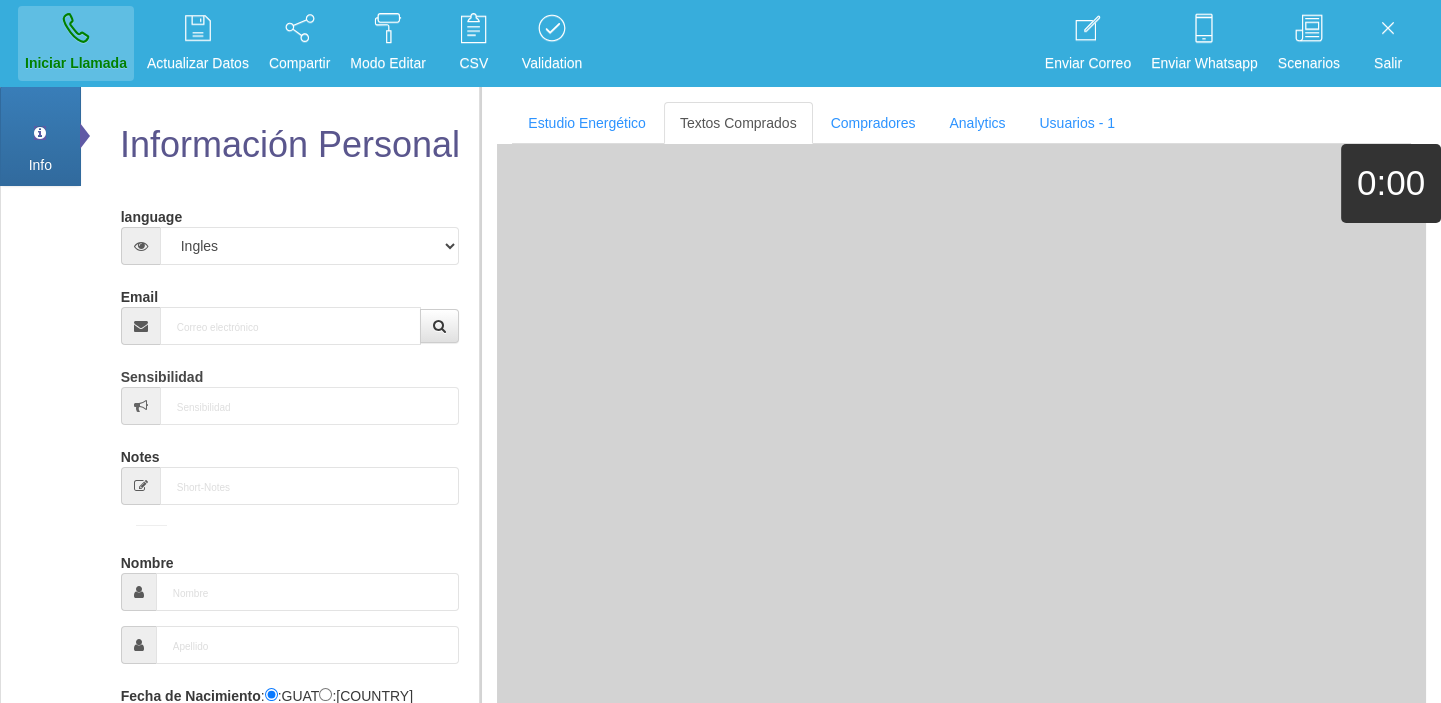 scroll, scrollTop: 0, scrollLeft: 0, axis: both 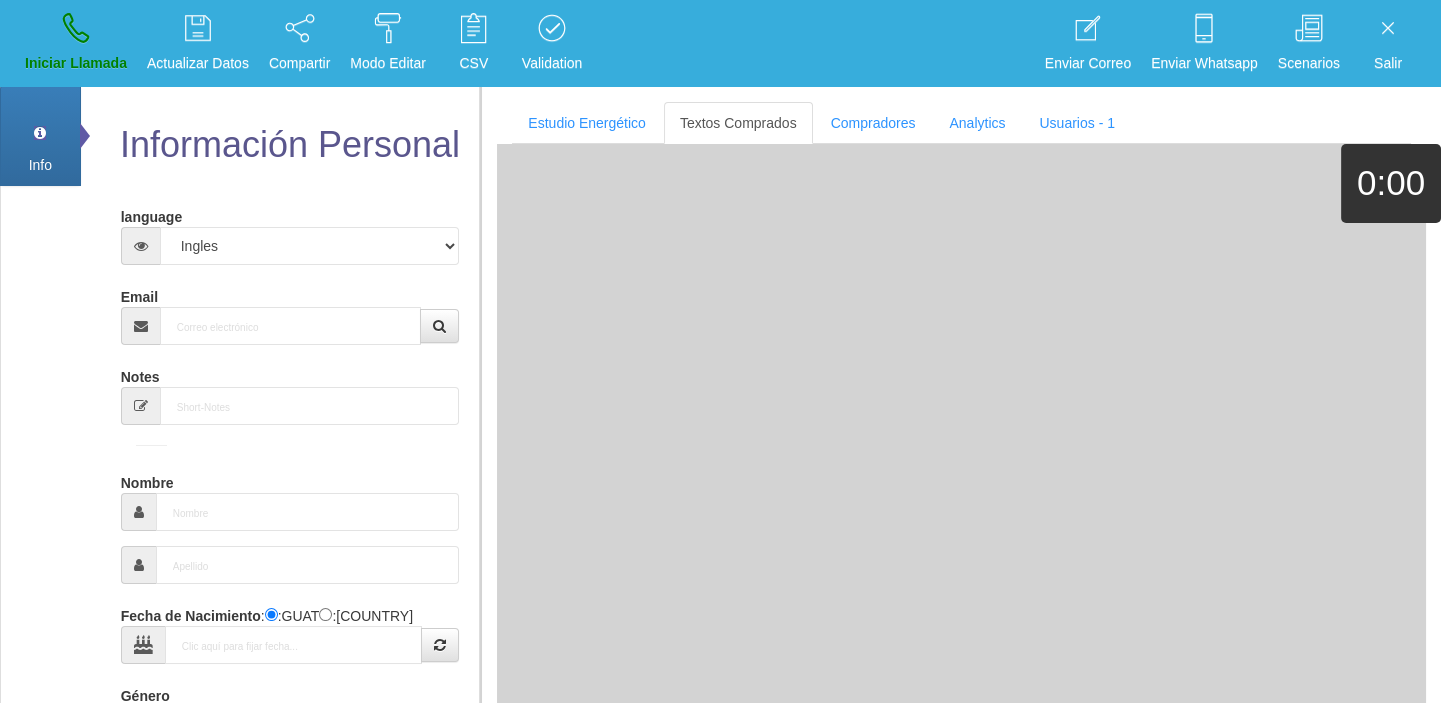 click on "Género" at bounding box center [145, 692] 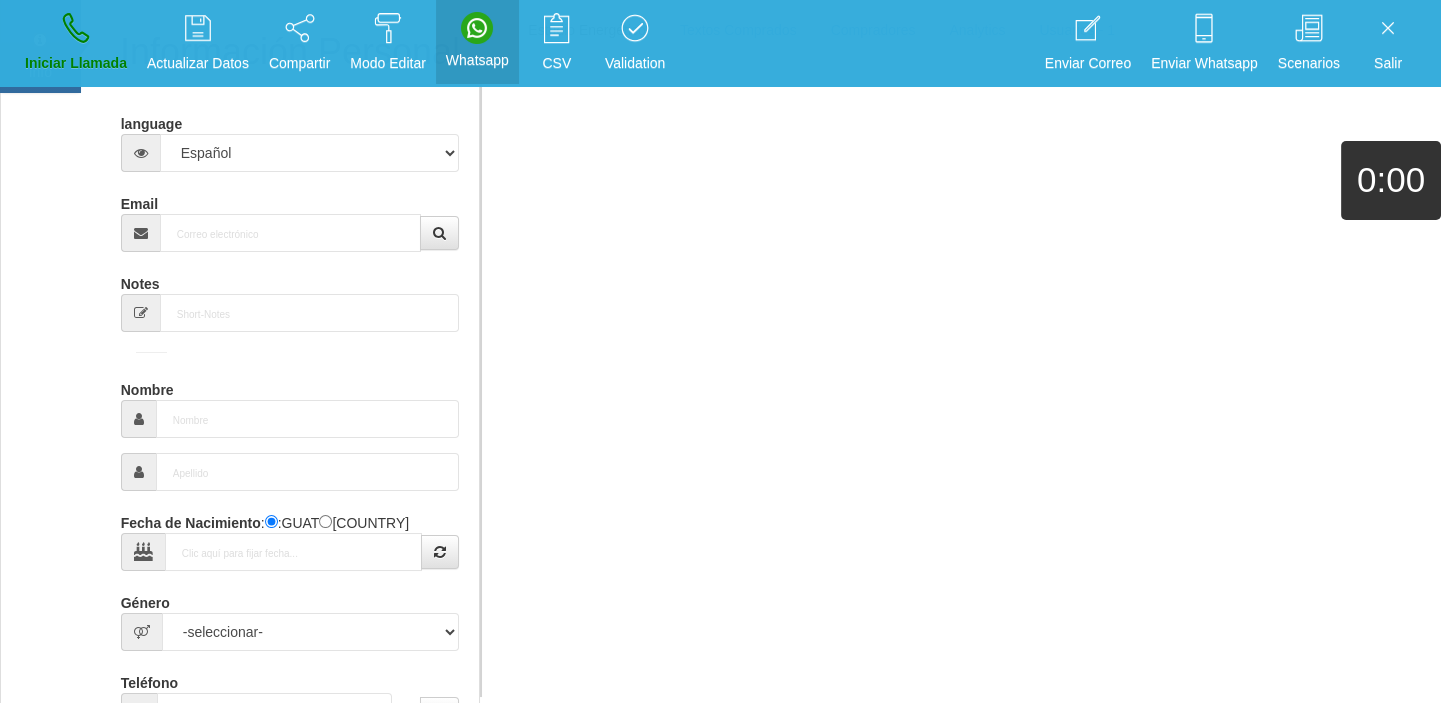 scroll, scrollTop: 0, scrollLeft: 0, axis: both 